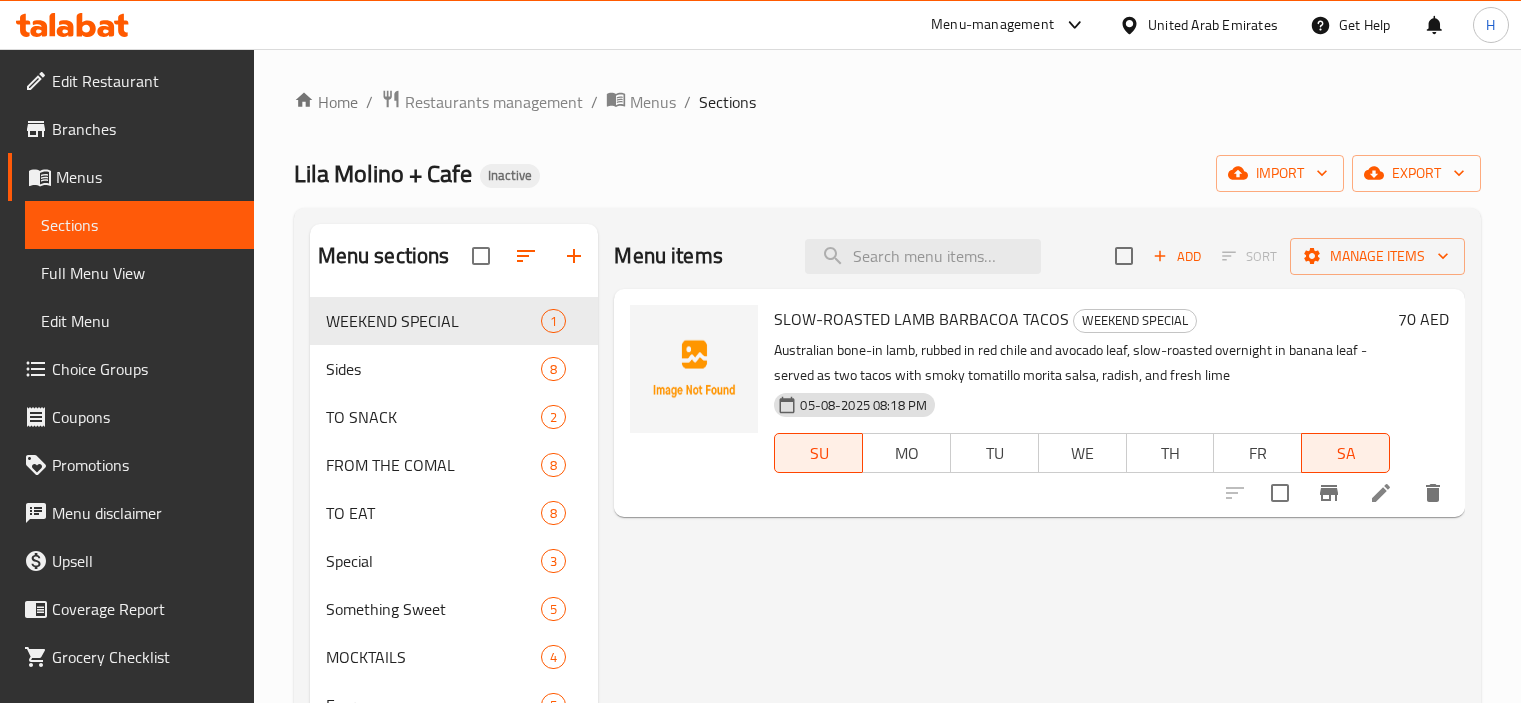 scroll, scrollTop: 0, scrollLeft: 0, axis: both 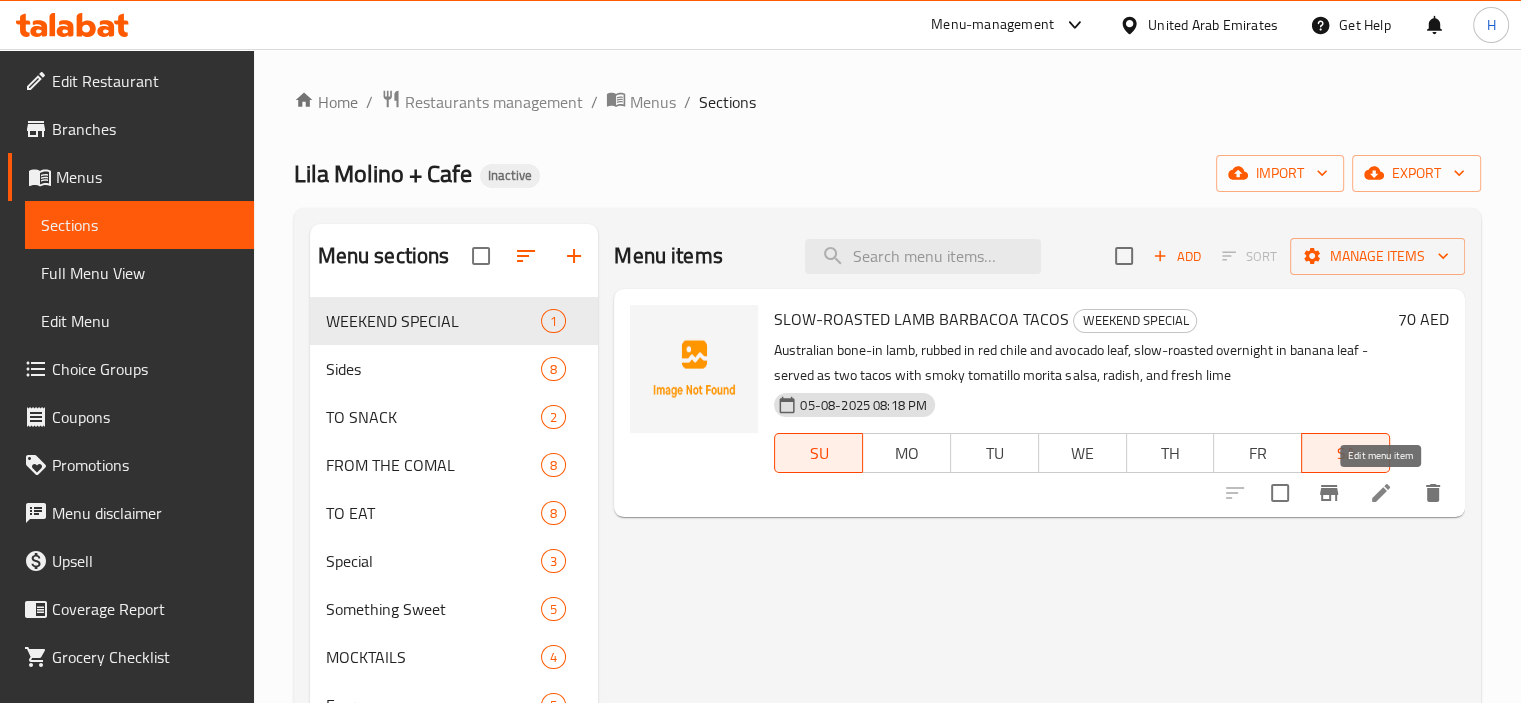 click 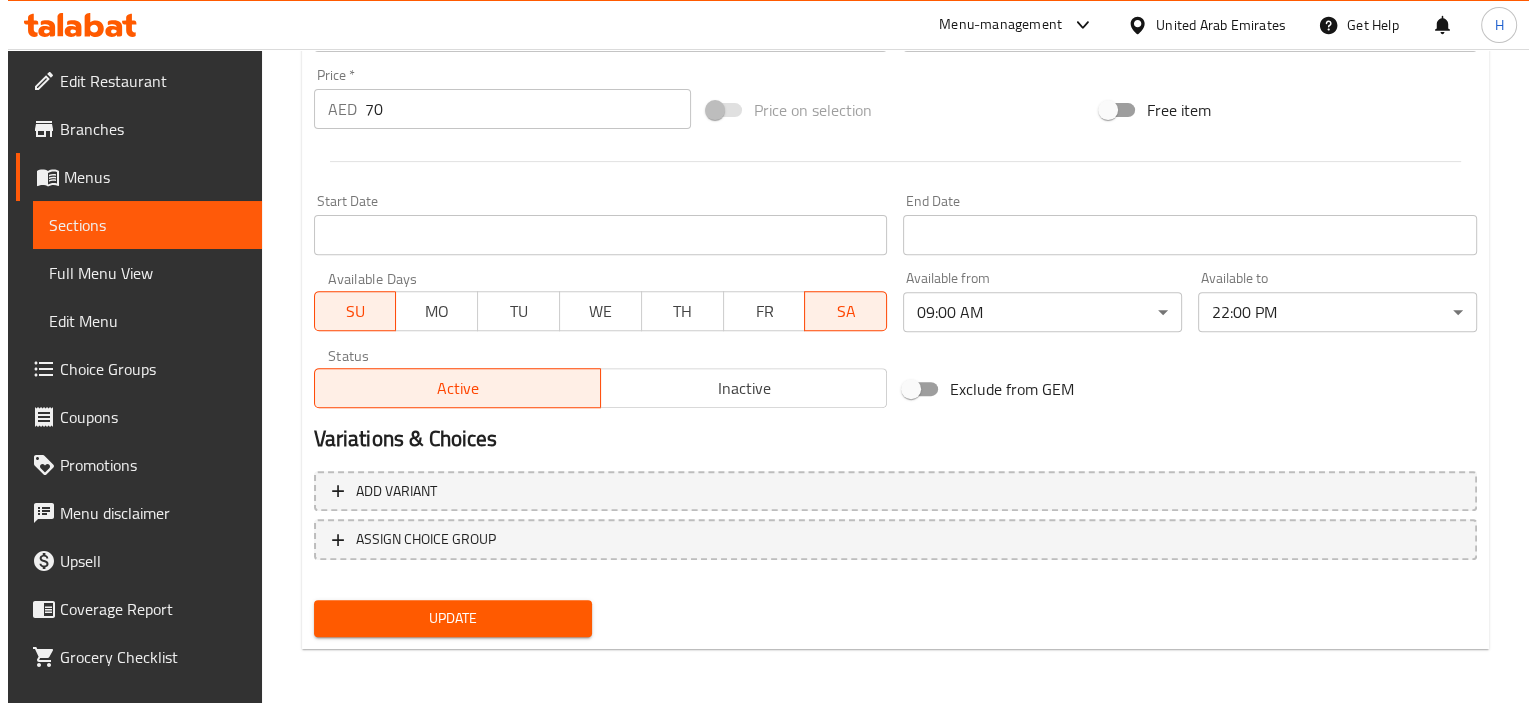 scroll, scrollTop: 709, scrollLeft: 0, axis: vertical 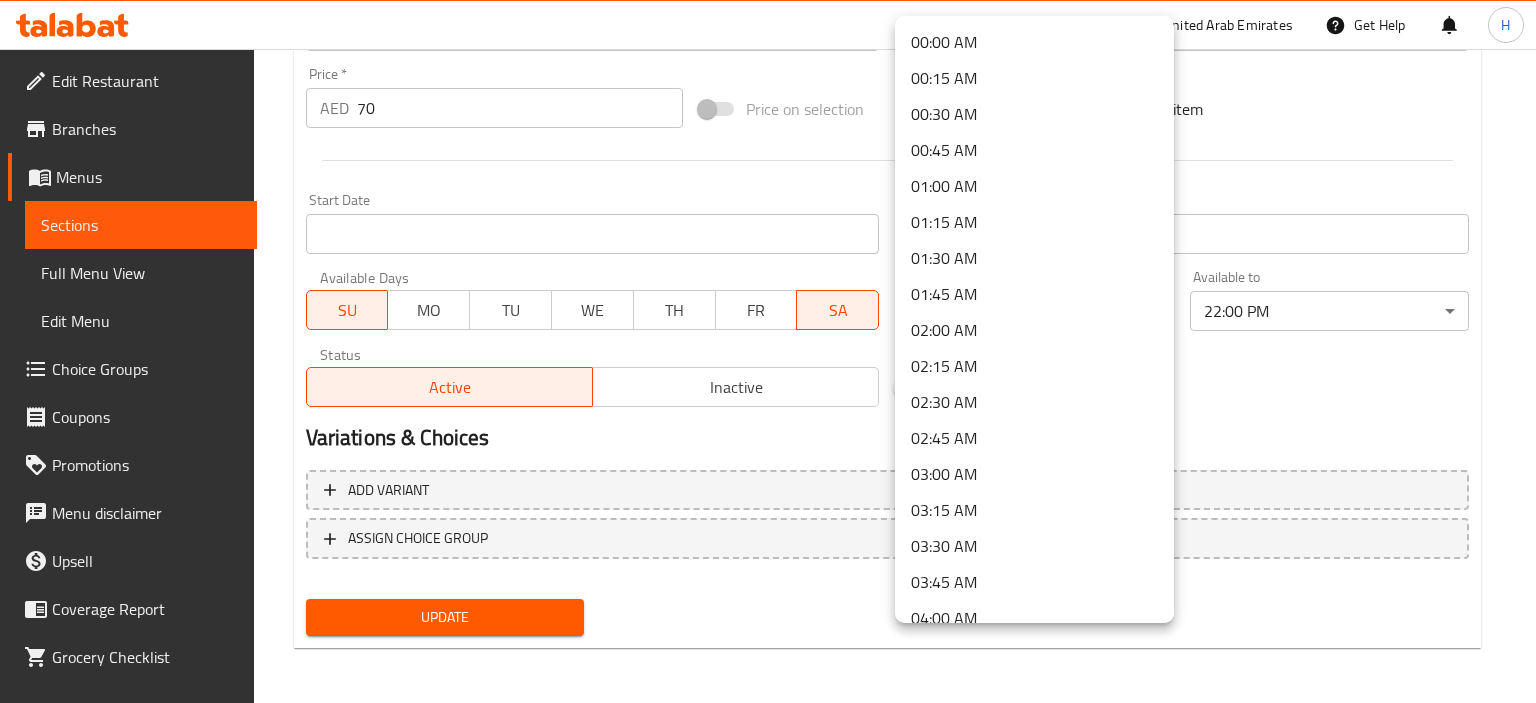 click on "​ Menu-management United Arab Emirates Get Help H   Edit Restaurant   Branches   Menus   Sections   Full Menu View   Edit Menu   Choice Groups   Coupons   Promotions   Menu disclaimer   Upsell   Coverage Report   Grocery Checklist  Version:    1.0.0  Get support on:    Support.OpsPlatform Home / Restaurants management / Menus / Sections / item / update WEEKEND SPECIAL  section Update SLOW-ROASTED LAMB BARBACOA TACOS Add item image Image Size: 1200 x 800 px / Image formats: jpg, png / 5MB Max. Item name (En)   * SLOW-ROASTED LAMB BARBACOA TACOS Item name (En)  * Item name (Ar)   * تاكو بارباكوا لحم الضأن المشوي ببطء Item name (Ar)  * Description (En) Australian bone-in lamb, rubbed in red chile and avocado leaf, slow-roasted overnight in banana leaf - served as two tacos with smoky tomatillo morita salsa, radish, and fresh lime Description (En) Description (Ar) Description (Ar) Product barcode Product barcode Product sku Product sku Price   * AED 70 Price  * Free item" at bounding box center [768, -333] 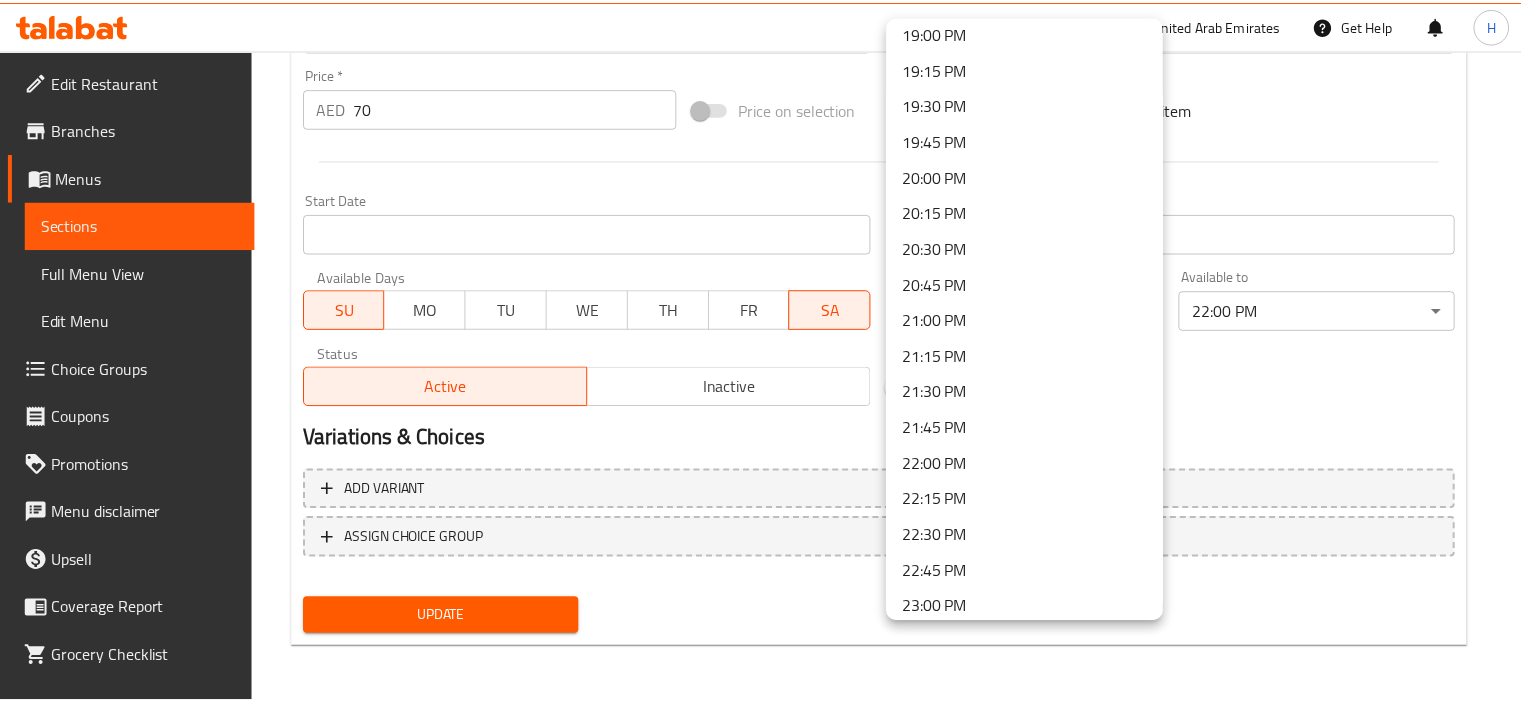 scroll, scrollTop: 2900, scrollLeft: 0, axis: vertical 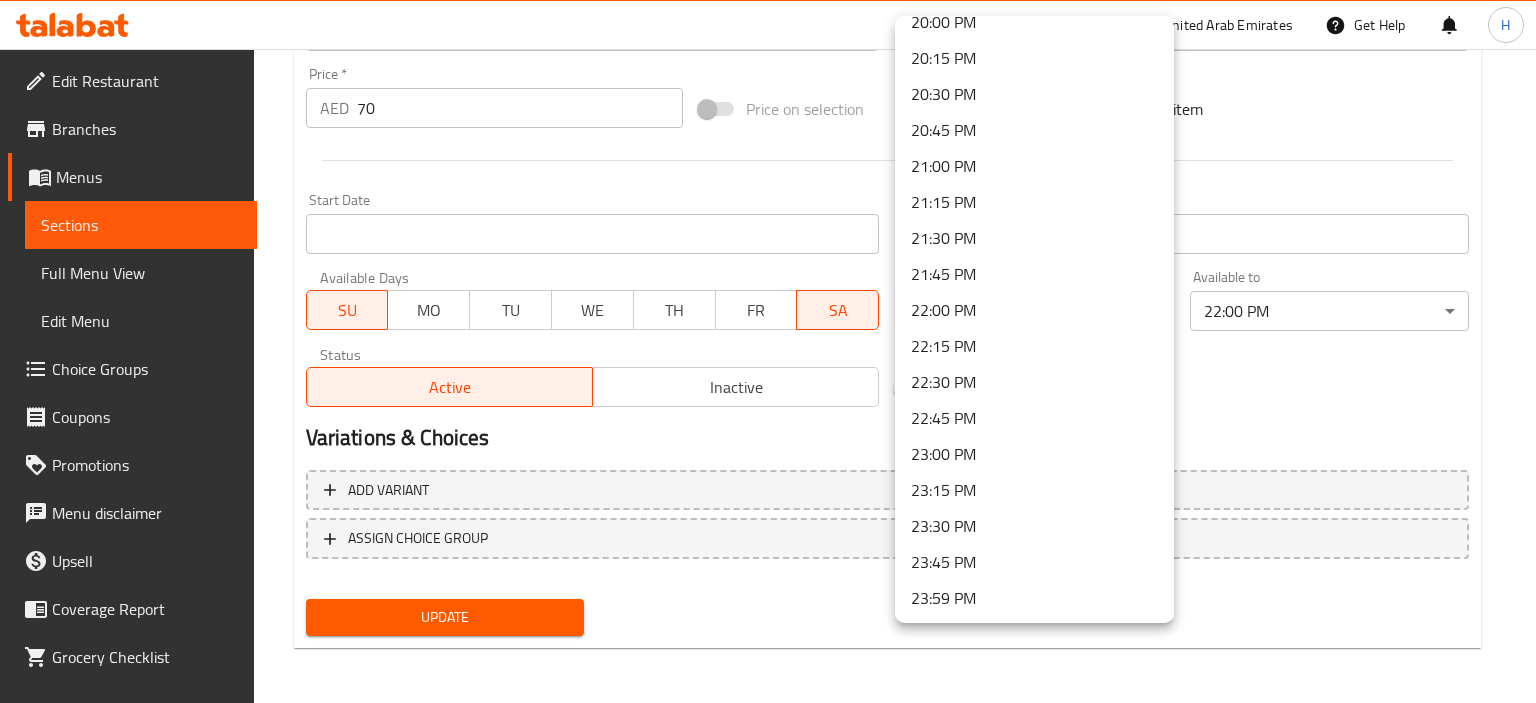 click at bounding box center (768, 351) 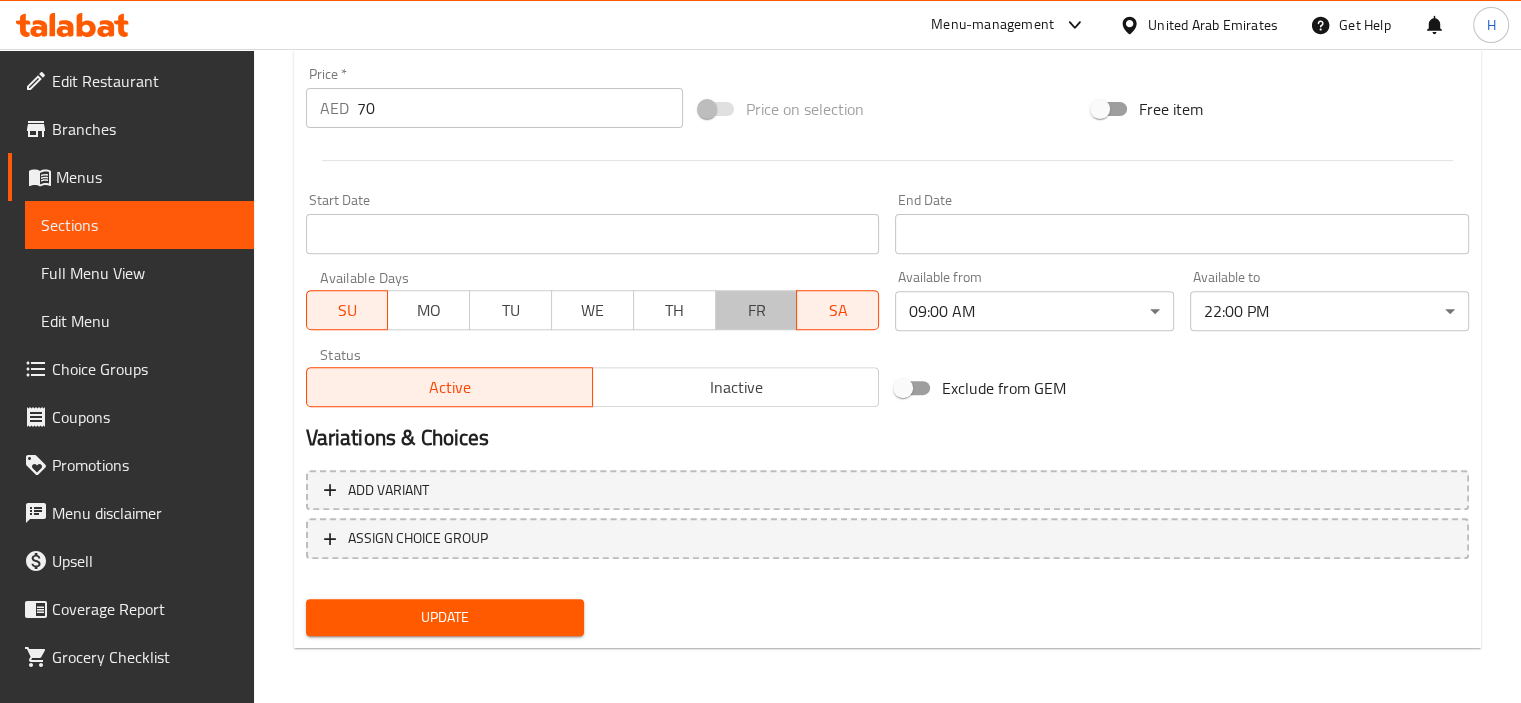 click on "FR" at bounding box center (757, 310) 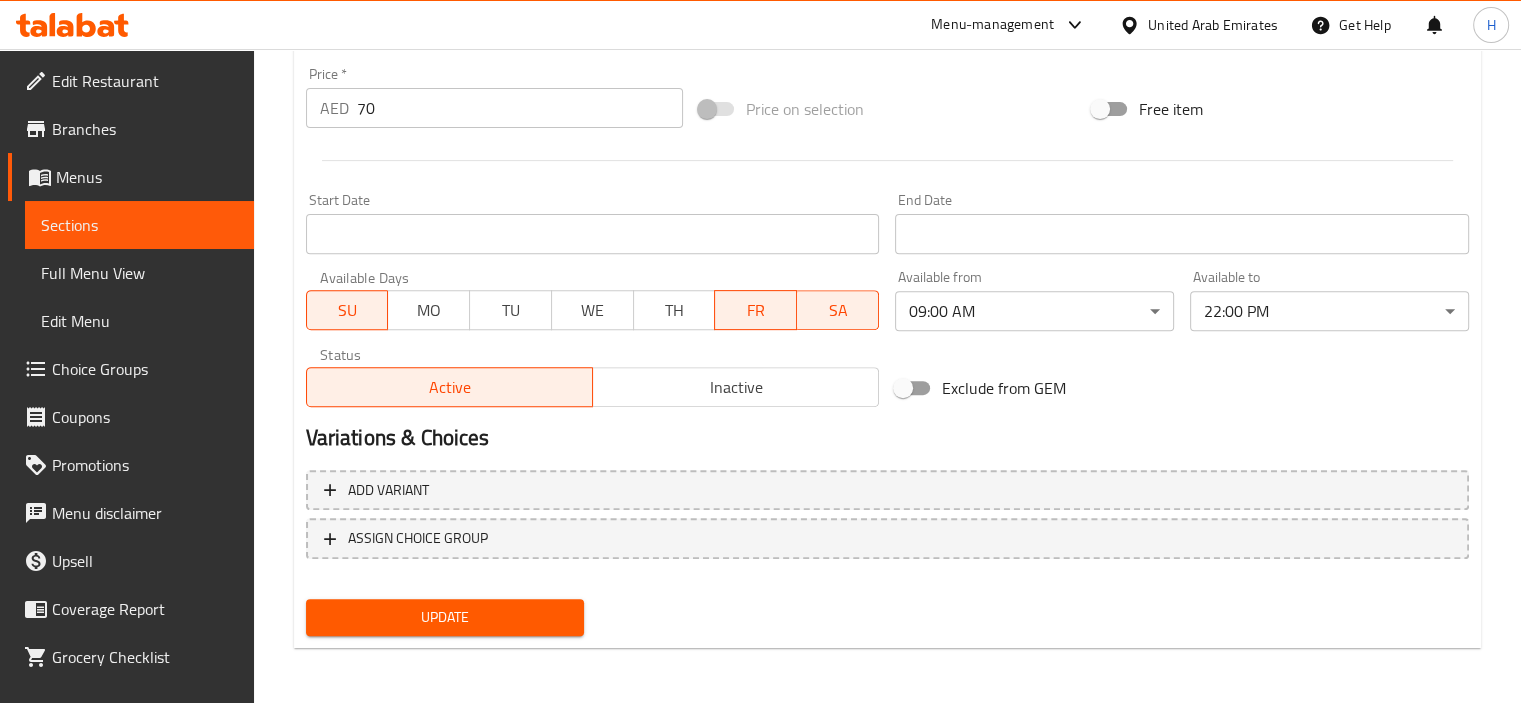 click on "MO" at bounding box center [429, 310] 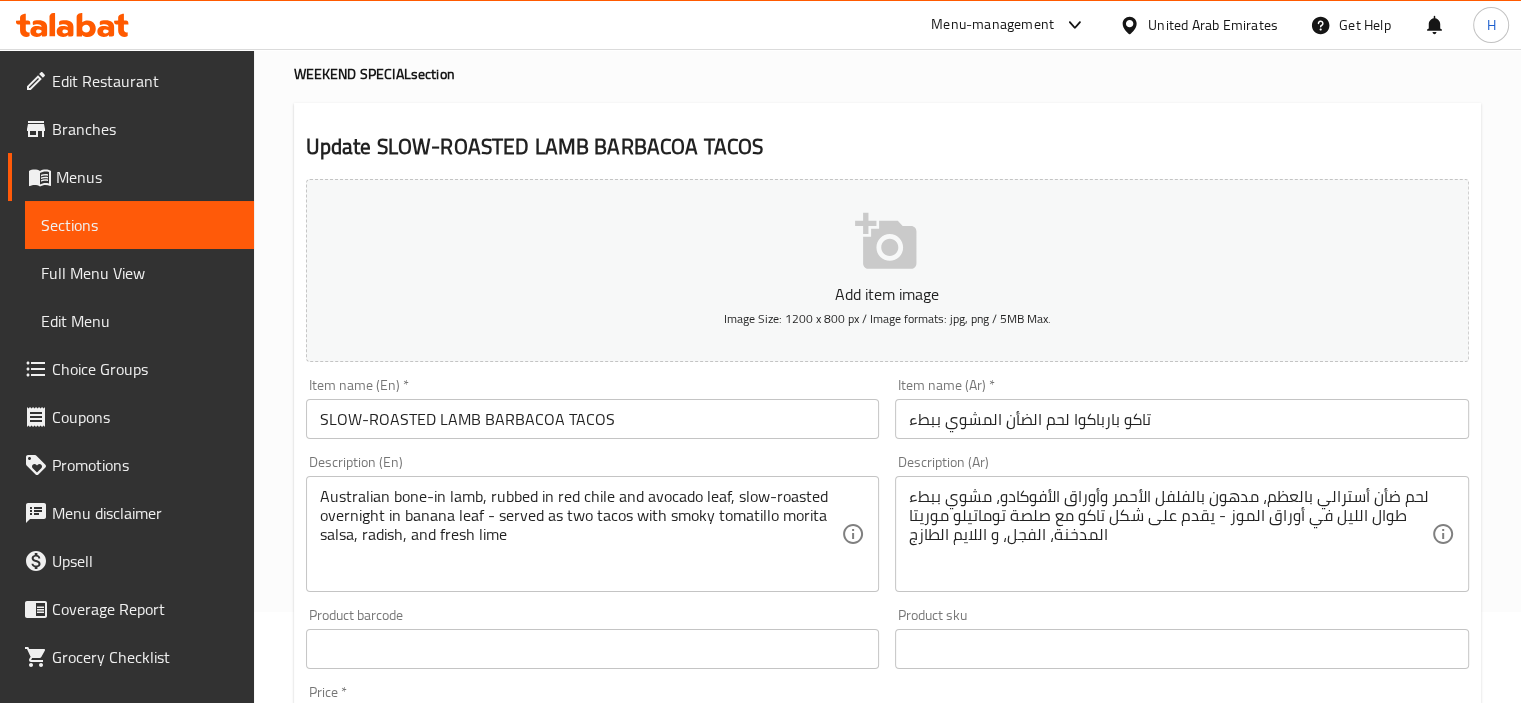 scroll, scrollTop: 0, scrollLeft: 0, axis: both 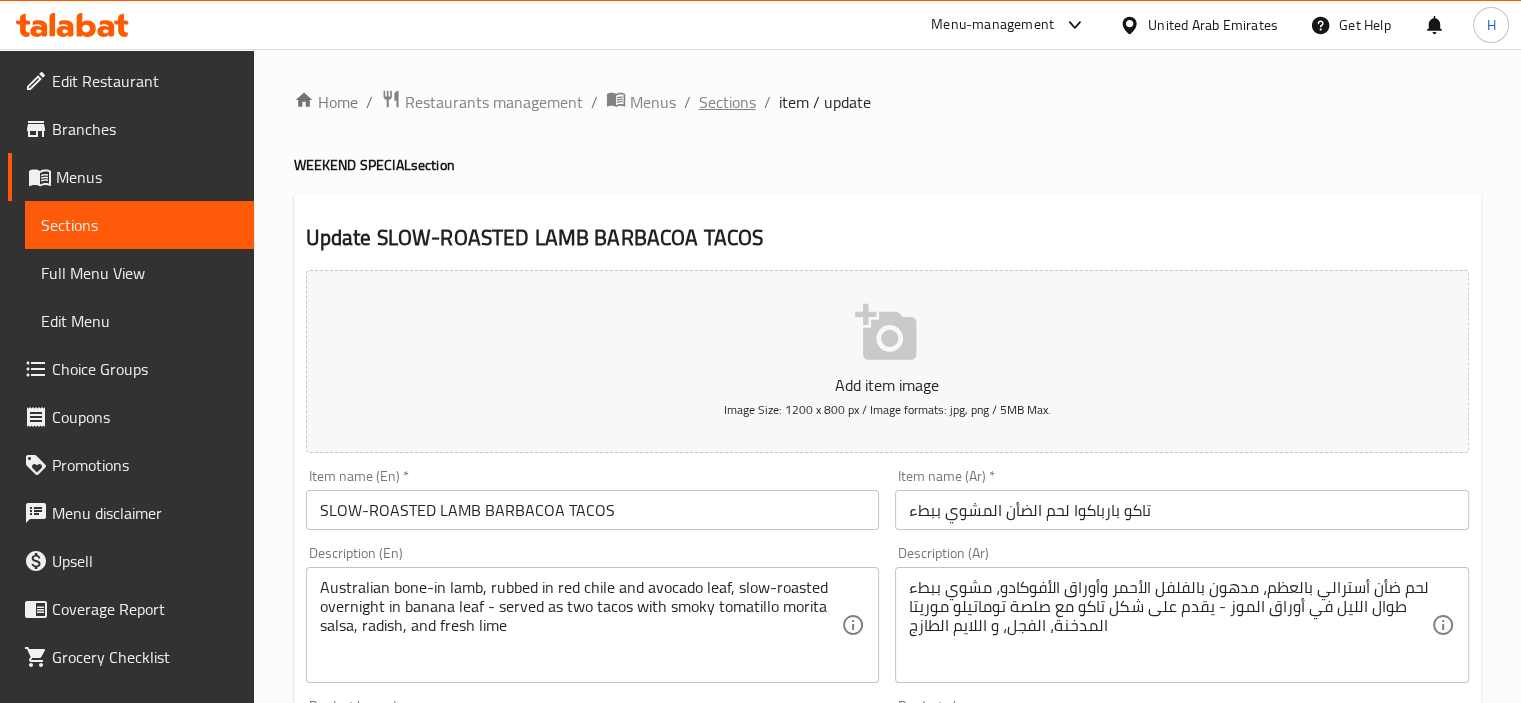 click on "Sections" at bounding box center (727, 102) 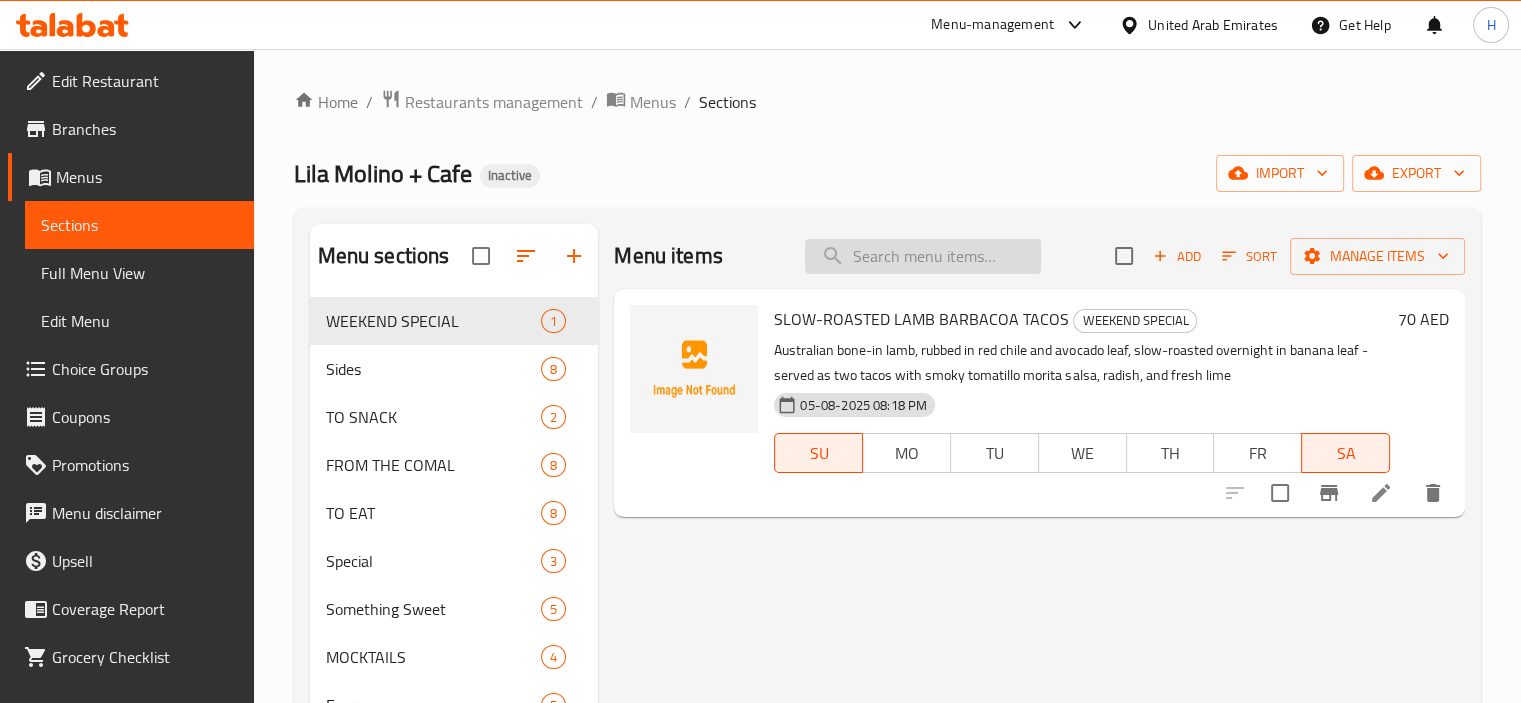 click at bounding box center [923, 256] 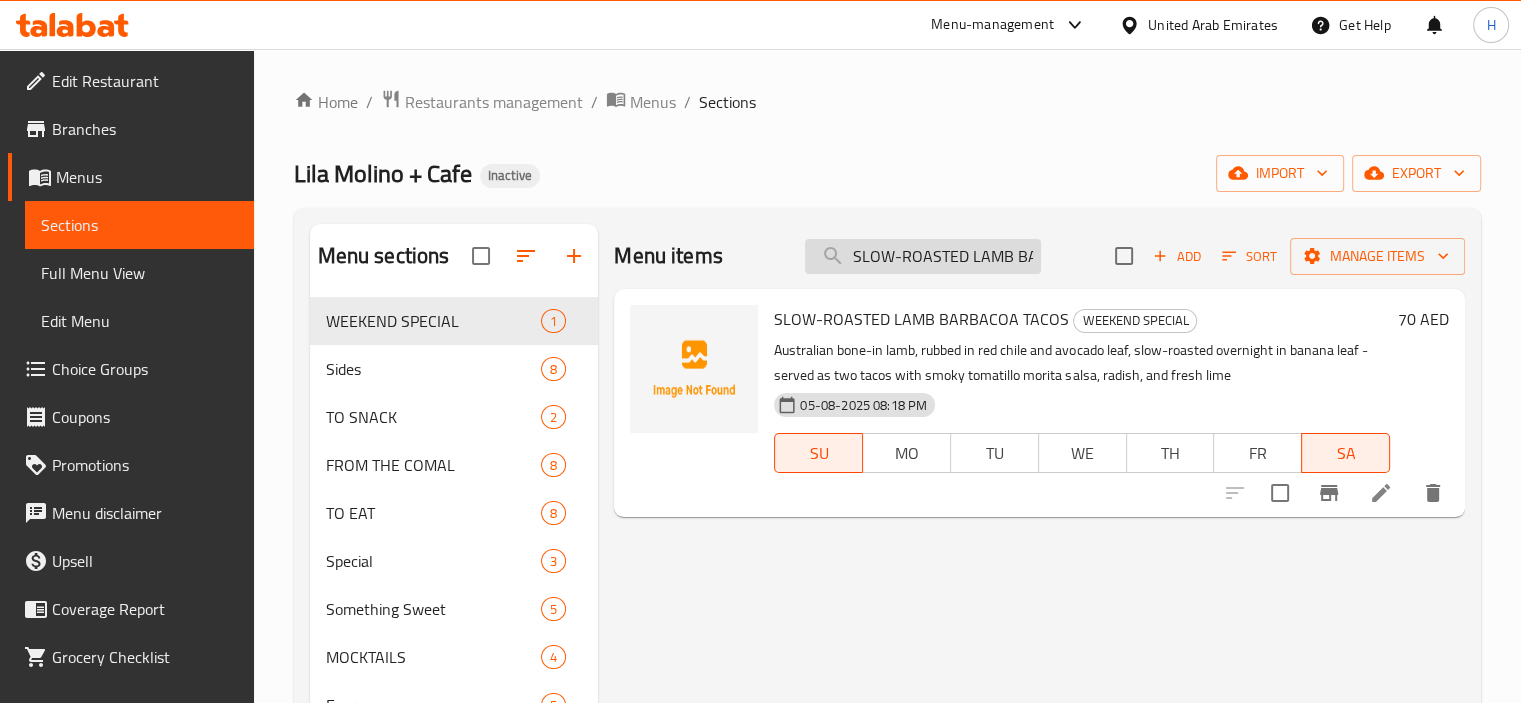 scroll, scrollTop: 0, scrollLeft: 105, axis: horizontal 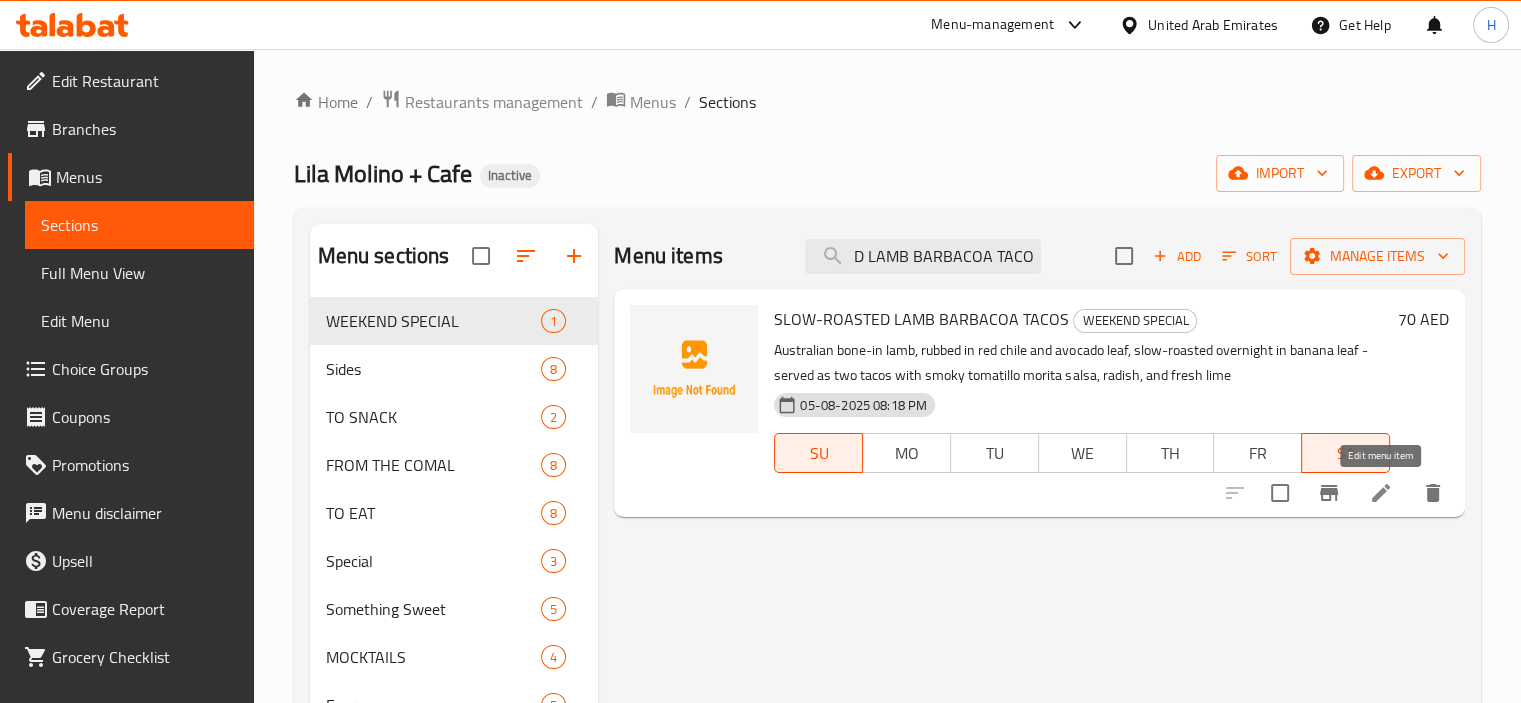 type on "SLOW-ROASTED LAMB BARBACOA TACOS" 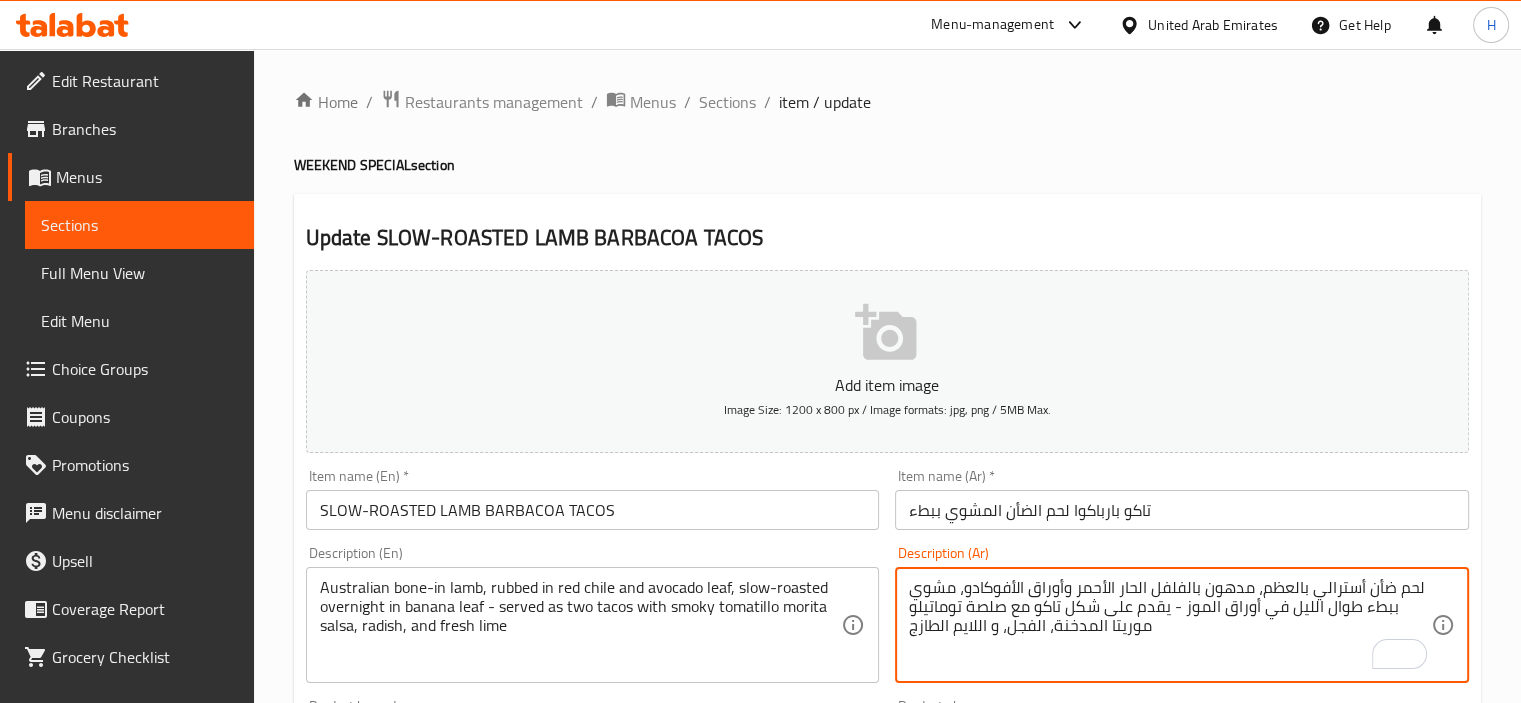 click on "لحم ضأن أسترالي بالعظم، مدهون بالفلفل الحار الأحمر وأوراق الأفوكادو، مشوي ببطء طوال الليل في أوراق الموز - يقدم على شكل تاكو مع صلصة توماتيلو موريتا المدخنة، الفجل، و اللايم الطازج" at bounding box center [1170, 625] 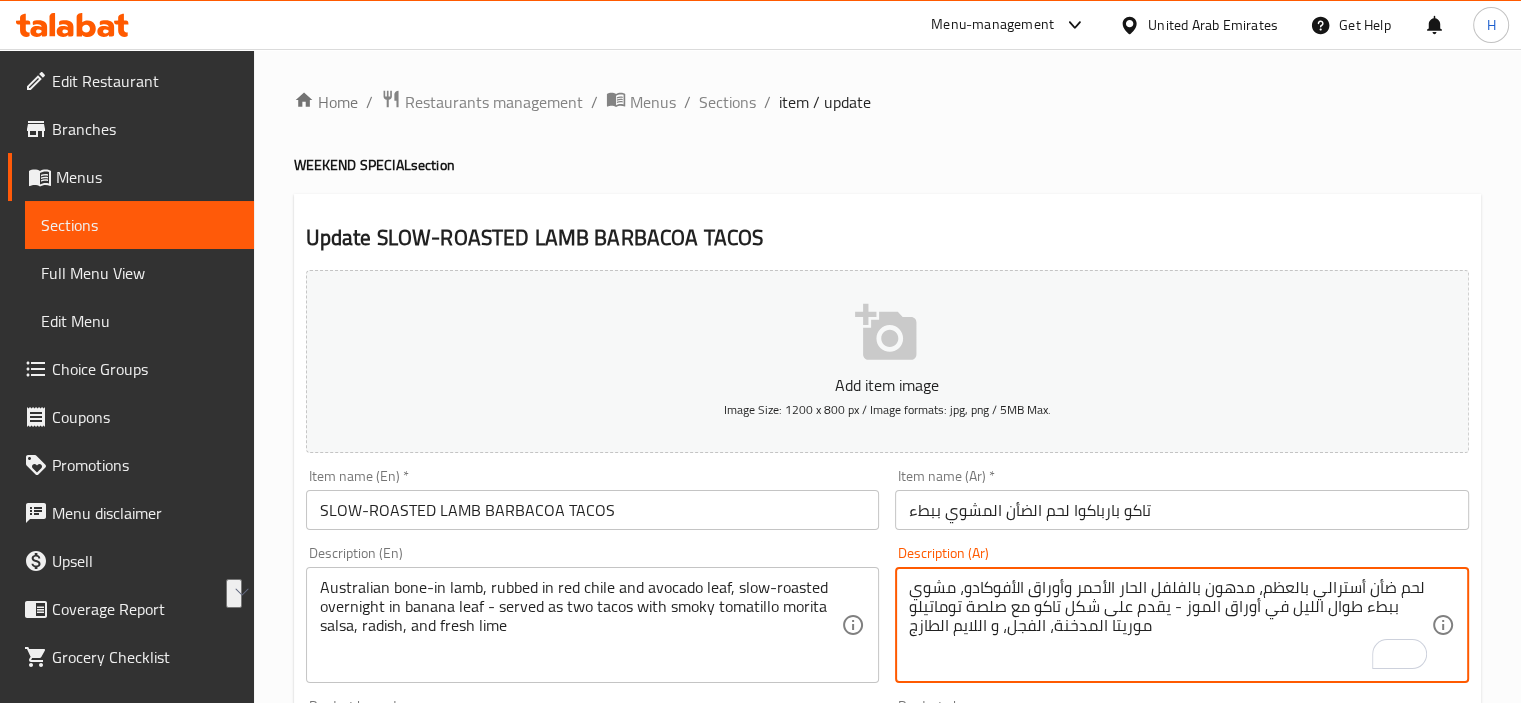 drag, startPoint x: 1128, startPoint y: 605, endPoint x: 1069, endPoint y: 605, distance: 59 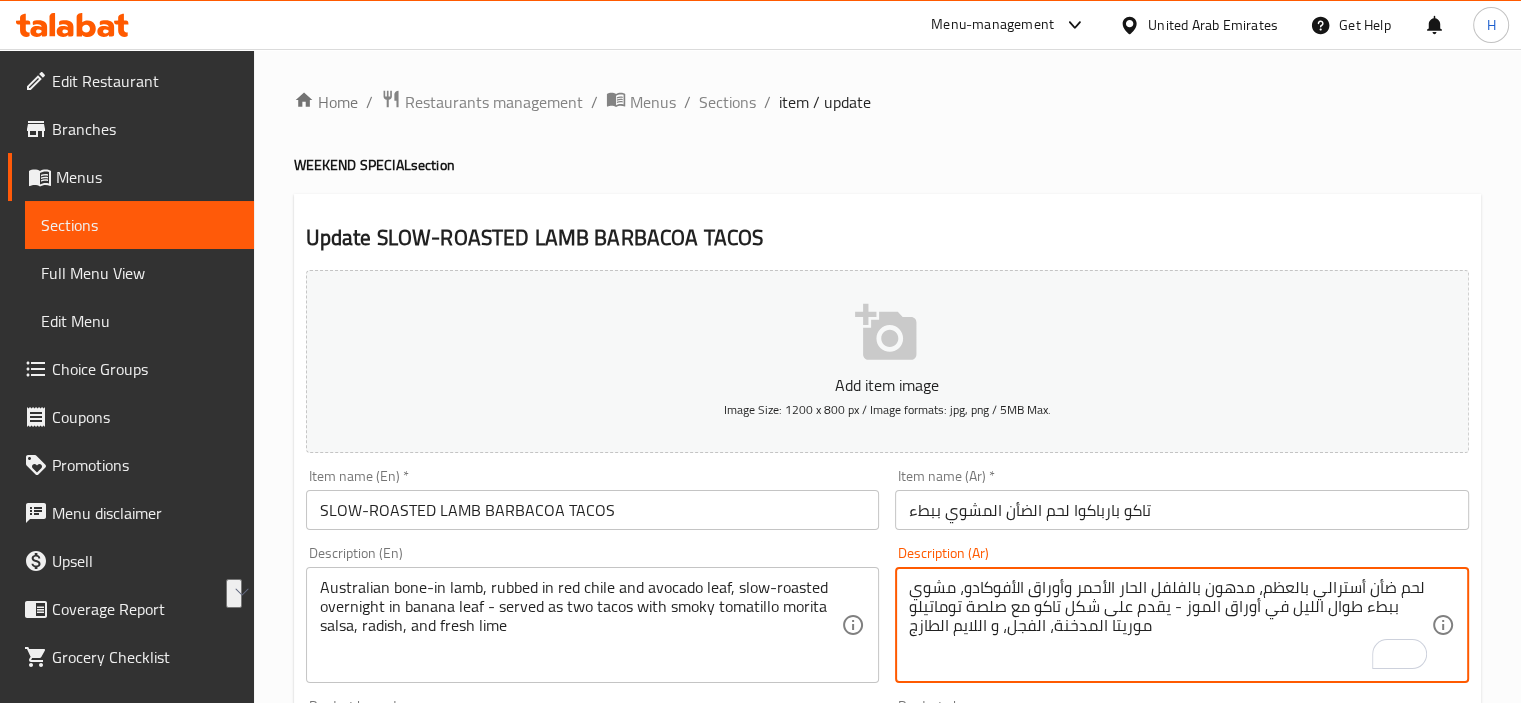 click on "لحم ضأن أسترالي بالعظم، مدهون بالفلفل الحار الأحمر وأوراق الأفوكادو، مشوي ببطء طوال الليل في أوراق الموز - يقدم على شكل تاكو مع صلصة توماتيلو موريتا المدخنة، الفجل، و اللايم الطازج" at bounding box center [1170, 625] 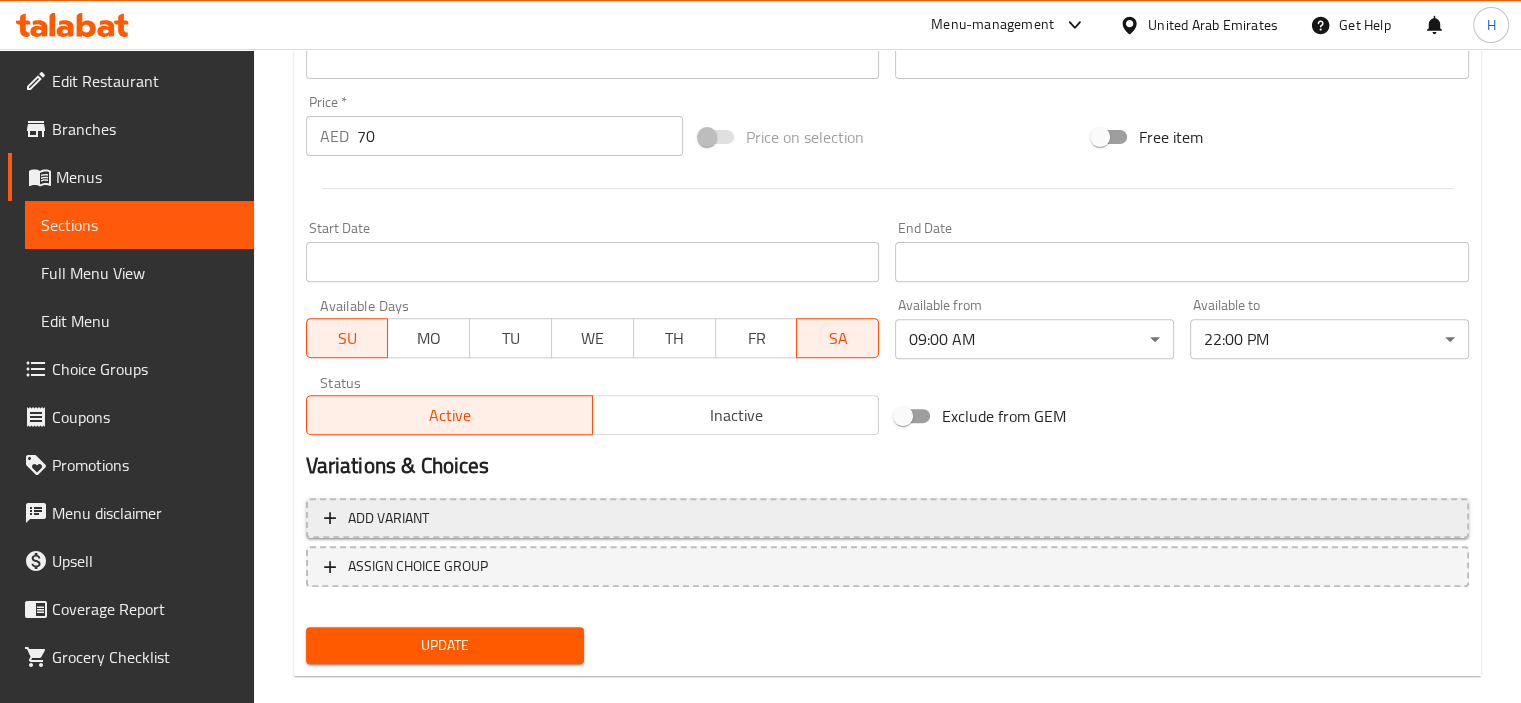 scroll, scrollTop: 709, scrollLeft: 0, axis: vertical 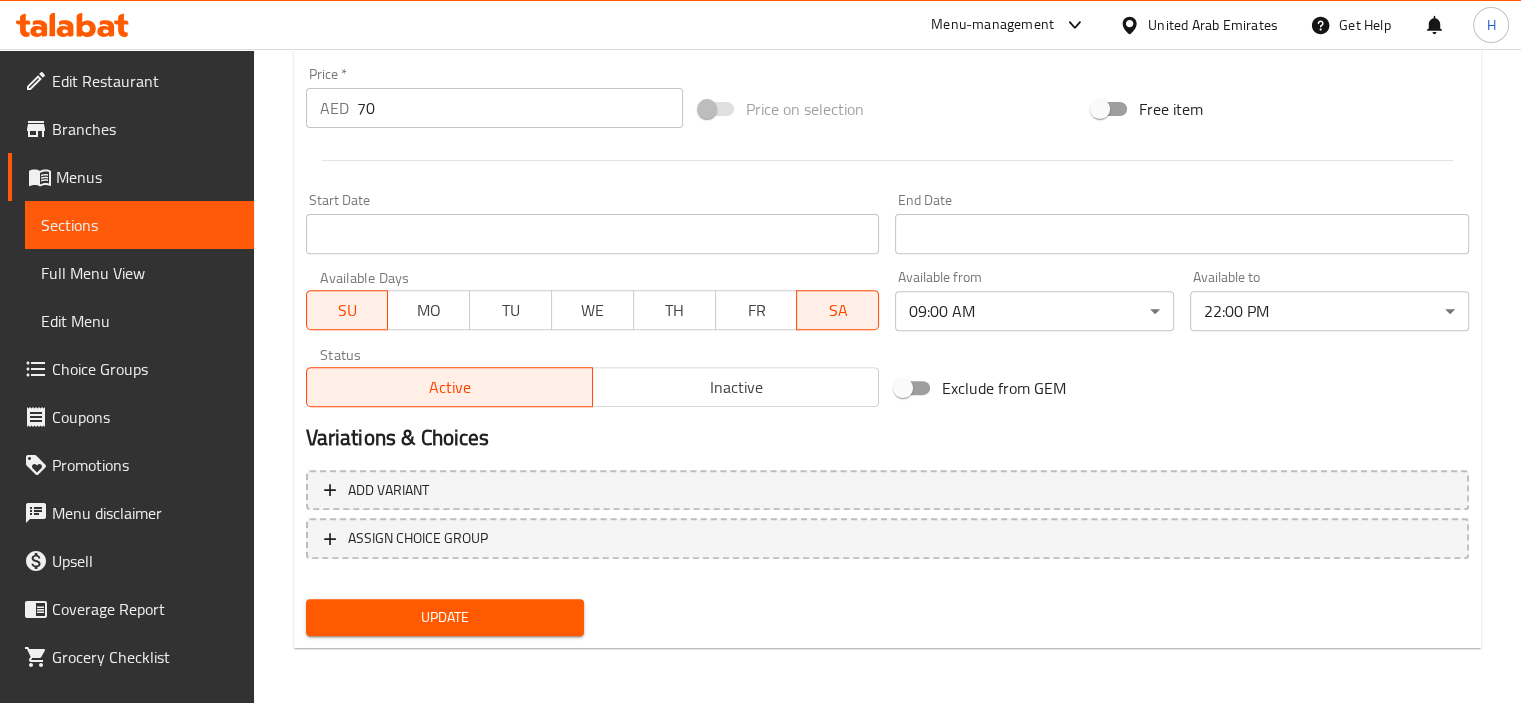 type on "لحم ضأن أسترالي بالعظم، مدهون بالفلفل الحار الأحمر وأوراق الأفوكادو، مشوي ببطء طوال الليل في أوراق الموز - يقدم على شكل 2 تاكو مع صلصة توماتيلو موريتا المدخنة، الفجل، و اللايم الطازج" 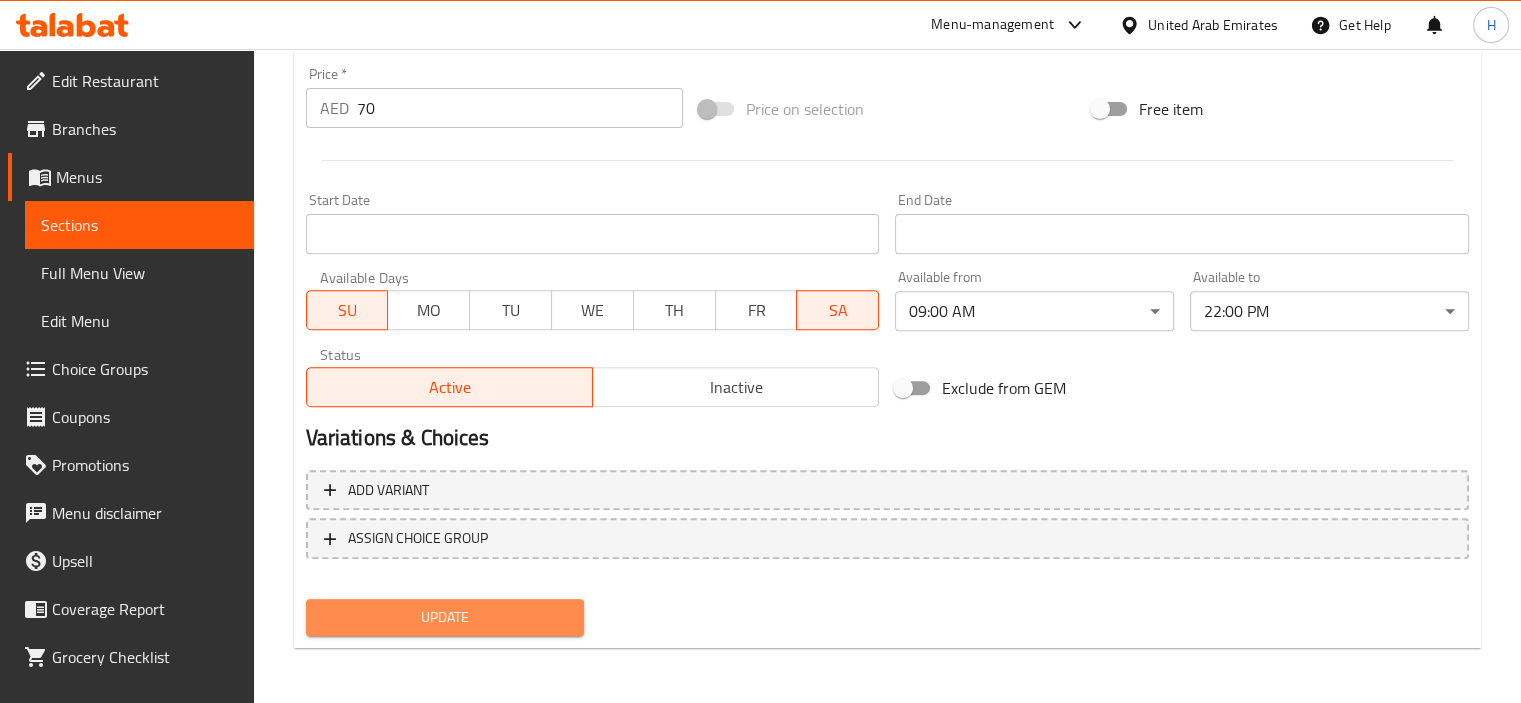 click on "Update" at bounding box center [445, 617] 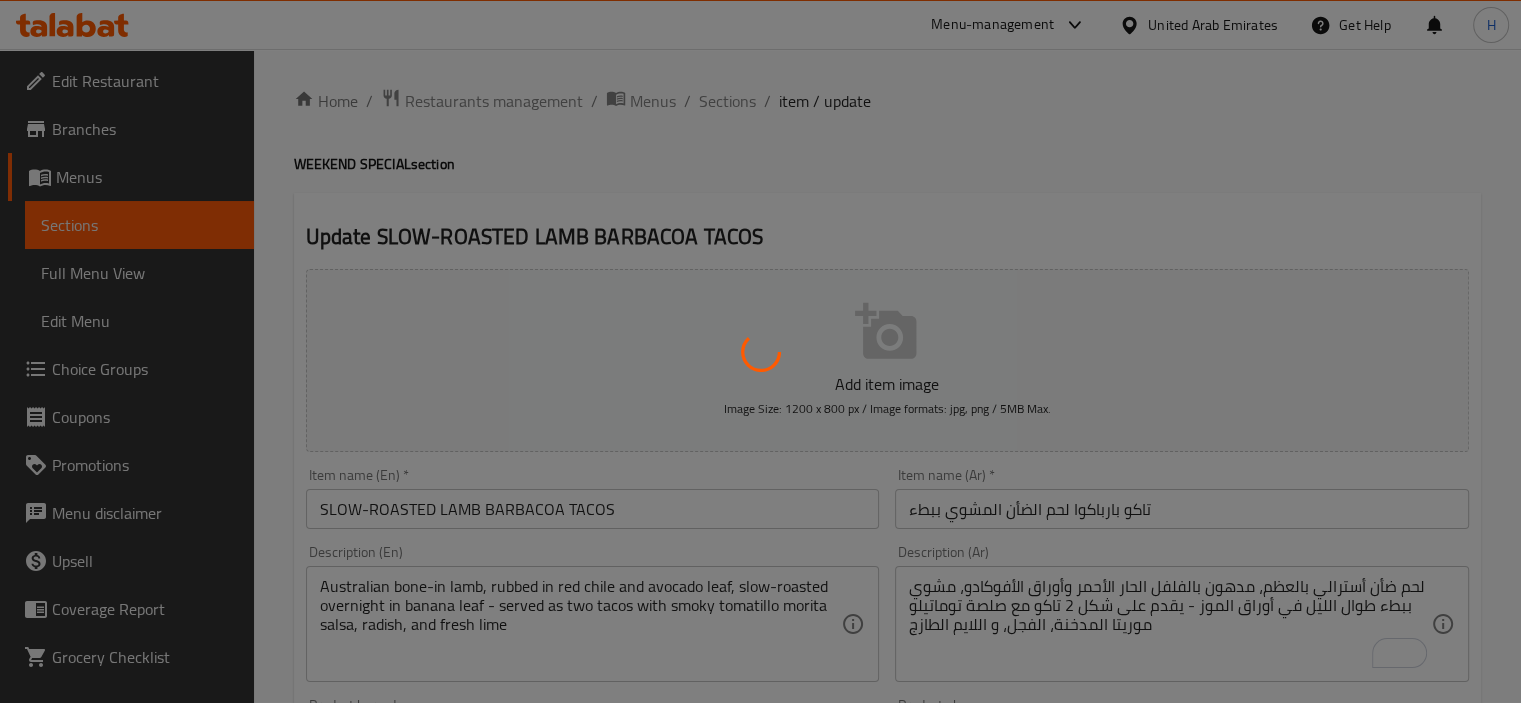 scroll, scrollTop: 0, scrollLeft: 0, axis: both 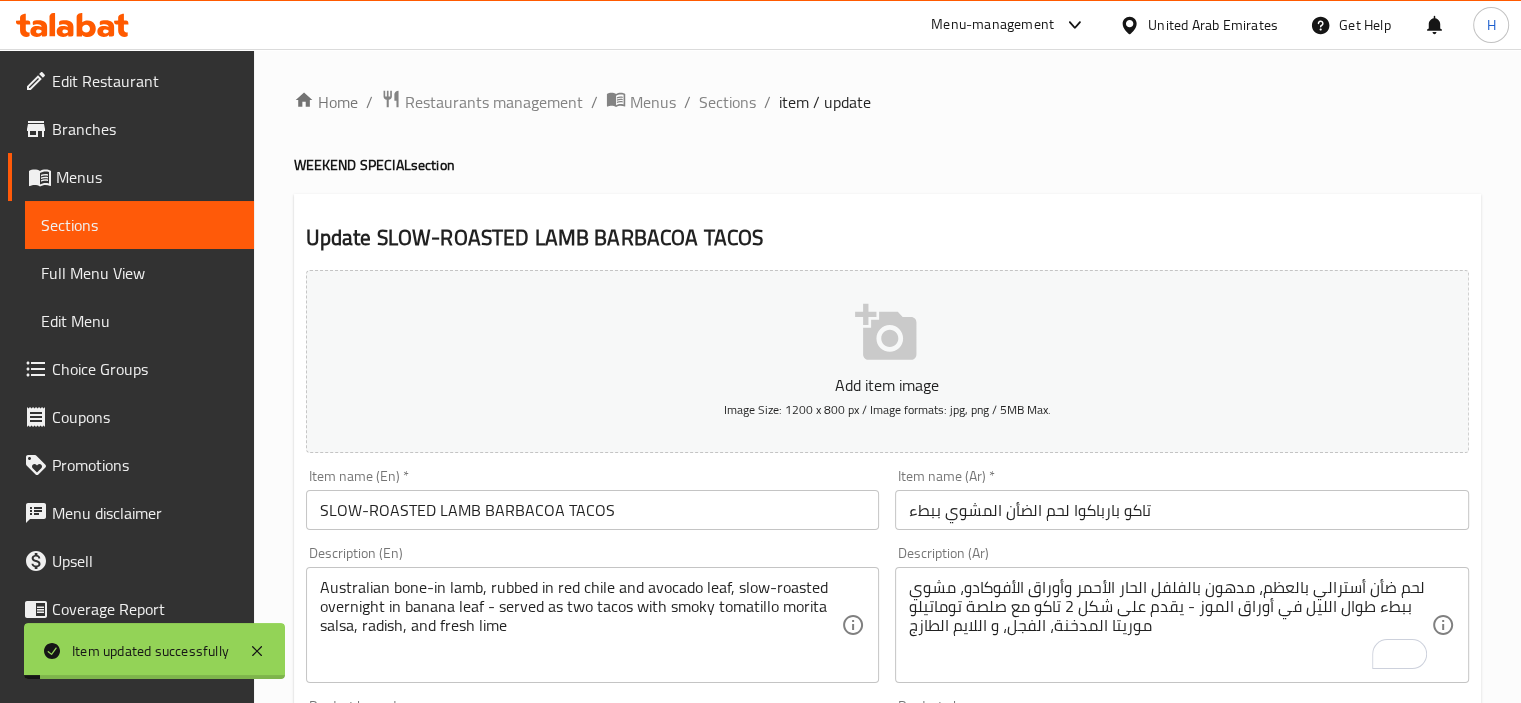 click on "SLOW-ROASTED LAMB BARBACOA TACOS" at bounding box center (593, 510) 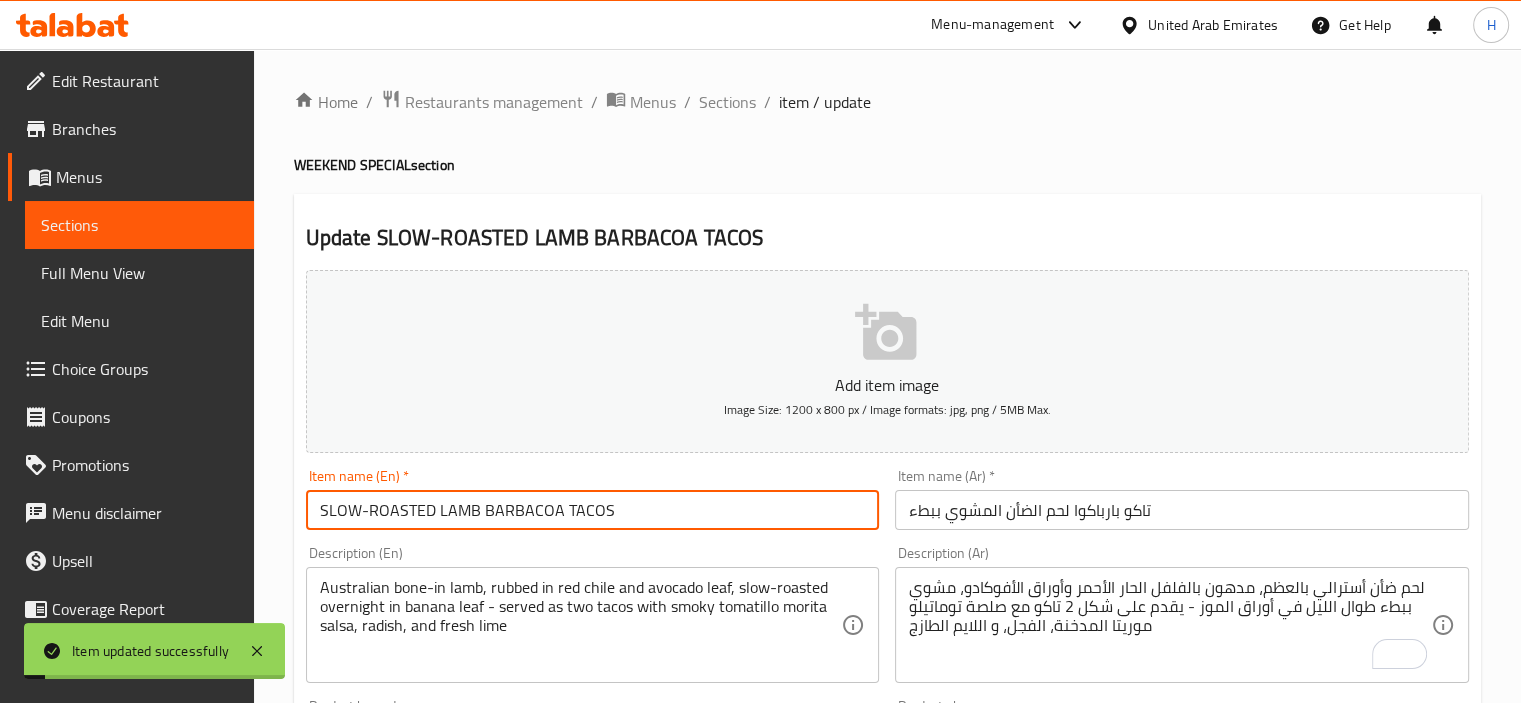 click on "SLOW-ROASTED LAMB BARBACOA TACOS" at bounding box center (593, 510) 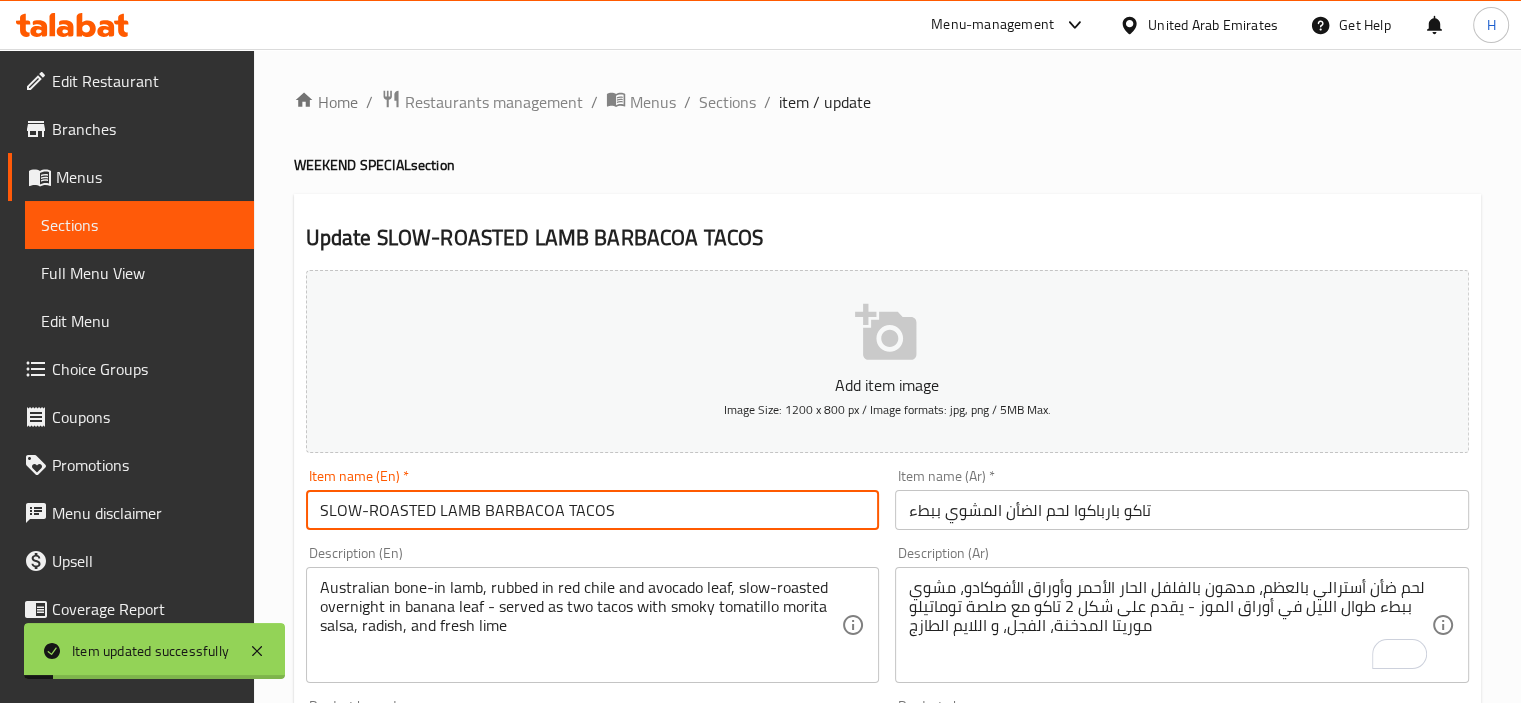 click on "SLOW-ROASTED LAMB BARBACOA TACOS" at bounding box center [593, 510] 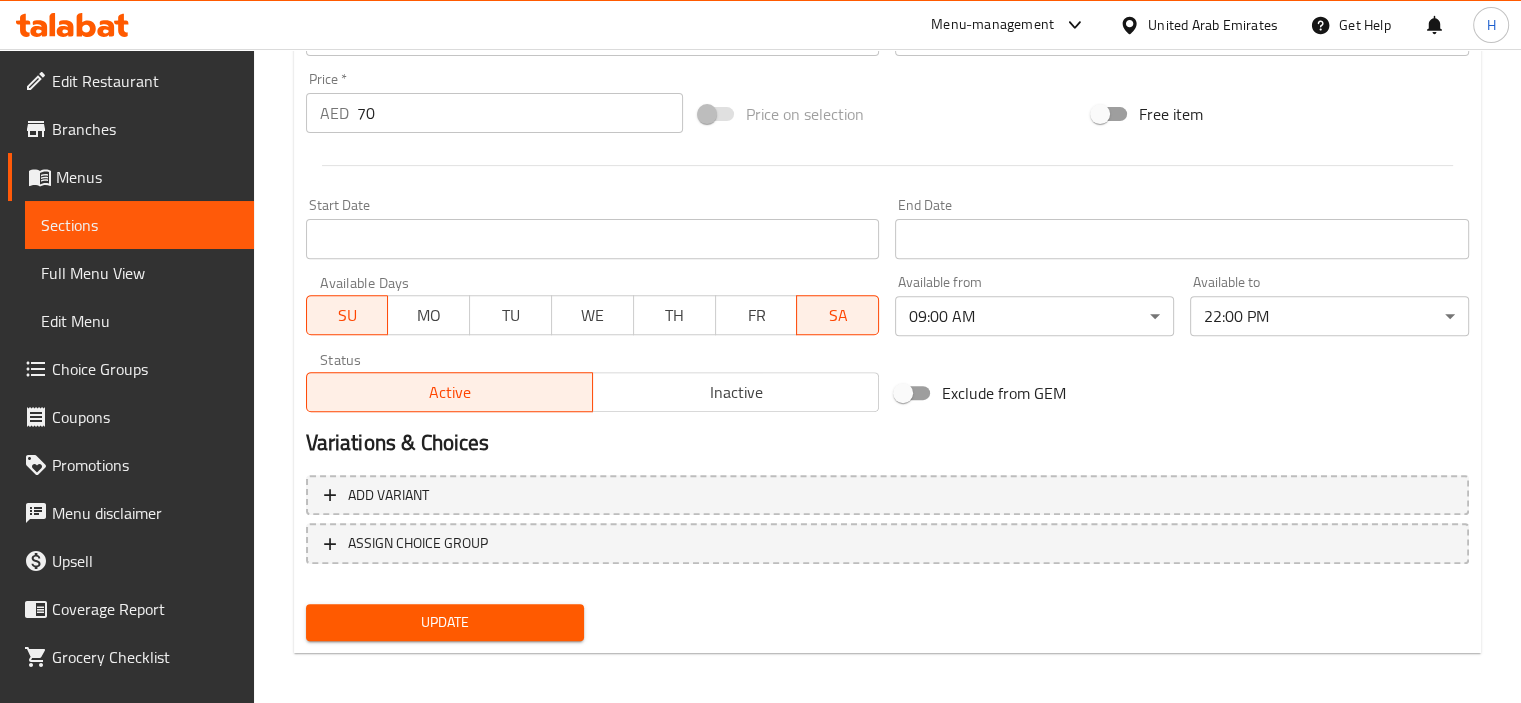 scroll, scrollTop: 709, scrollLeft: 0, axis: vertical 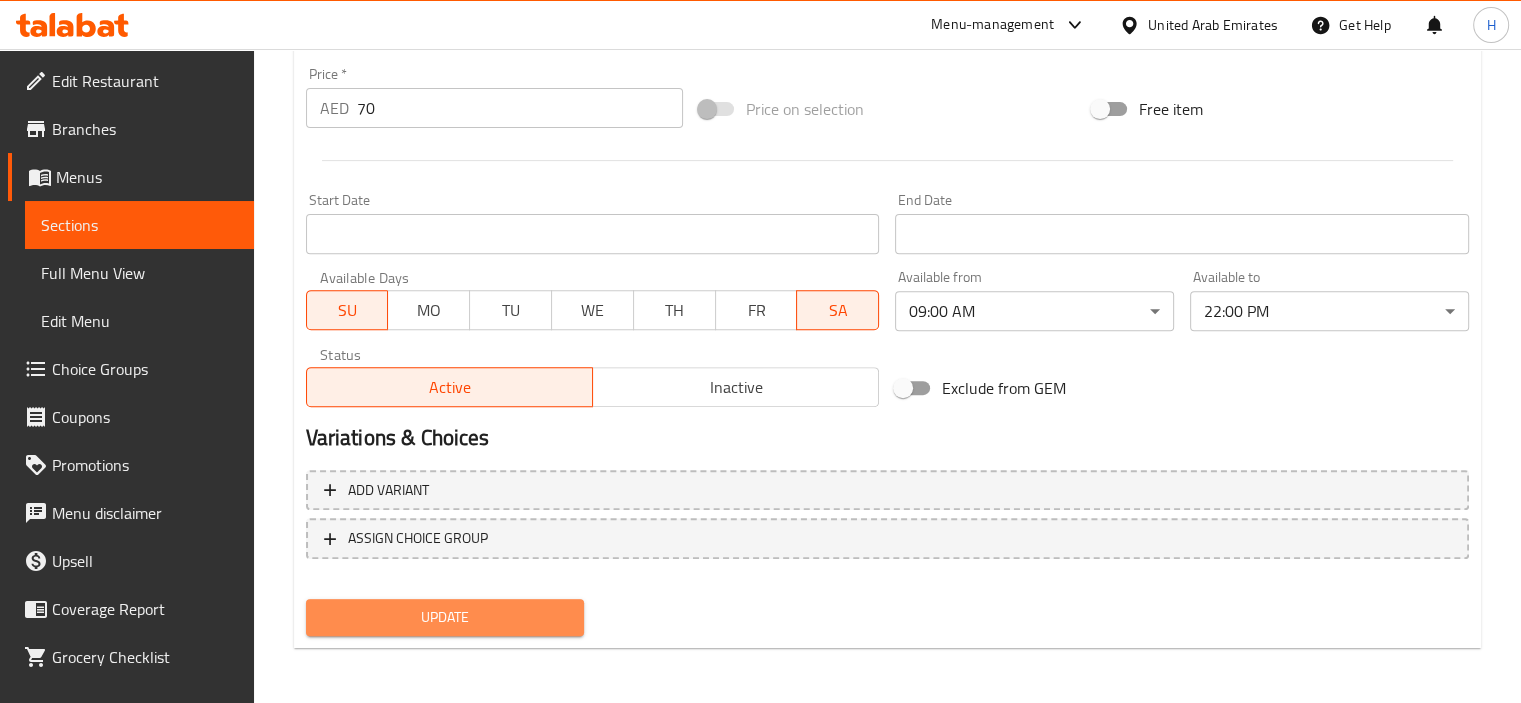 click on "Update" at bounding box center (445, 617) 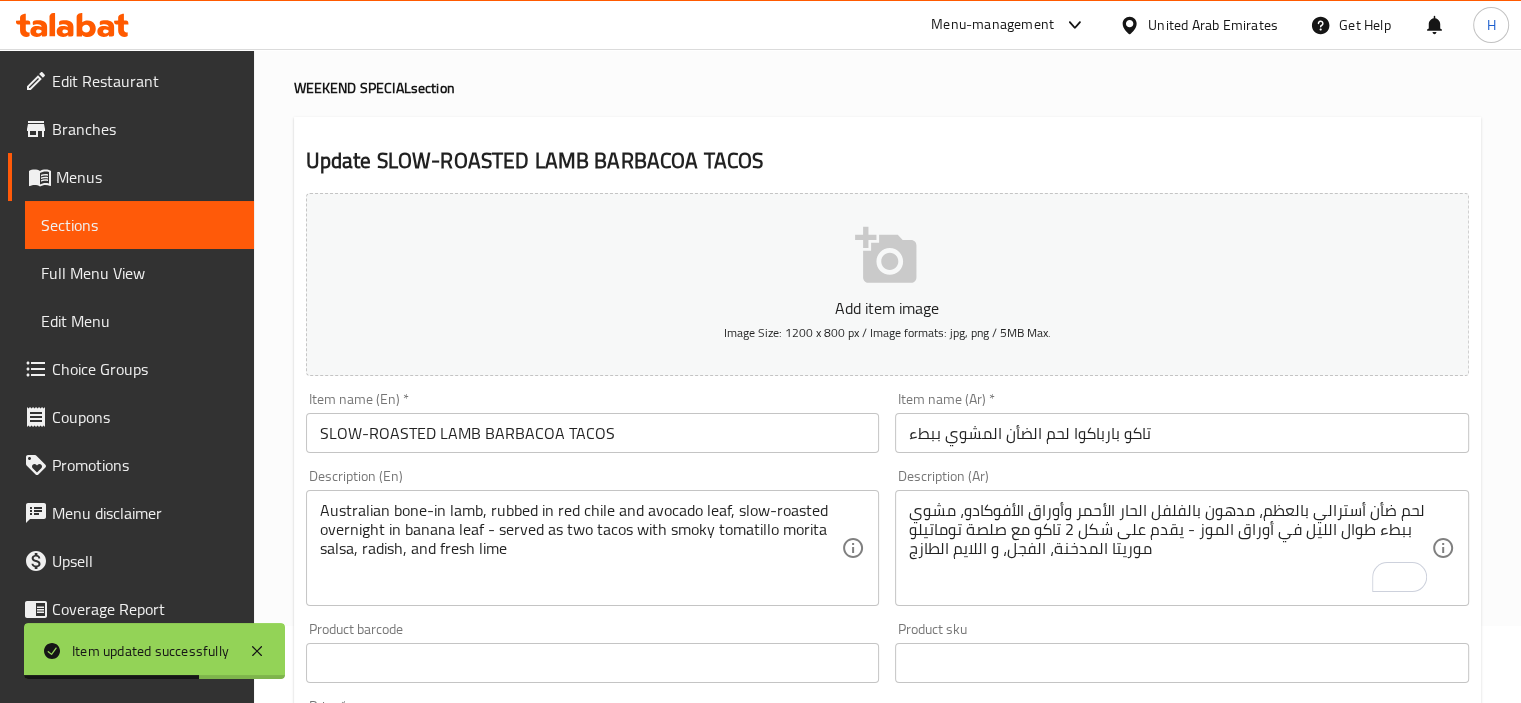 scroll, scrollTop: 0, scrollLeft: 0, axis: both 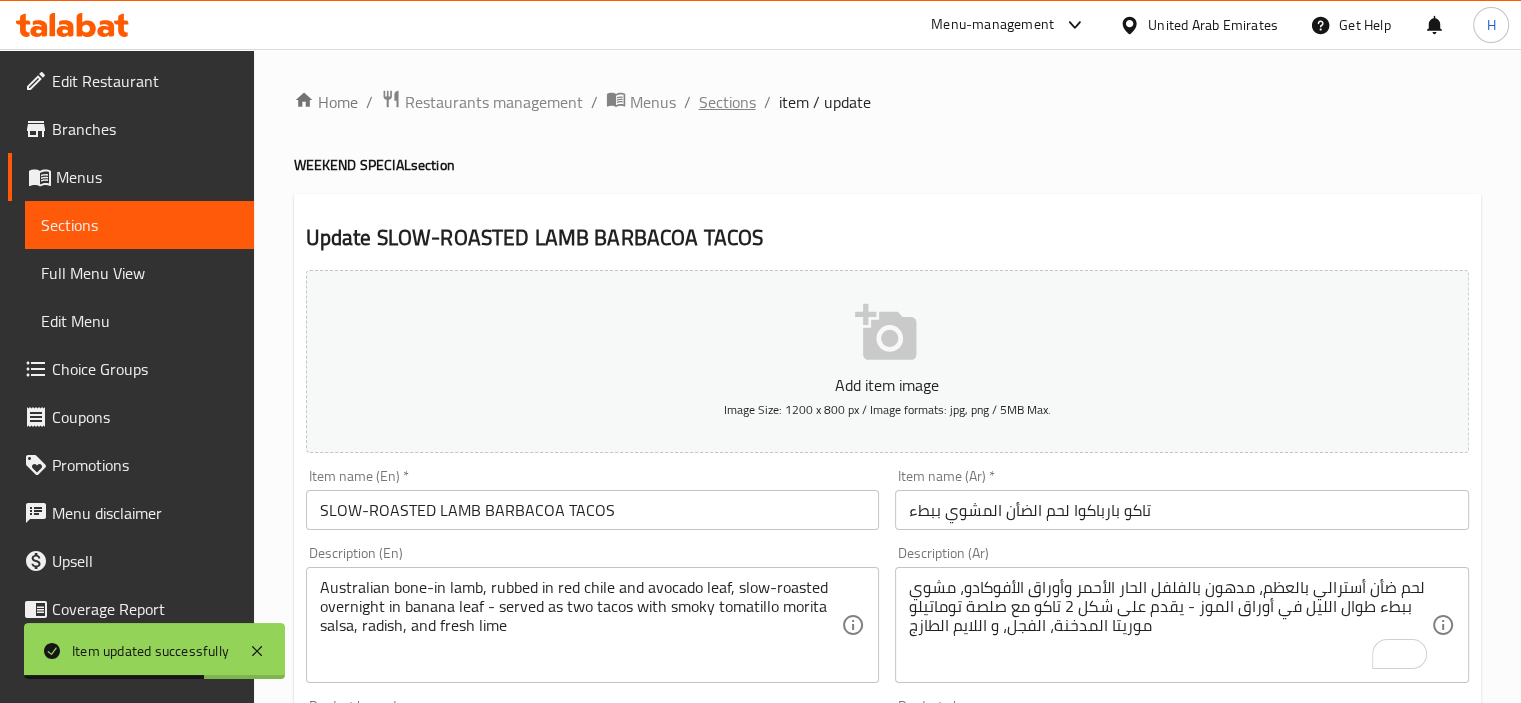 click on "Sections" at bounding box center [727, 102] 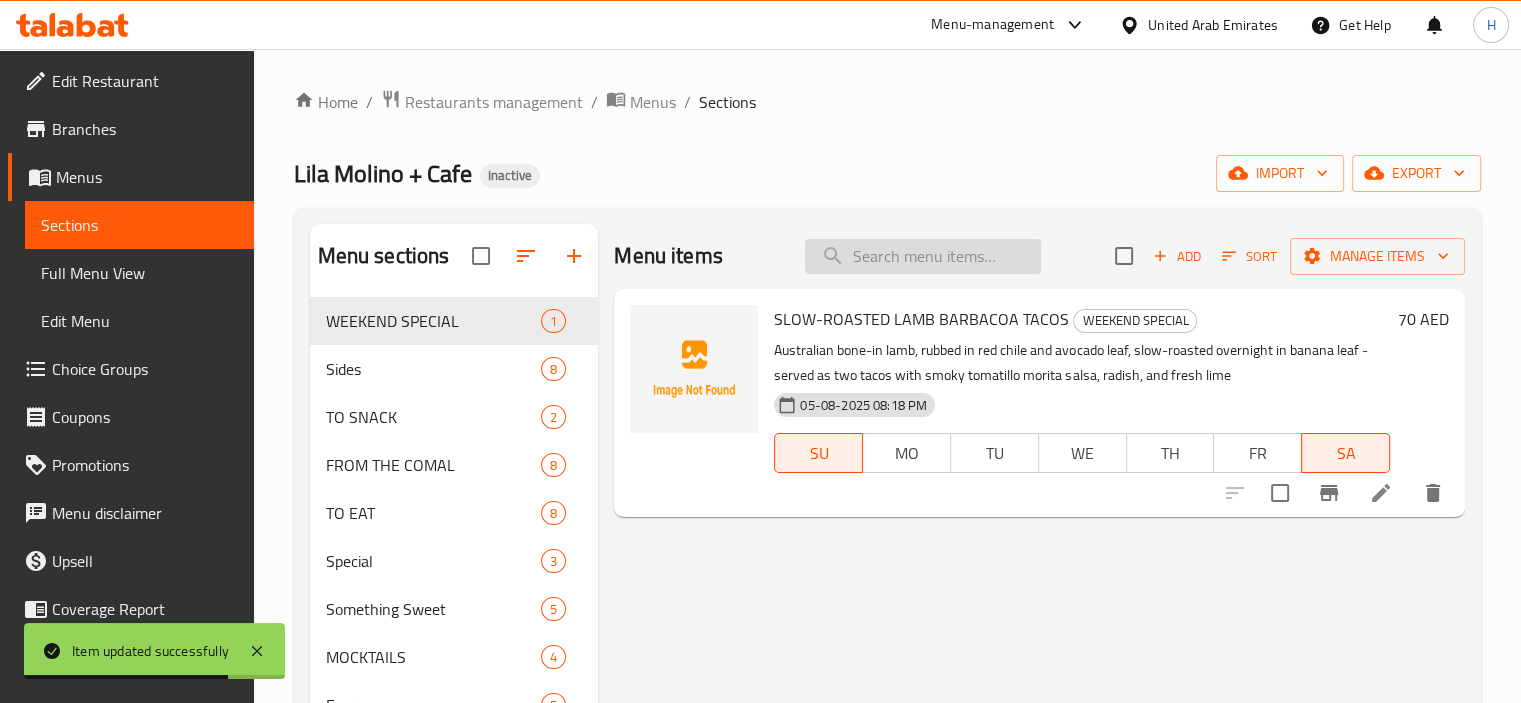 click at bounding box center [923, 256] 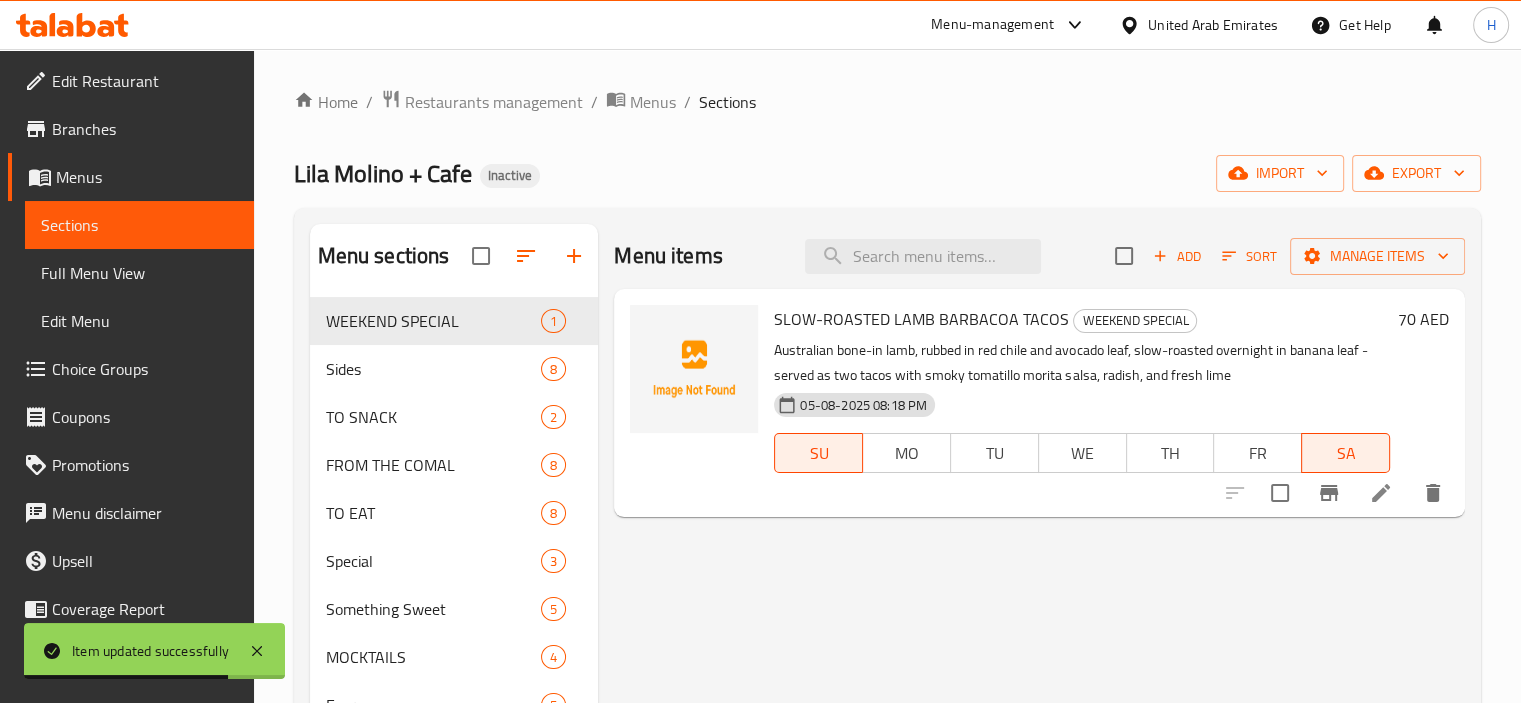 paste on "FRIED EGG" 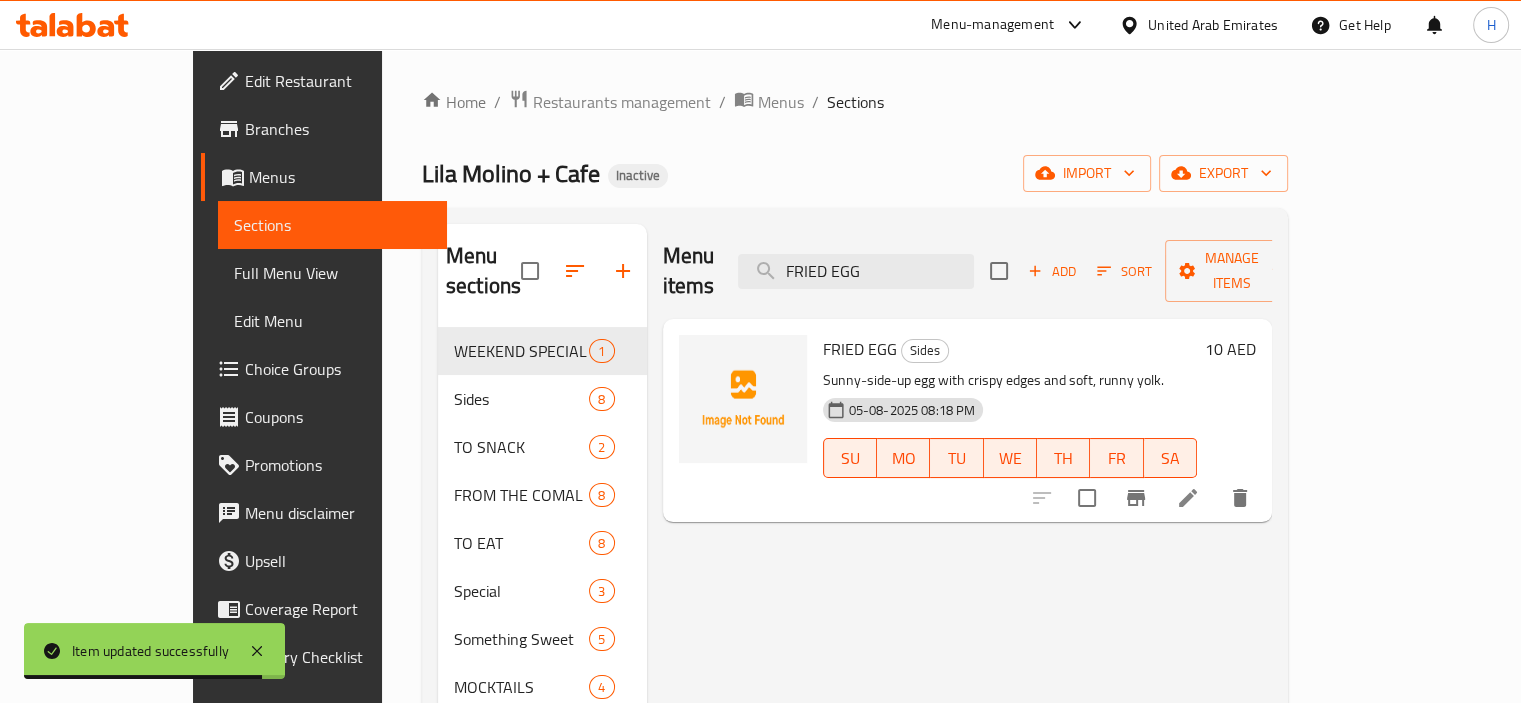 type on "FRIED EGG" 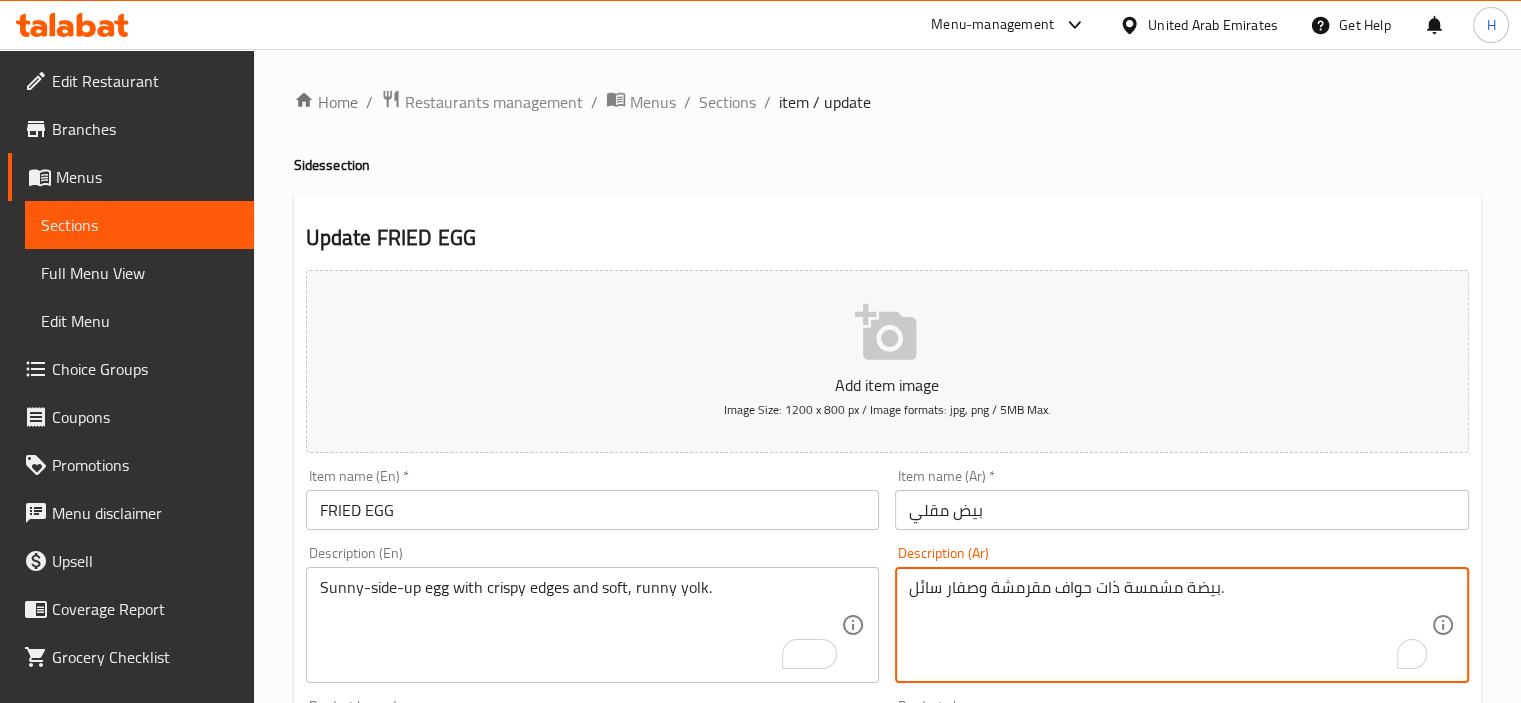 drag, startPoint x: 1220, startPoint y: 586, endPoint x: 1204, endPoint y: 589, distance: 16.27882 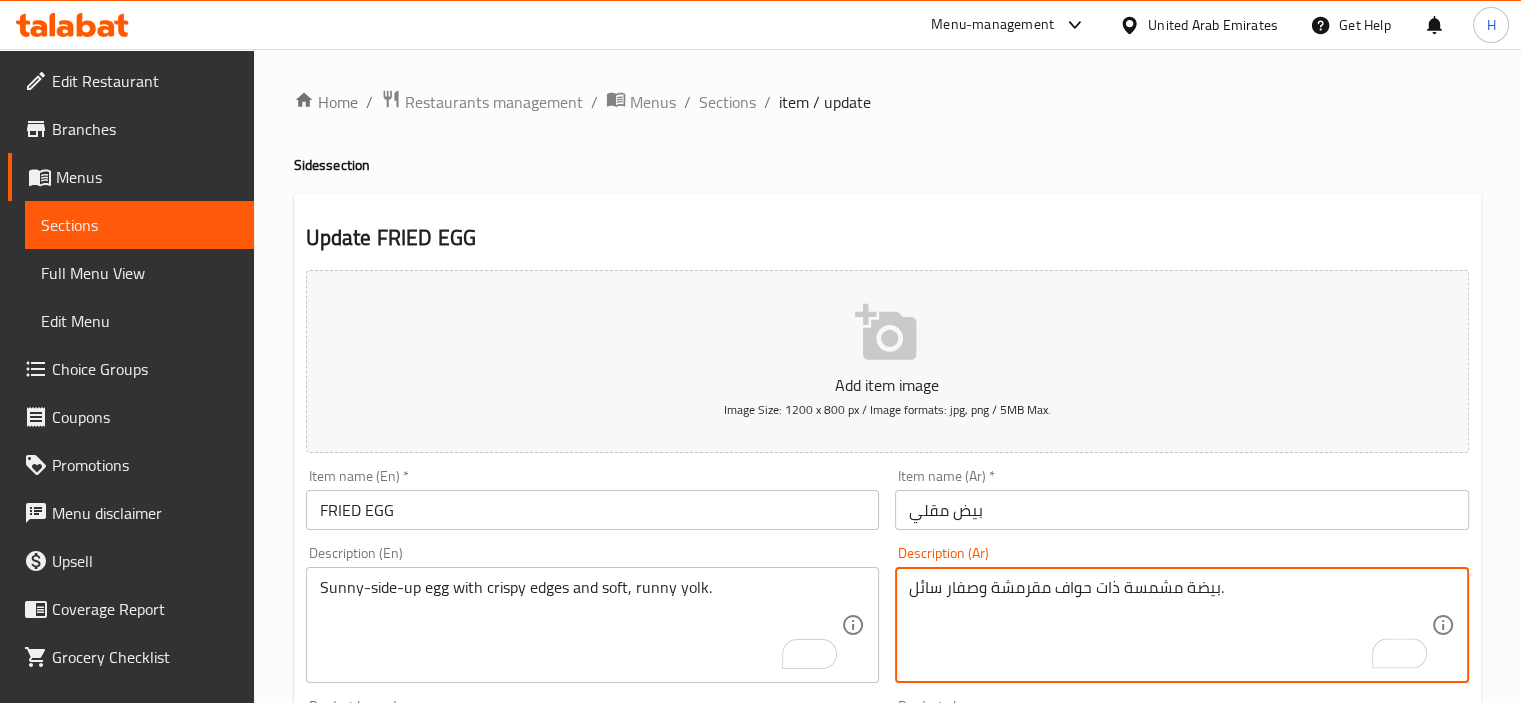 drag, startPoint x: 1123, startPoint y: 585, endPoint x: 1216, endPoint y: 587, distance: 93.0215 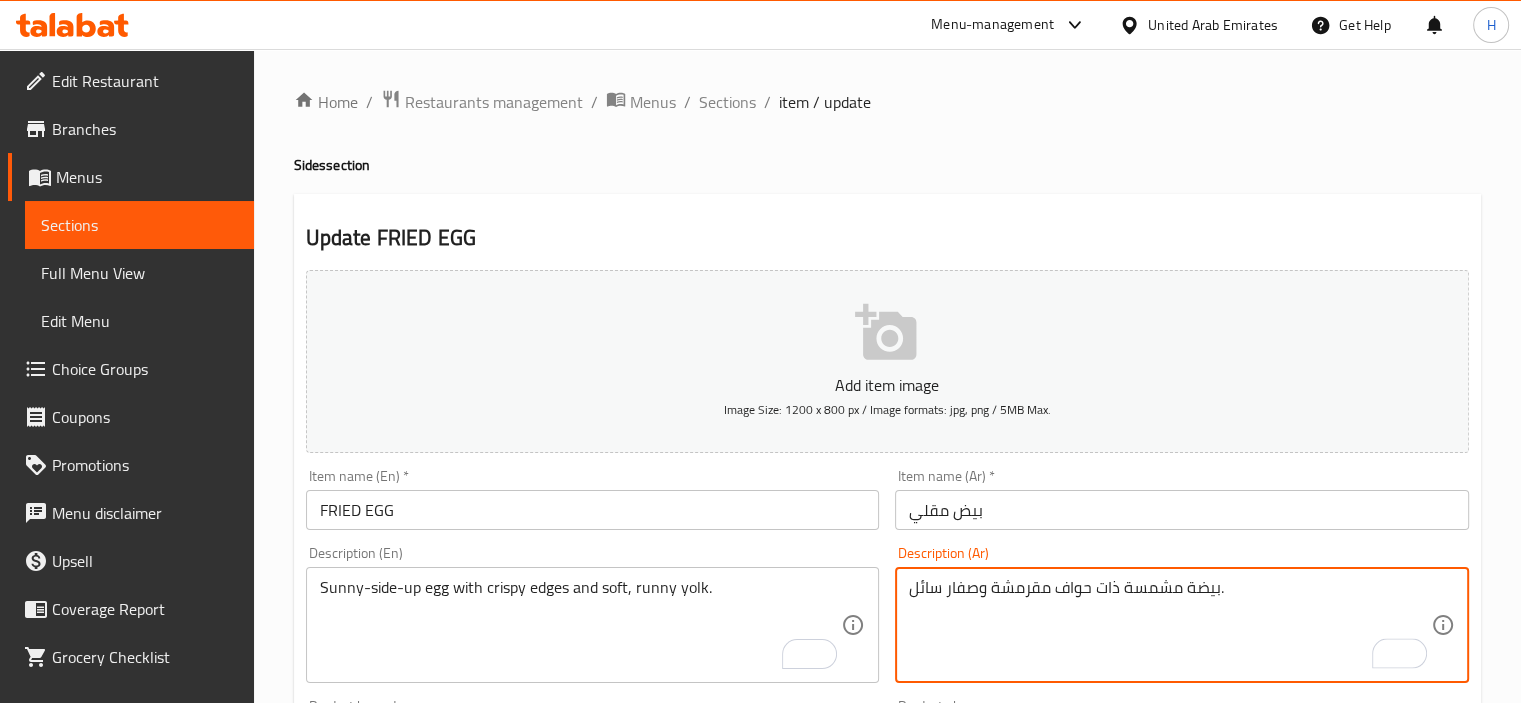 click on "بيضة مشمسة ذات حواف مقرمشة وصفار سائل." at bounding box center [1170, 625] 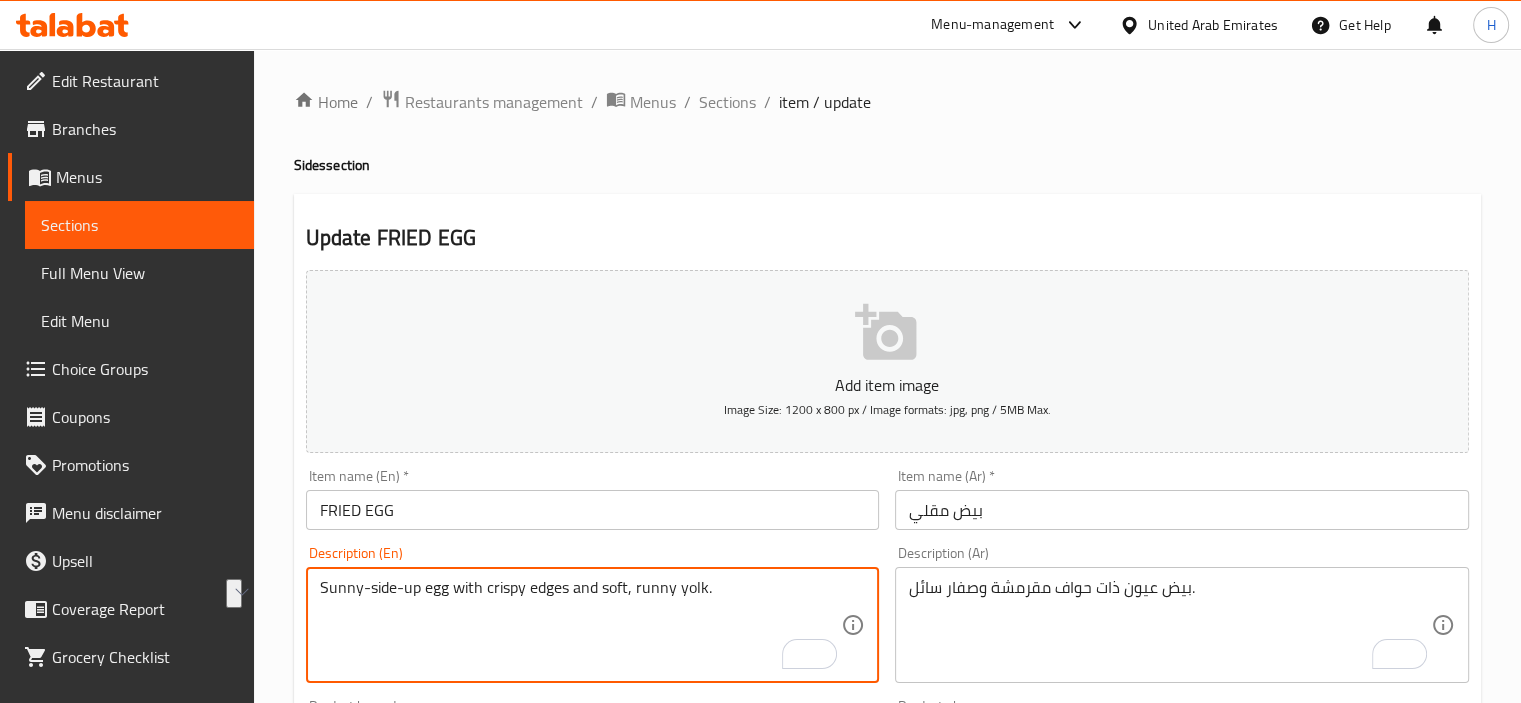 drag, startPoint x: 572, startPoint y: 587, endPoint x: 694, endPoint y: 571, distance: 123.04471 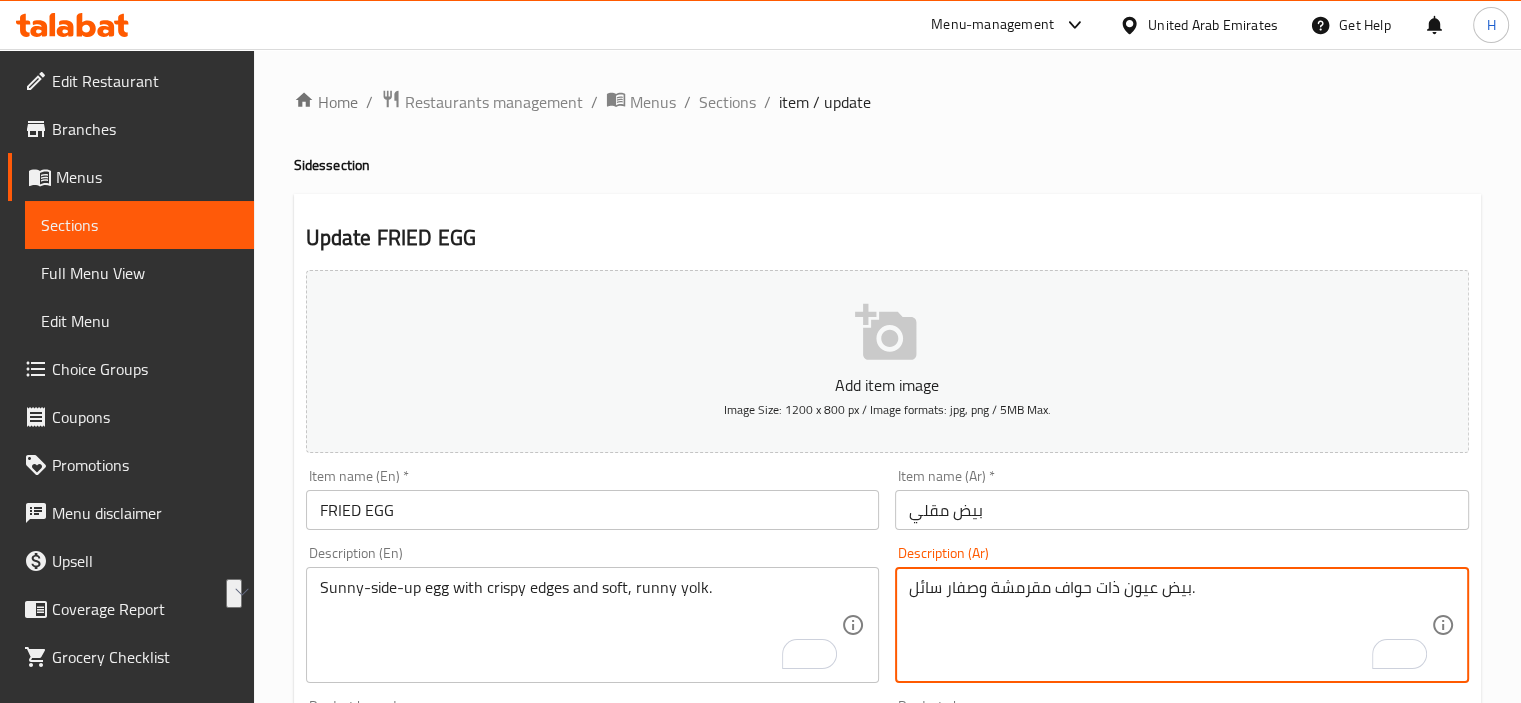 drag, startPoint x: 984, startPoint y: 589, endPoint x: 910, endPoint y: 587, distance: 74.02702 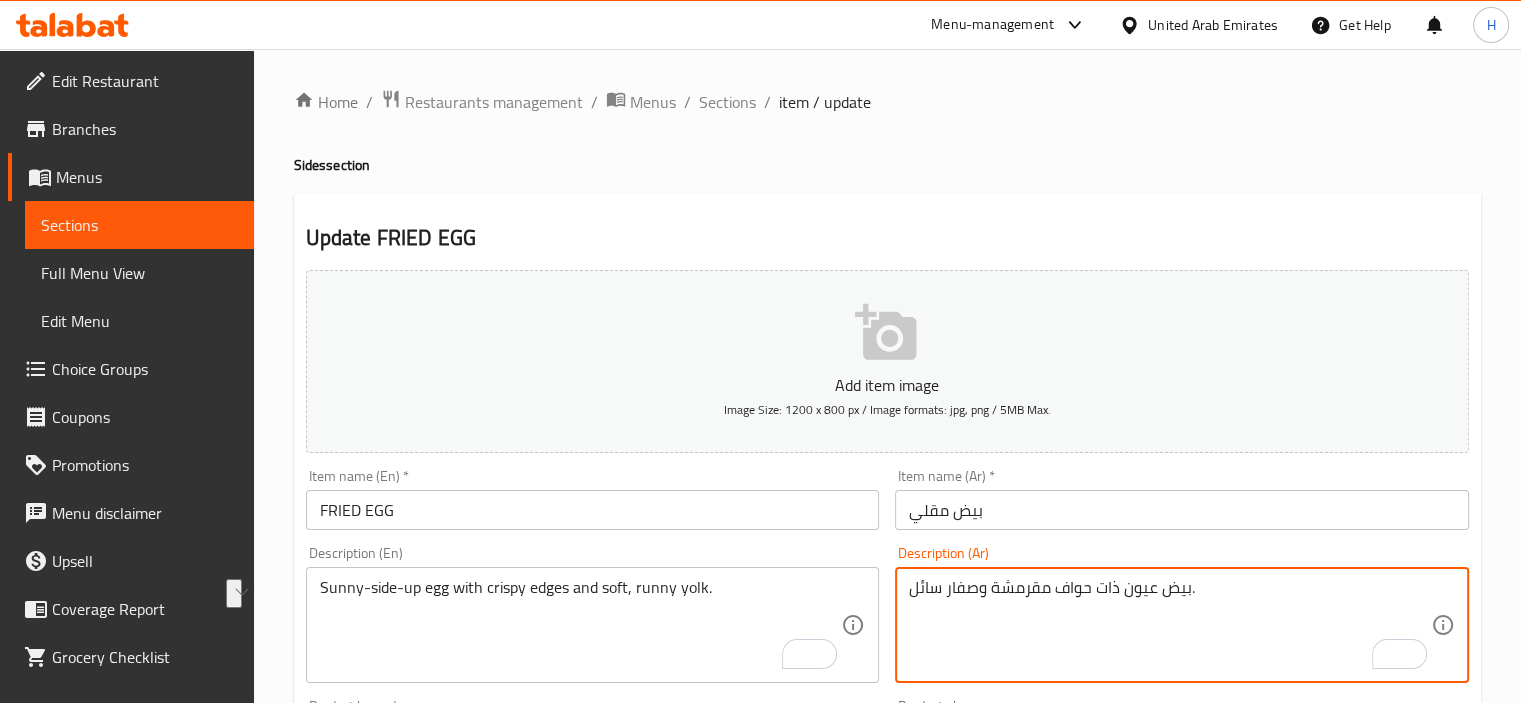 paste on "لبيض ناعم وسائل." 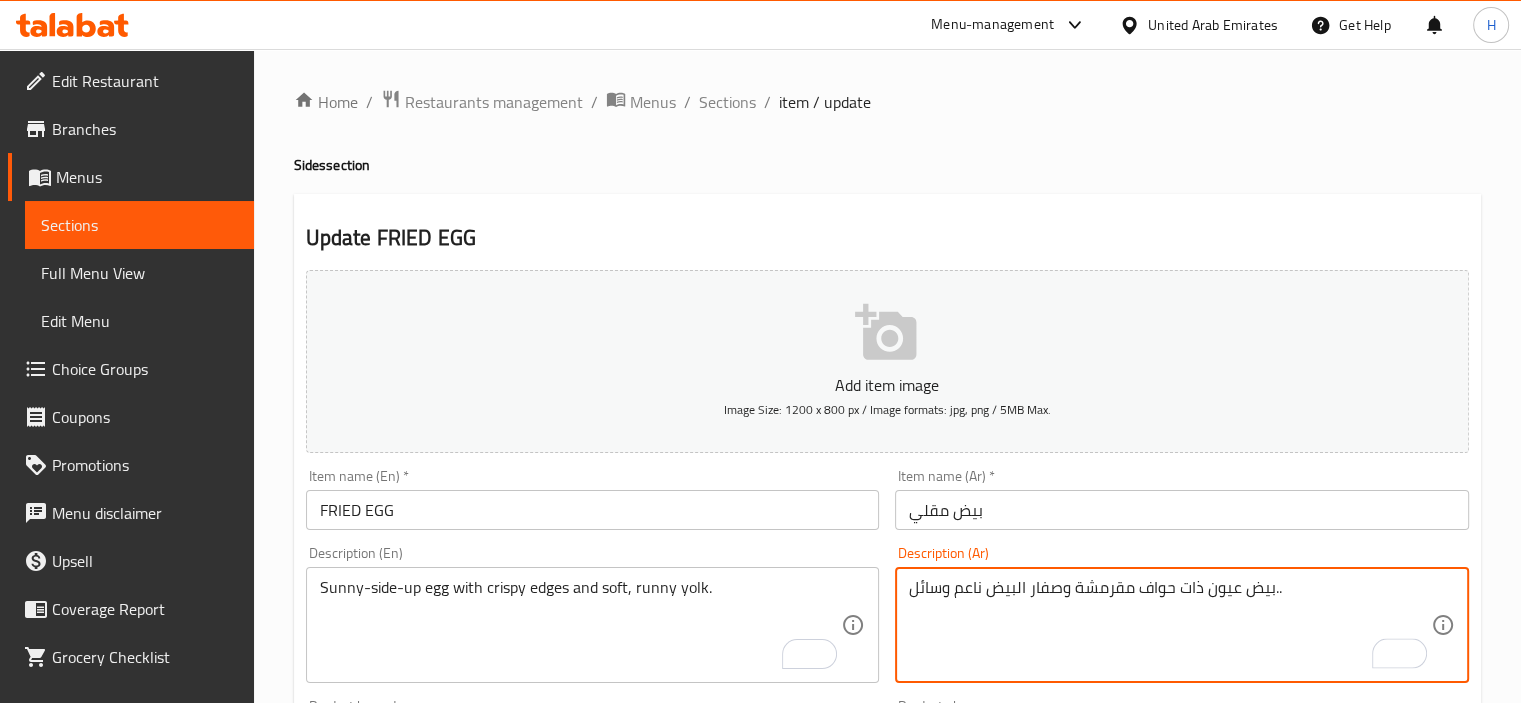click on "بيض عيون ذات حواف مقرمشة وصفار البيض ناعم وسائل.." at bounding box center [1170, 625] 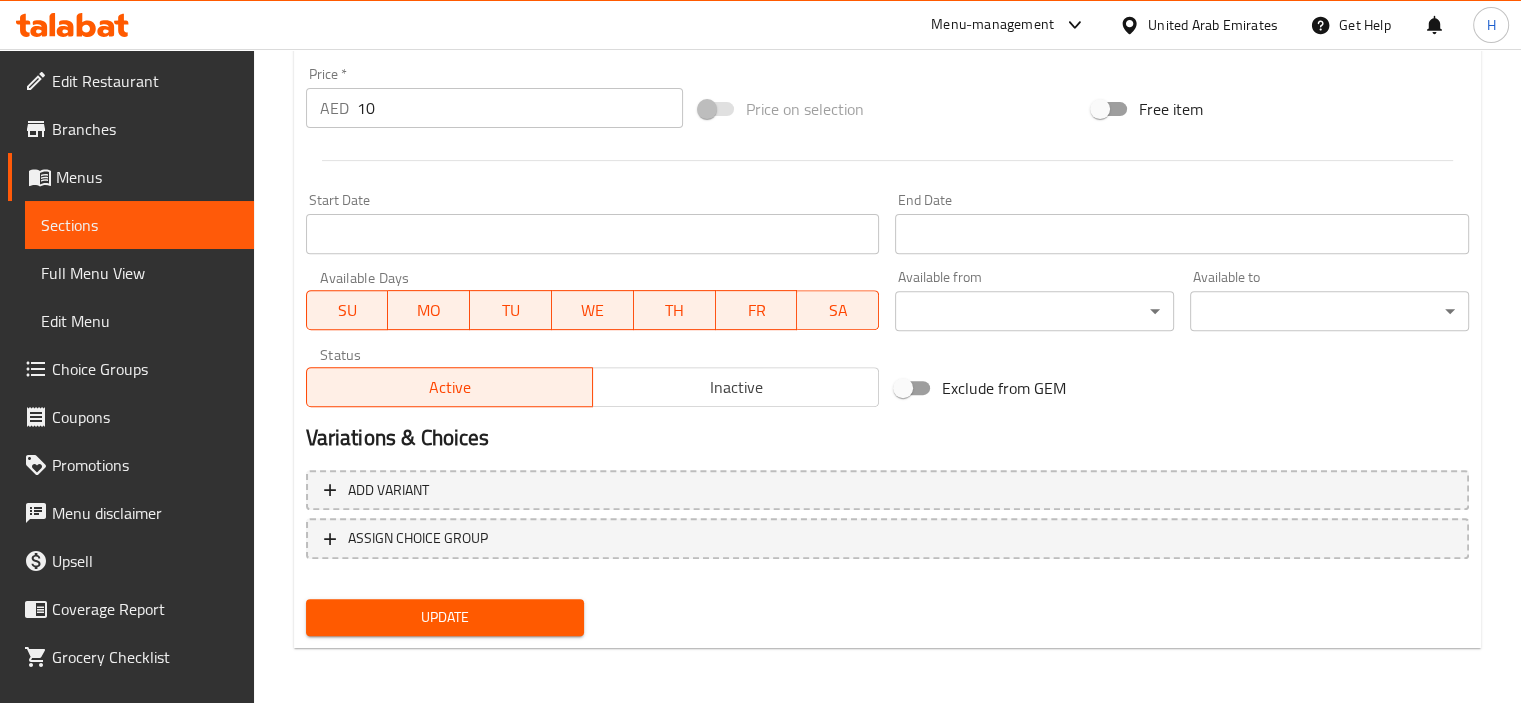 type on "بيض عيون ذات حواف مقرمشة وصفار بيض ناعم وسائل.." 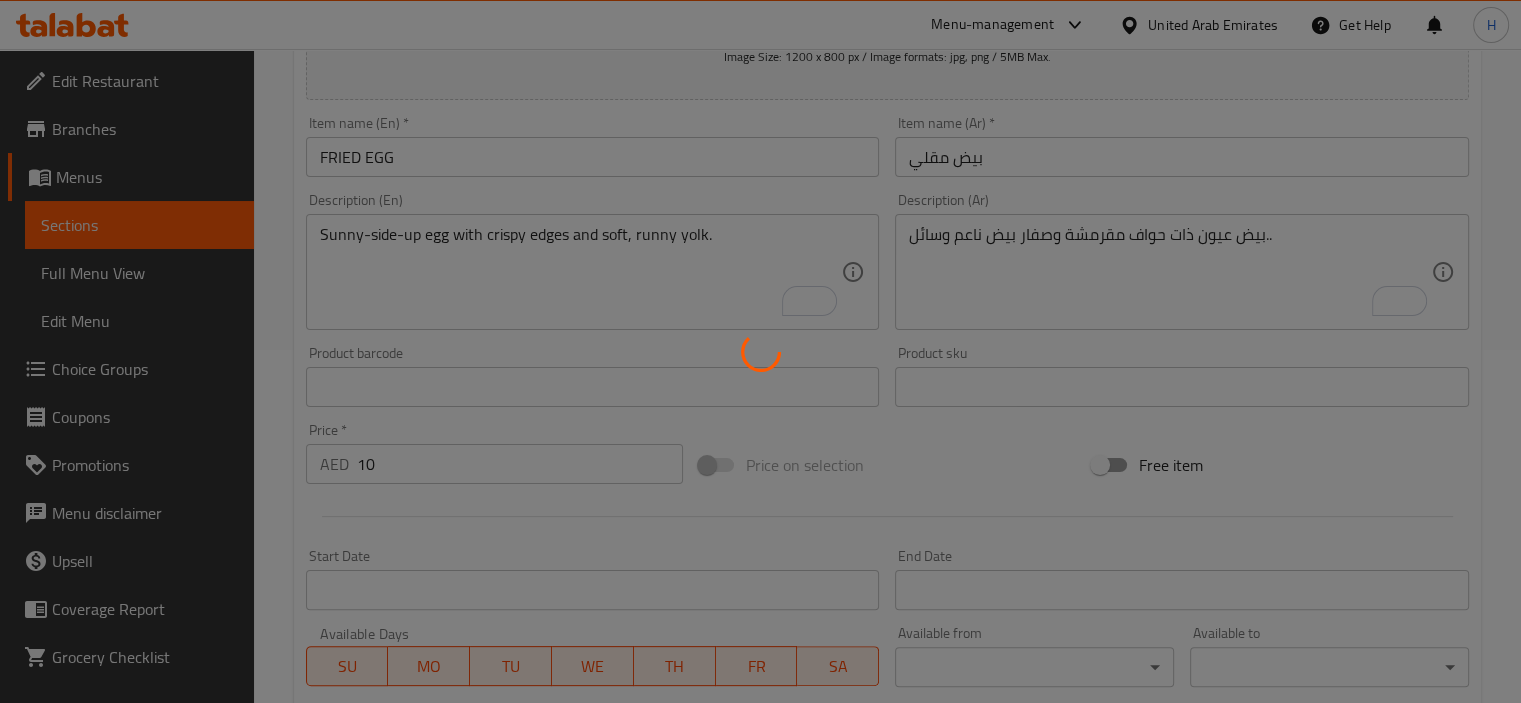 scroll, scrollTop: 209, scrollLeft: 0, axis: vertical 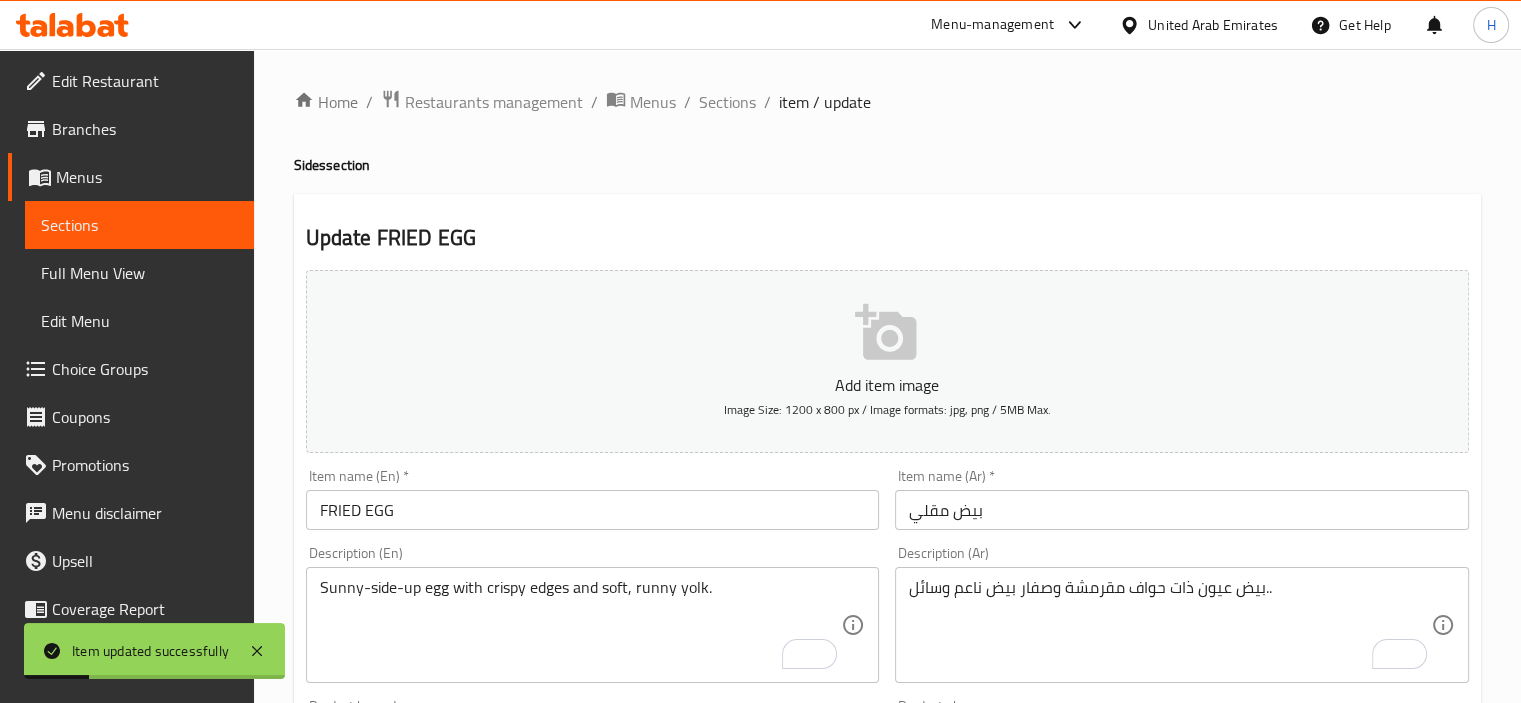 click on "Sections" at bounding box center [727, 102] 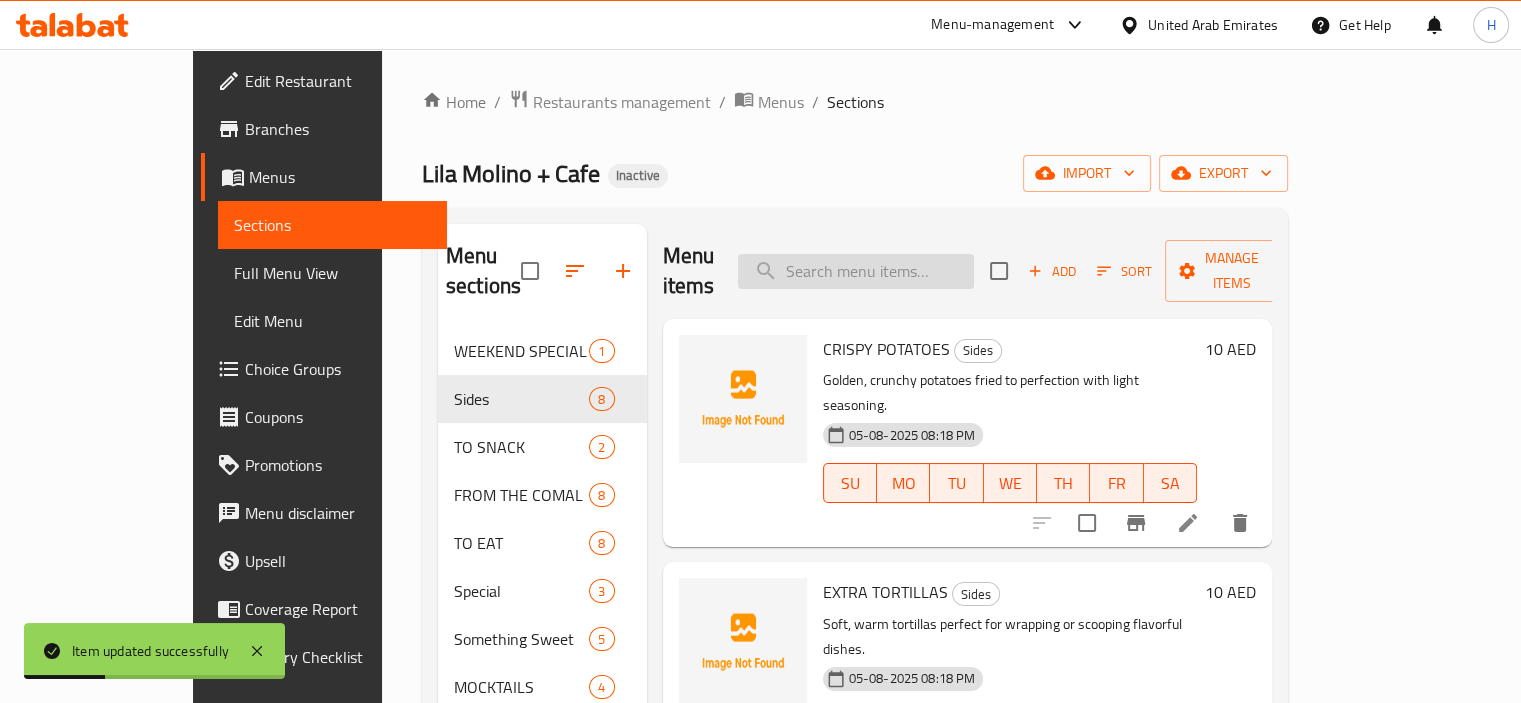 click at bounding box center (856, 271) 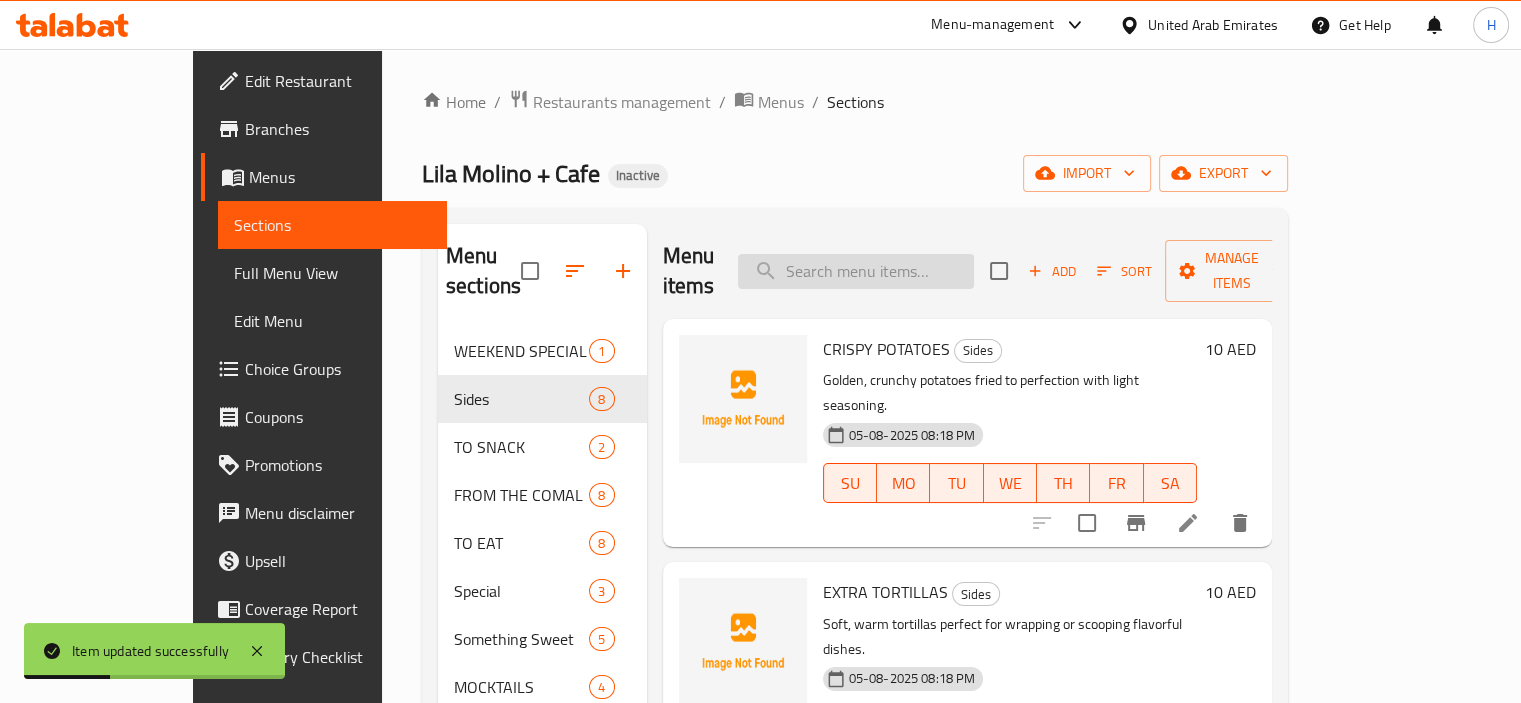 paste on "CRUMBLED LAMB CHORIZO" 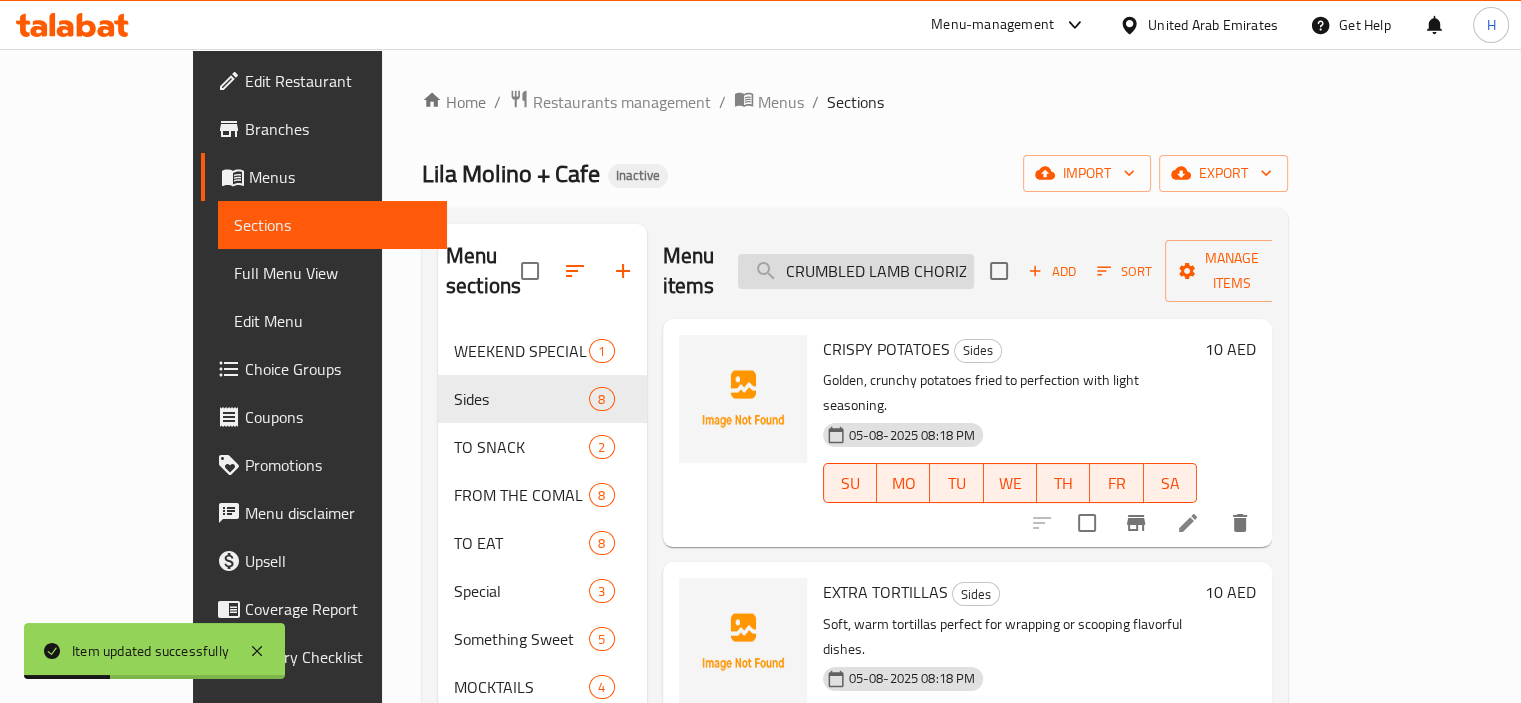 scroll, scrollTop: 0, scrollLeft: 10, axis: horizontal 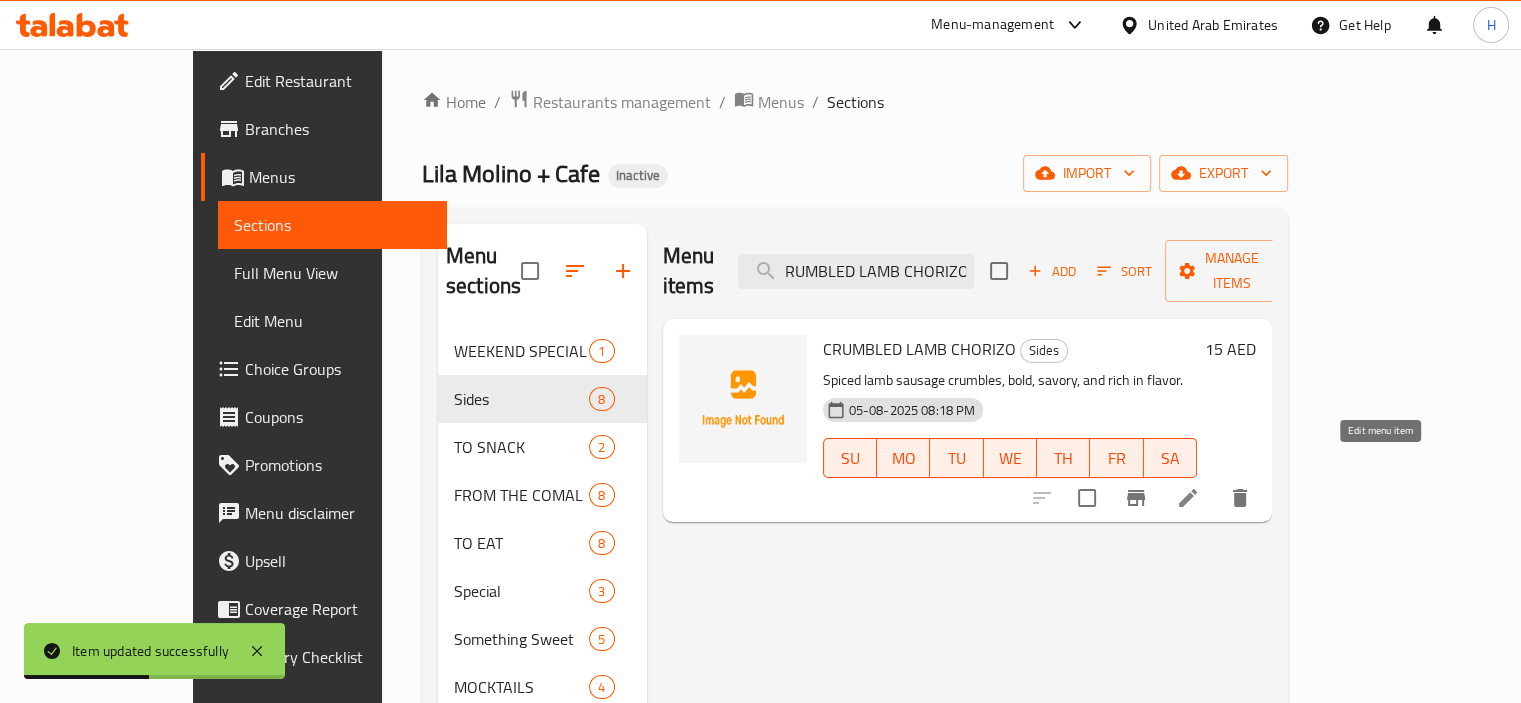 type on "CRUMBLED LAMB CHORIZO" 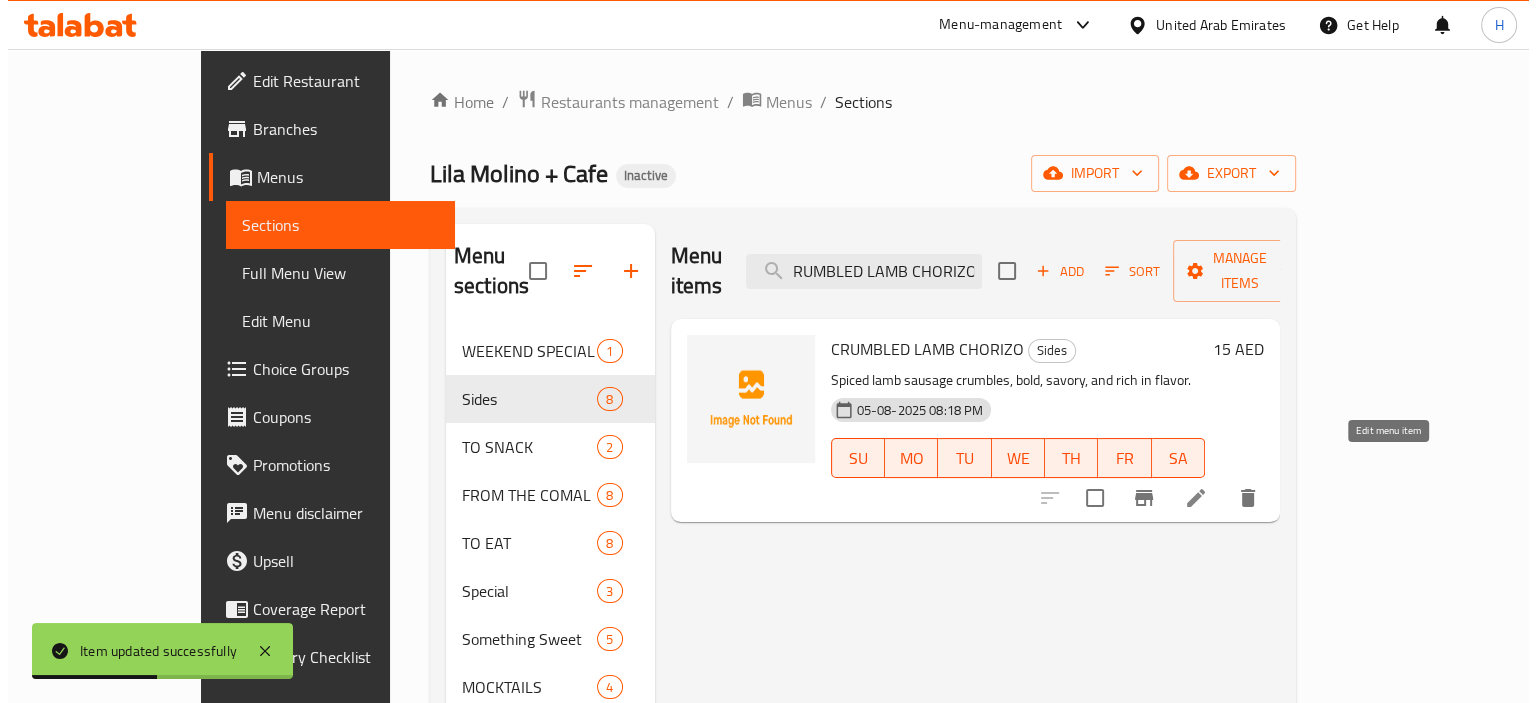 scroll, scrollTop: 0, scrollLeft: 0, axis: both 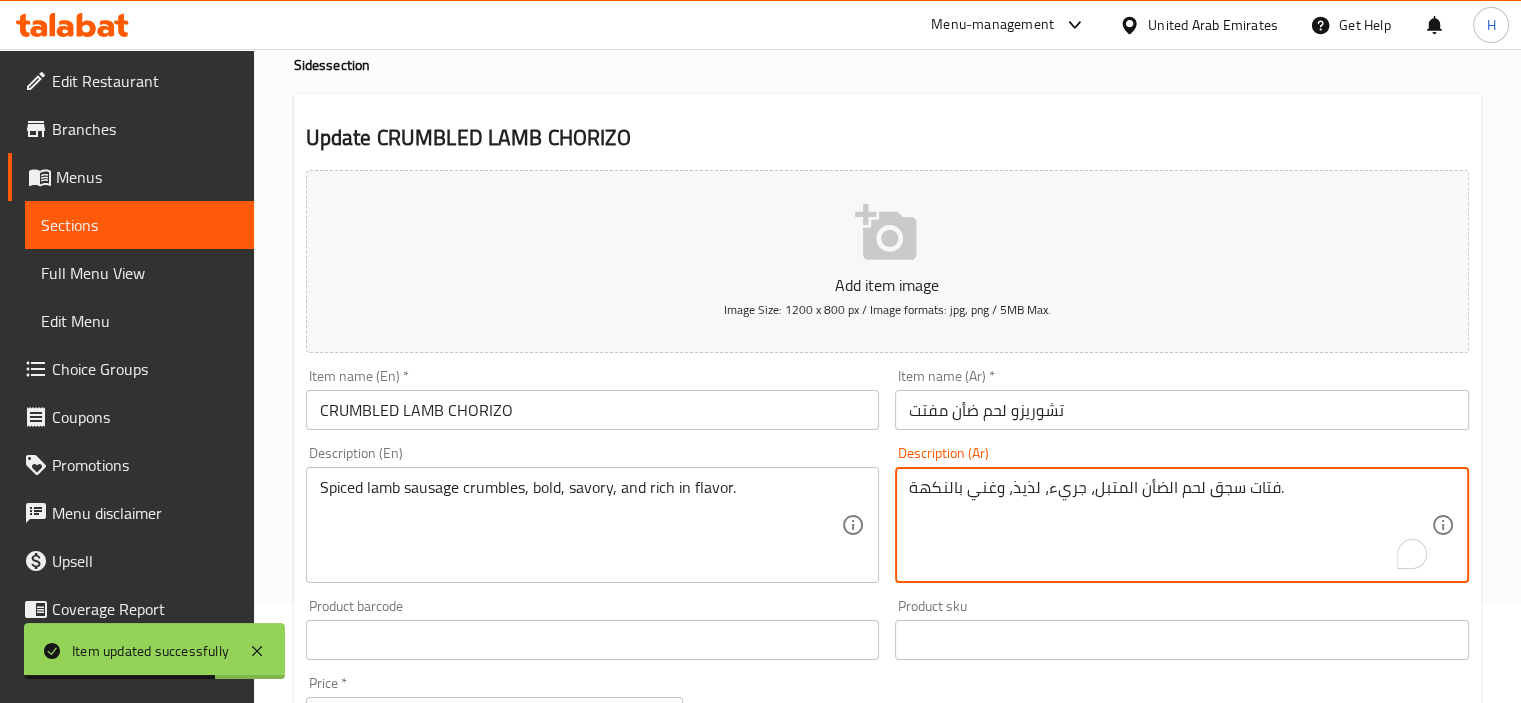 click on "فتات سجق لحم الضأن المتبل، جريء، لذيذ، وغني بالنكهة." at bounding box center (1170, 525) 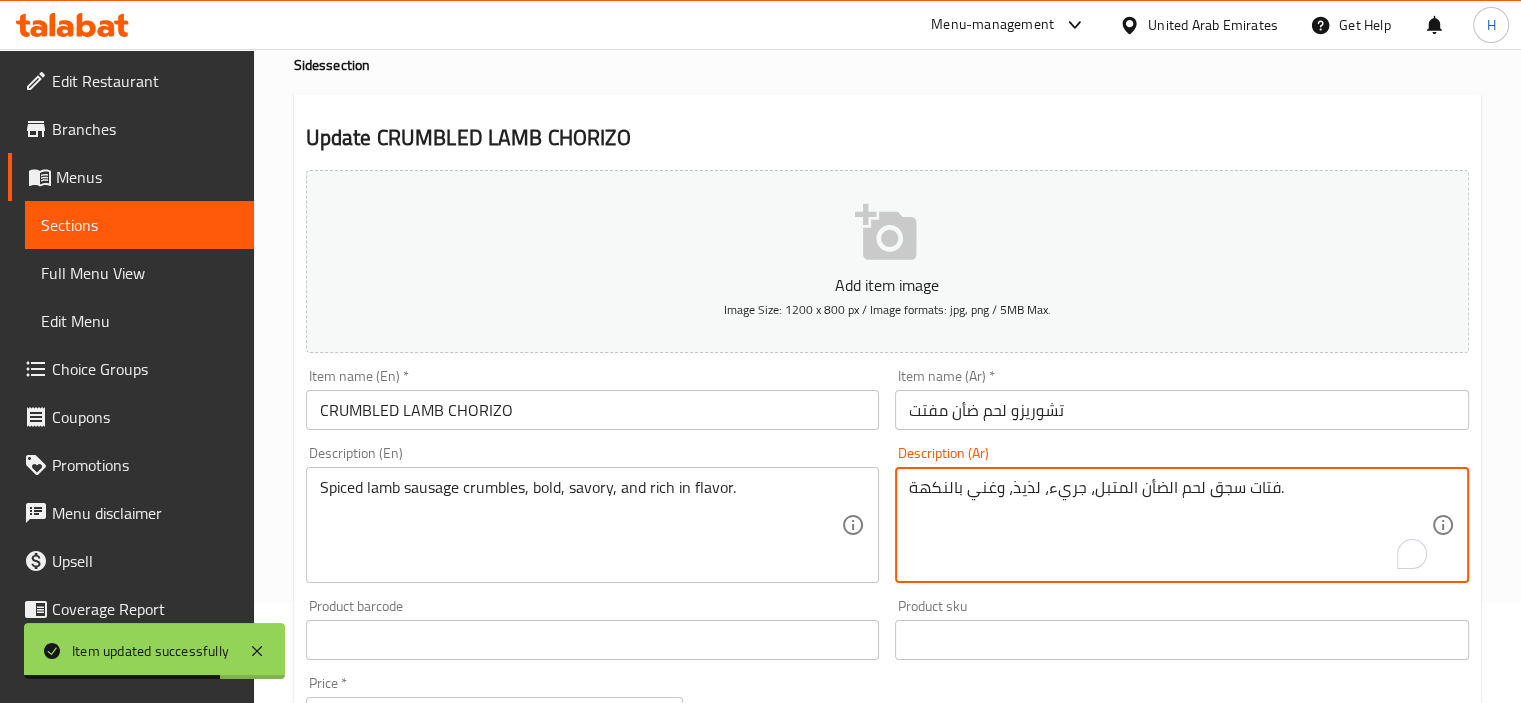 click on "فتات سجق لحم الضأن المتبل، جريء، لذيذ، وغني بالنكهة." at bounding box center (1170, 525) 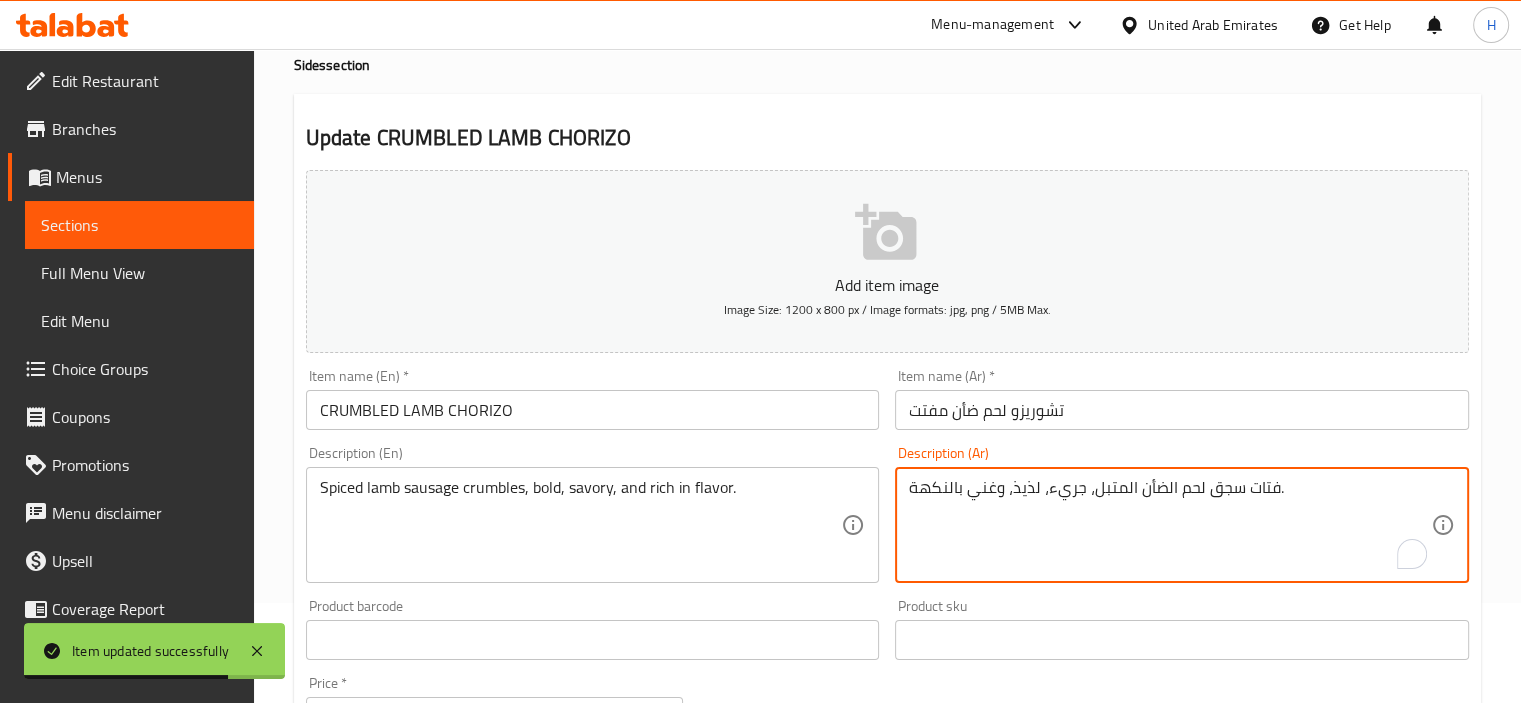 click on "فتات سجق لحم الضأن المتبل، جريء، لذيذ، وغني بالنكهة." at bounding box center [1170, 525] 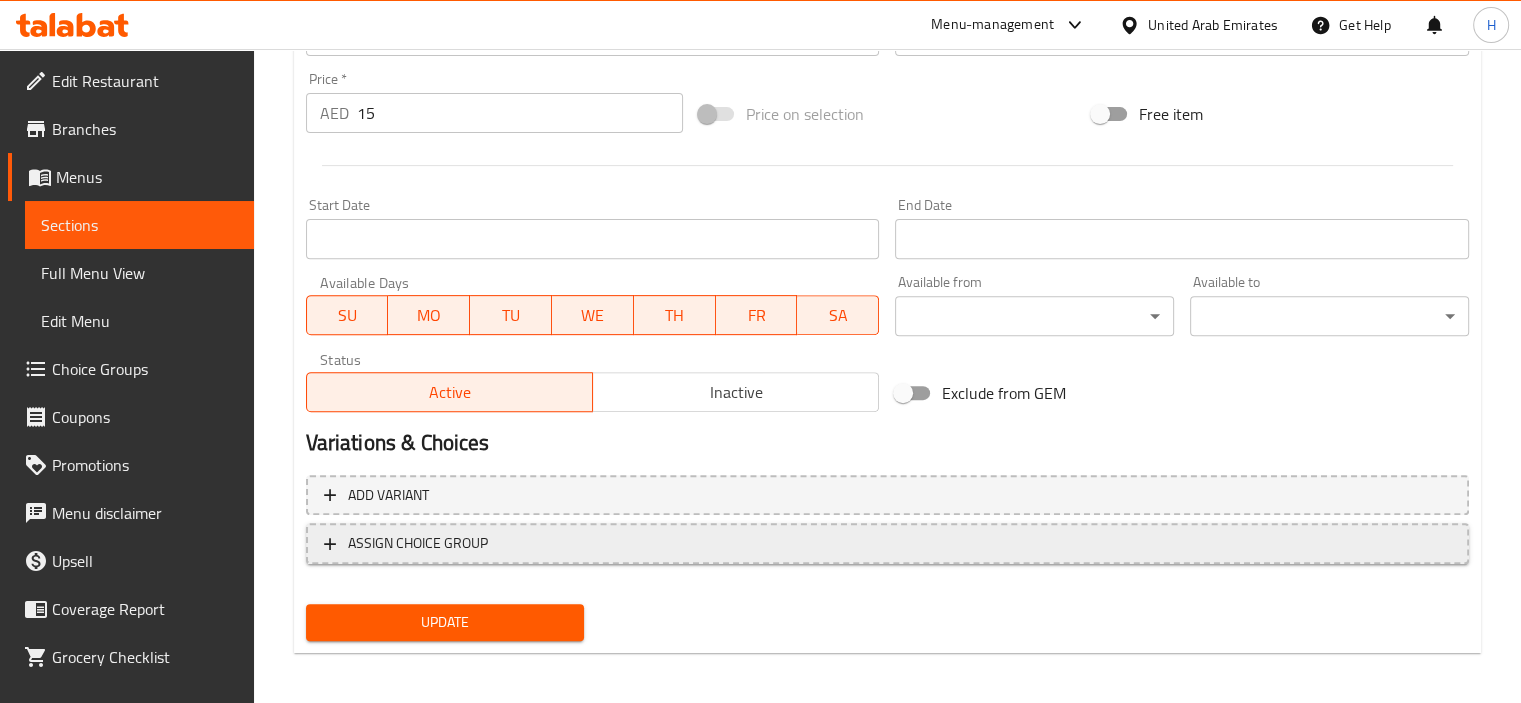 scroll, scrollTop: 709, scrollLeft: 0, axis: vertical 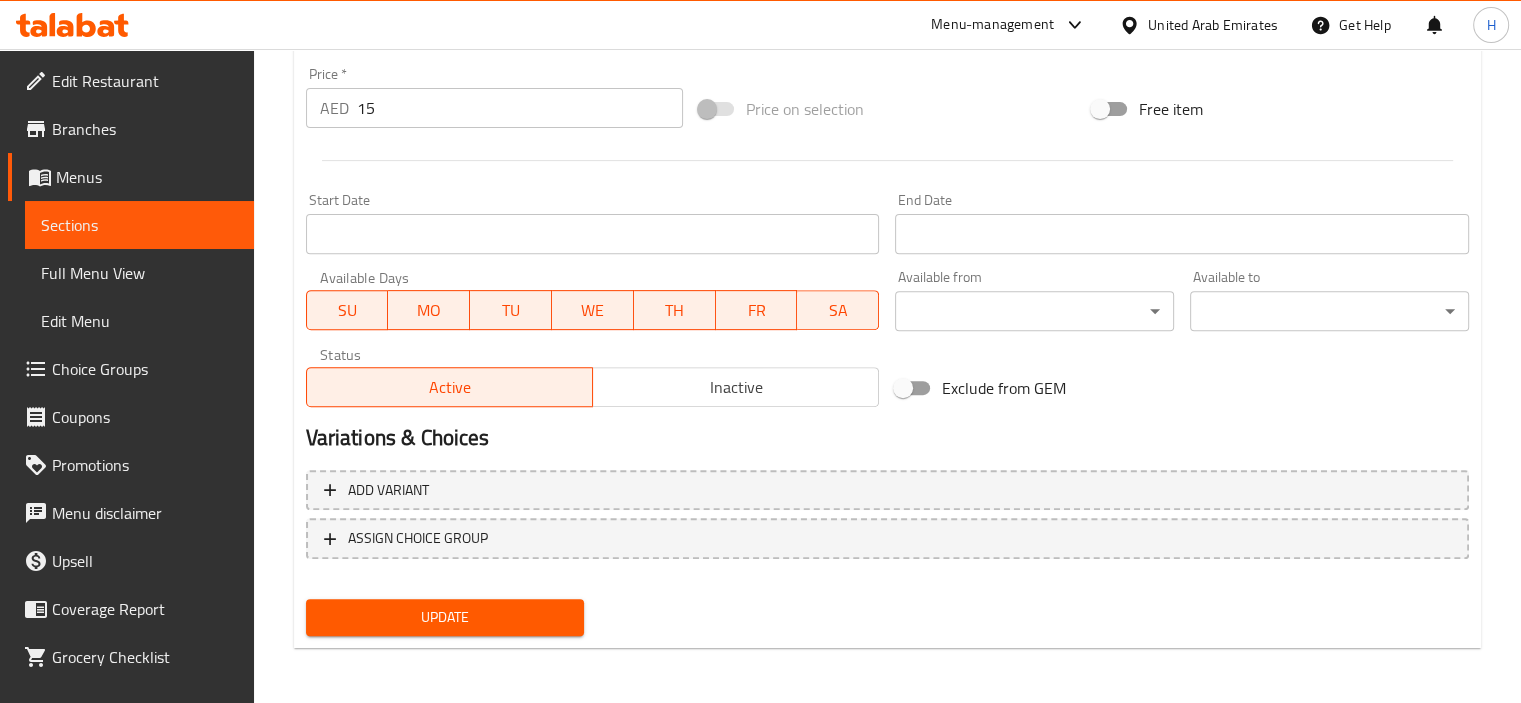 type on "فتات سجق لحم الضأن المتبل، جريء، مالح، وغني بالنكهة." 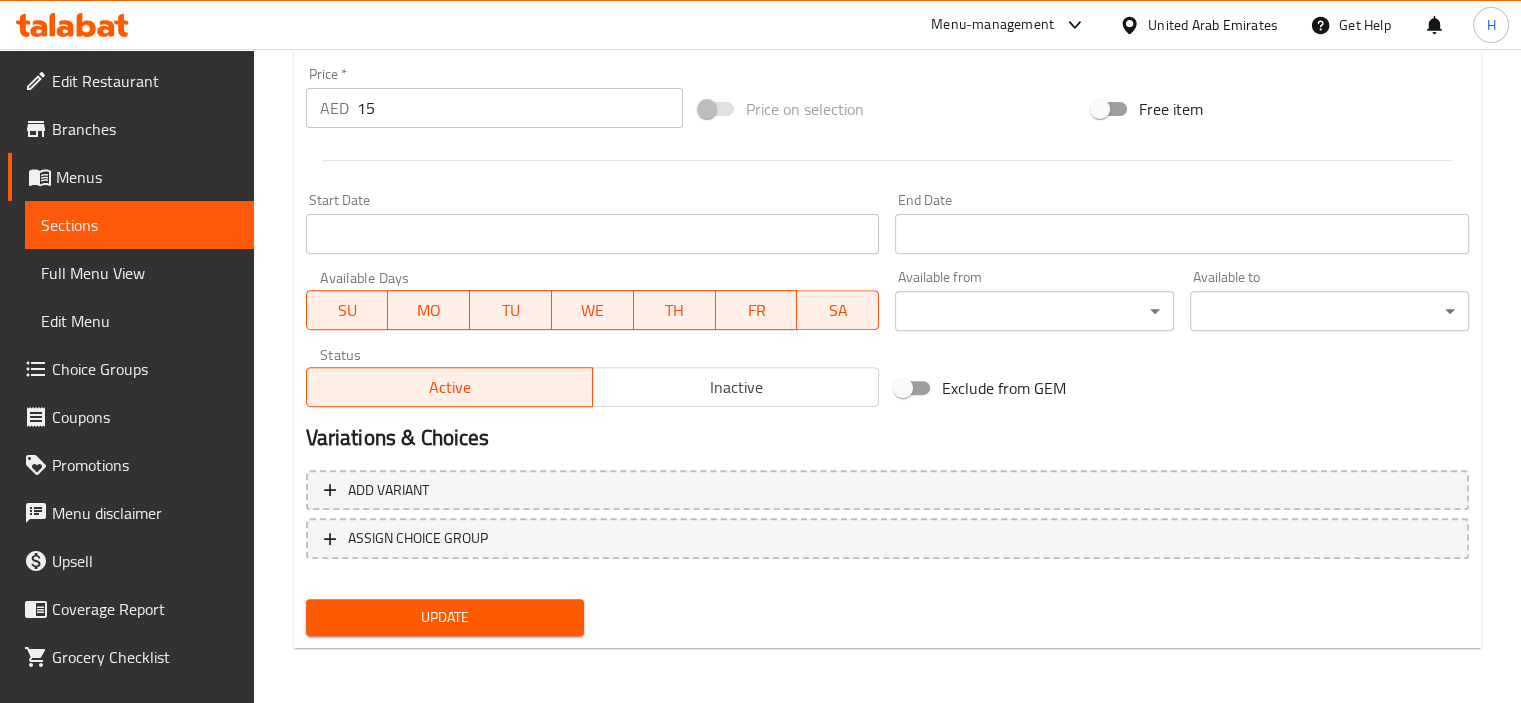 click at bounding box center (887, 160) 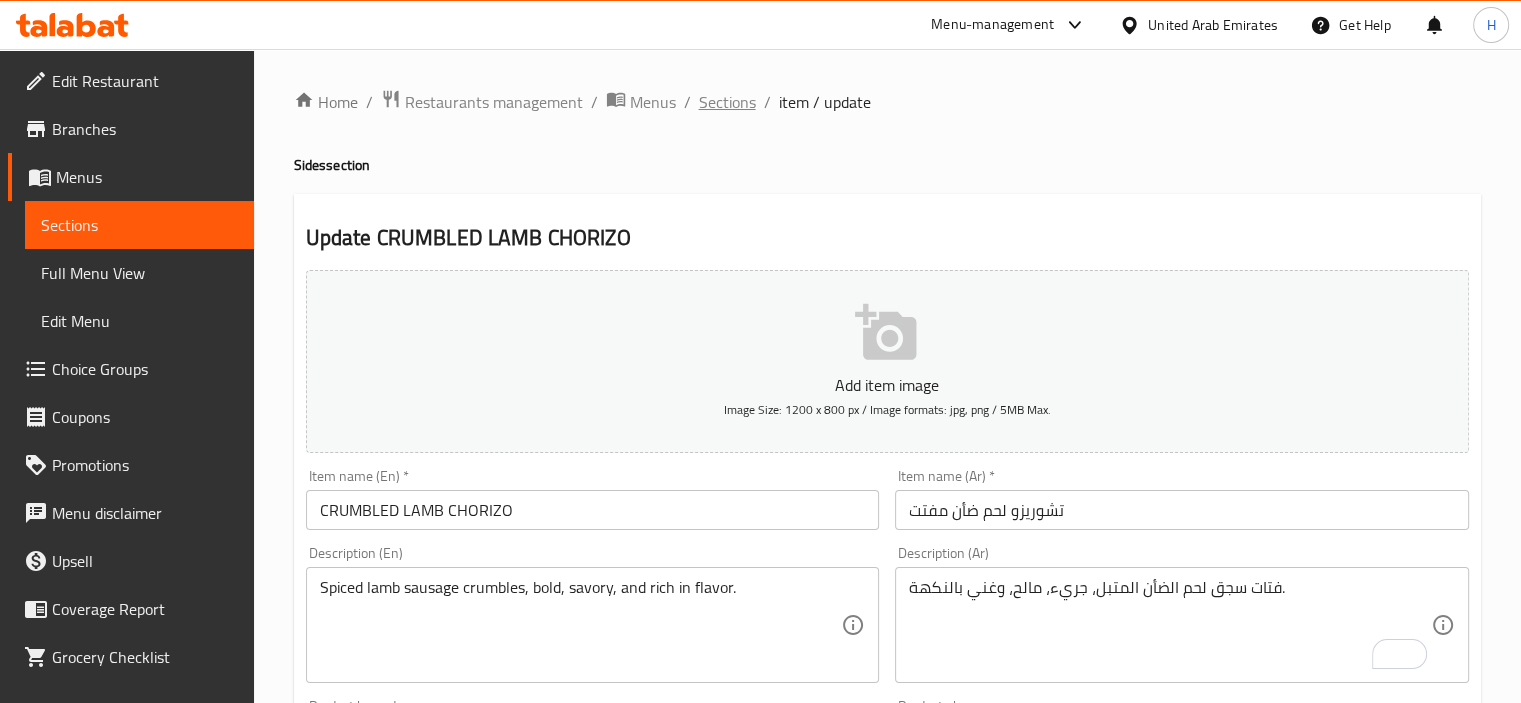 scroll, scrollTop: 0, scrollLeft: 0, axis: both 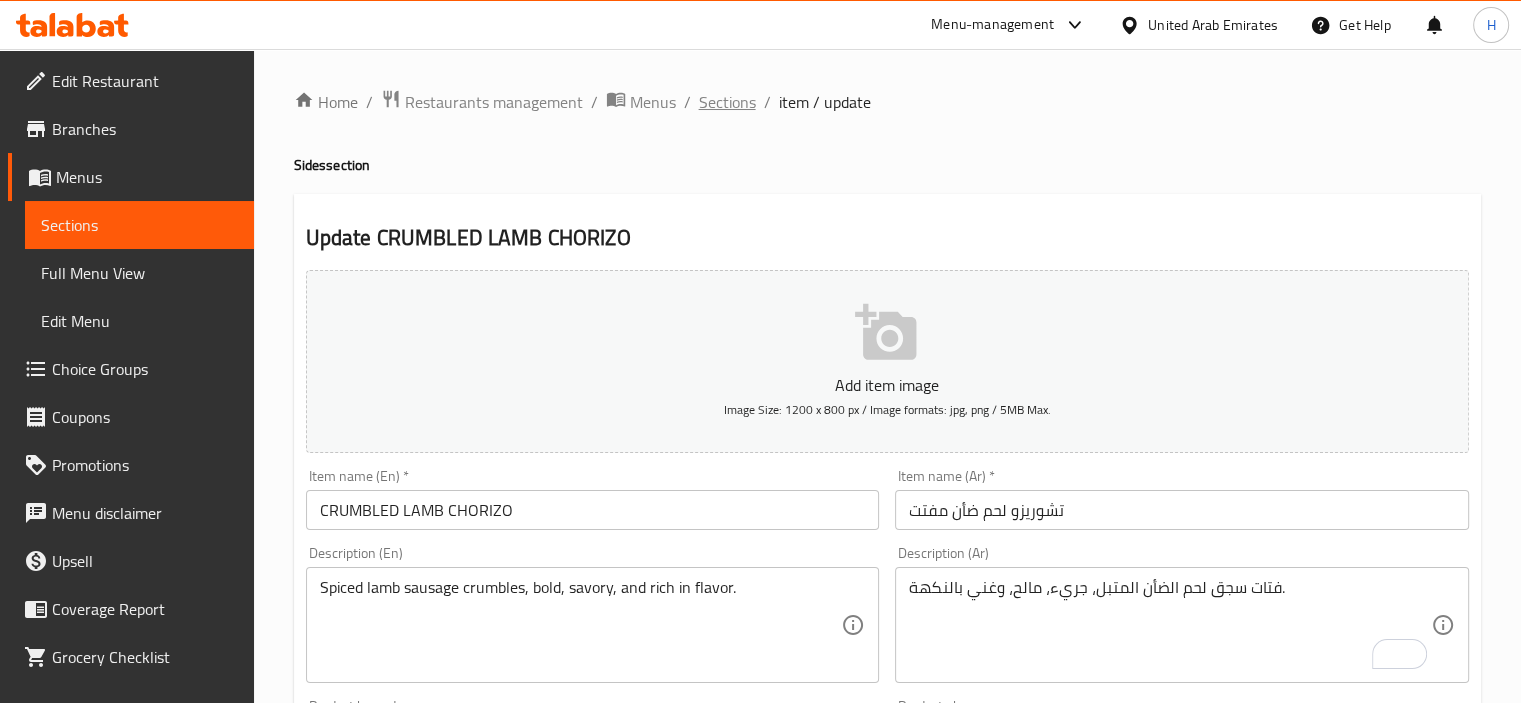 click on "Sections" at bounding box center (727, 102) 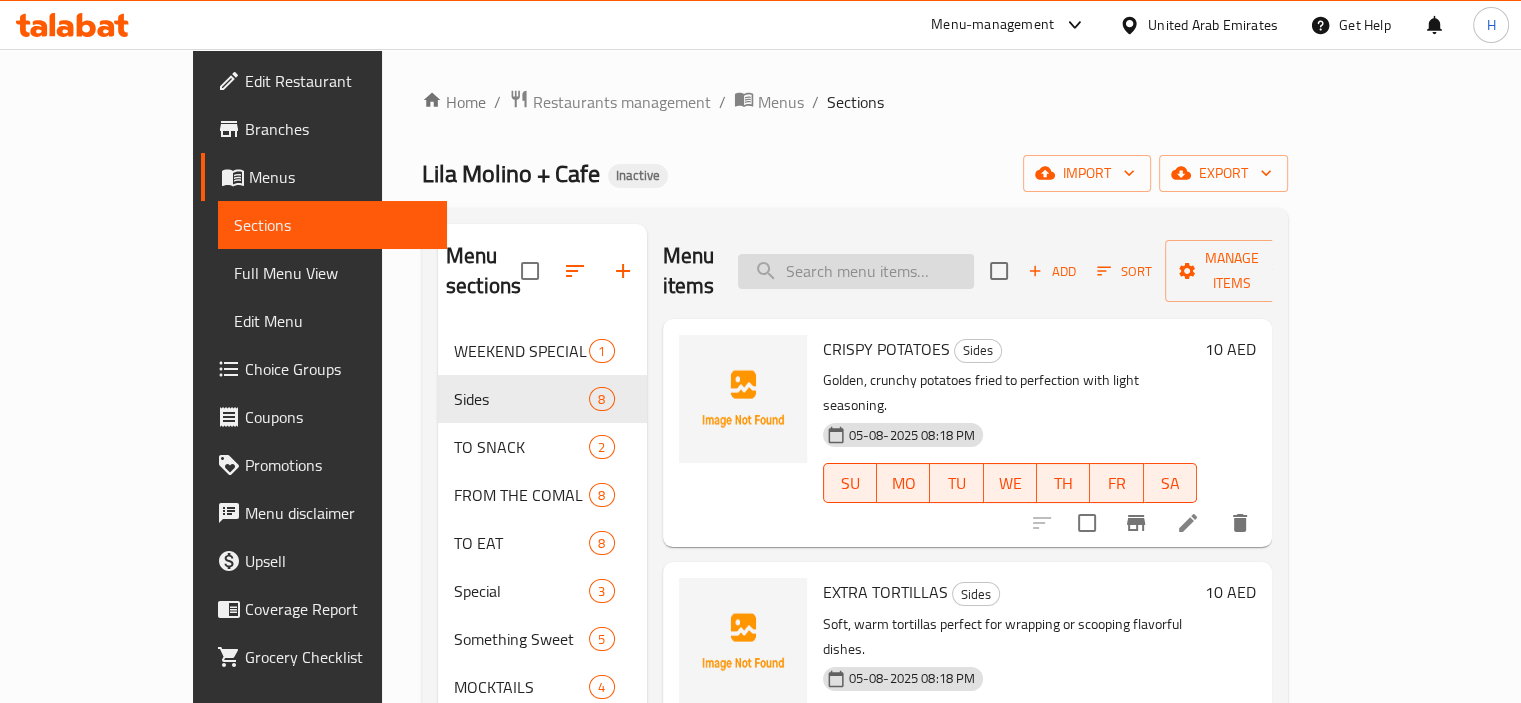 click at bounding box center [856, 271] 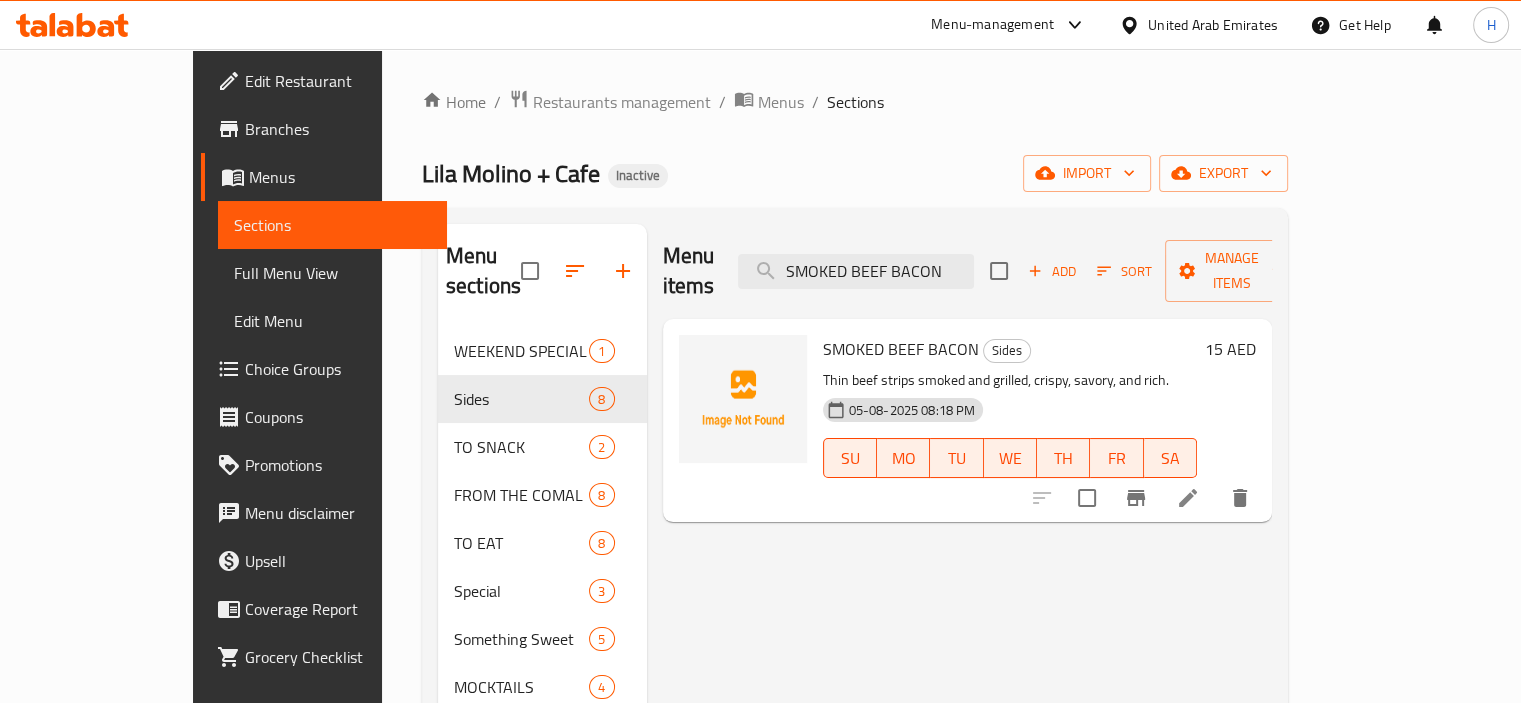 type on "SMOKED BEEF BACON" 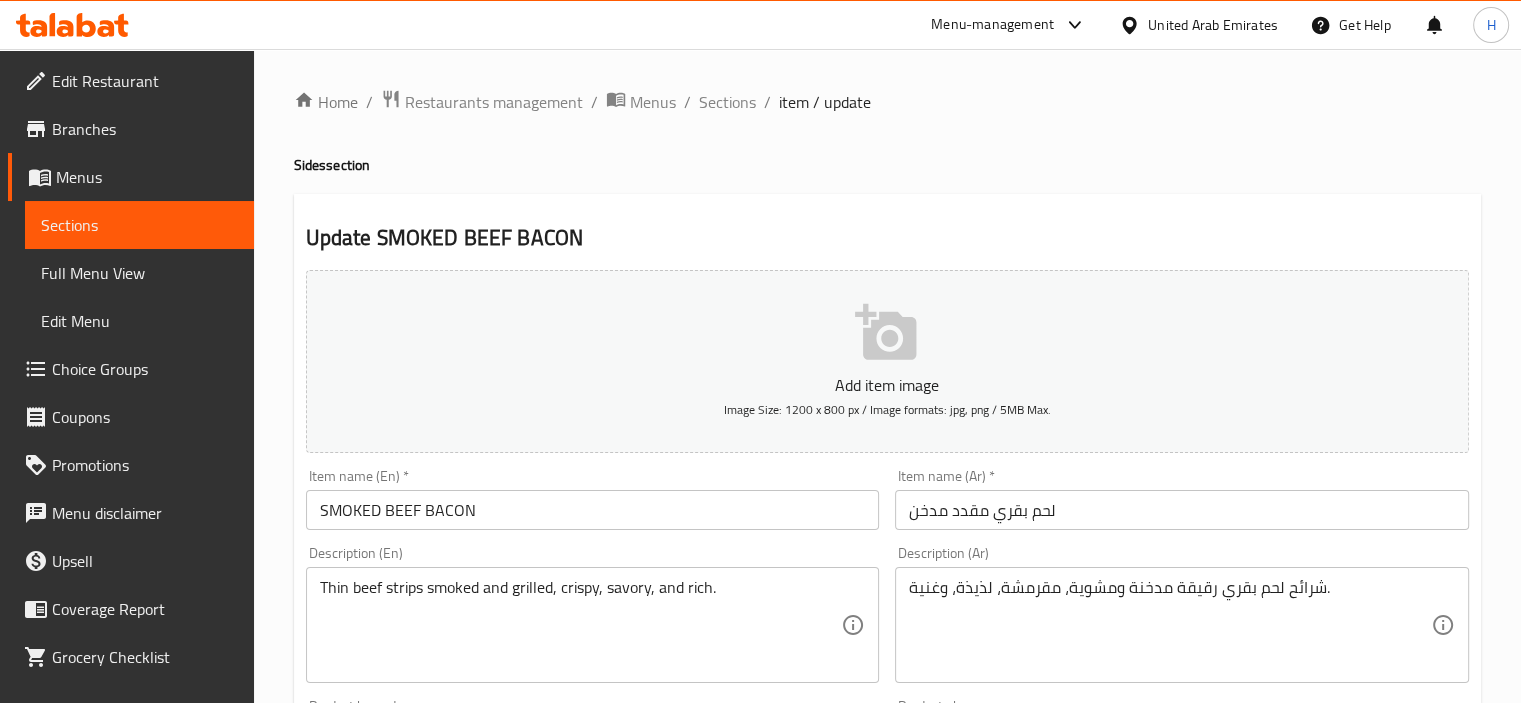 scroll, scrollTop: 200, scrollLeft: 0, axis: vertical 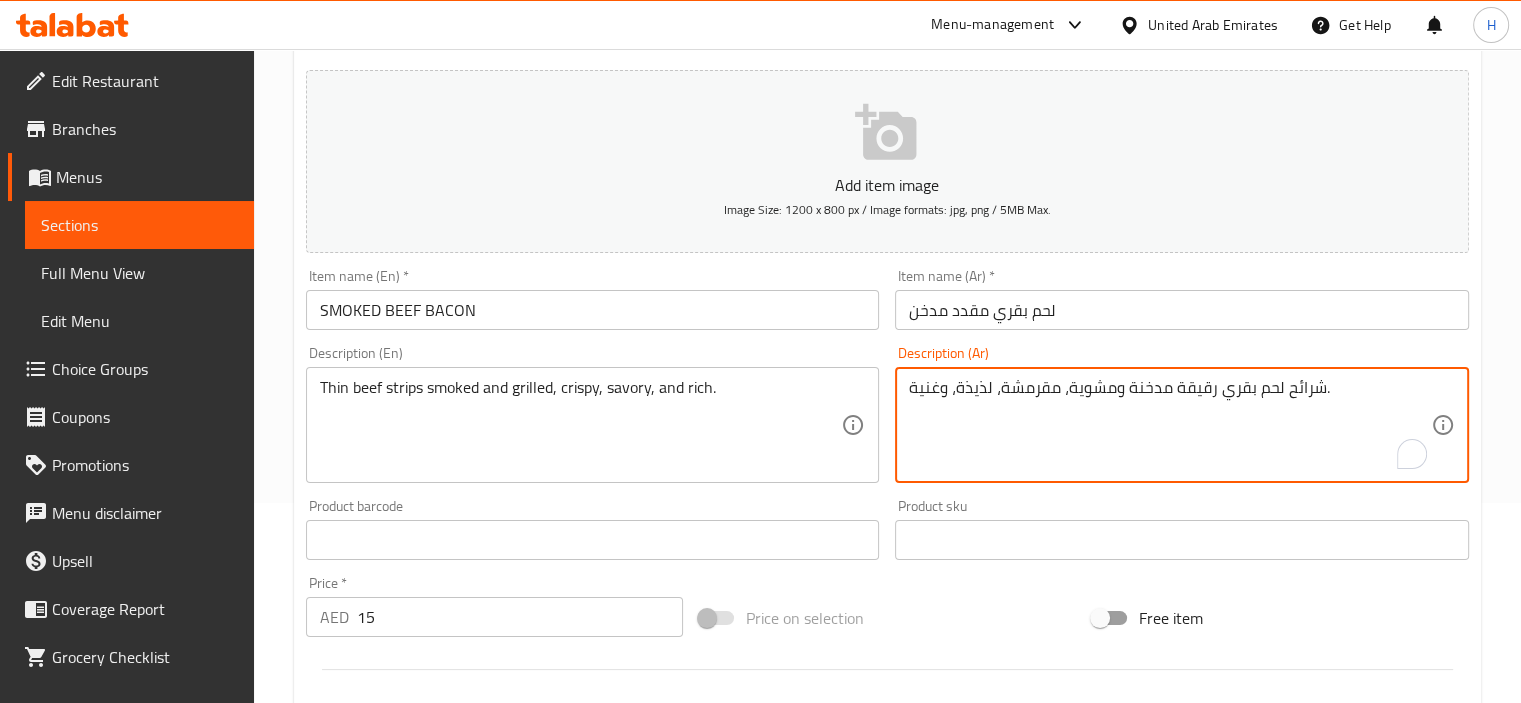 click on "شرائح لحم بقري رقيقة مدخنة ومشوية، مقرمشة، لذيذة، وغنية." at bounding box center [1170, 425] 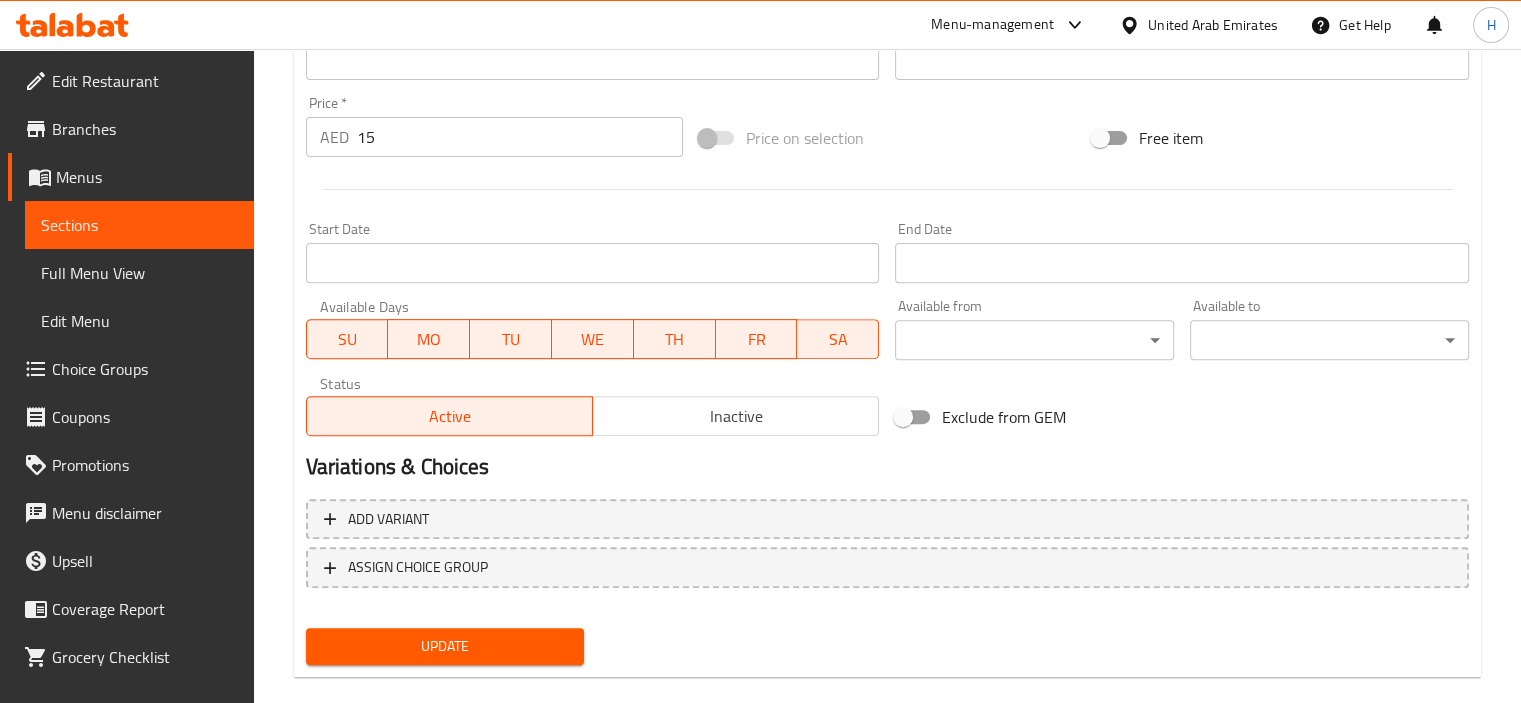 scroll, scrollTop: 709, scrollLeft: 0, axis: vertical 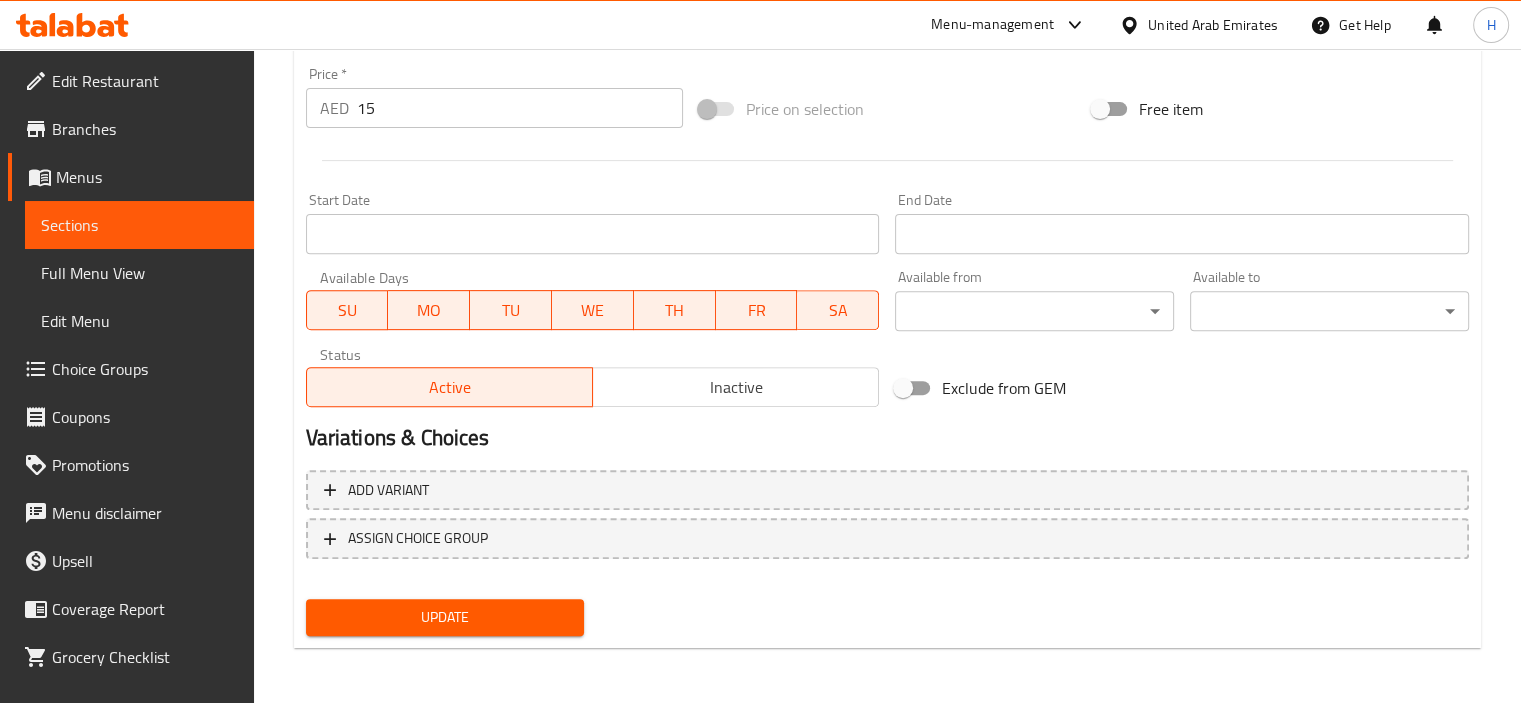 type on "شرائح لحم بقري رقيقة مدخنة ومشوية، مقرمشة، مالحة، وغنية." 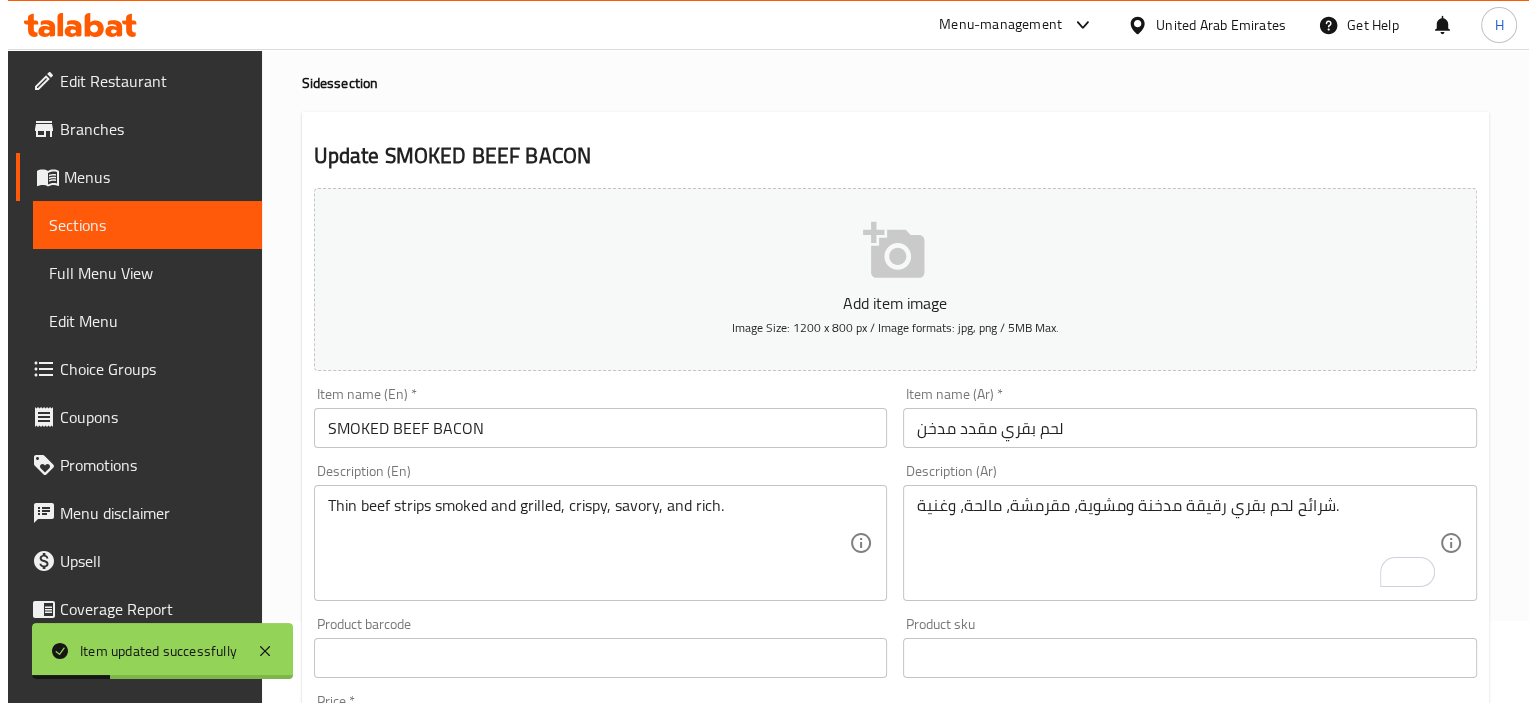 scroll, scrollTop: 0, scrollLeft: 0, axis: both 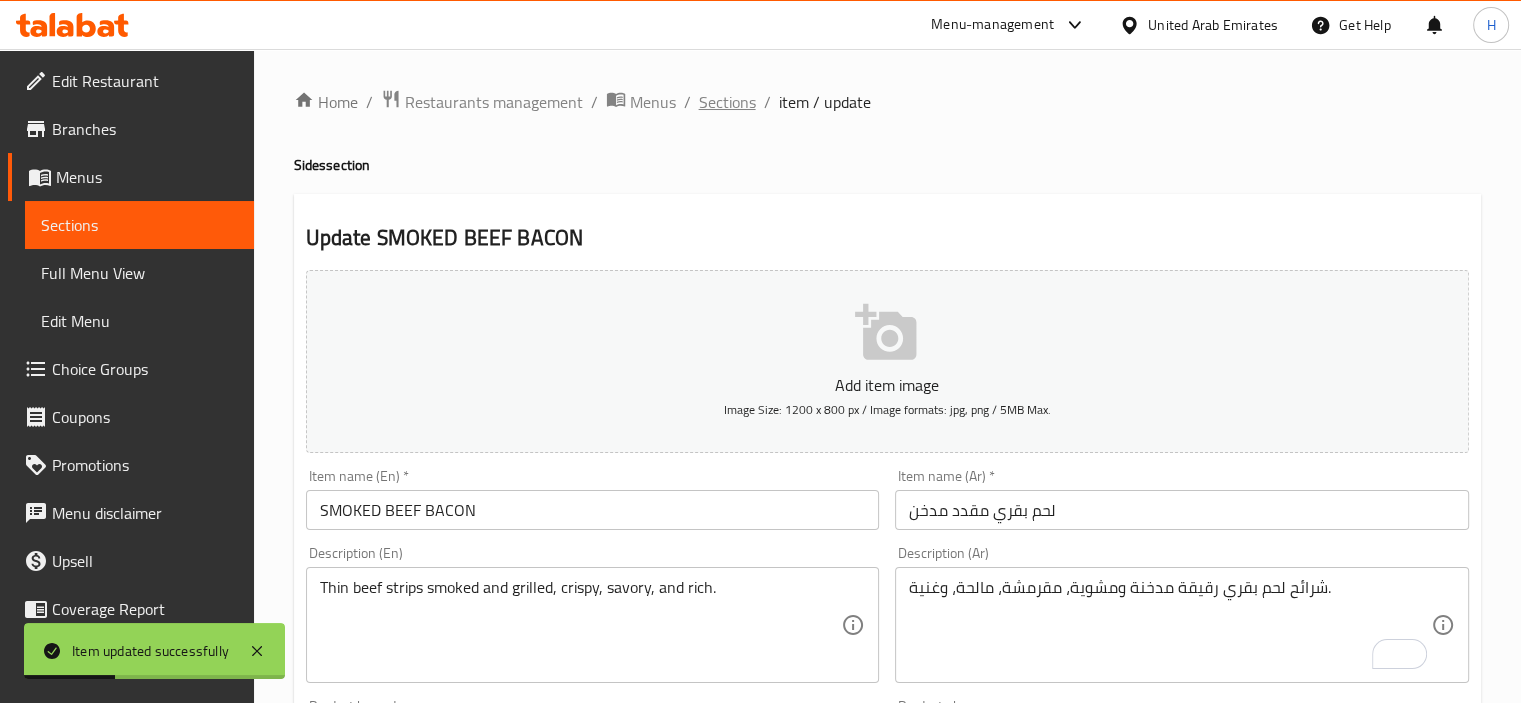 click on "Sections" at bounding box center (727, 102) 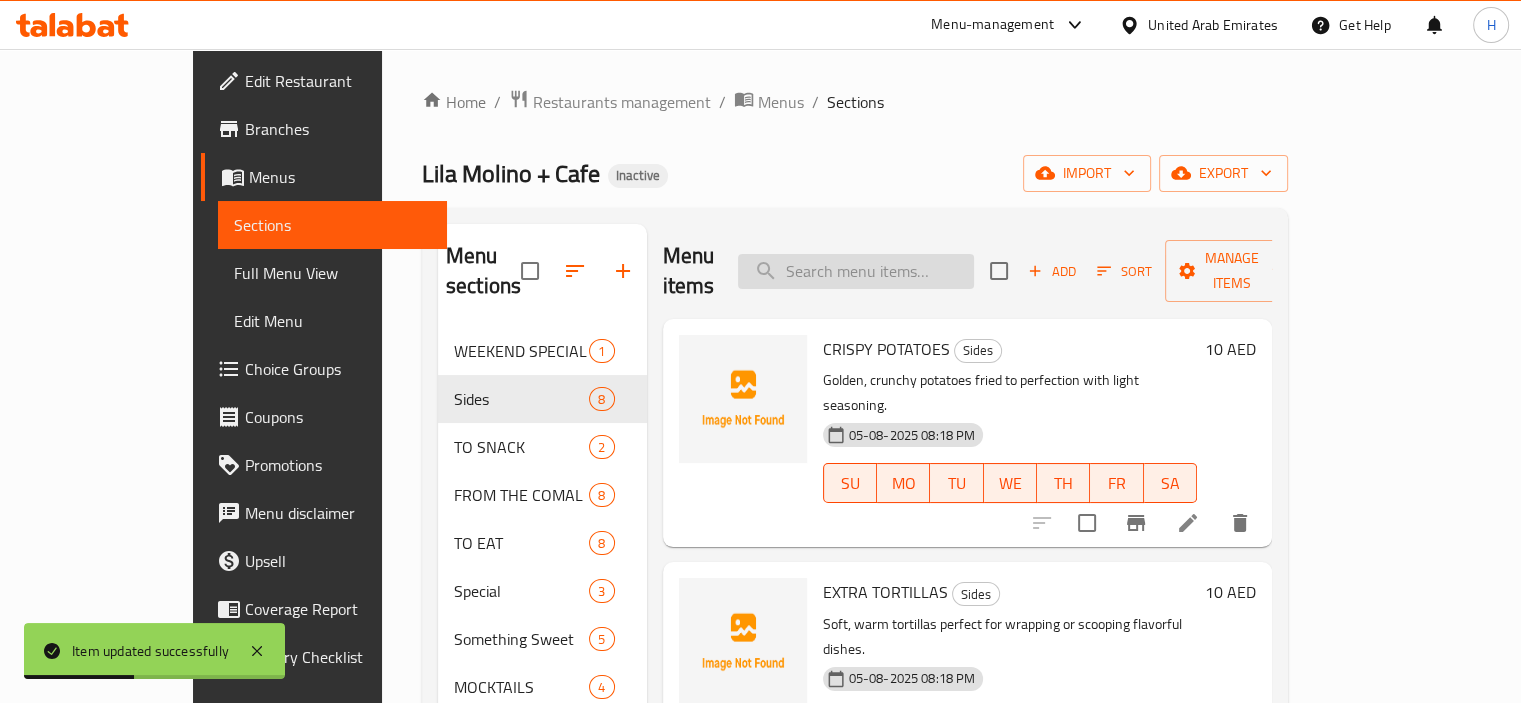 click at bounding box center (856, 271) 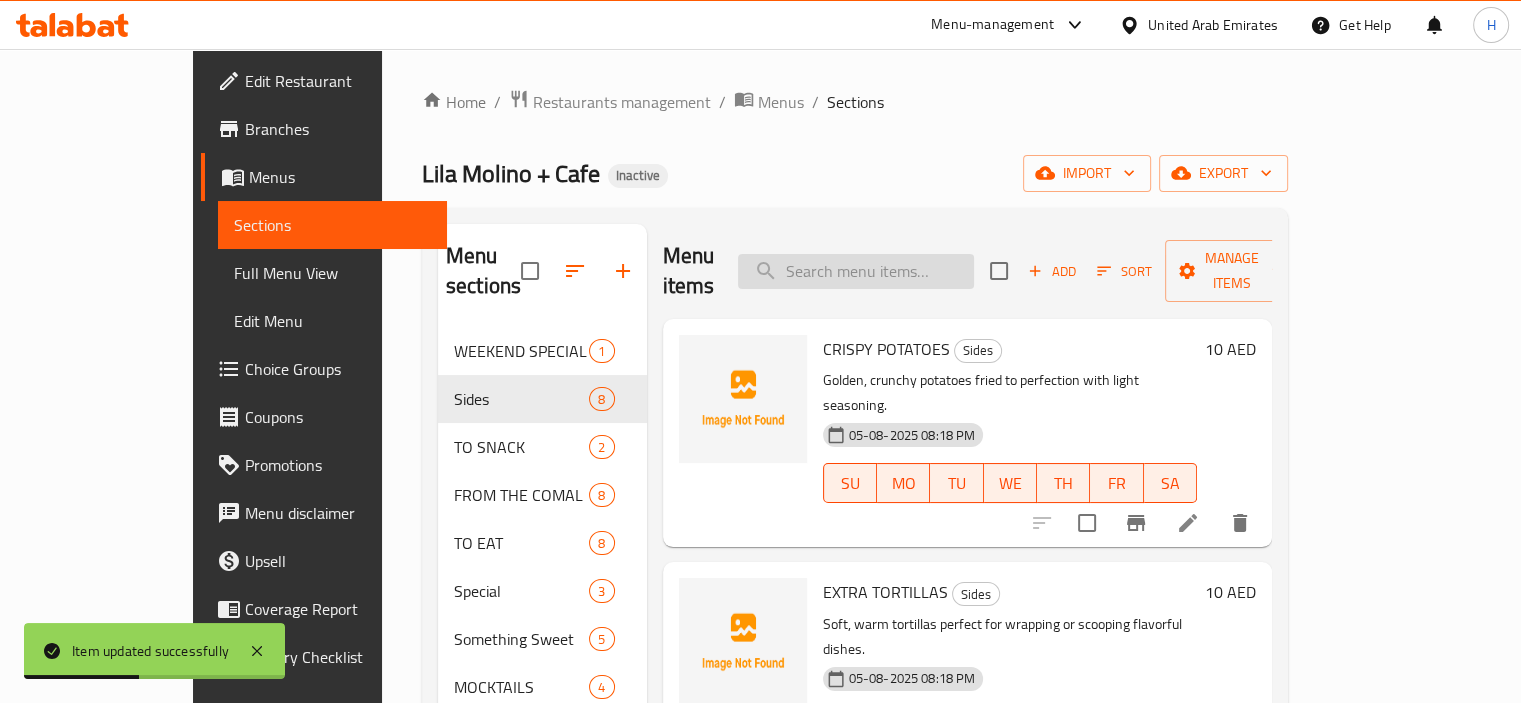 paste on "GUACAMOLE" 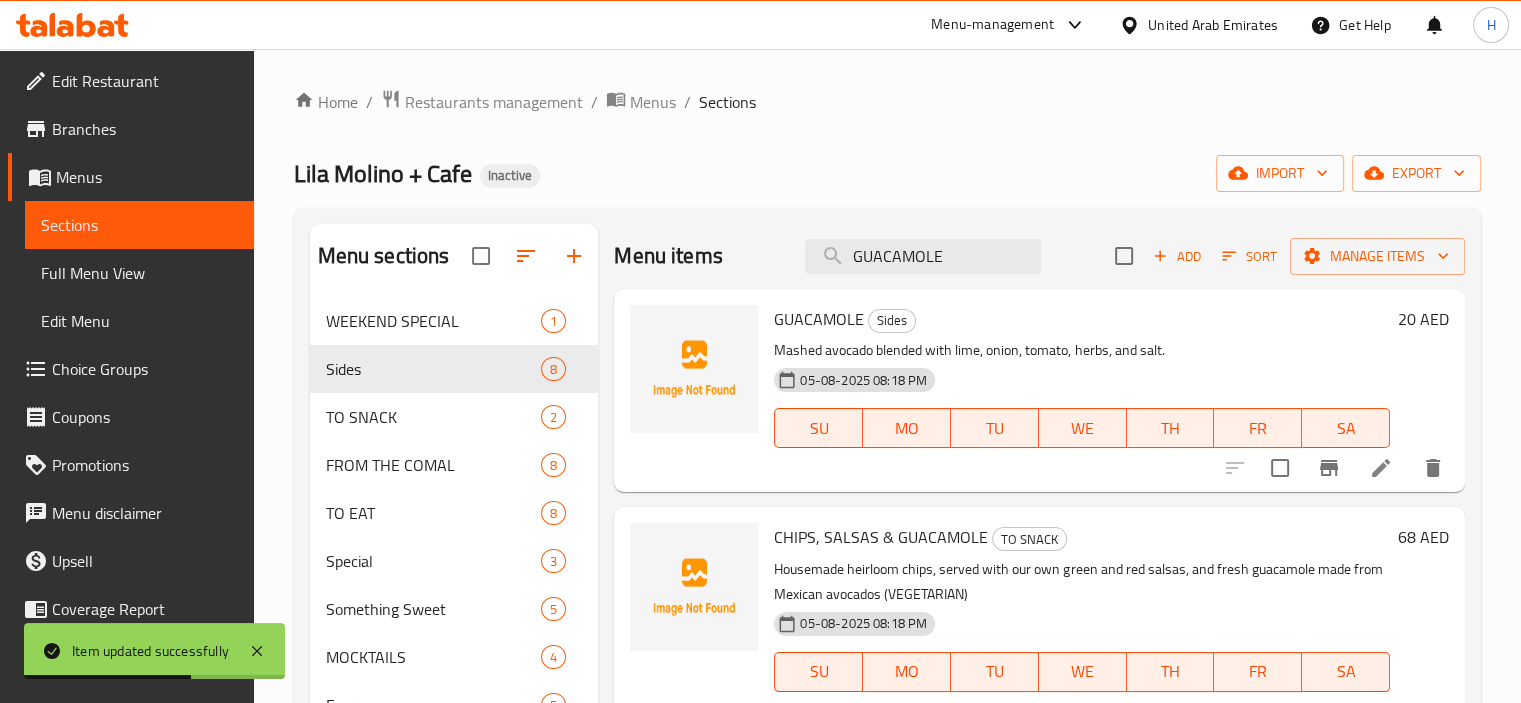 type on "GUACAMOLE" 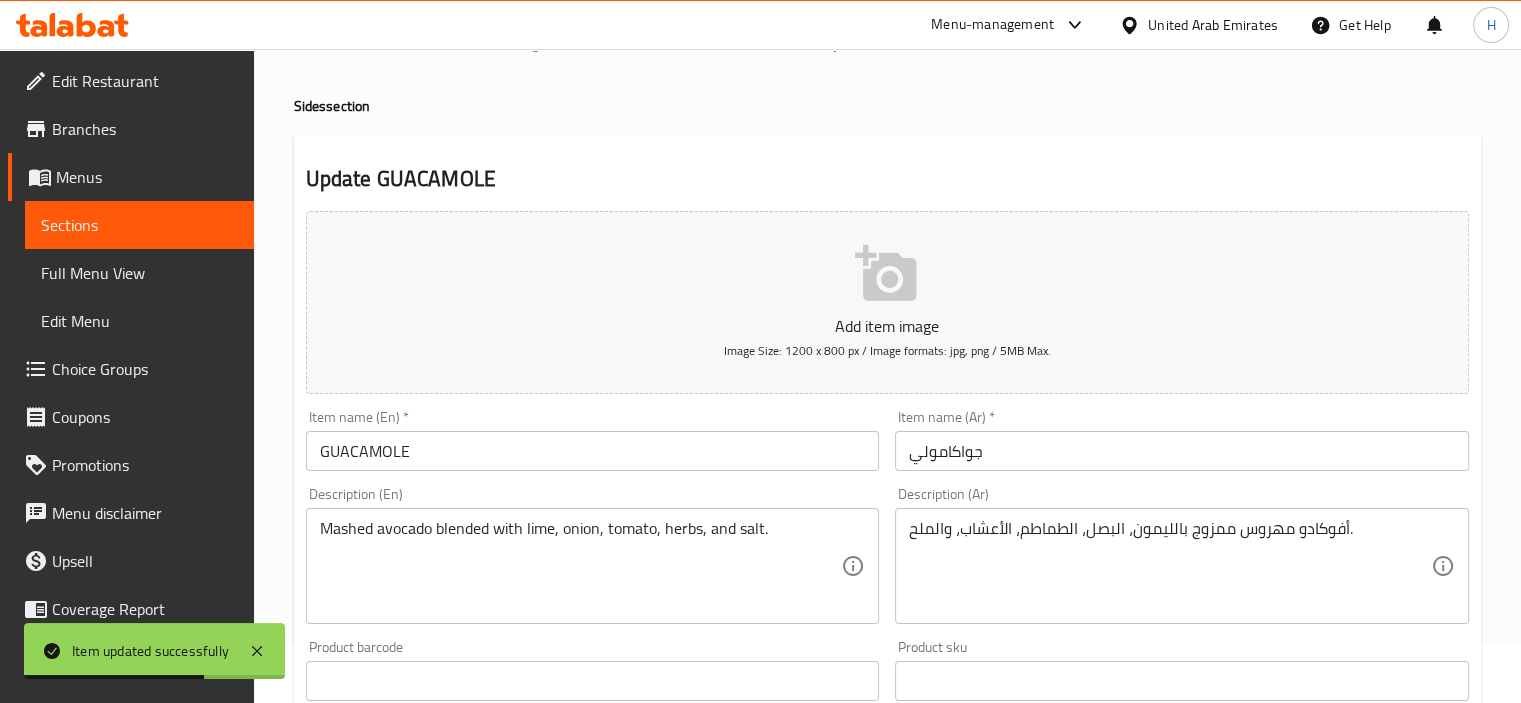 scroll, scrollTop: 400, scrollLeft: 0, axis: vertical 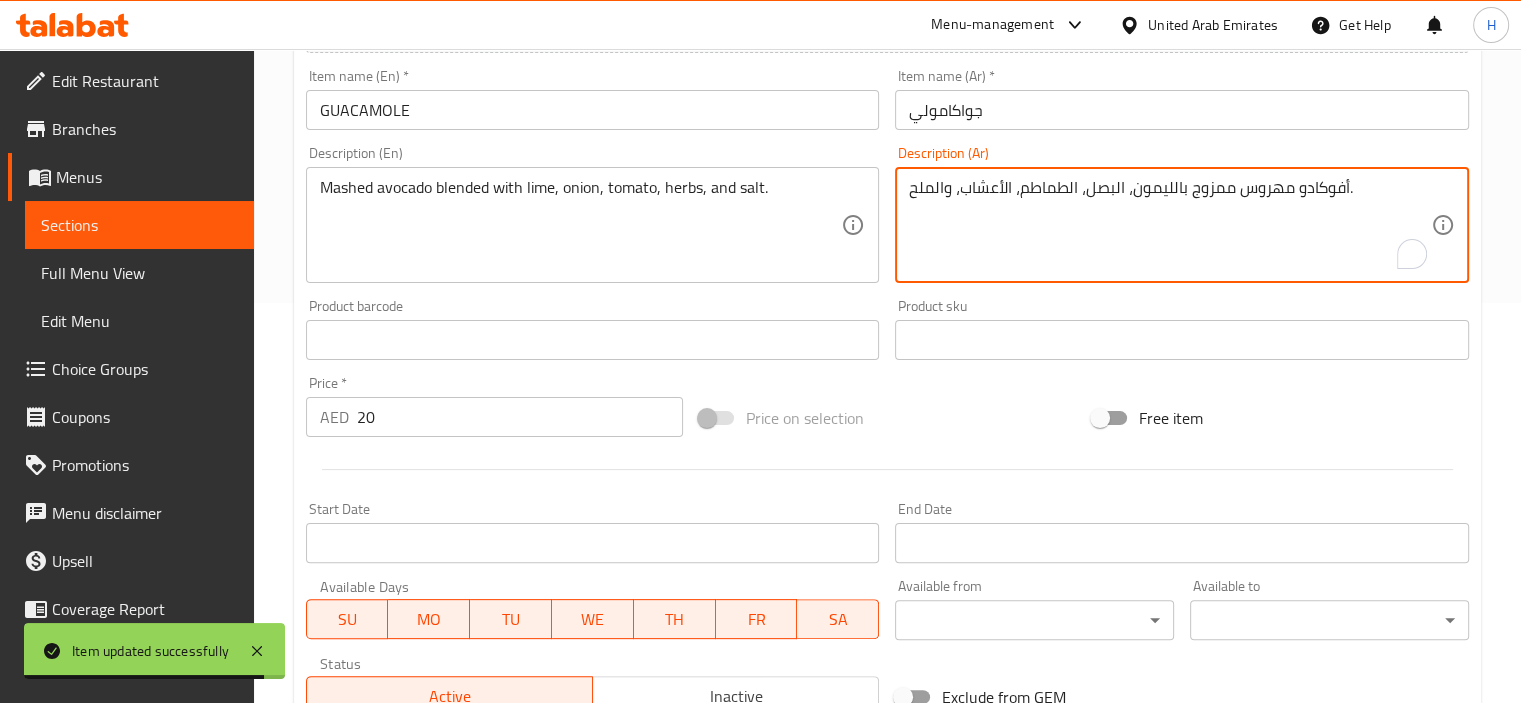 click on "أفوكادو مهروس ممزوج بالليمون، البصل، الطماطم، الأعشاب، والملح." at bounding box center [1170, 225] 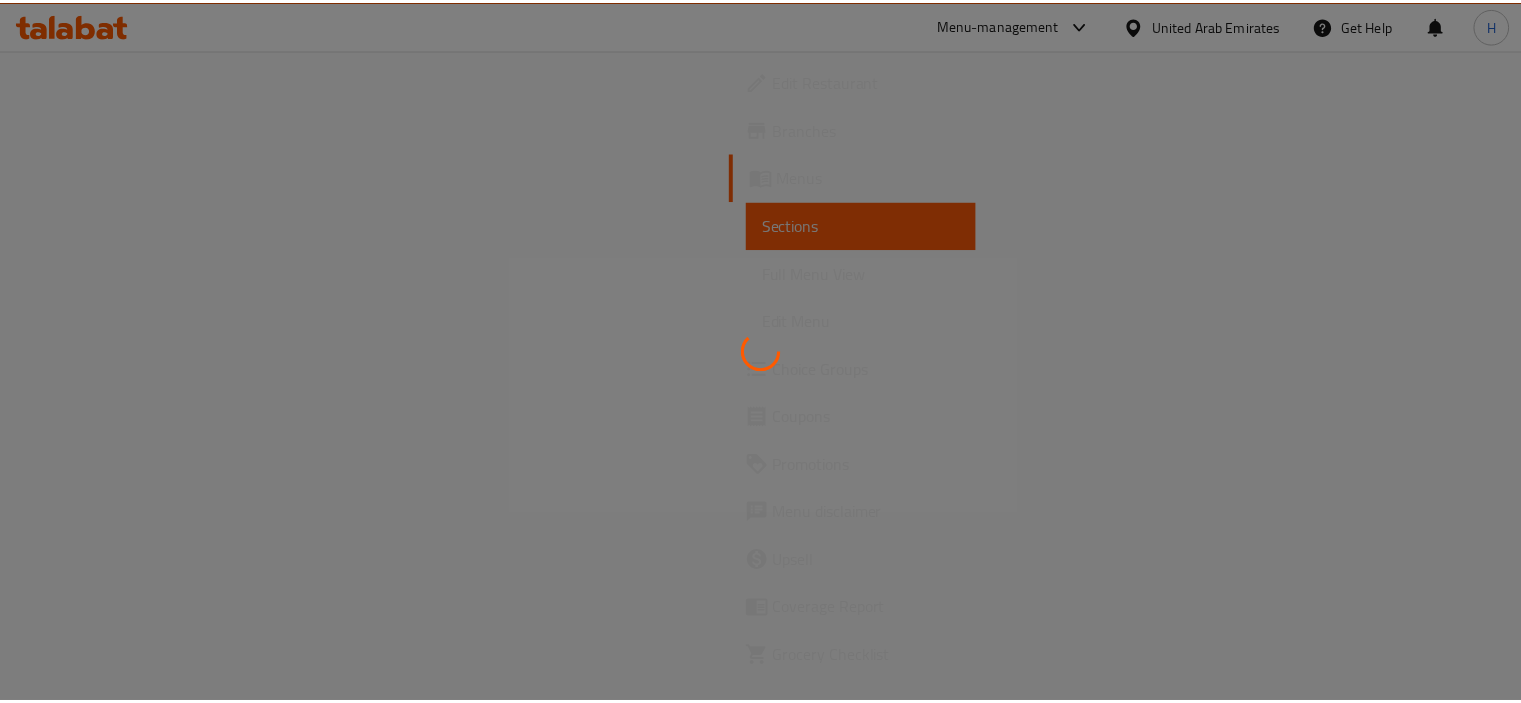 scroll, scrollTop: 0, scrollLeft: 0, axis: both 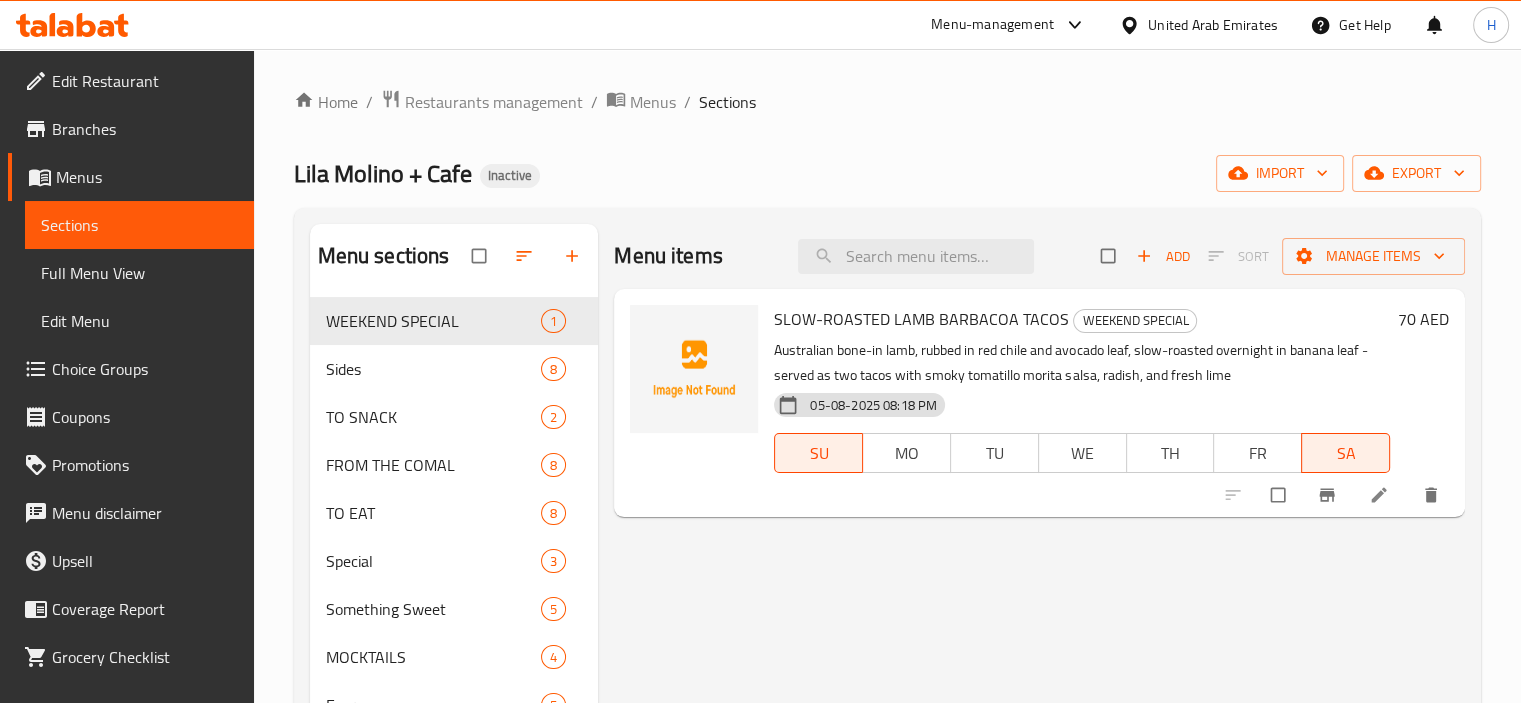 click on "Full Menu View" at bounding box center (139, 273) 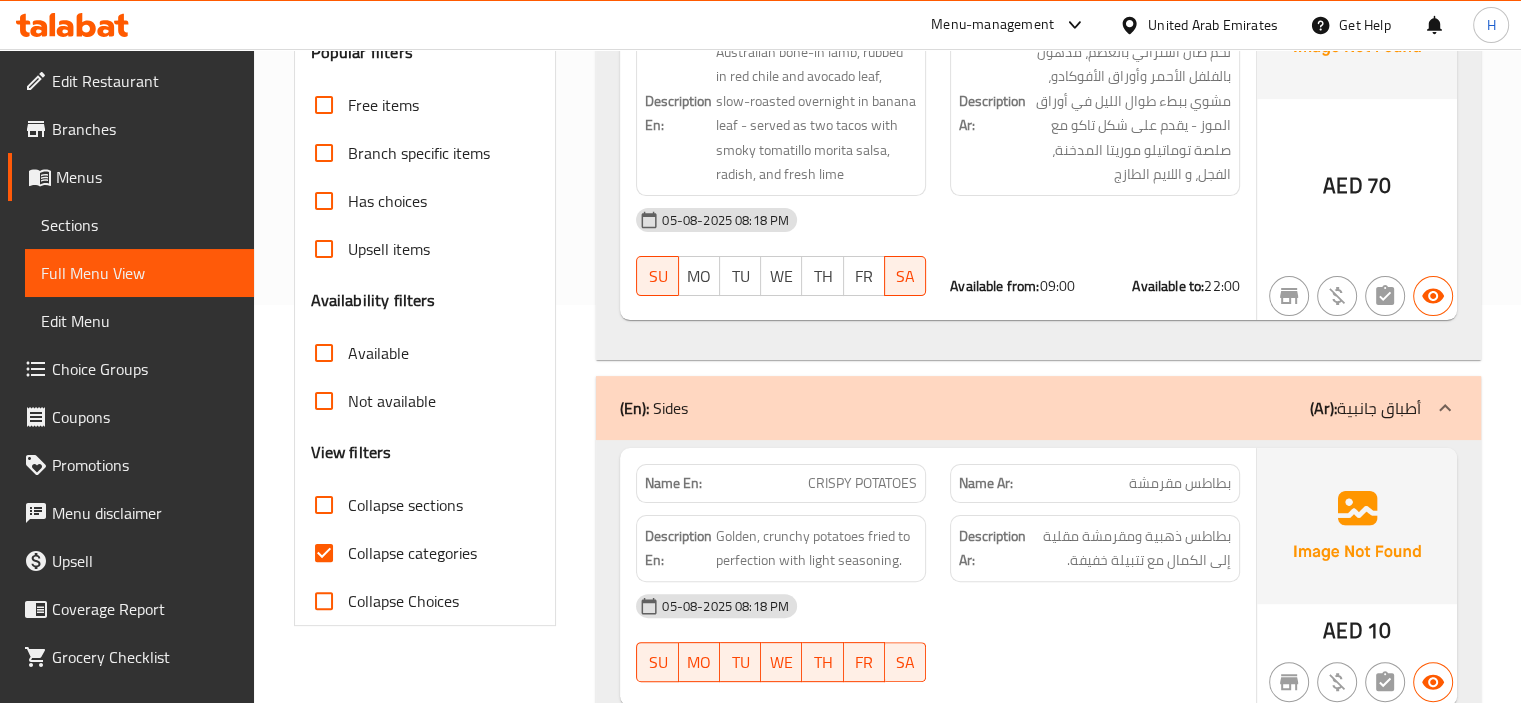 scroll, scrollTop: 400, scrollLeft: 0, axis: vertical 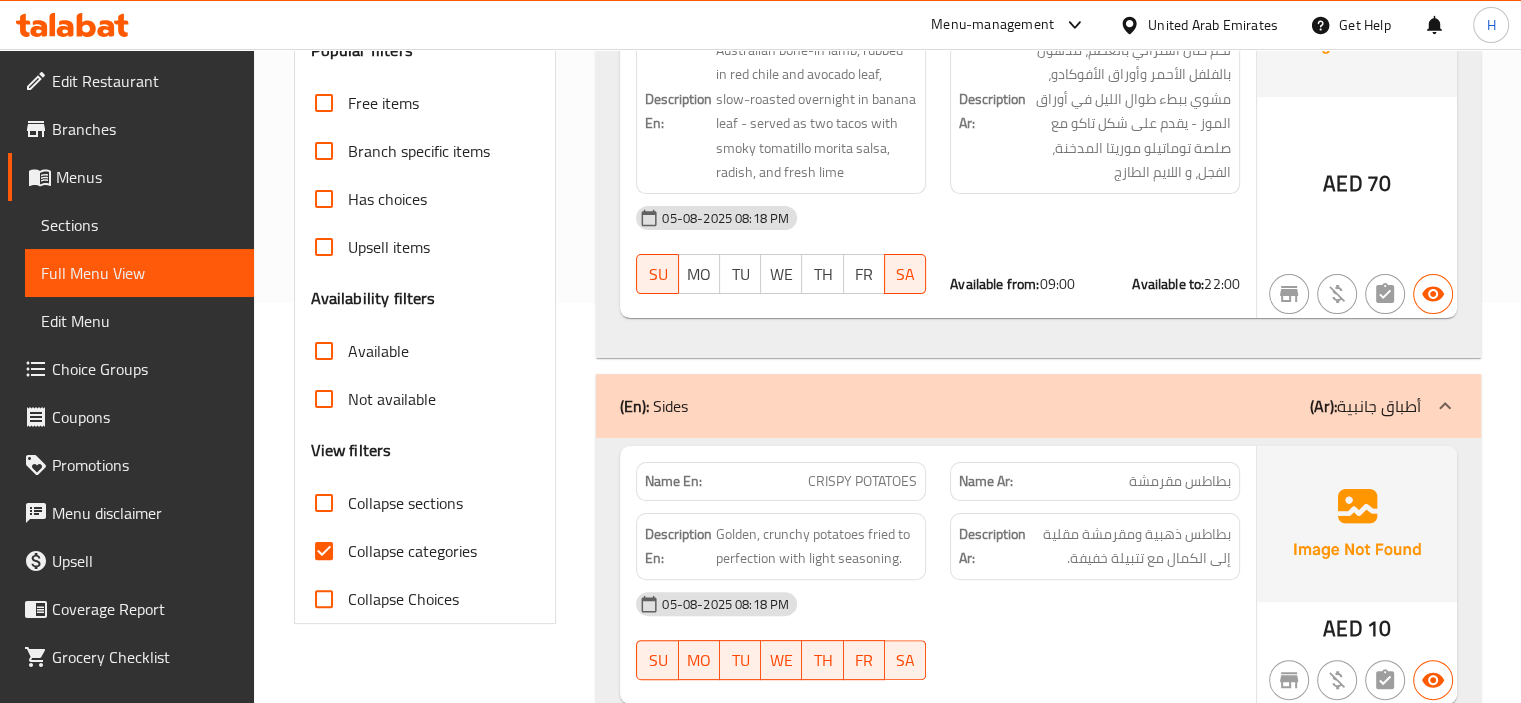click on "Collapse sections" at bounding box center (405, 503) 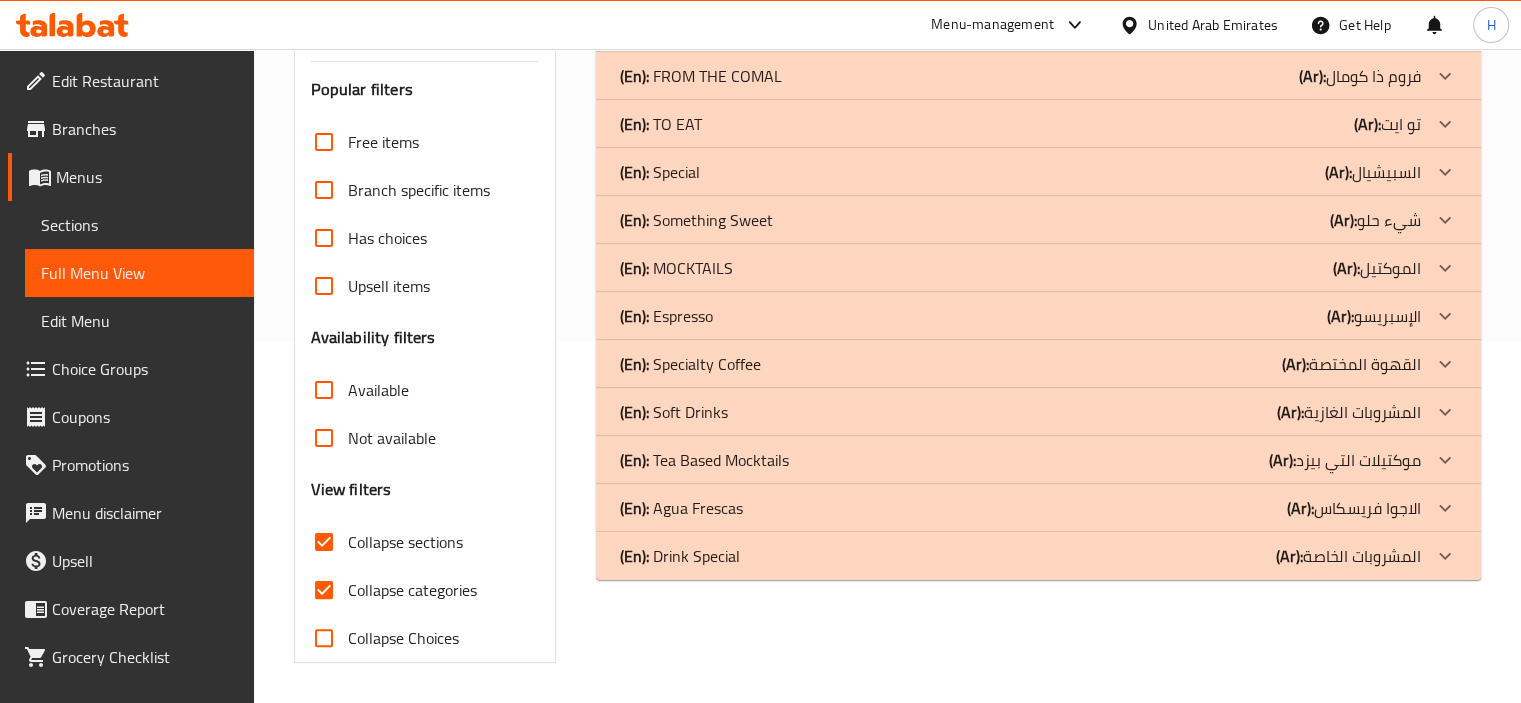 scroll, scrollTop: 360, scrollLeft: 0, axis: vertical 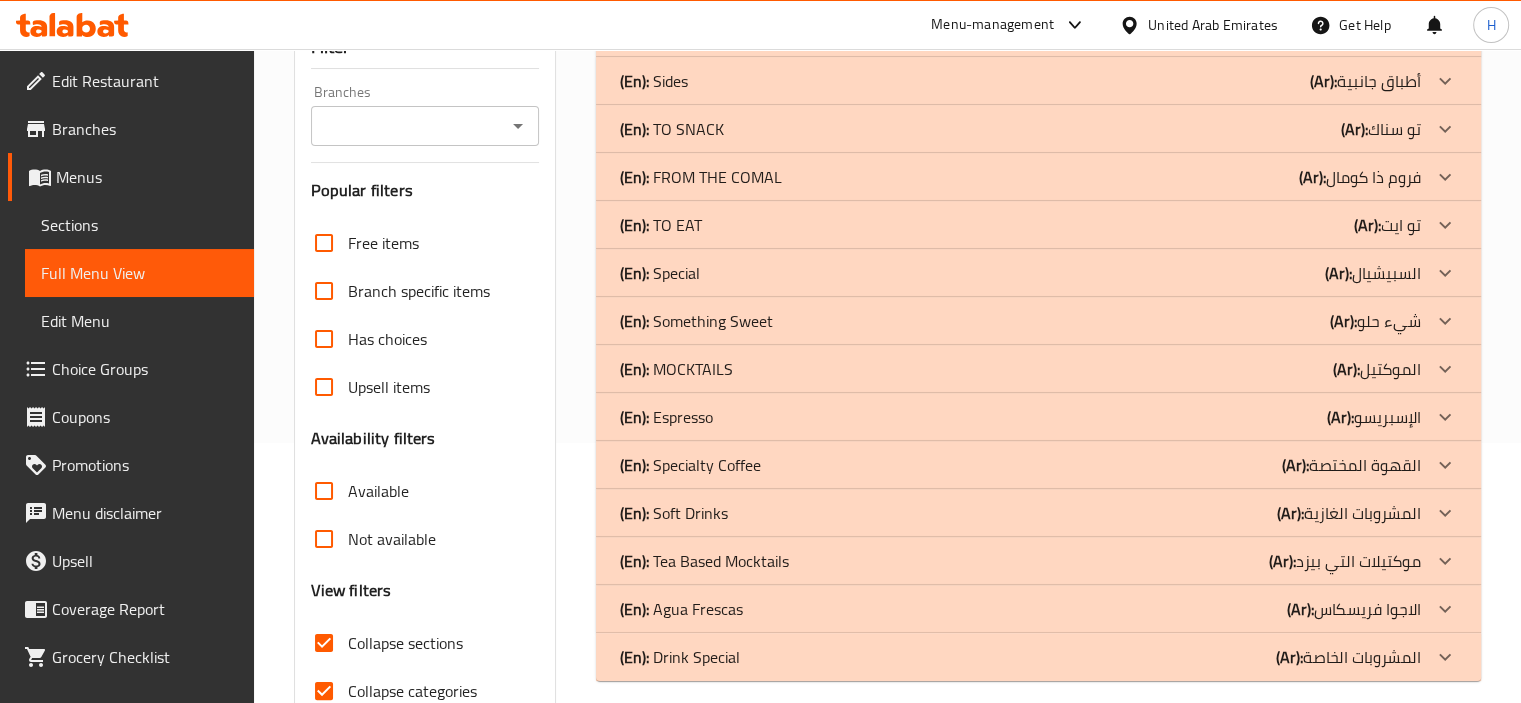 click on "Collapse sections" at bounding box center [405, 643] 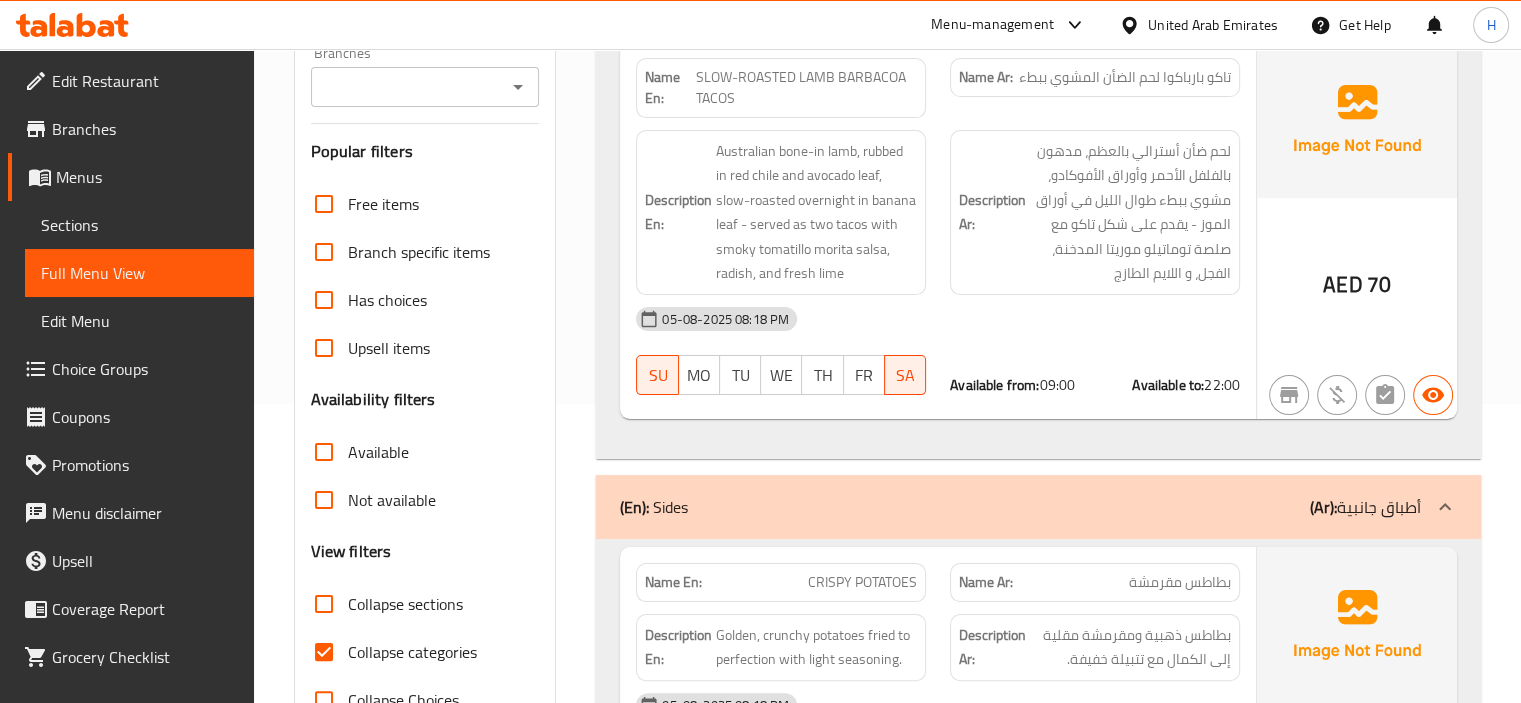 scroll, scrollTop: 300, scrollLeft: 0, axis: vertical 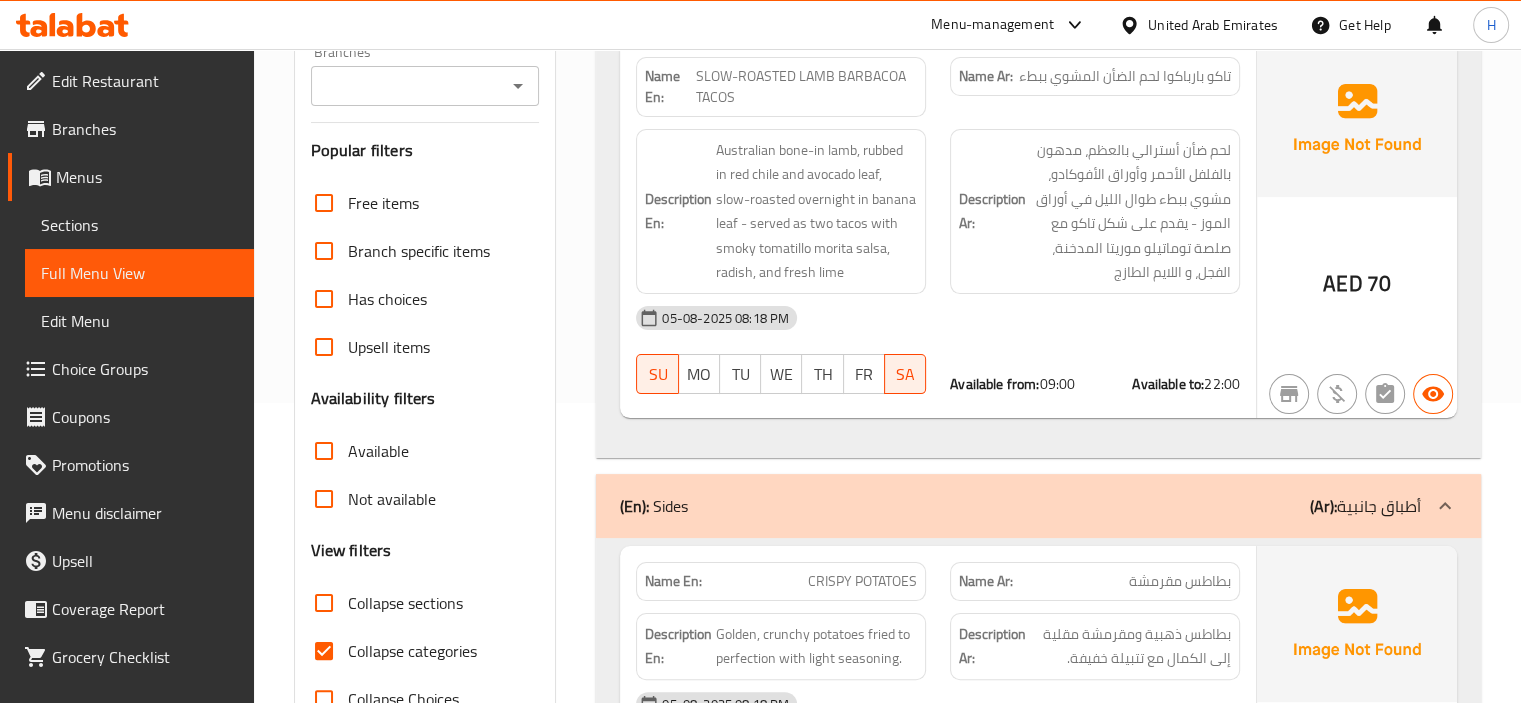 click on "Collapse sections" at bounding box center (405, 603) 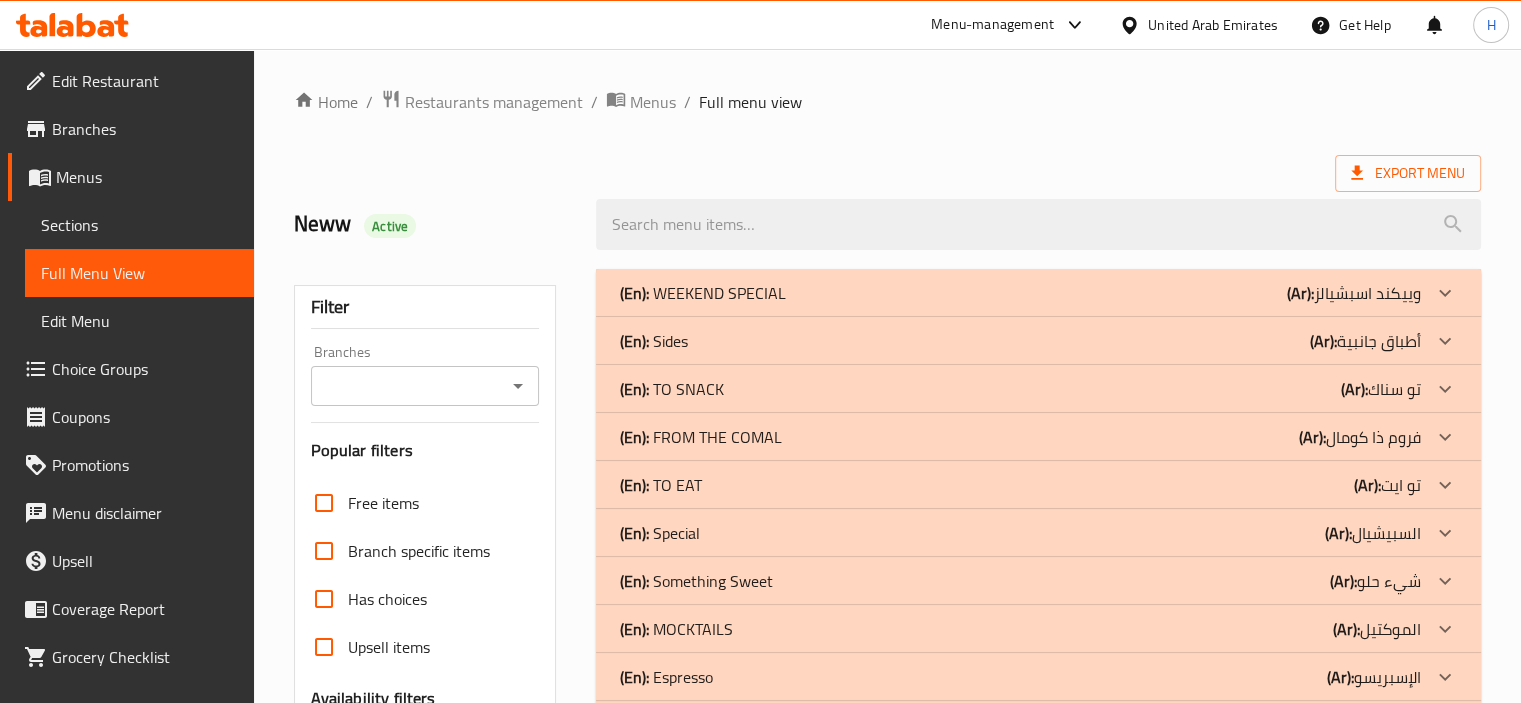 scroll, scrollTop: 100, scrollLeft: 0, axis: vertical 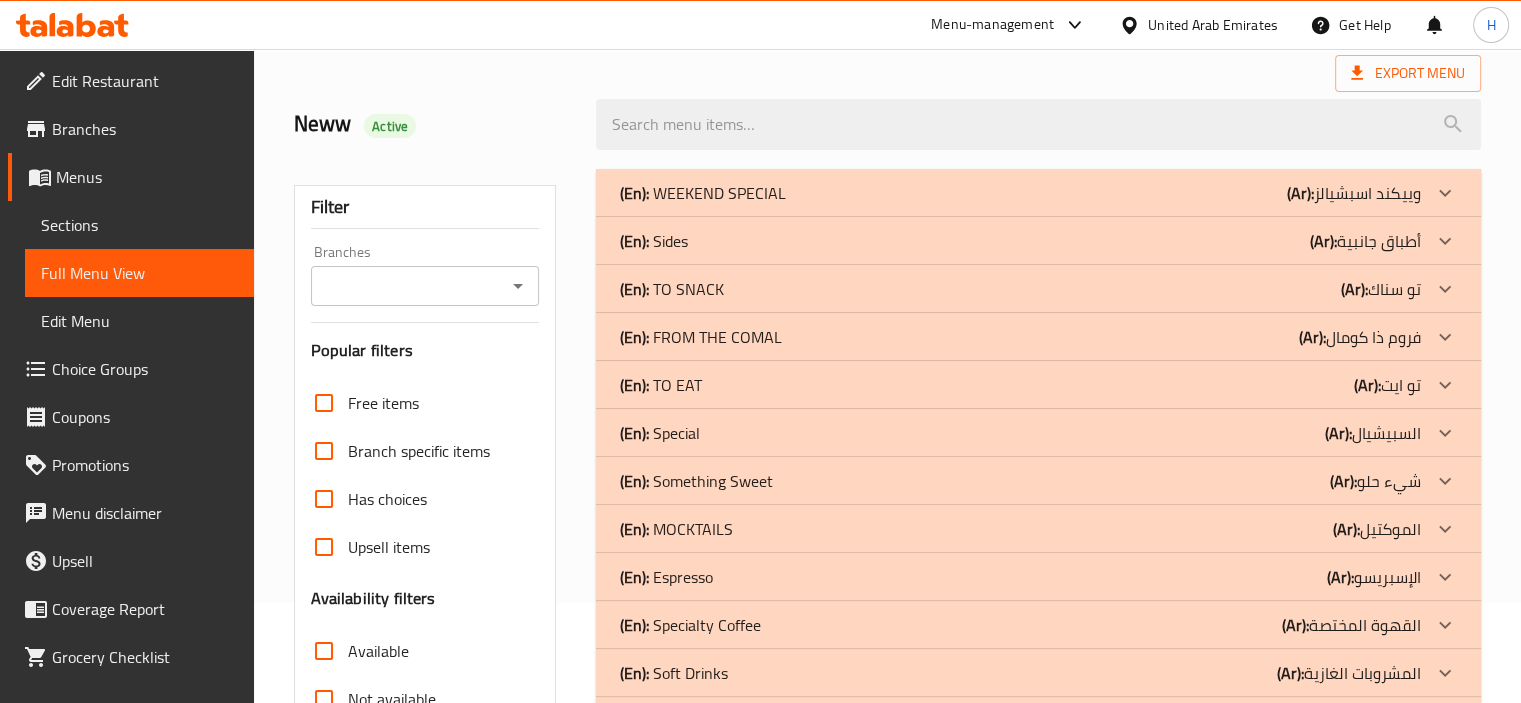 click on "(En):   WEEKEND SPECIAL" at bounding box center (703, 193) 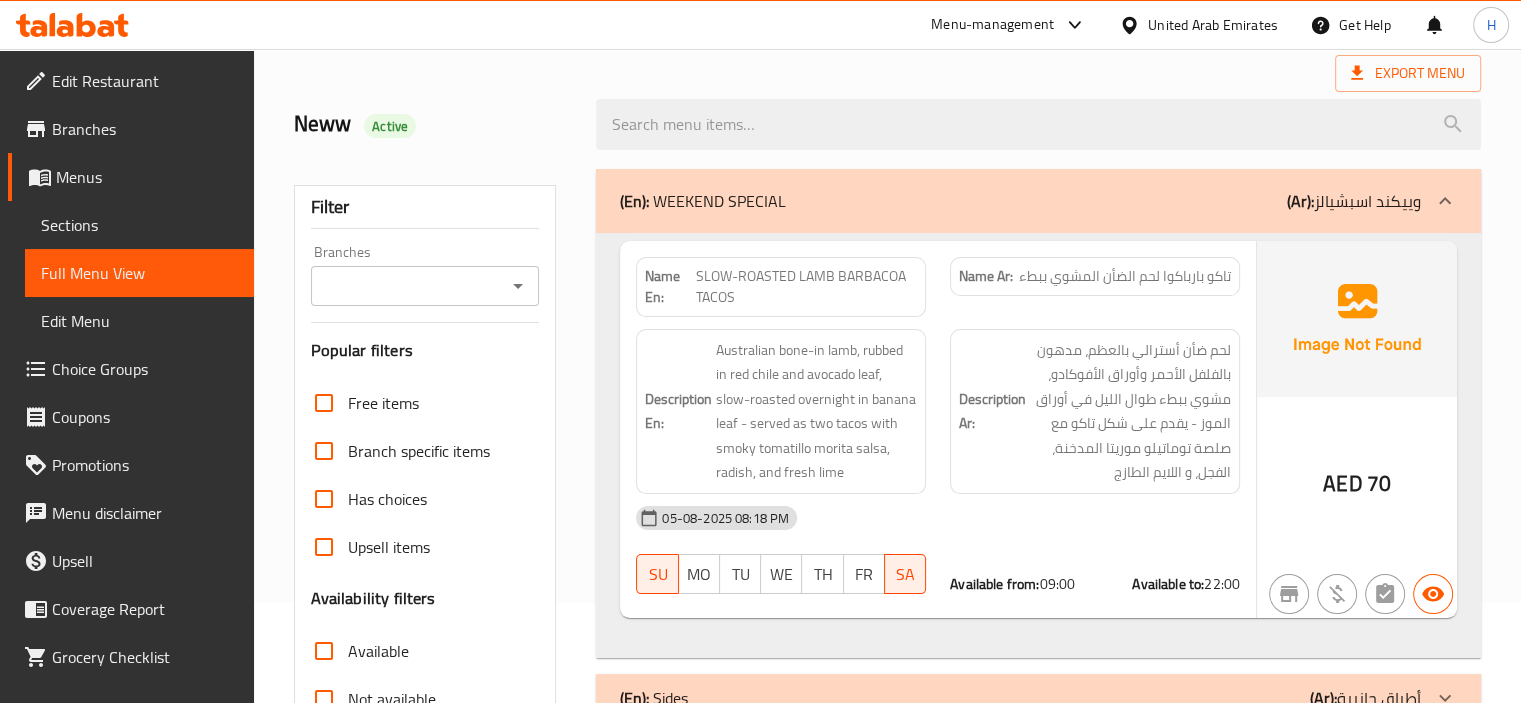 click on "SLOW-ROASTED LAMB BARBACOA TACOS" at bounding box center [807, 287] 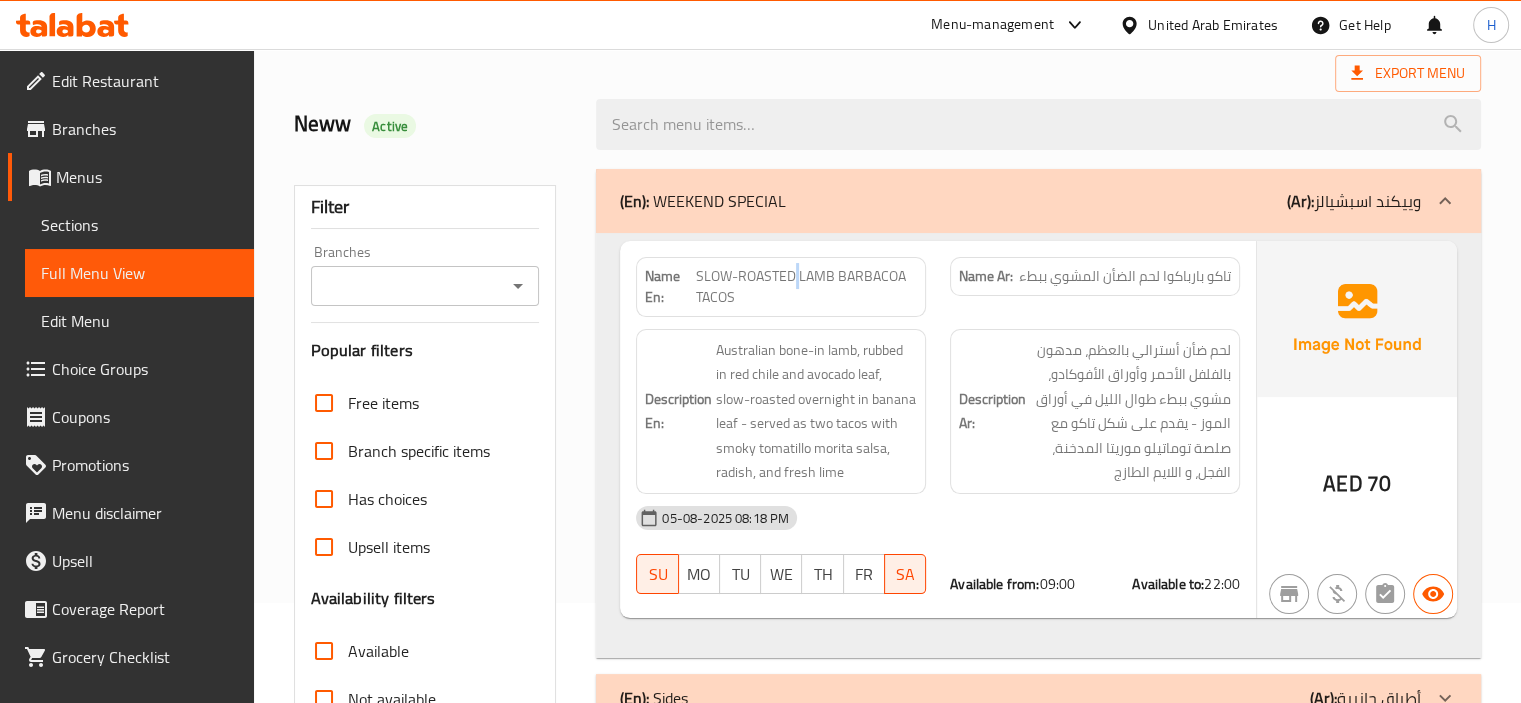 click on "SLOW-ROASTED LAMB BARBACOA TACOS" at bounding box center [807, 287] 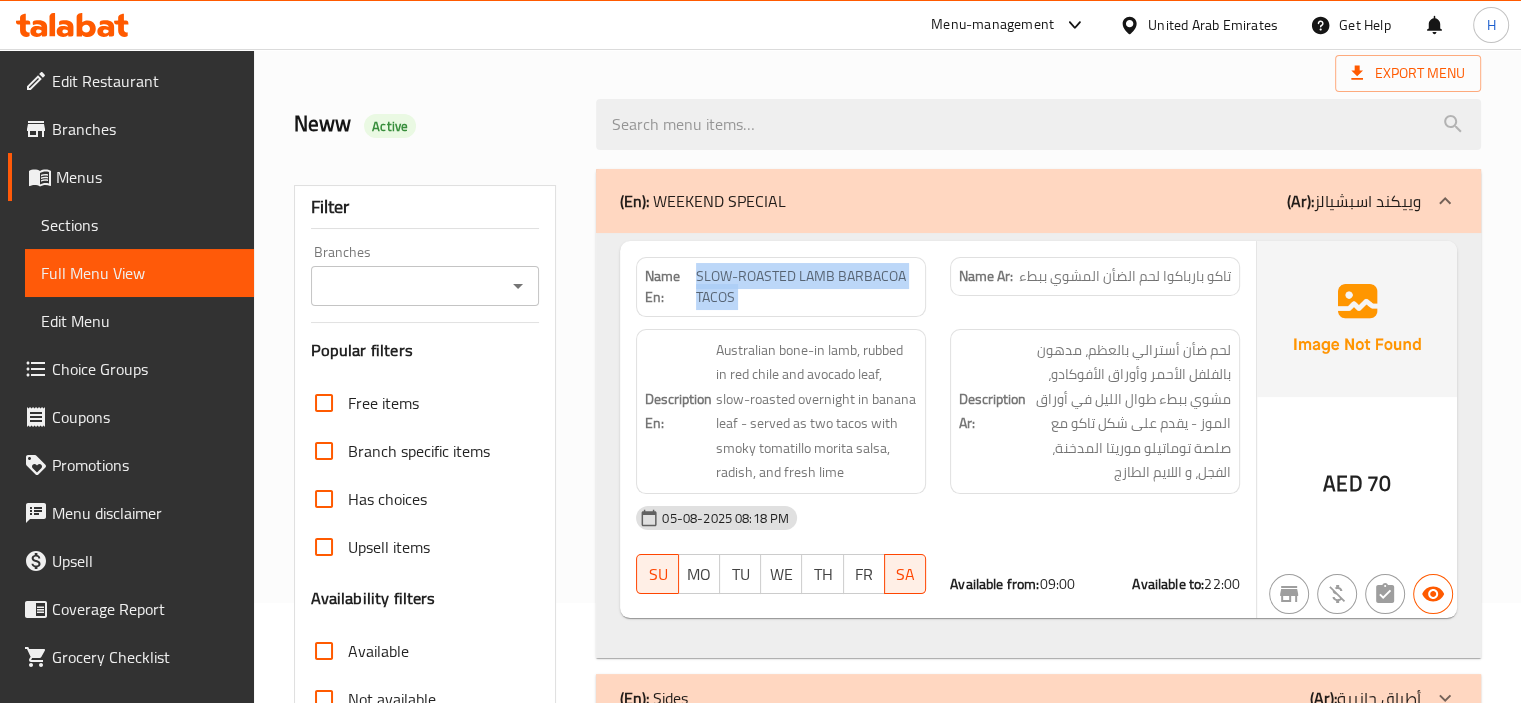 click on "SLOW-ROASTED LAMB BARBACOA TACOS" at bounding box center (807, 287) 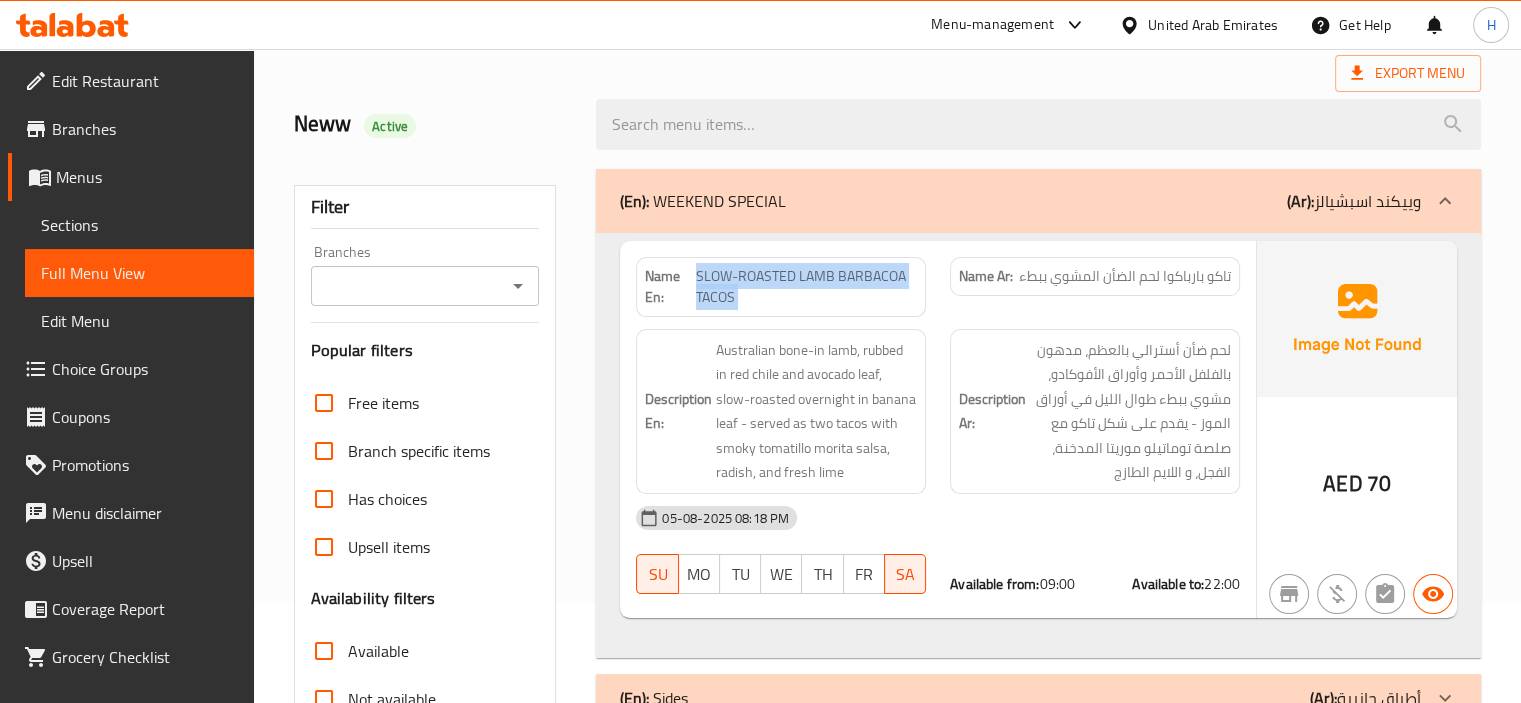 copy on "SLOW-ROASTED LAMB BARBACOA TACOS" 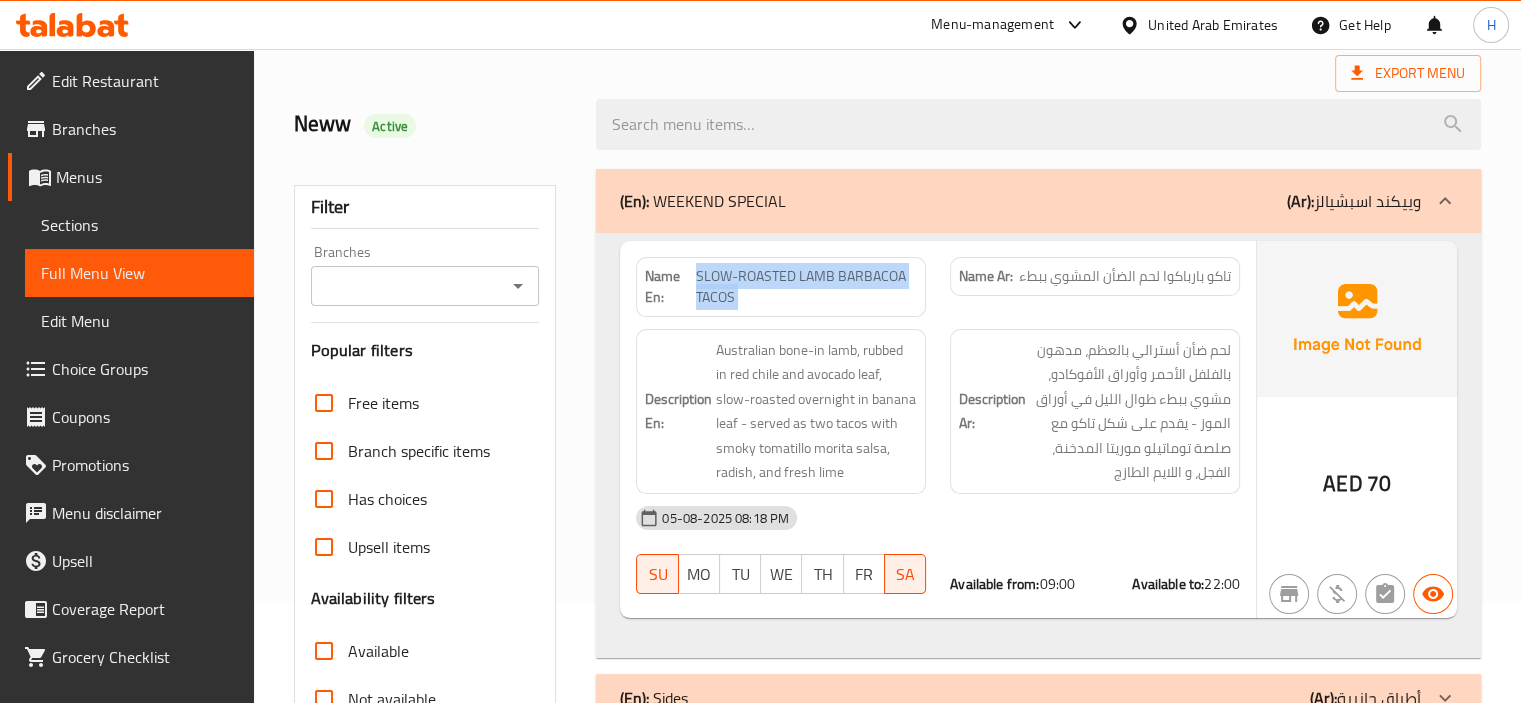 click on "(En):   WEEKEND SPECIAL (Ar): وييكند اسبشيالز" at bounding box center [1020, 201] 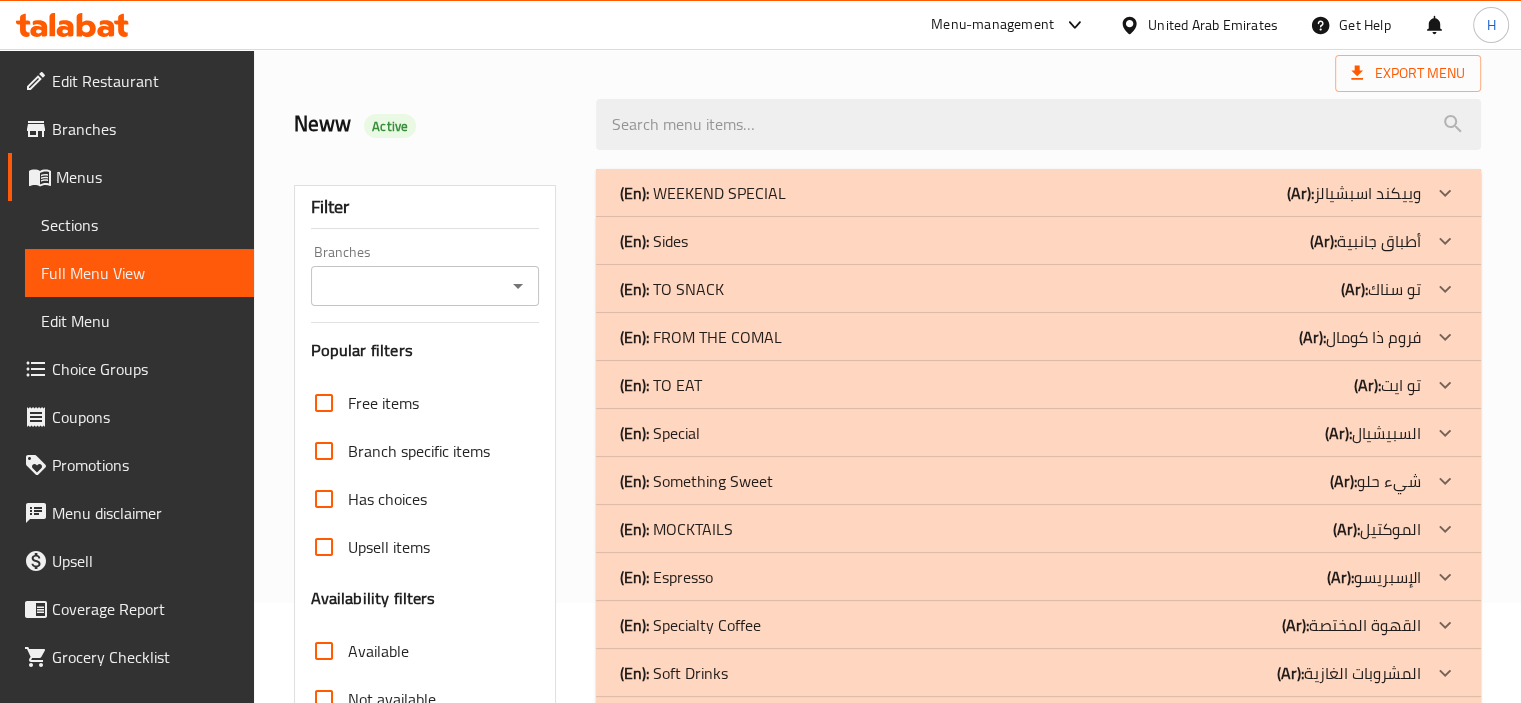 click on "(En):   Sides (Ar): أطباق جانبية" at bounding box center [1020, 193] 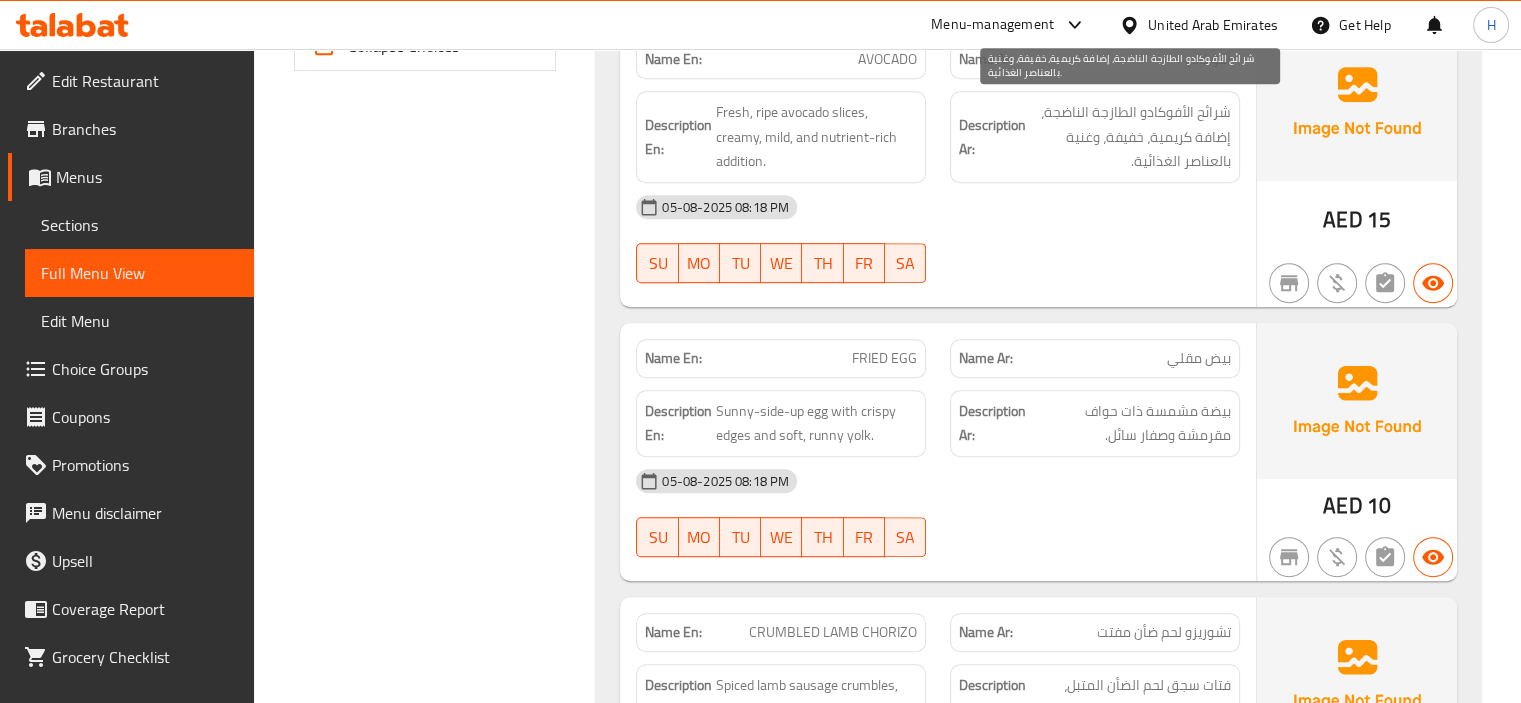 scroll, scrollTop: 1000, scrollLeft: 0, axis: vertical 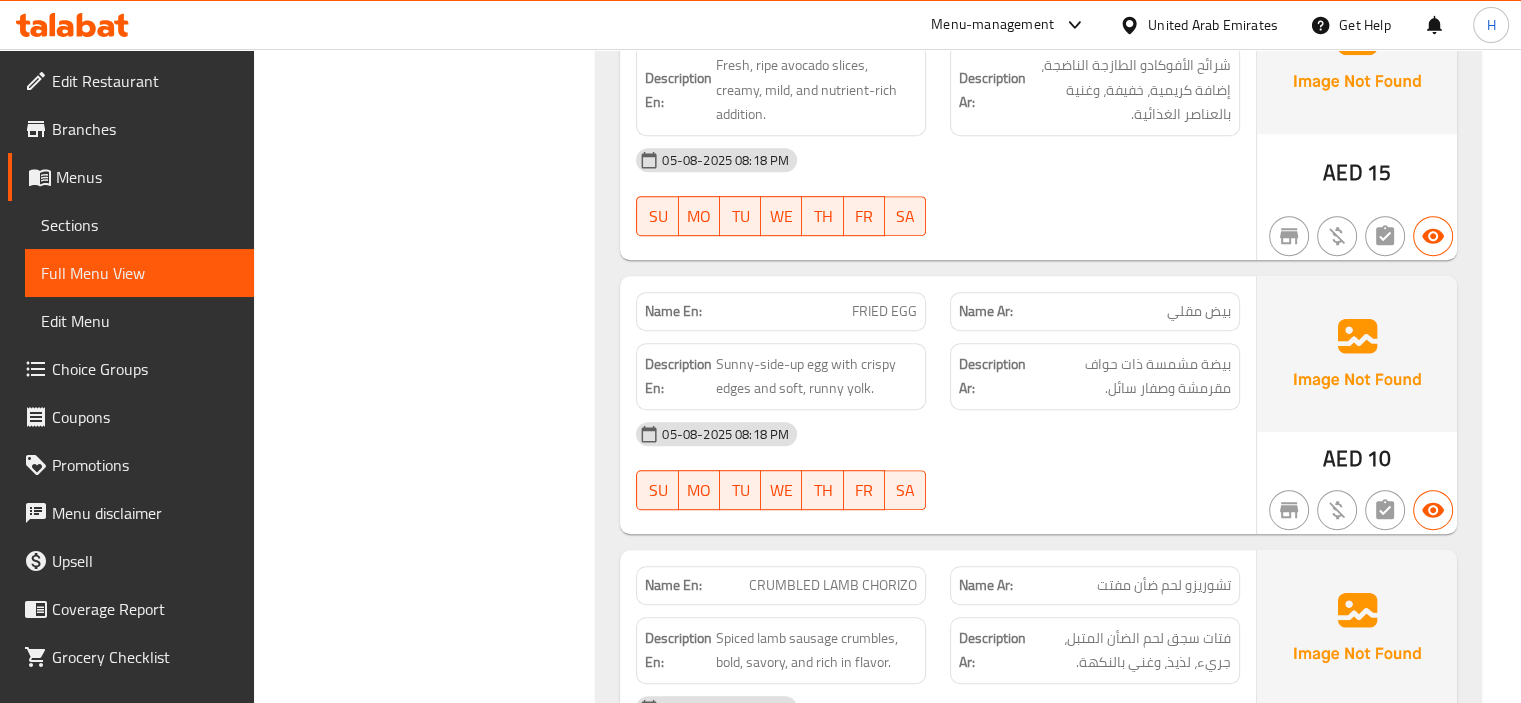 click on "FRIED EGG" at bounding box center [884, 311] 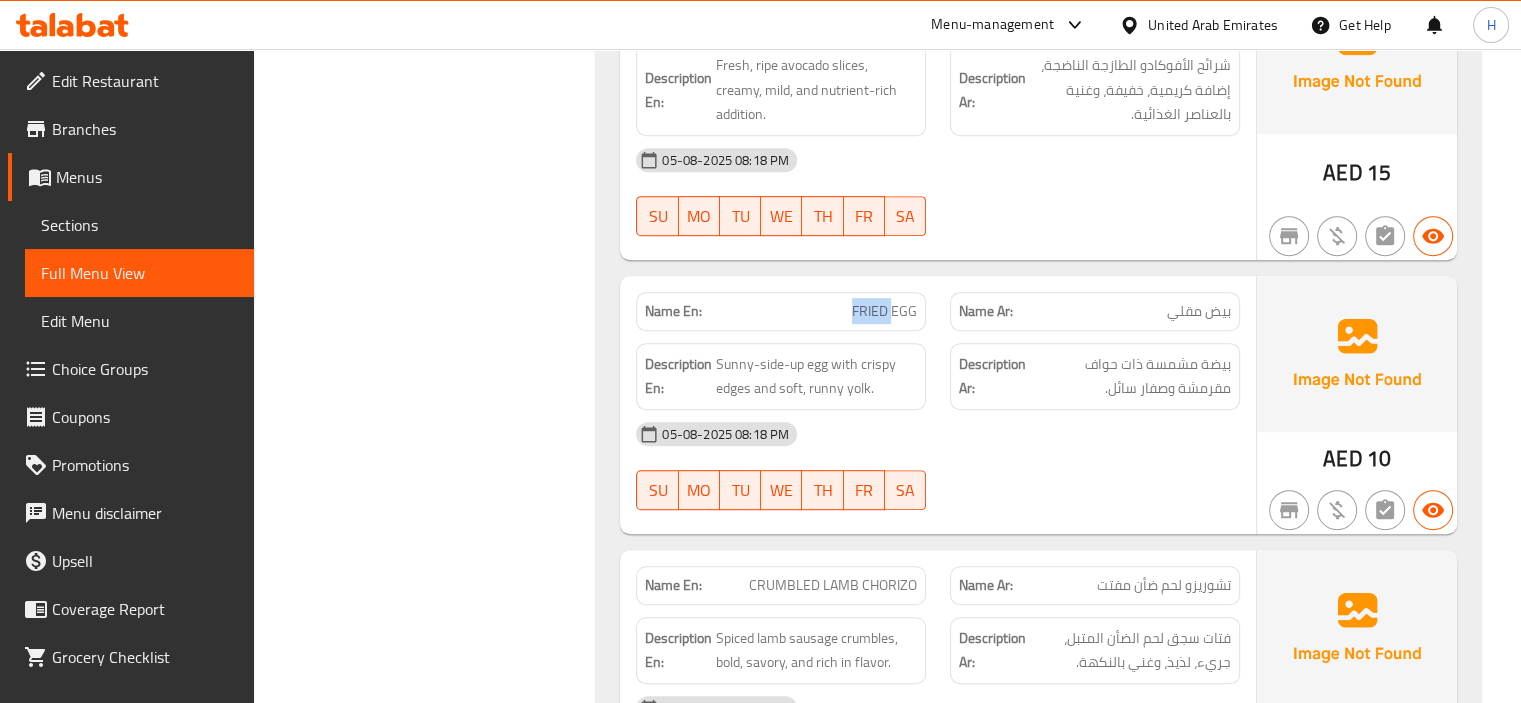 click on "FRIED EGG" at bounding box center (884, 311) 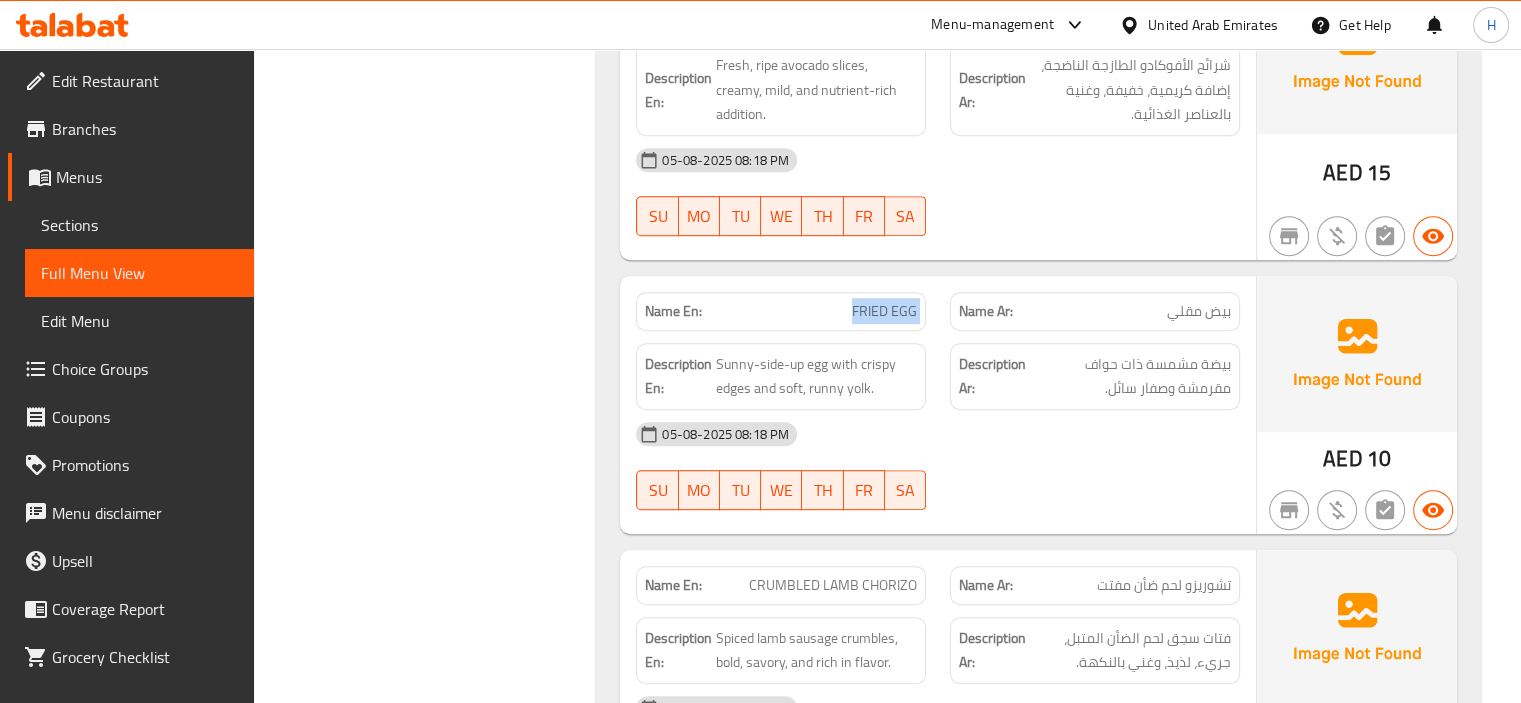 click on "FRIED EGG" at bounding box center [884, 311] 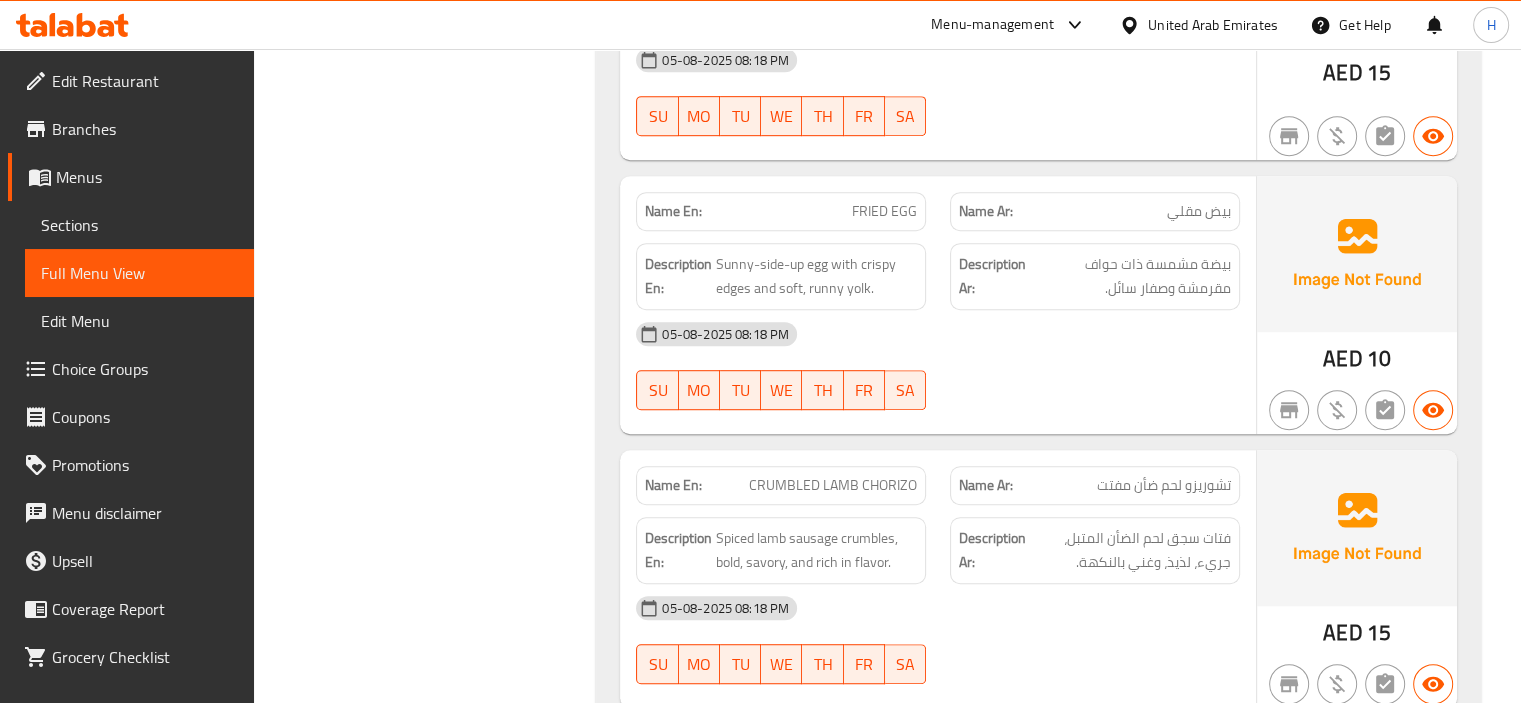 click on "CRUMBLED LAMB CHORIZO" at bounding box center [833, 485] 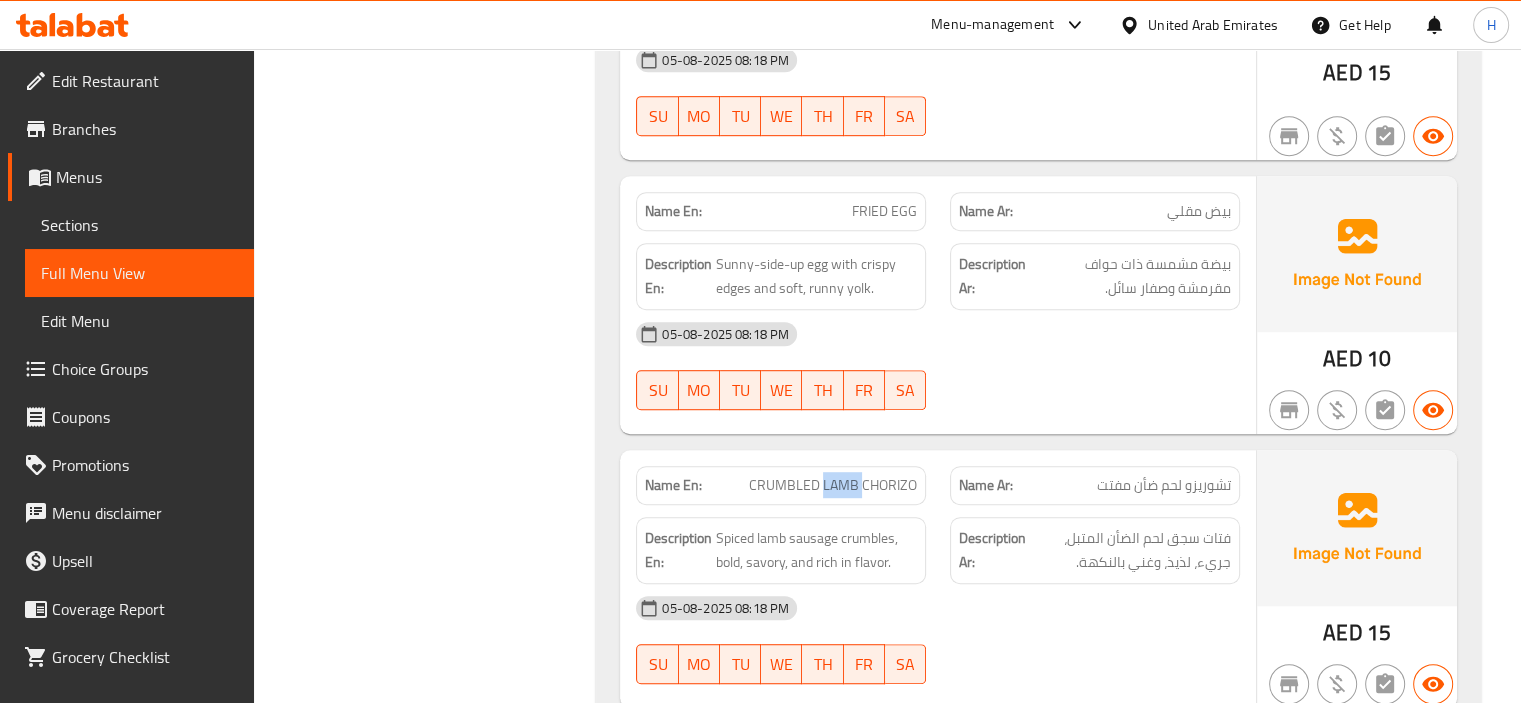 click on "CRUMBLED LAMB CHORIZO" at bounding box center (833, 485) 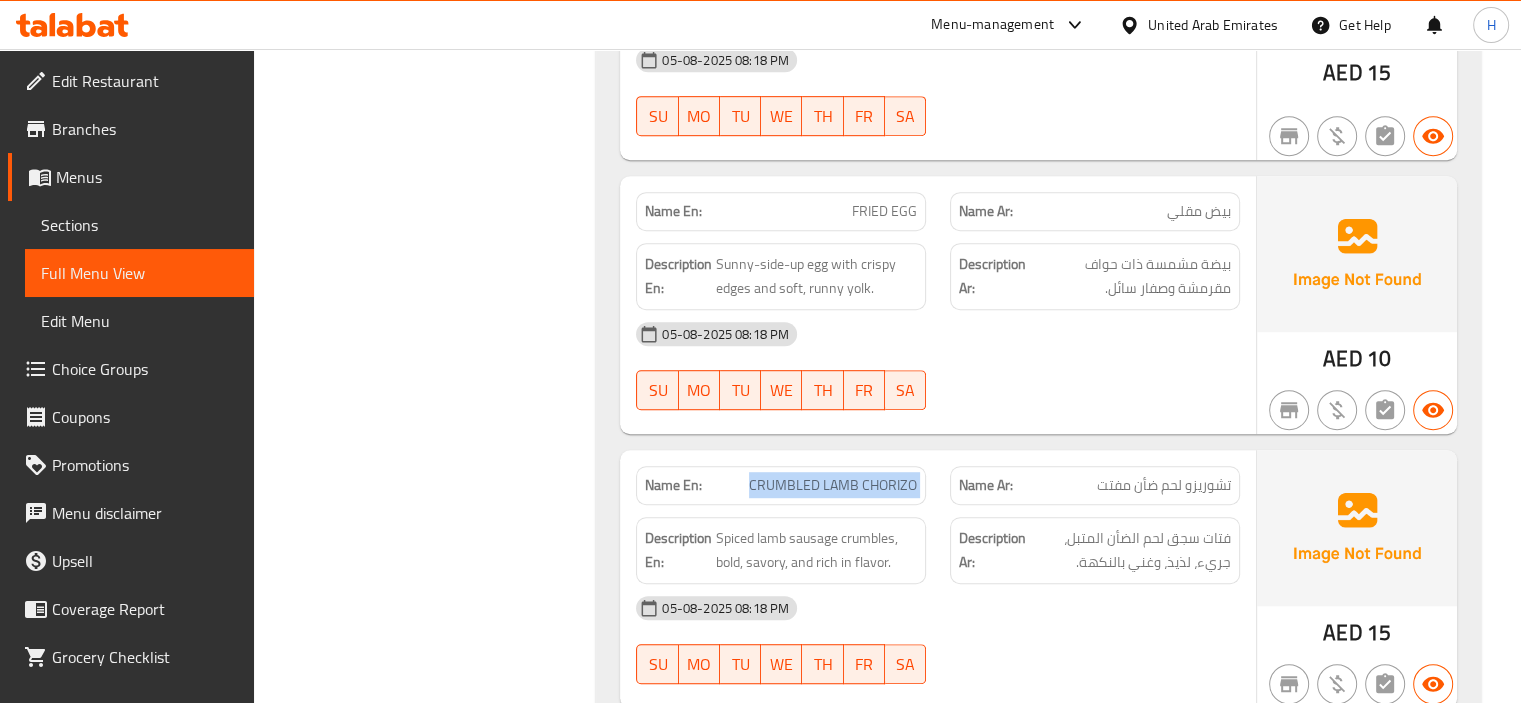 click on "CRUMBLED LAMB CHORIZO" at bounding box center [833, 485] 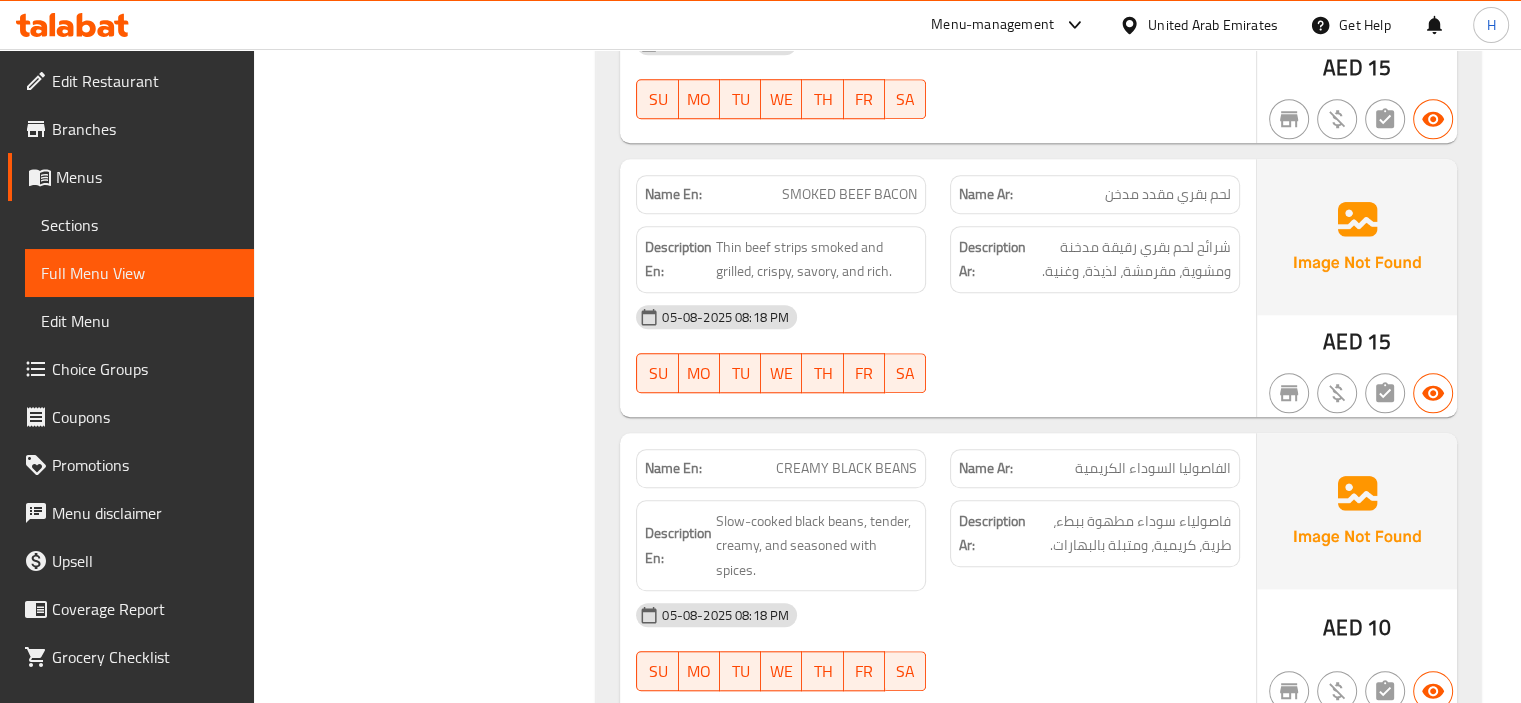 scroll, scrollTop: 1700, scrollLeft: 0, axis: vertical 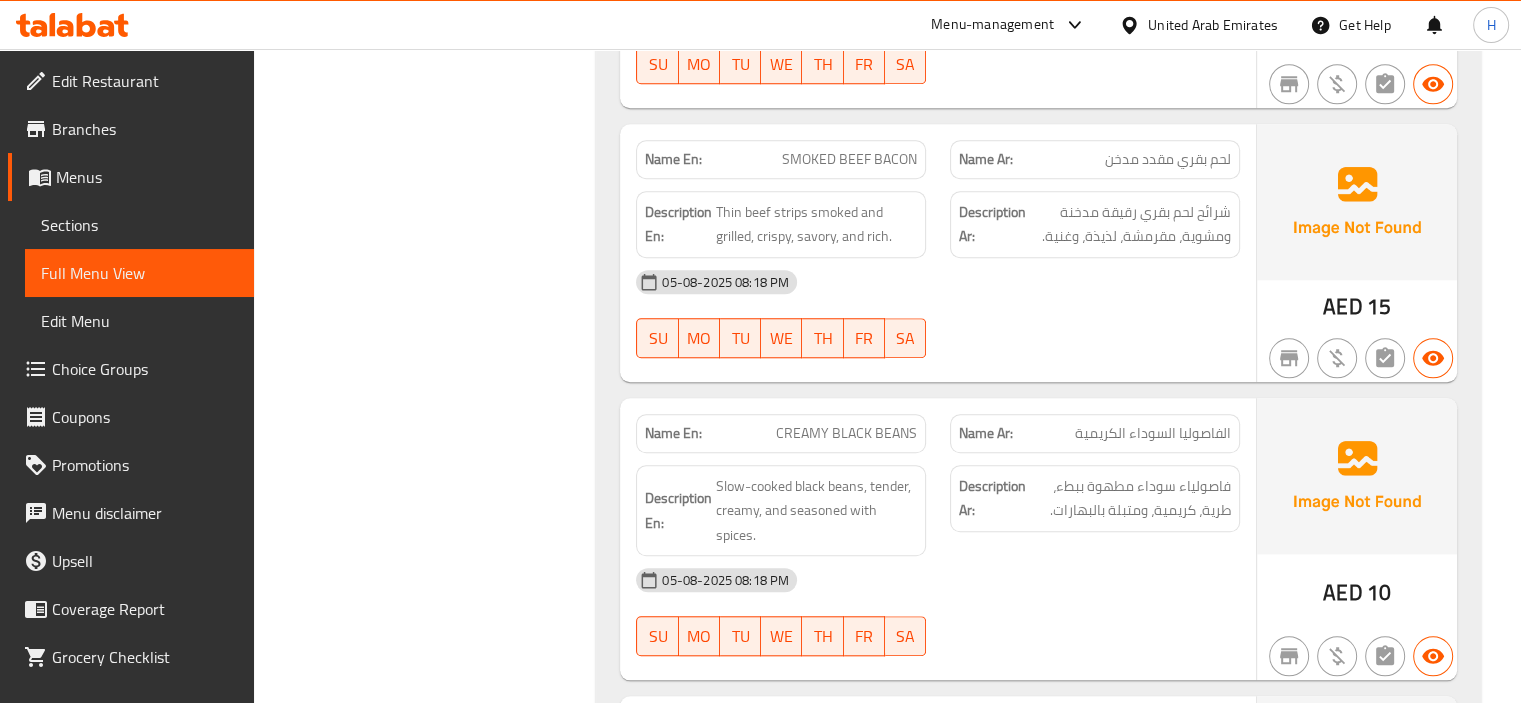 click on "Name En: SMOKED BEEF BACON" at bounding box center (781, 159) 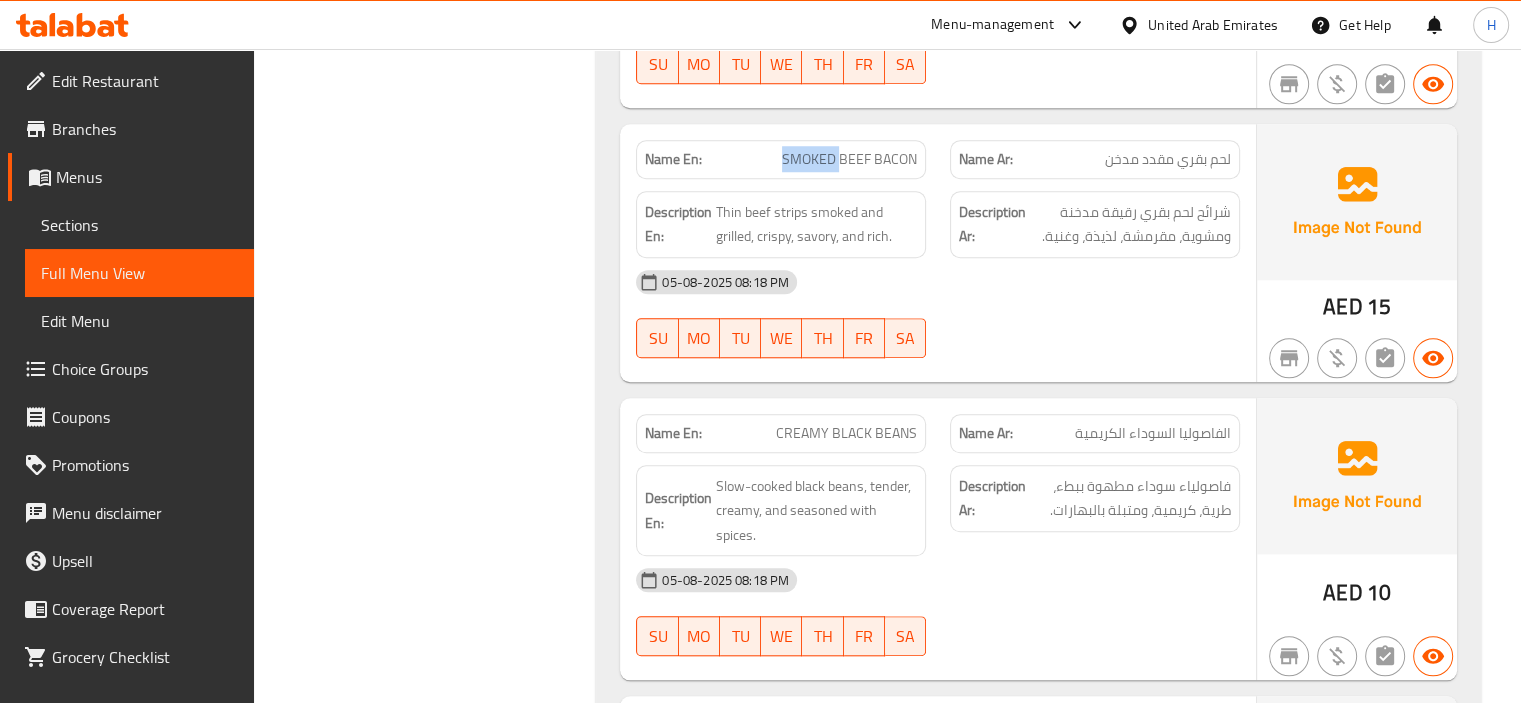 click on "Name En: SMOKED BEEF BACON" at bounding box center (781, 159) 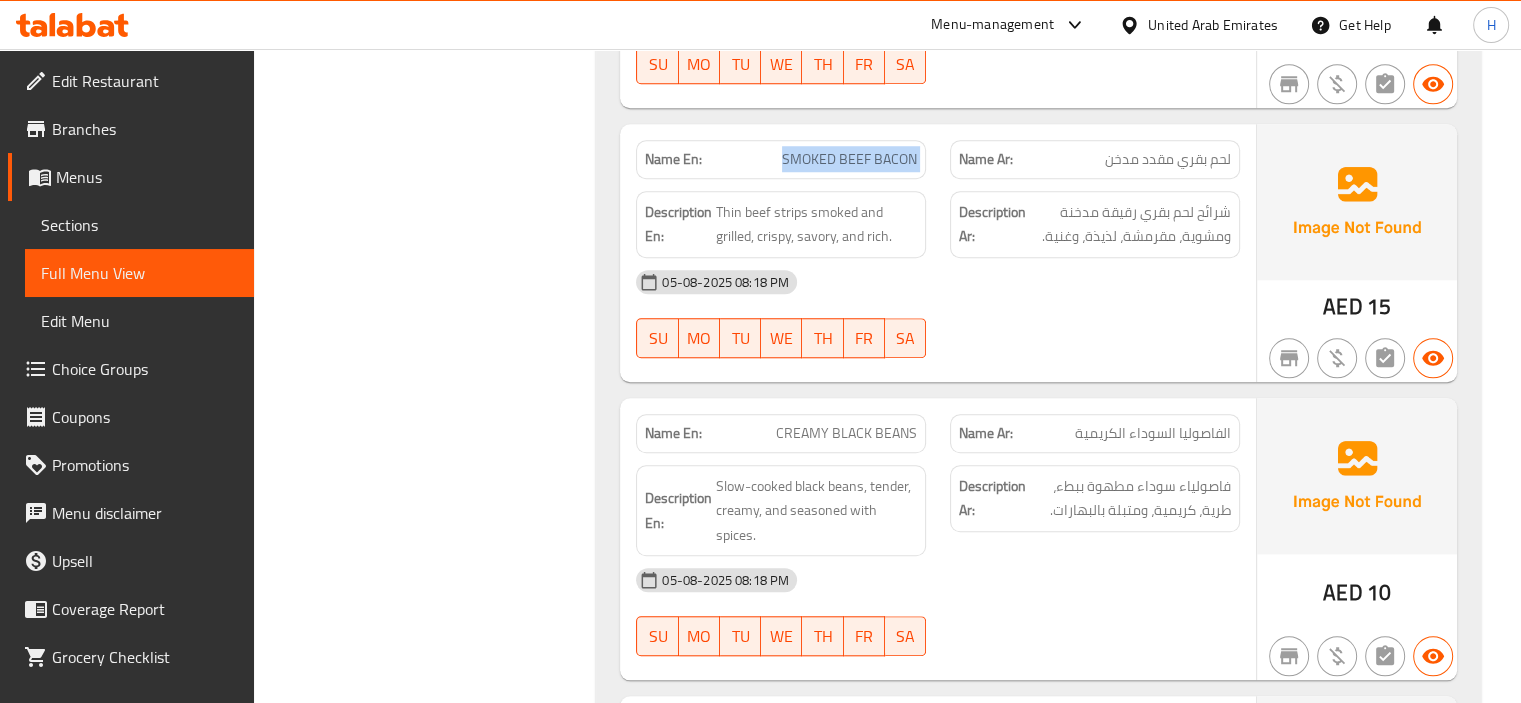 click on "Name En: SMOKED BEEF BACON" at bounding box center [781, 159] 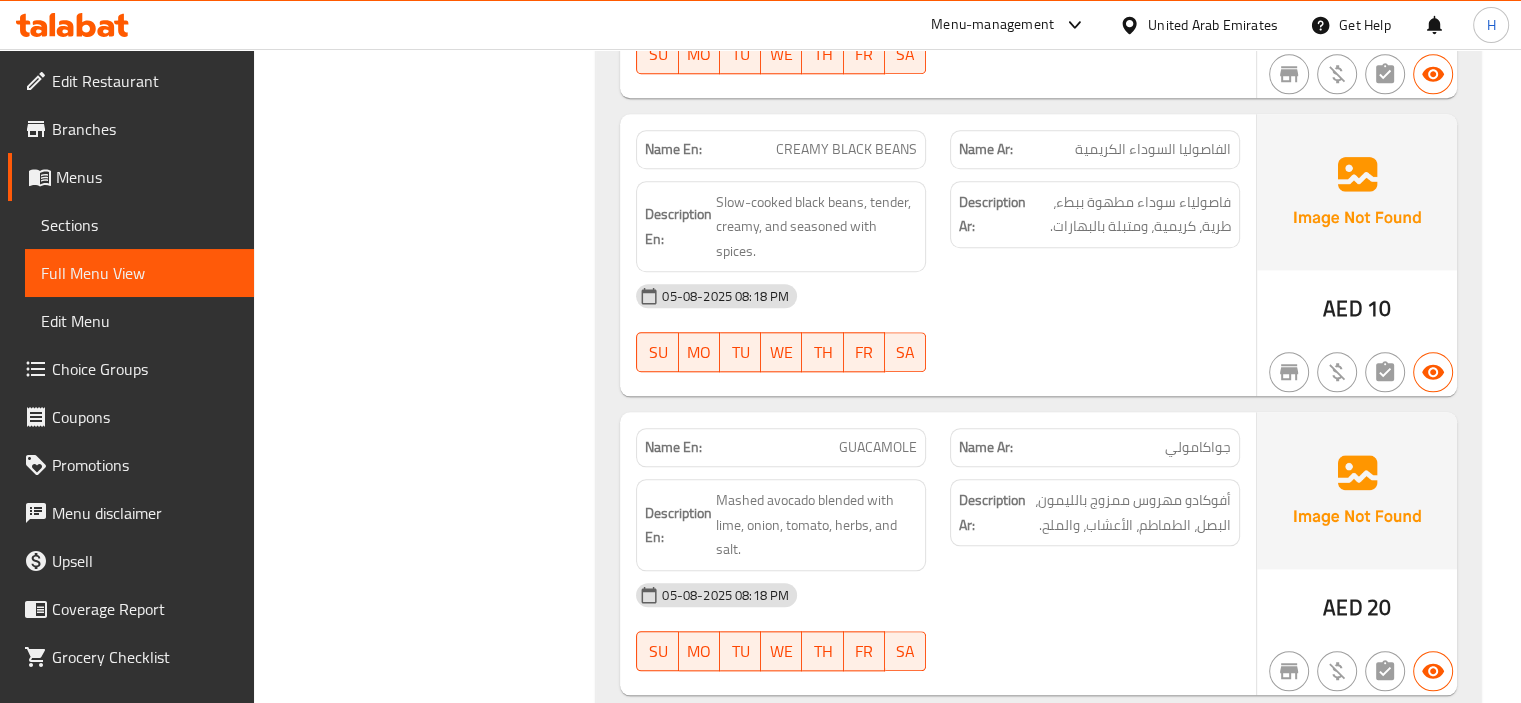 scroll, scrollTop: 2100, scrollLeft: 0, axis: vertical 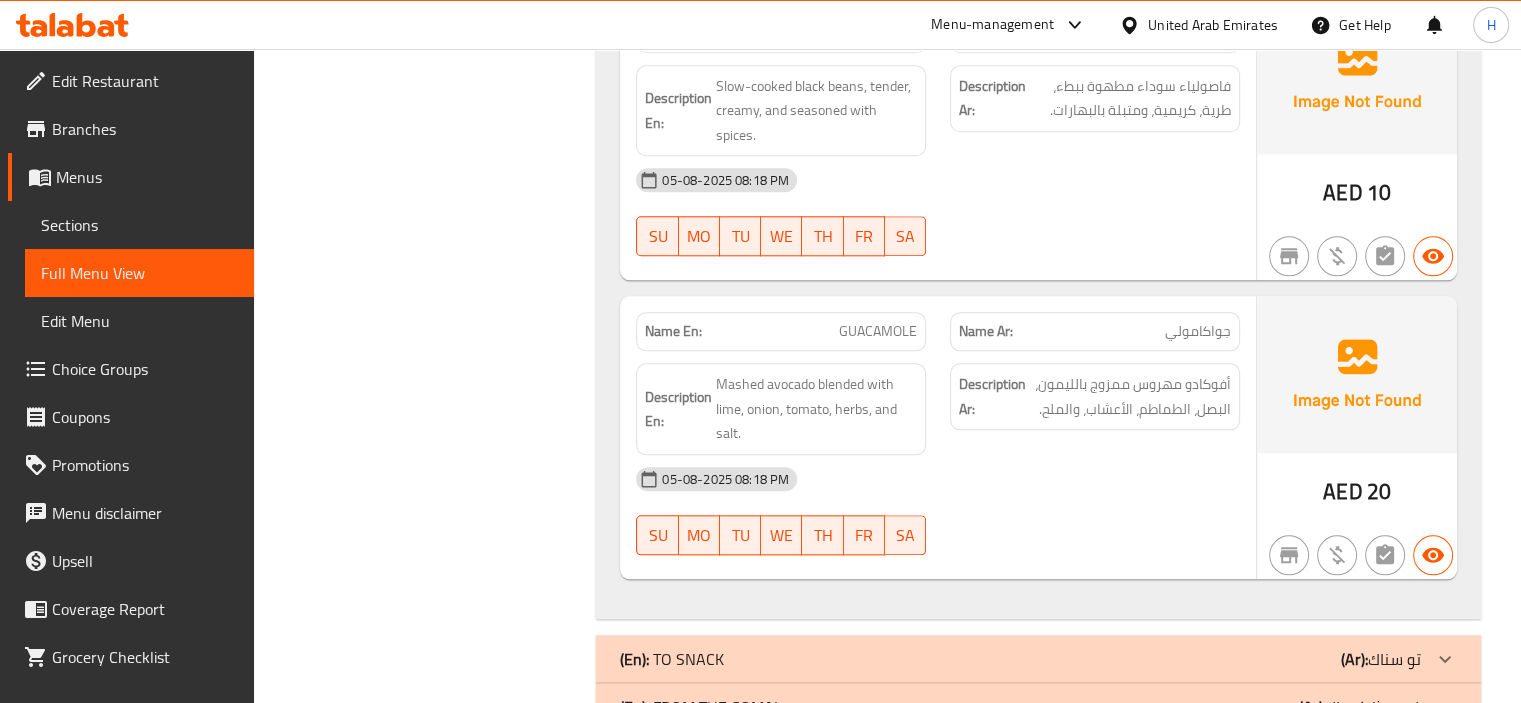 click on "GUACAMOLE" at bounding box center [878, 331] 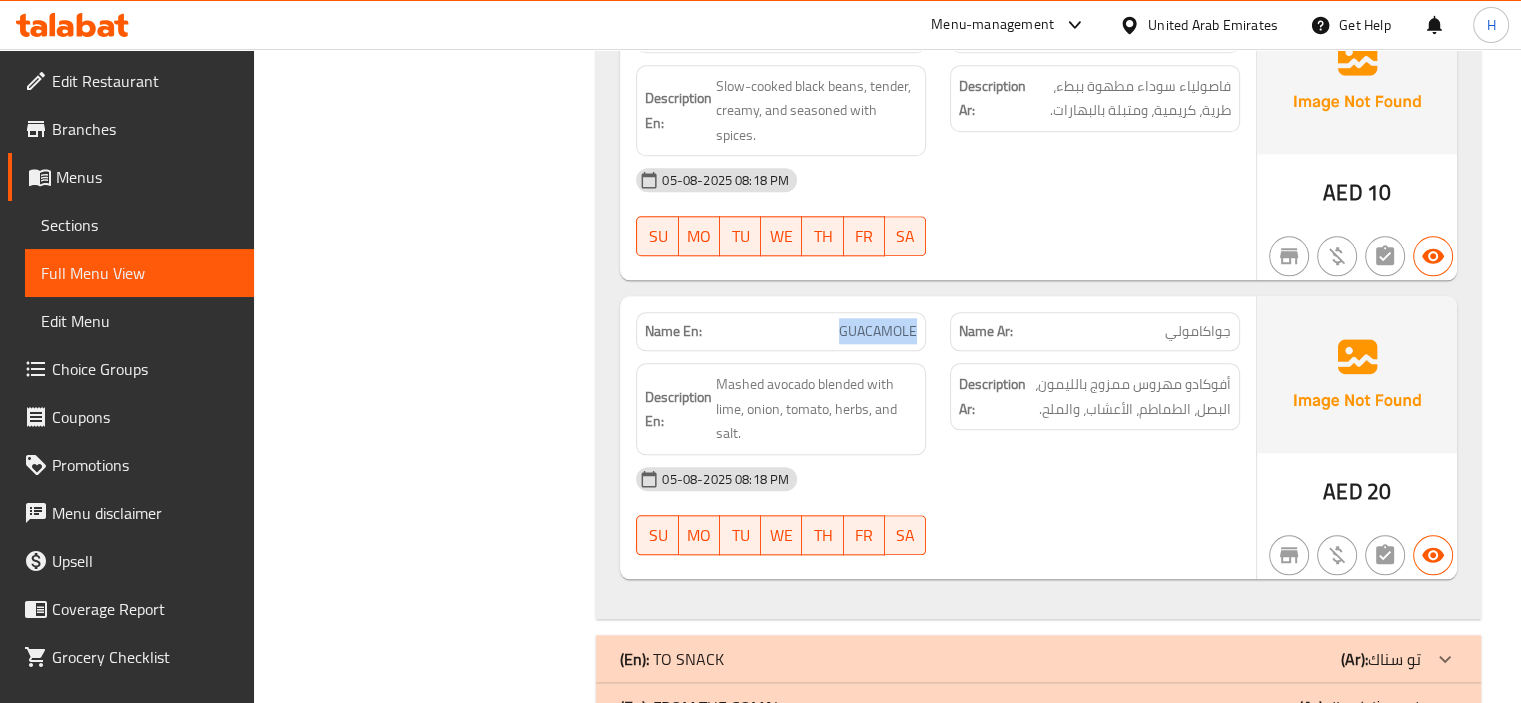 click on "GUACAMOLE" at bounding box center [878, 331] 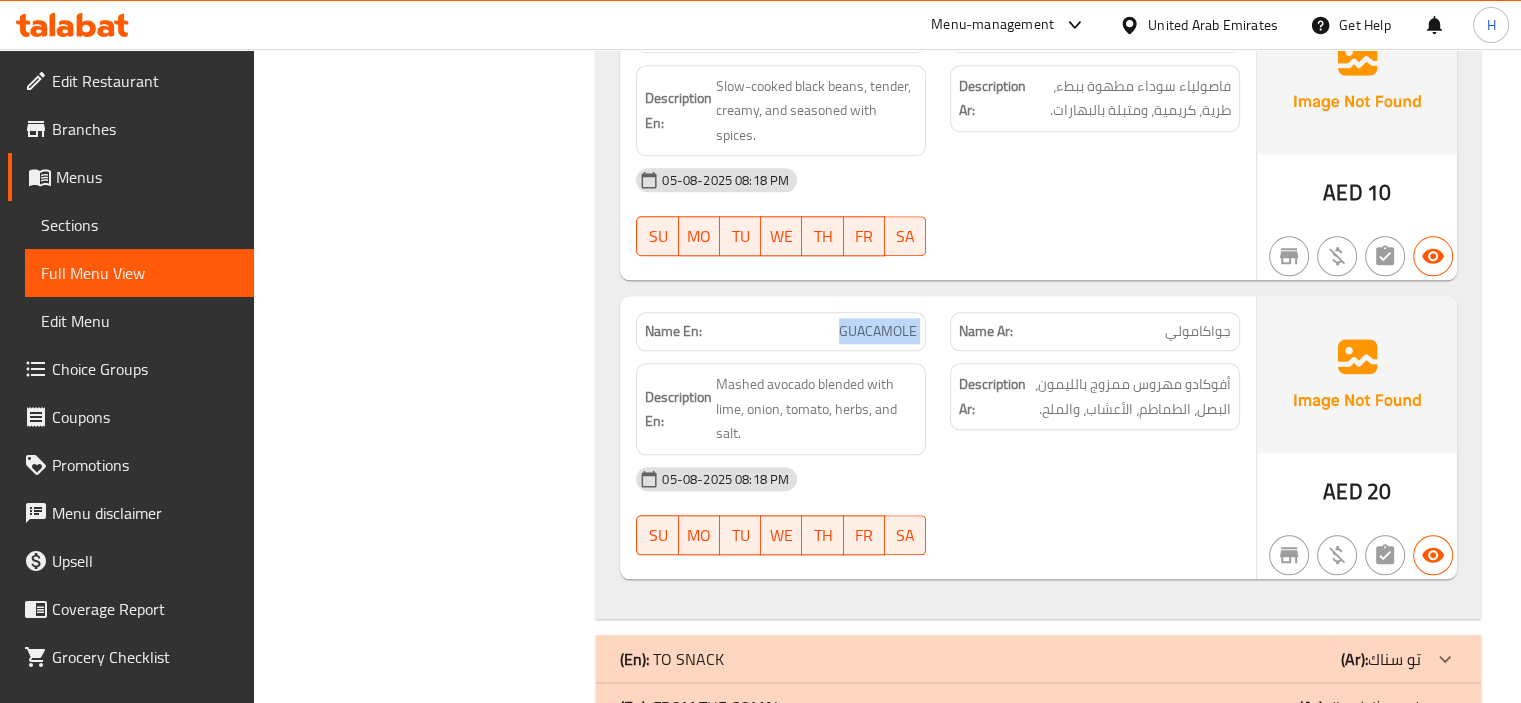 click on "GUACAMOLE" at bounding box center [878, 331] 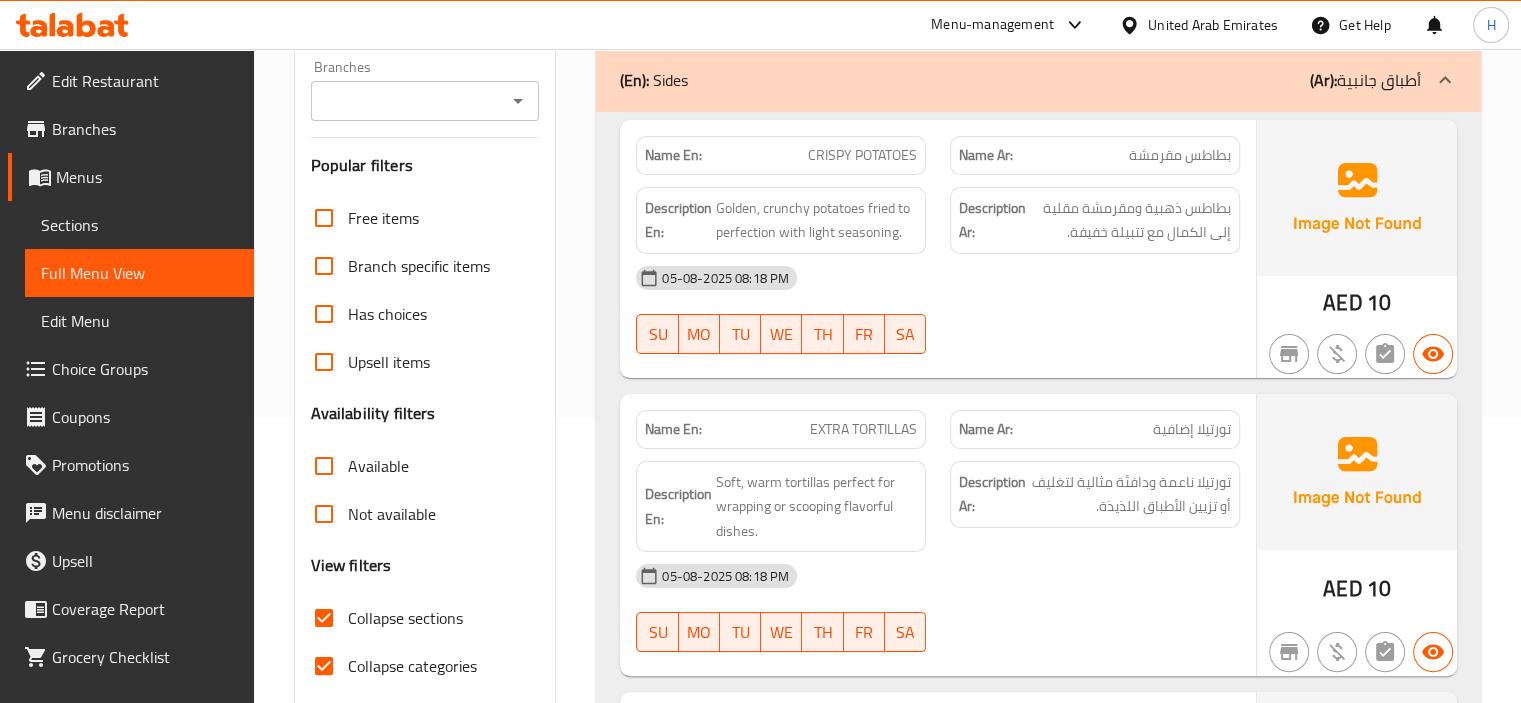 scroll, scrollTop: 200, scrollLeft: 0, axis: vertical 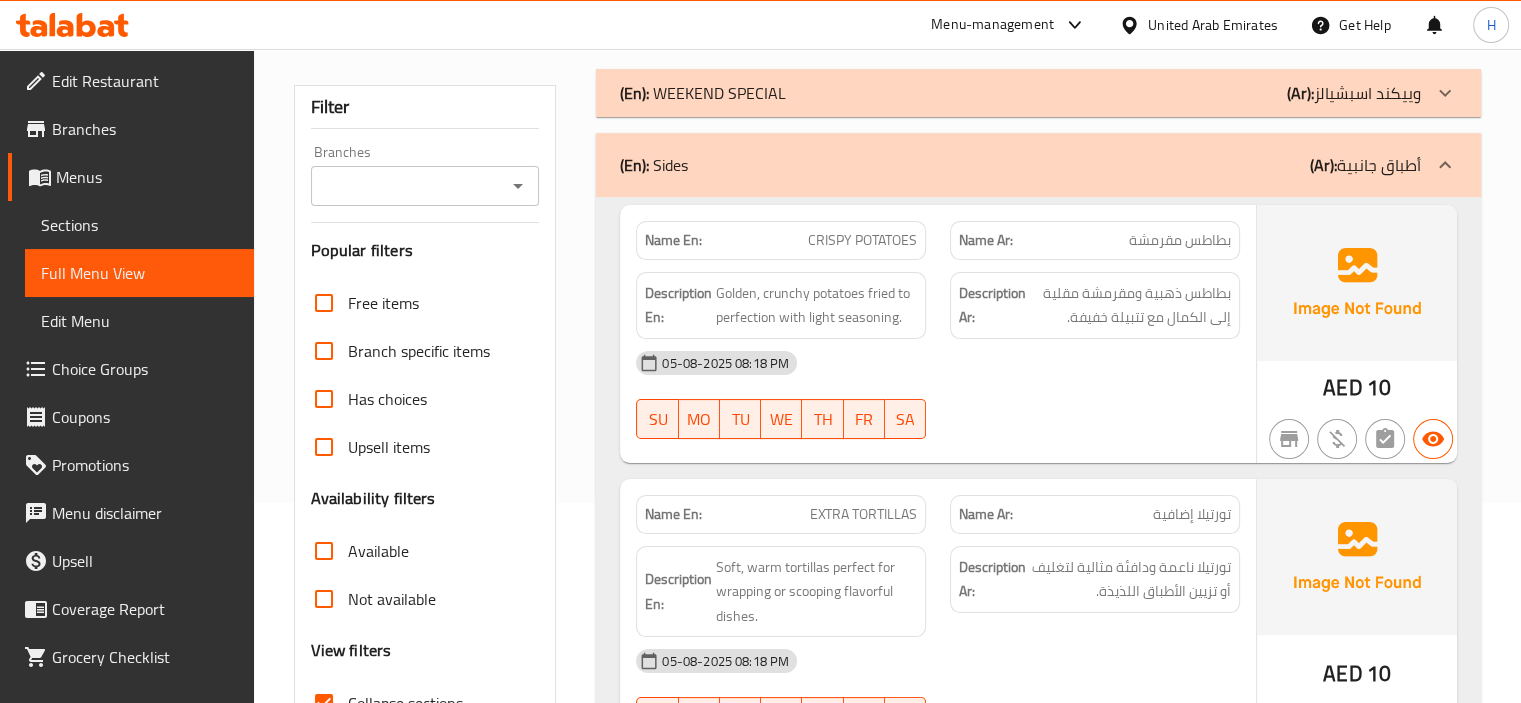 click on "(En):   Sides (Ar): أطباق جانبية" at bounding box center [1038, 165] 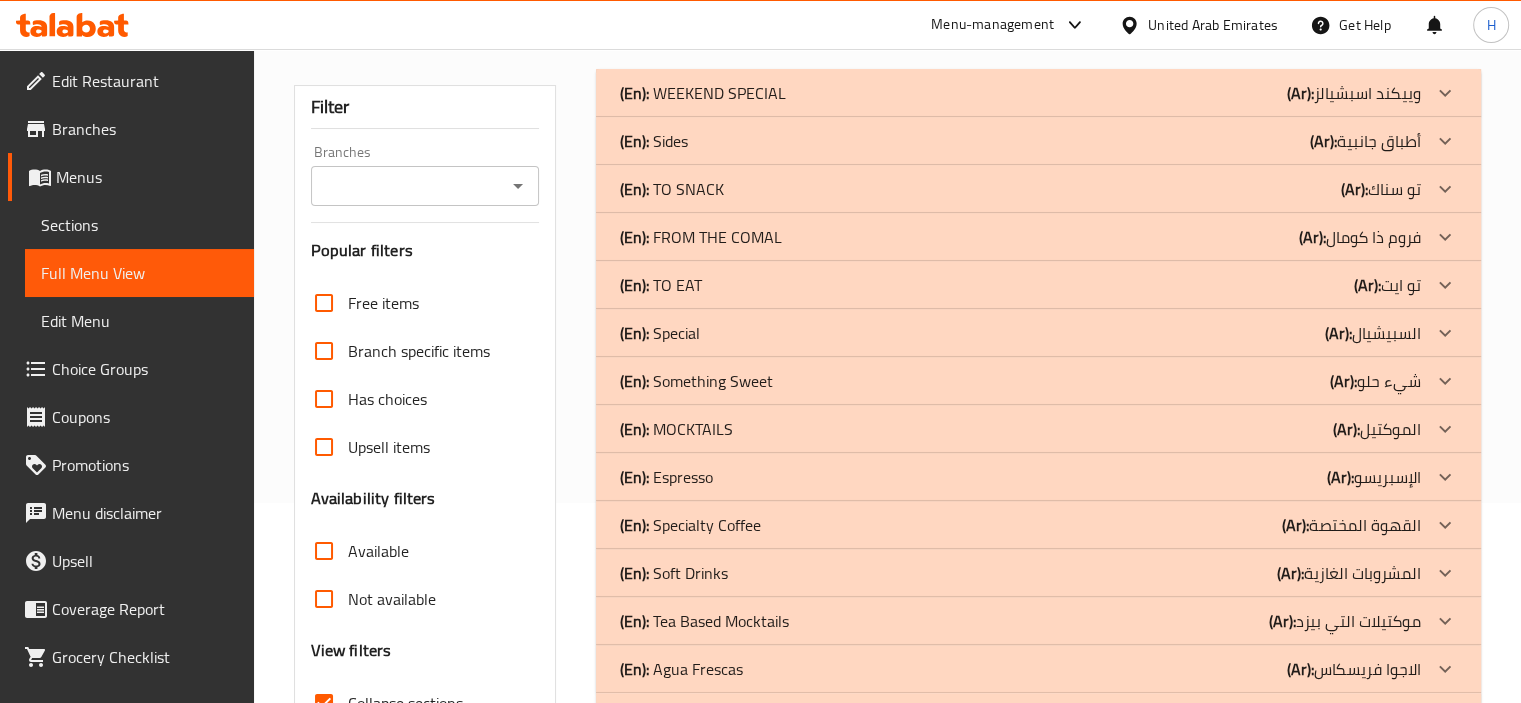 click on "(En):   TO SNACK (Ar): تو سناك" at bounding box center (1020, 93) 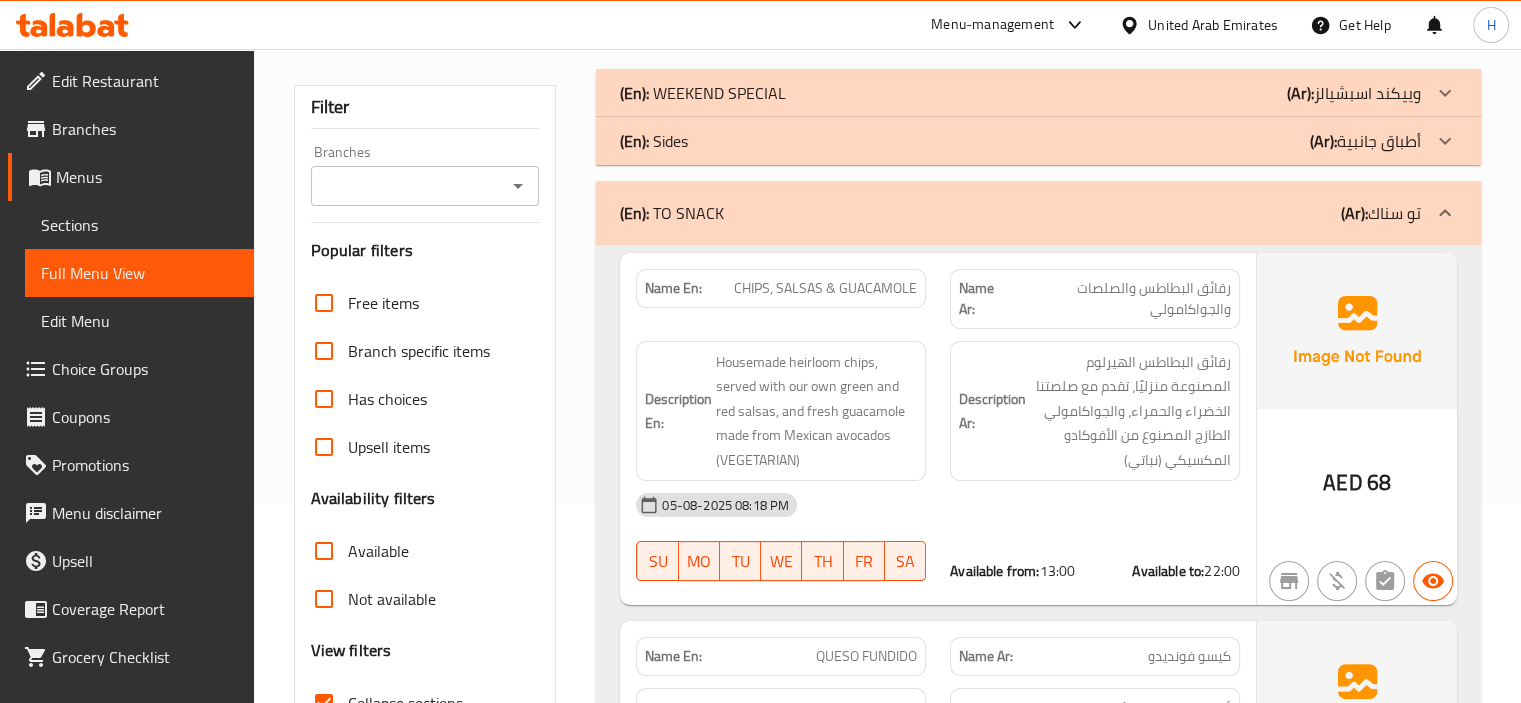 click on "(En):   TO SNACK (Ar): تو سناك" at bounding box center [1038, 213] 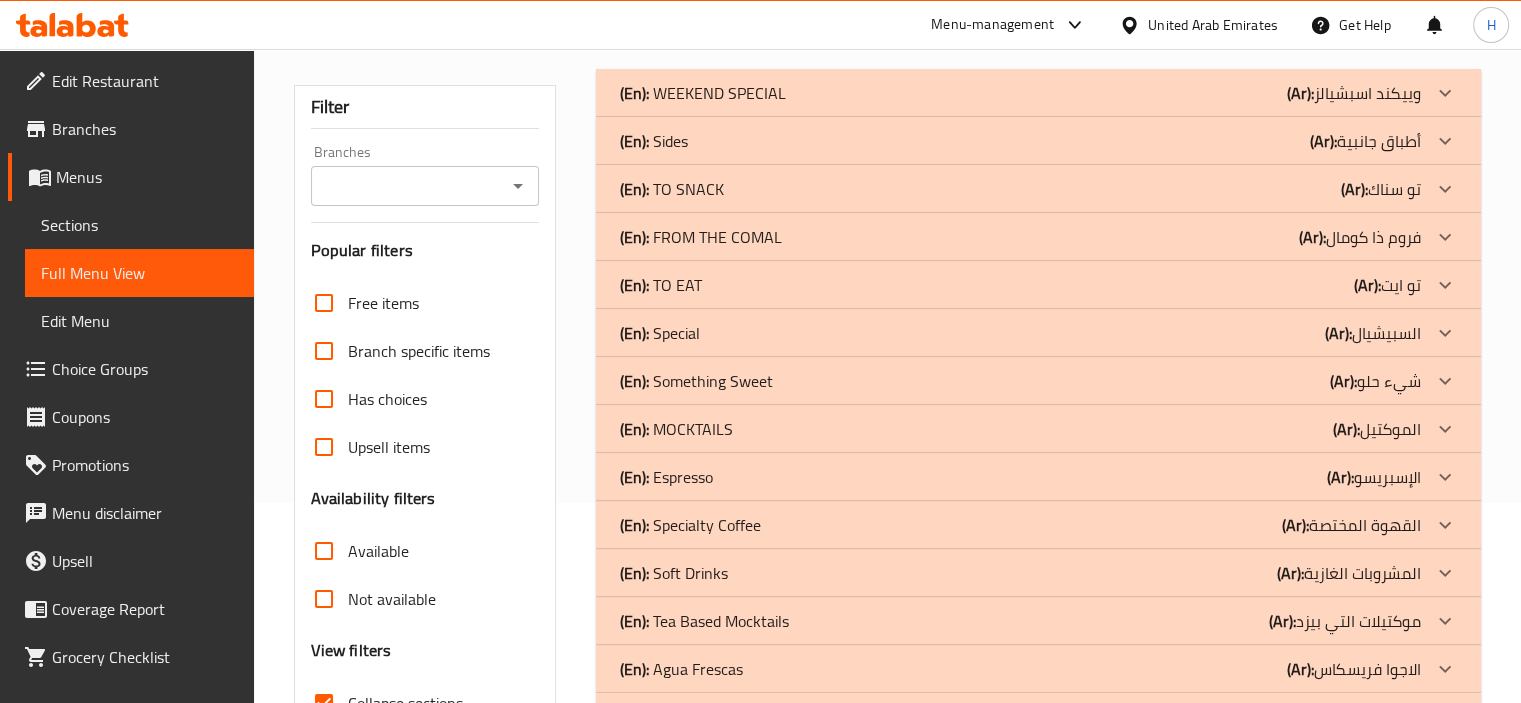 click on "(En):   TO SNACK (Ar): تو سناك" at bounding box center (1038, 93) 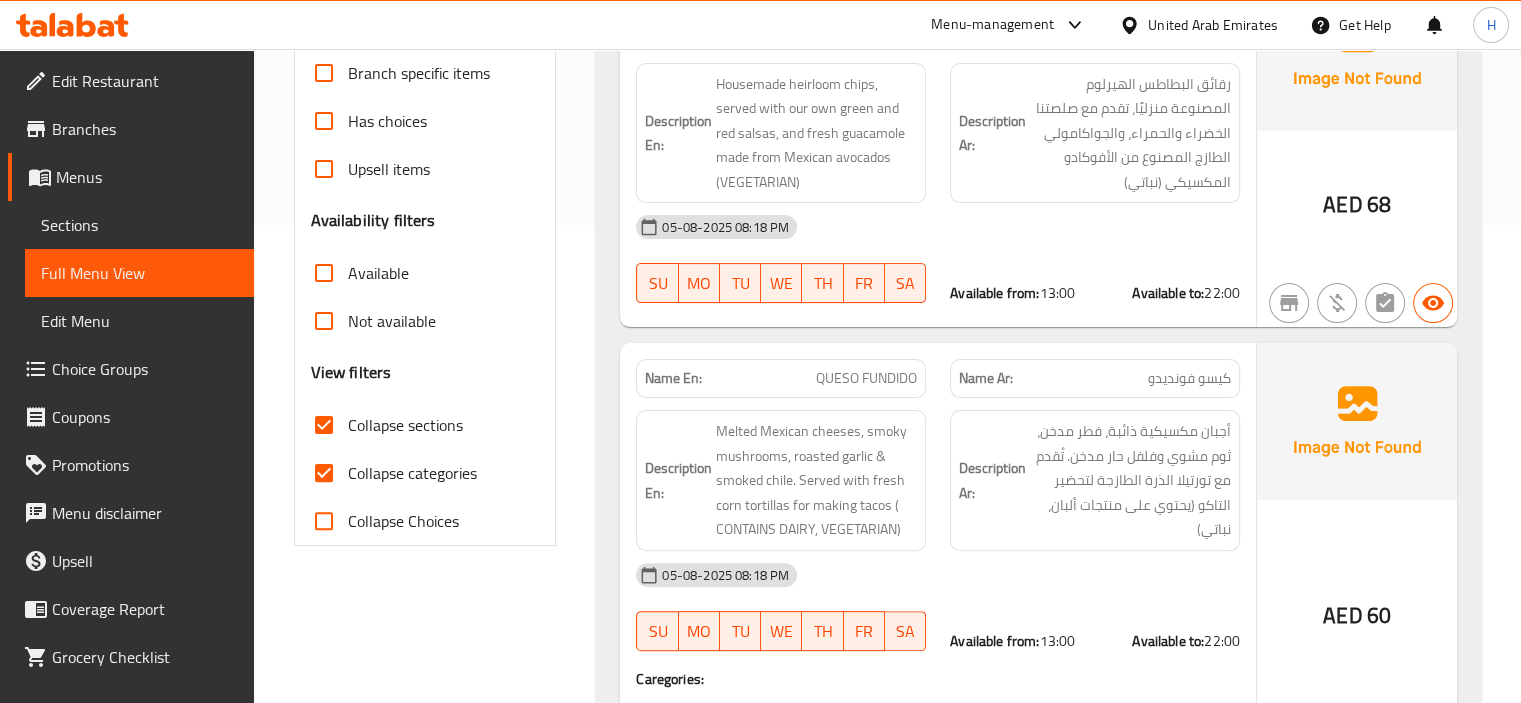 scroll, scrollTop: 600, scrollLeft: 0, axis: vertical 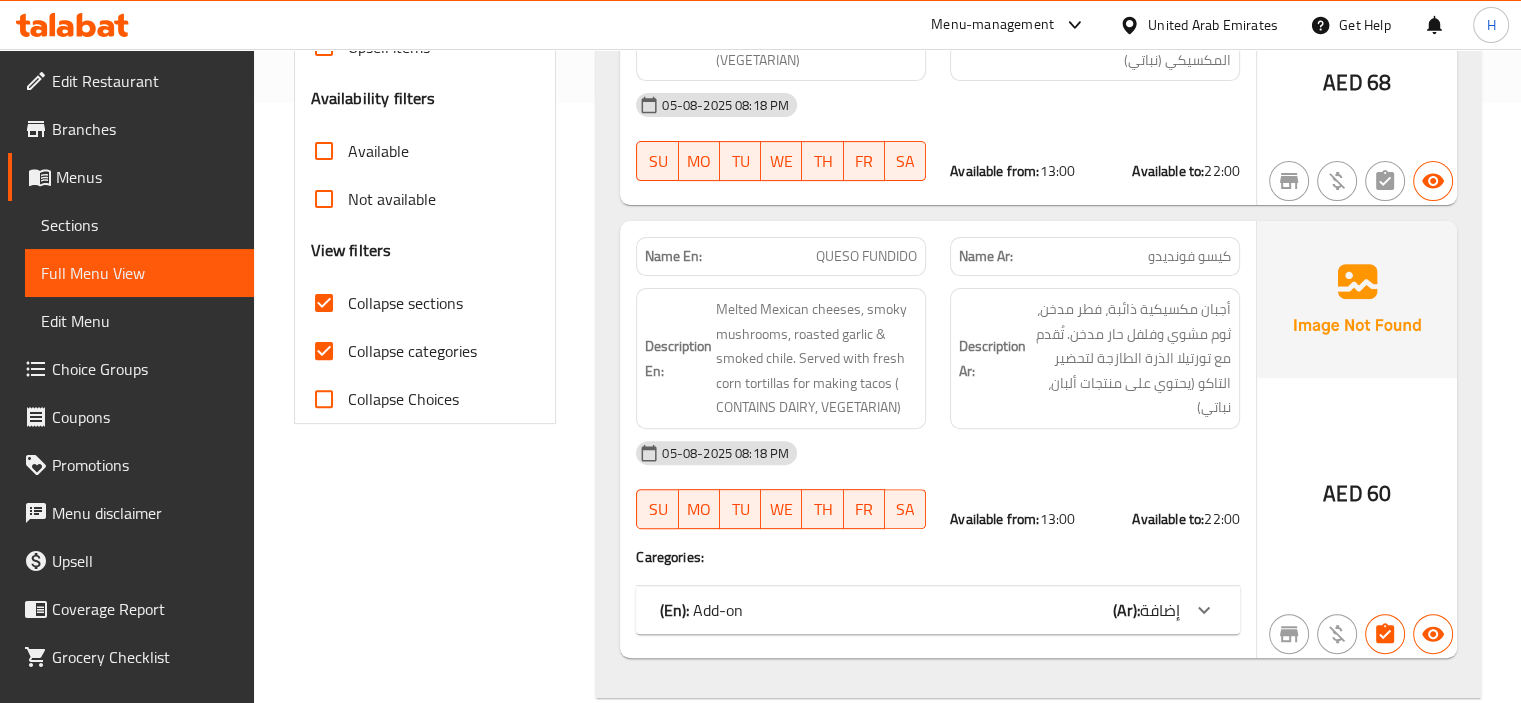 click on "QUESO FUNDIDO" at bounding box center [866, 256] 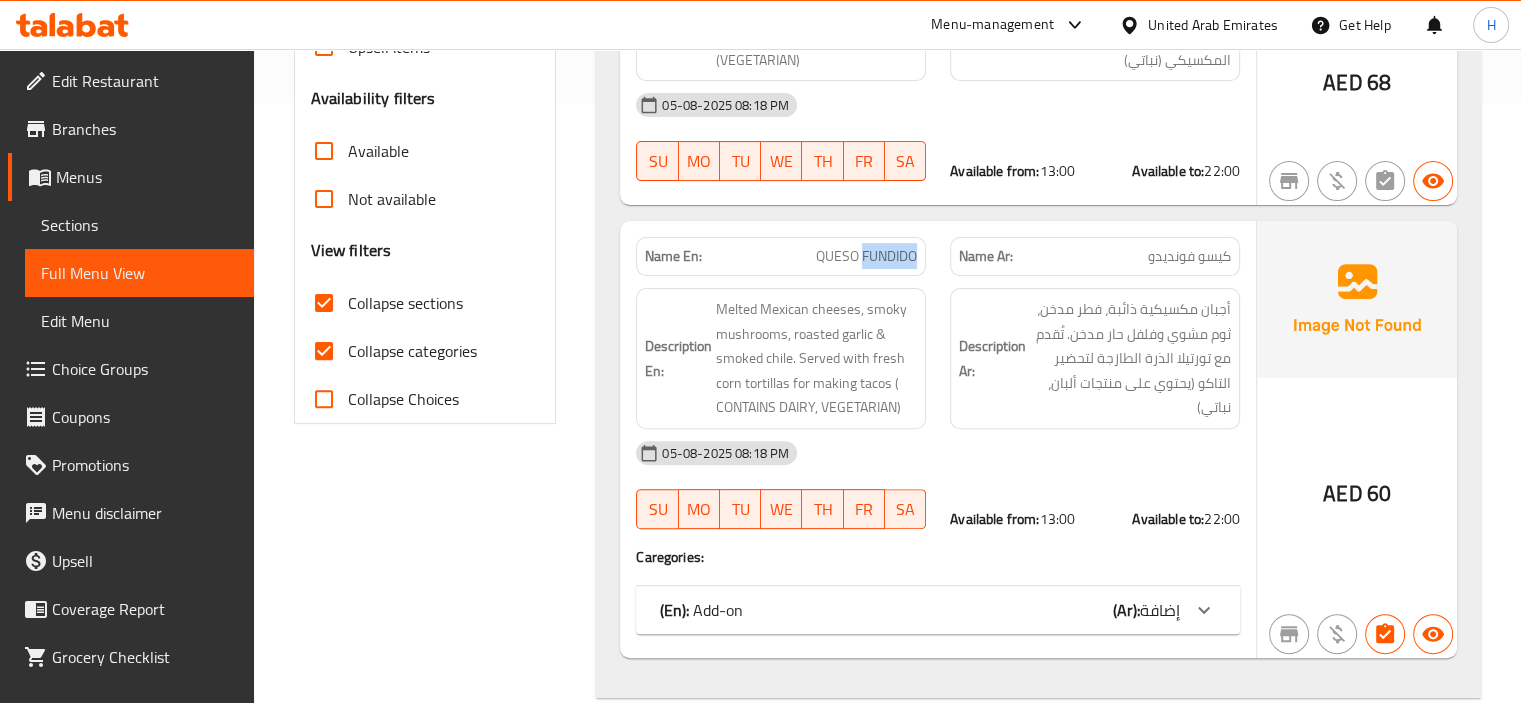 click on "QUESO FUNDIDO" at bounding box center (866, 256) 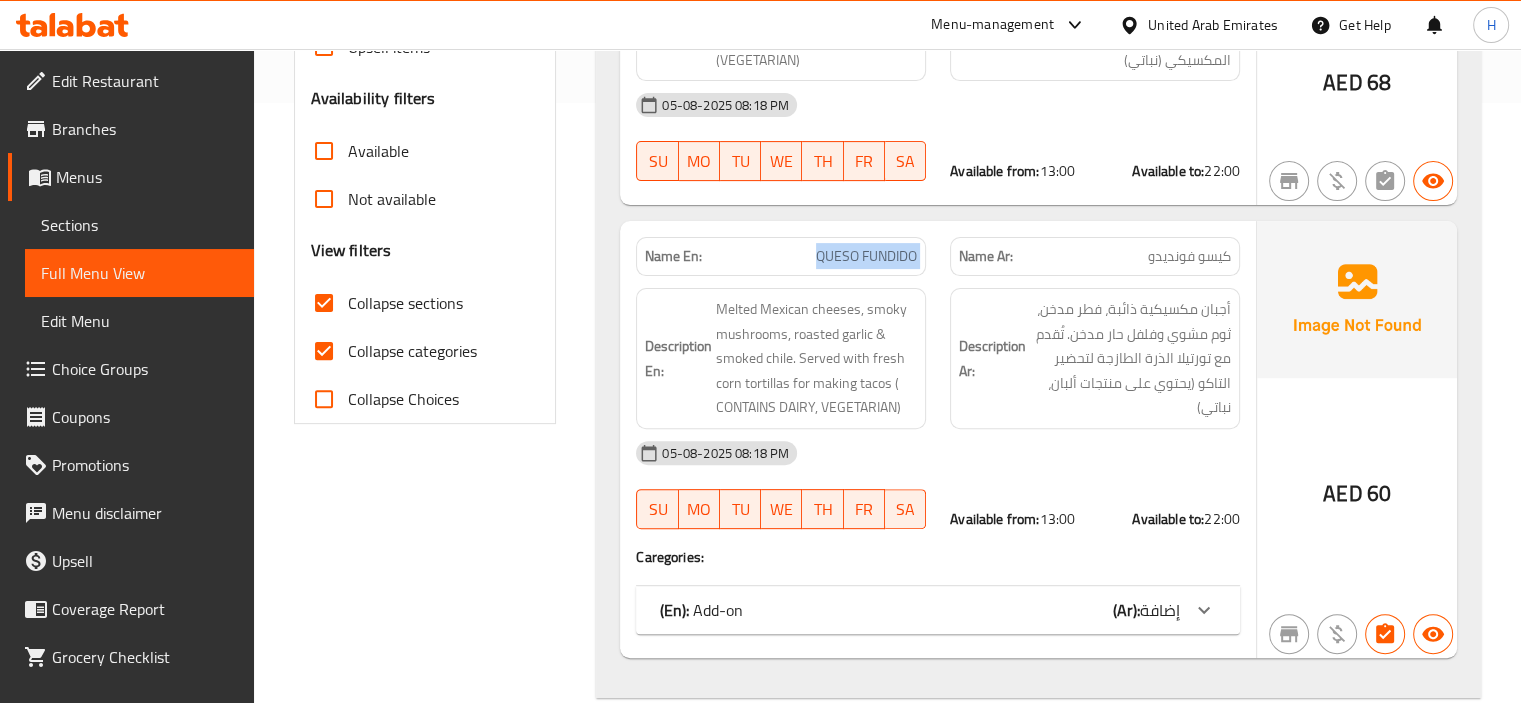 click on "QUESO FUNDIDO" at bounding box center (866, 256) 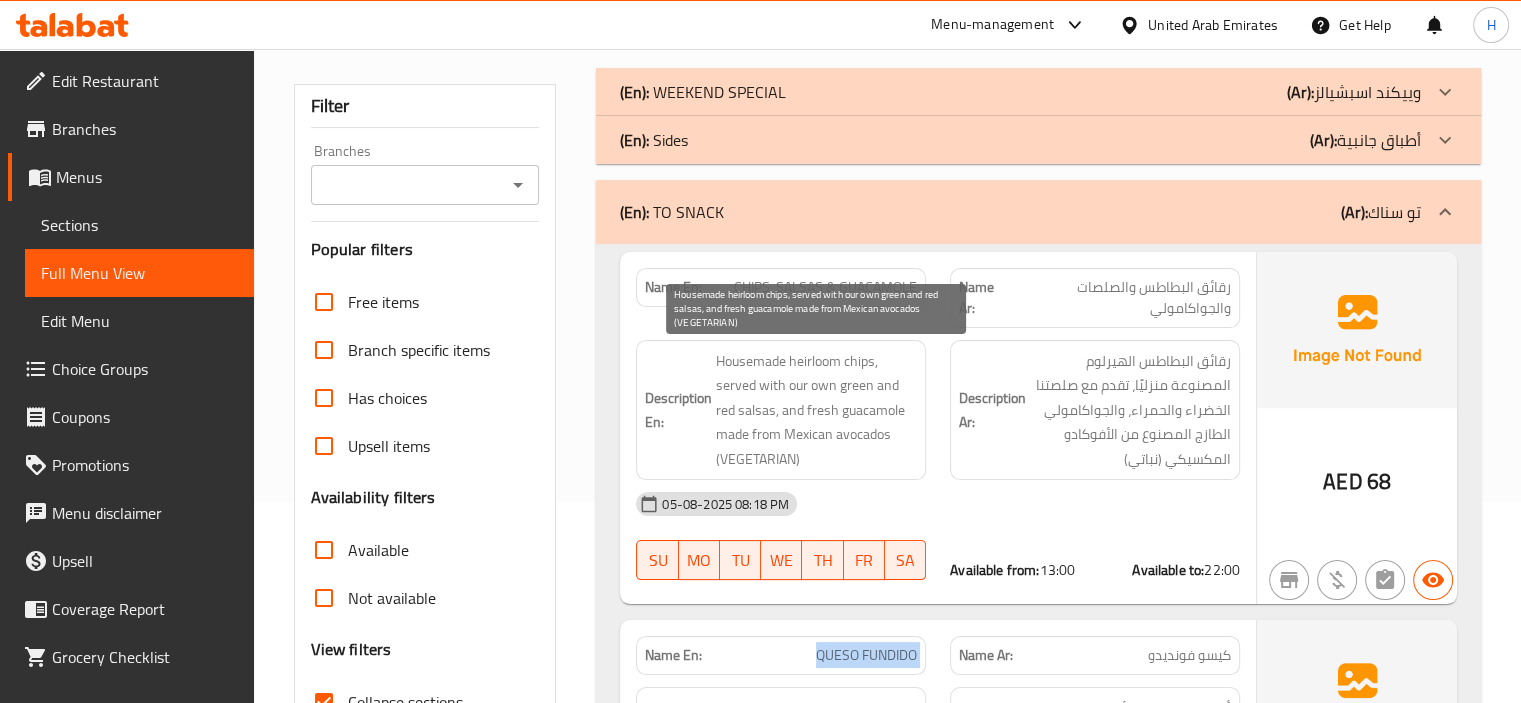 scroll, scrollTop: 200, scrollLeft: 0, axis: vertical 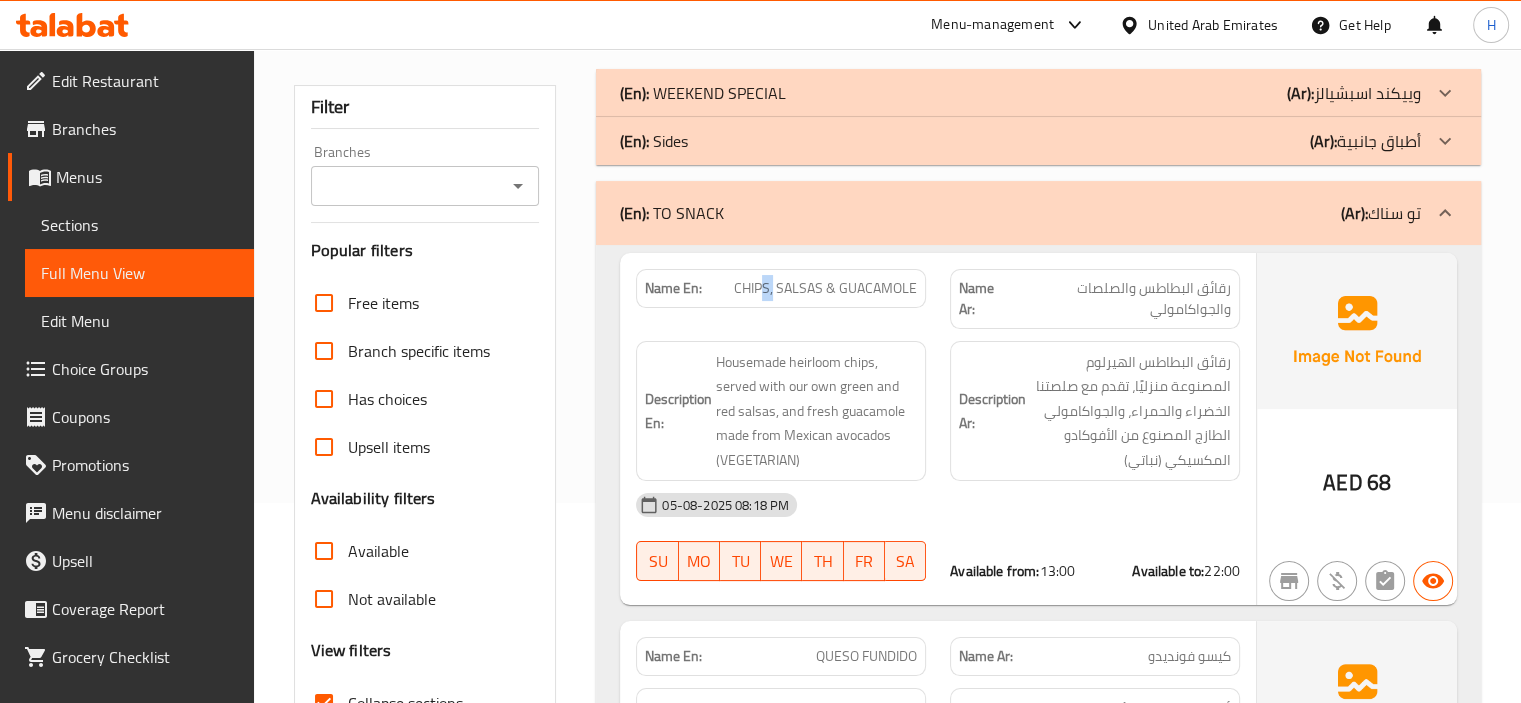 drag, startPoint x: 774, startPoint y: 260, endPoint x: 765, endPoint y: 265, distance: 10.29563 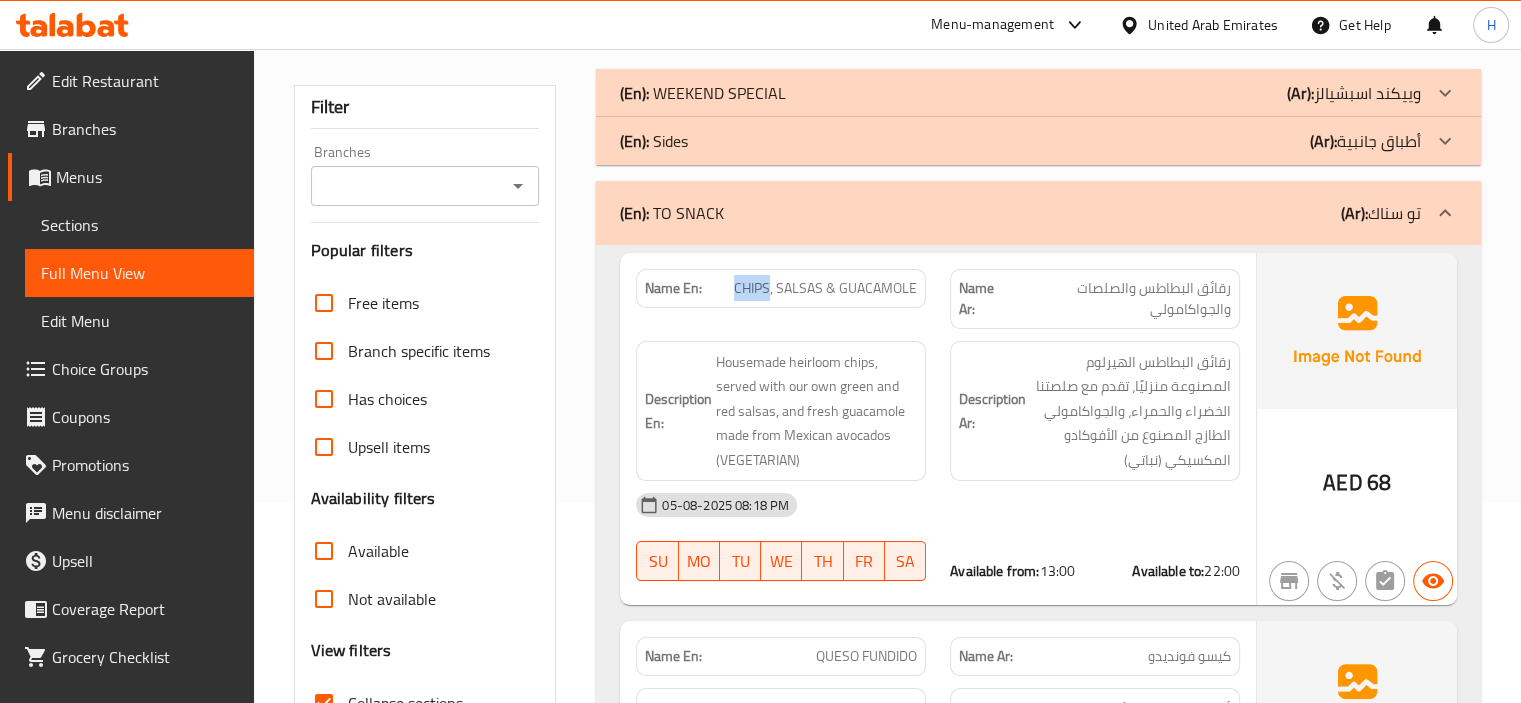 click on "Name En: CHIPS, SALSAS & GUACAMOLE" at bounding box center [781, 299] 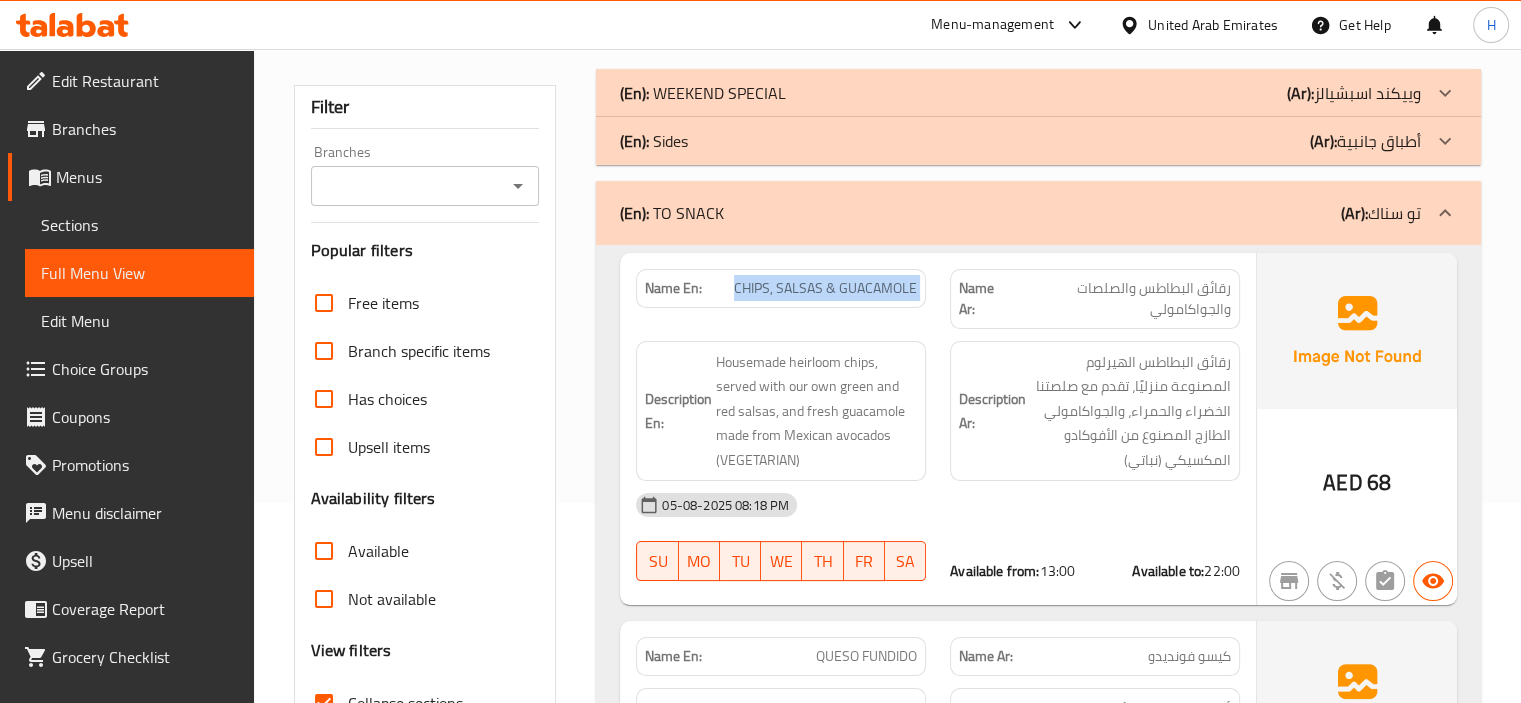 click on "Name En: CHIPS, SALSAS & GUACAMOLE" at bounding box center [781, 299] 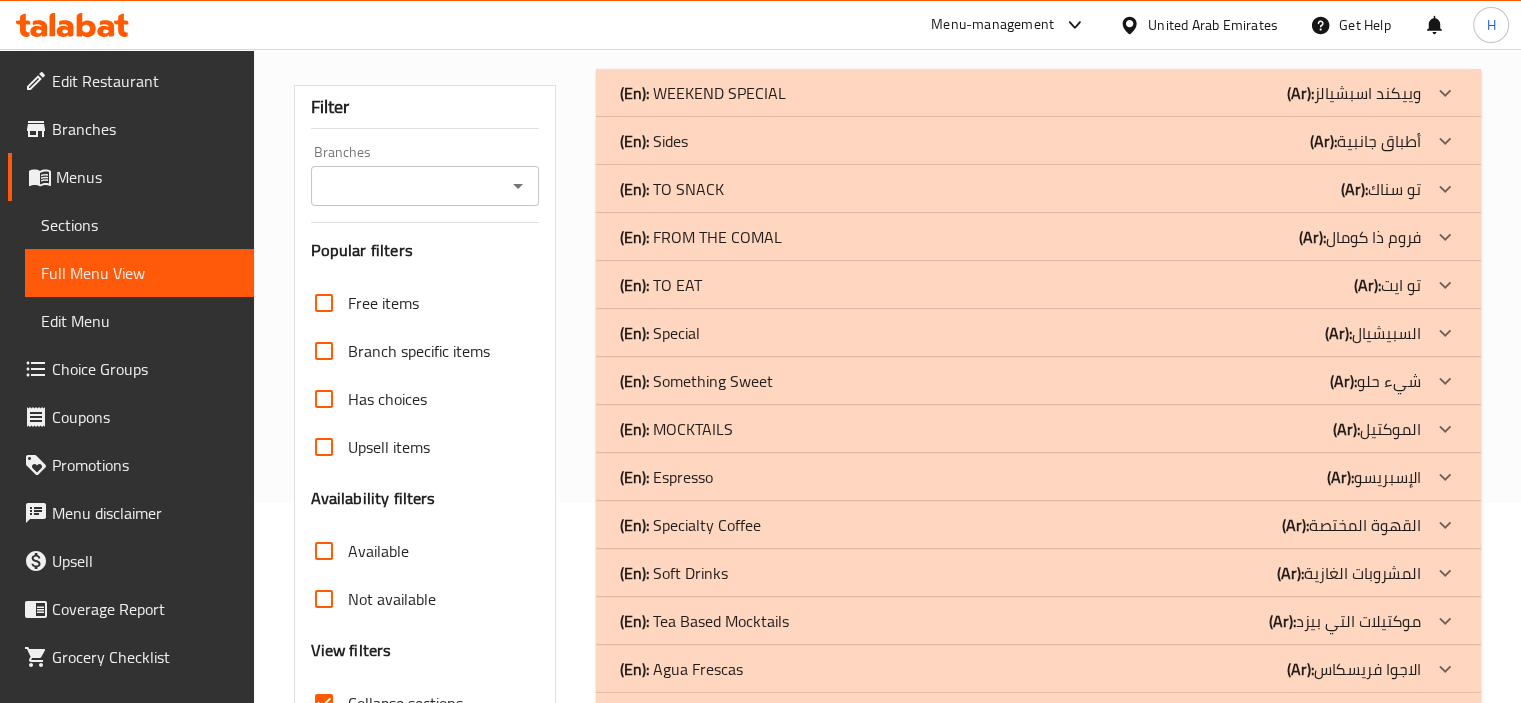 click on "(En):   FROM THE COMAL (Ar): فروم ذا كومال" at bounding box center [1020, 93] 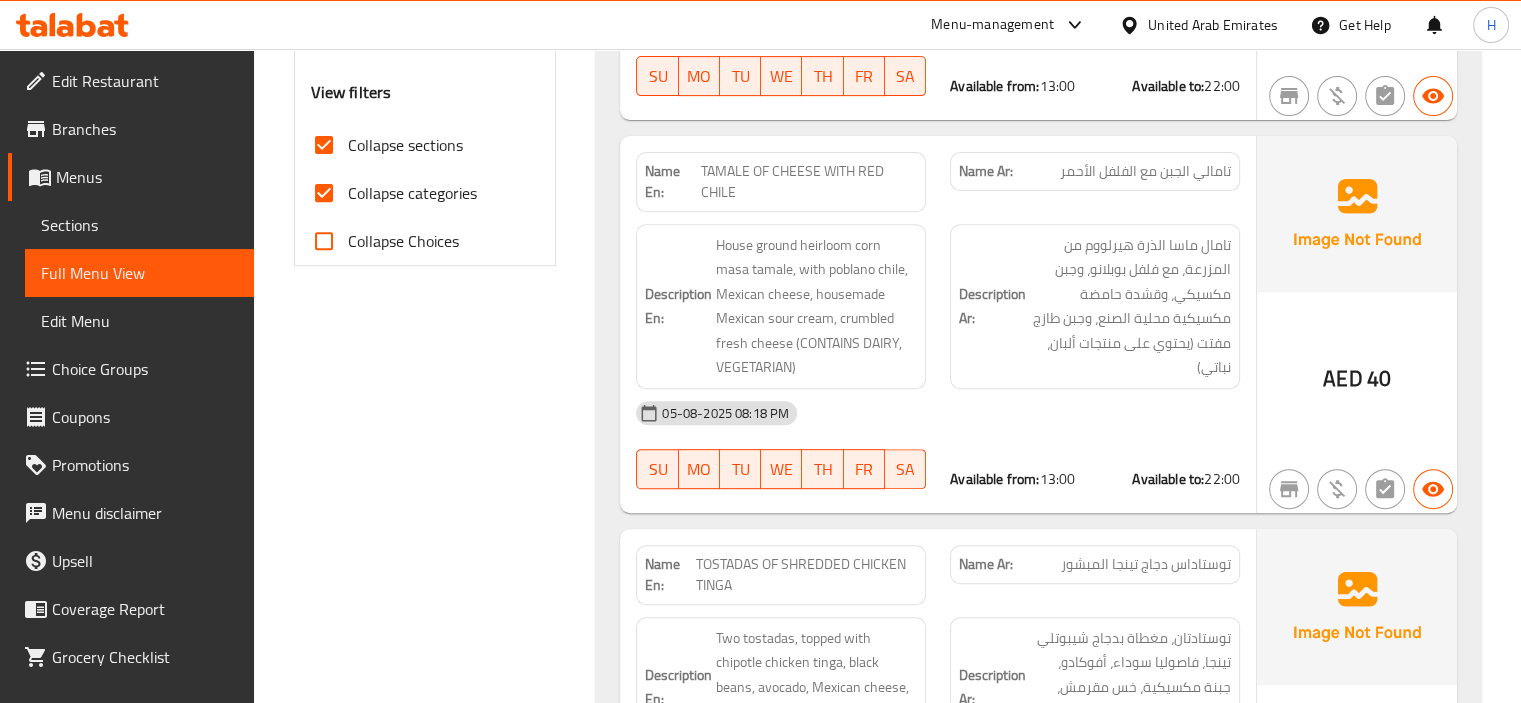 scroll, scrollTop: 800, scrollLeft: 0, axis: vertical 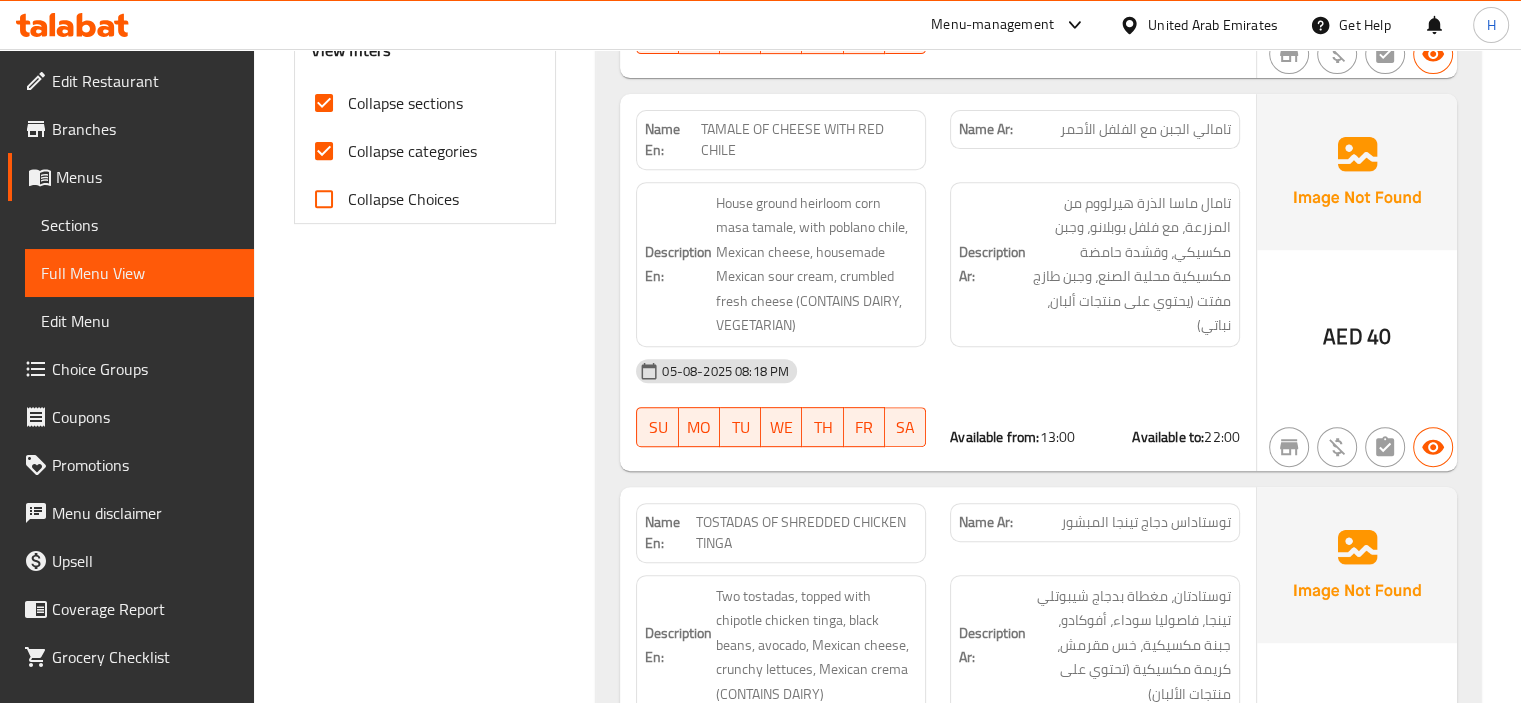 click on "TAMALE OF CHEESE WITH RED CHILE" at bounding box center [809, 140] 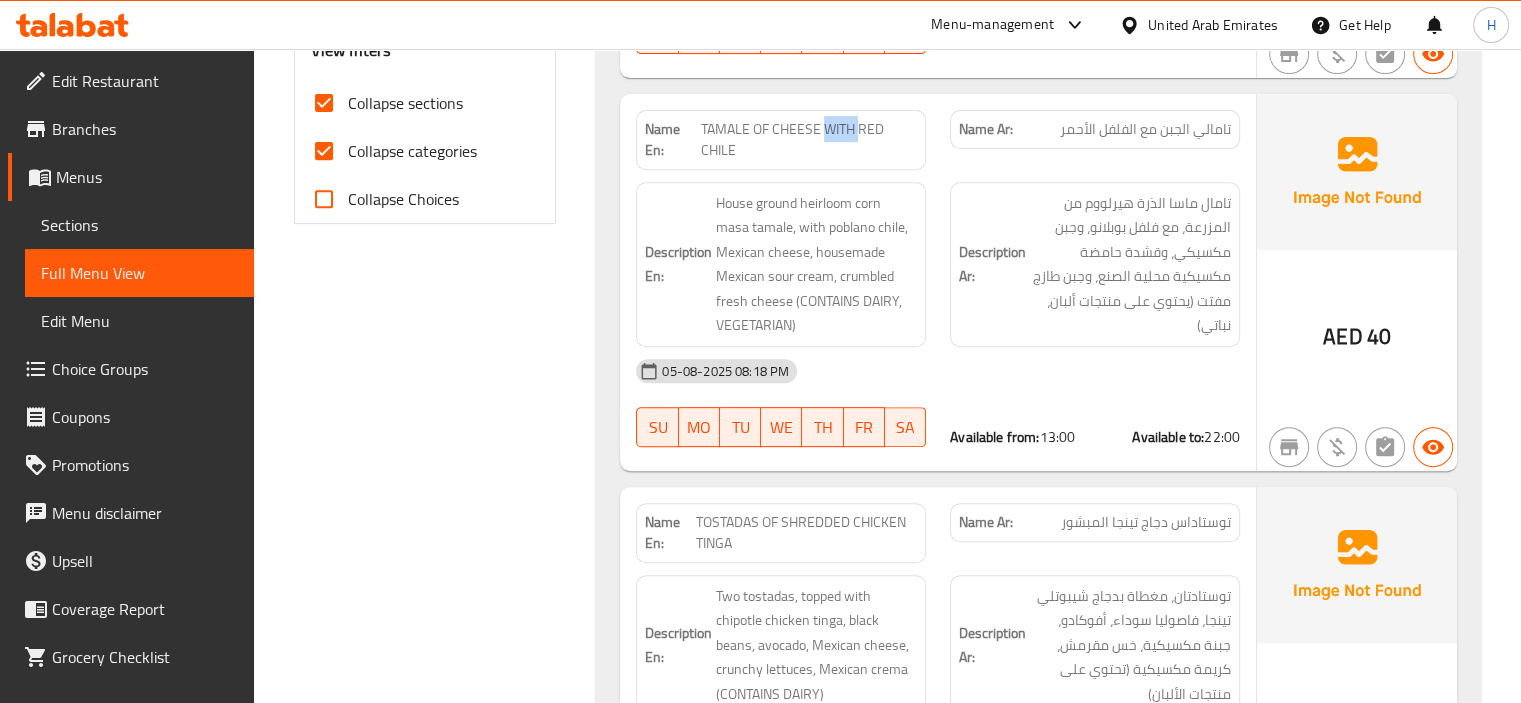 click on "TAMALE OF CHEESE WITH RED CHILE" at bounding box center (809, 140) 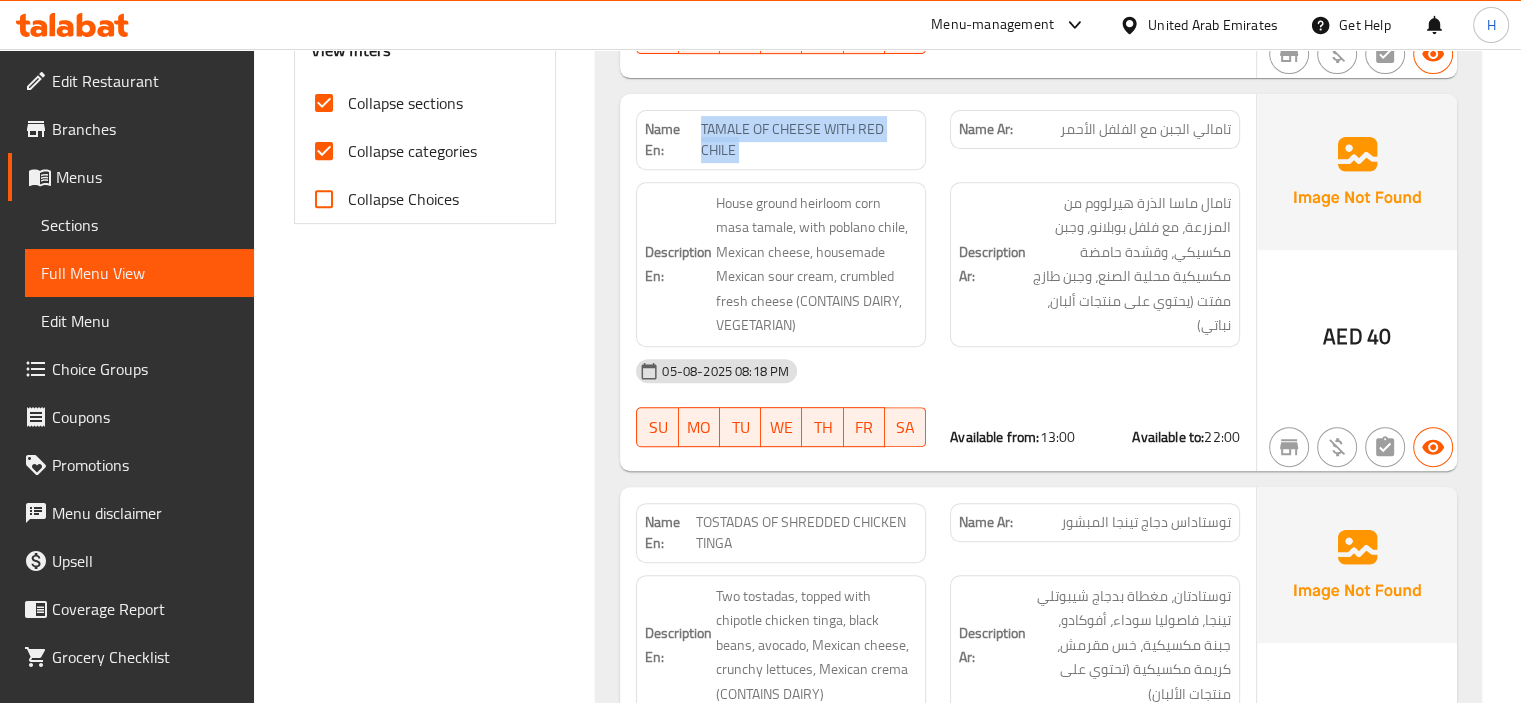 click on "TAMALE OF CHEESE WITH RED CHILE" at bounding box center [809, 140] 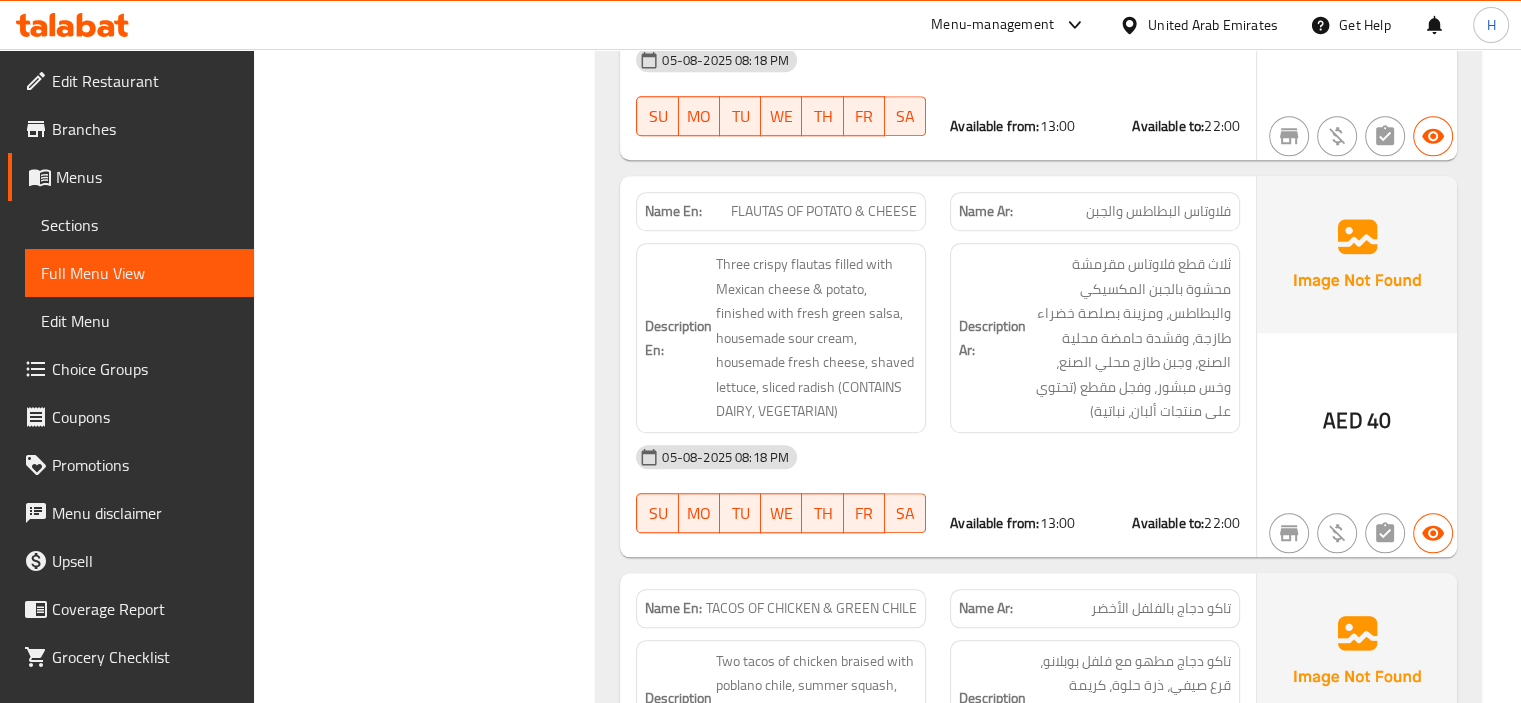 scroll, scrollTop: 2000, scrollLeft: 0, axis: vertical 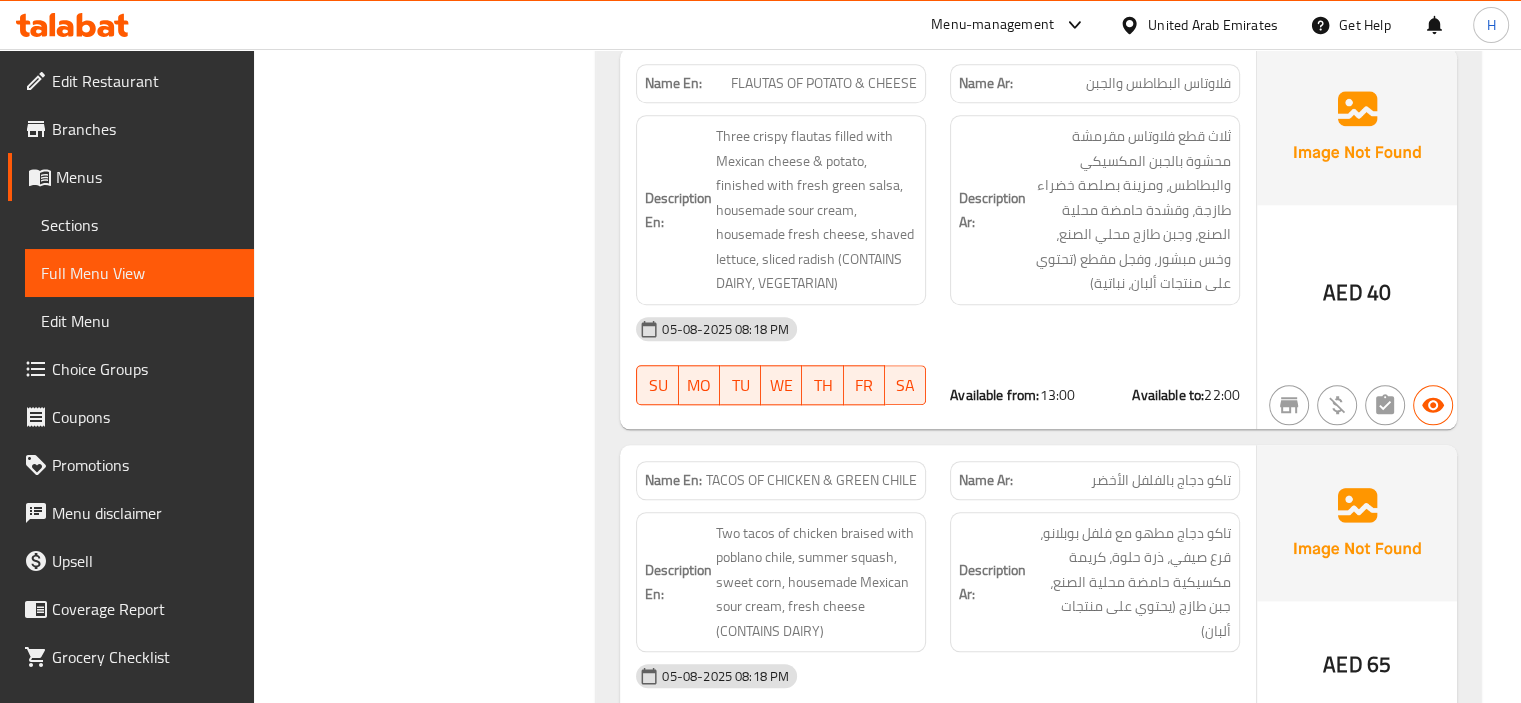 click on "TACOS OF CHICKEN & GREEN CHILE" at bounding box center [811, 480] 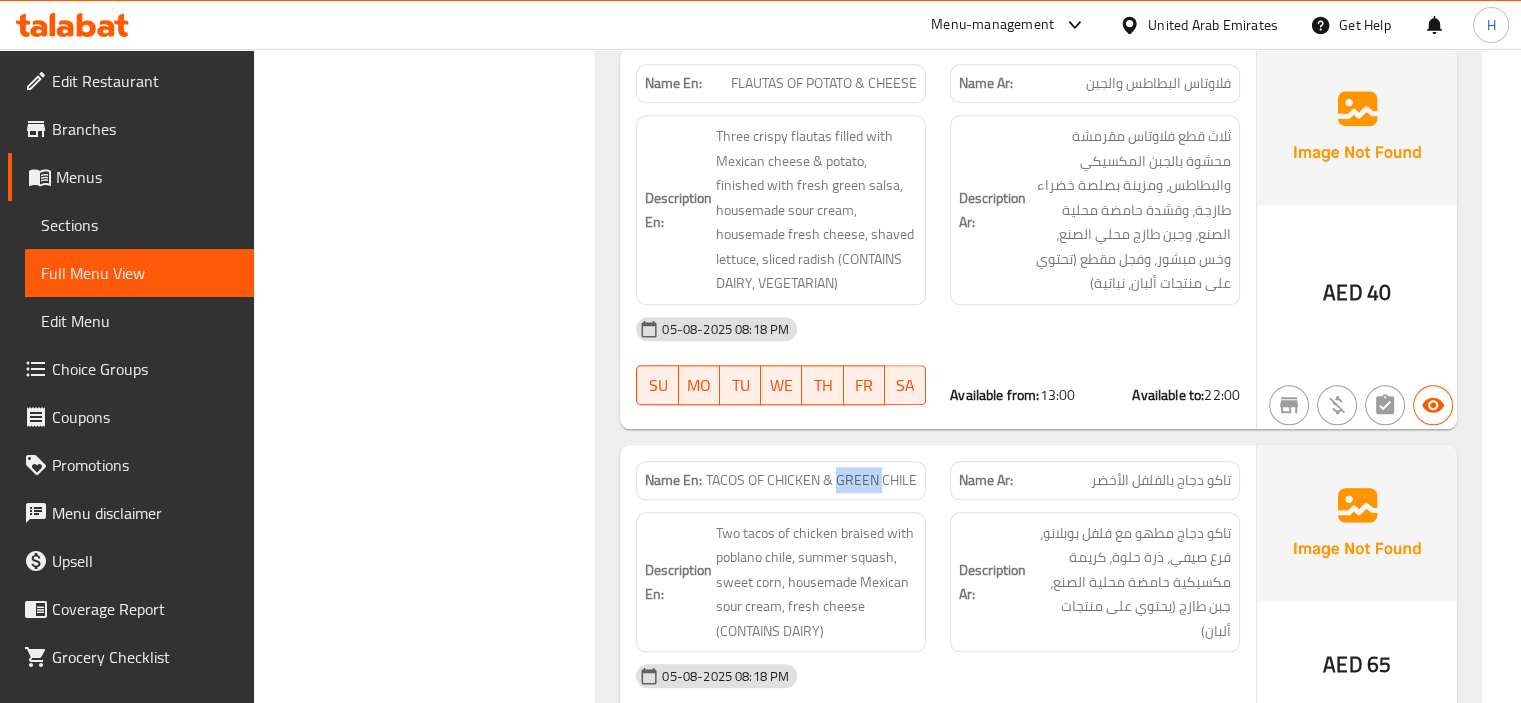 click on "TACOS OF CHICKEN & GREEN CHILE" at bounding box center (811, 480) 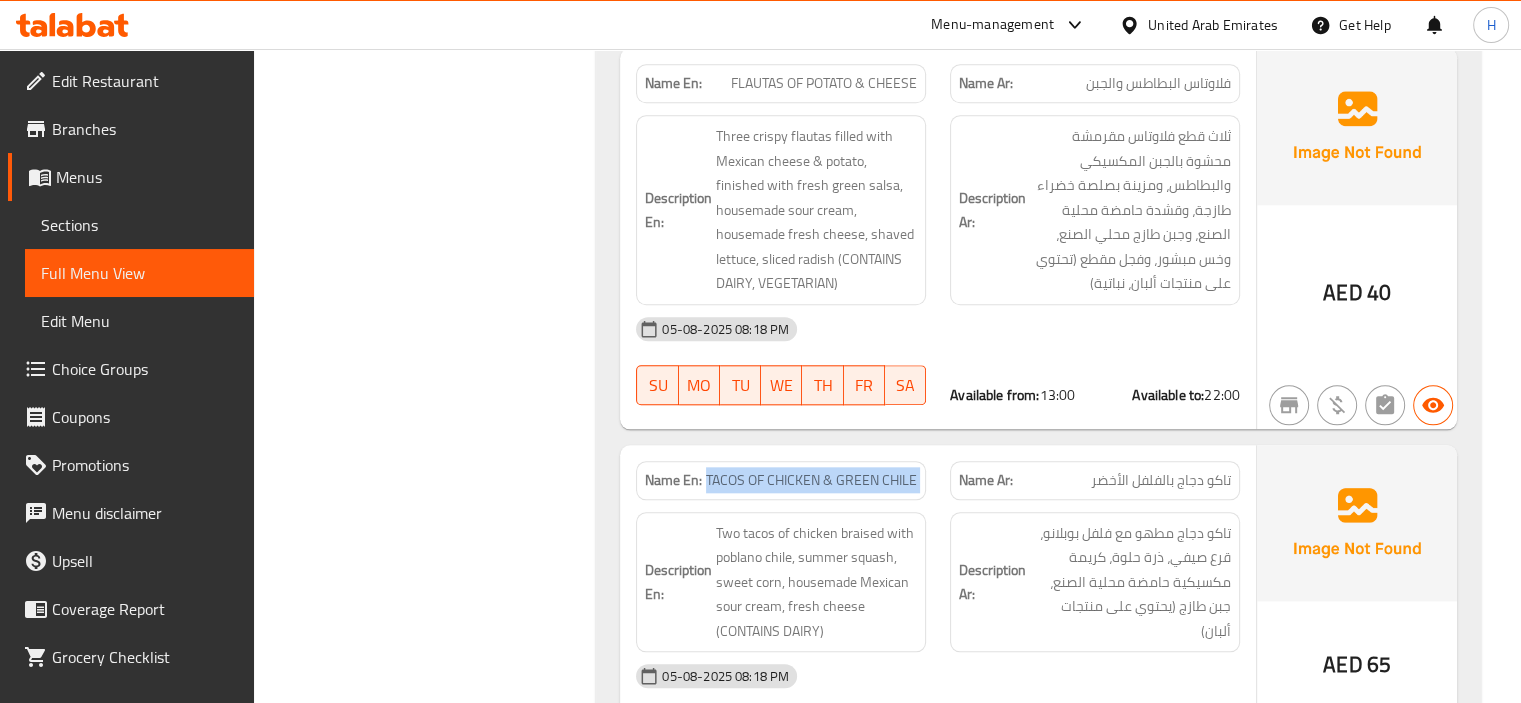 click on "TACOS OF CHICKEN & GREEN CHILE" at bounding box center (811, 480) 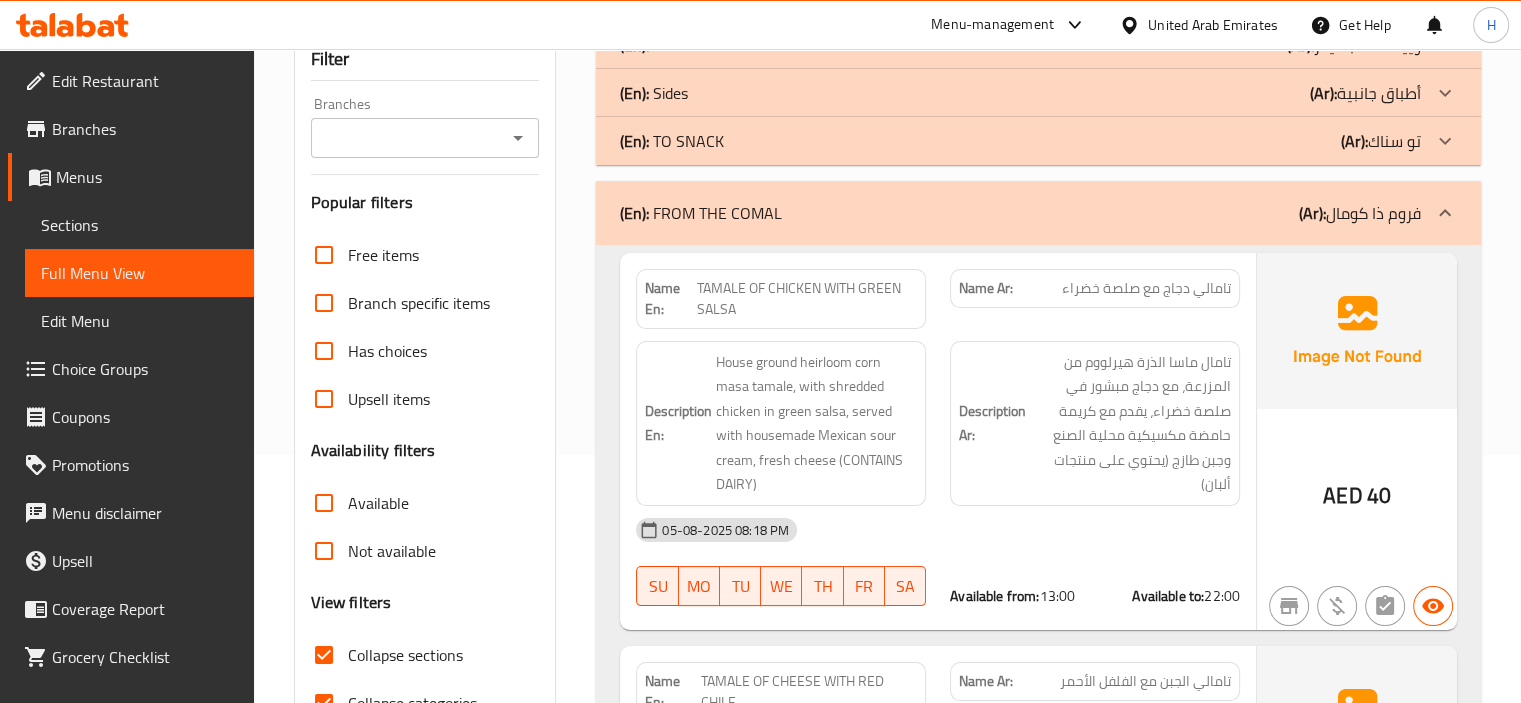 scroll, scrollTop: 400, scrollLeft: 0, axis: vertical 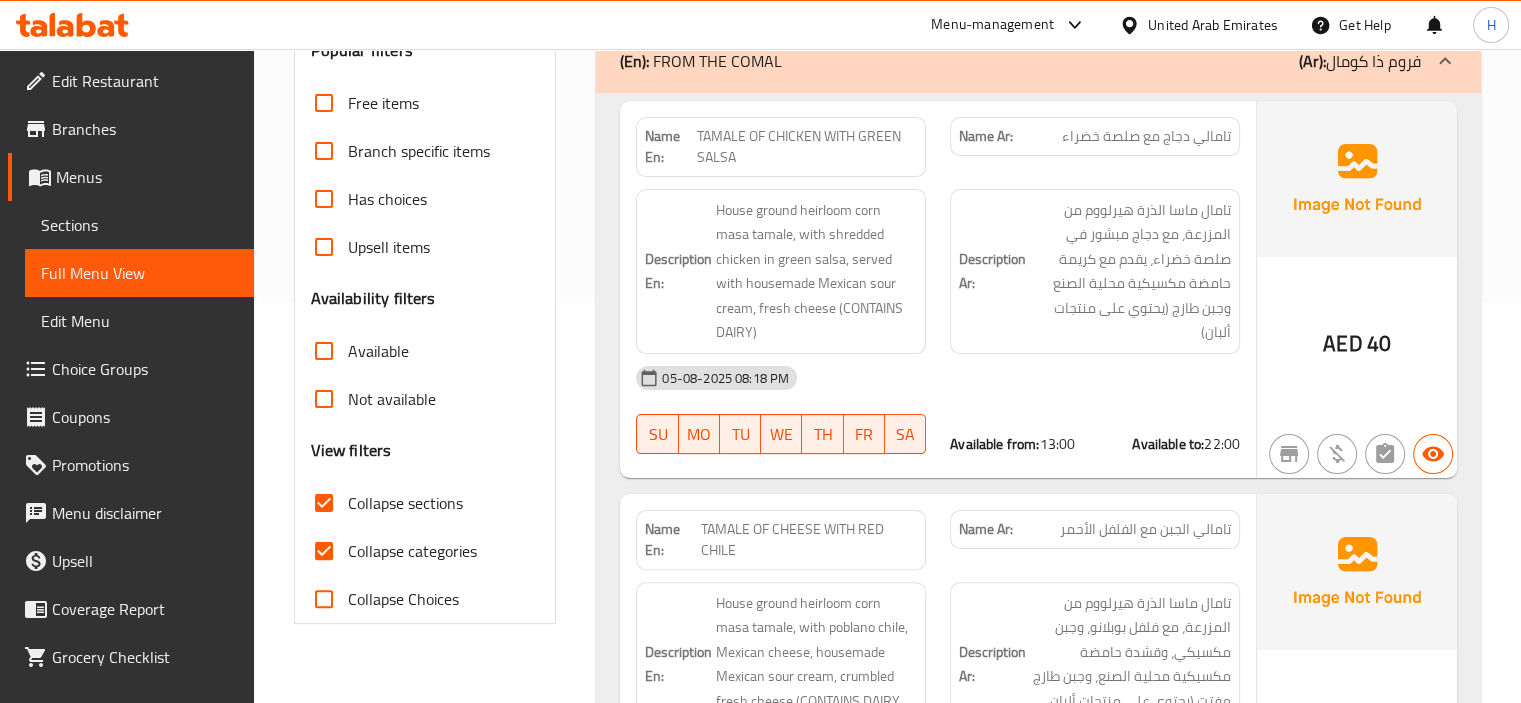 click on "TAMALE OF CHICKEN WITH GREEN SALSA" at bounding box center (806, 147) 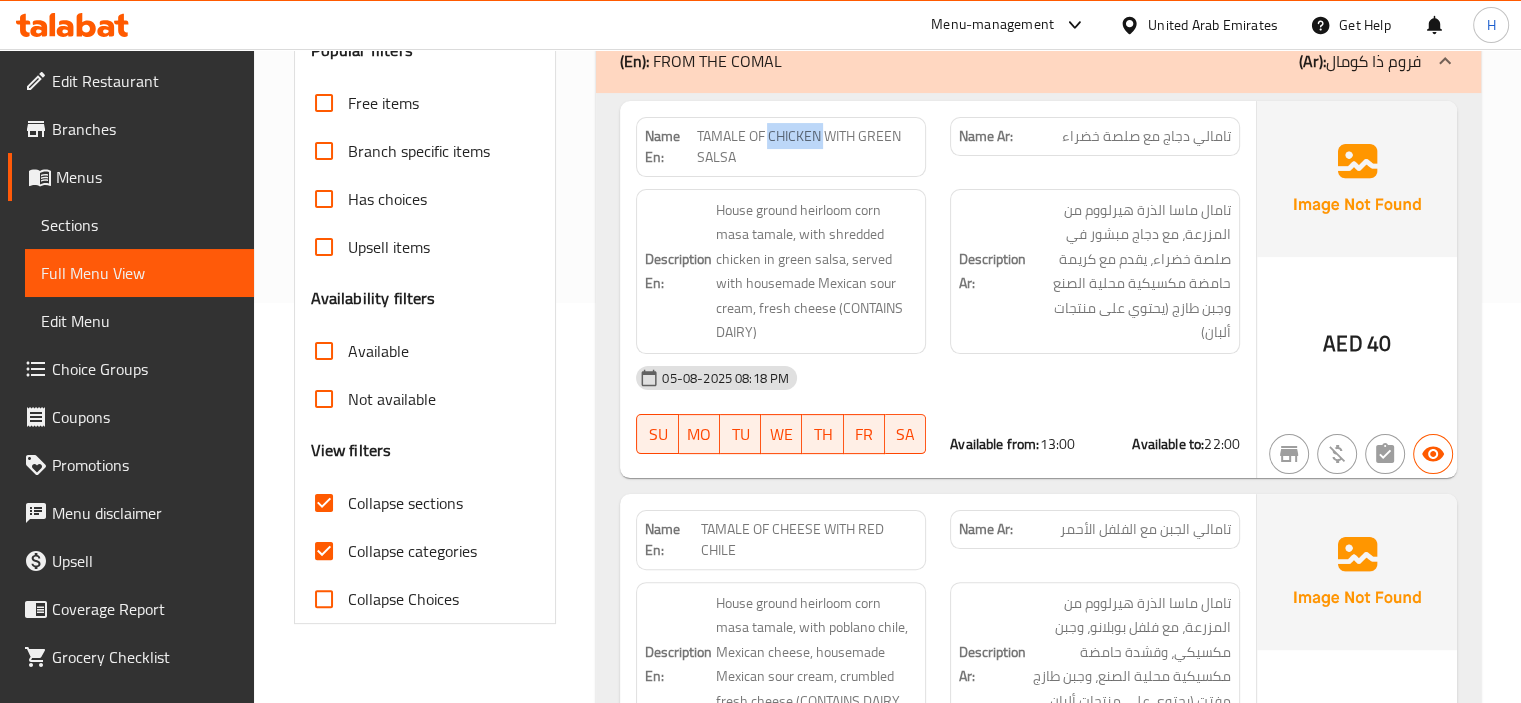 click on "TAMALE OF CHICKEN WITH GREEN SALSA" at bounding box center (806, 147) 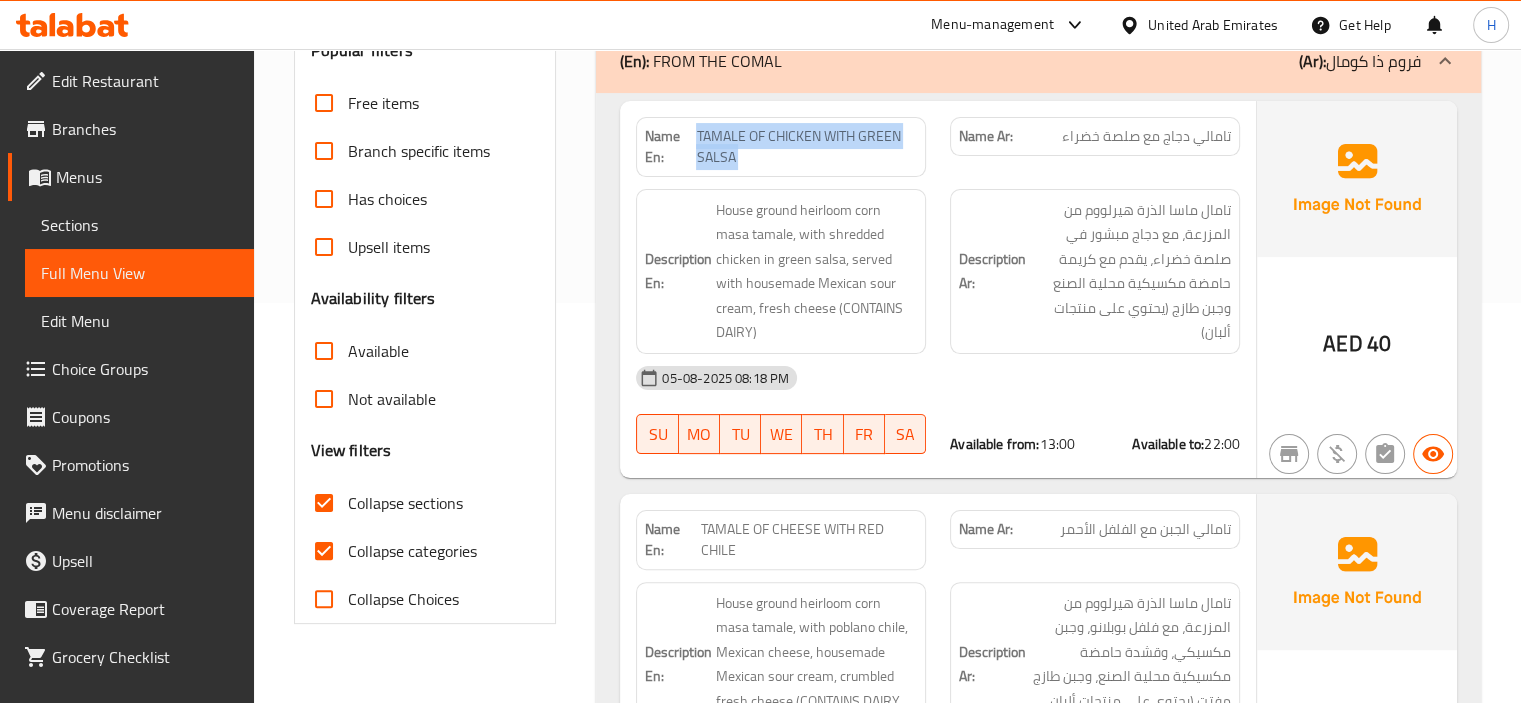 click on "TAMALE OF CHICKEN WITH GREEN SALSA" at bounding box center [806, 147] 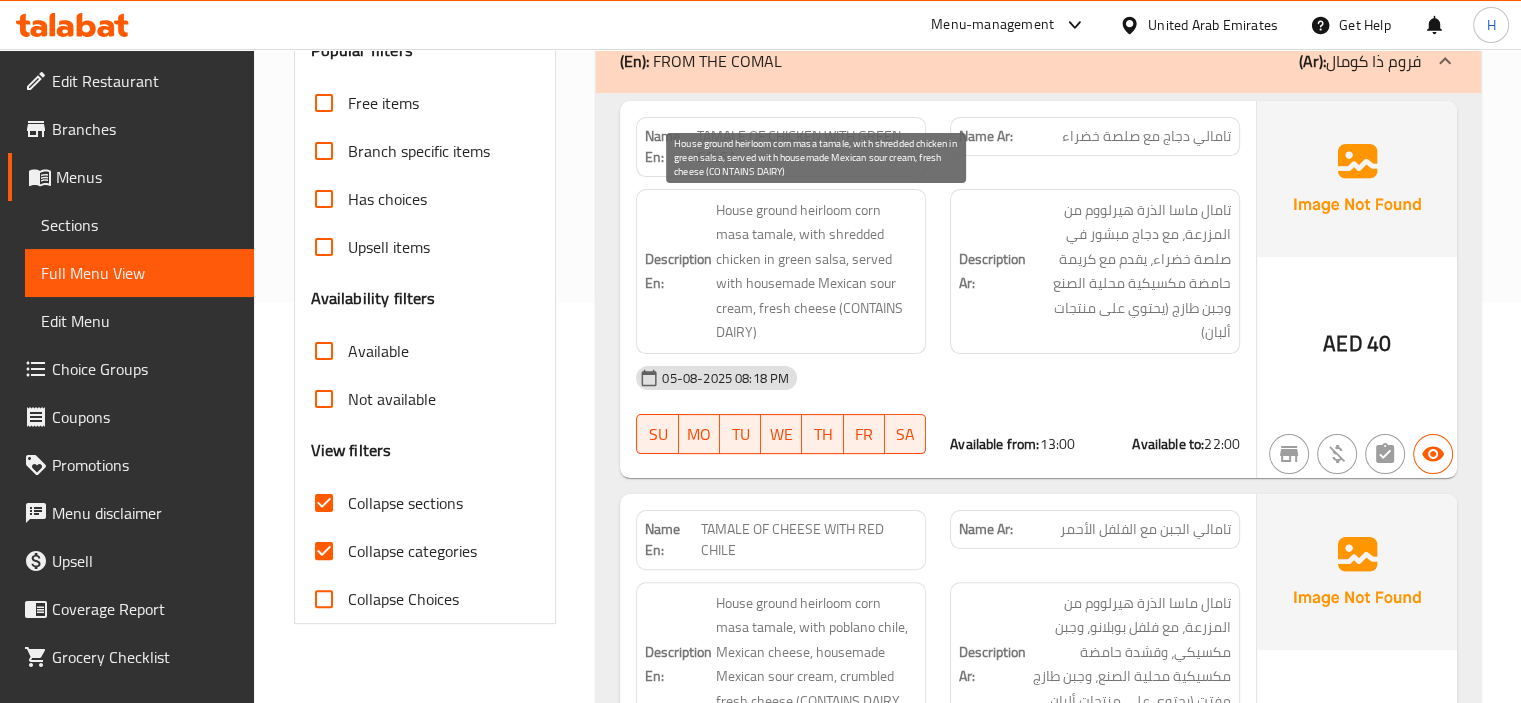 click on "House ground heirloom corn masa tamale, with shredded chicken in green salsa, served with housemade Mexican sour cream, fresh cheese (CONTAINS DAIRY)" at bounding box center (816, 271) 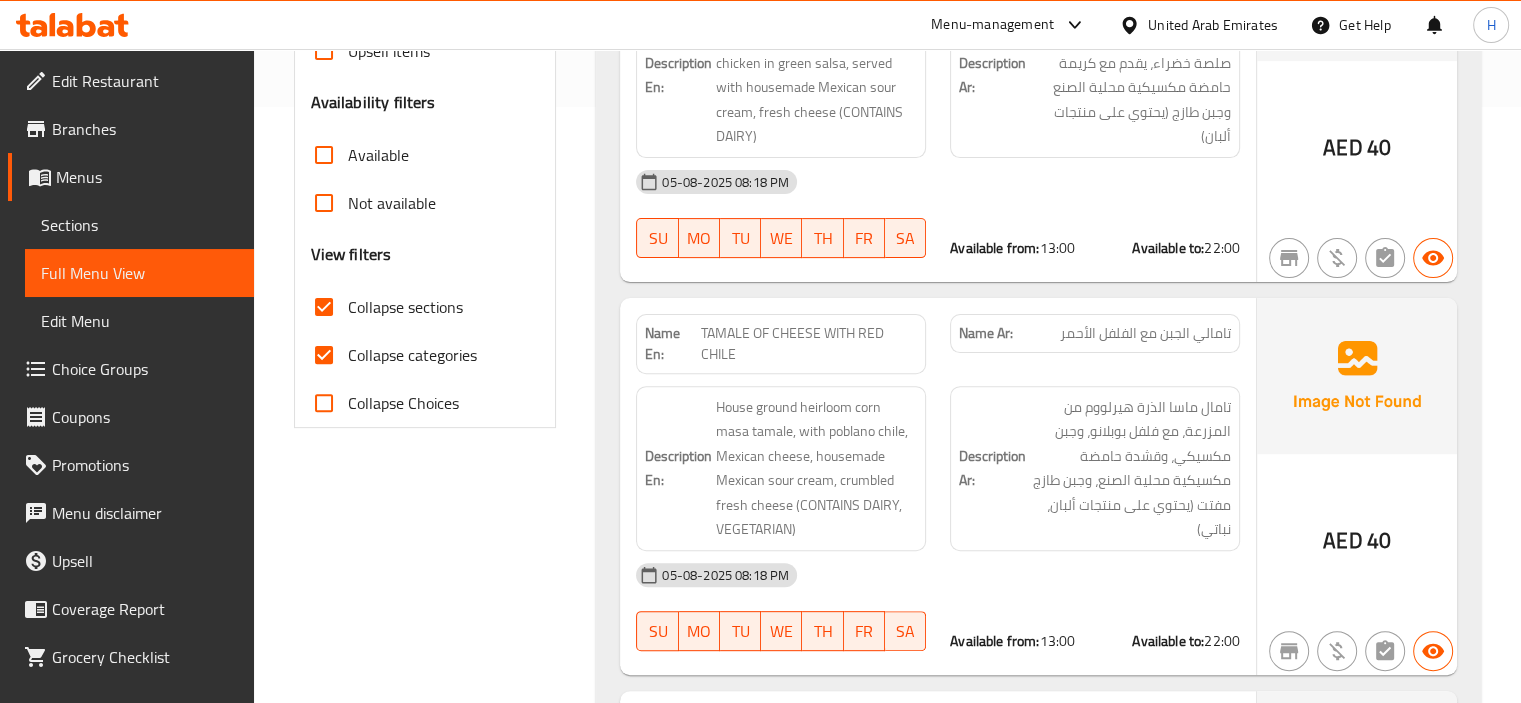 scroll, scrollTop: 600, scrollLeft: 0, axis: vertical 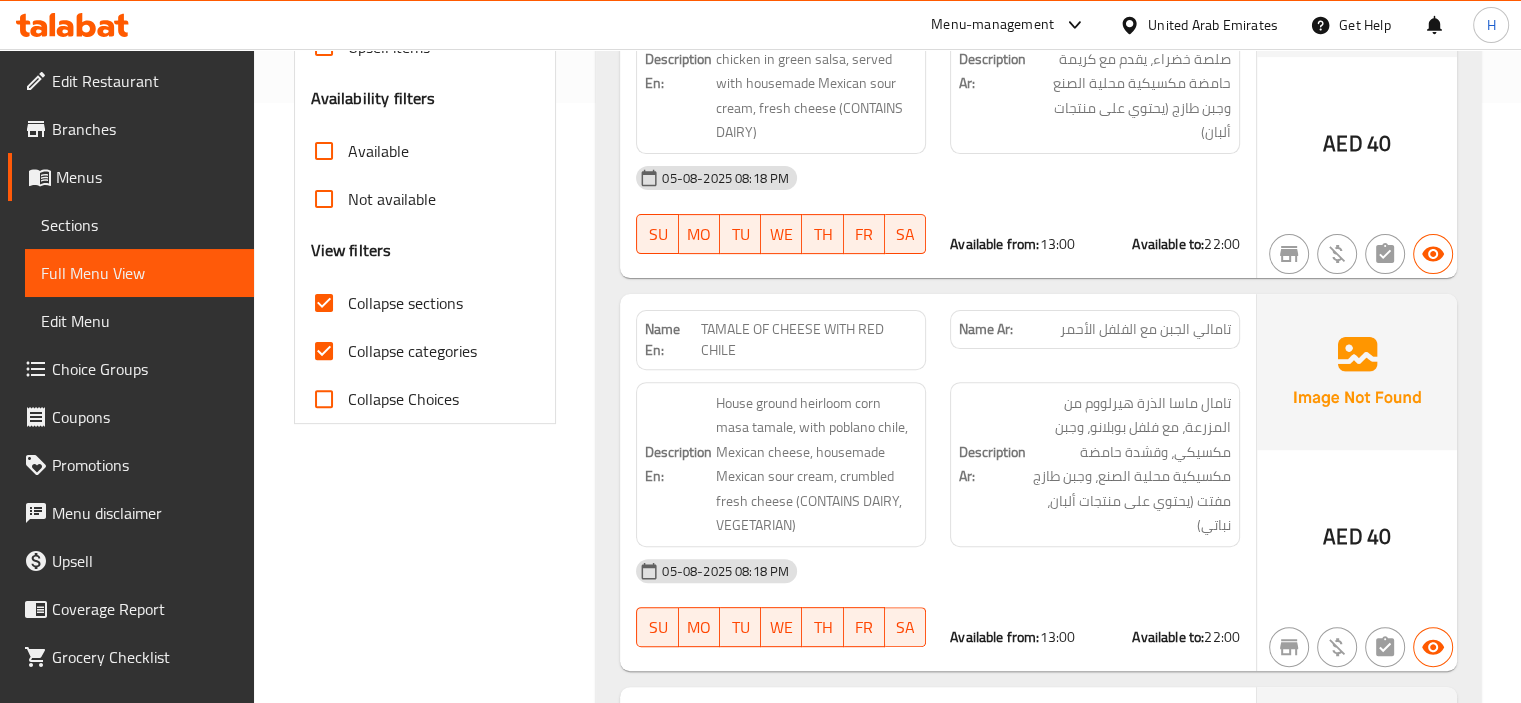 click on "Description Ar: تامال ماسا الذرة هيرلووم من المزرعة، مع دجاج مبشور في صلصة خضراء، يقدم مع كريمة حامضة مكسيكية محلية الصنع وجبن طازج (يحتوي على منتجات ألبان)" at bounding box center (1095, 71) 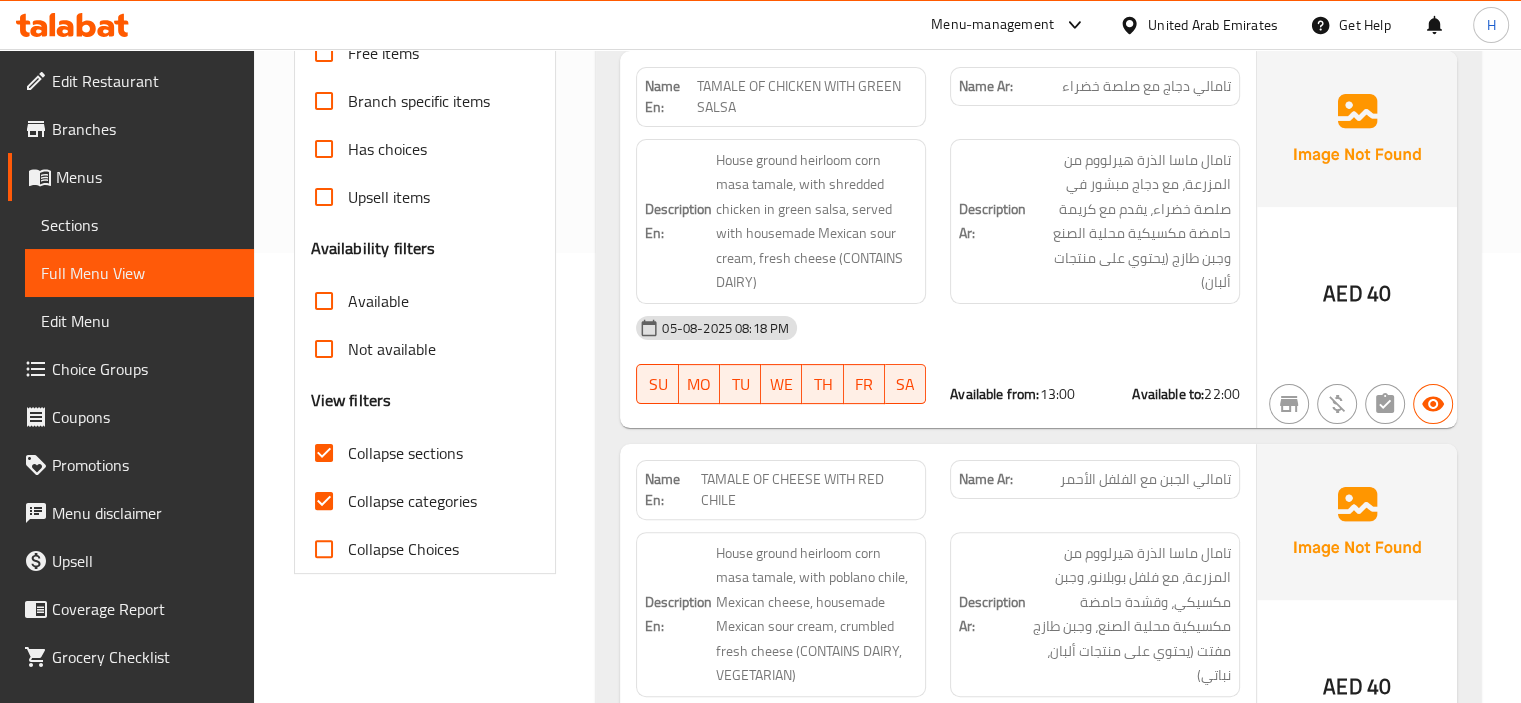scroll, scrollTop: 300, scrollLeft: 0, axis: vertical 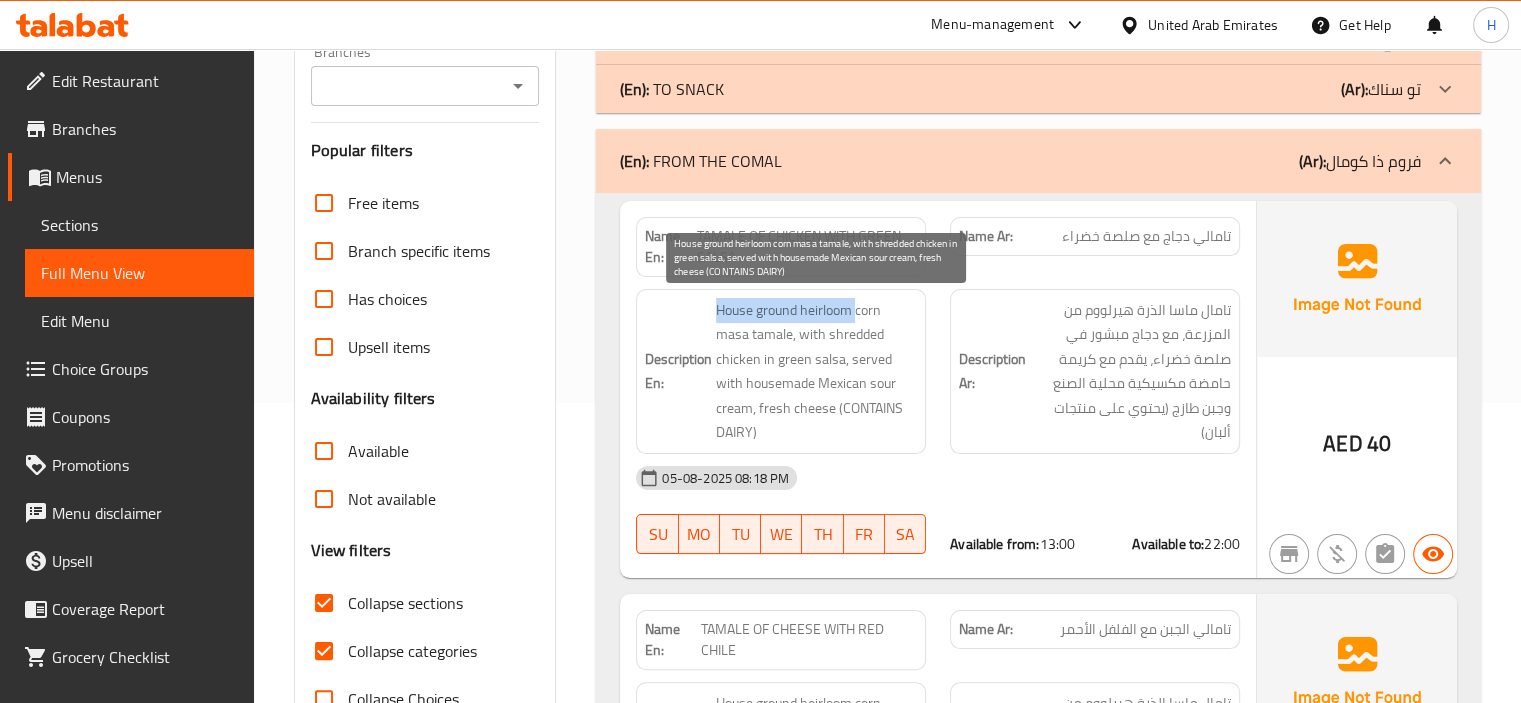 drag, startPoint x: 711, startPoint y: 312, endPoint x: 851, endPoint y: 312, distance: 140 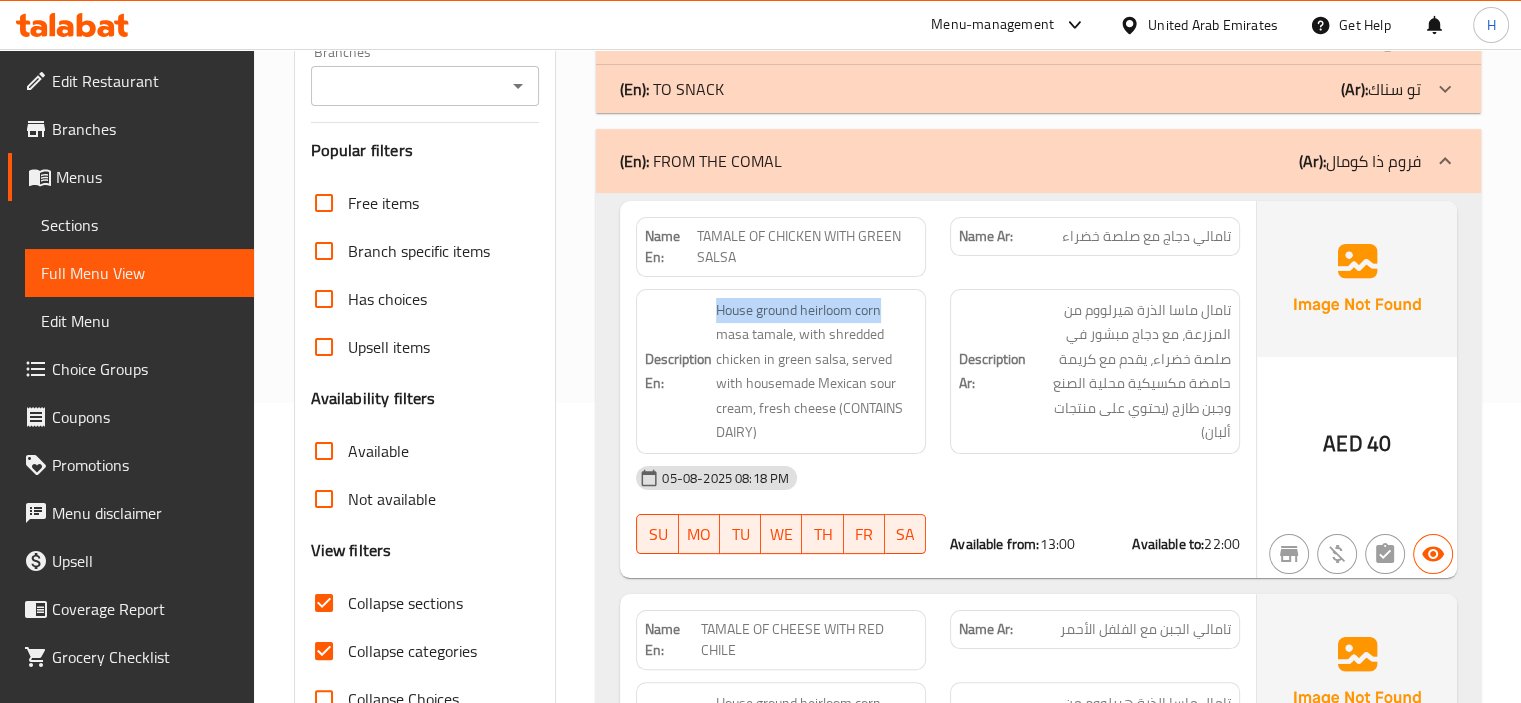 drag, startPoint x: 881, startPoint y: 310, endPoint x: 710, endPoint y: 313, distance: 171.0263 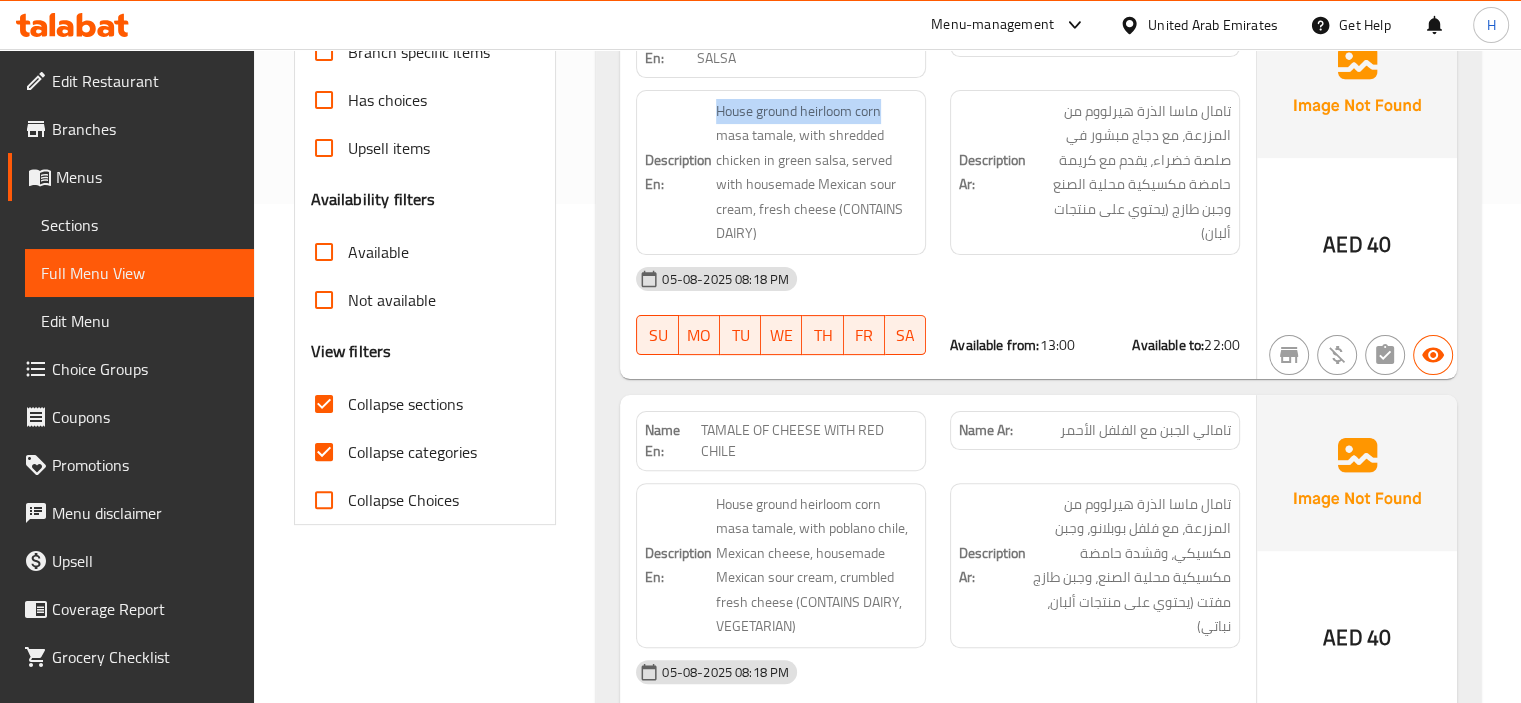 scroll, scrollTop: 500, scrollLeft: 0, axis: vertical 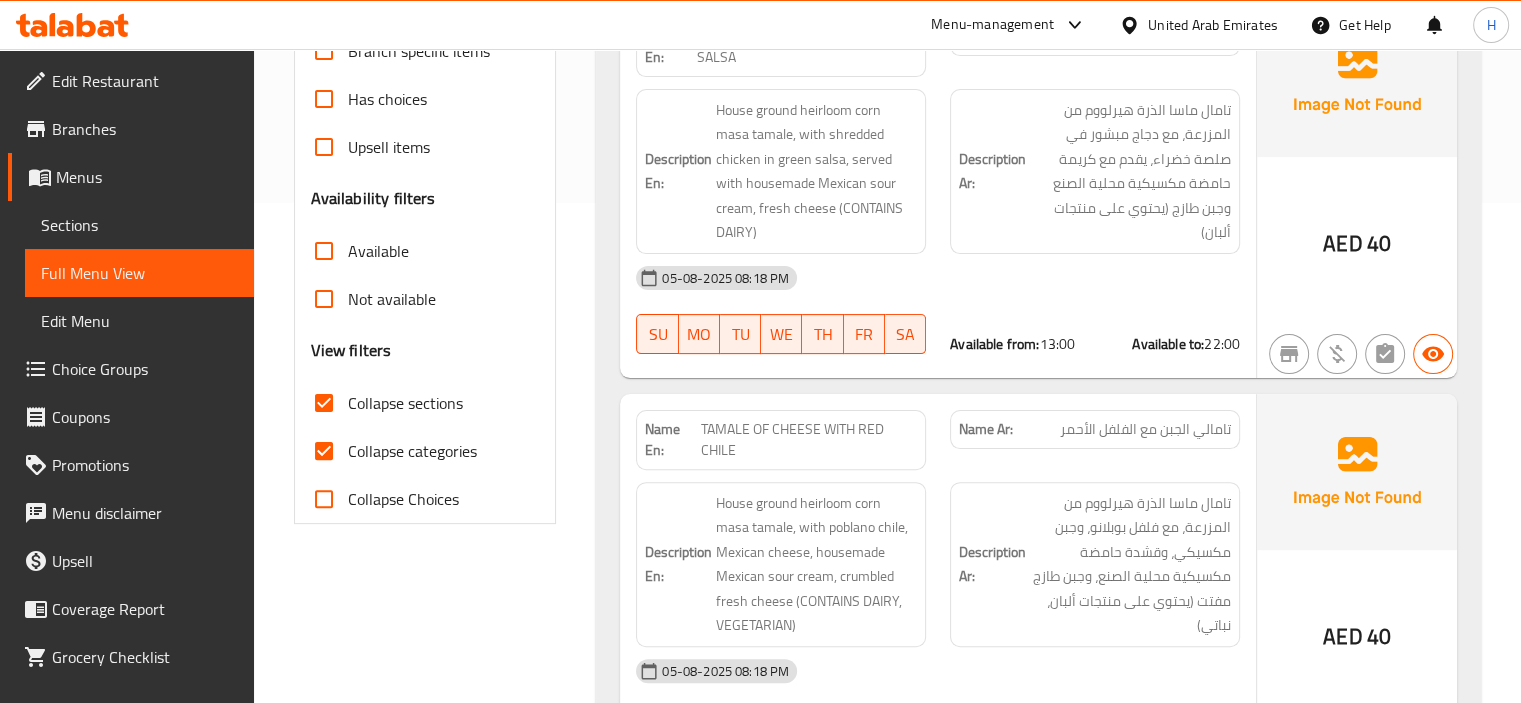 click on "TAMALE OF CHEESE WITH RED CHILE" at bounding box center [809, 440] 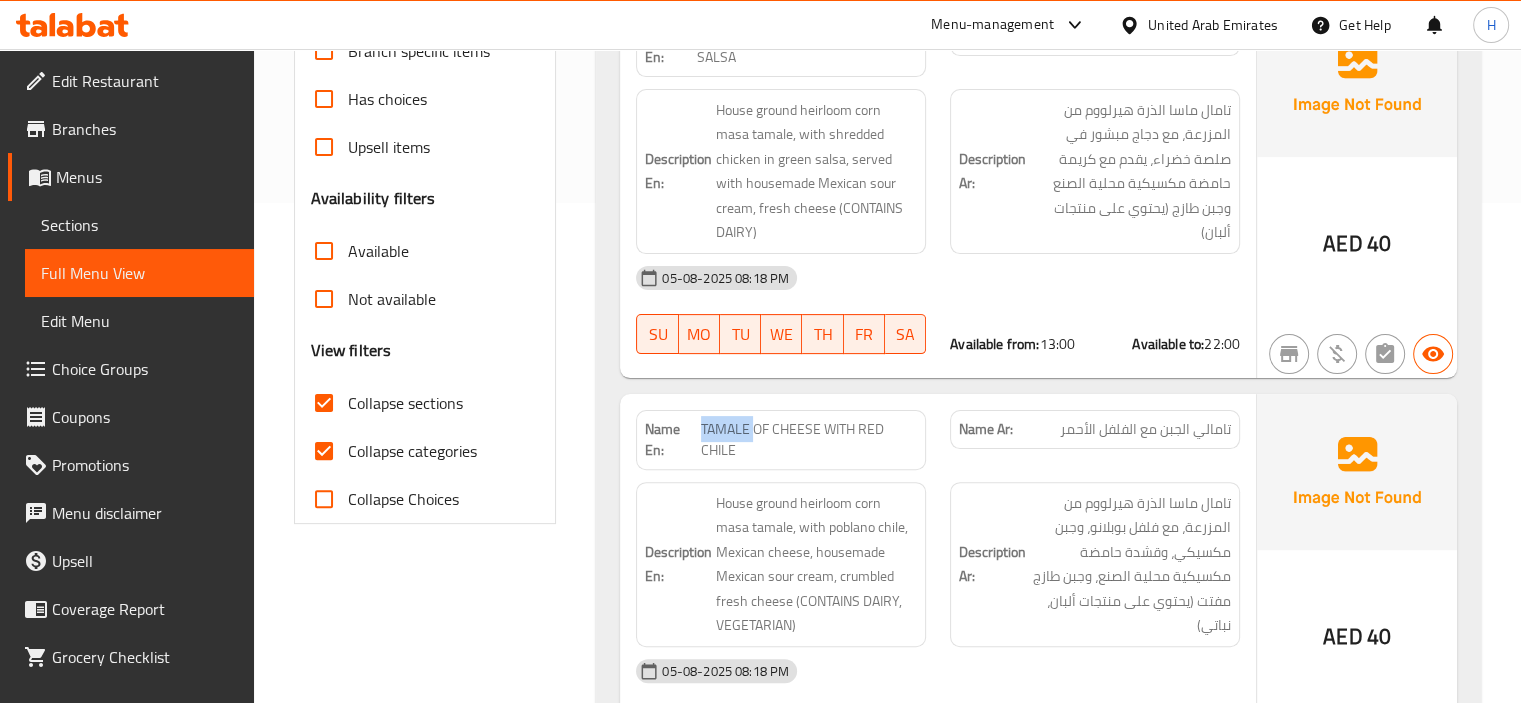 click on "TAMALE OF CHEESE WITH RED CHILE" at bounding box center [809, 440] 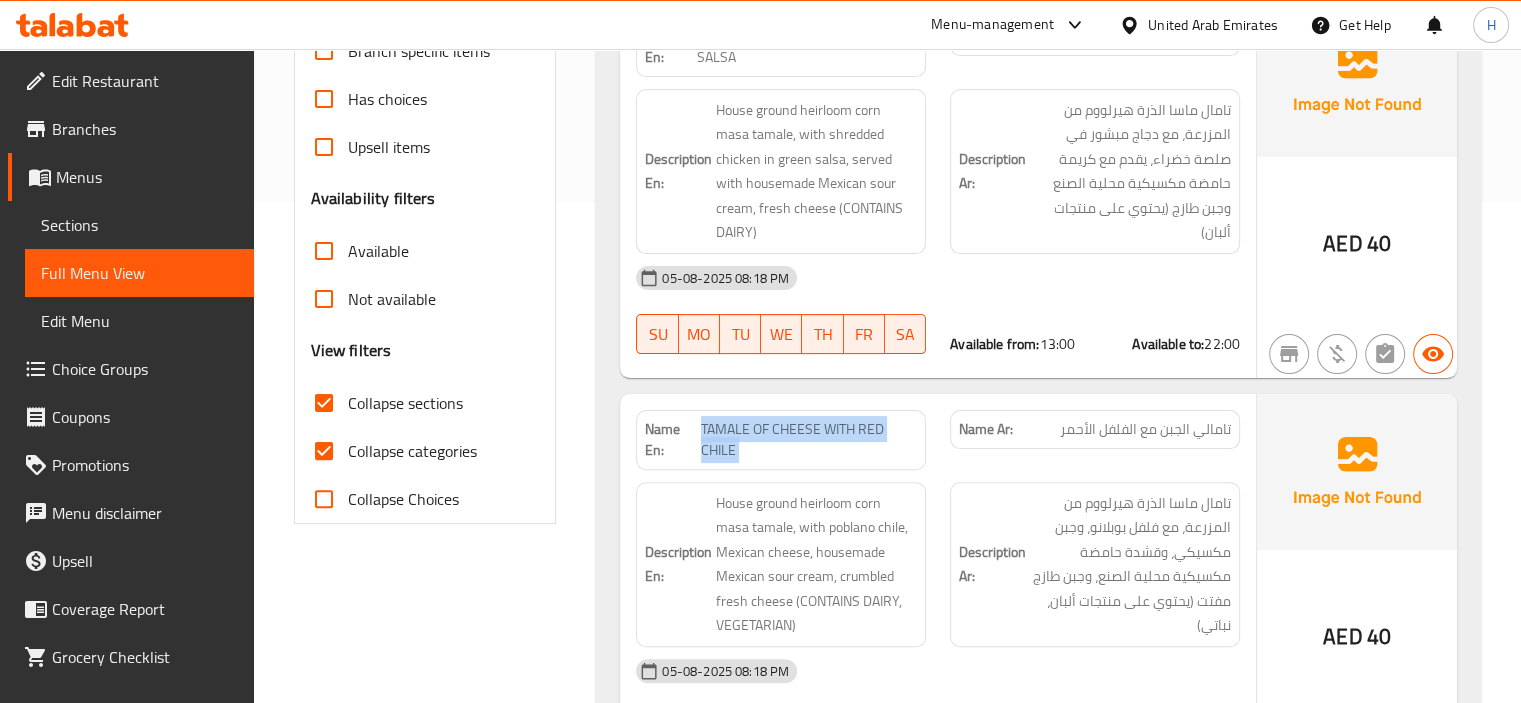 click on "TAMALE OF CHEESE WITH RED CHILE" at bounding box center [809, 440] 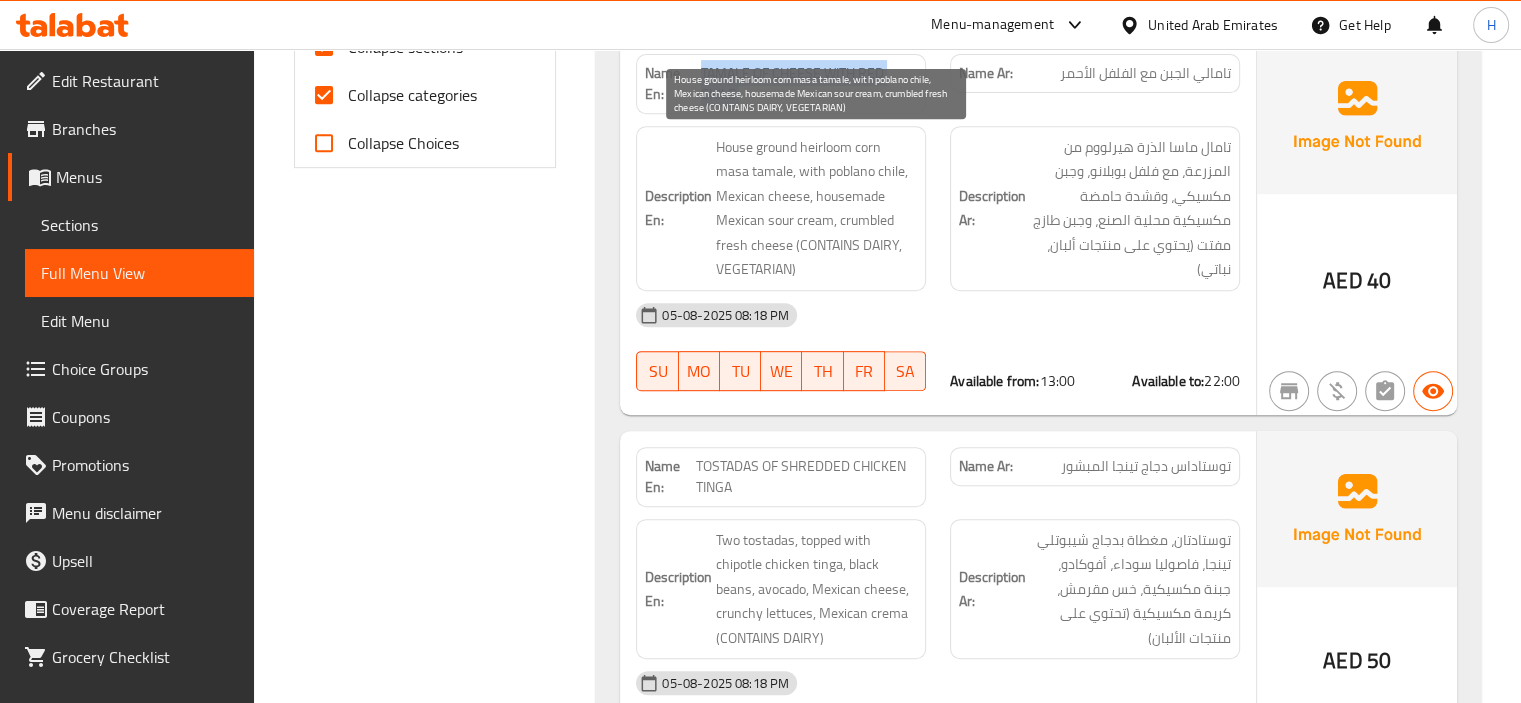 scroll, scrollTop: 900, scrollLeft: 0, axis: vertical 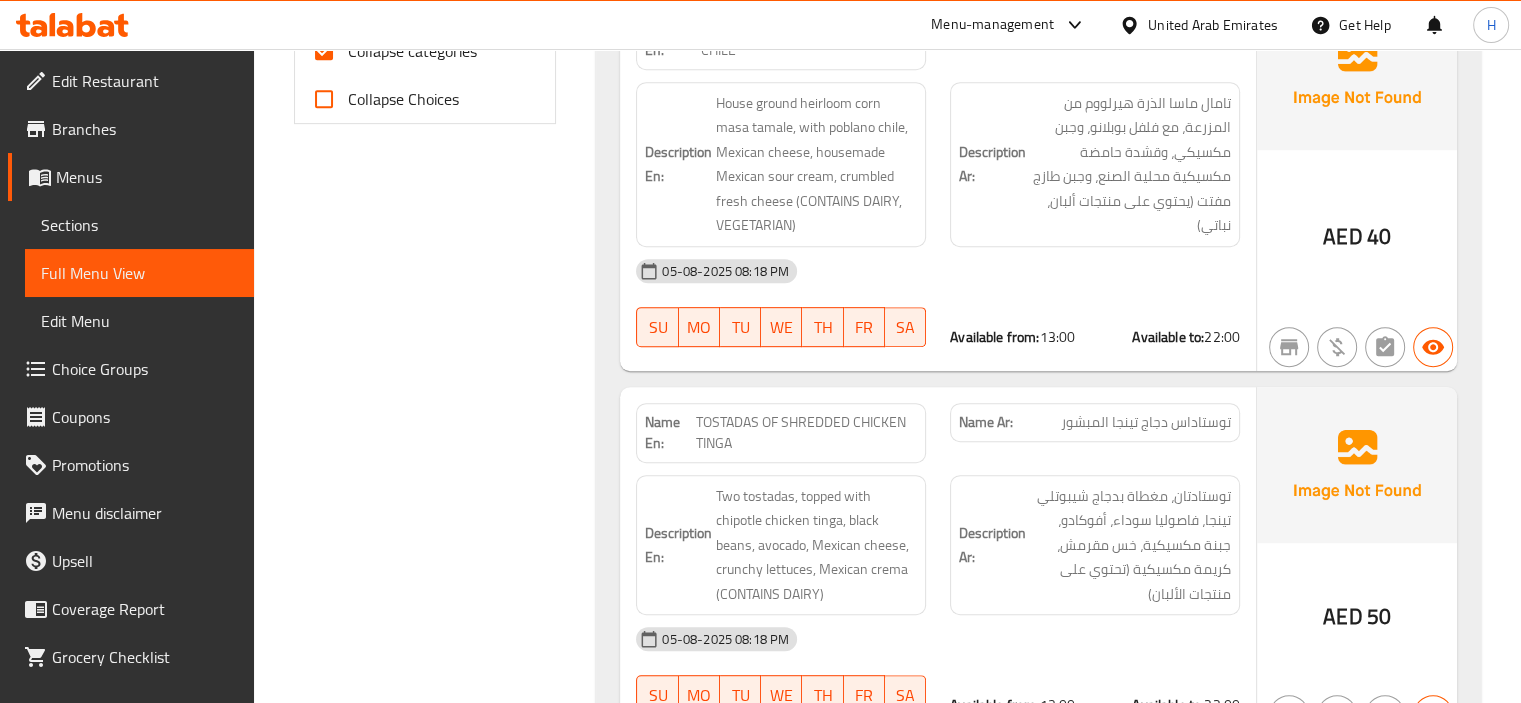 click on "TOSTADAS OF SHREDDED CHICKEN TINGA" at bounding box center [806, 433] 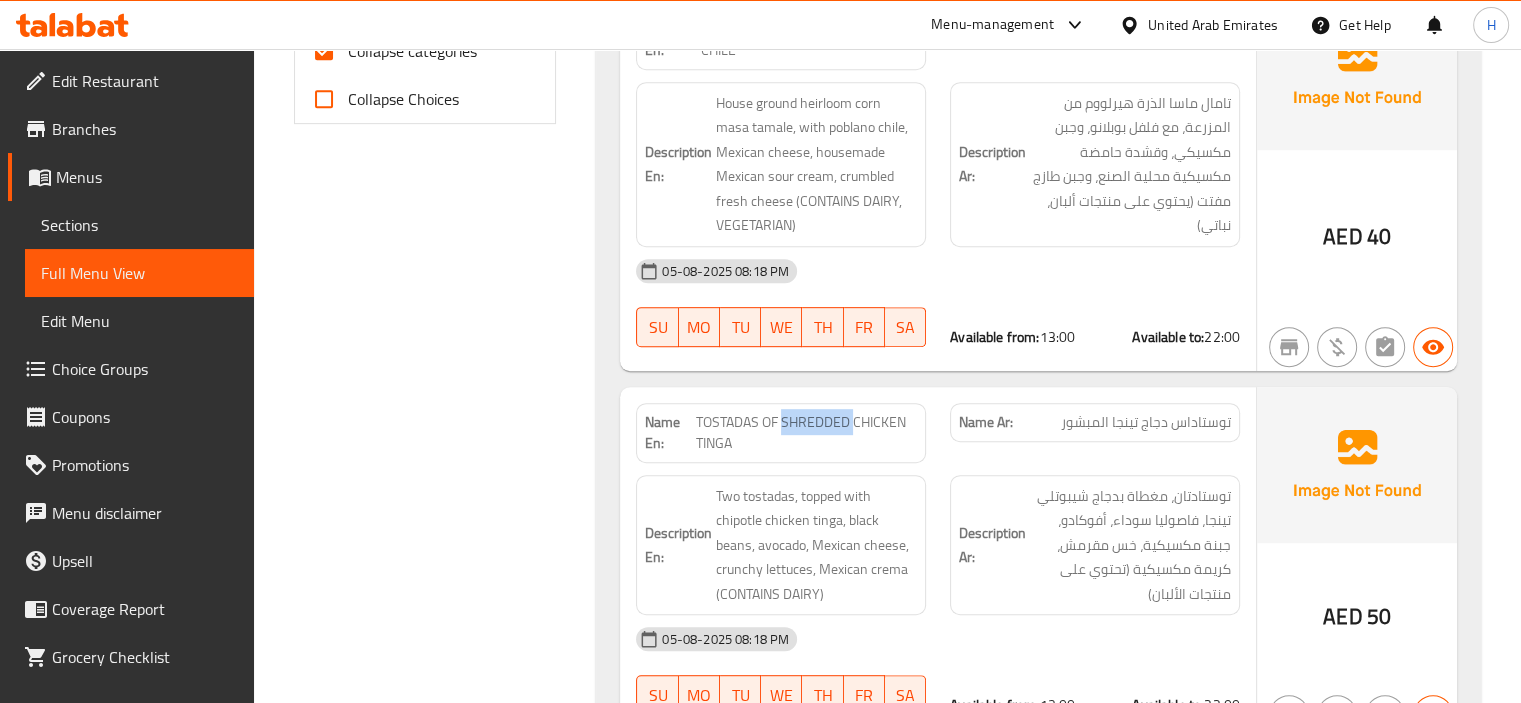 click on "TOSTADAS OF SHREDDED CHICKEN TINGA" at bounding box center [806, 433] 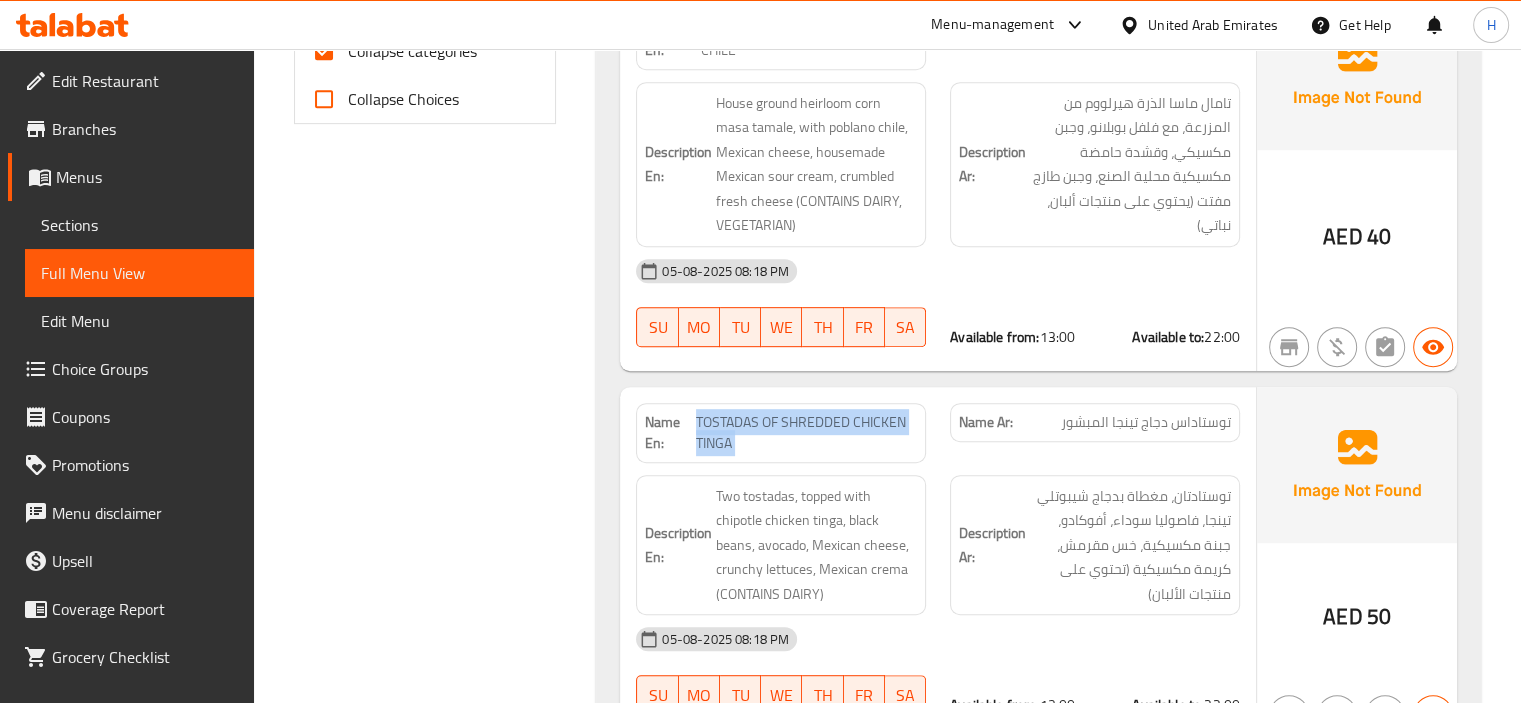 click on "TOSTADAS OF SHREDDED CHICKEN TINGA" at bounding box center (806, 433) 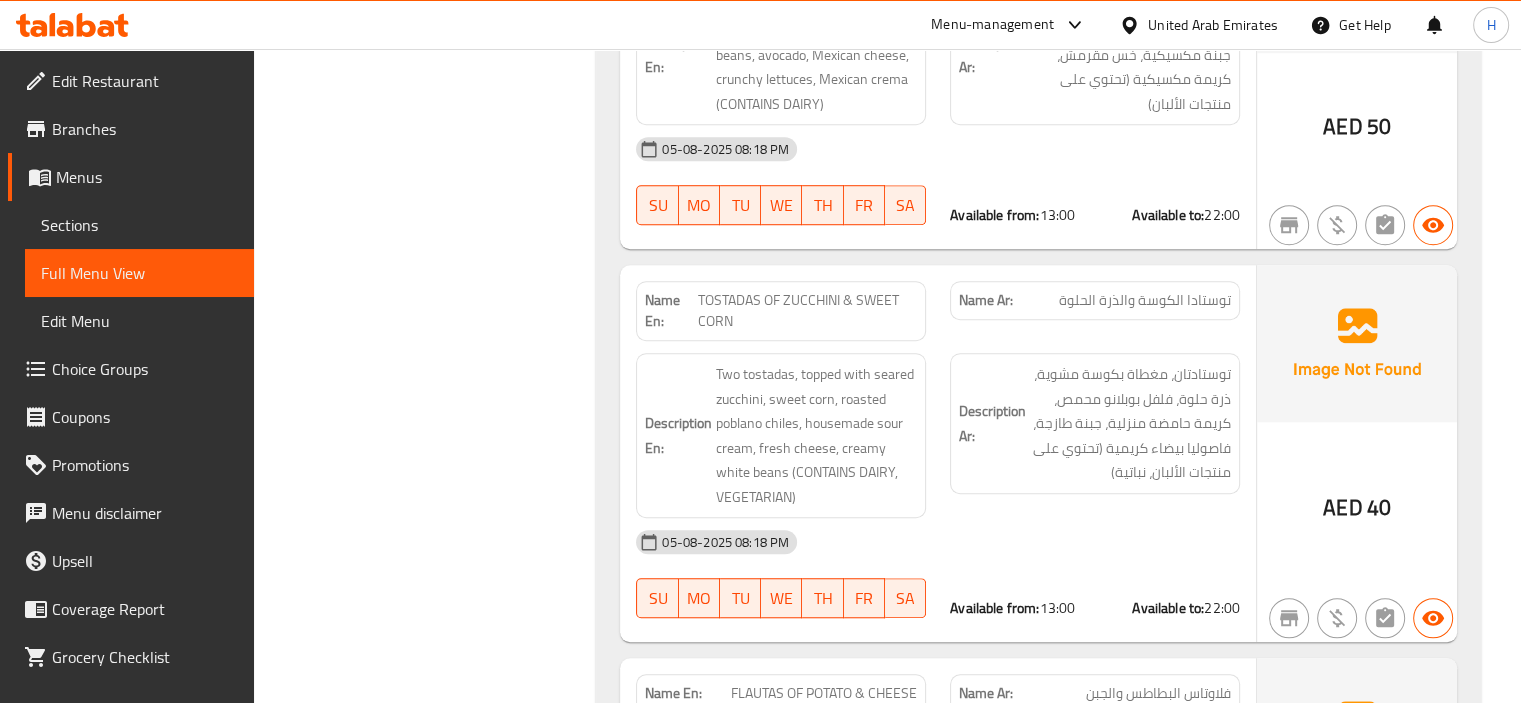 scroll, scrollTop: 1400, scrollLeft: 0, axis: vertical 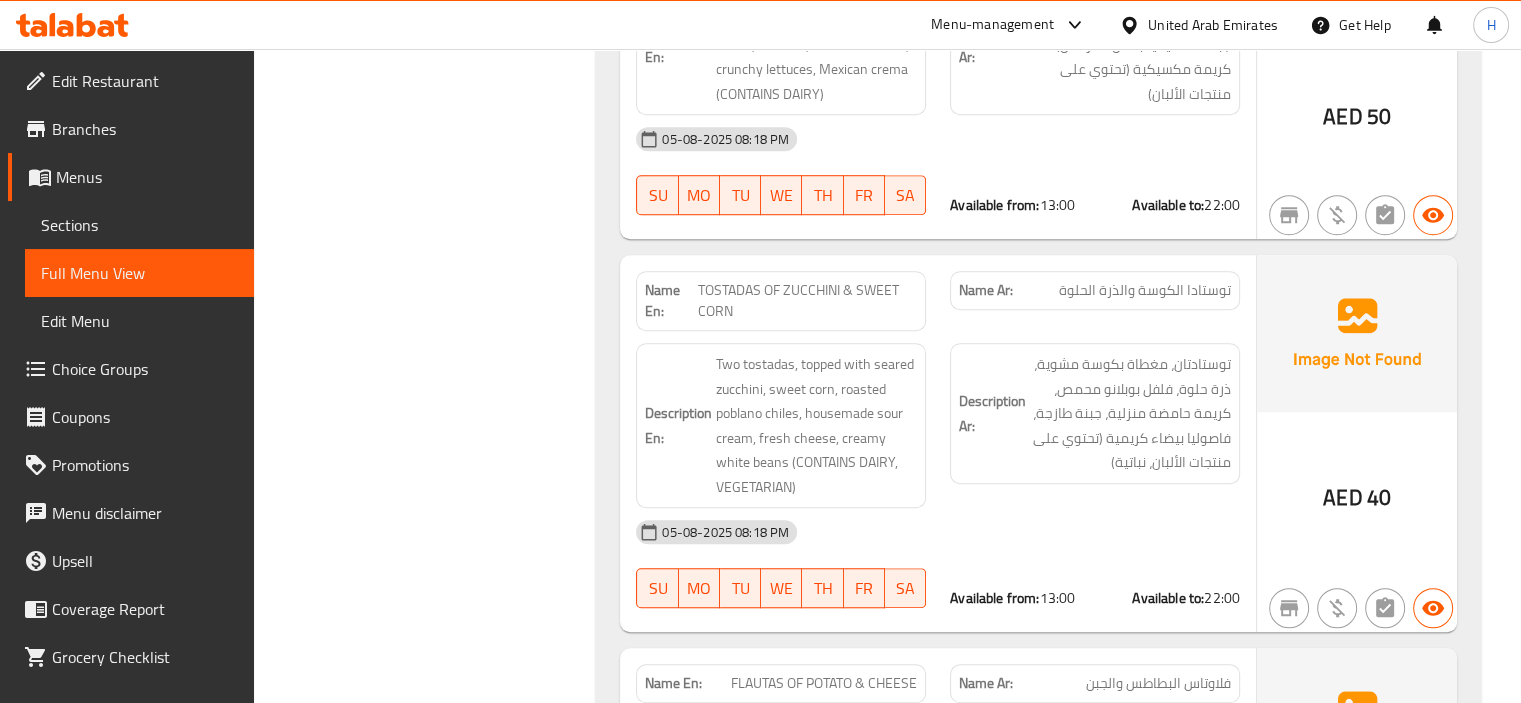 click on "TOSTADAS OF ZUCCHINI & SWEET CORN" at bounding box center (807, 301) 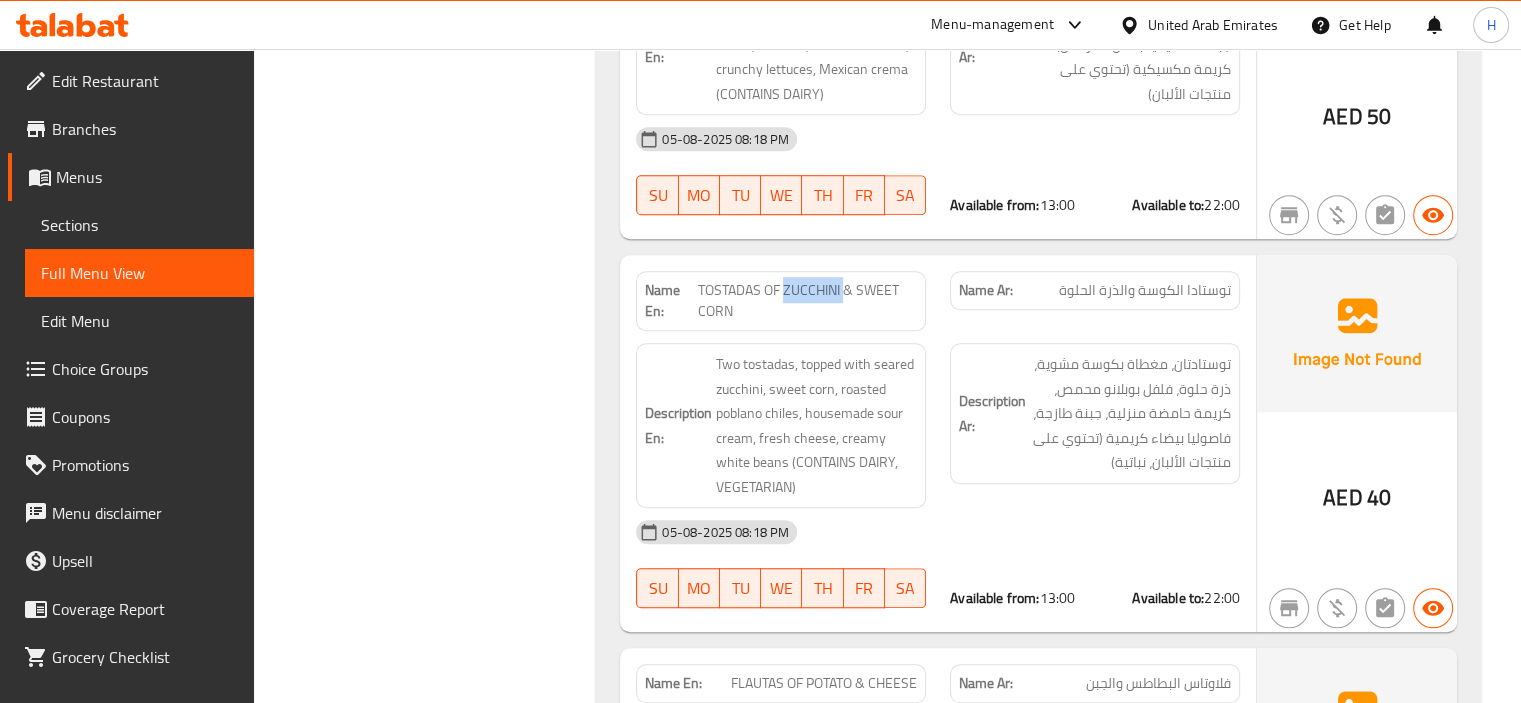 click on "TOSTADAS OF ZUCCHINI & SWEET CORN" at bounding box center [807, 301] 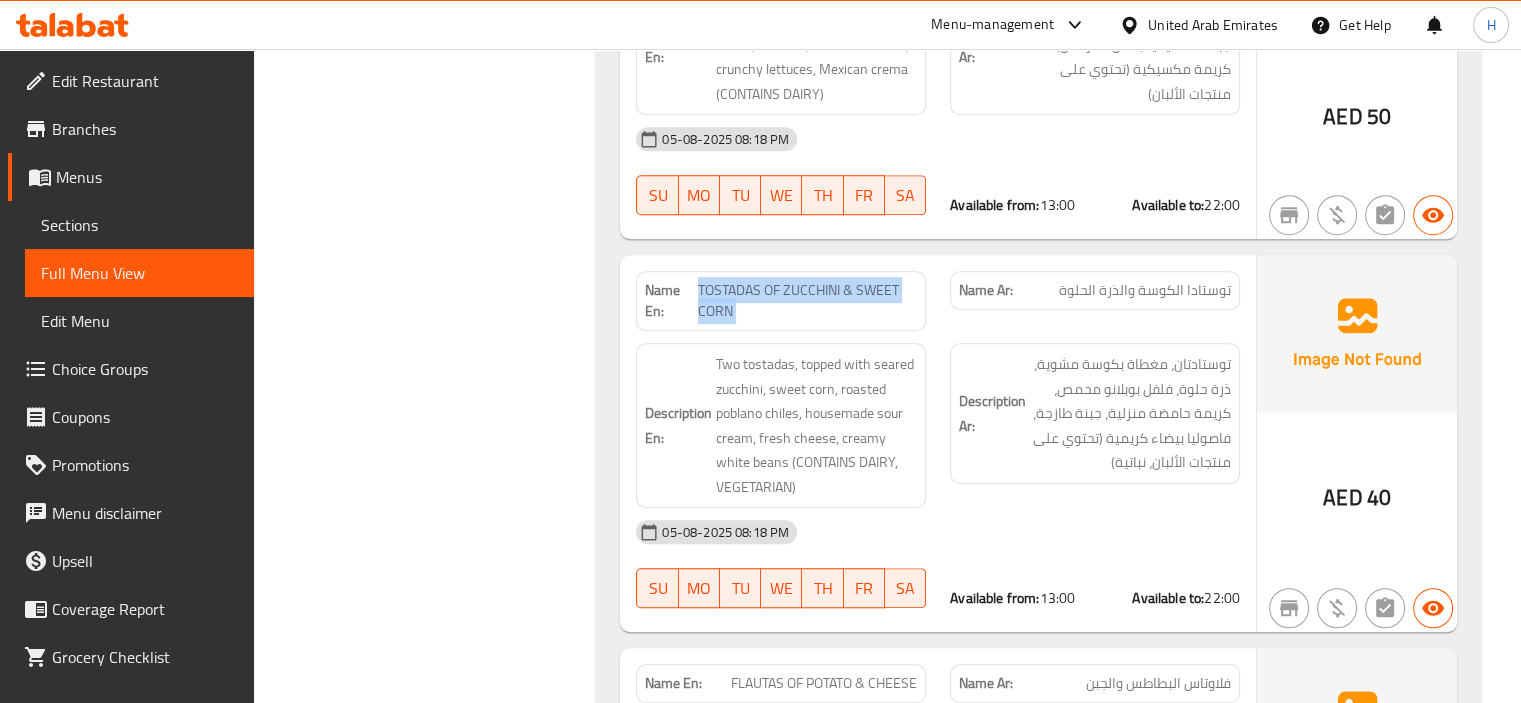 click on "TOSTADAS OF ZUCCHINI & SWEET CORN" at bounding box center (807, 301) 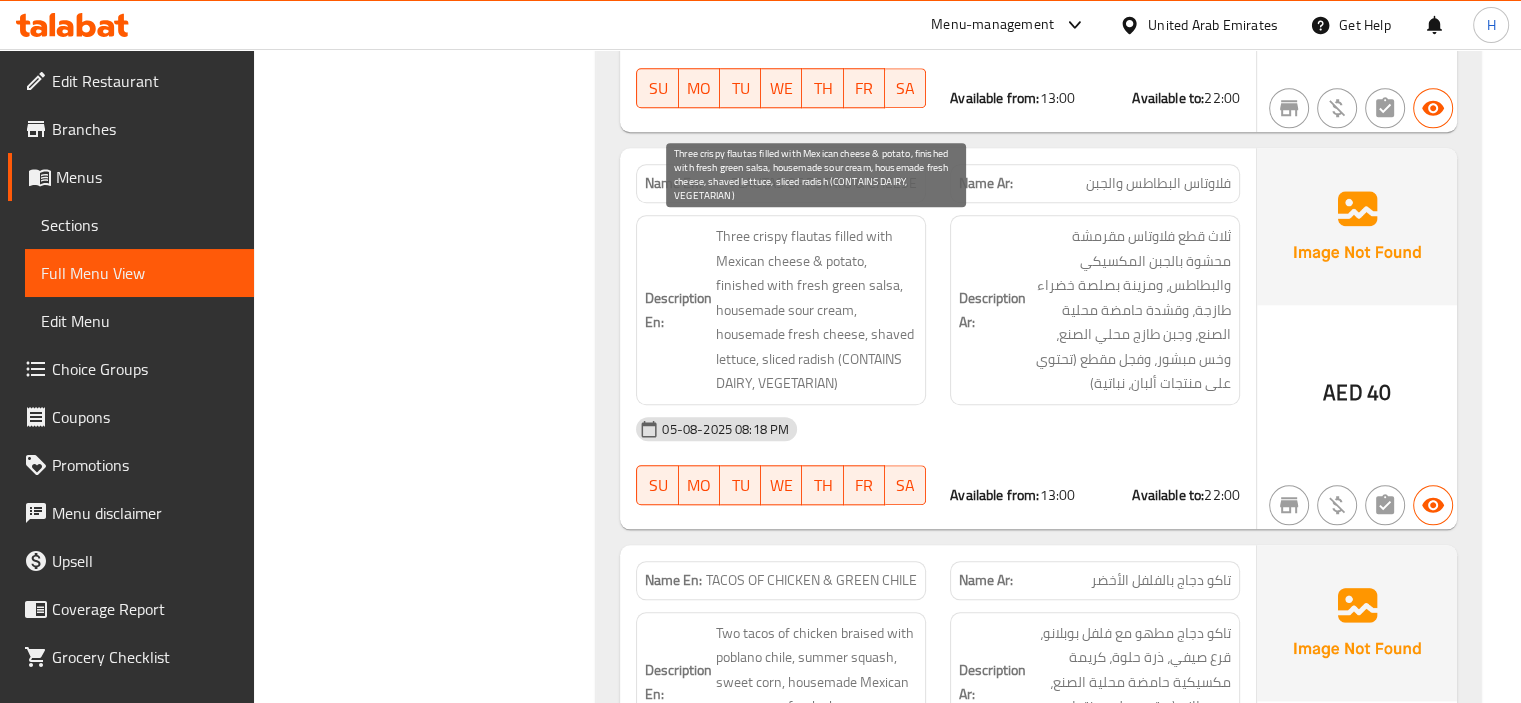 scroll, scrollTop: 1700, scrollLeft: 0, axis: vertical 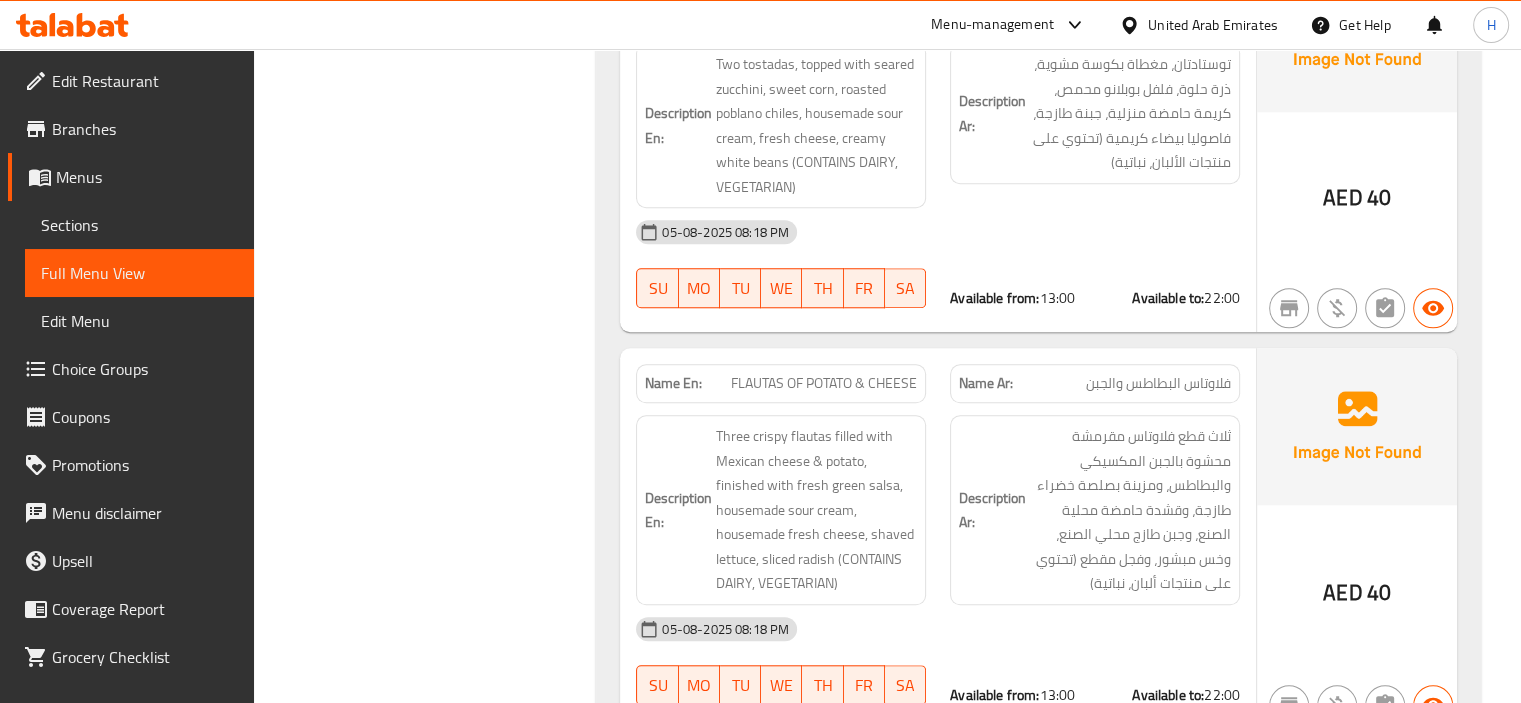 click on "Name En: FLAUTAS OF POTATO & CHEESE" at bounding box center [781, 383] 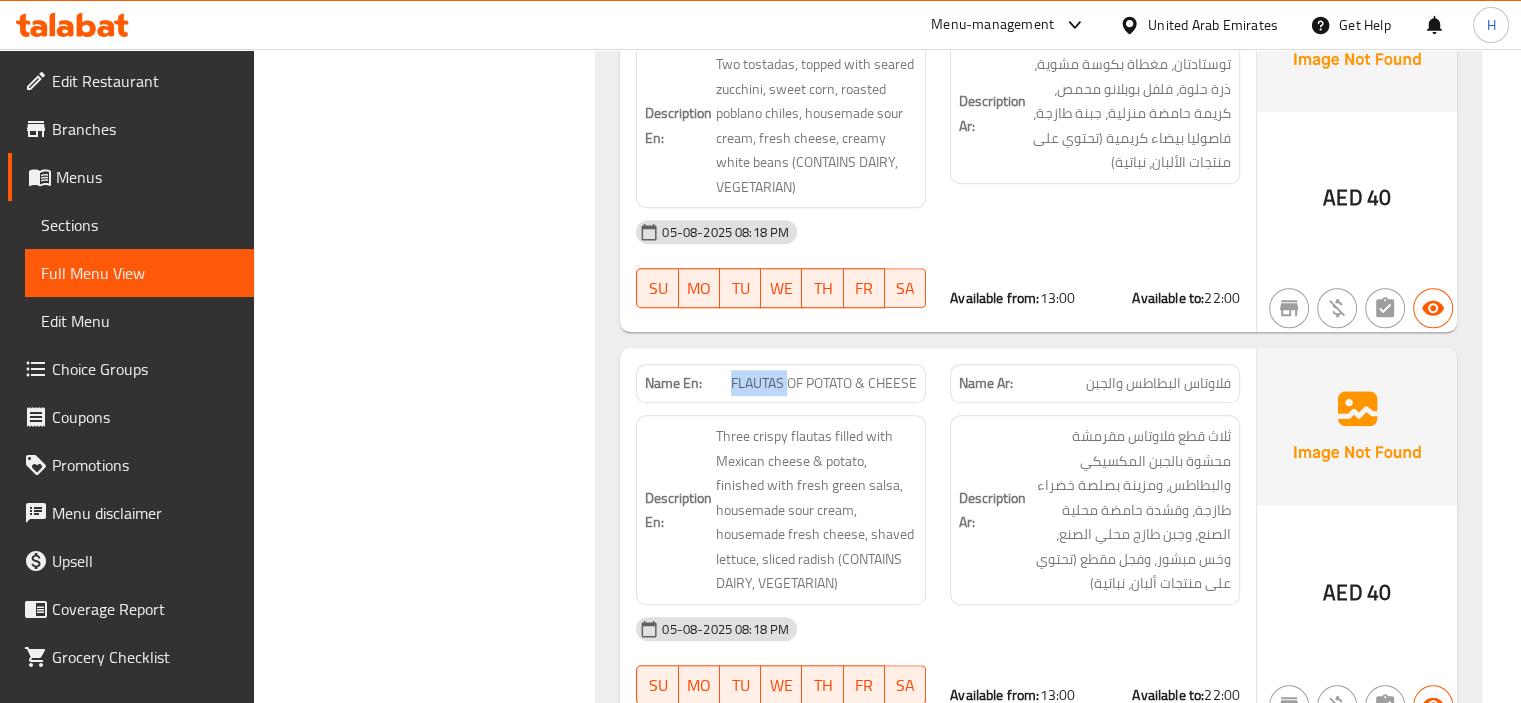 click on "Name En: FLAUTAS OF POTATO & CHEESE" at bounding box center (781, 383) 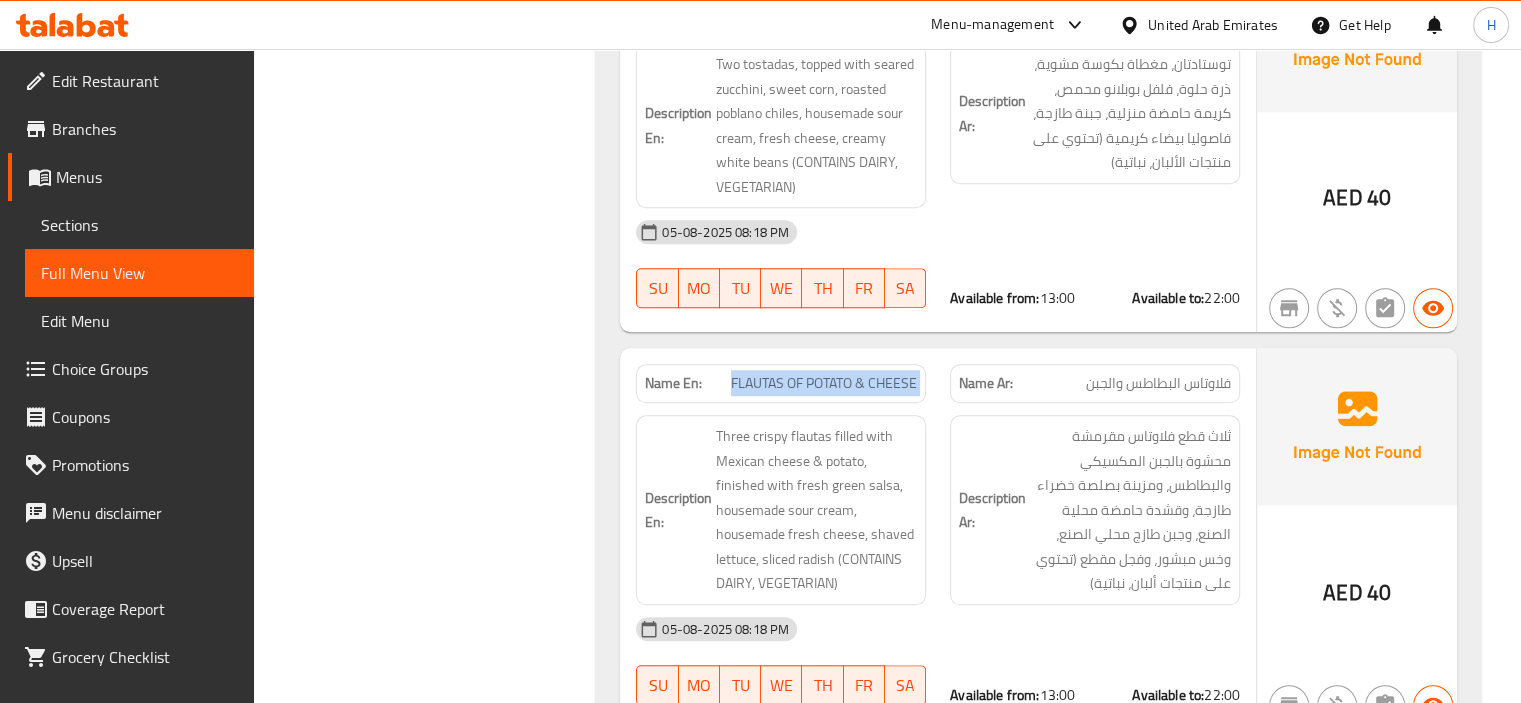 click on "Name En: FLAUTAS OF POTATO & CHEESE" at bounding box center (781, 383) 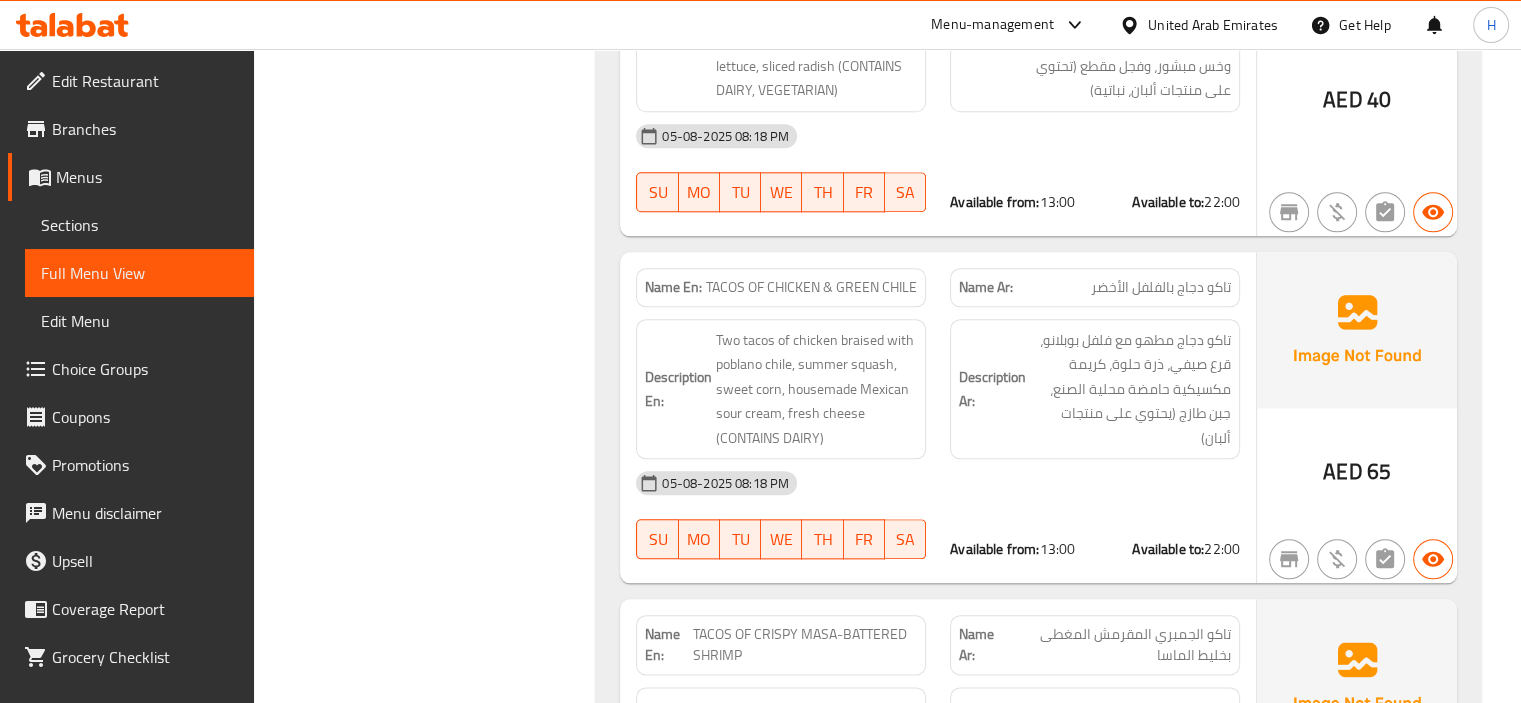 scroll, scrollTop: 2300, scrollLeft: 0, axis: vertical 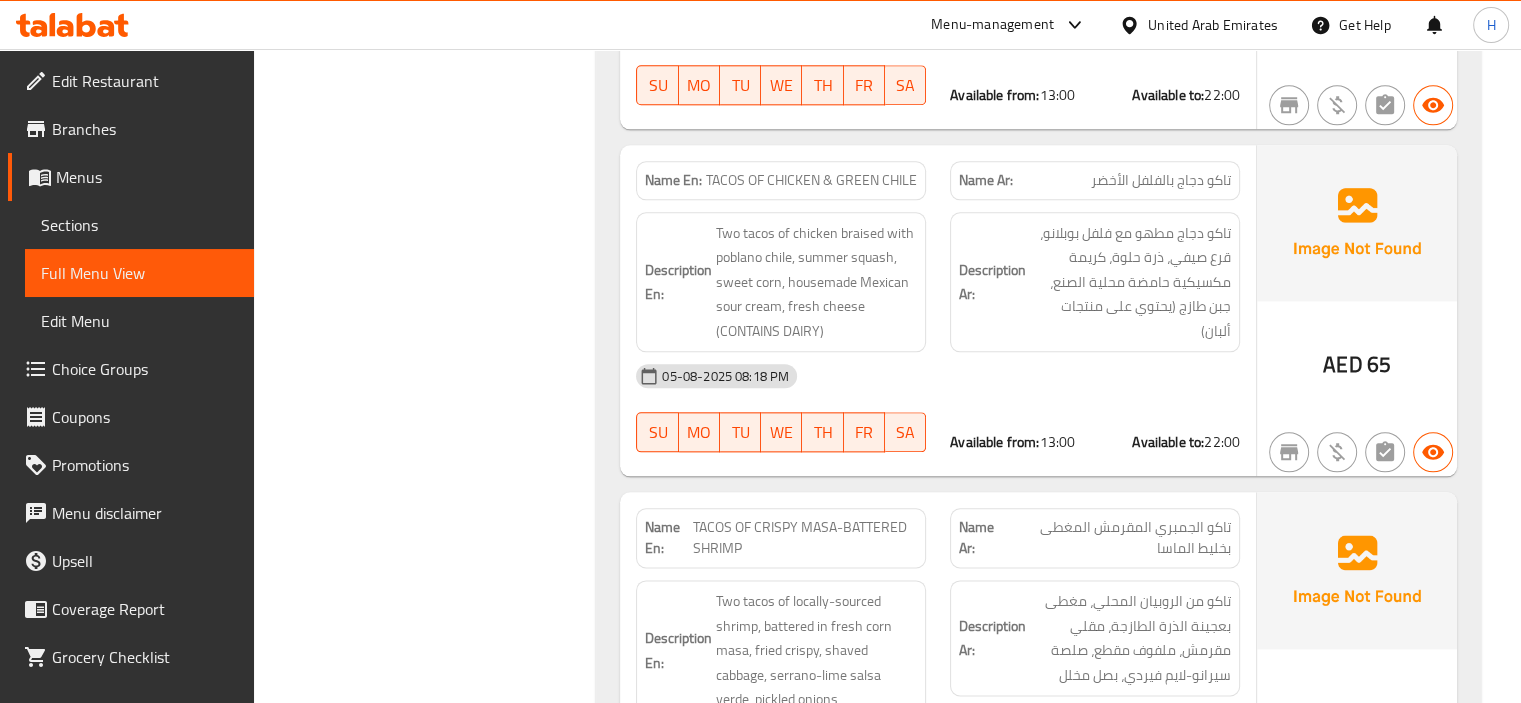 click on "TACOS OF CHICKEN & GREEN CHILE" at bounding box center [811, 180] 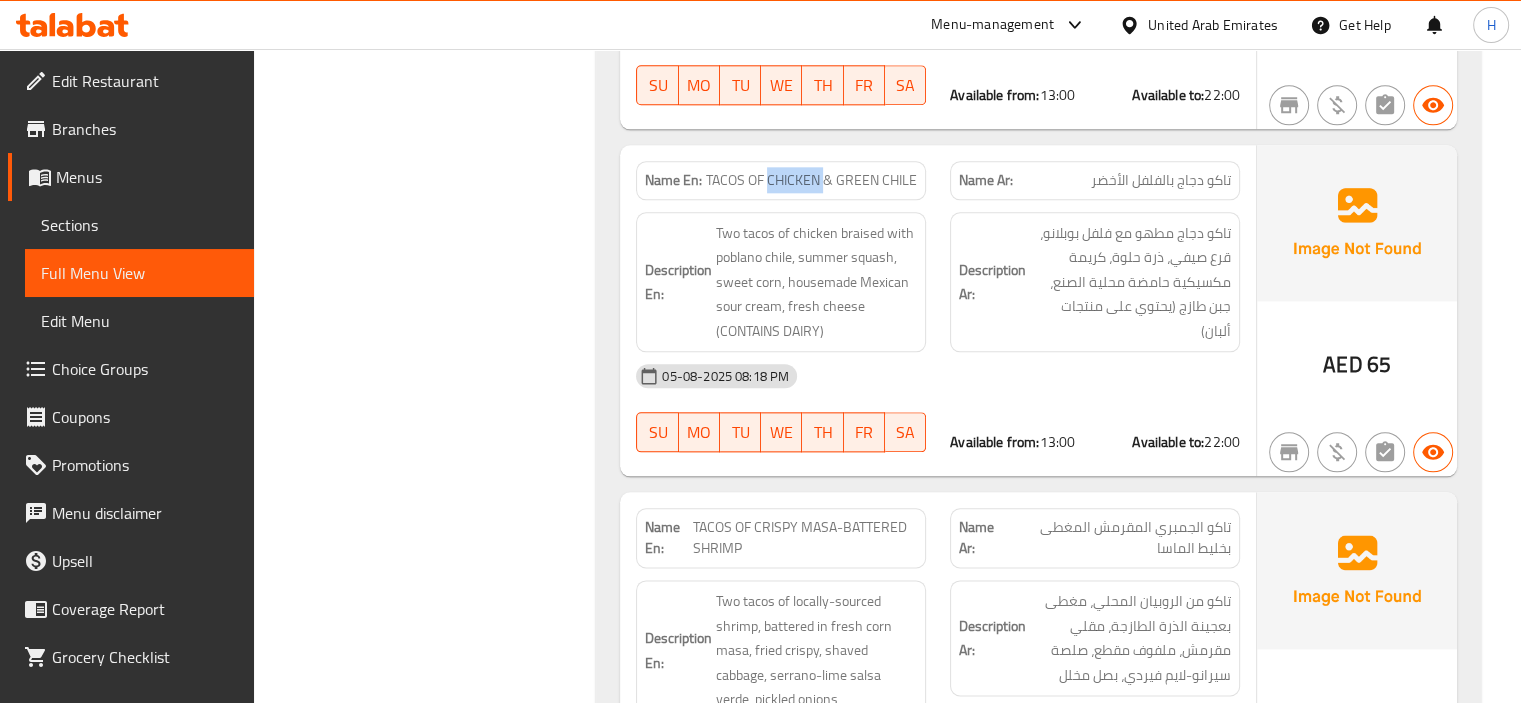 click on "TACOS OF CHICKEN & GREEN CHILE" at bounding box center [811, 180] 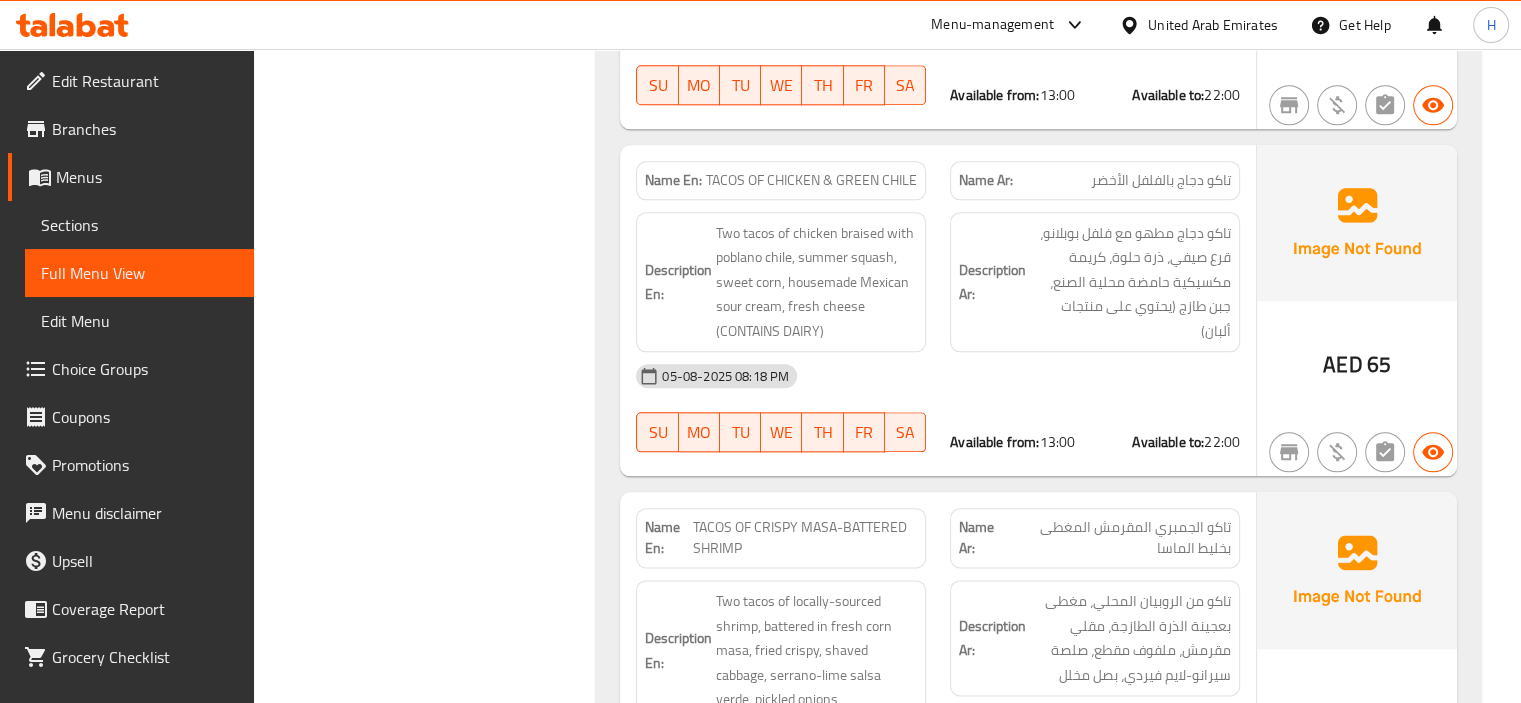 click on "TACOS OF CHICKEN & GREEN CHILE" at bounding box center [811, 180] 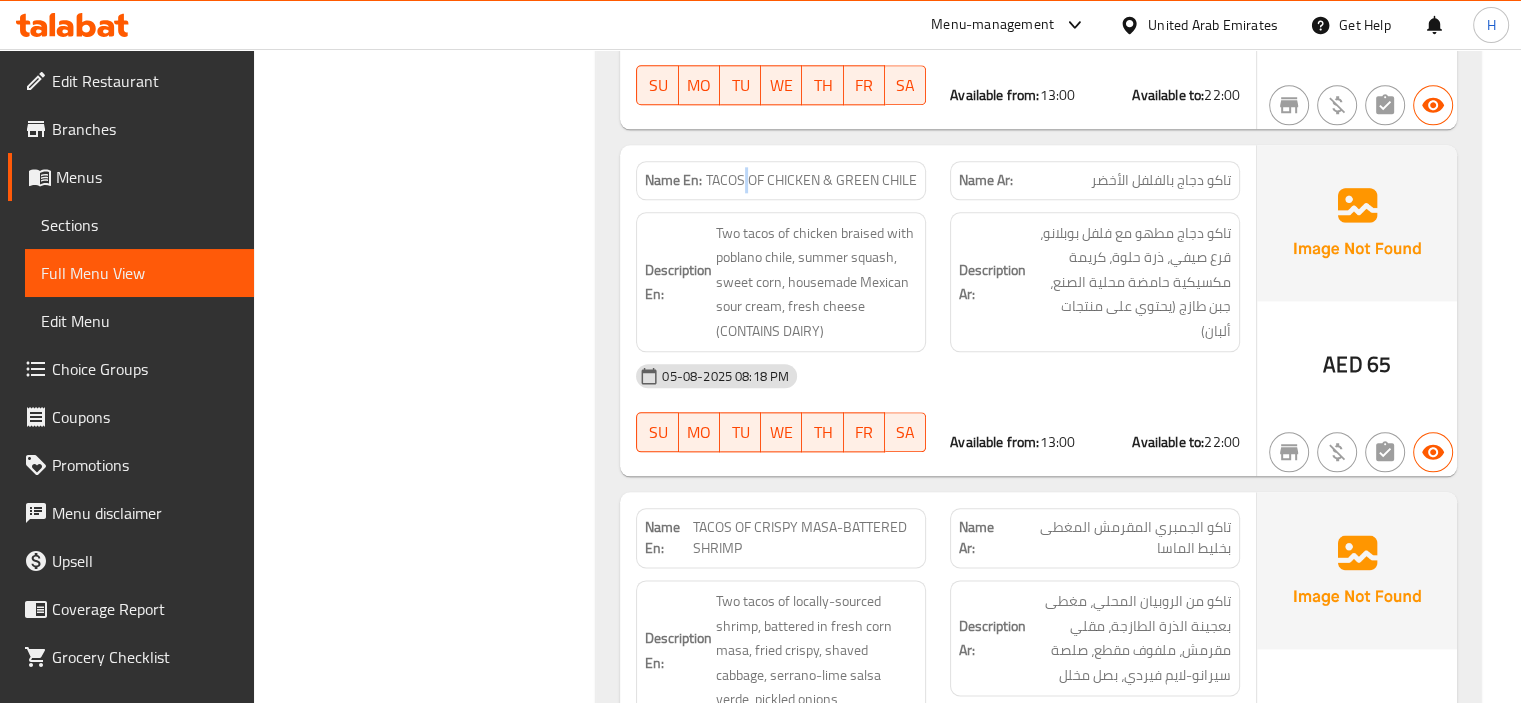 click on "TACOS OF CHICKEN & GREEN CHILE" at bounding box center (811, 180) 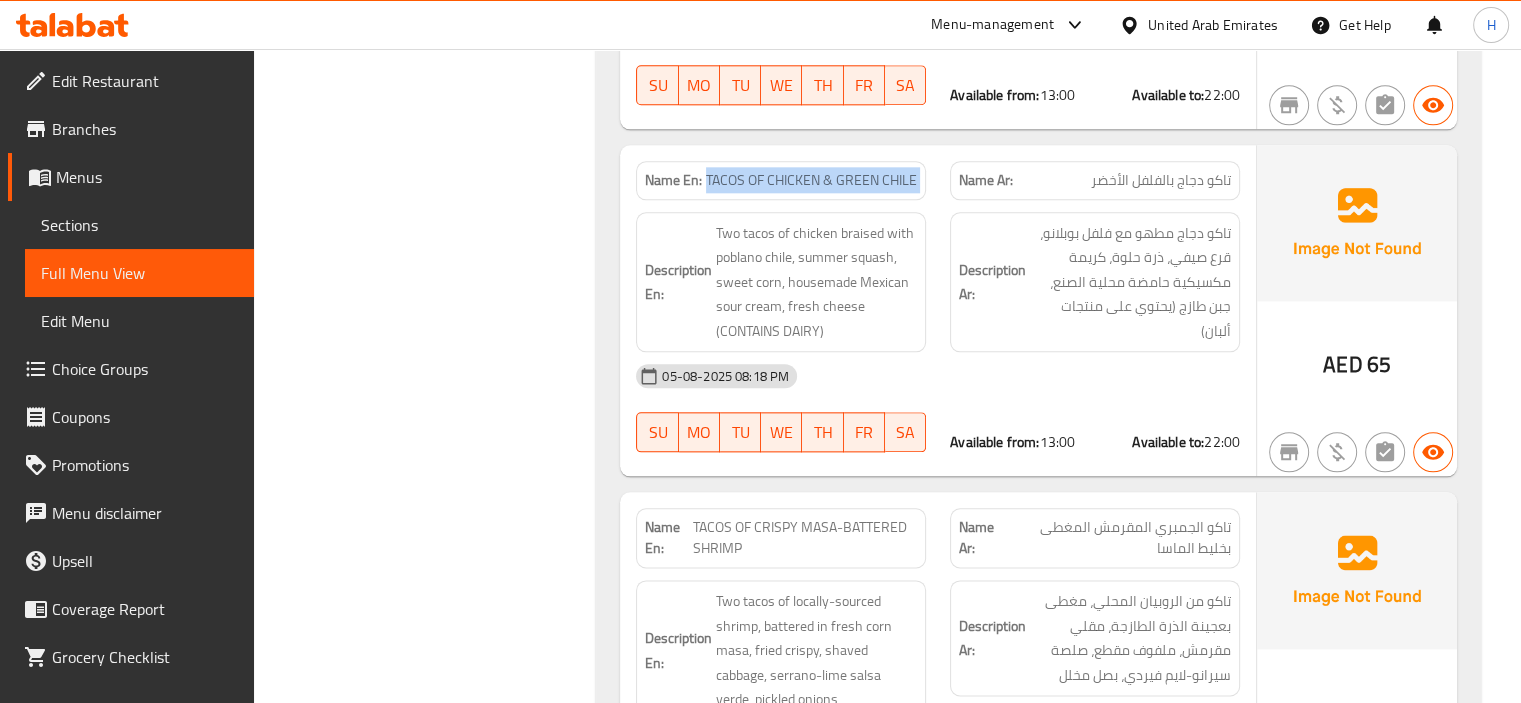 click on "TACOS OF CHICKEN & GREEN CHILE" at bounding box center (811, 180) 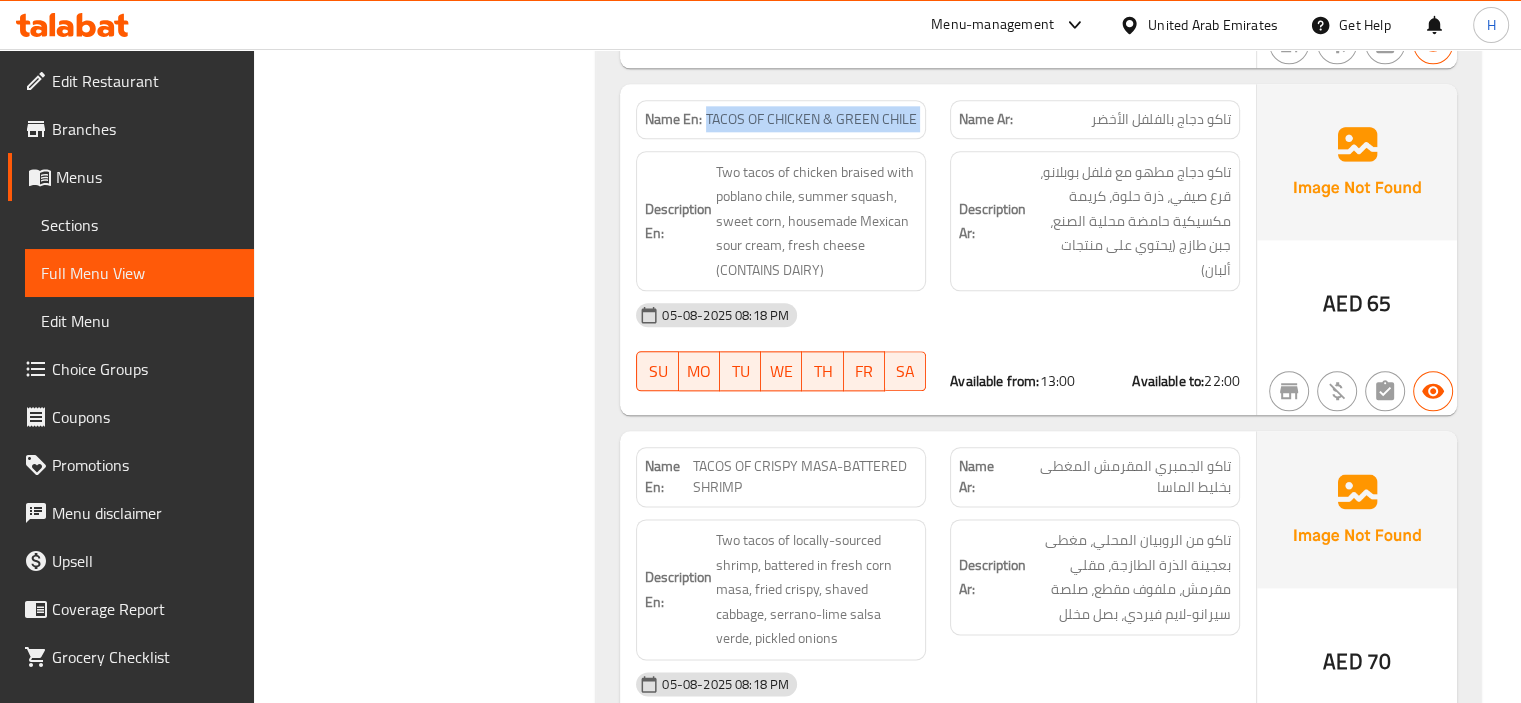 scroll, scrollTop: 2500, scrollLeft: 0, axis: vertical 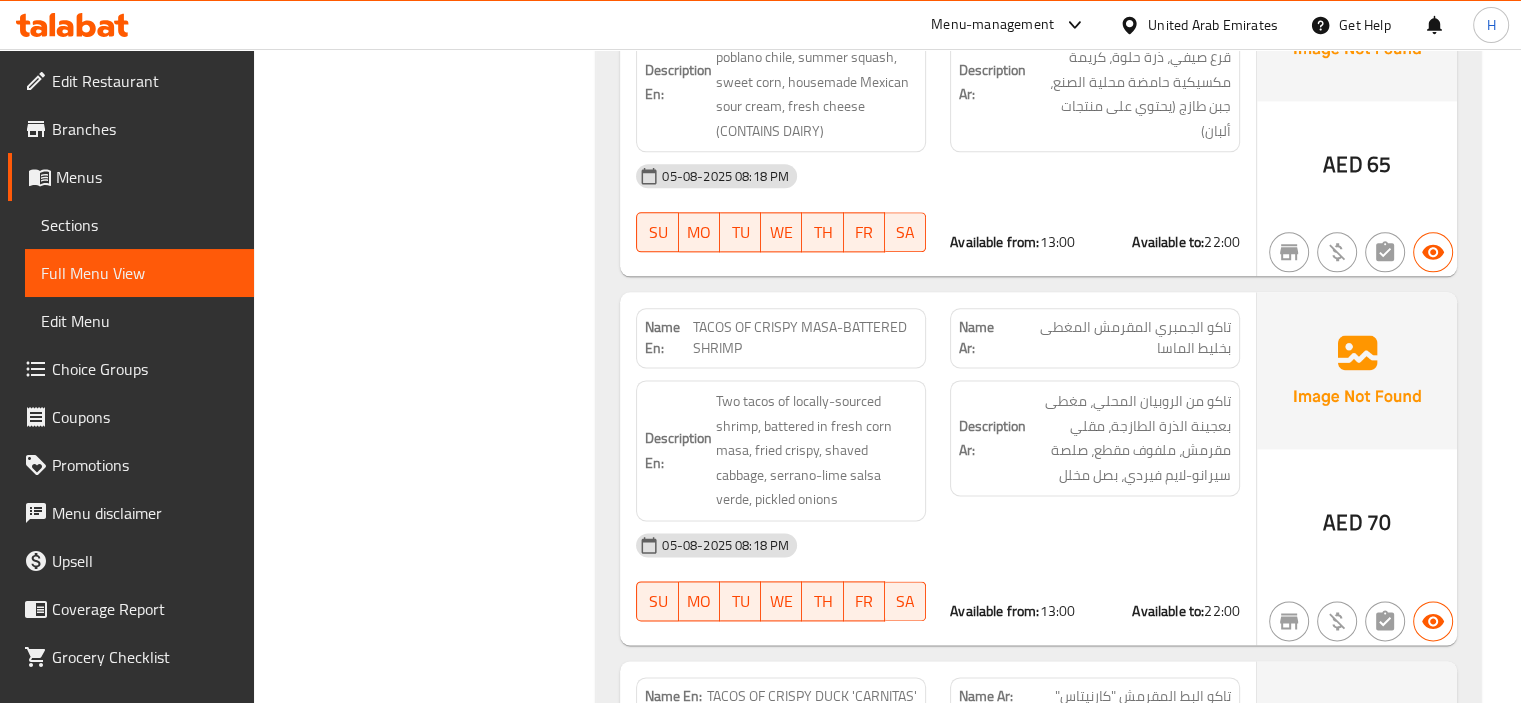click on "TACOS OF CRISPY MASA-BATTERED SHRIMP" at bounding box center (805, 338) 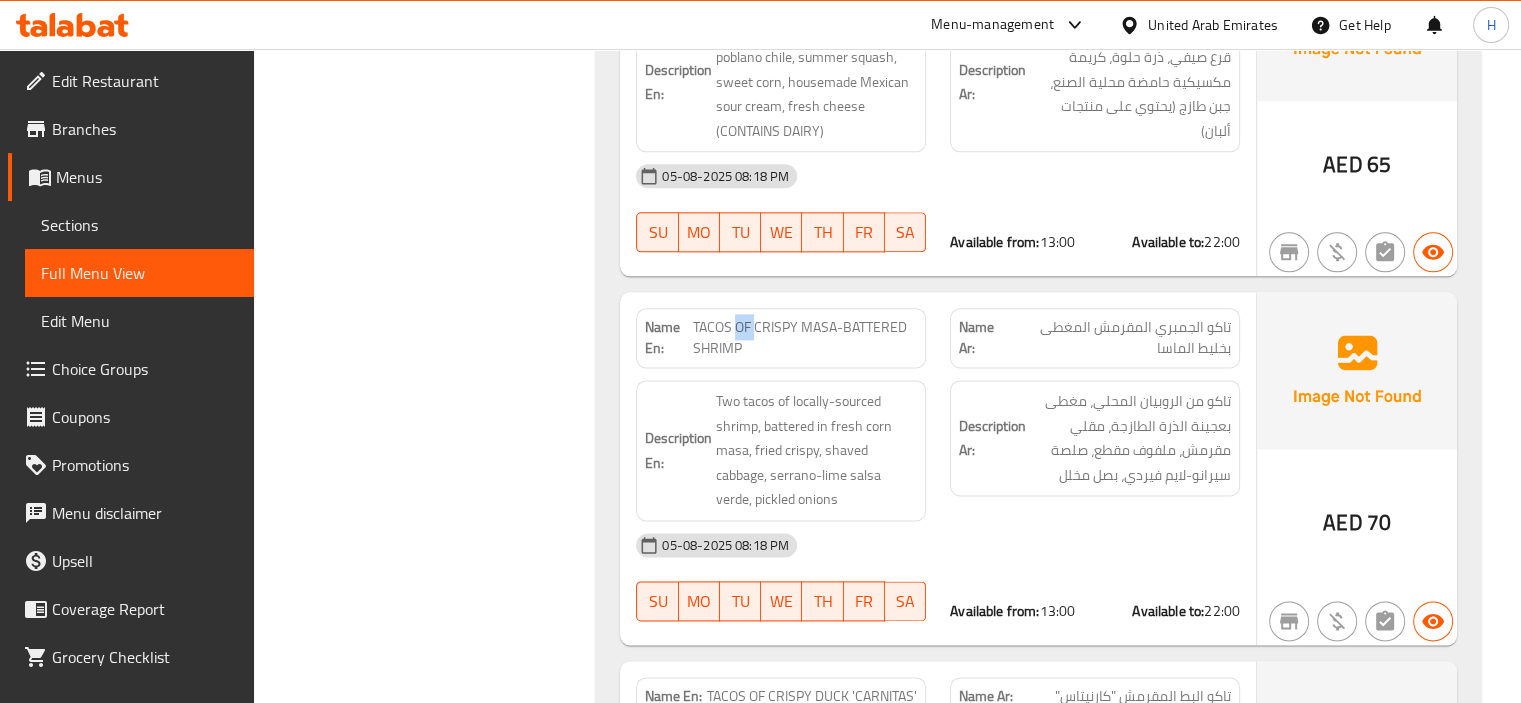 click on "TACOS OF CRISPY MASA-BATTERED SHRIMP" at bounding box center [805, 338] 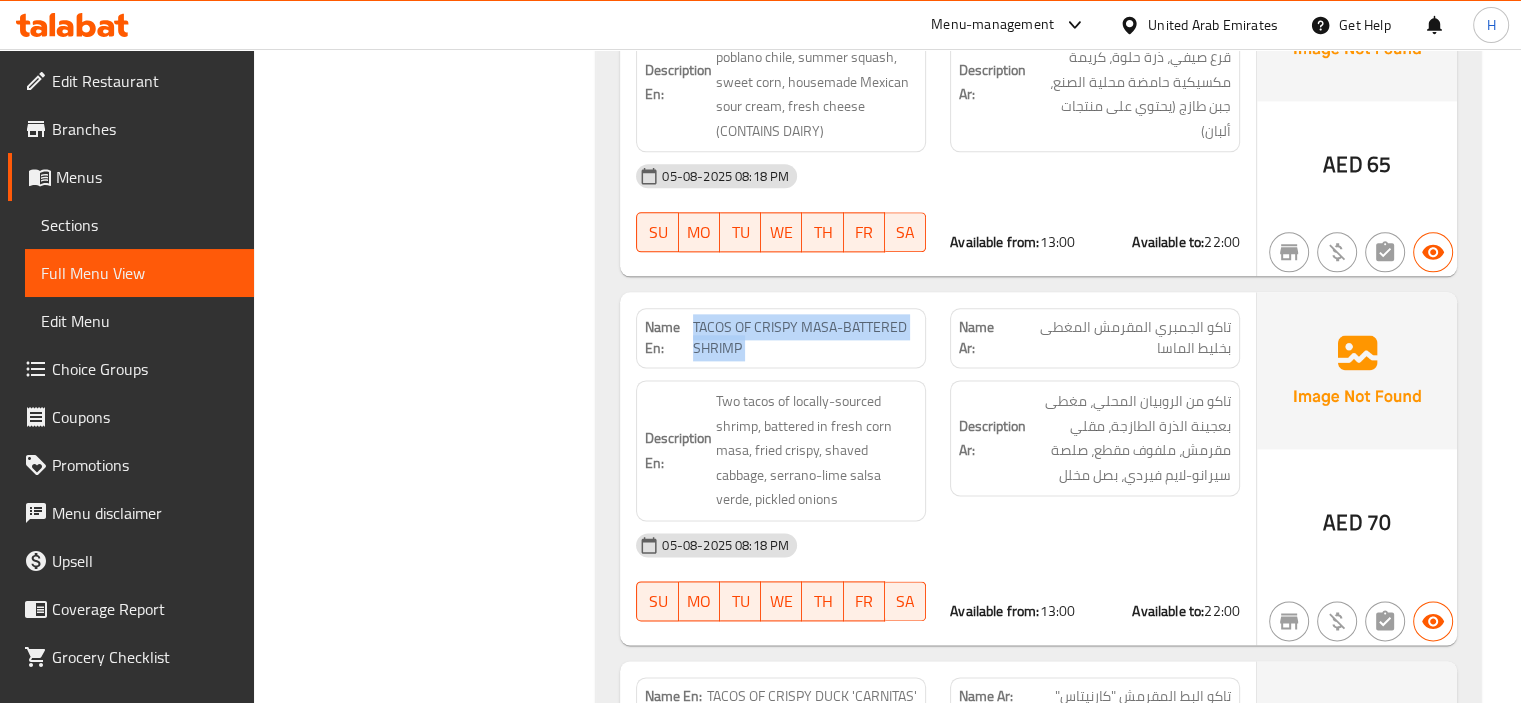 click on "TACOS OF CRISPY MASA-BATTERED SHRIMP" at bounding box center (805, 338) 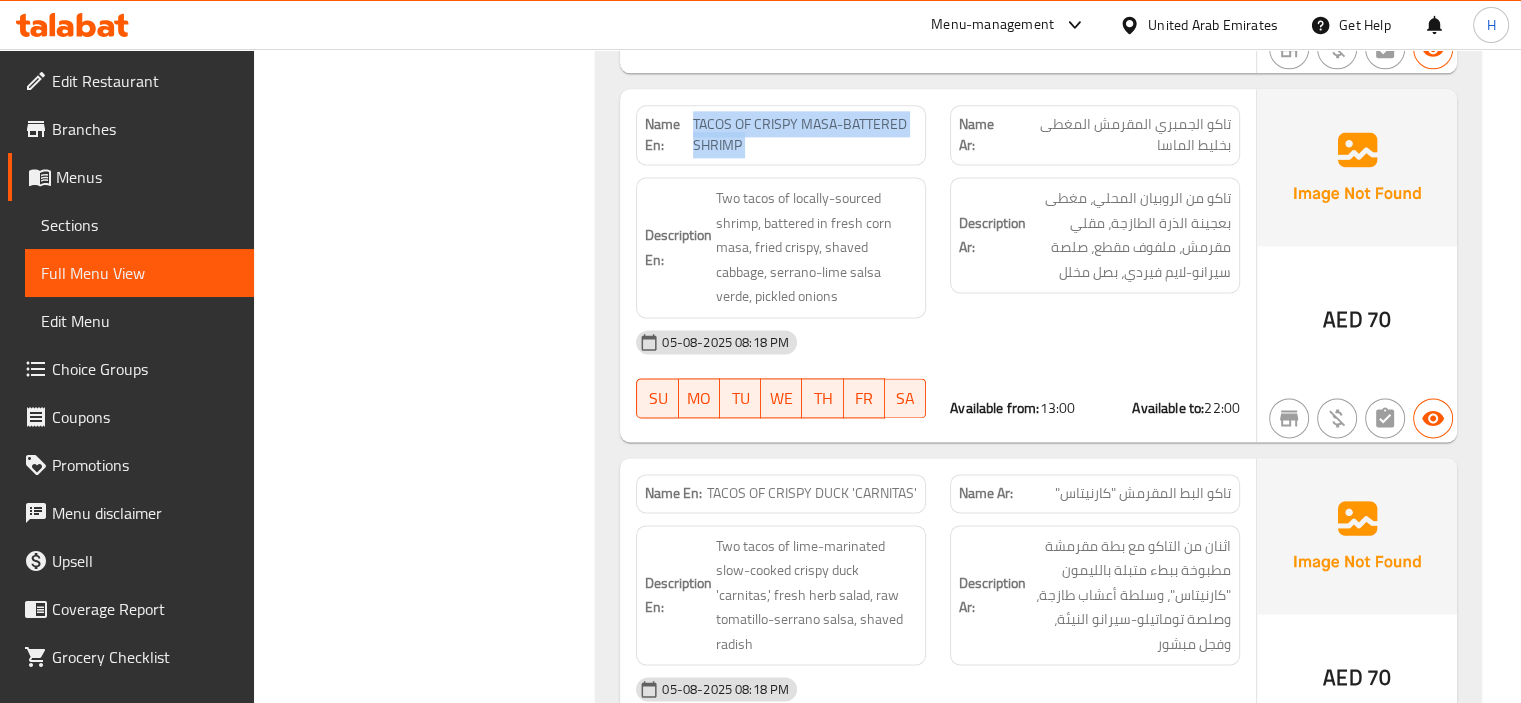scroll, scrollTop: 2800, scrollLeft: 0, axis: vertical 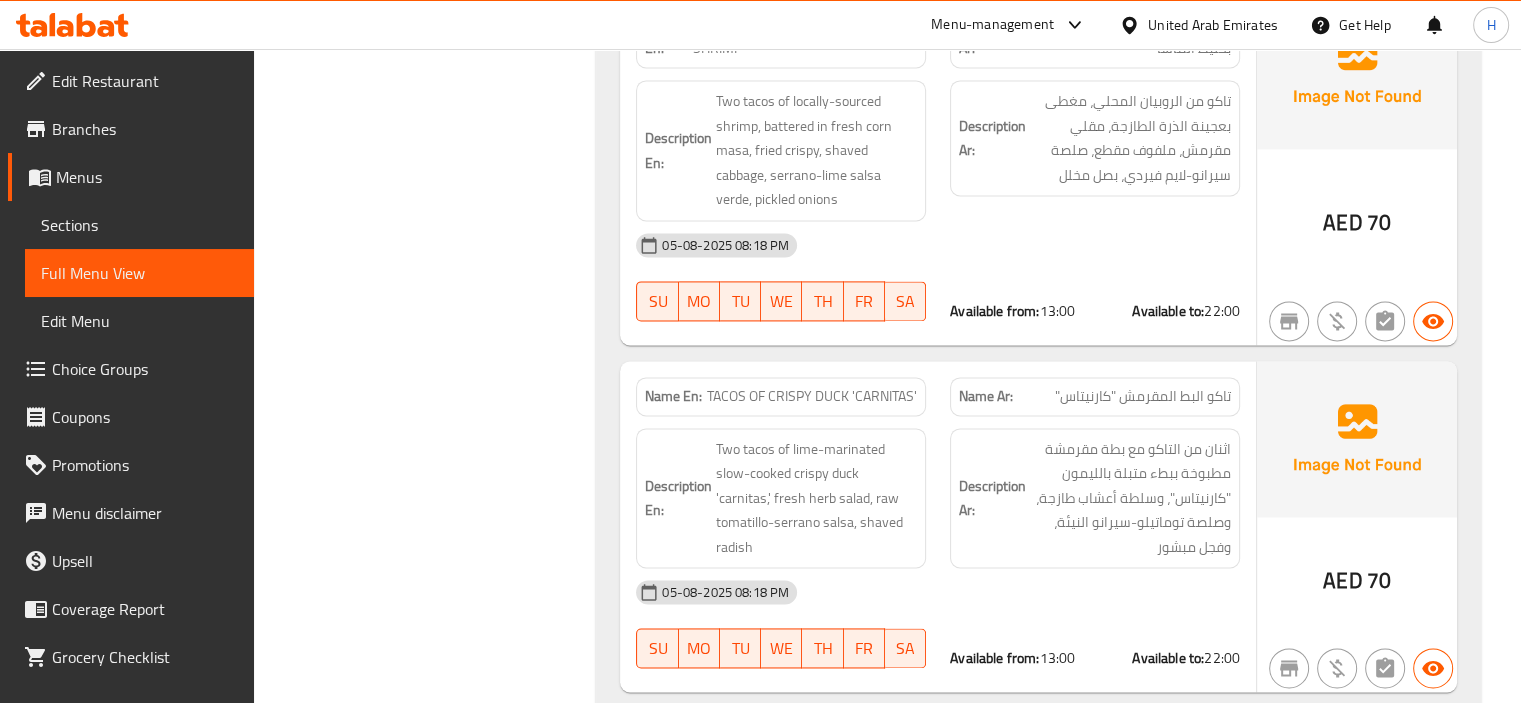 click on "TACOS OF CRISPY DUCK 'CARNITAS'" at bounding box center [812, 396] 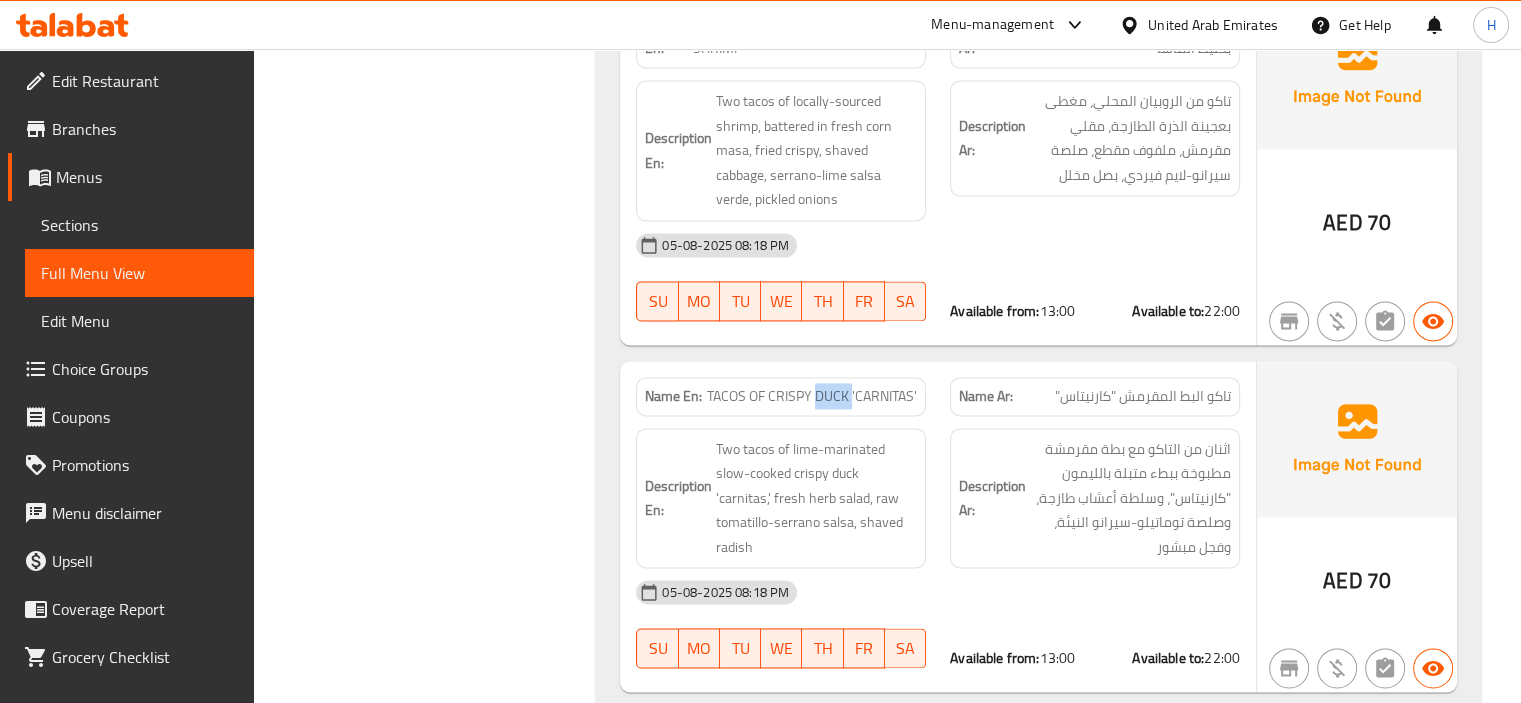 click on "TACOS OF CRISPY DUCK 'CARNITAS'" at bounding box center (812, 396) 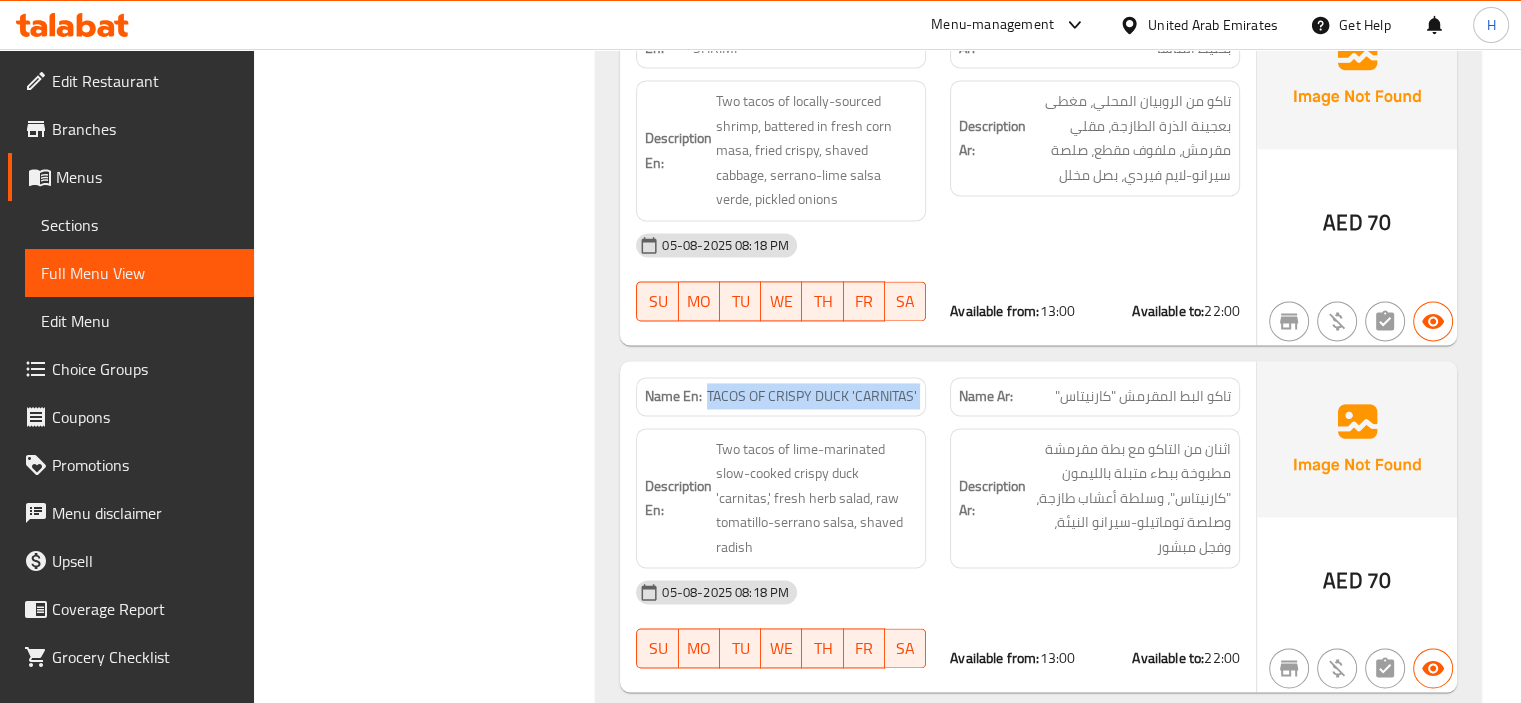 click on "TACOS OF CRISPY DUCK 'CARNITAS'" at bounding box center [812, 396] 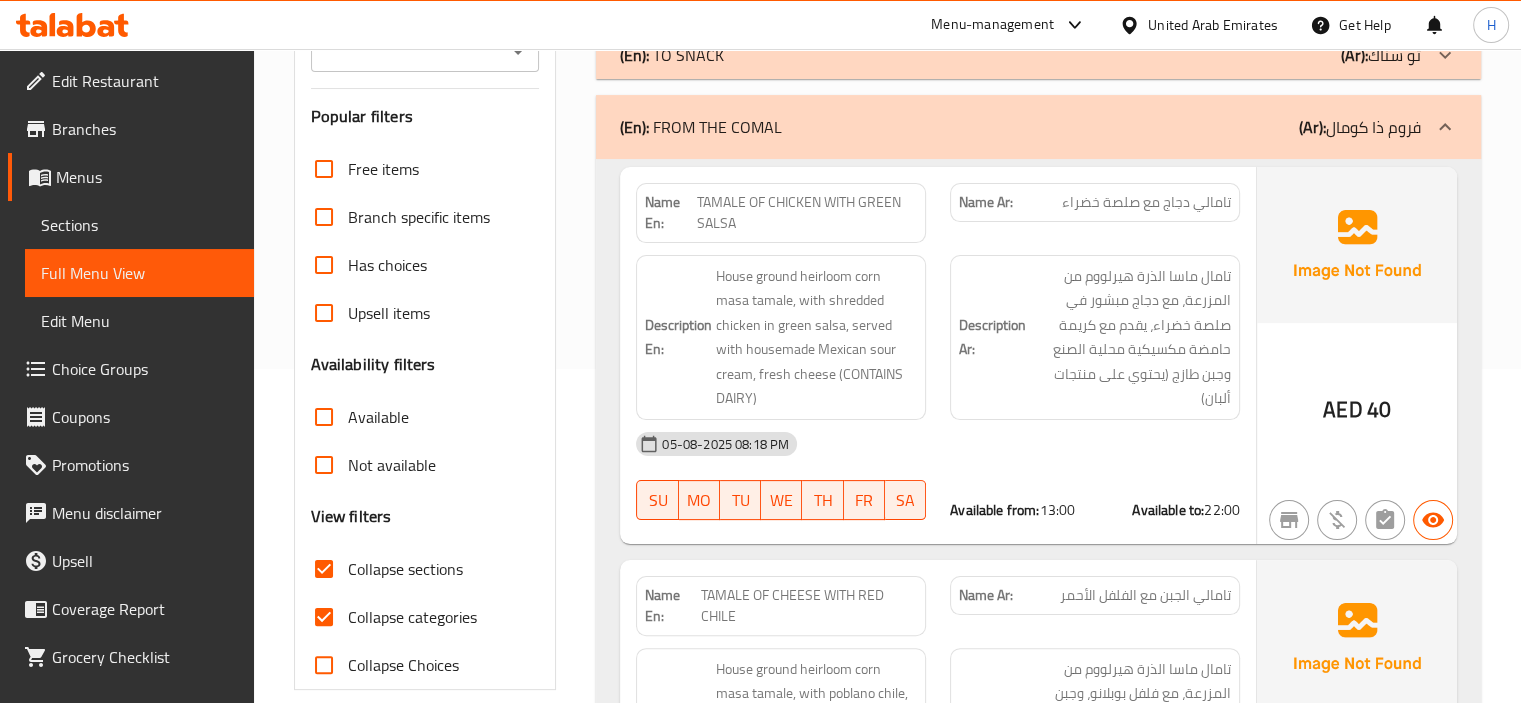 scroll, scrollTop: 200, scrollLeft: 0, axis: vertical 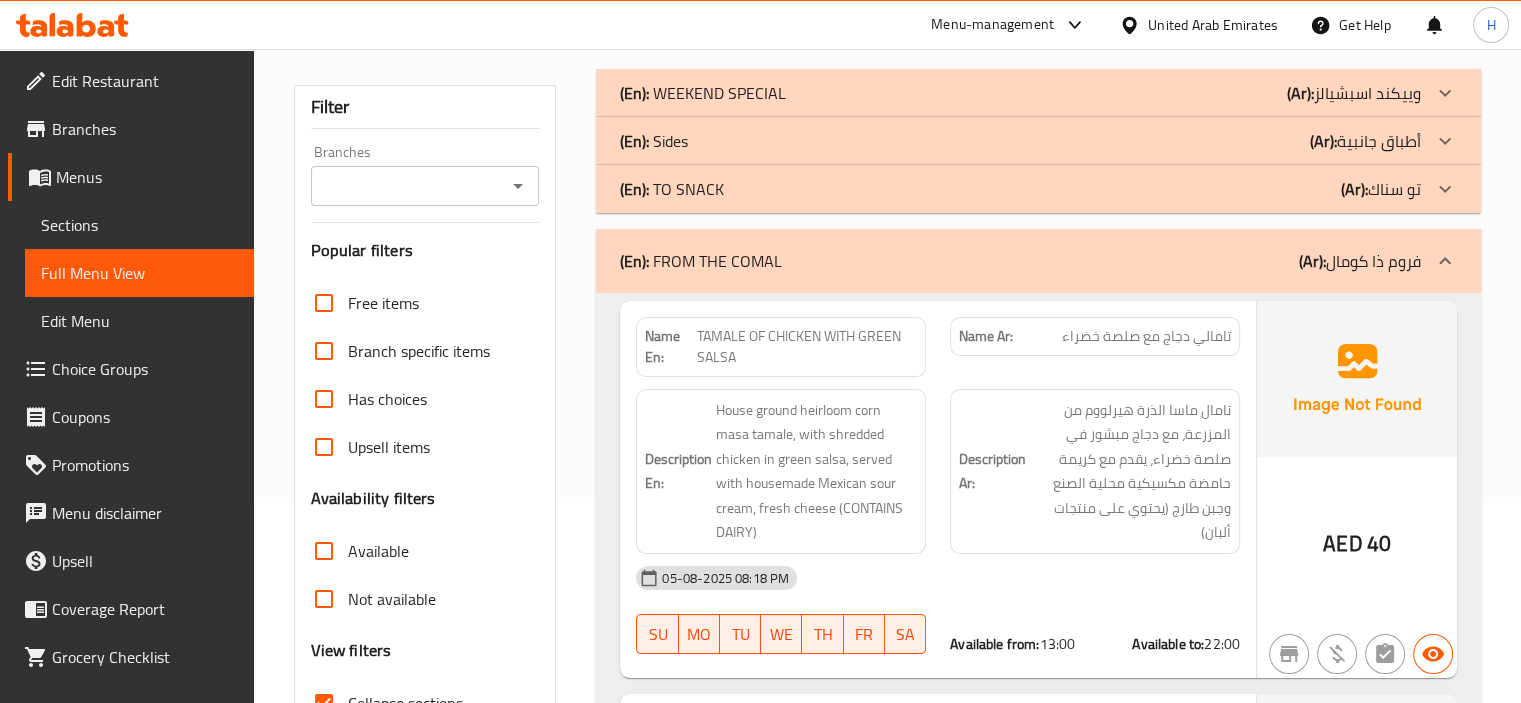 click on "(En):   FROM THE COMAL (Ar): فروم ذا كومال" at bounding box center [1038, 261] 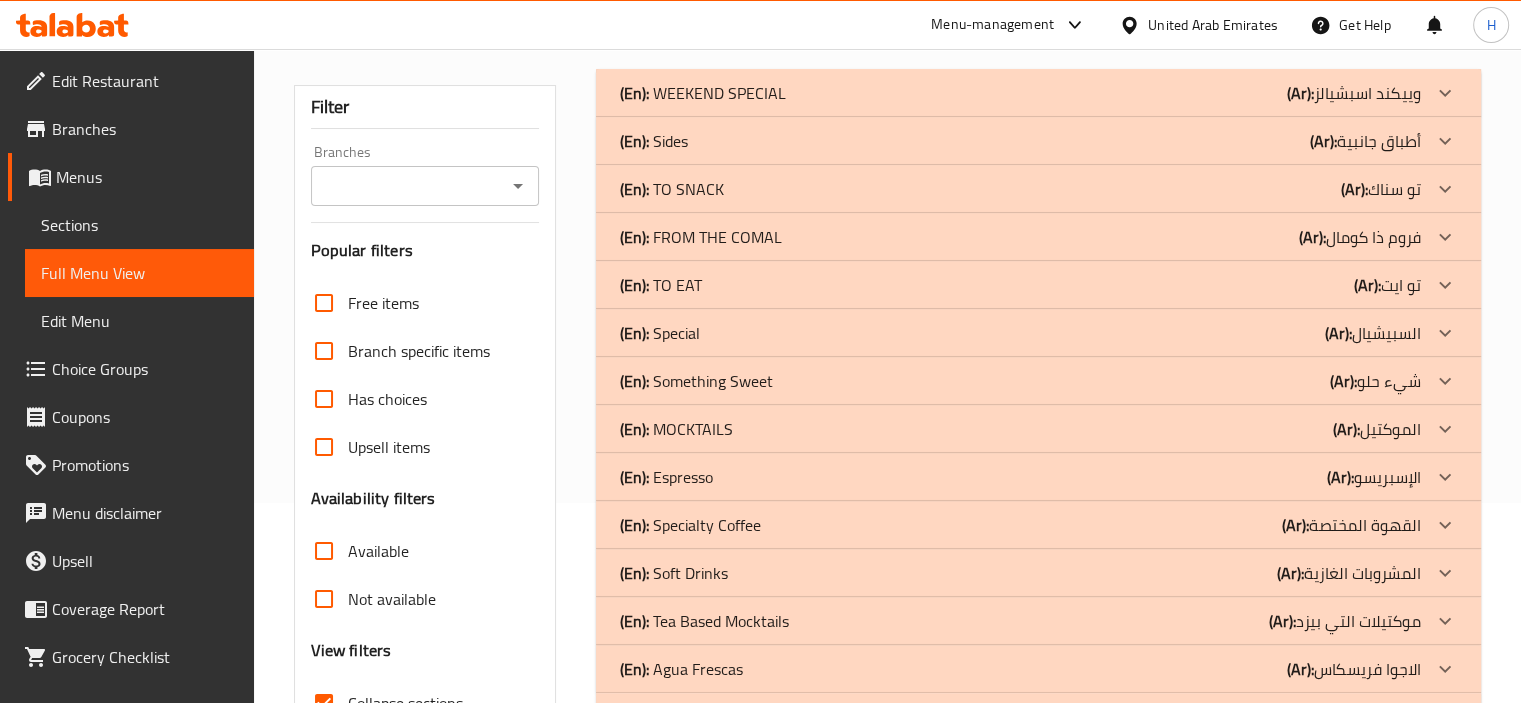 click on "(En):   TO EAT (Ar): تو ايت" at bounding box center [1020, 93] 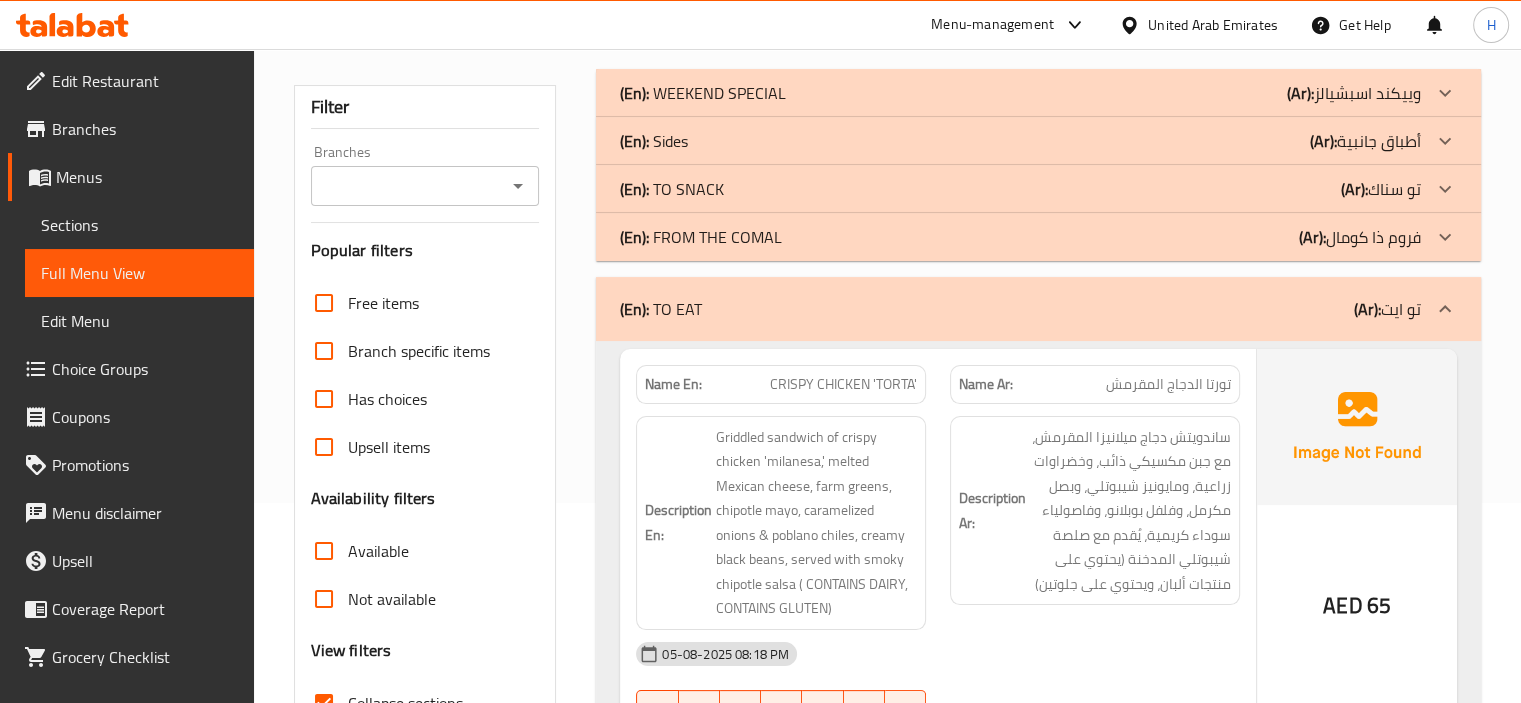 click on "Description Ar: ساندويتش دجاج ميلانيزا المقرمش، مع جبن مكسيكي ذائب، وخضراوات زراعية، ومايونيز شيبوتلي، وبصل مكرمل، وفلفل بوبلانو، وفاصولياء سوداء كريمية، يُقدم مع صلصة شيبوتلي المدخنة (يحتوي على منتجات ألبان، ويحتوي على جلوتين)" at bounding box center (1095, 511) 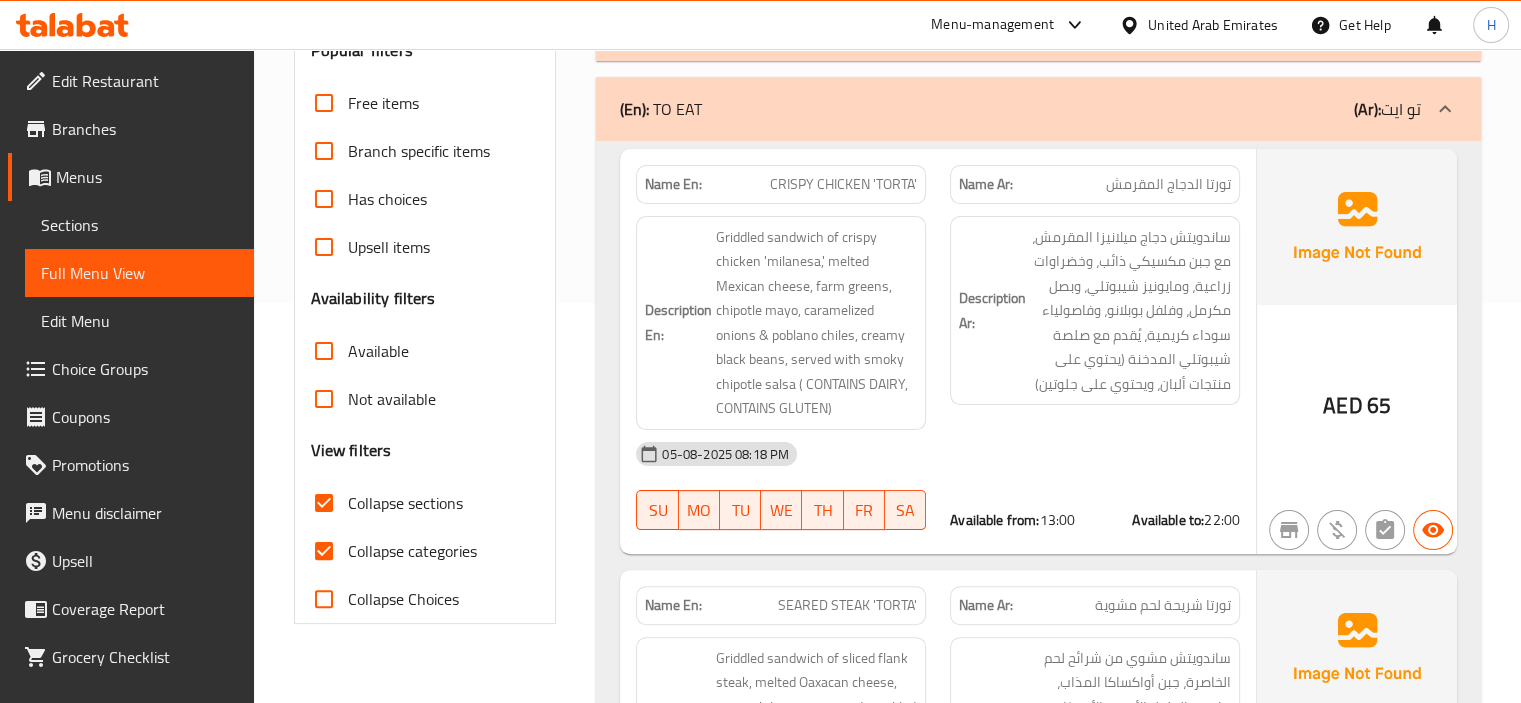 scroll, scrollTop: 500, scrollLeft: 0, axis: vertical 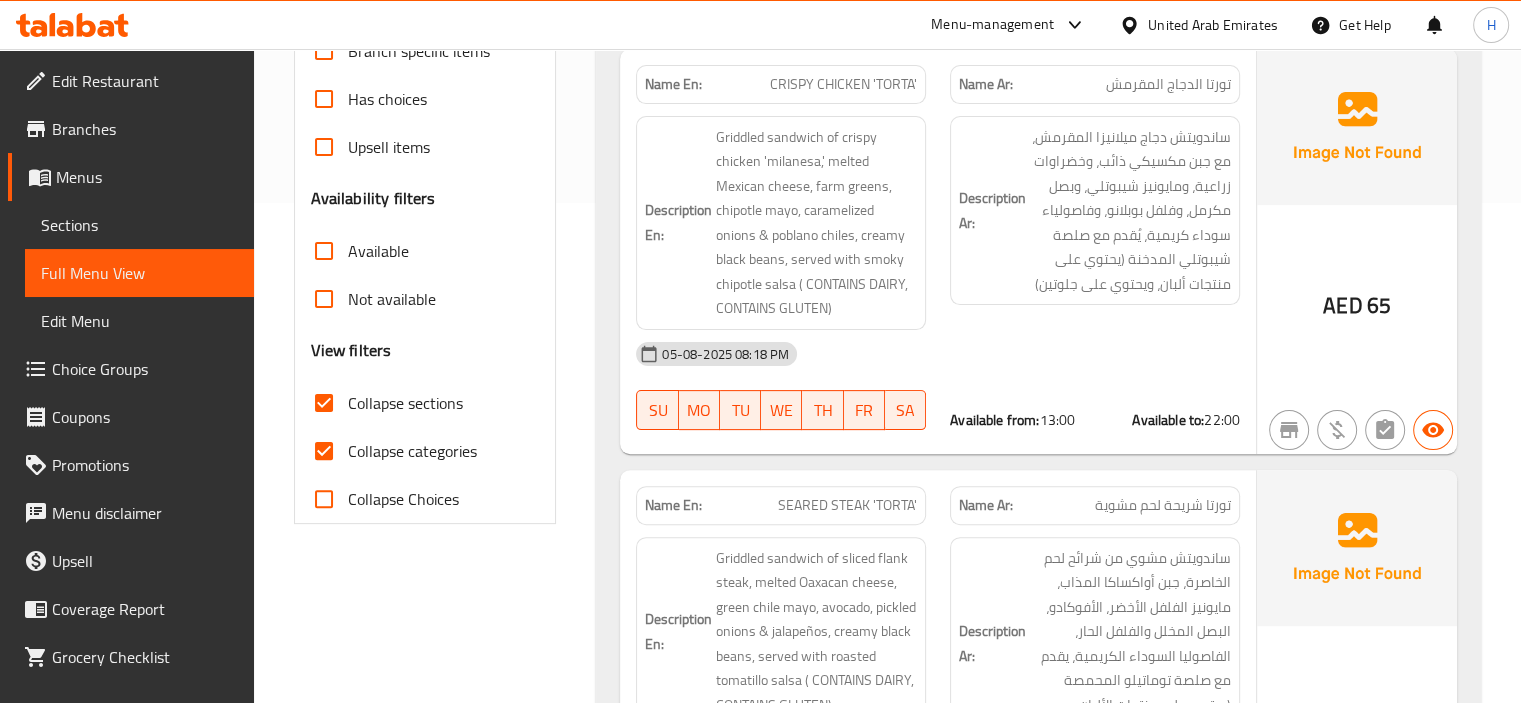 click on "SEARED STEAK 'TORTA'" at bounding box center [847, 505] 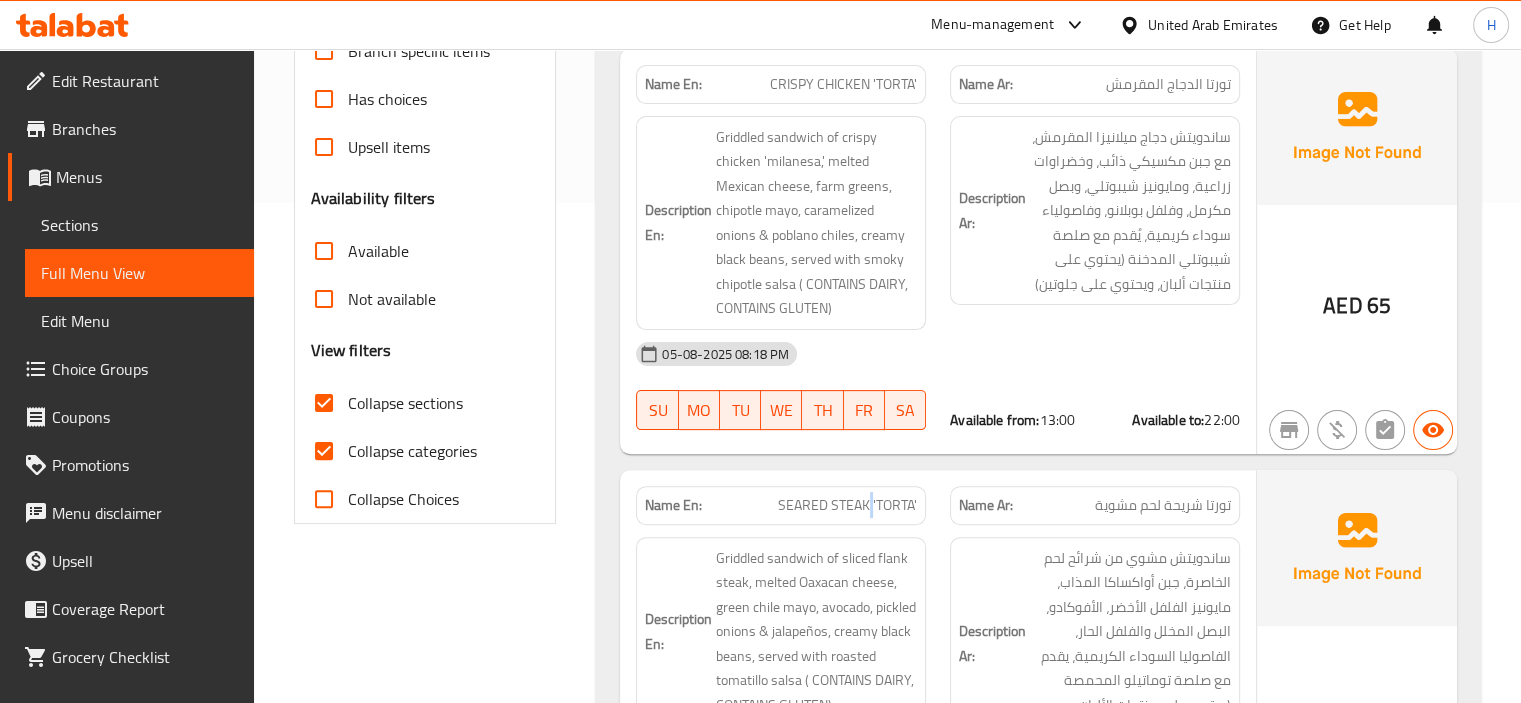 click on "SEARED STEAK 'TORTA'" at bounding box center [847, 505] 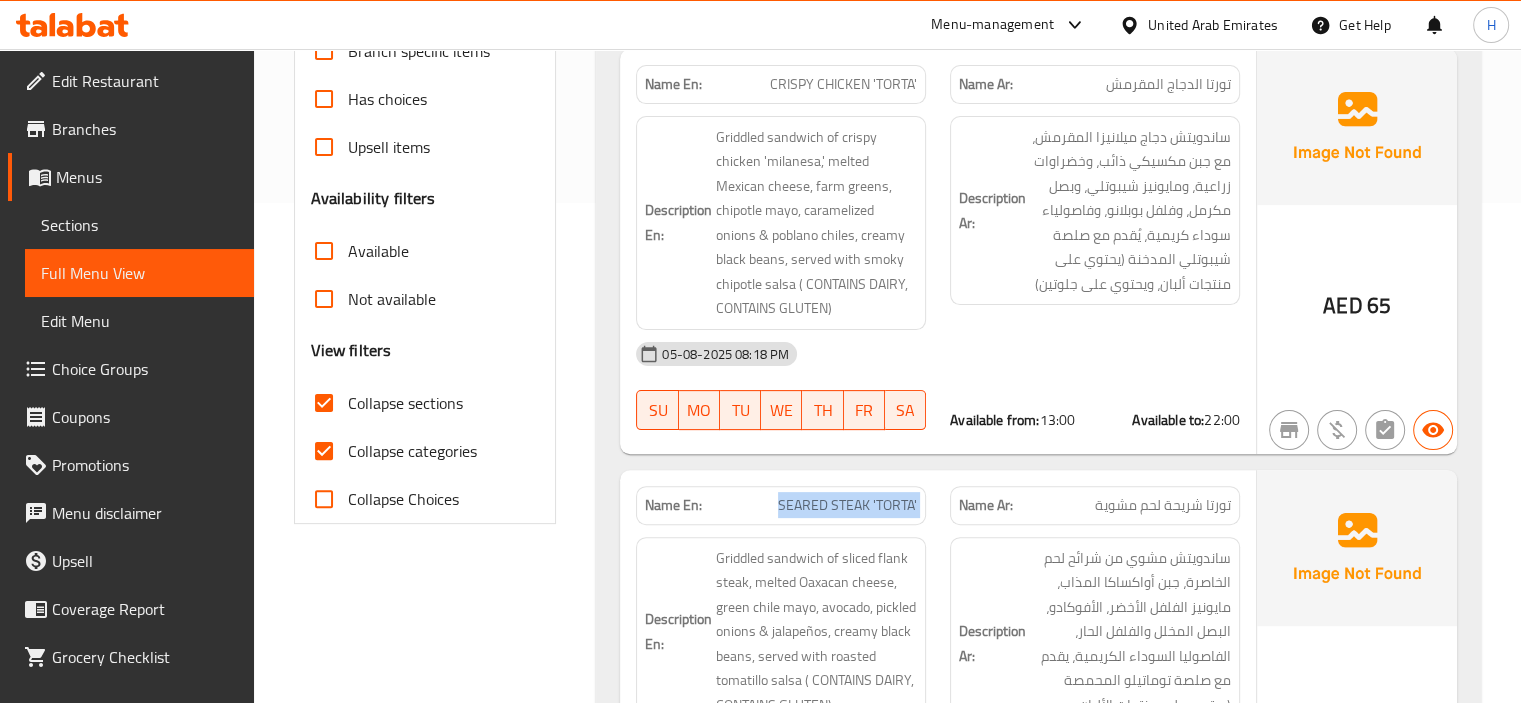 click on "SEARED STEAK 'TORTA'" at bounding box center [847, 505] 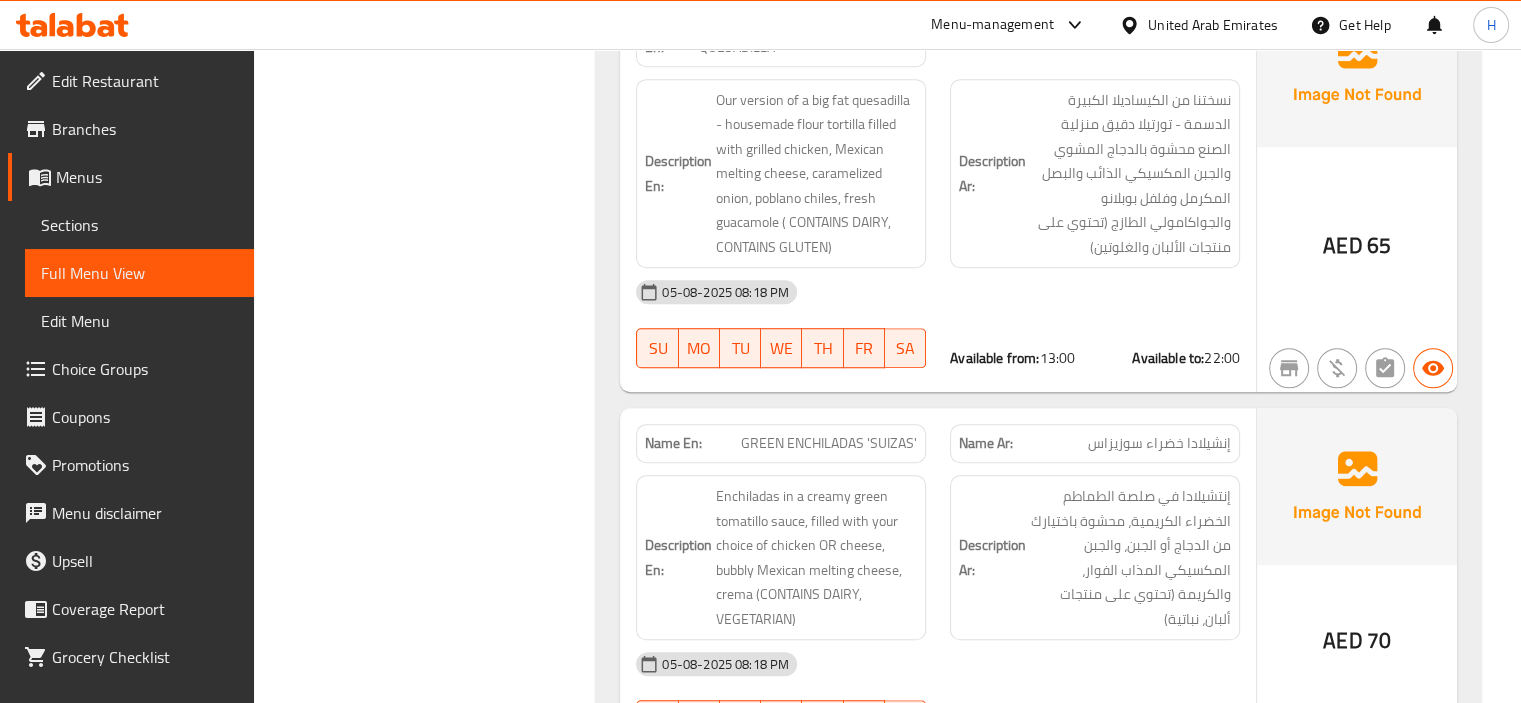 scroll, scrollTop: 1500, scrollLeft: 0, axis: vertical 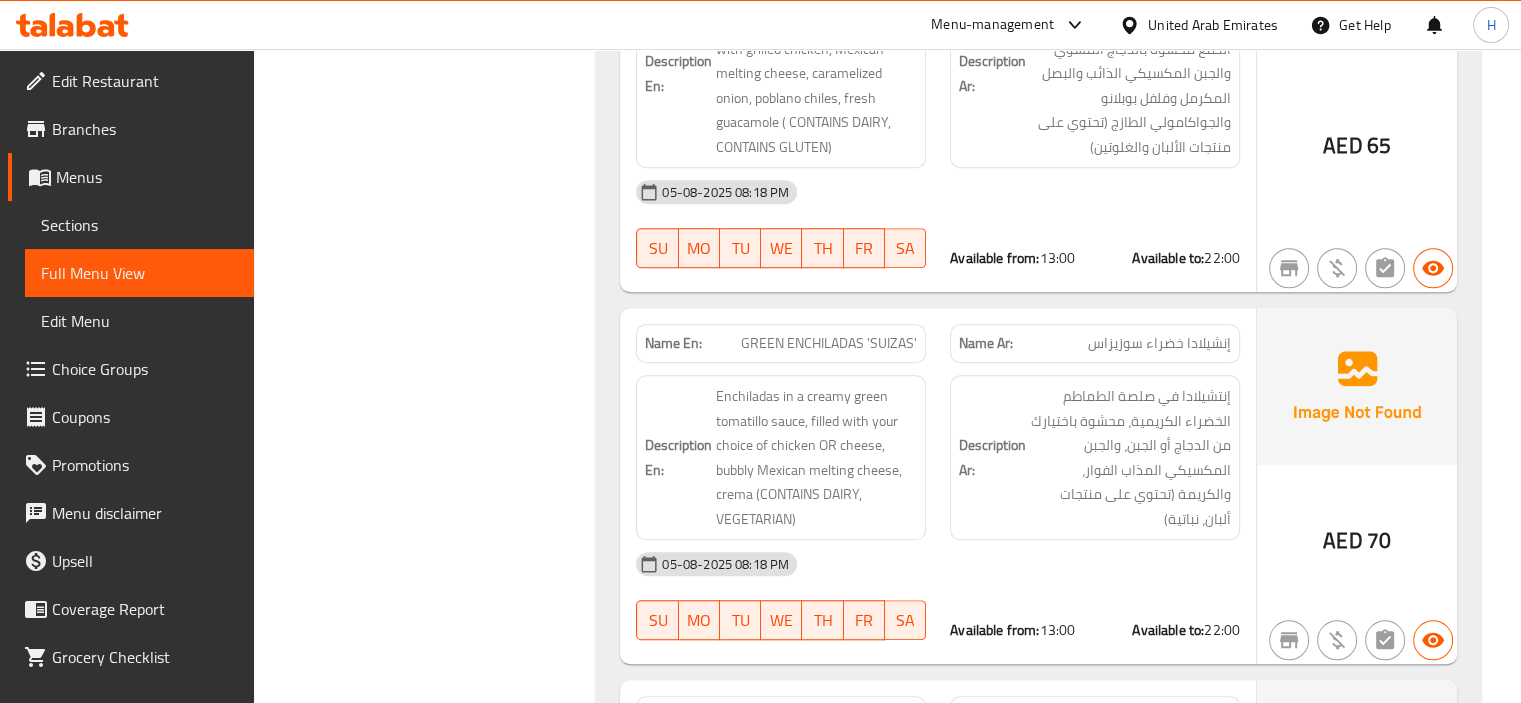 click on "GREEN ENCHILADAS 'SUIZAS'" at bounding box center (829, 343) 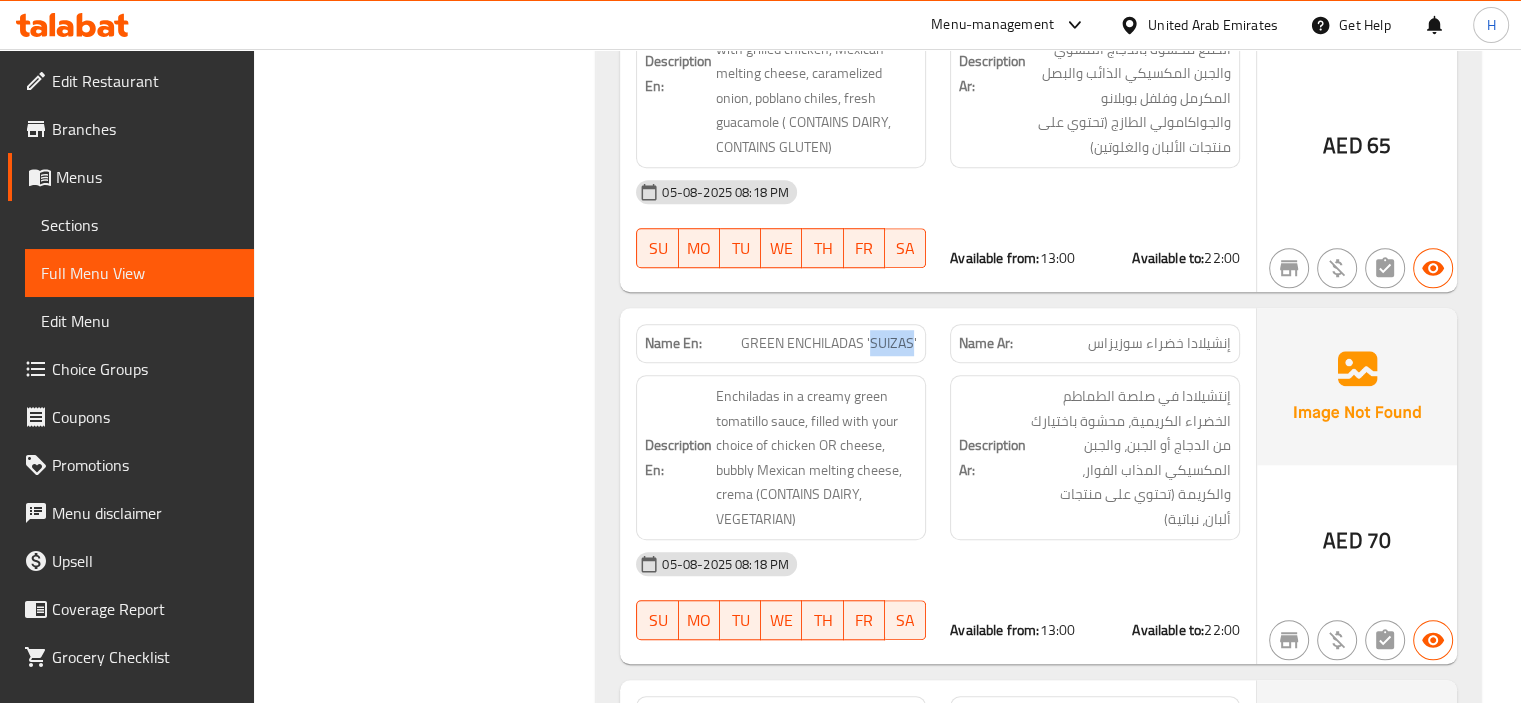 click on "GREEN ENCHILADAS 'SUIZAS'" at bounding box center [829, 343] 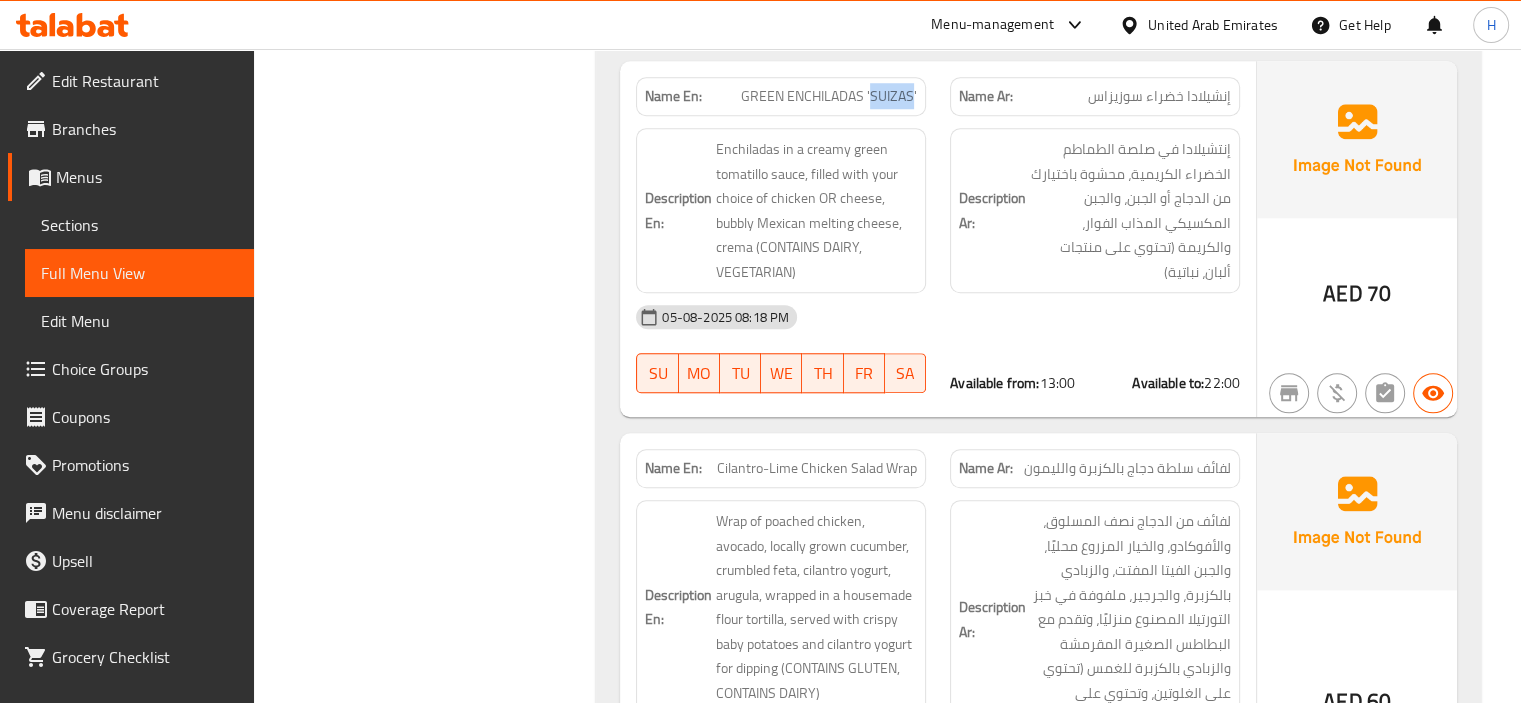 scroll, scrollTop: 1800, scrollLeft: 0, axis: vertical 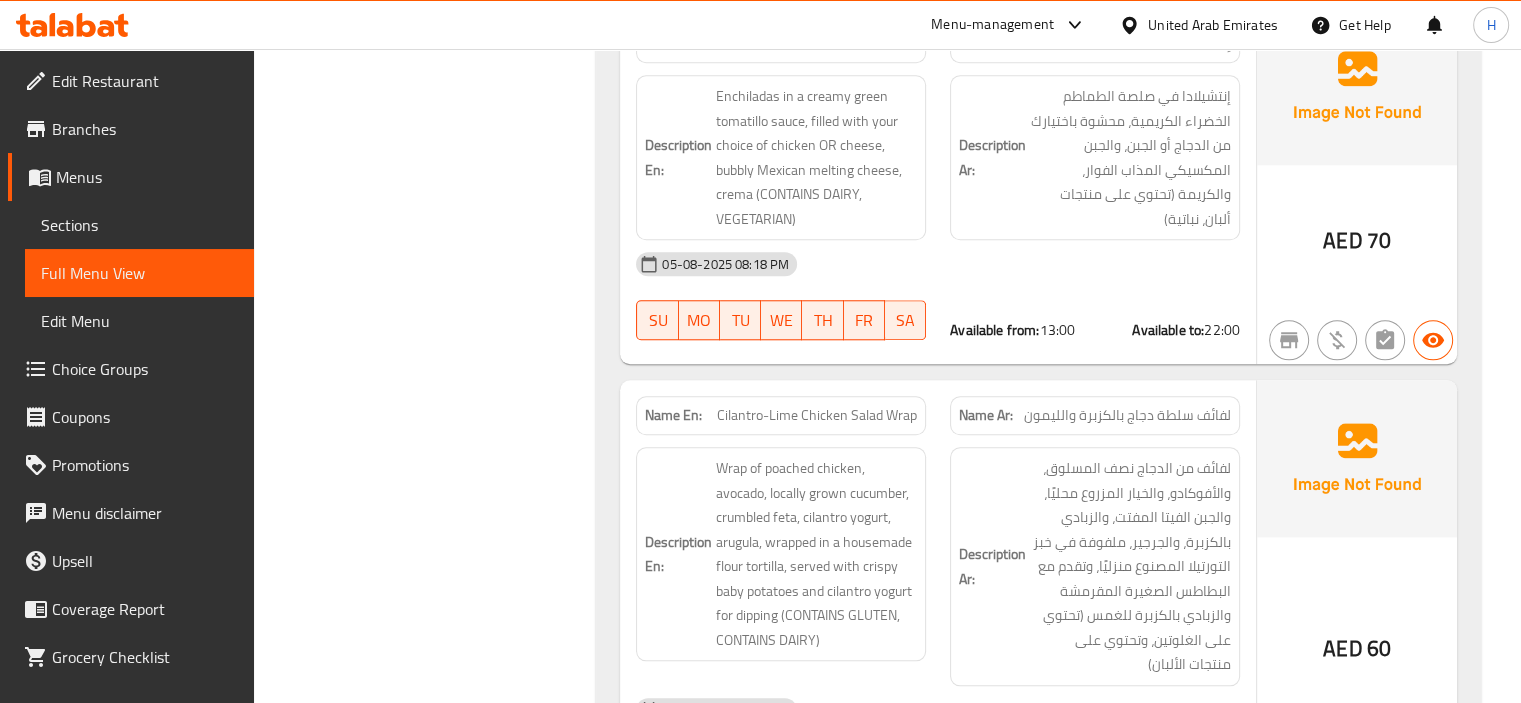click on "Cilantro-Lime Chicken Salad Wrap" at bounding box center [817, 415] 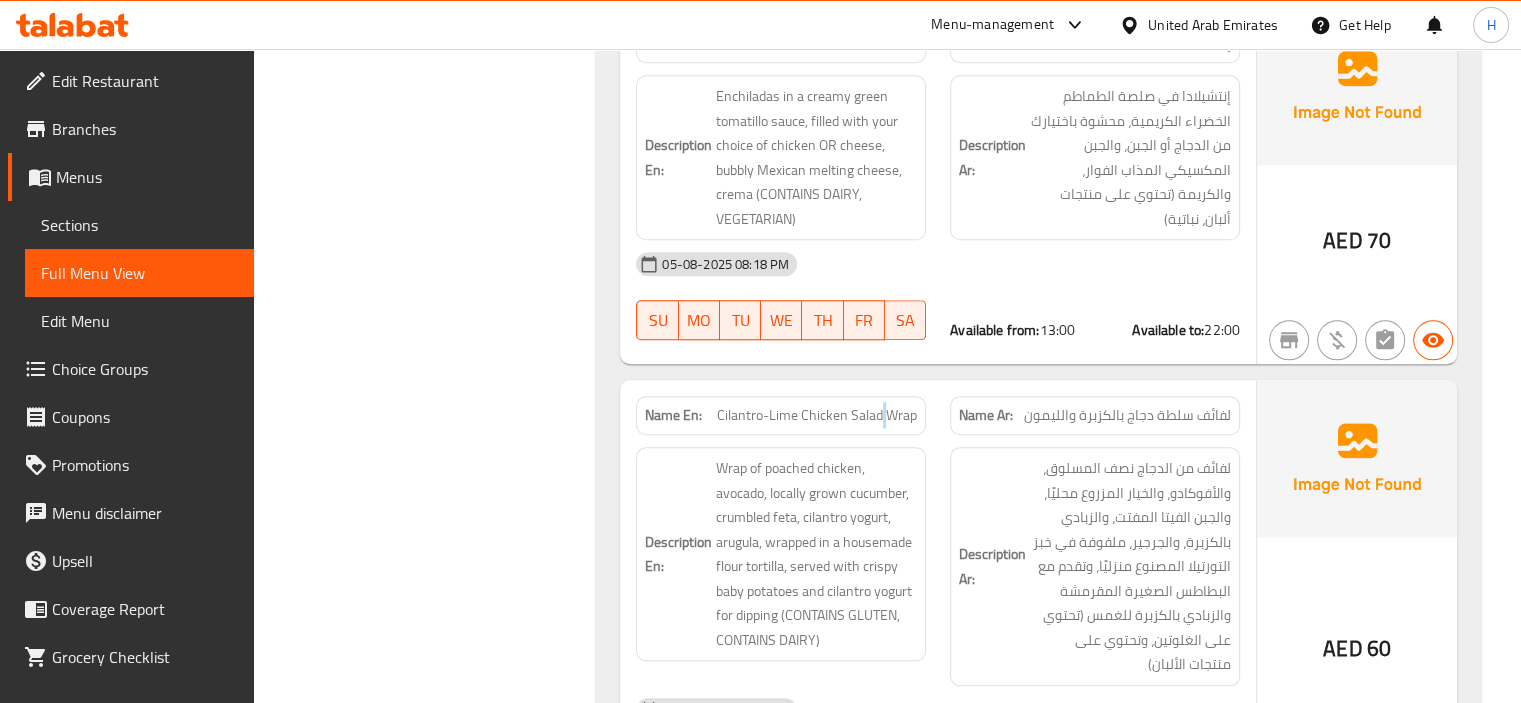 click on "Cilantro-Lime Chicken Salad Wrap" at bounding box center [817, 415] 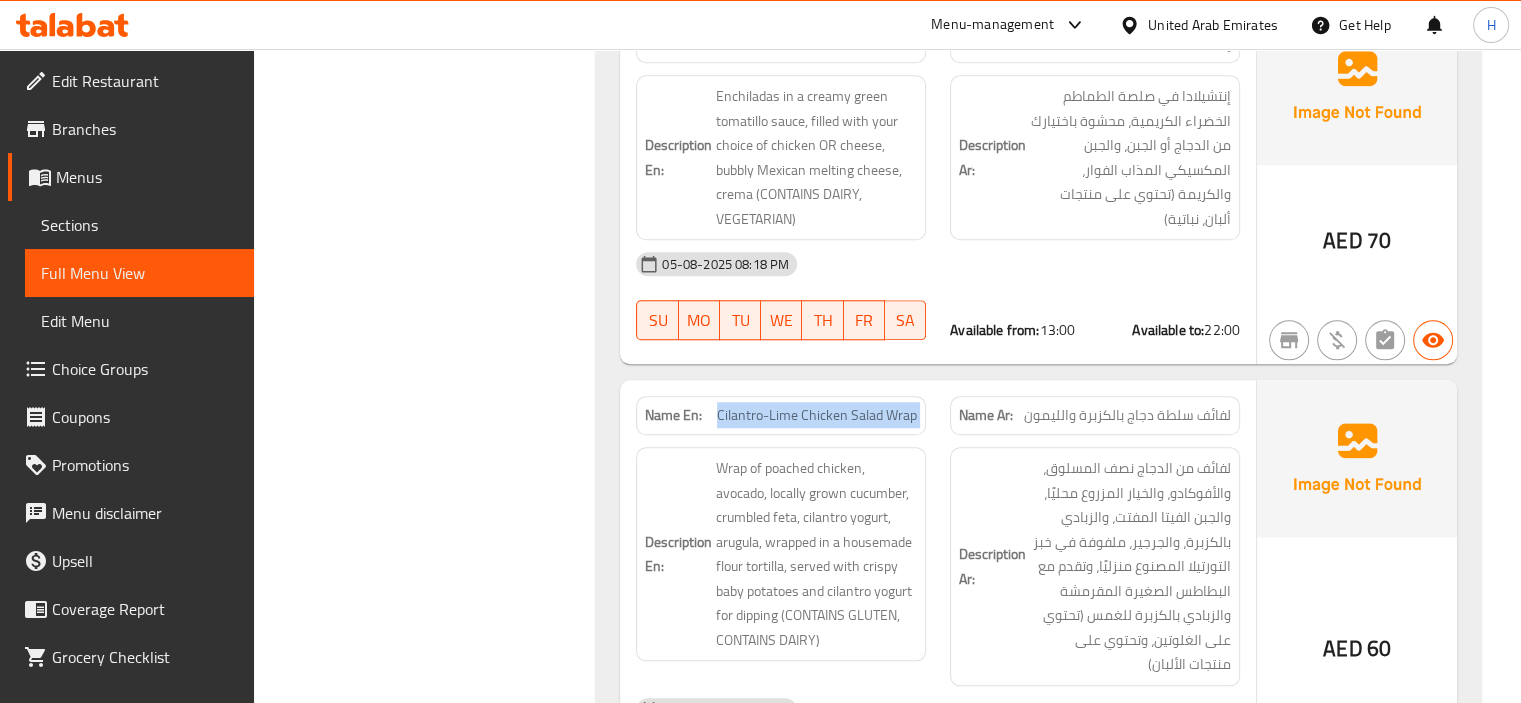 click on "Cilantro-Lime Chicken Salad Wrap" at bounding box center (817, 415) 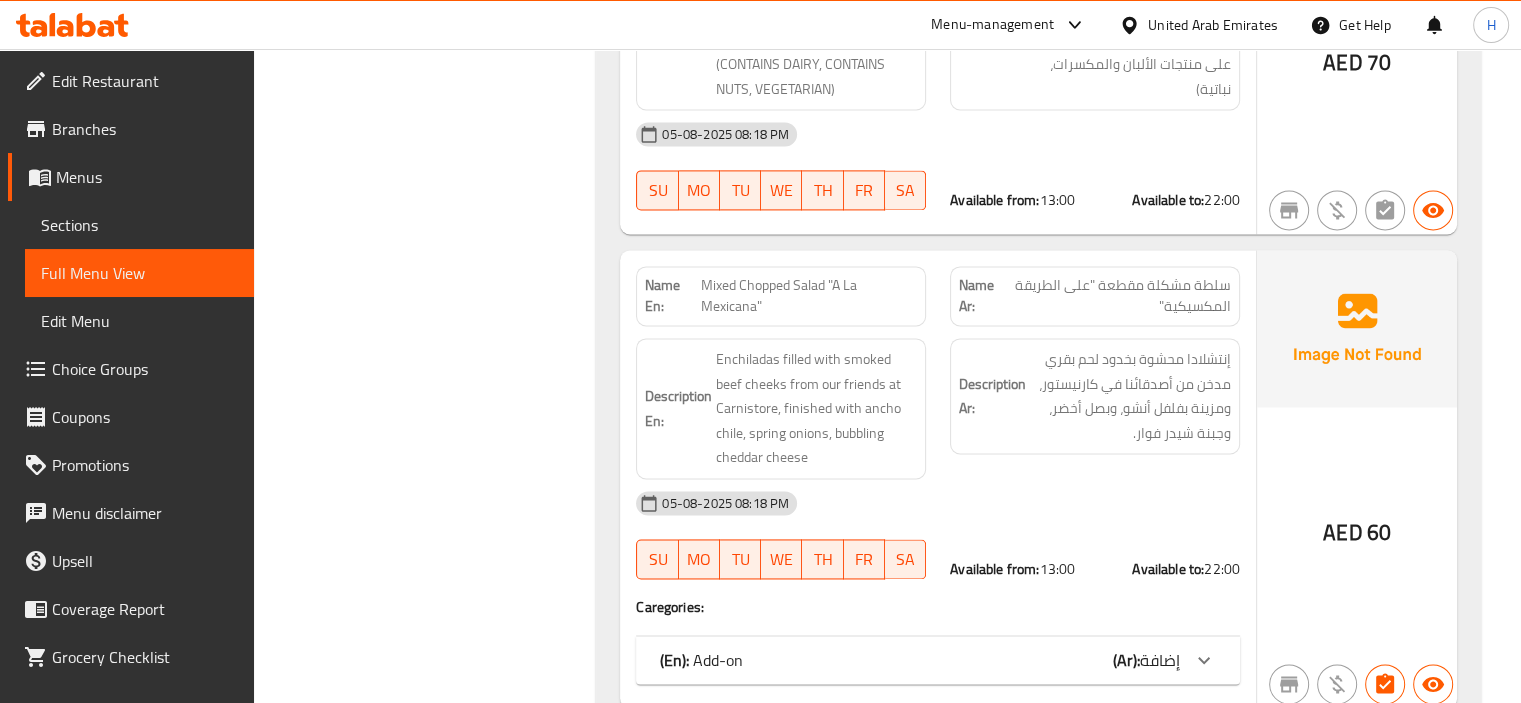 scroll, scrollTop: 2700, scrollLeft: 0, axis: vertical 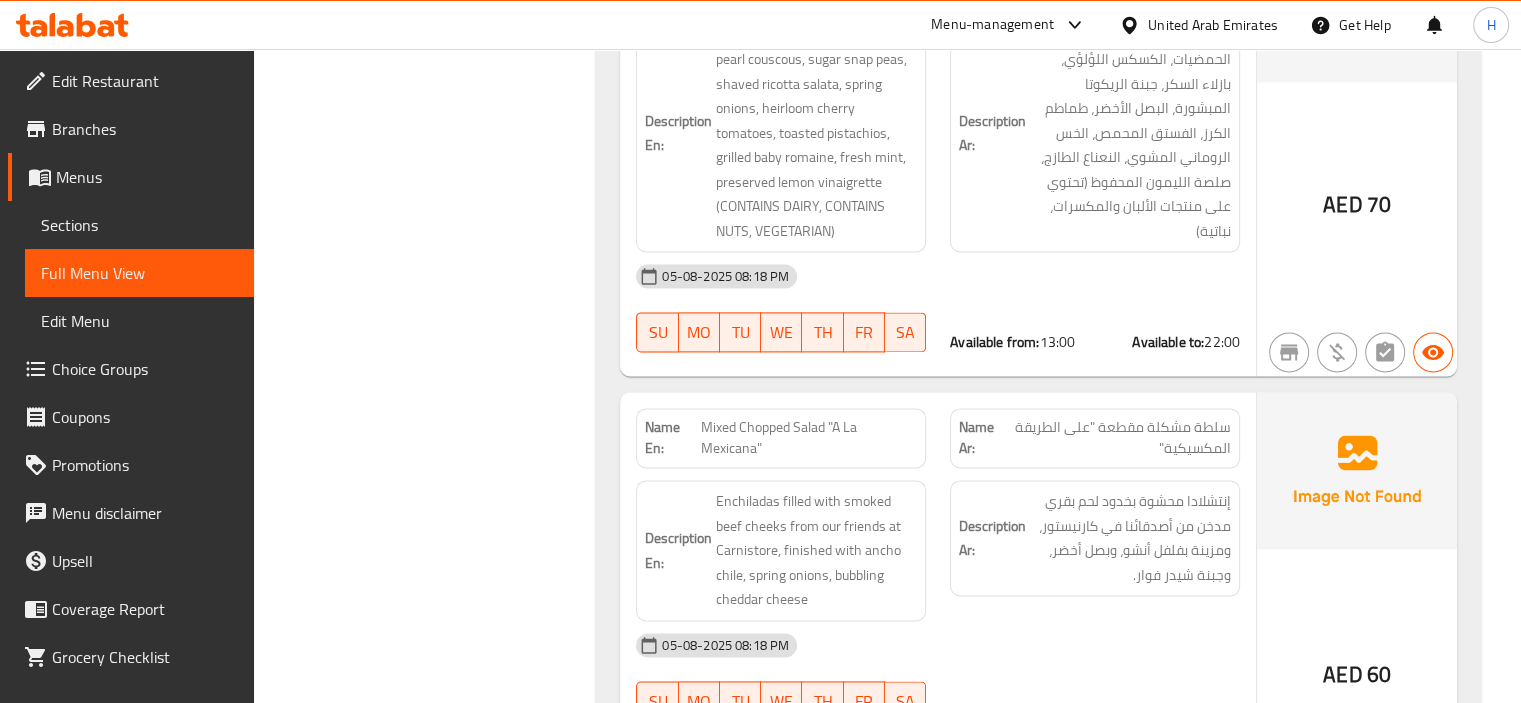 click on "Mixed Chopped Salad "A La Mexicana"" at bounding box center (809, 438) 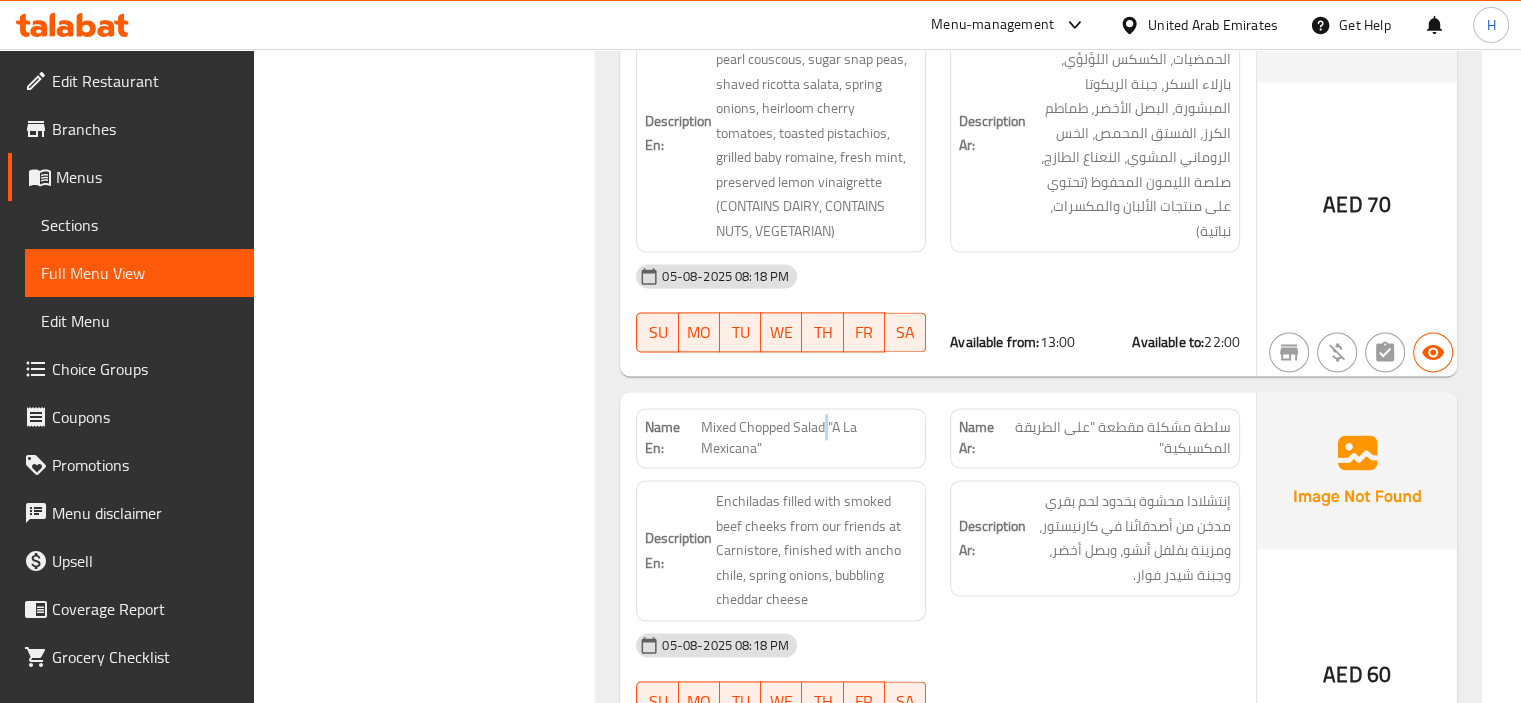 click on "Mixed Chopped Salad "A La Mexicana"" at bounding box center (809, 438) 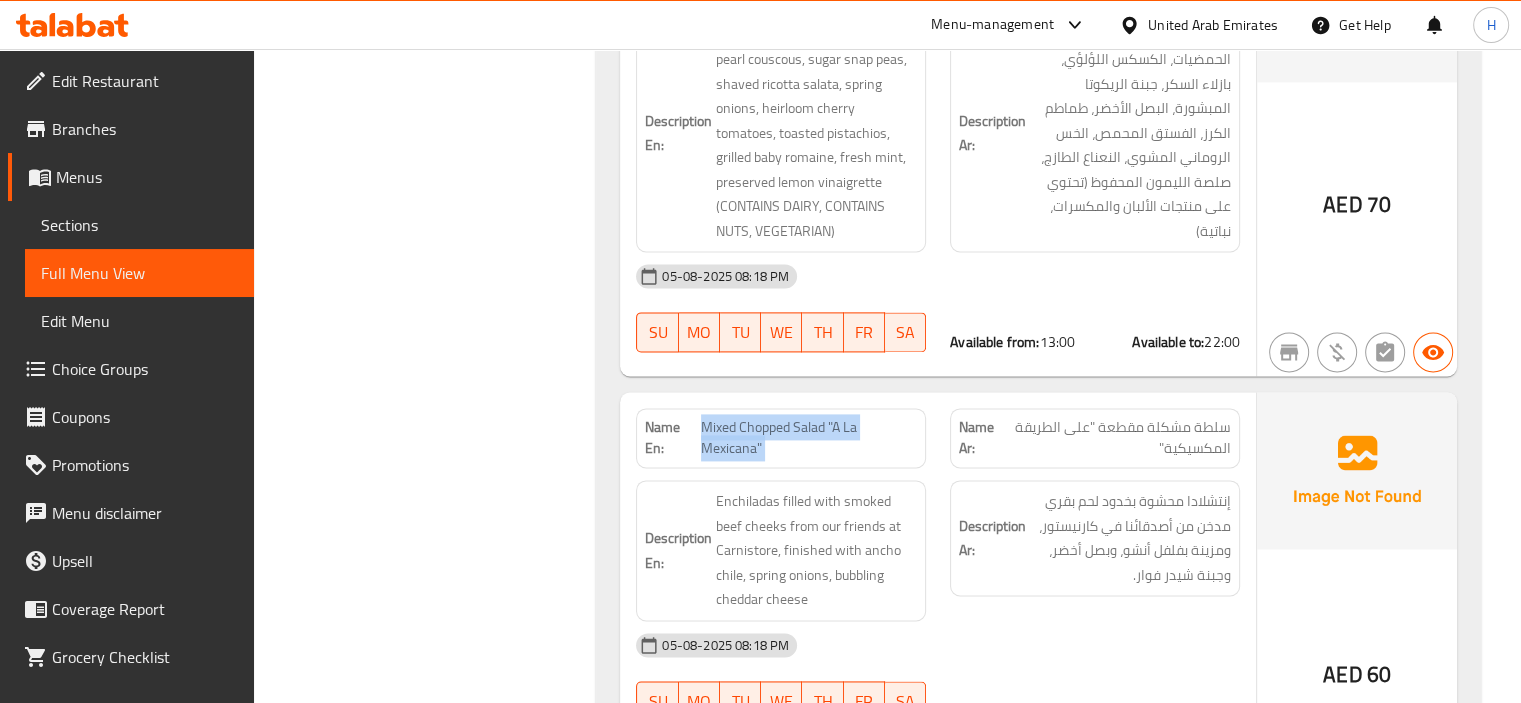 click on "Mixed Chopped Salad "A La Mexicana"" at bounding box center (809, 438) 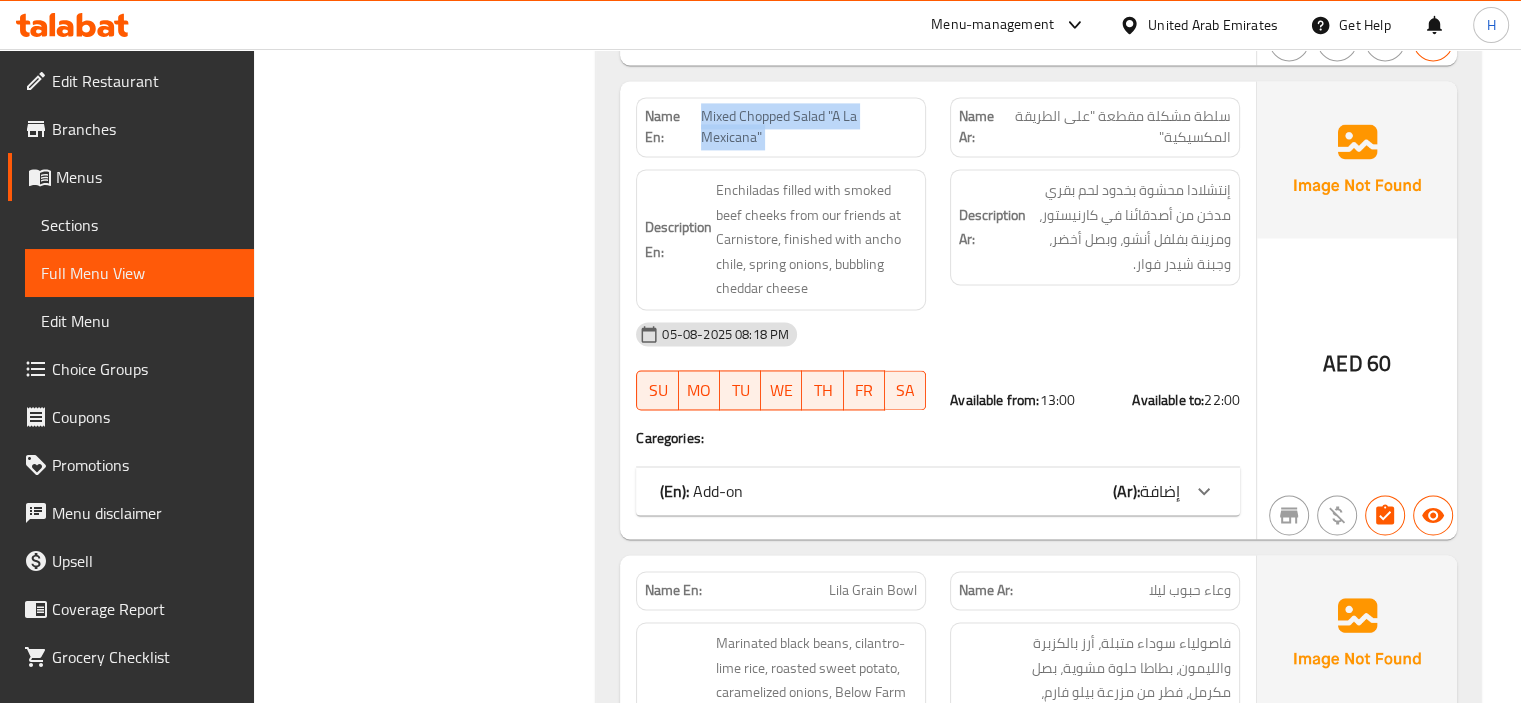 scroll, scrollTop: 3100, scrollLeft: 0, axis: vertical 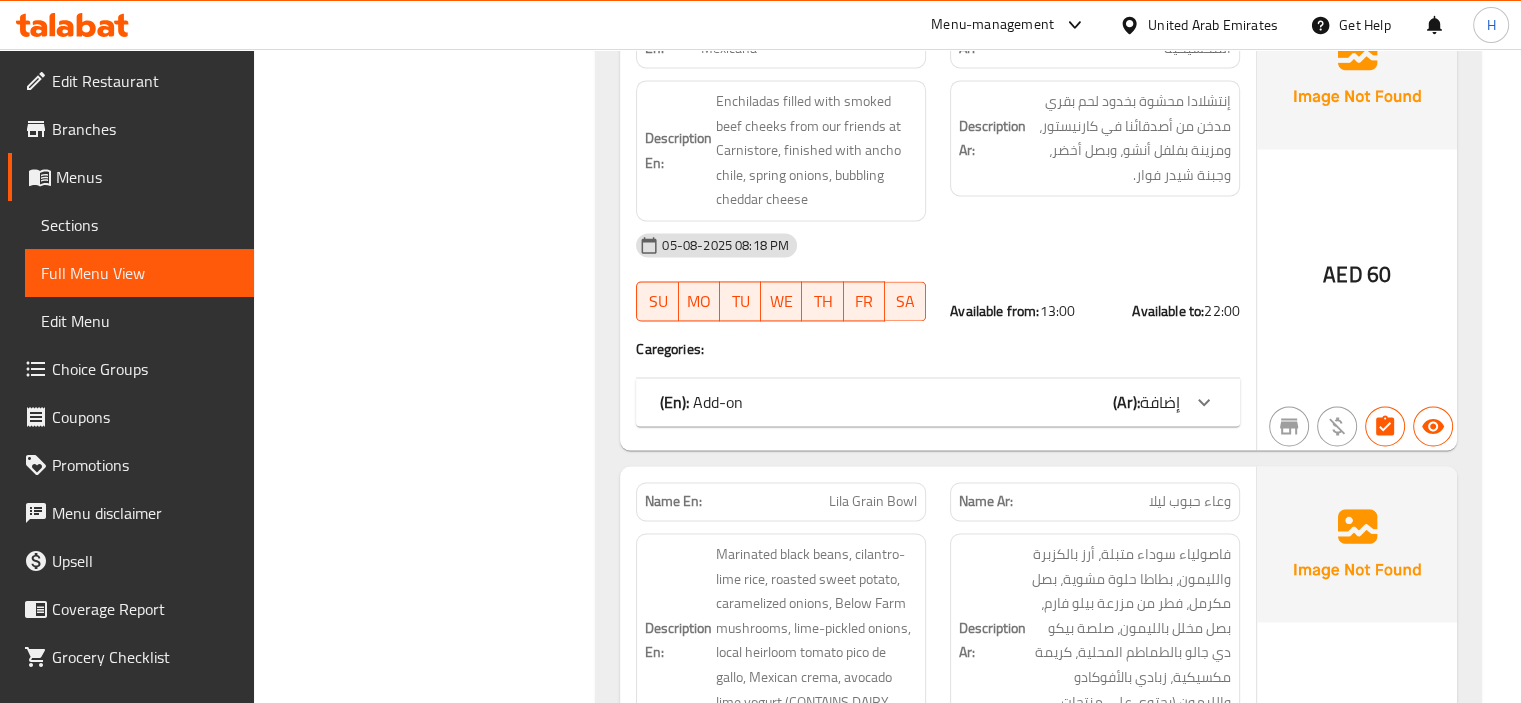 click on "Name En: Lila Grain Bowl" at bounding box center [781, 501] 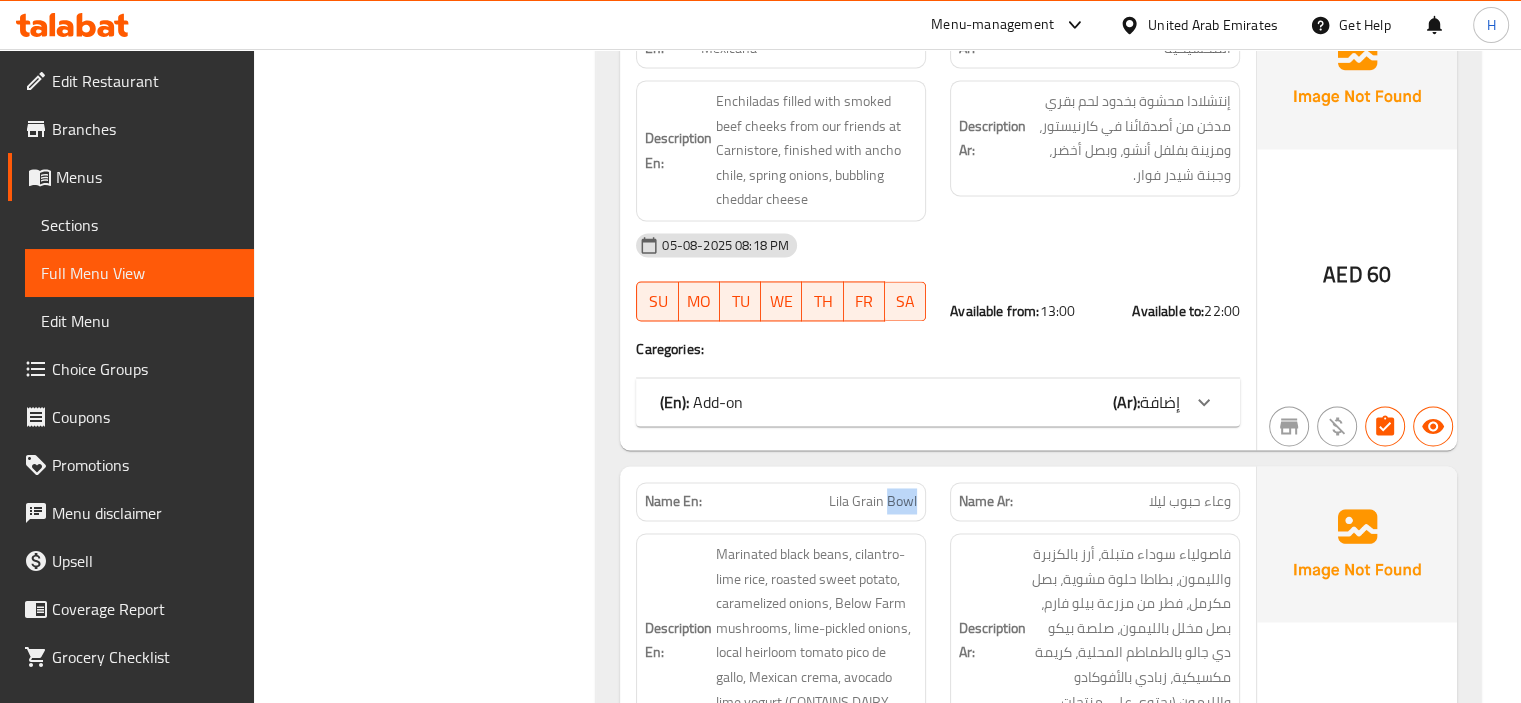 click on "Lila Grain Bowl" at bounding box center [873, 501] 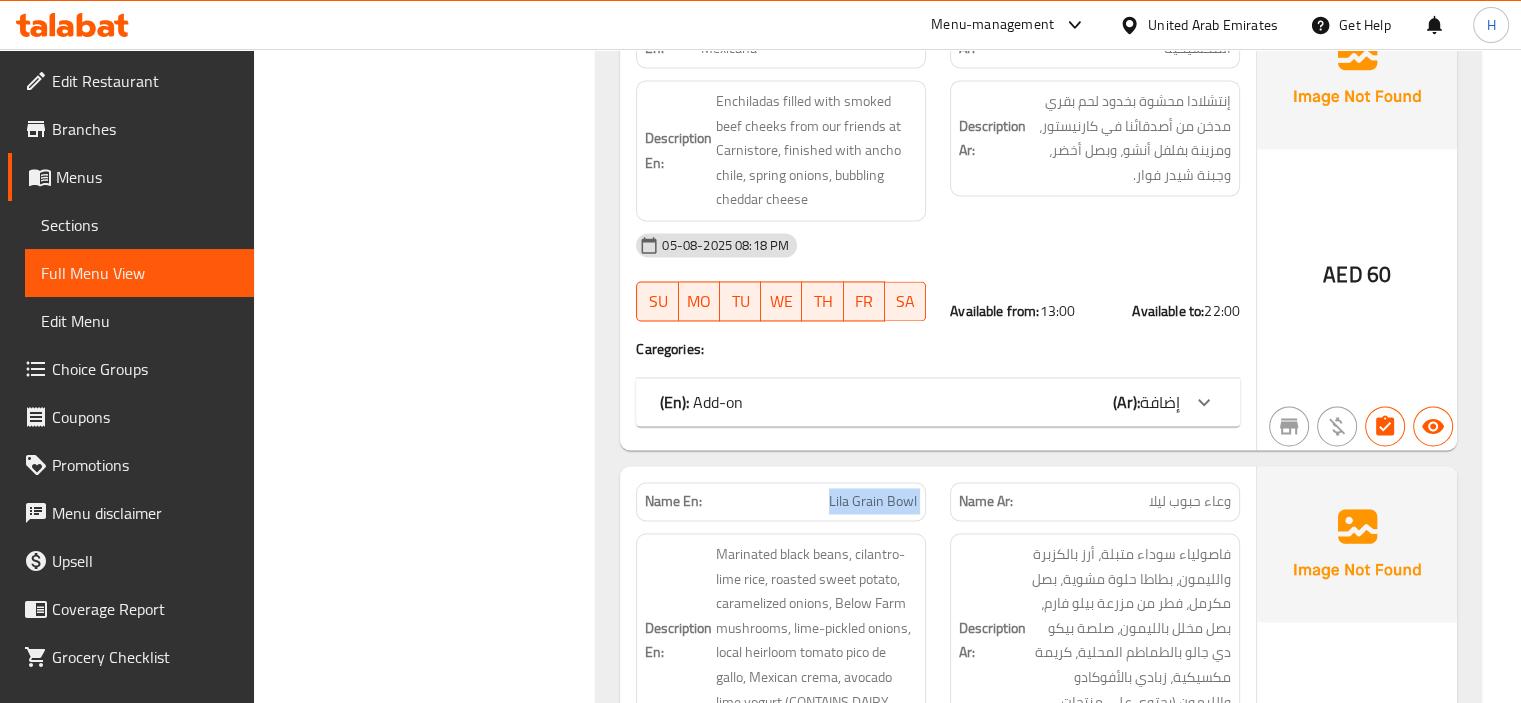 click on "Lila Grain Bowl" at bounding box center (873, 501) 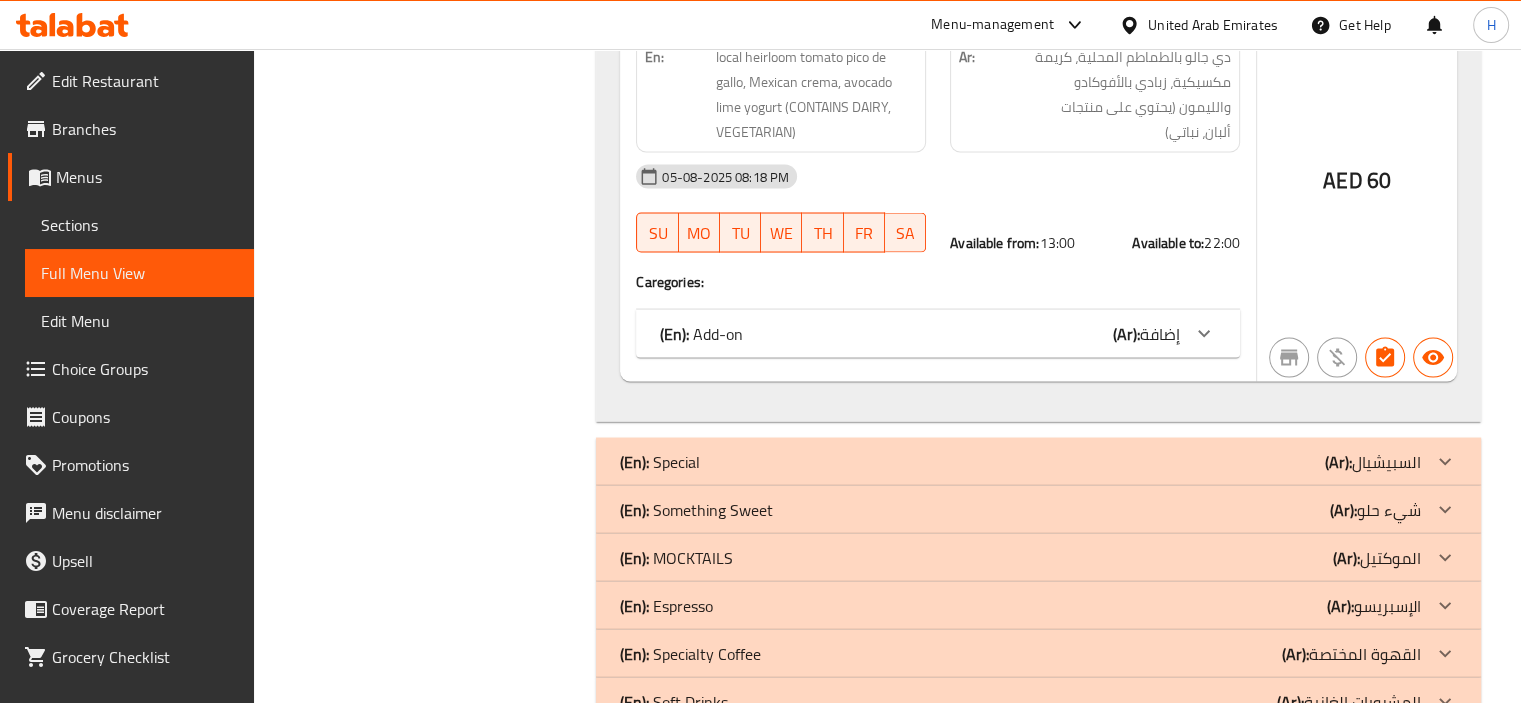 scroll, scrollTop: 3700, scrollLeft: 0, axis: vertical 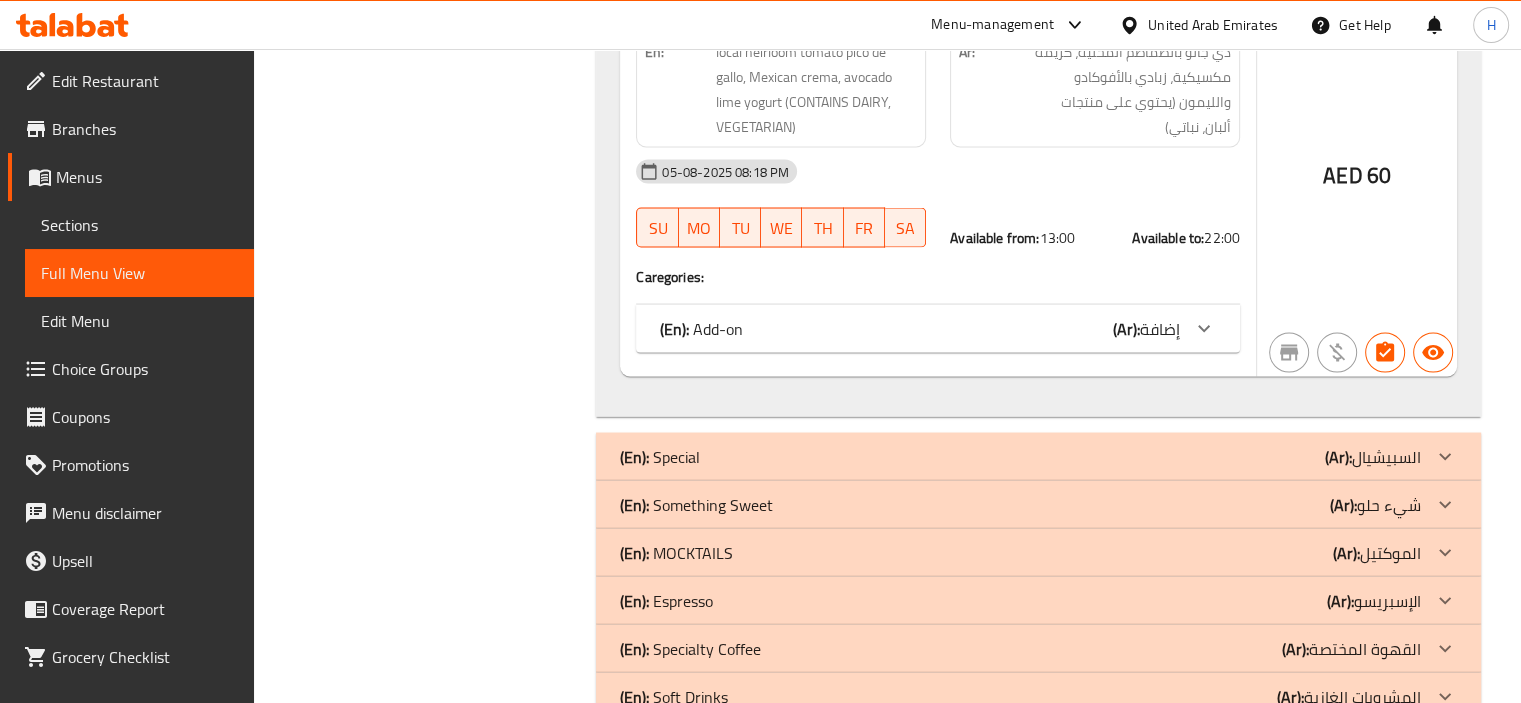 click on "Name En: Lila Grain Bowl Name Ar: وعاء حبوب ليلا Description En: Marinated black beans, cilantro-lime rice, roasted sweet potato, caramelized onions, Below Farm mushrooms, lime-pickled onions, local heirloom tomato pico de gallo, Mexican crema, avocado lime yogurt (CONTAINS DAIRY, VEGETARIAN) Description Ar: فاصولياء سوداء متبلة، أرز بالكزبرة والليمون، بطاطا حلوة مشوية، بصل مكرمل، فطر من مزرعة بيلو فارم، بصل مخلل بالليمون، صلصة بيكو دي جالو بالطماطم المحلية، كريمة مكسيكية، زبادي بالأفوكادو والليمون (يحتوي على منتجات ألبان، نباتي) 05-08-2025 08:18 PM SU MO TU WE TH FR SA Available from:  13:00 Available to:  22:00 Caregories: (En):   Add-on (Ar): إضافة Name(En) Name(Ar) Status Price Grilled chicken دجاج مشوي Active 24 Grass-fed steak جراس فيد - ستيك Active 24" at bounding box center (938, 121) 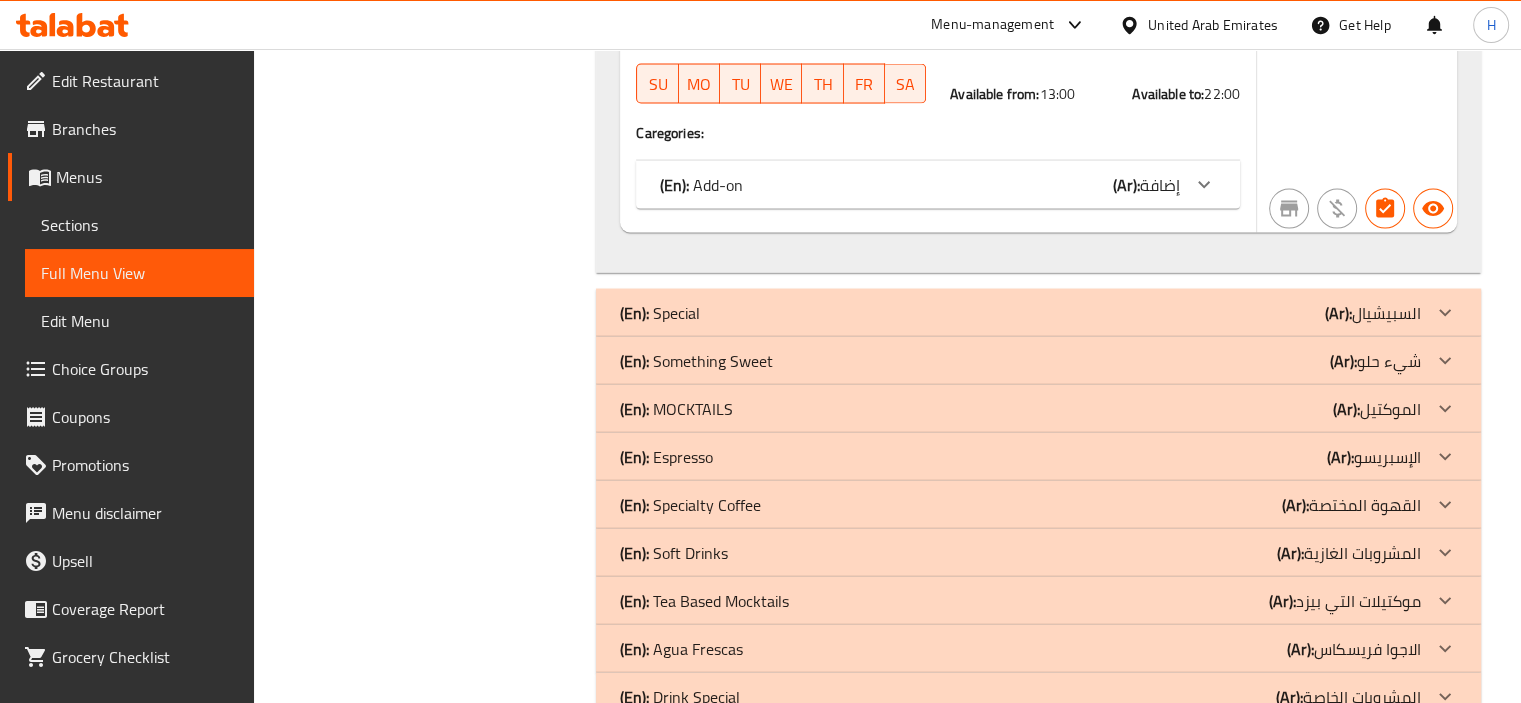 scroll, scrollTop: 3794, scrollLeft: 0, axis: vertical 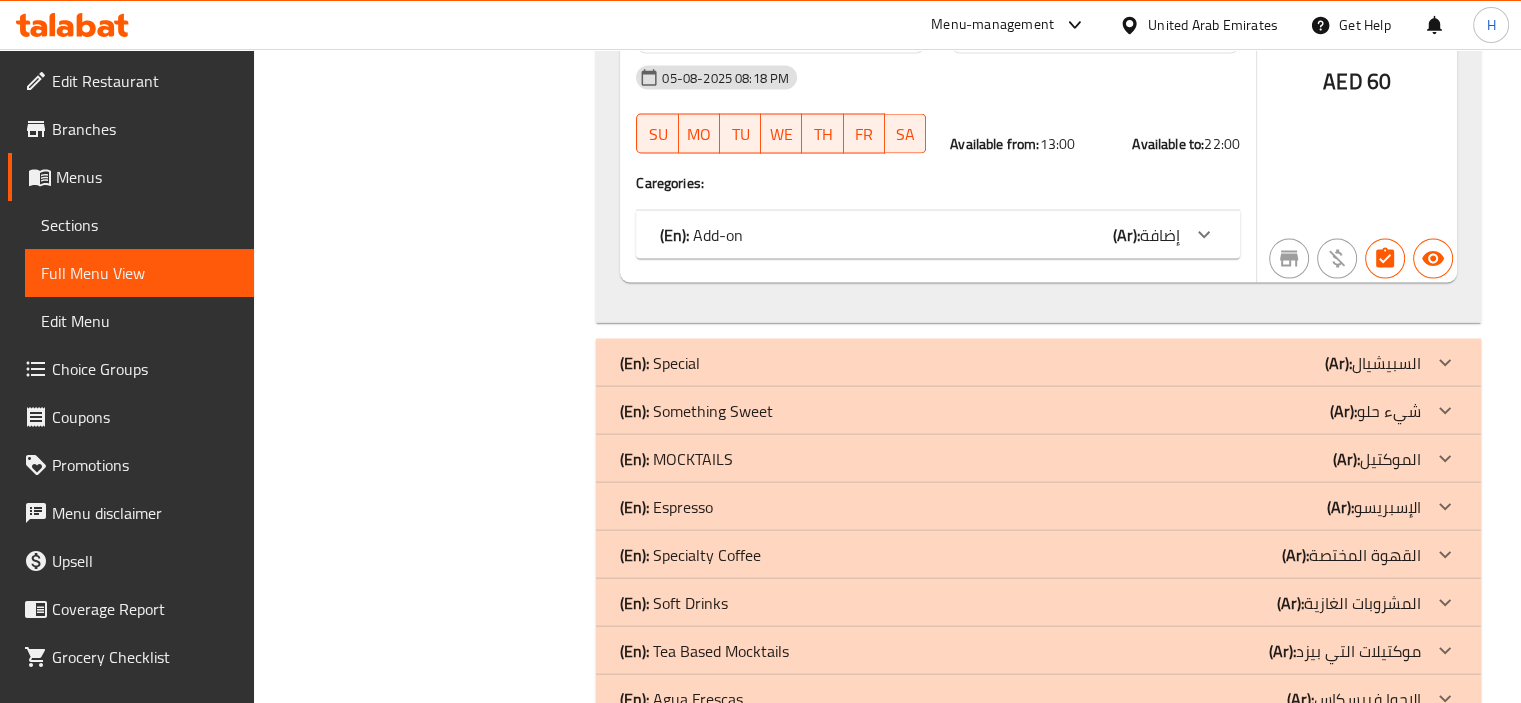 click on "(En):   Add-on (Ar): إضافة" at bounding box center (920, -292) 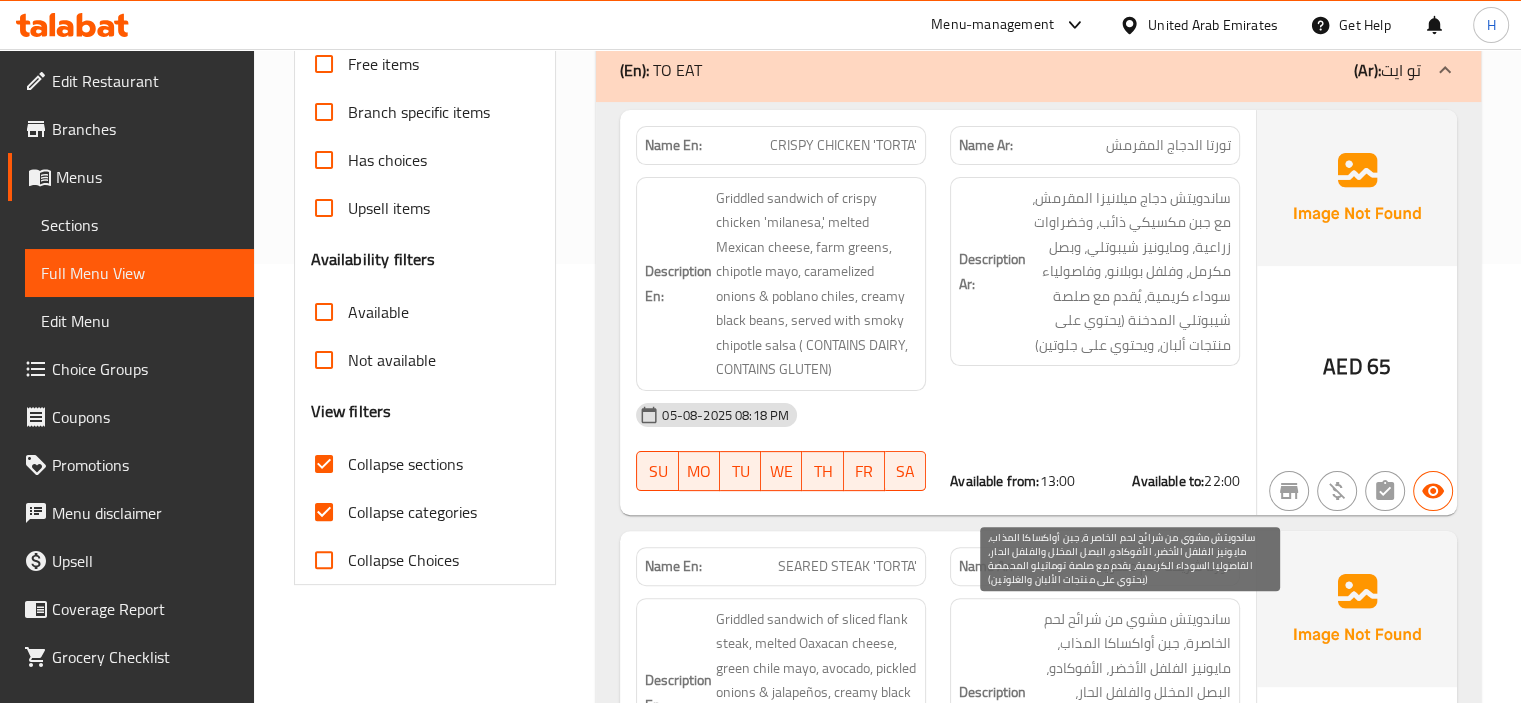 scroll, scrollTop: 394, scrollLeft: 0, axis: vertical 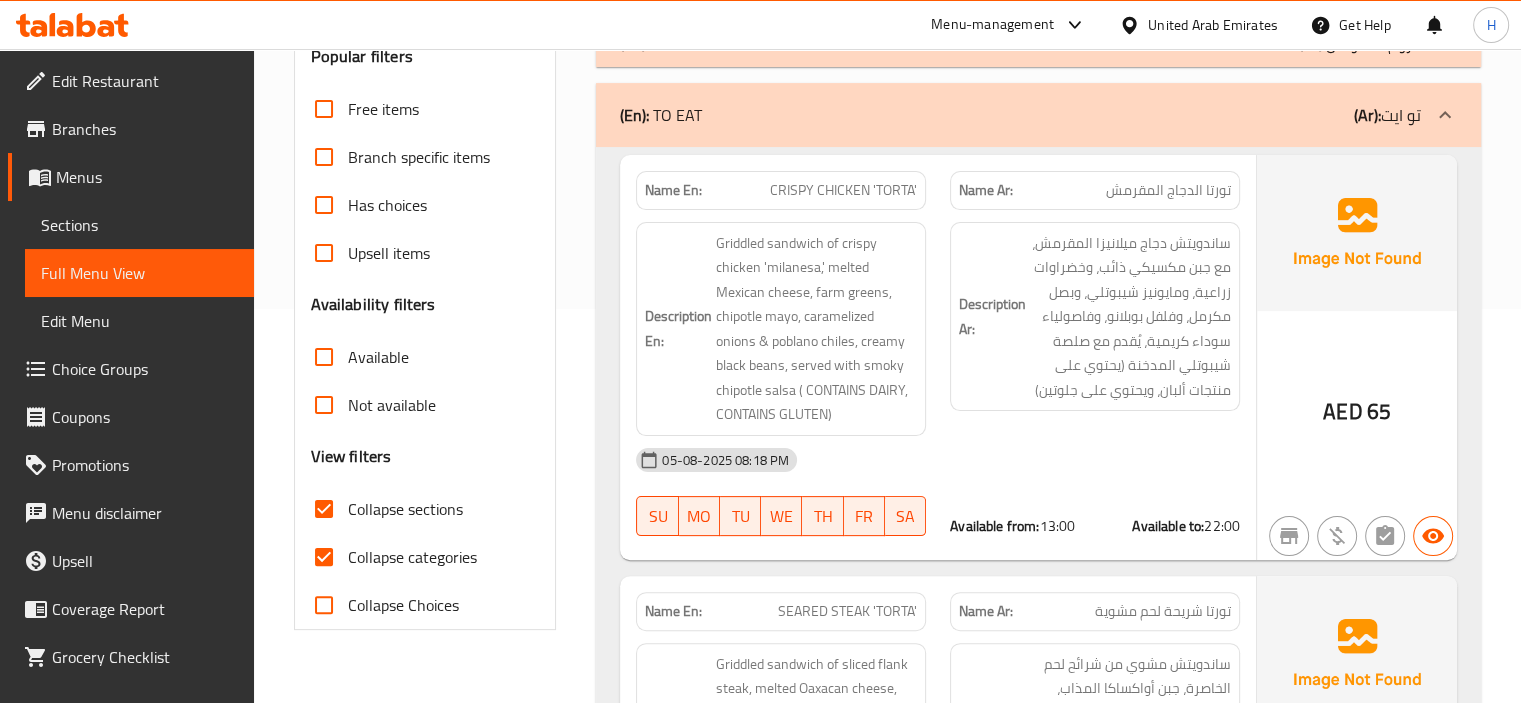 click on "CRISPY CHICKEN 'TORTA'" at bounding box center (843, 190) 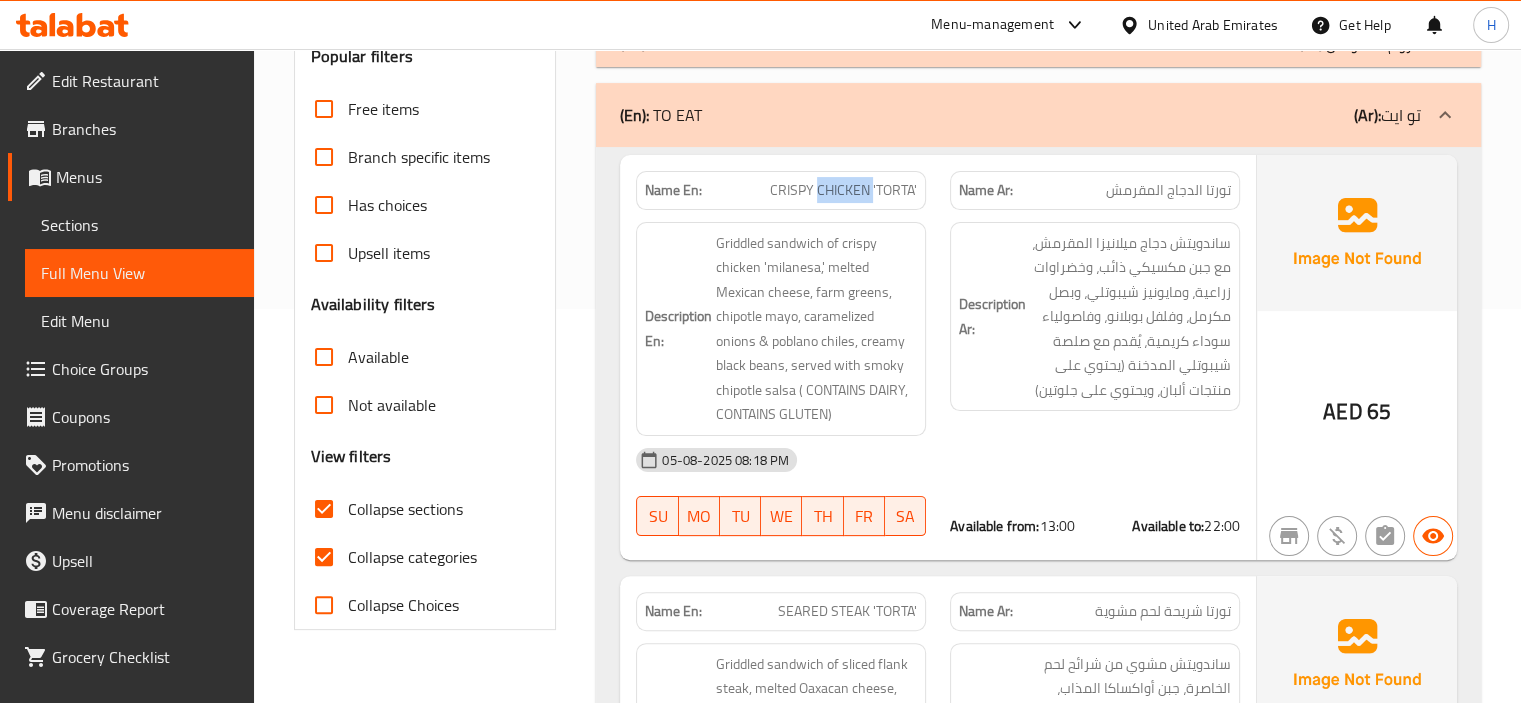 click on "CRISPY CHICKEN 'TORTA'" at bounding box center [843, 190] 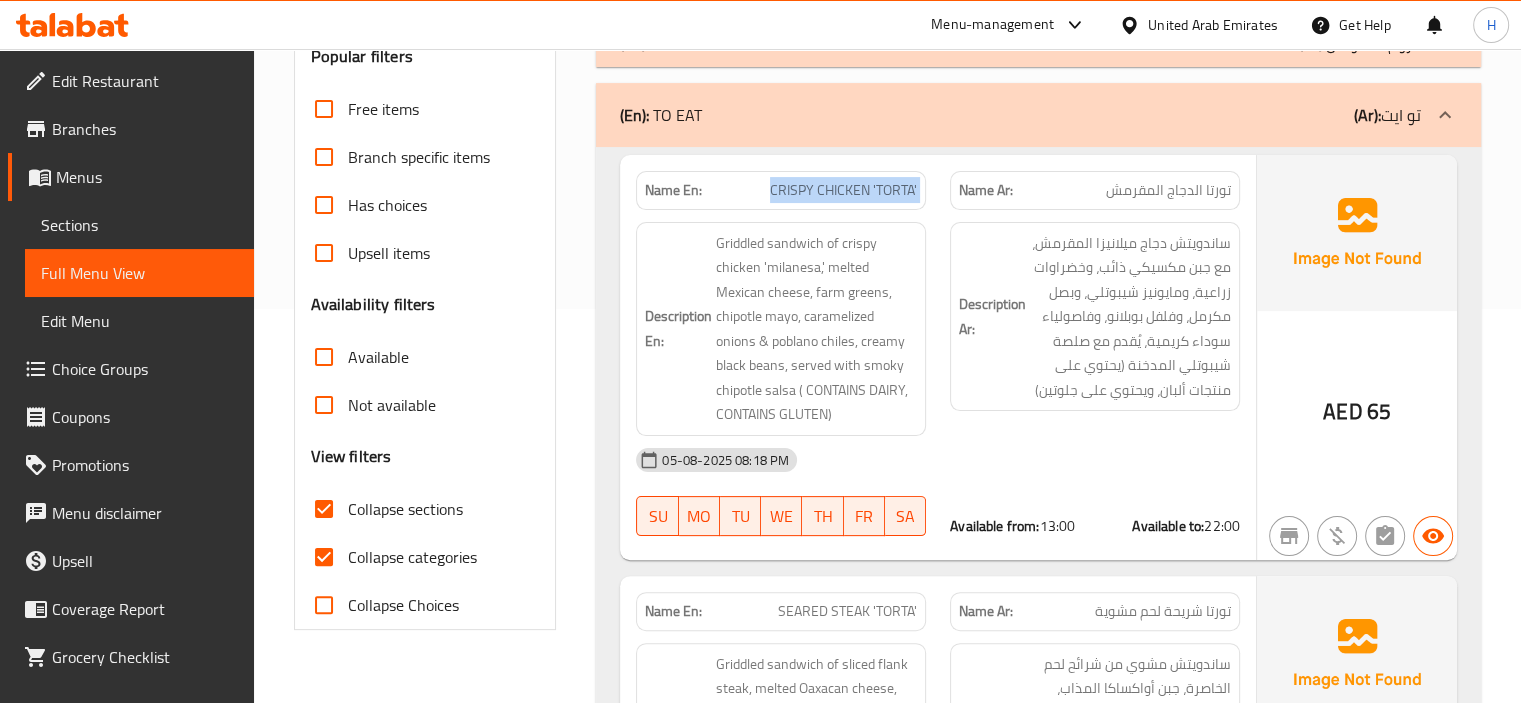 click on "CRISPY CHICKEN 'TORTA'" at bounding box center [843, 190] 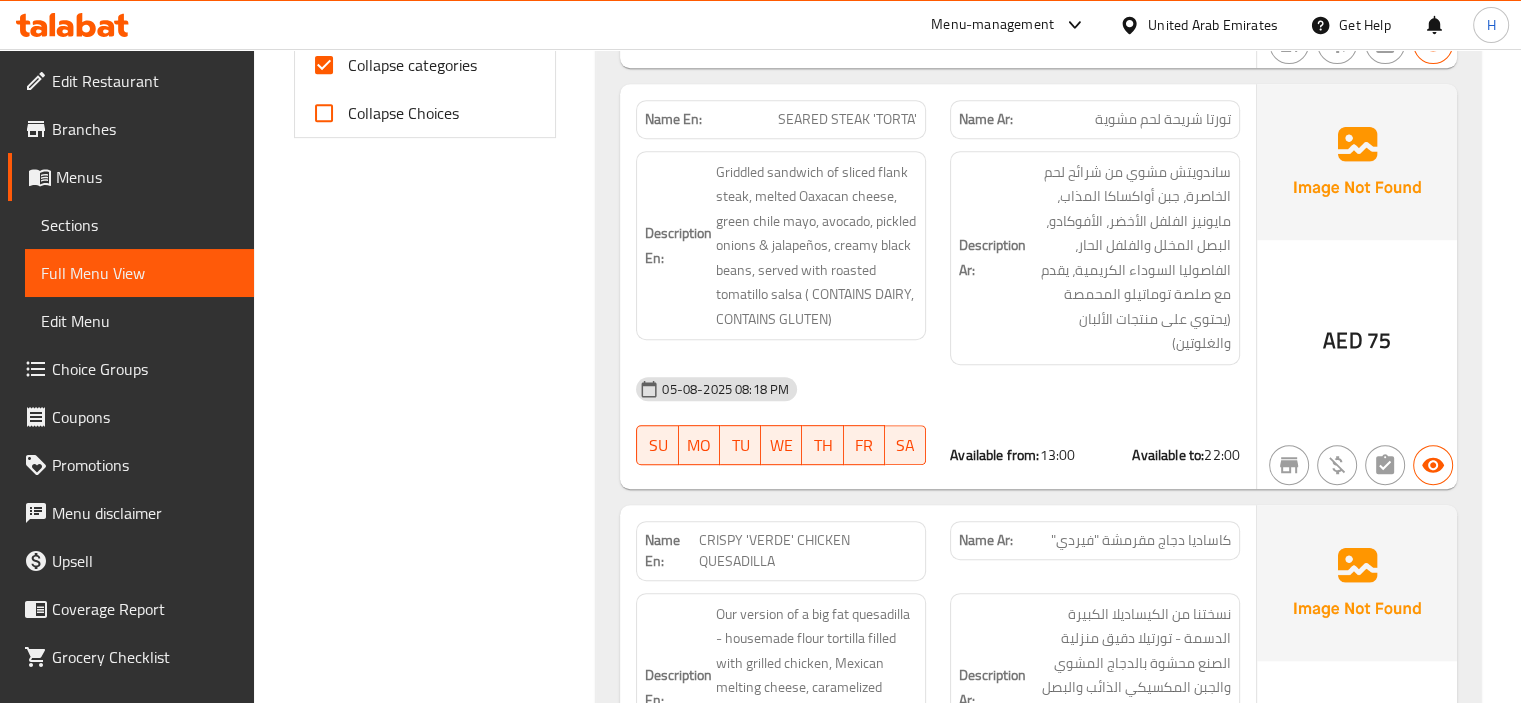 scroll, scrollTop: 894, scrollLeft: 0, axis: vertical 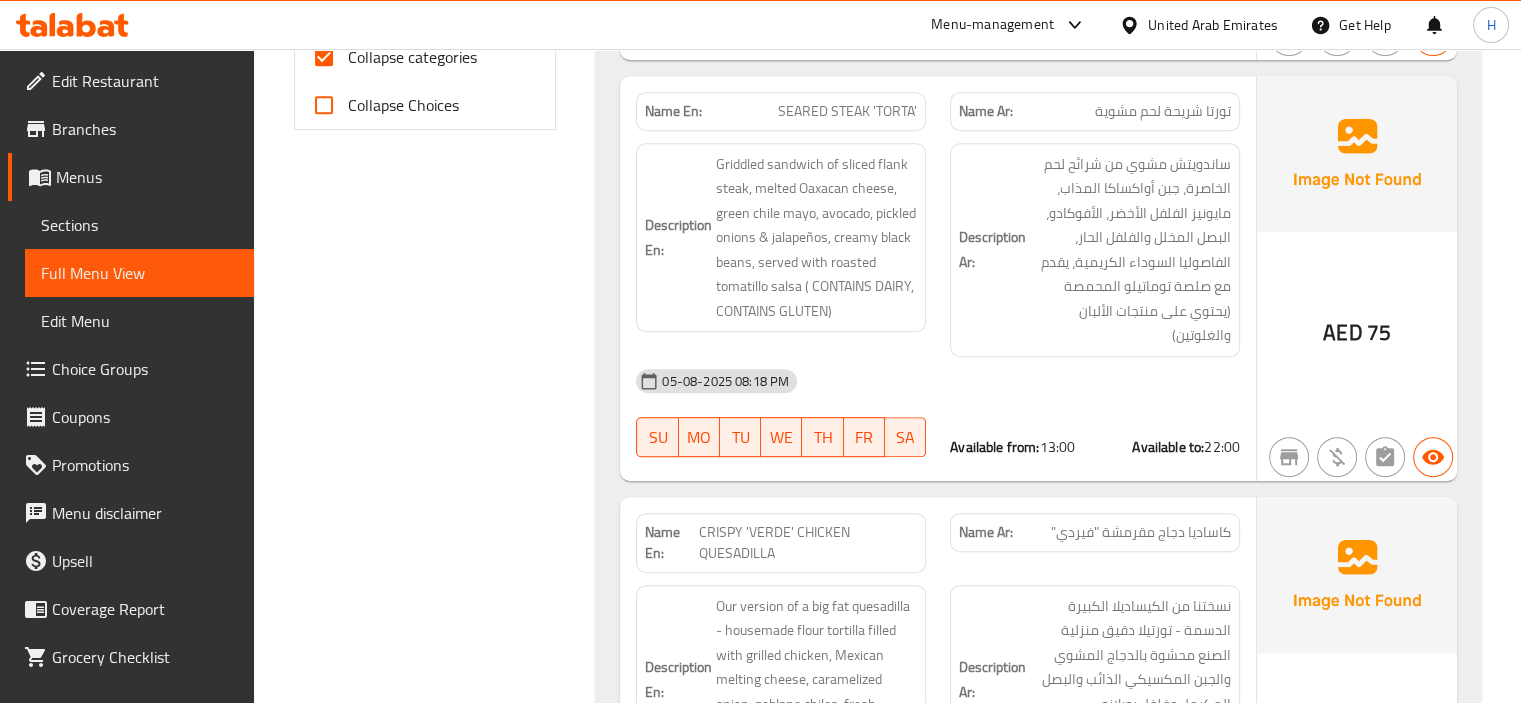 click on "SEARED STEAK 'TORTA'" at bounding box center (847, 111) 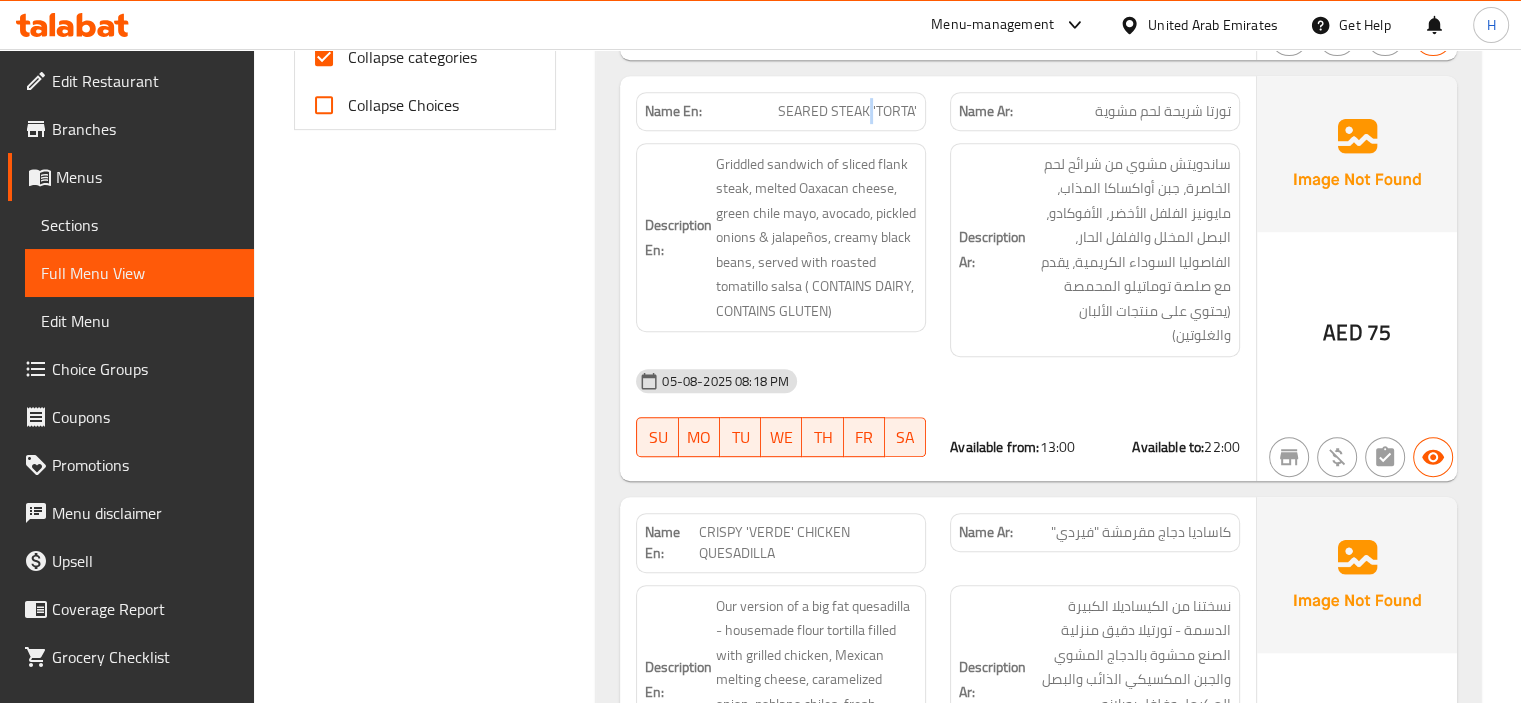 click on "SEARED STEAK 'TORTA'" at bounding box center (847, 111) 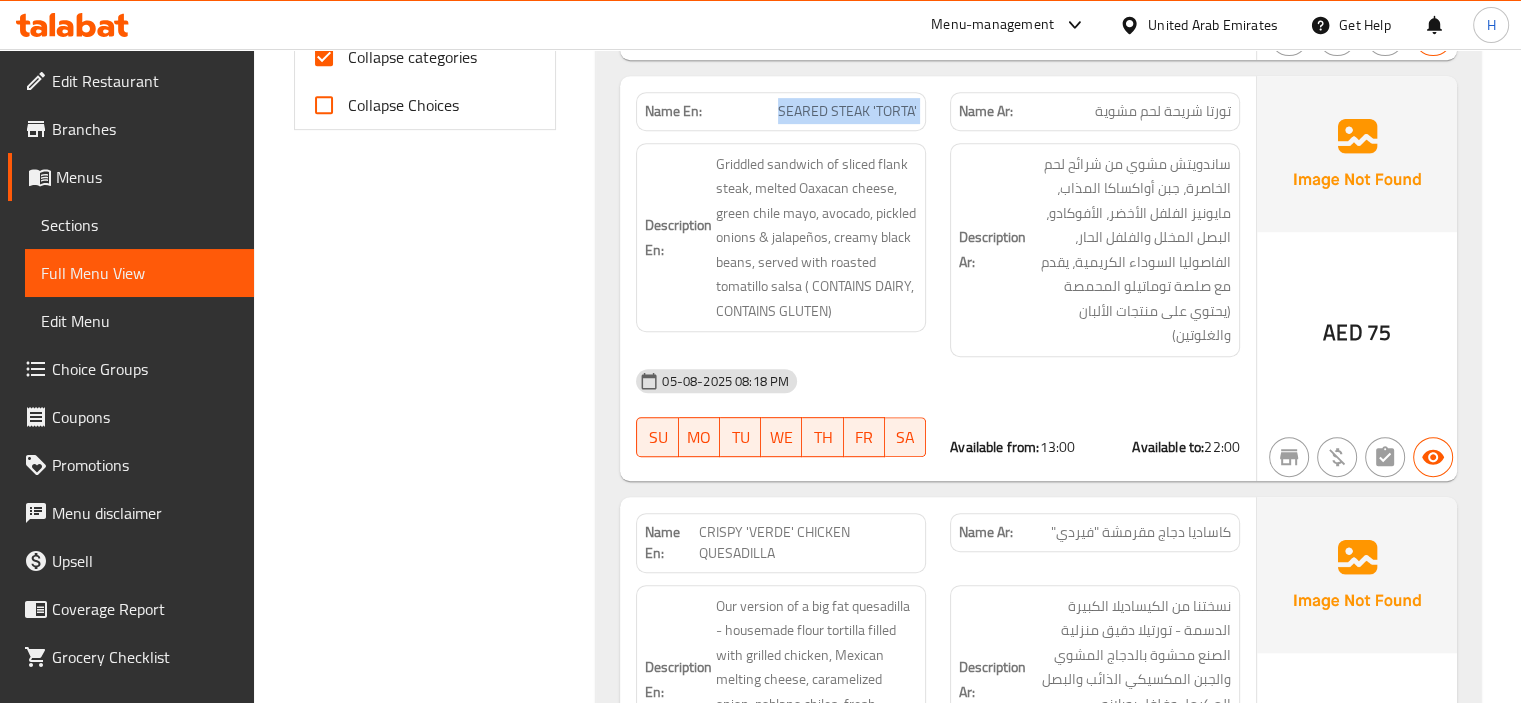 click on "SEARED STEAK 'TORTA'" at bounding box center (847, 111) 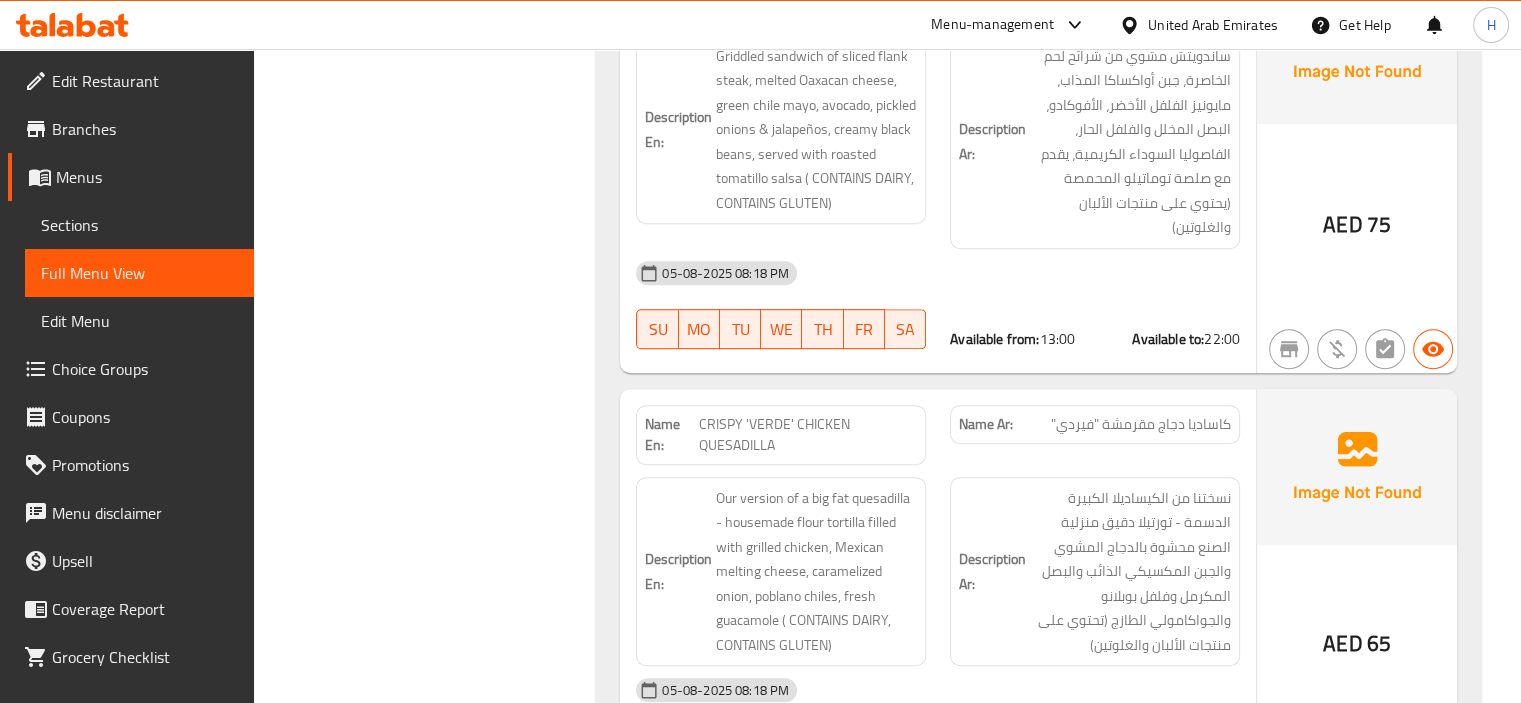 scroll, scrollTop: 1194, scrollLeft: 0, axis: vertical 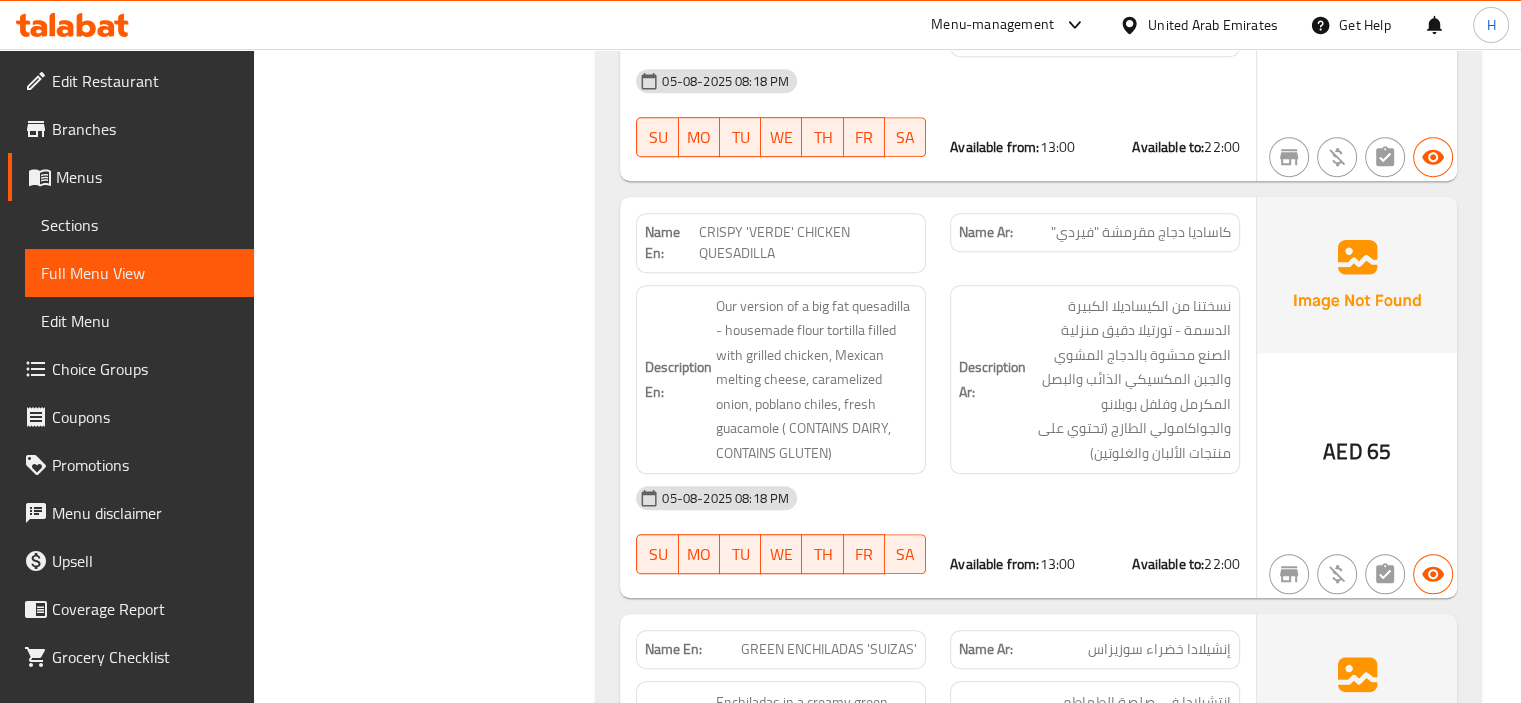 click on "CRISPY 'VERDE' CHICKEN QUESADILLA" at bounding box center (808, 243) 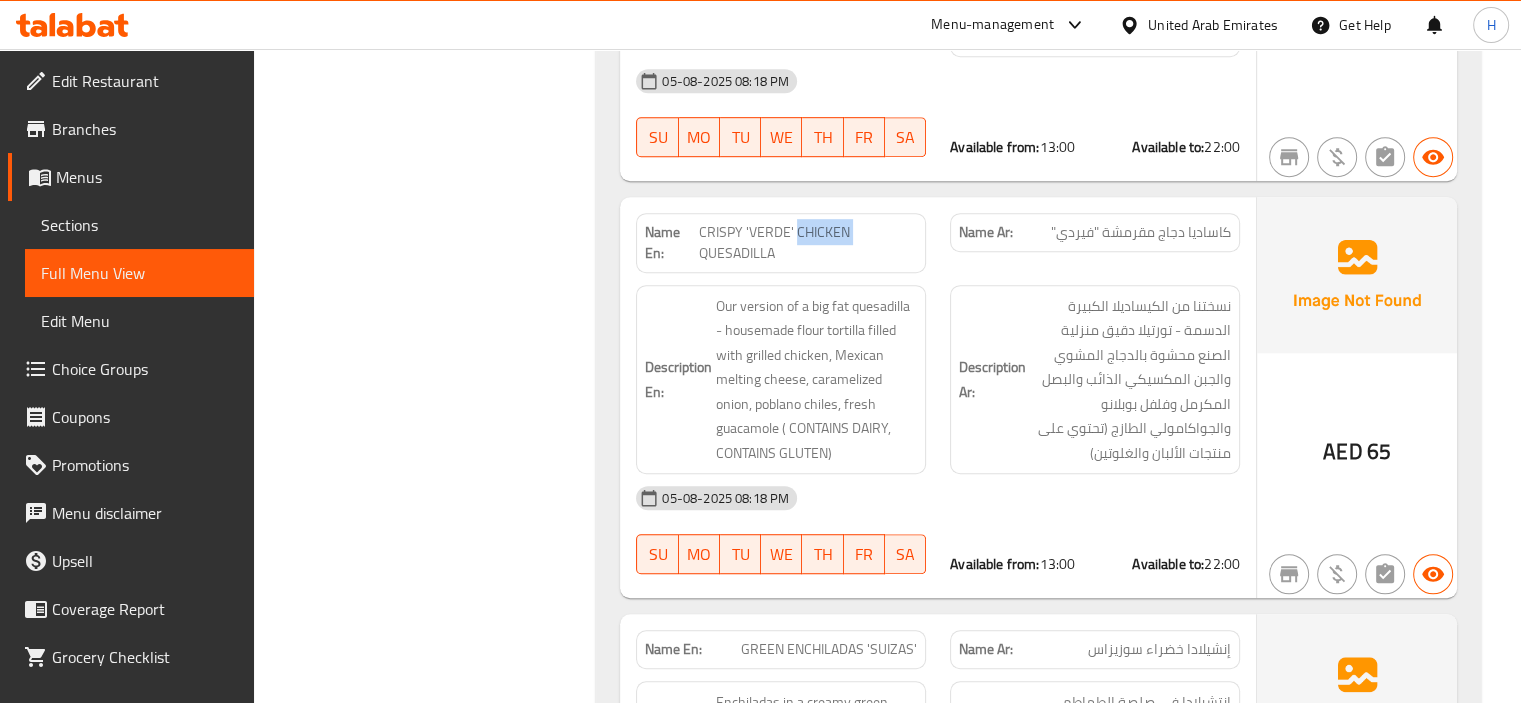 click on "CRISPY 'VERDE' CHICKEN QUESADILLA" at bounding box center (808, 243) 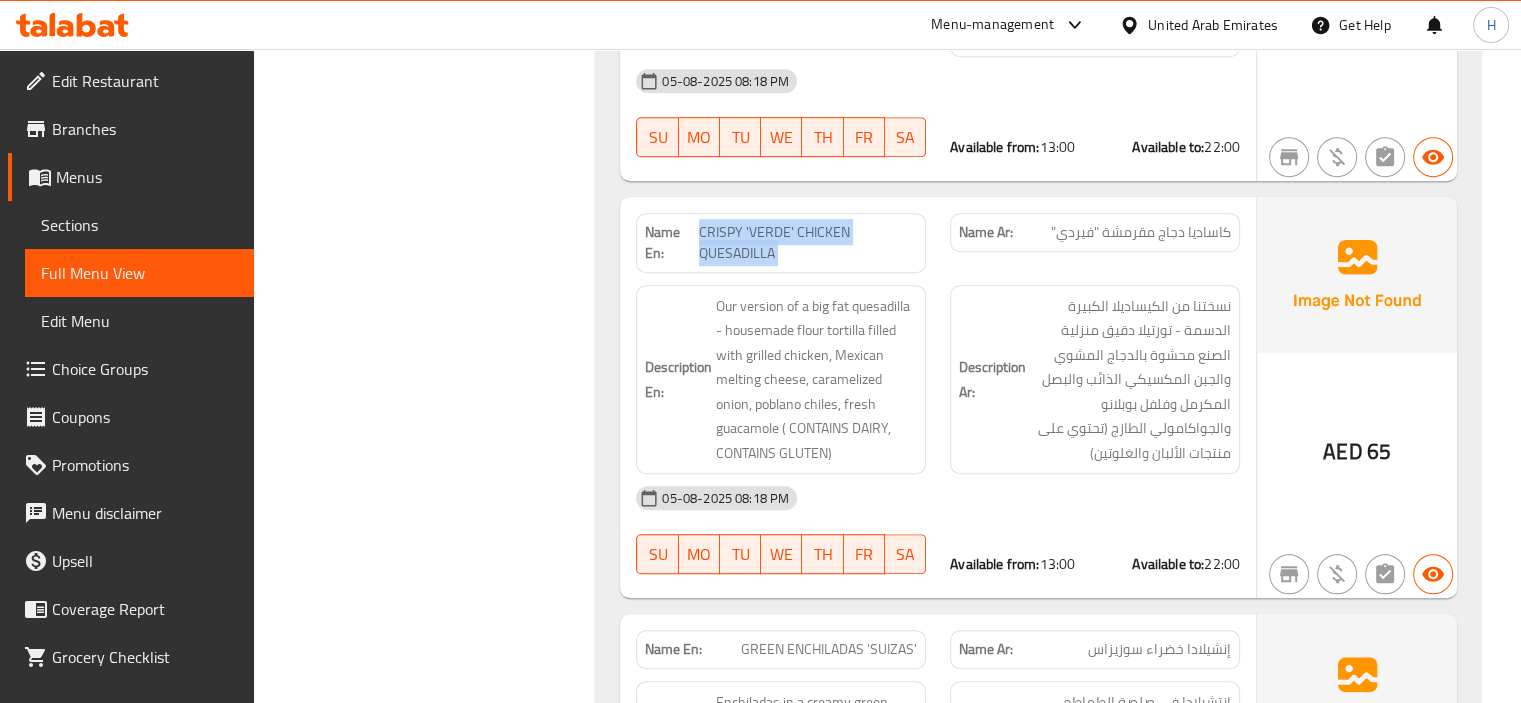 click on "CRISPY 'VERDE' CHICKEN QUESADILLA" at bounding box center (808, 243) 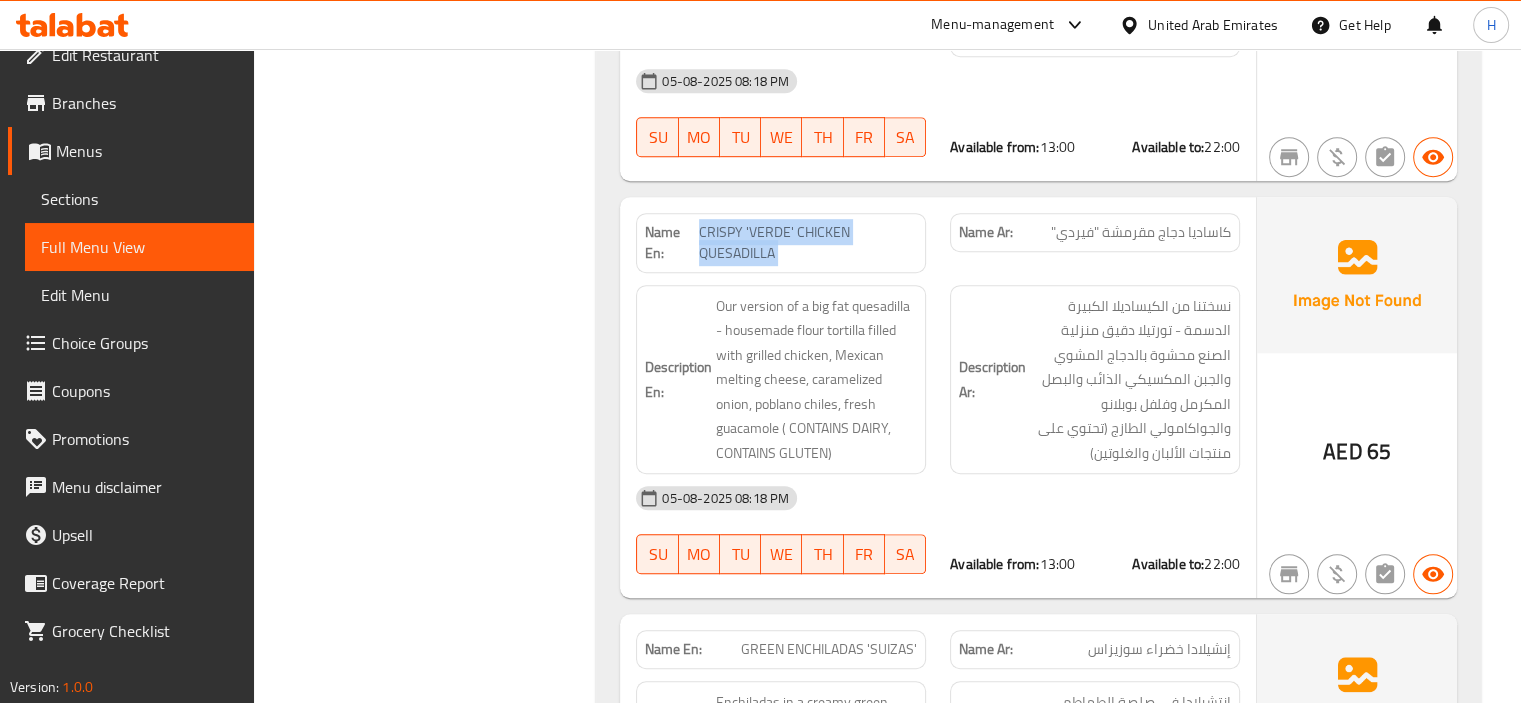scroll, scrollTop: 39, scrollLeft: 0, axis: vertical 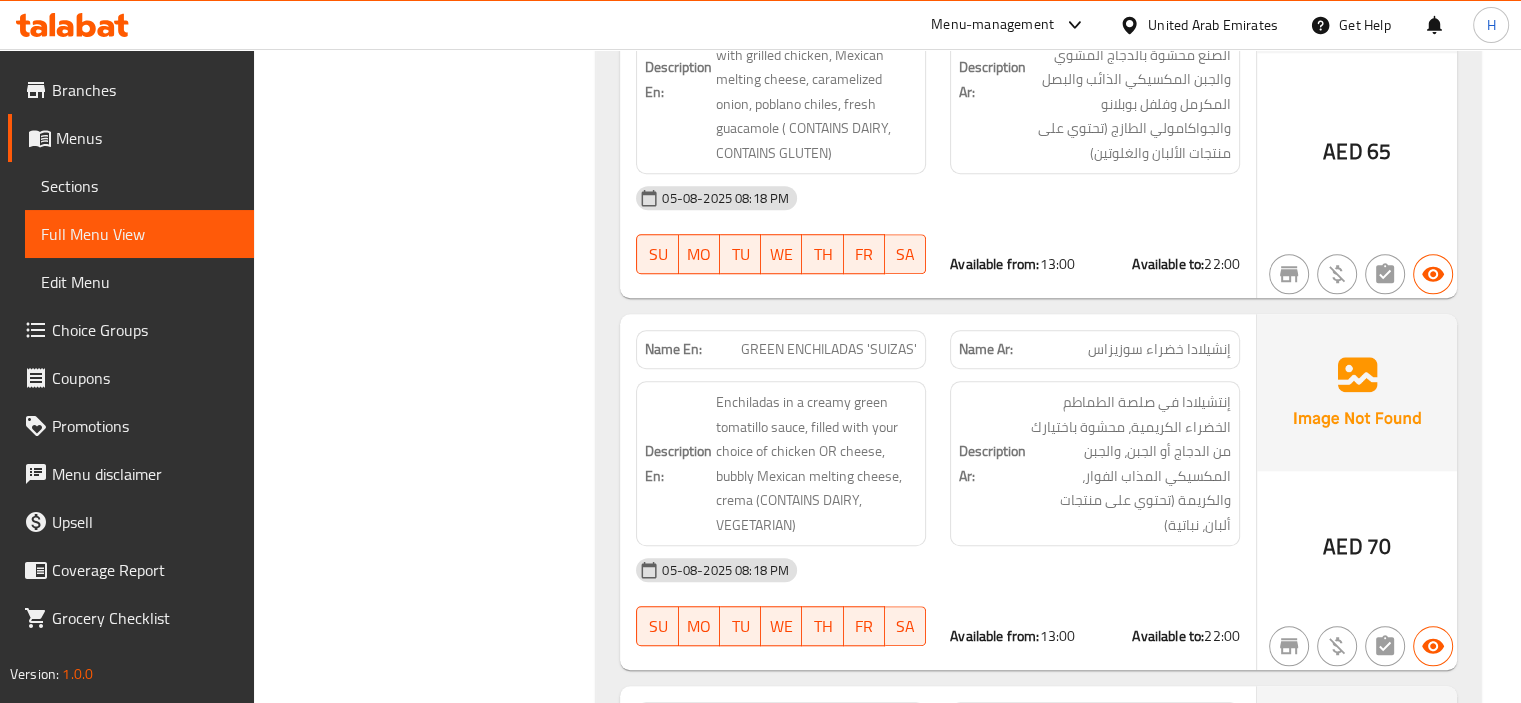 click on "GREEN ENCHILADAS 'SUIZAS'" at bounding box center [829, 349] 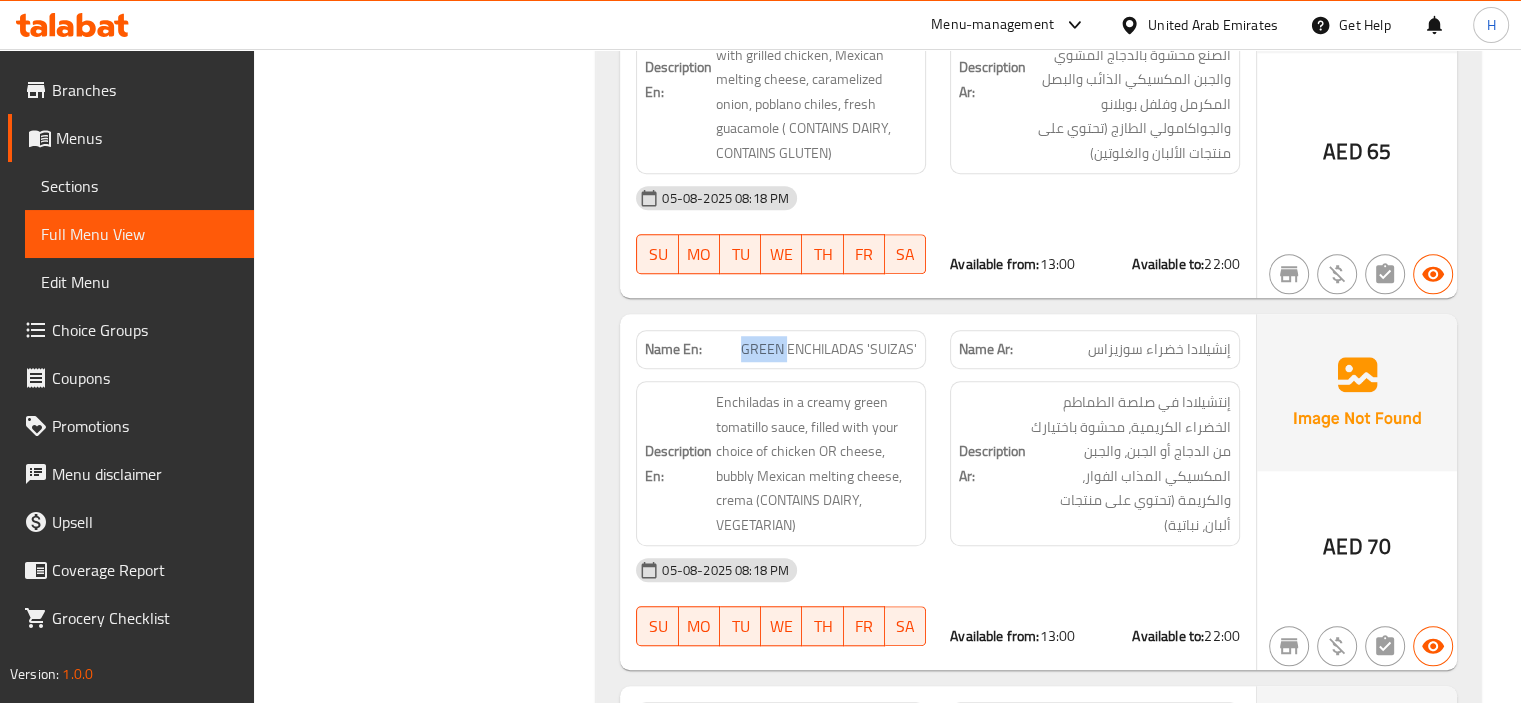 click on "GREEN ENCHILADAS 'SUIZAS'" at bounding box center [829, 349] 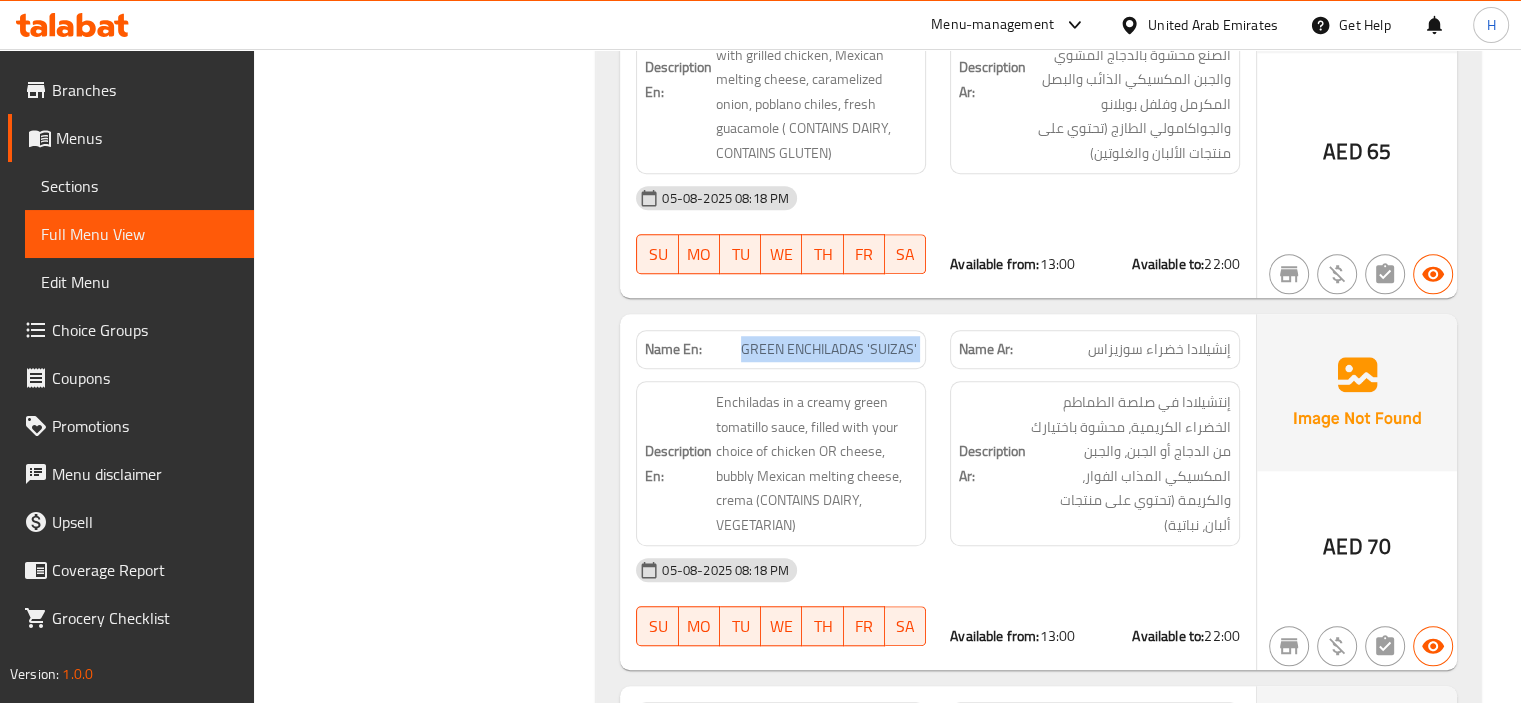 click on "GREEN ENCHILADAS 'SUIZAS'" at bounding box center (829, 349) 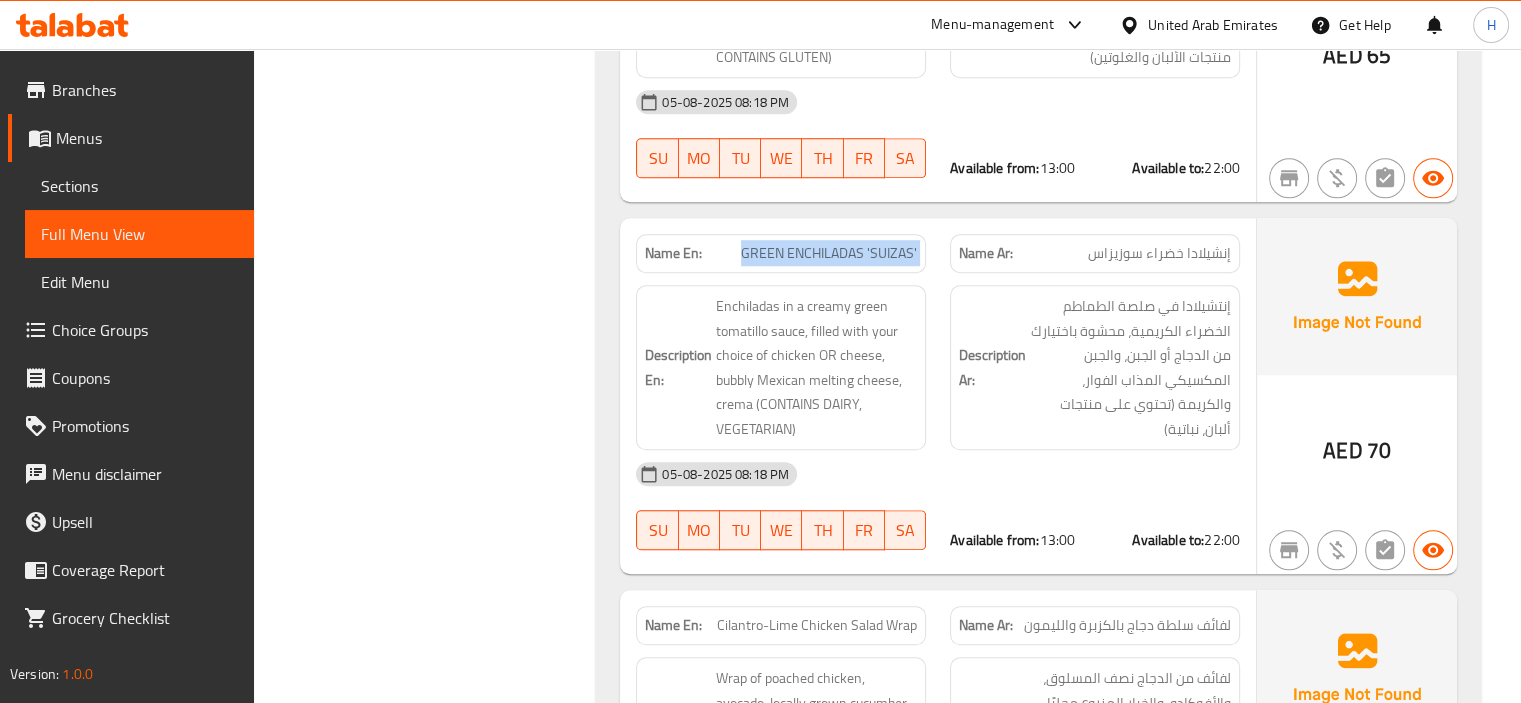 scroll, scrollTop: 1994, scrollLeft: 0, axis: vertical 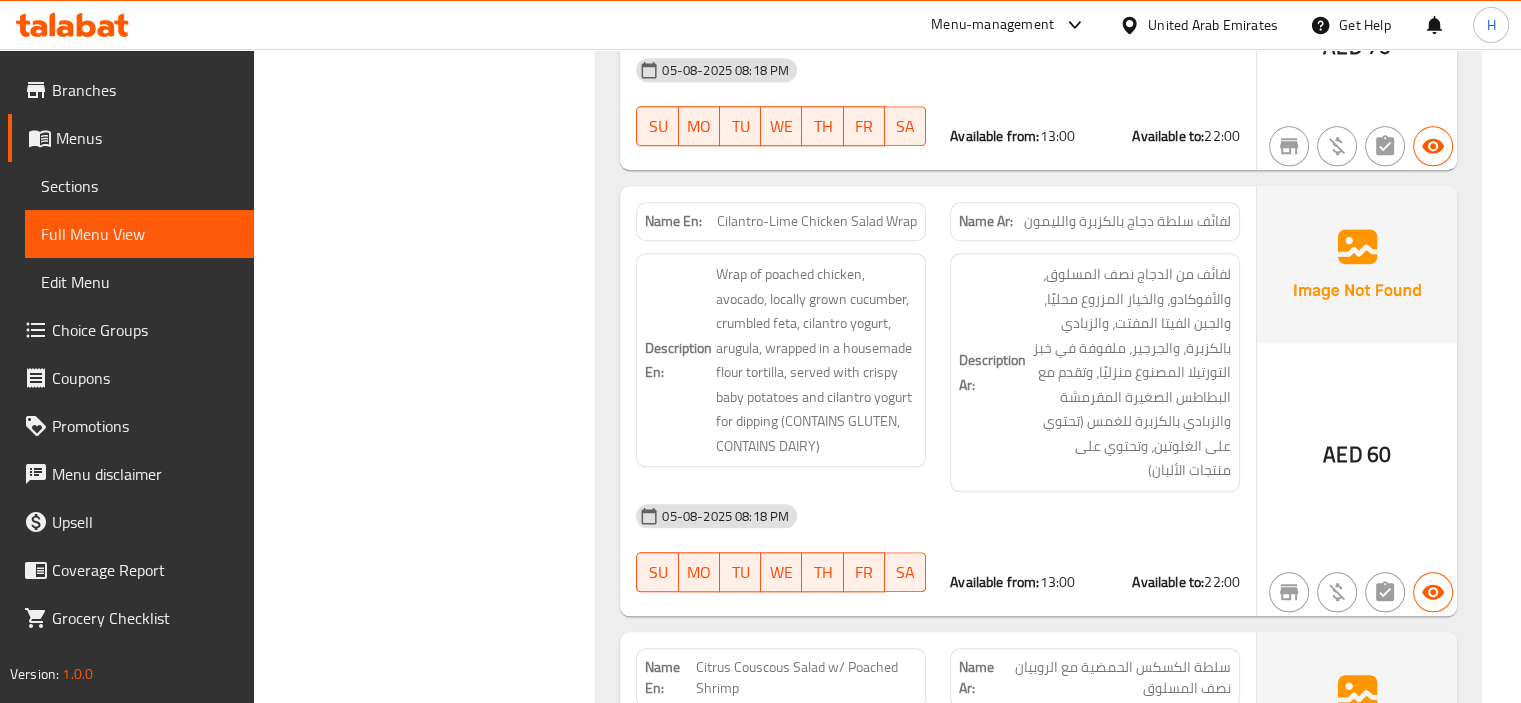 click on "Cilantro-Lime Chicken Salad Wrap" at bounding box center [817, 221] 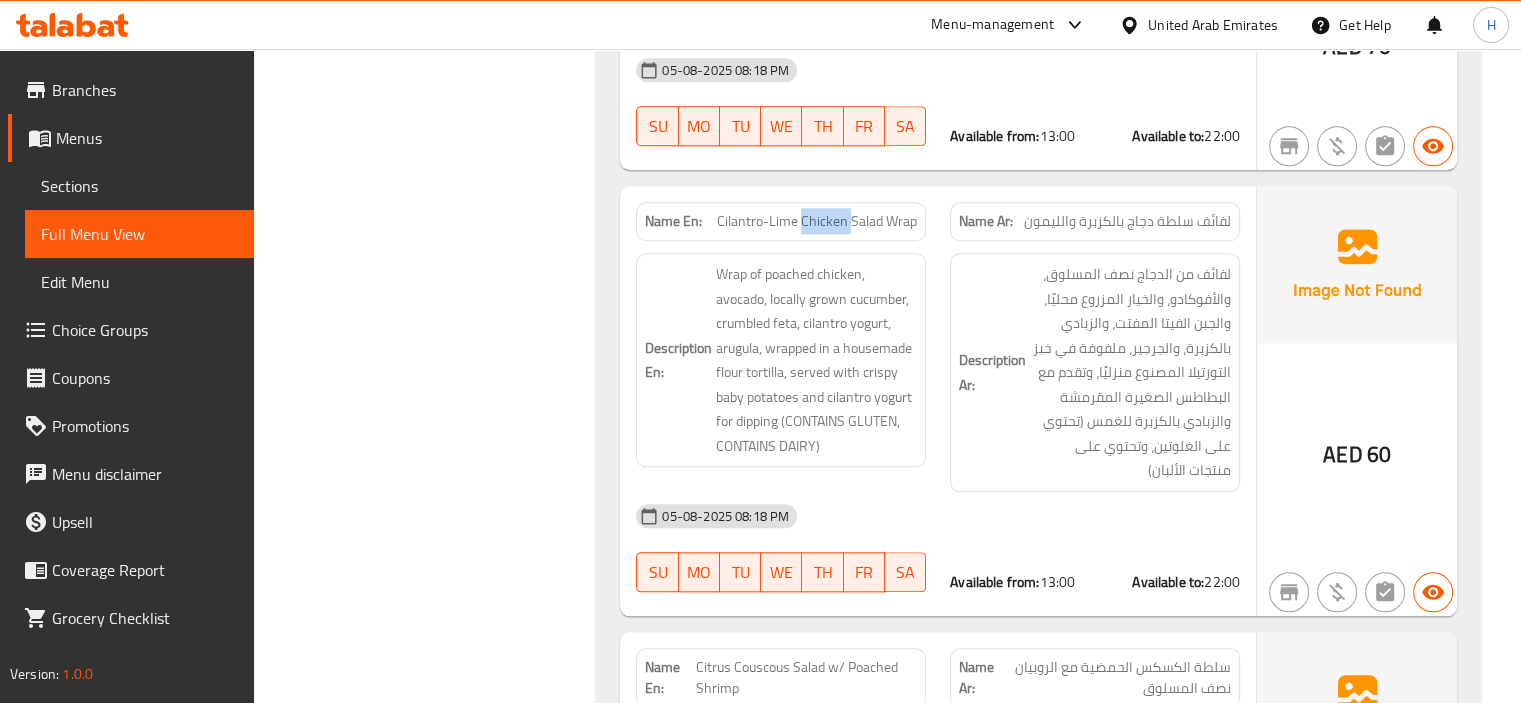click on "Cilantro-Lime Chicken Salad Wrap" at bounding box center [817, 221] 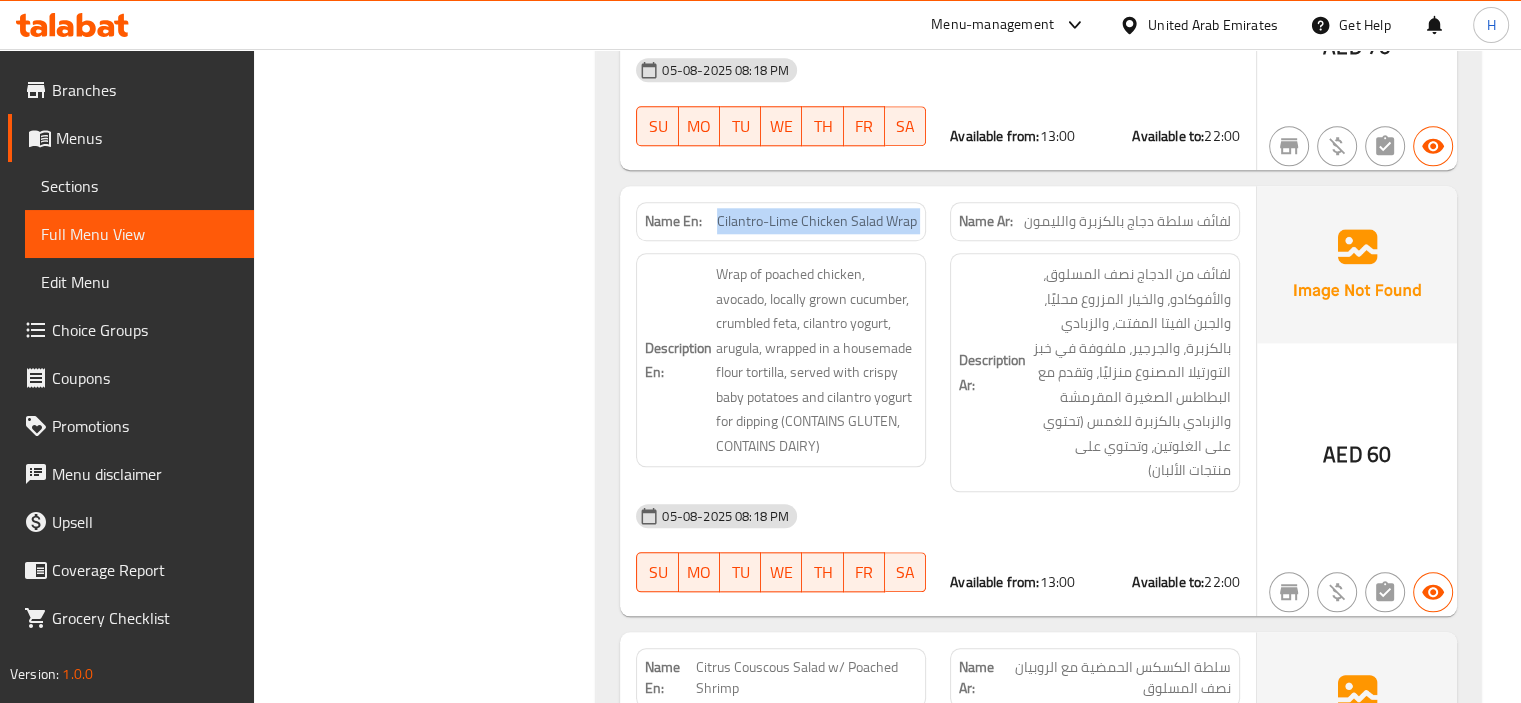click on "Cilantro-Lime Chicken Salad Wrap" at bounding box center (817, 221) 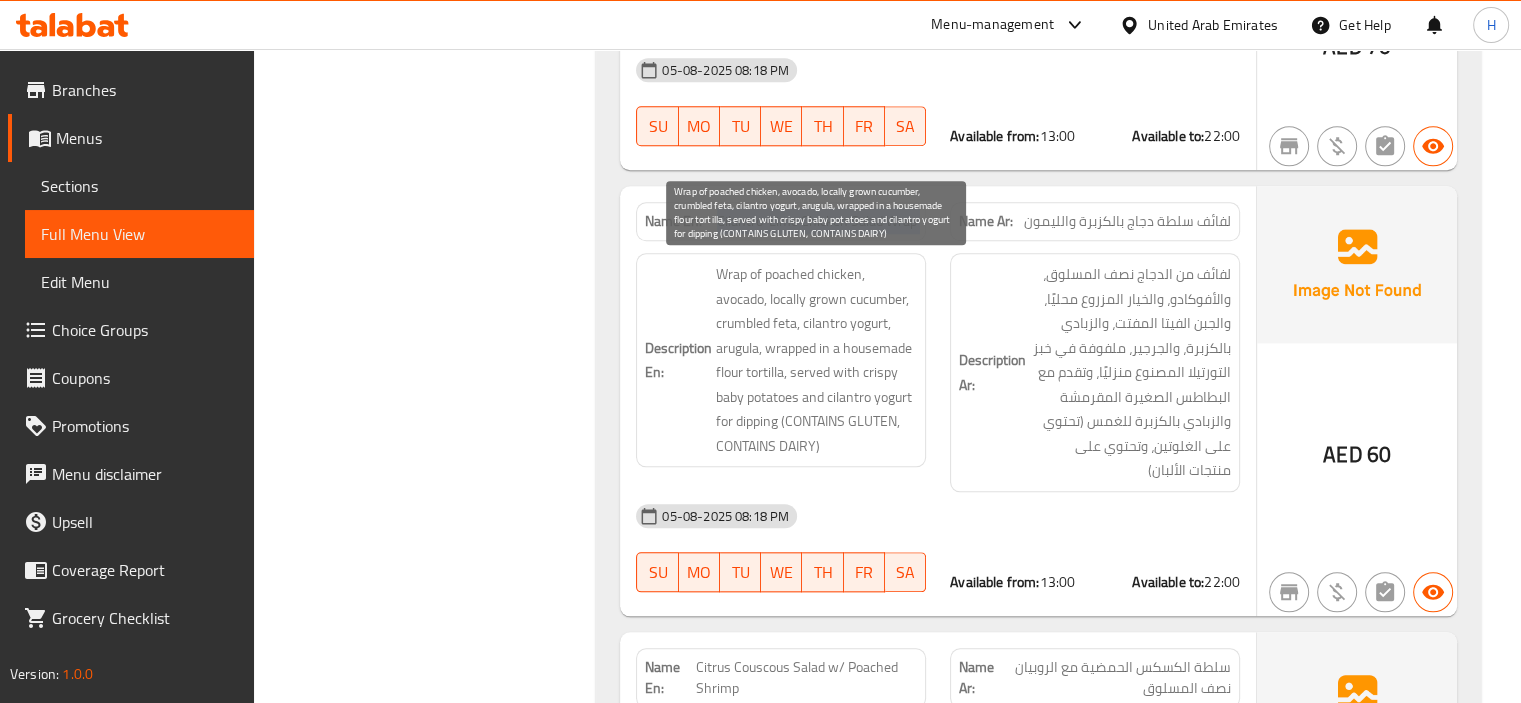 click on "Wrap of poached chicken, avocado, locally grown cucumber, crumbled feta, cilantro yogurt, arugula, wrapped in a housemade flour tortilla, served with crispy baby potatoes and cilantro yogurt for dipping (CONTAINS GLUTEN, CONTAINS DAIRY)" at bounding box center (816, 360) 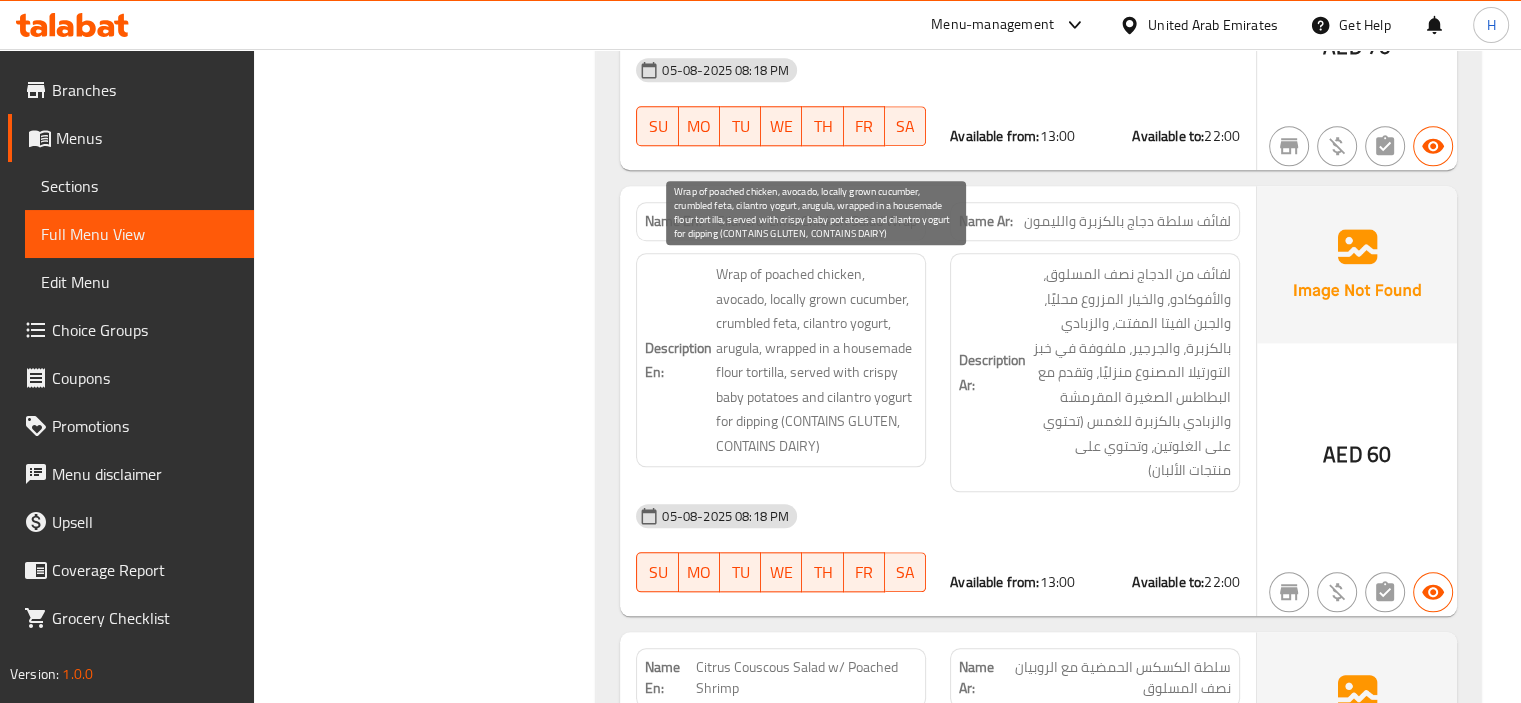 click on "Wrap of poached chicken, avocado, locally grown cucumber, crumbled feta, cilantro yogurt, arugula, wrapped in a housemade flour tortilla, served with crispy baby potatoes and cilantro yogurt for dipping (CONTAINS GLUTEN, CONTAINS DAIRY)" at bounding box center (816, 360) 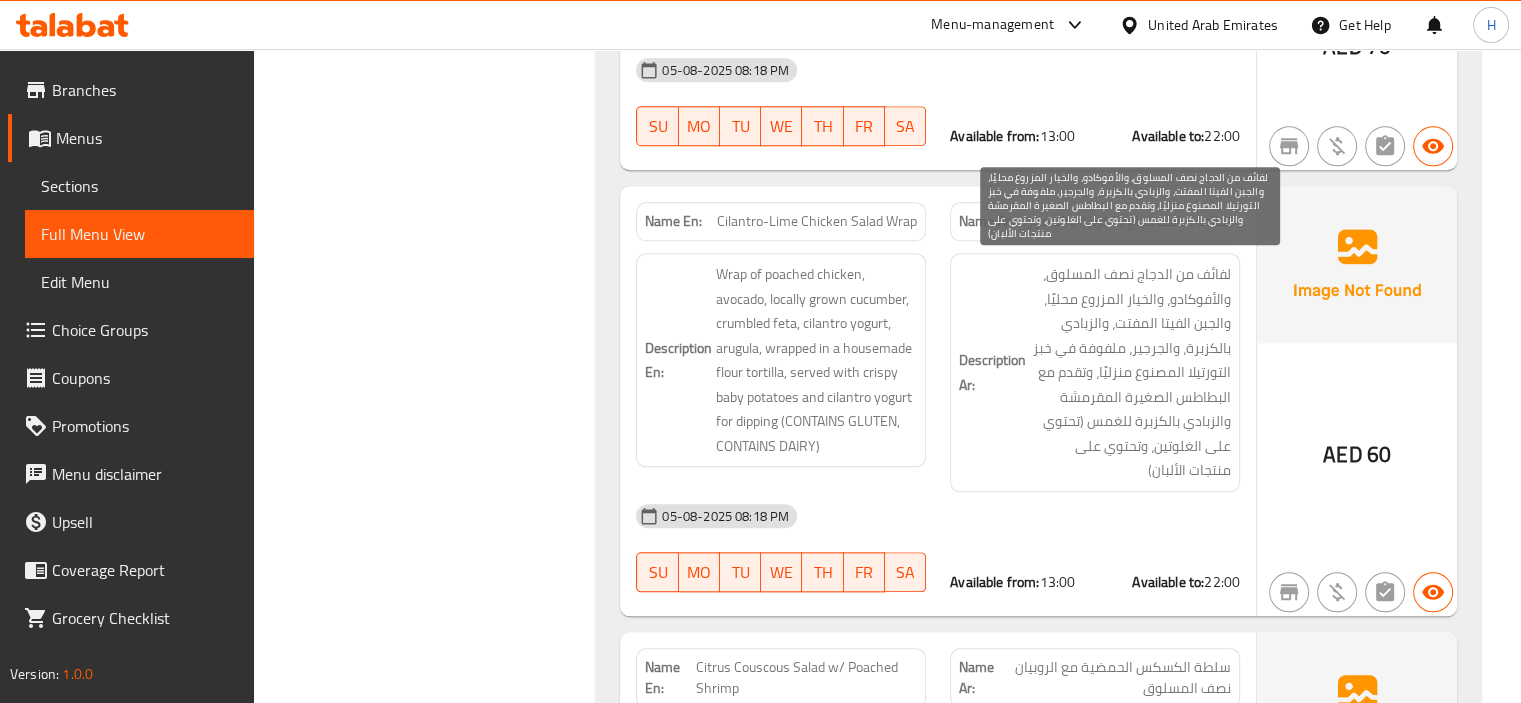 click on "لفائف من الدجاج نصف المسلوق، والأفوكادو، والخيار المزروع محليًا، والجبن الفيتا المفتت، والزبادي بالكزبرة، والجرجير، ملفوفة في خبز التورتيلا المصنوع منزليًا، وتقدم مع البطاطس الصغيرة المقرمشة والزبادي بالكزبرة للغمس (تحتوي على الغلوتين، وتحتوي على منتجات الألبان)" at bounding box center [1130, 372] 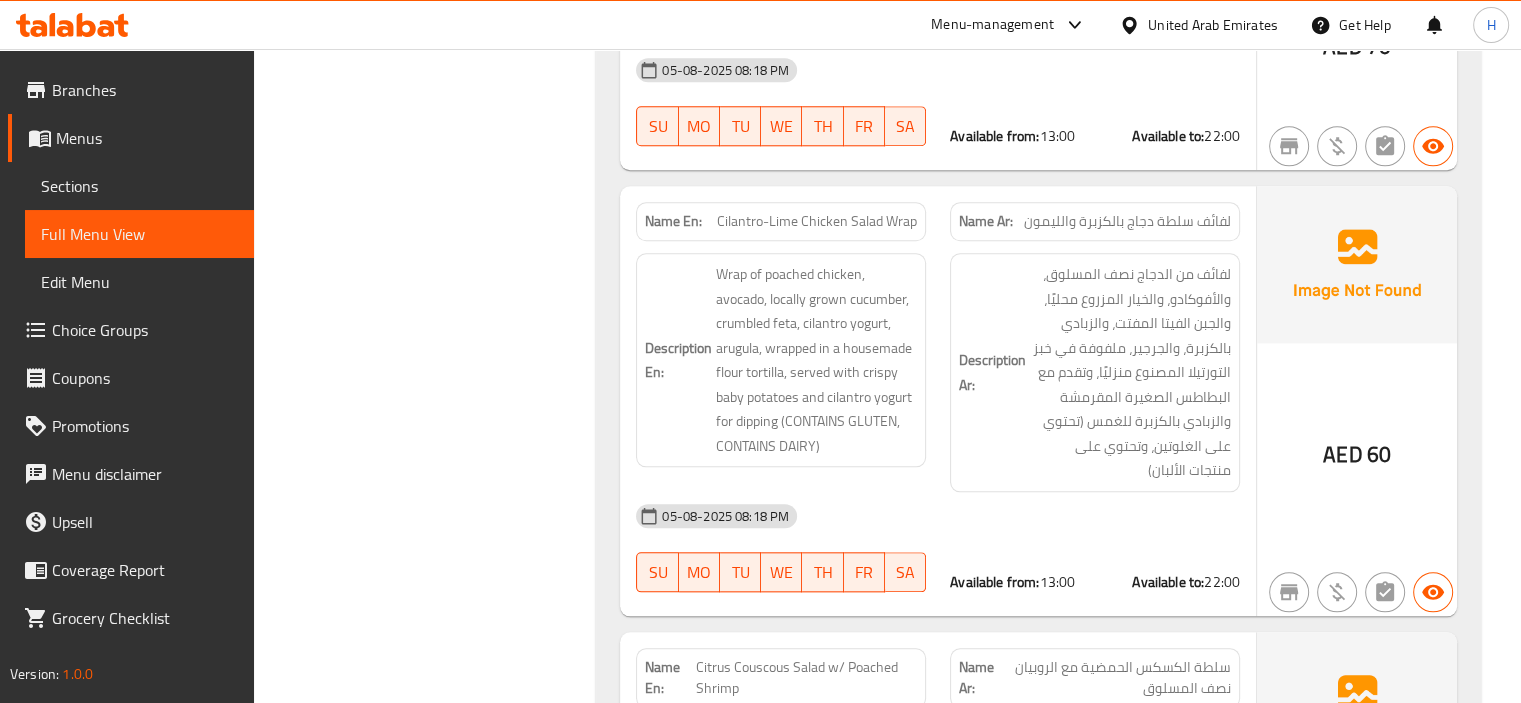 click on "Cilantro-Lime Chicken Salad Wrap" at bounding box center (817, 221) 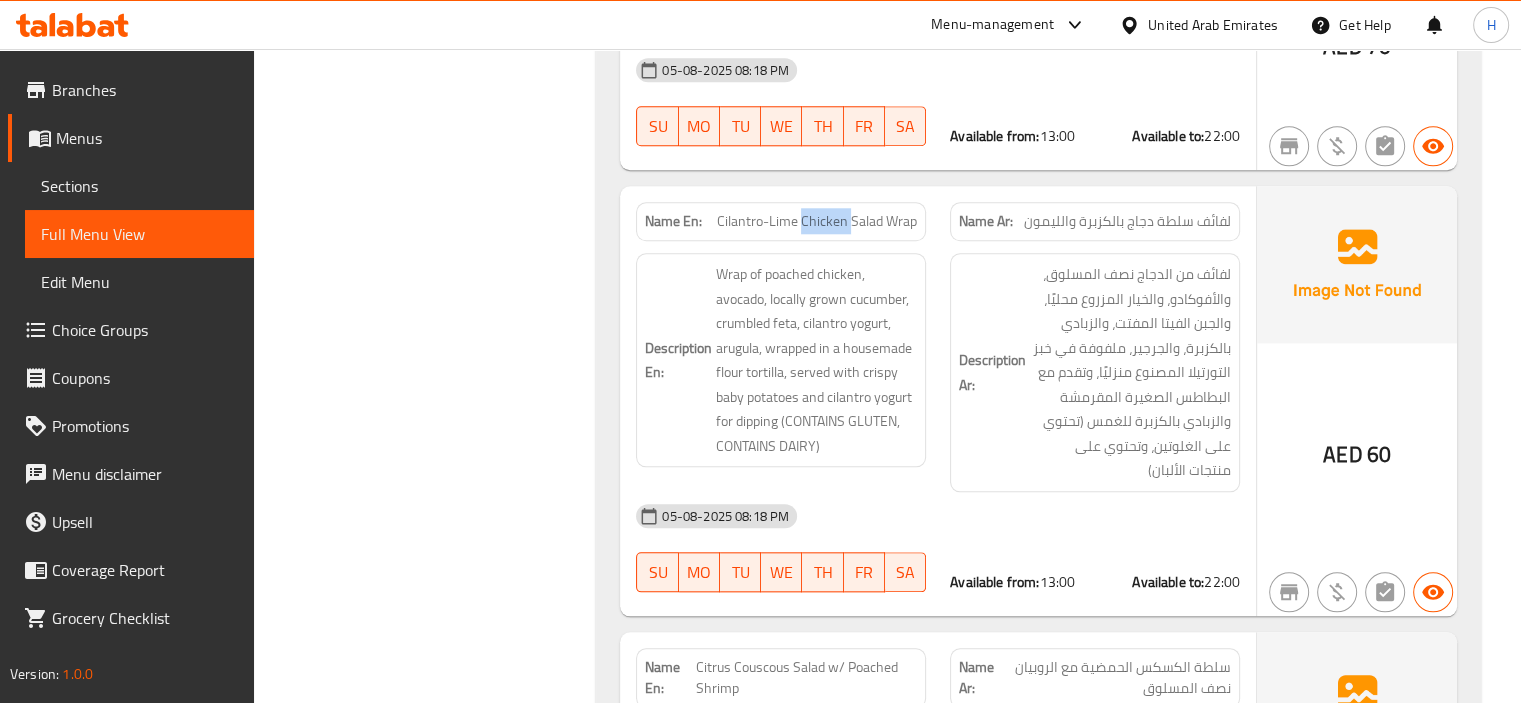 click on "Cilantro-Lime Chicken Salad Wrap" at bounding box center [817, 221] 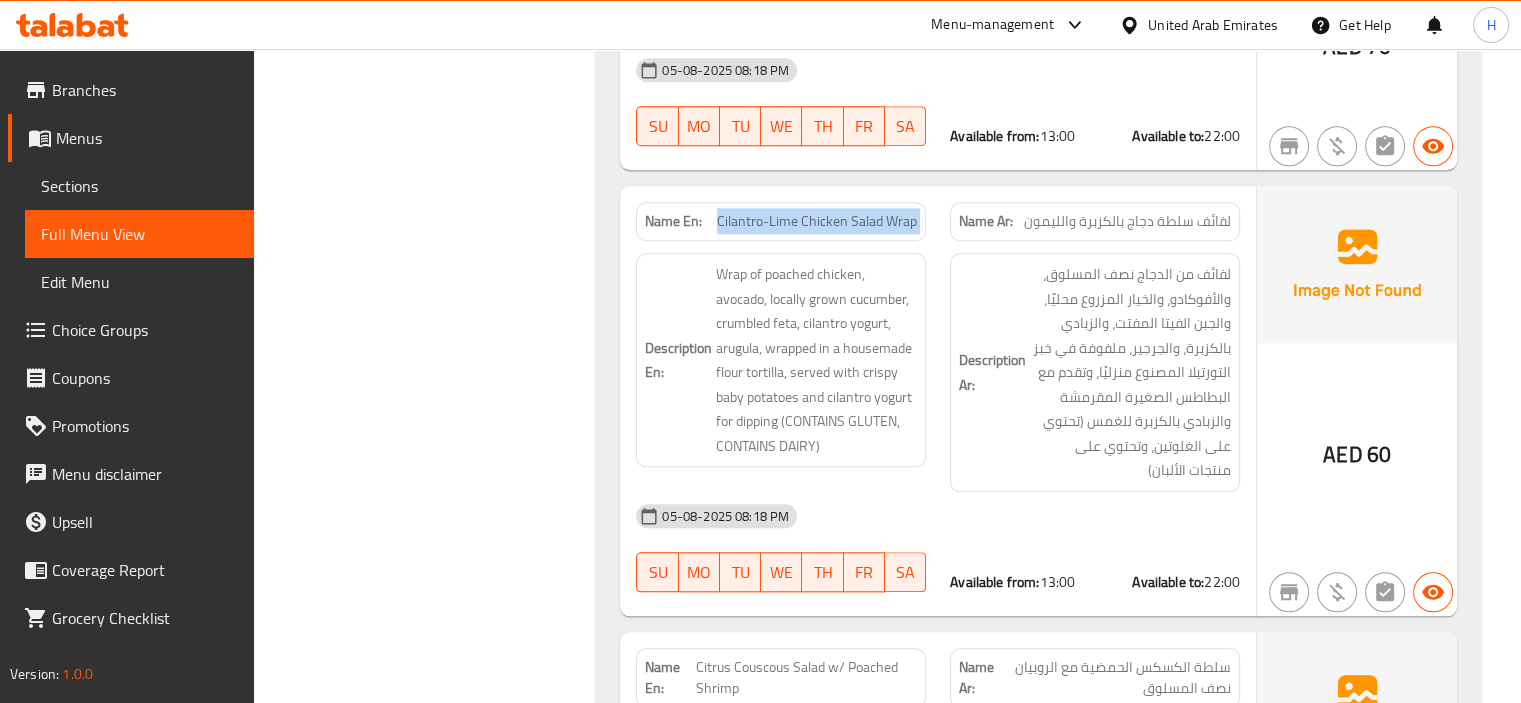 drag, startPoint x: 835, startPoint y: 215, endPoint x: 840, endPoint y: 240, distance: 25.495098 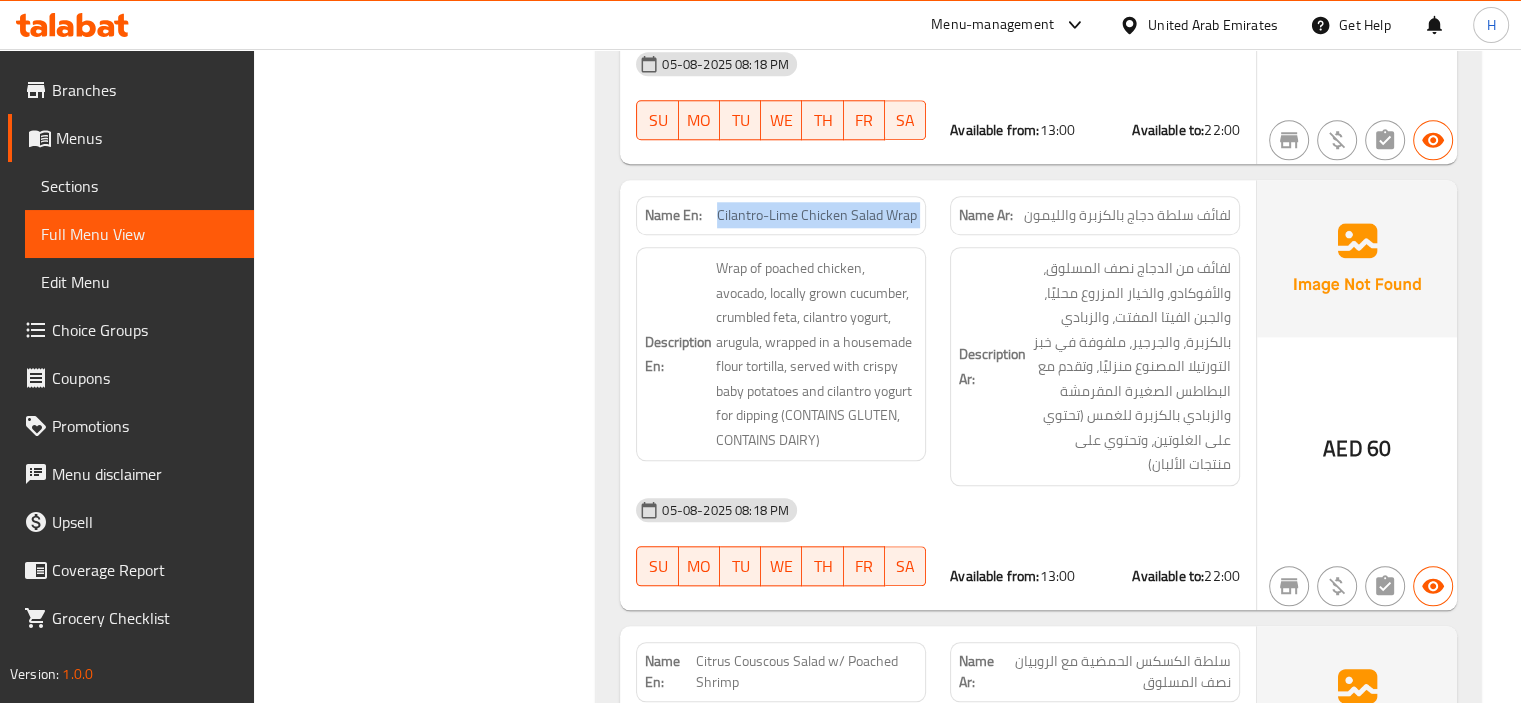 scroll, scrollTop: 2394, scrollLeft: 0, axis: vertical 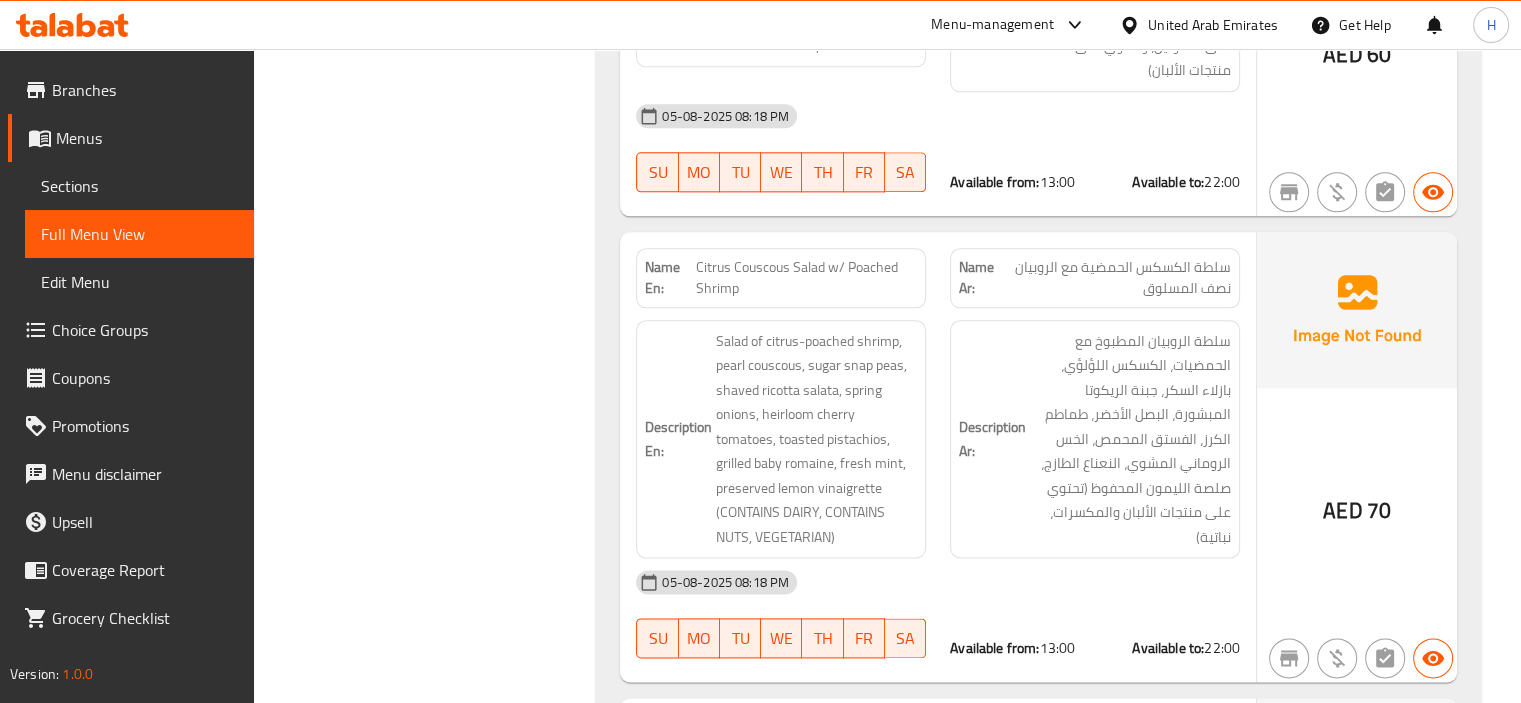 click on "Citrus Couscous Salad w/ Poached Shrimp" at bounding box center [806, 278] 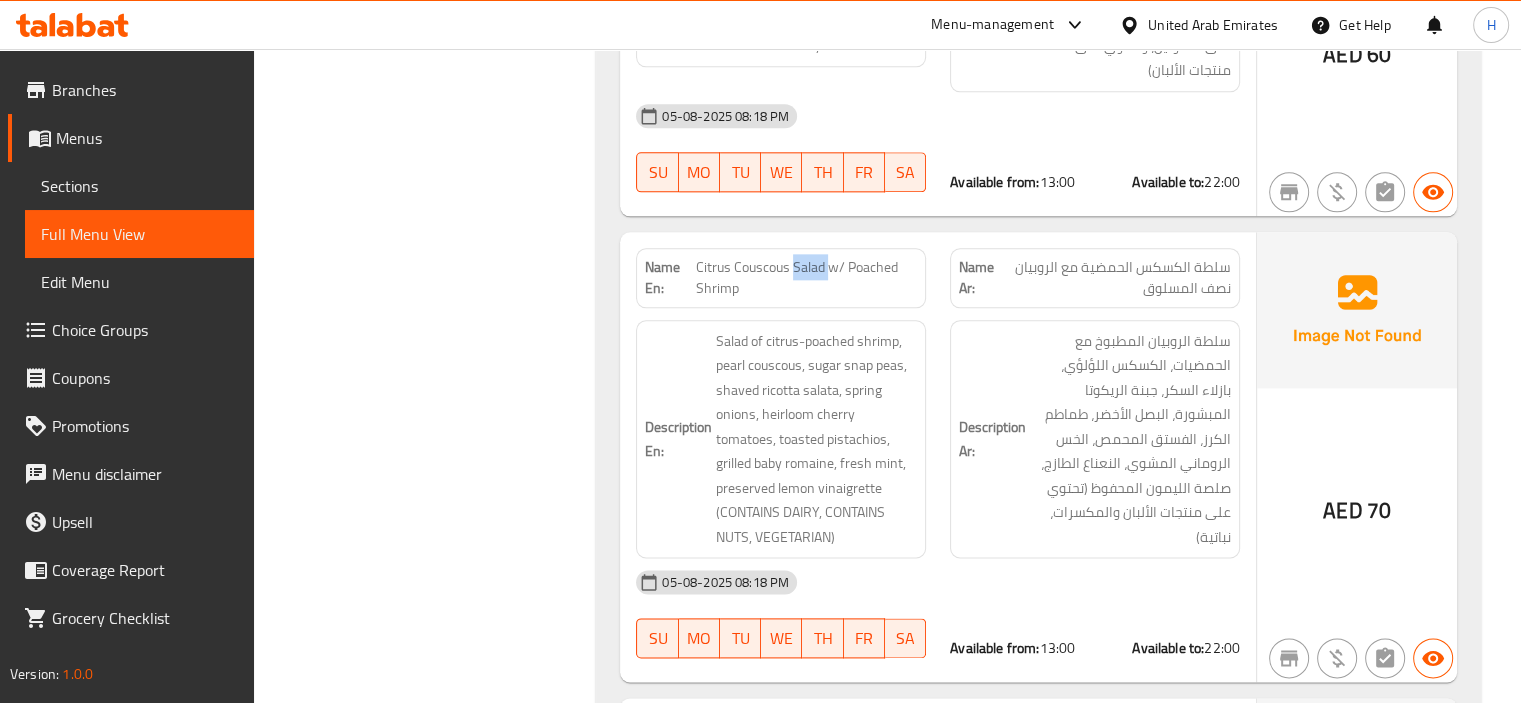 click on "Citrus Couscous Salad w/ Poached Shrimp" at bounding box center (806, 278) 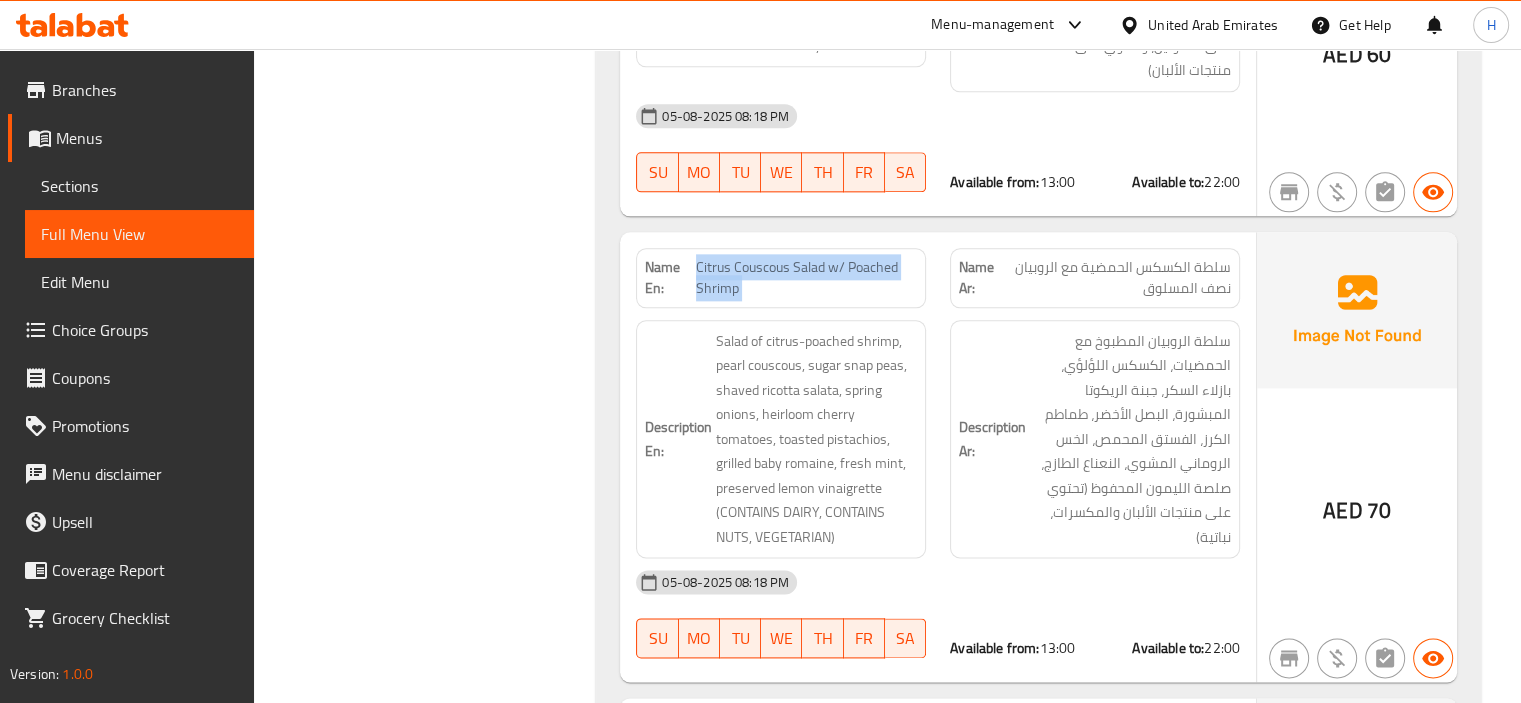 click on "Citrus Couscous Salad w/ Poached Shrimp" at bounding box center [806, 278] 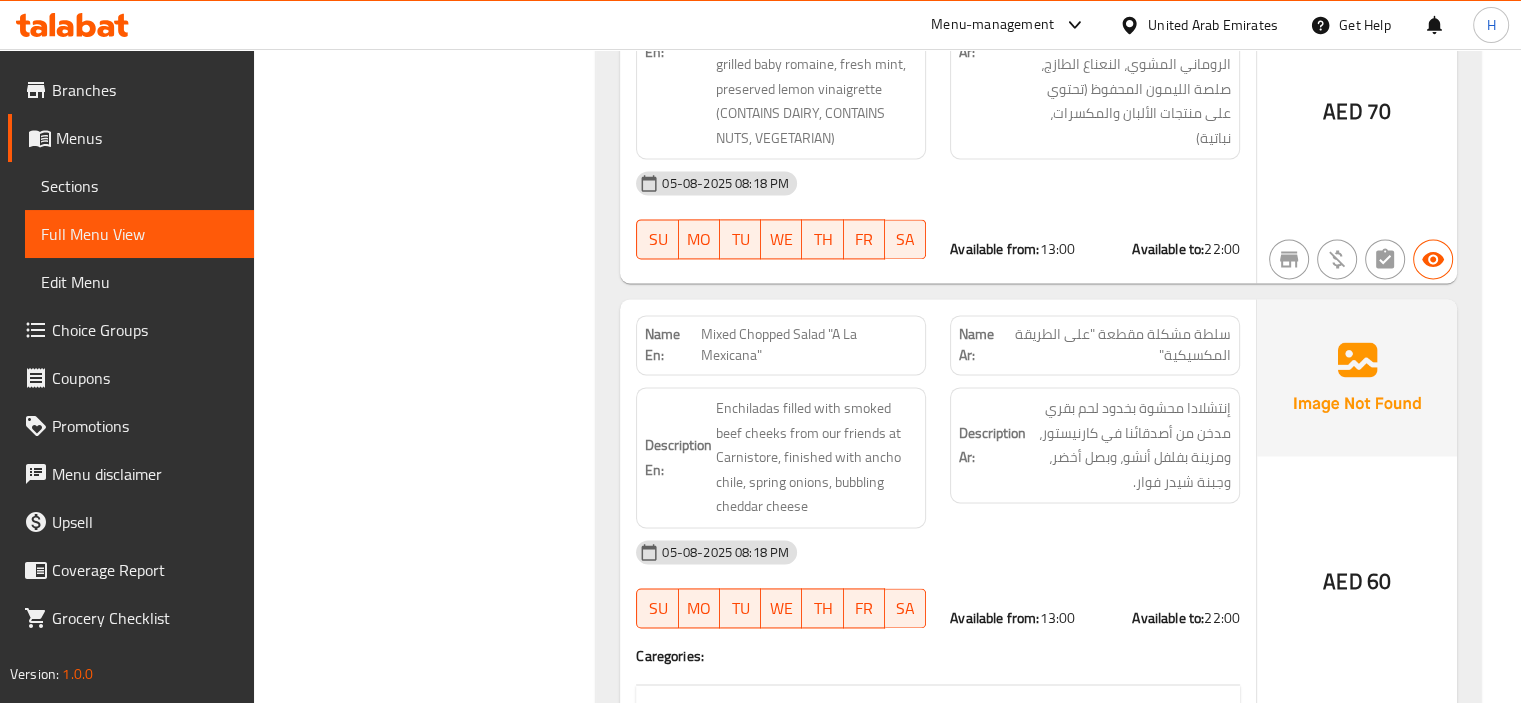 scroll, scrollTop: 2794, scrollLeft: 0, axis: vertical 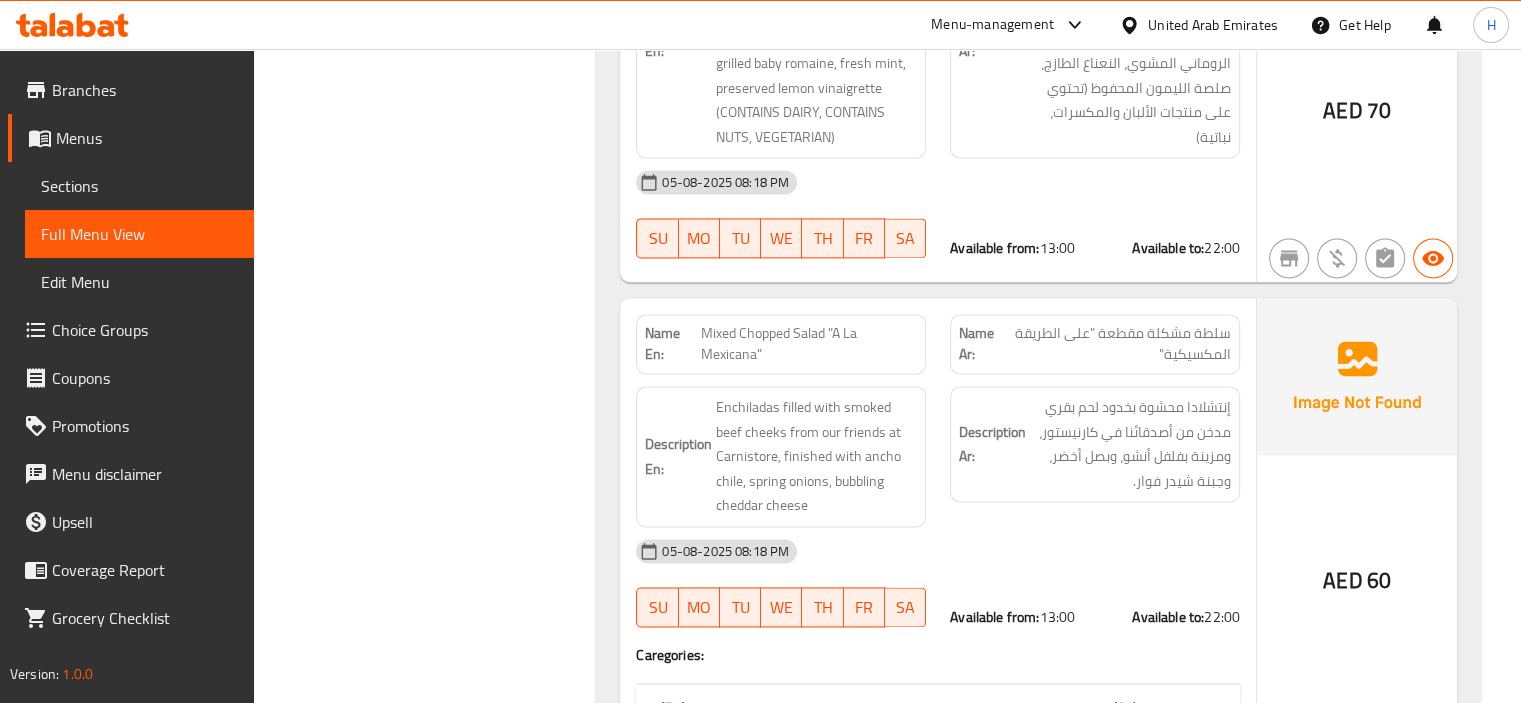 click on "Mixed Chopped Salad "A La Mexicana"" at bounding box center [809, 344] 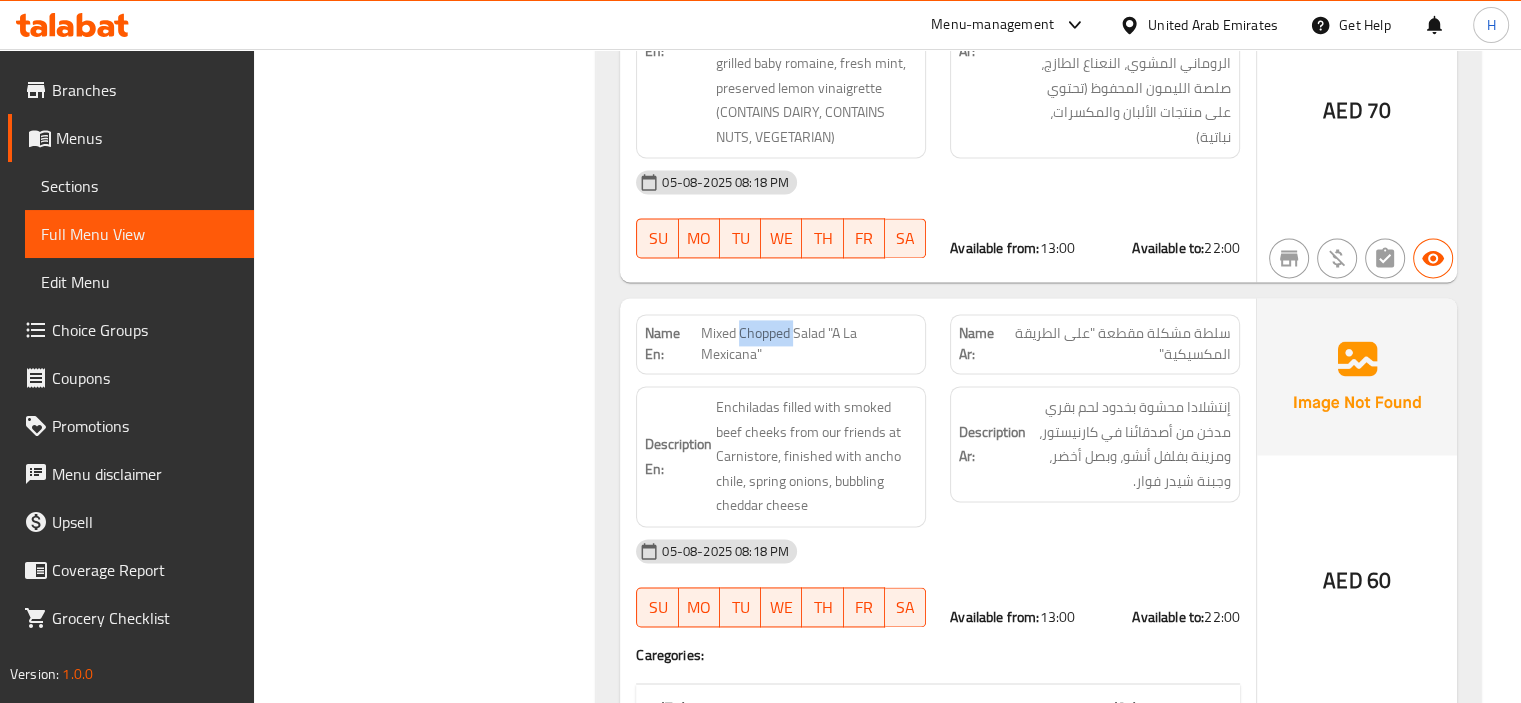 click on "Mixed Chopped Salad "A La Mexicana"" at bounding box center (809, 344) 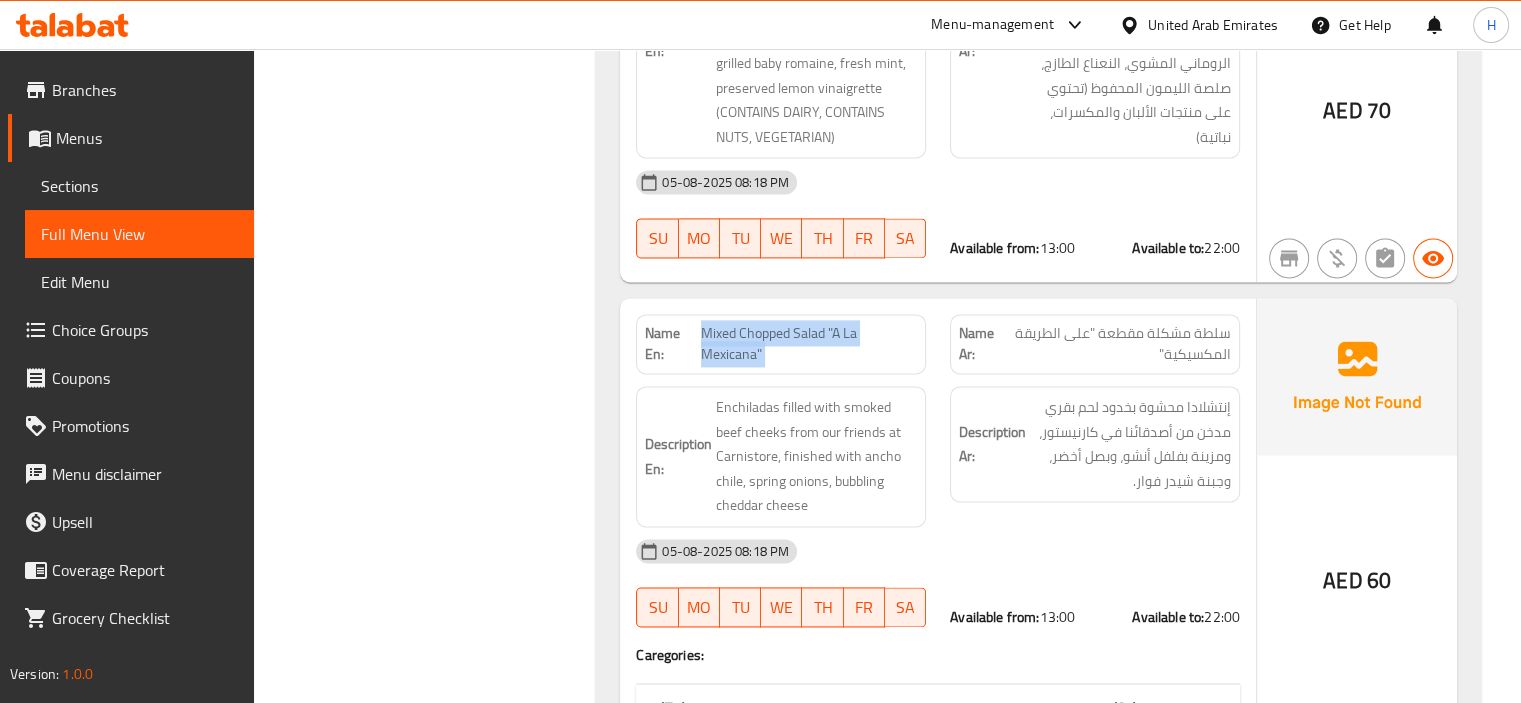 click on "Mixed Chopped Salad "A La Mexicana"" at bounding box center [809, 344] 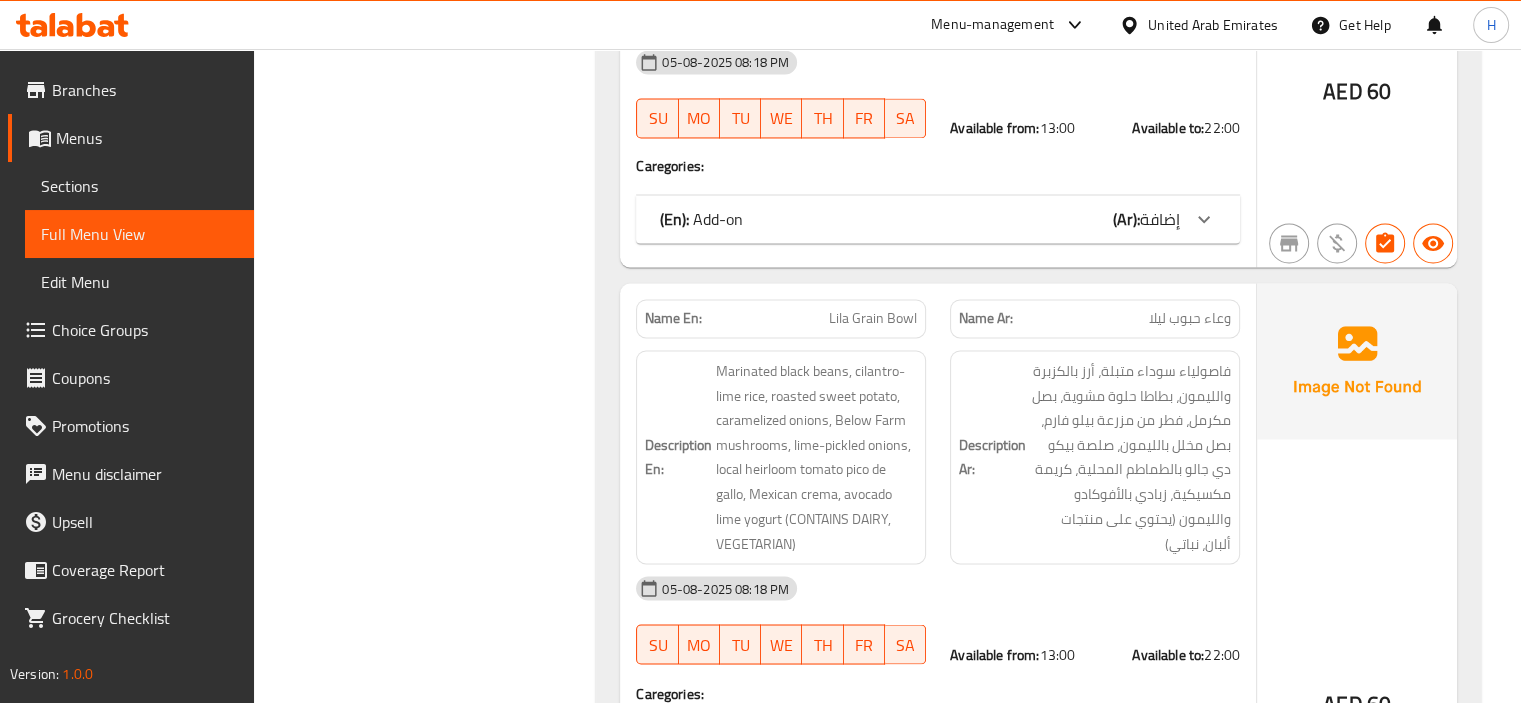 scroll, scrollTop: 3294, scrollLeft: 0, axis: vertical 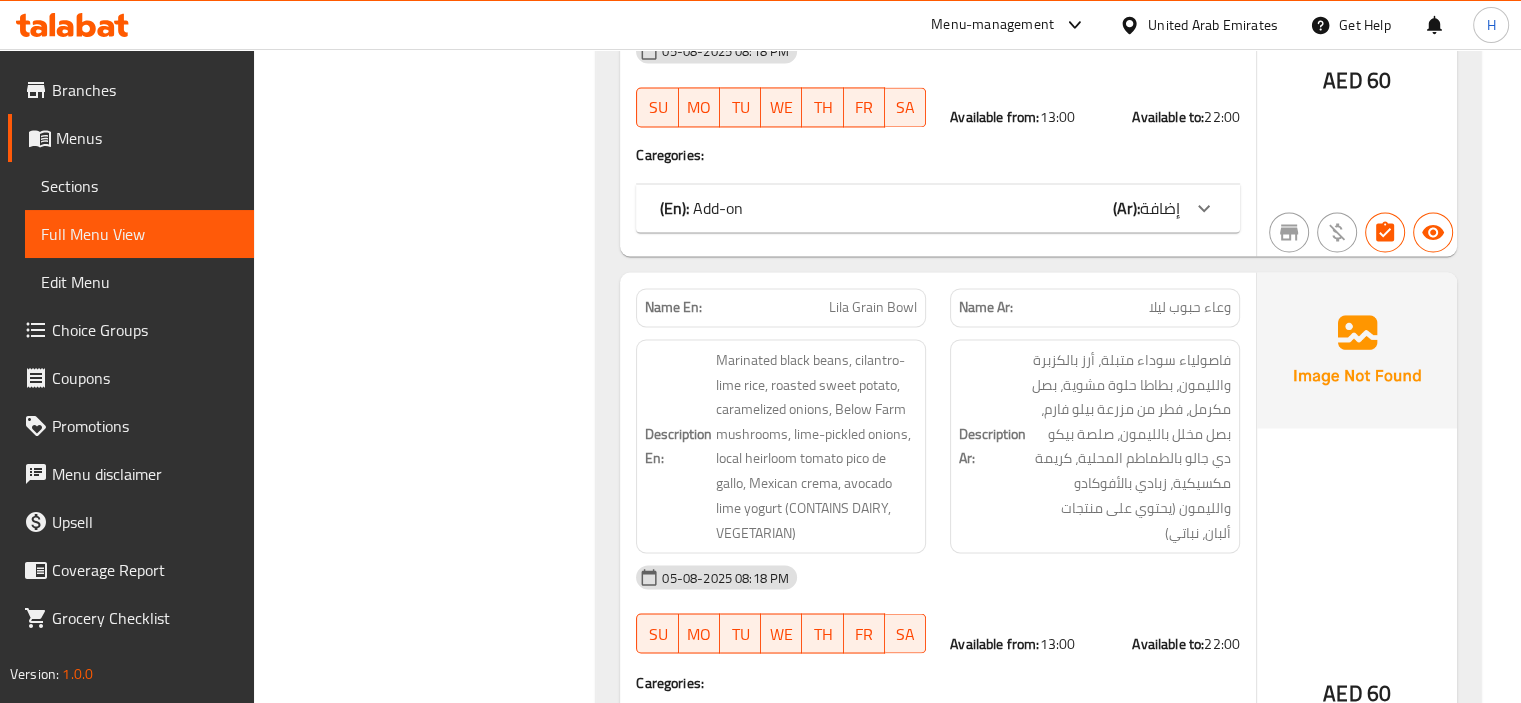 click on "Name En: Lila Grain Bowl" at bounding box center [781, 307] 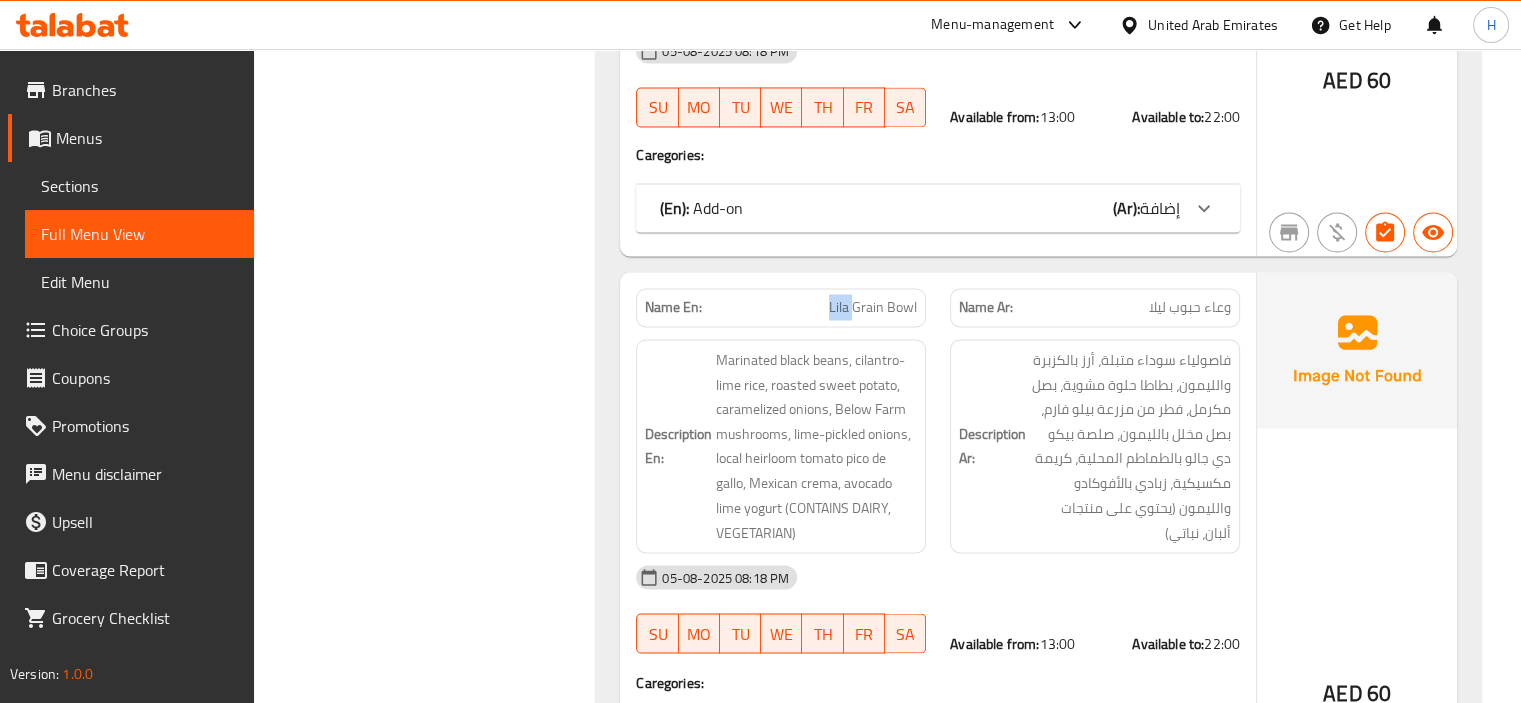 click on "Name En: Lila Grain Bowl" at bounding box center (781, 307) 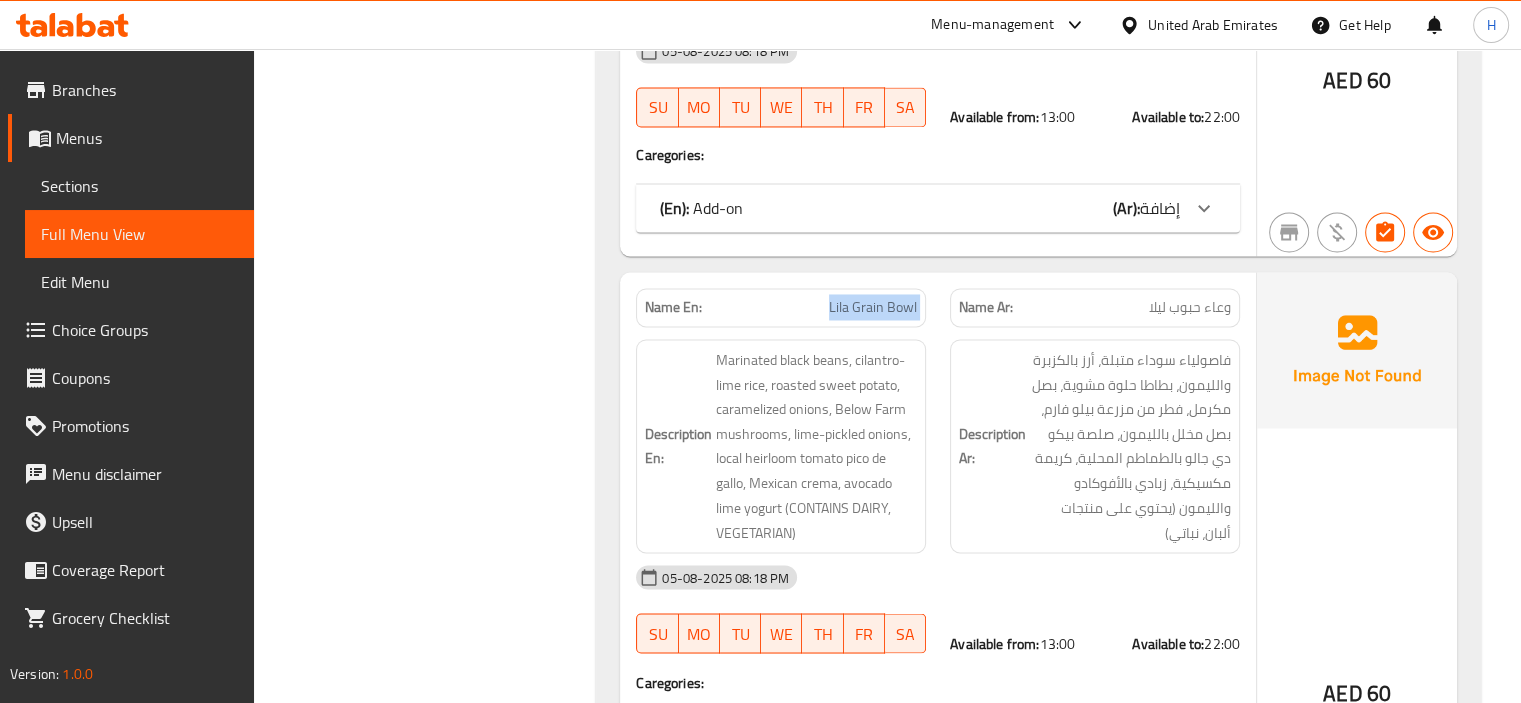click on "Name En: Lila Grain Bowl" at bounding box center (781, 307) 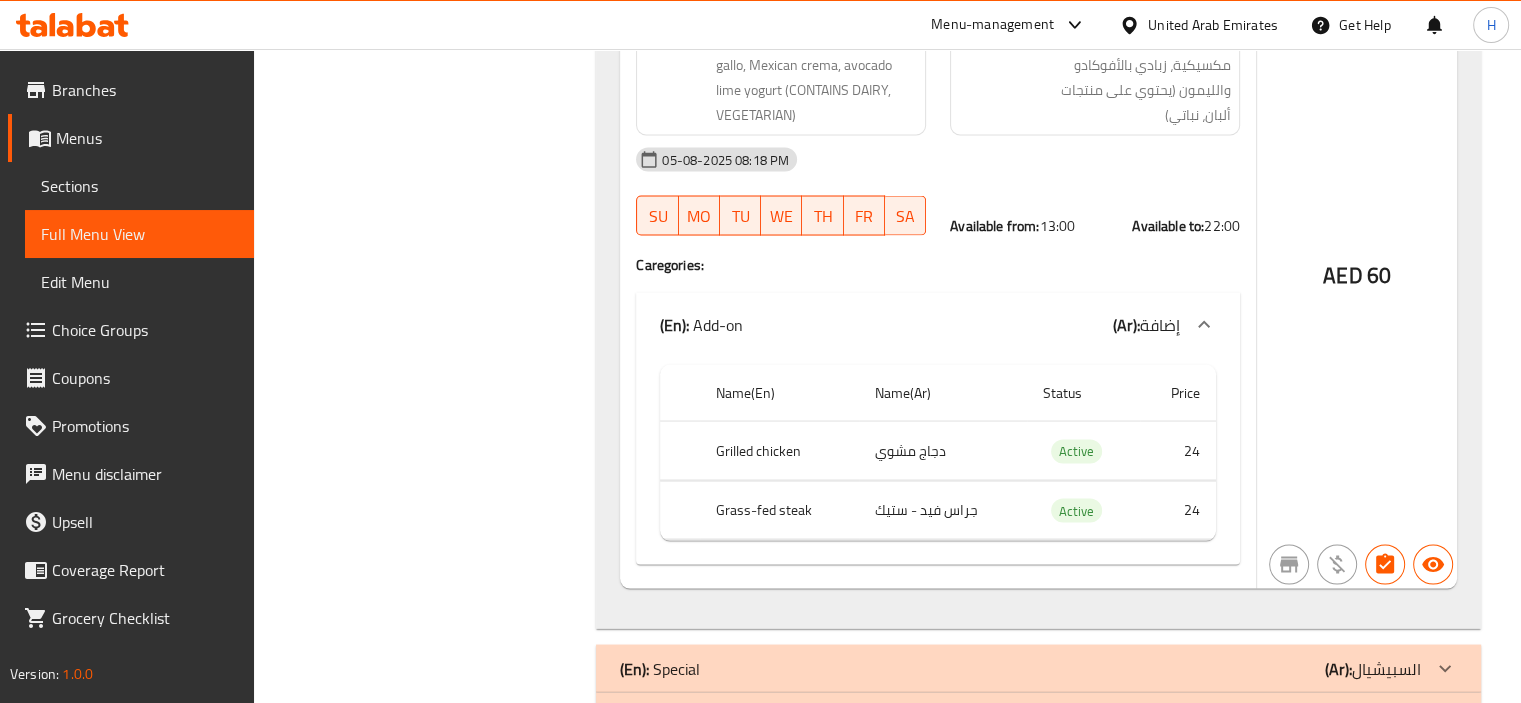 scroll, scrollTop: 3794, scrollLeft: 0, axis: vertical 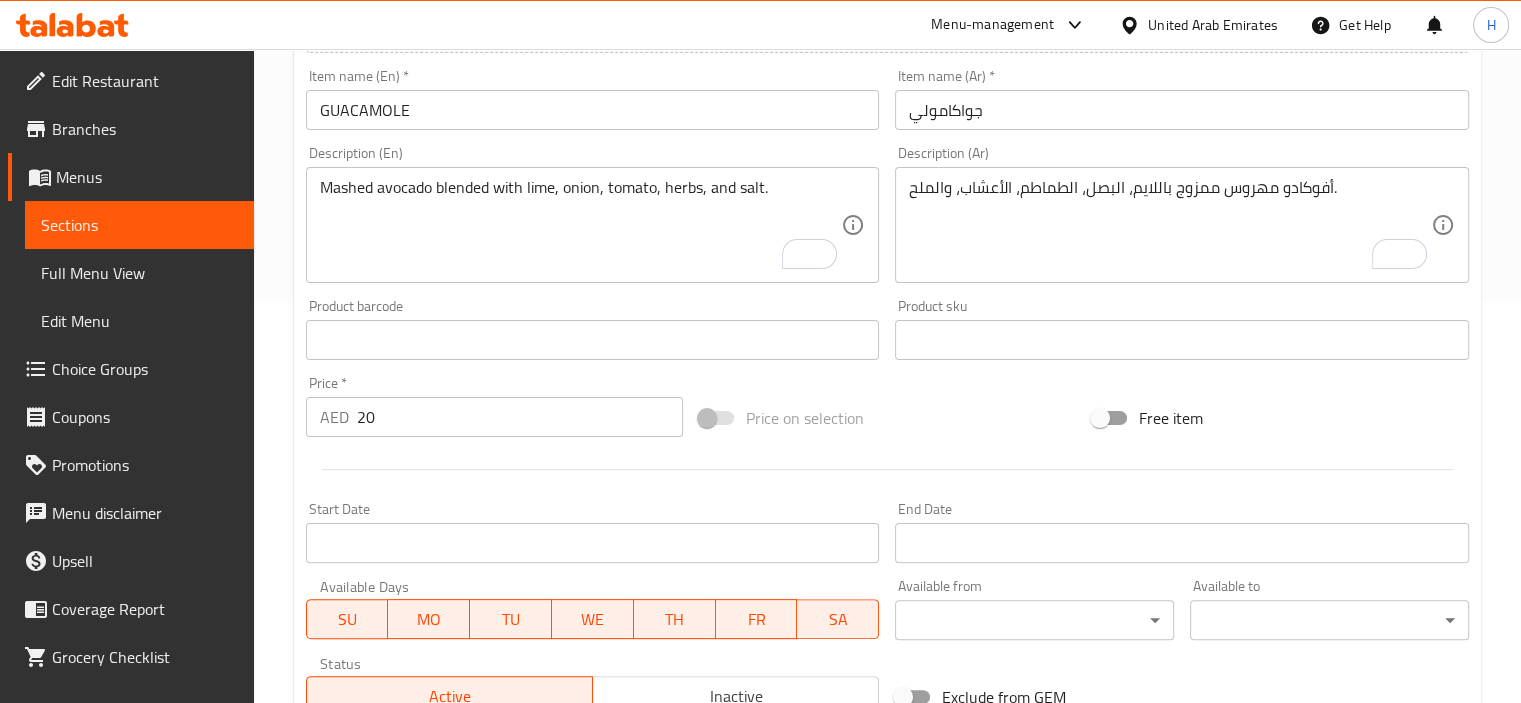 click at bounding box center (887, 469) 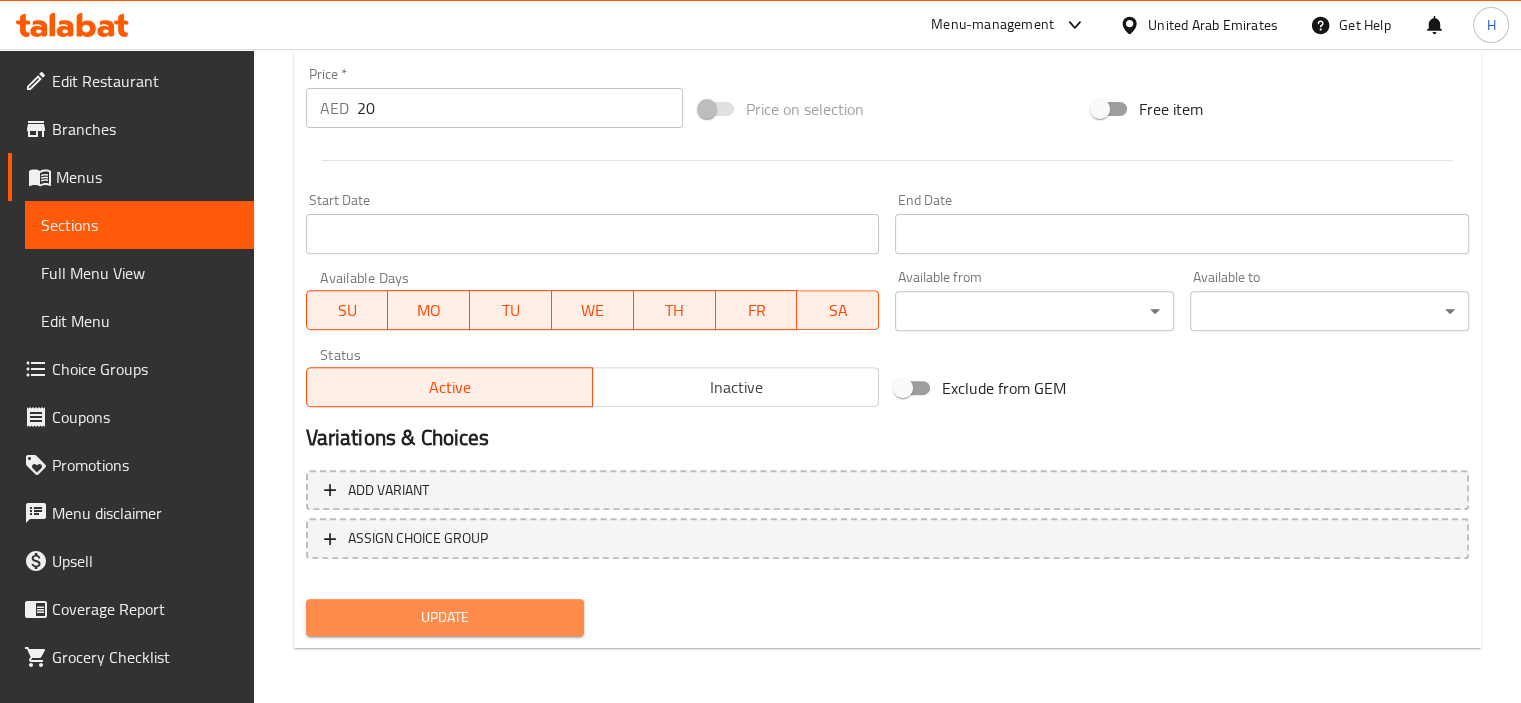 drag, startPoint x: 536, startPoint y: 614, endPoint x: 560, endPoint y: 581, distance: 40.804413 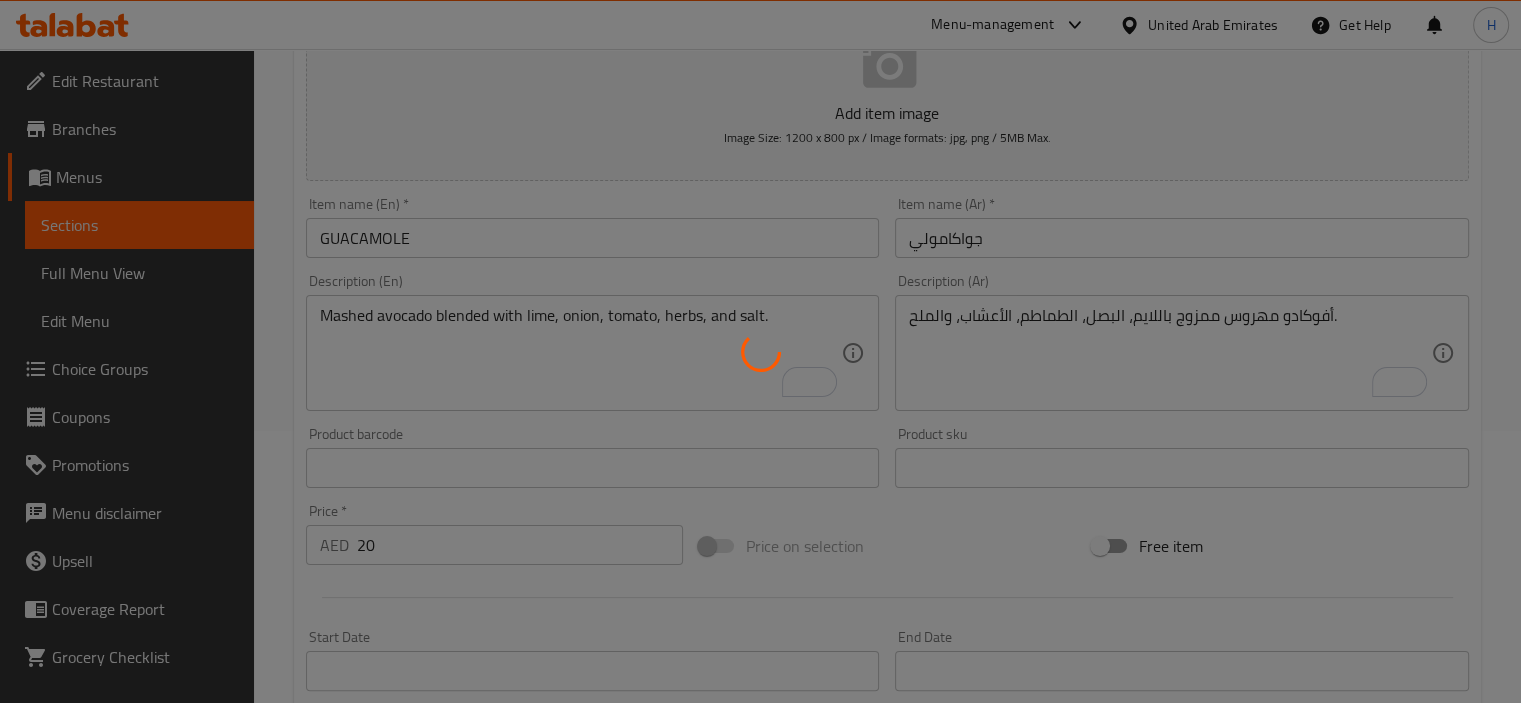 scroll, scrollTop: 109, scrollLeft: 0, axis: vertical 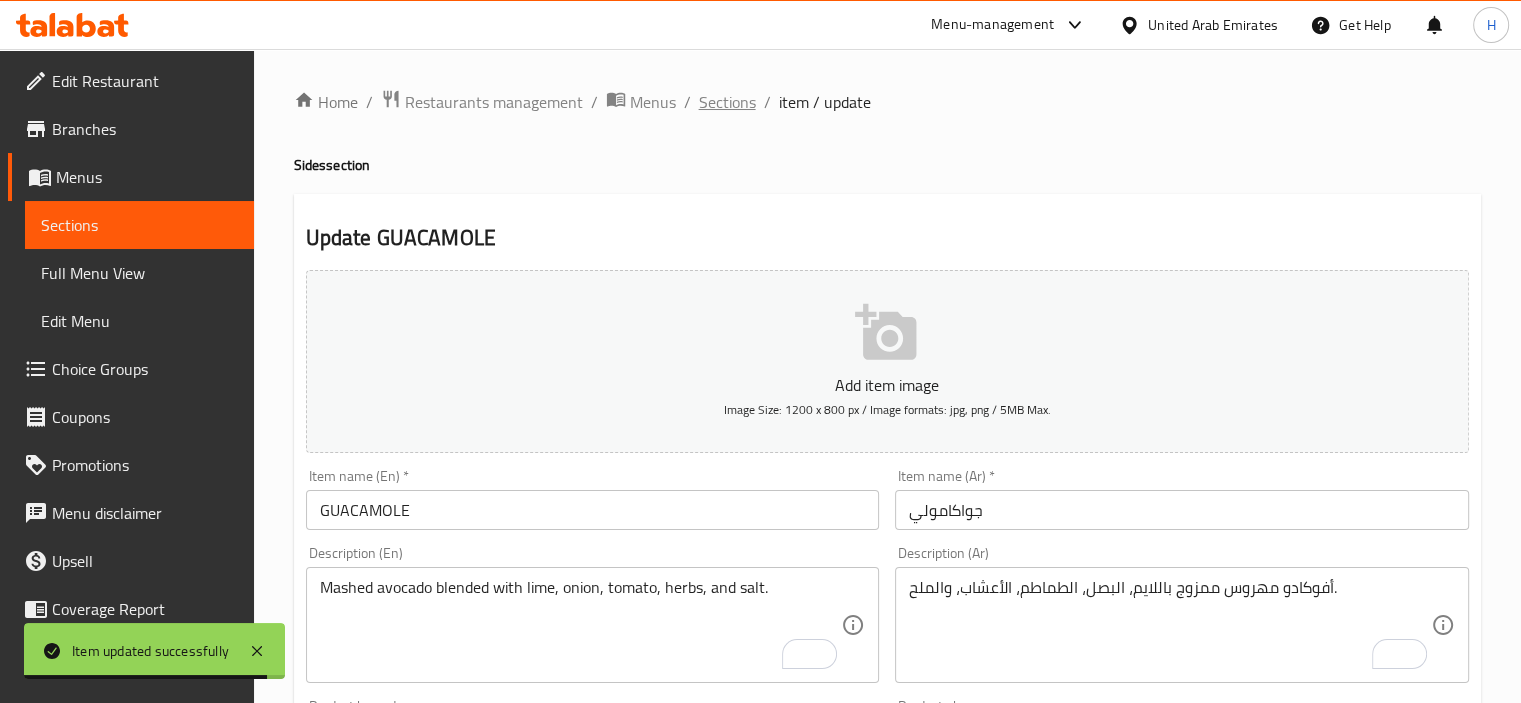 click on "Sections" at bounding box center [727, 102] 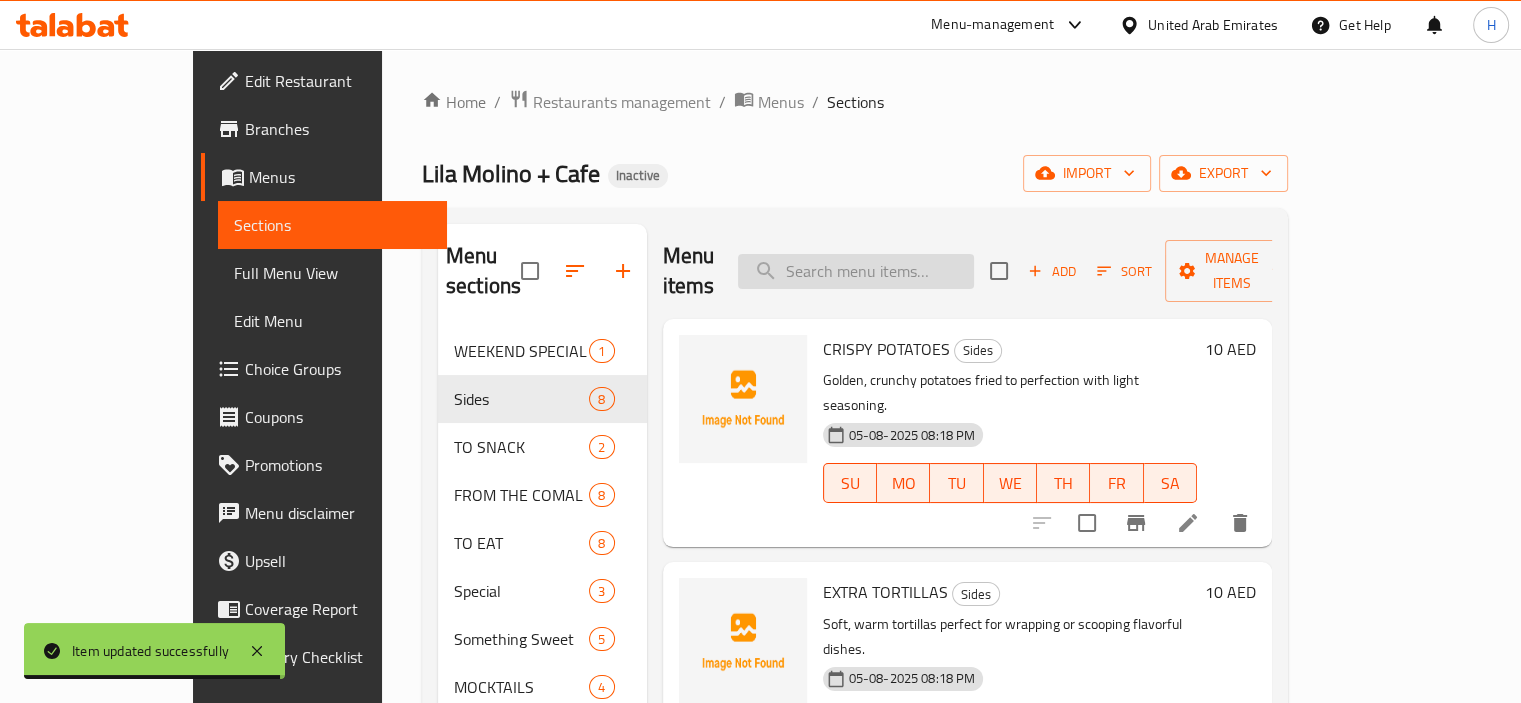 click at bounding box center (856, 271) 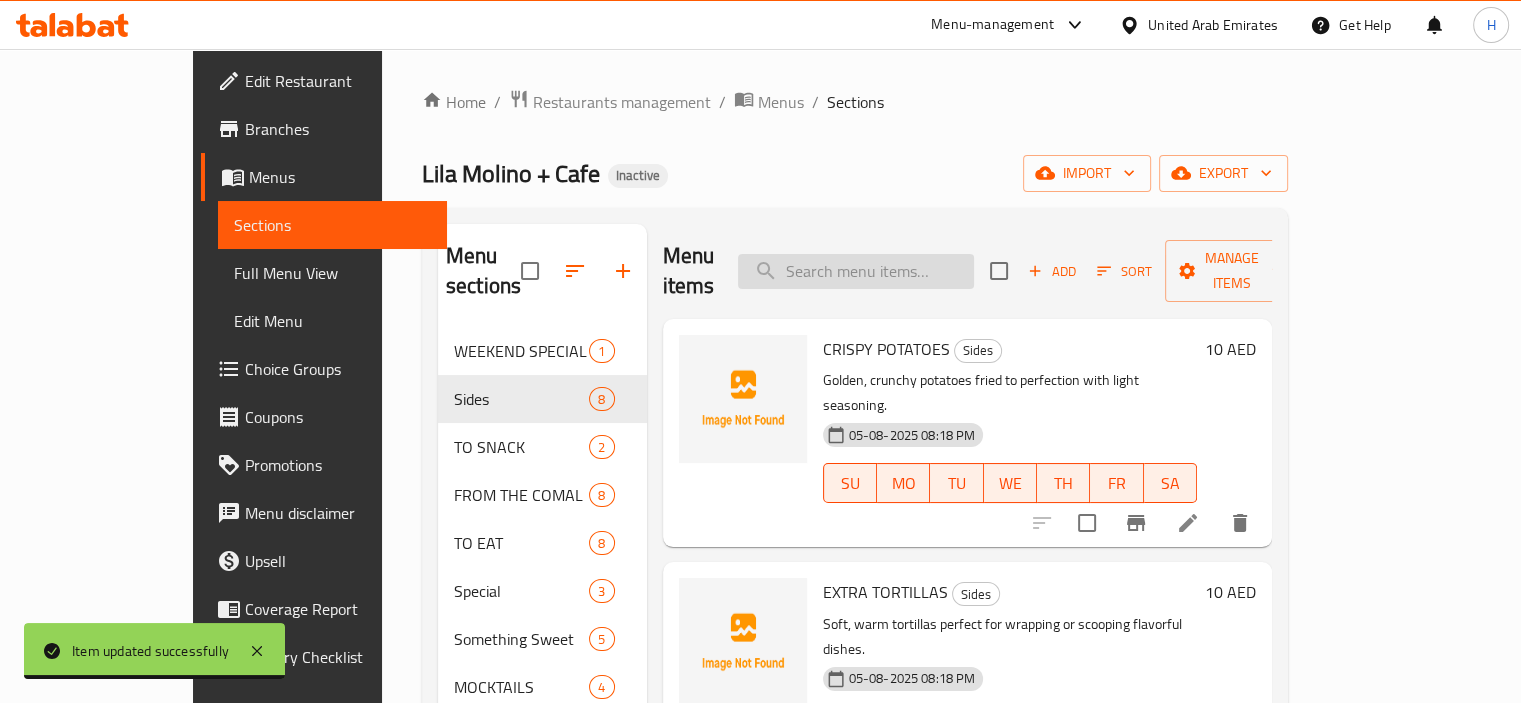 type on "QUESO FUNDIDO" 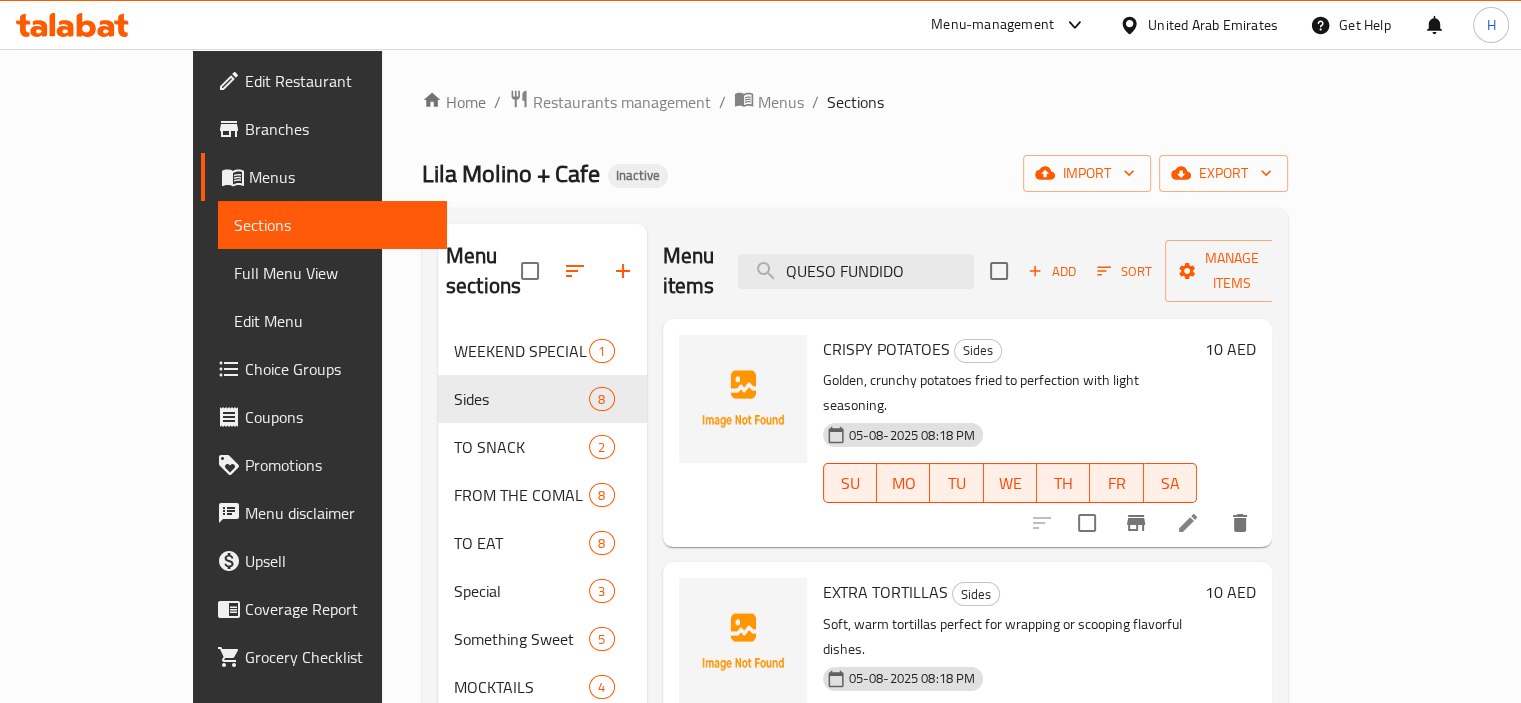 scroll, scrollTop: 300, scrollLeft: 0, axis: vertical 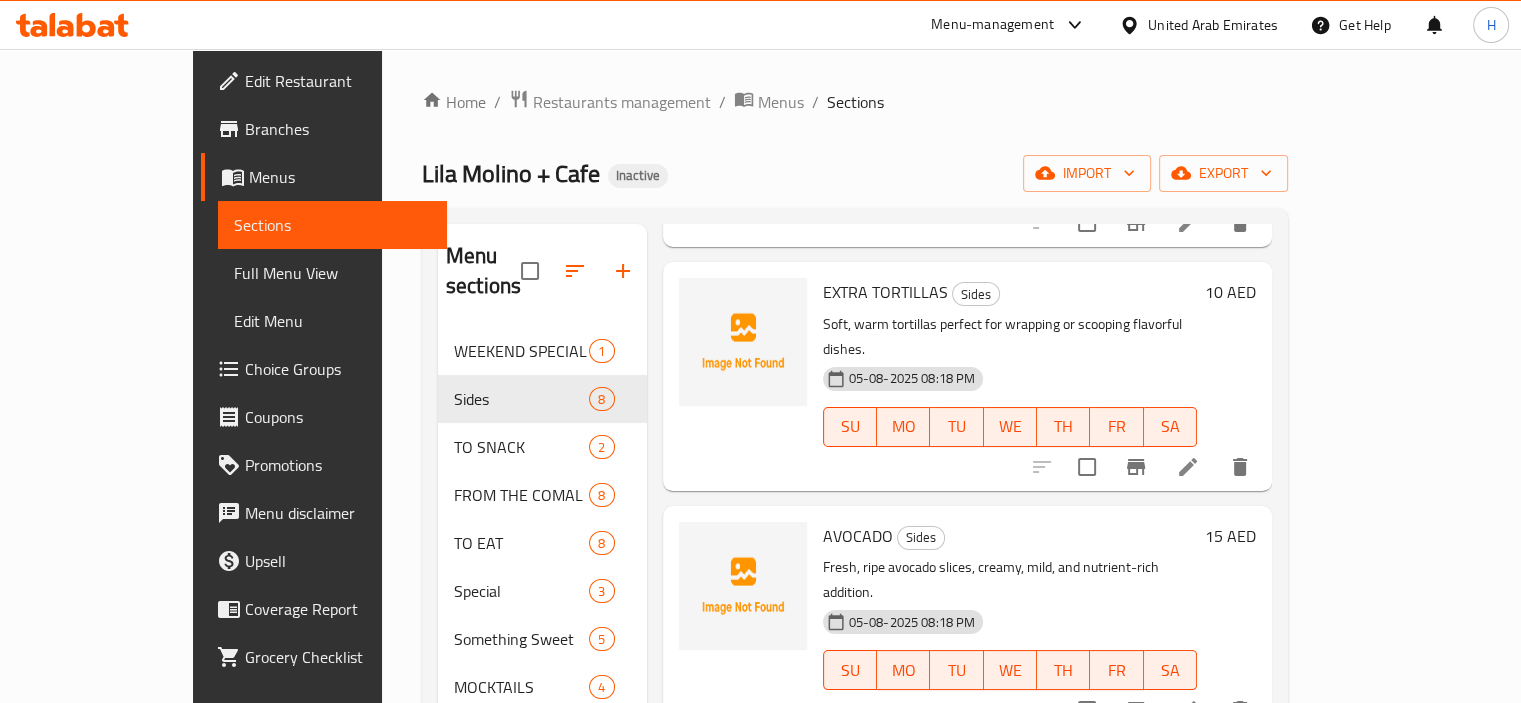 paste on "QUESO FUNDIDO" 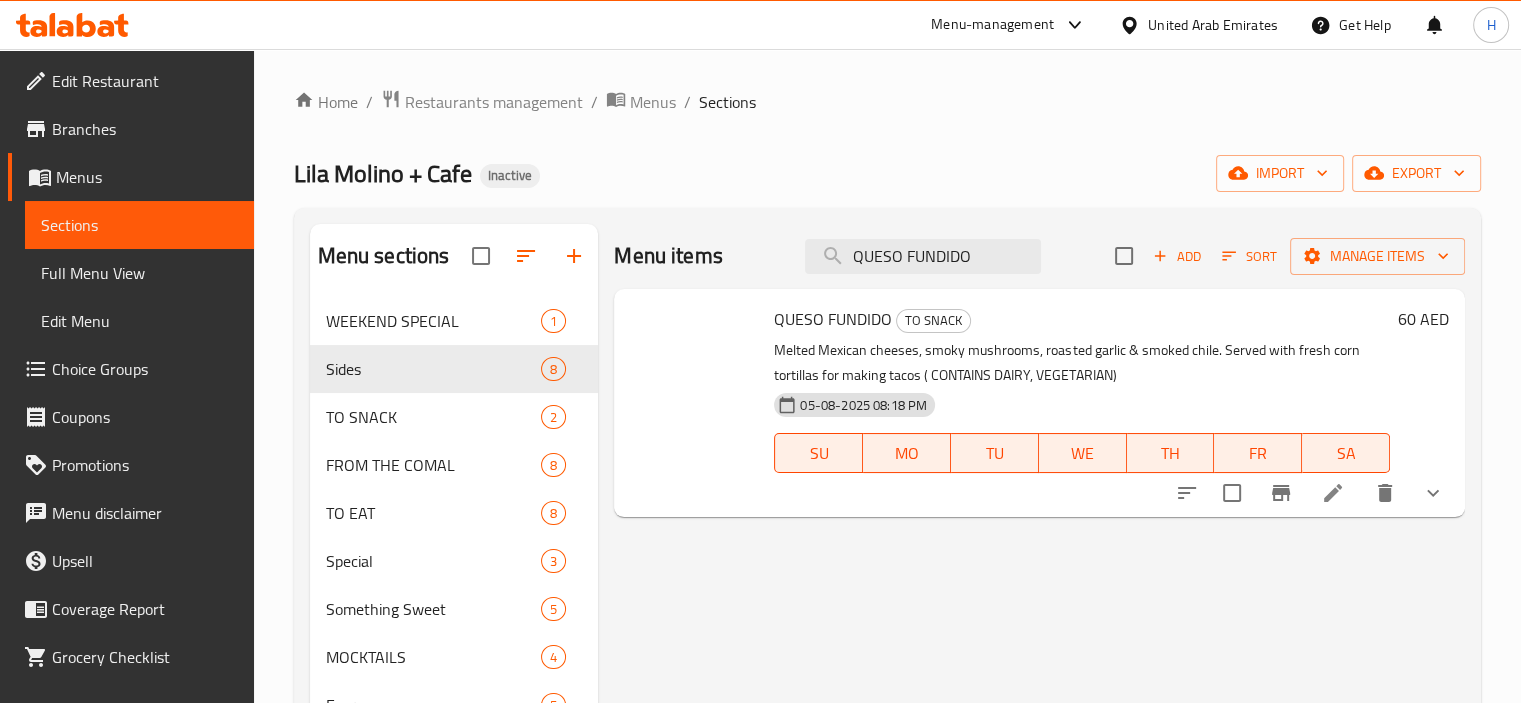 scroll, scrollTop: 0, scrollLeft: 0, axis: both 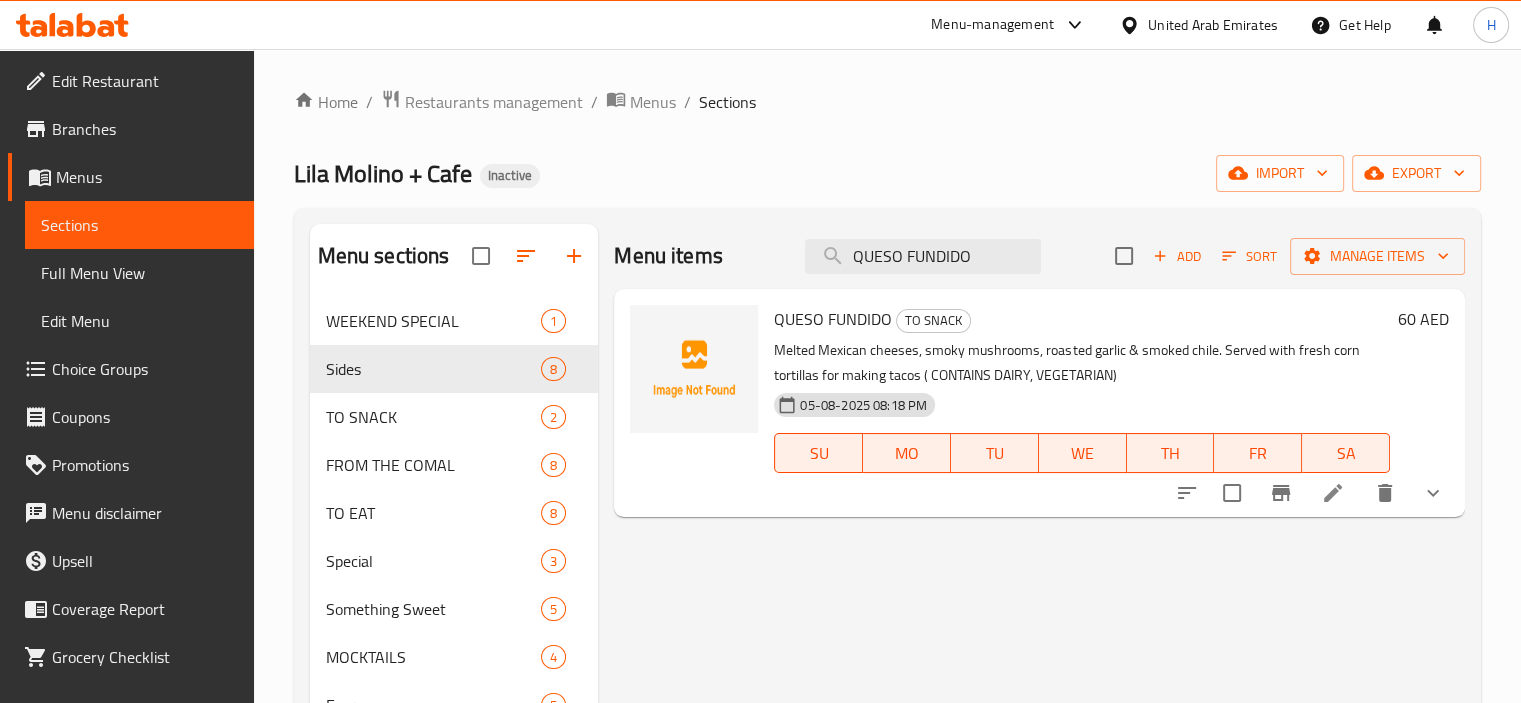 type on "QUESO FUNDIDO" 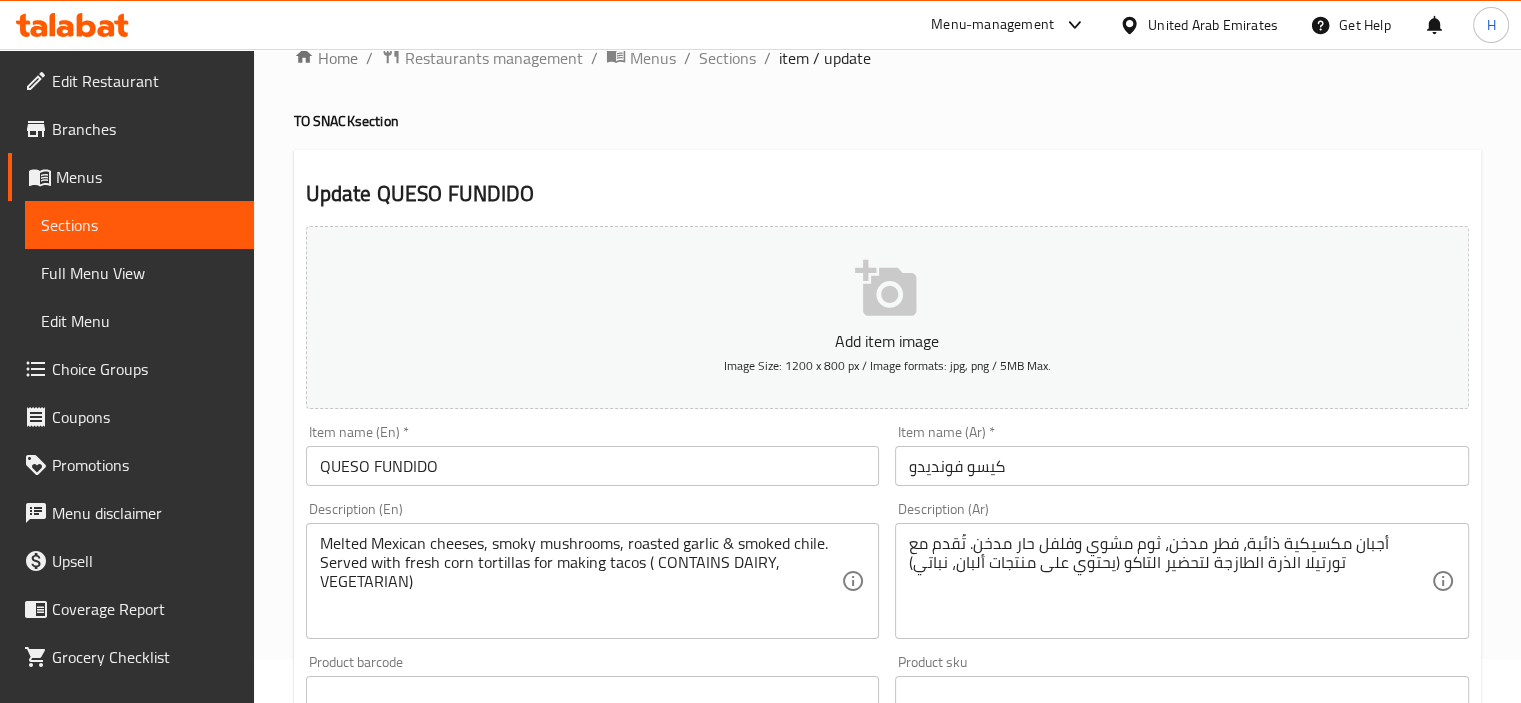 scroll, scrollTop: 0, scrollLeft: 0, axis: both 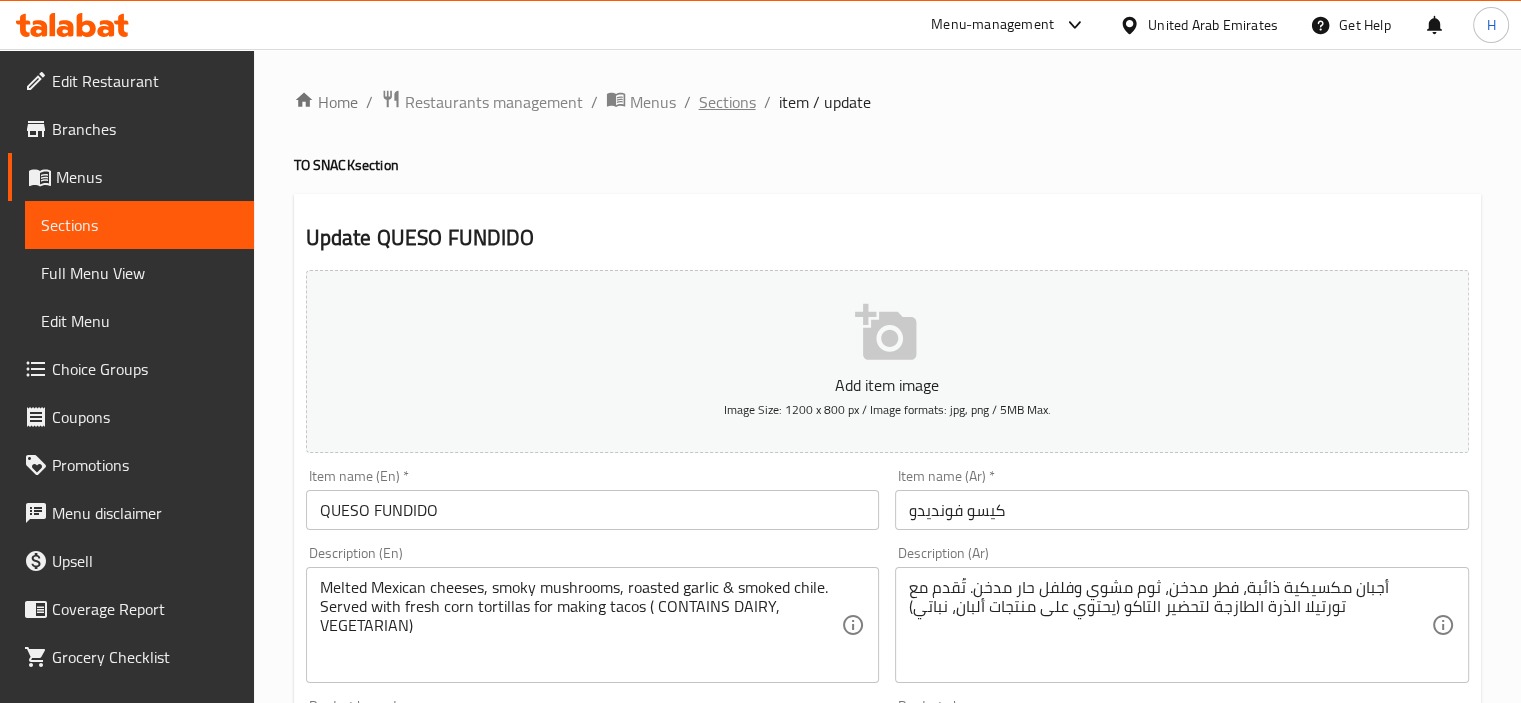 click on "Sections" at bounding box center (727, 102) 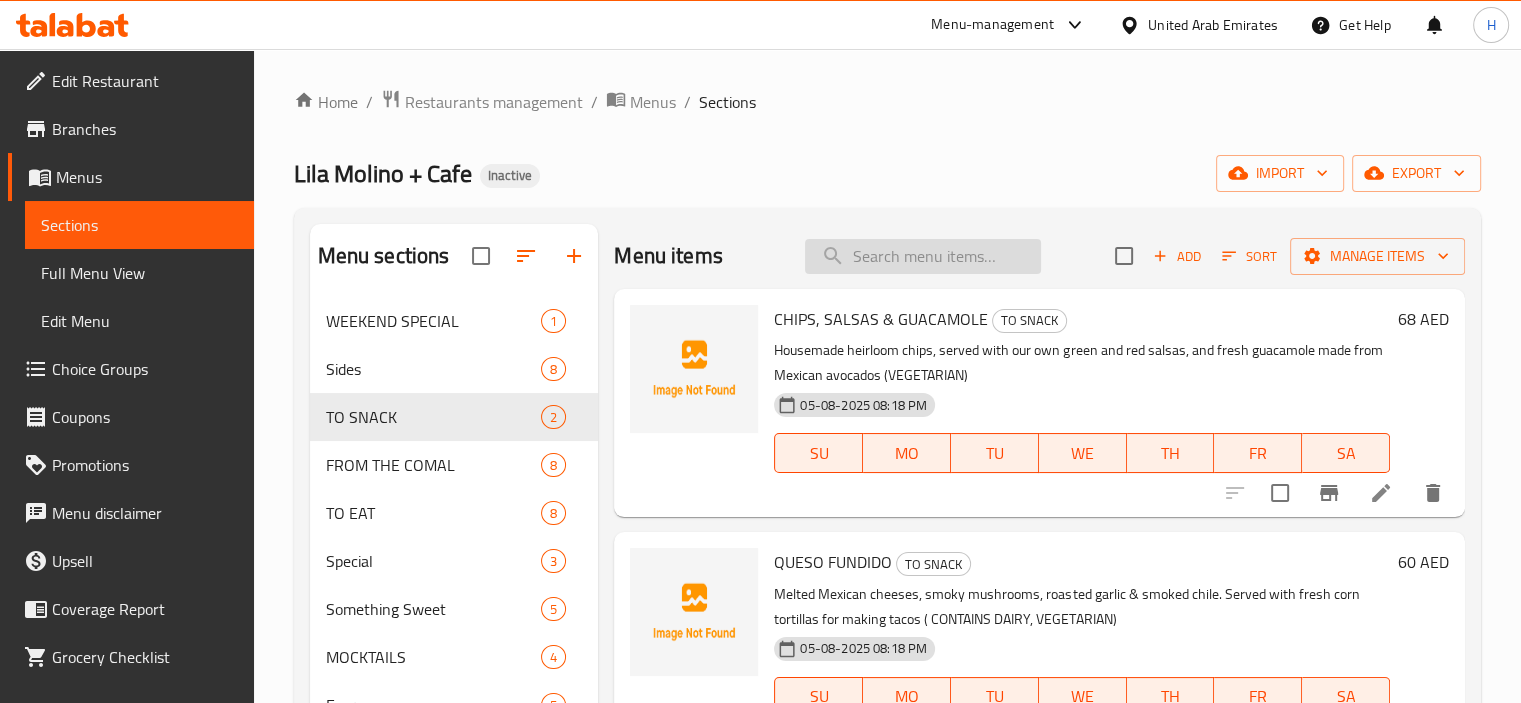 click at bounding box center [923, 256] 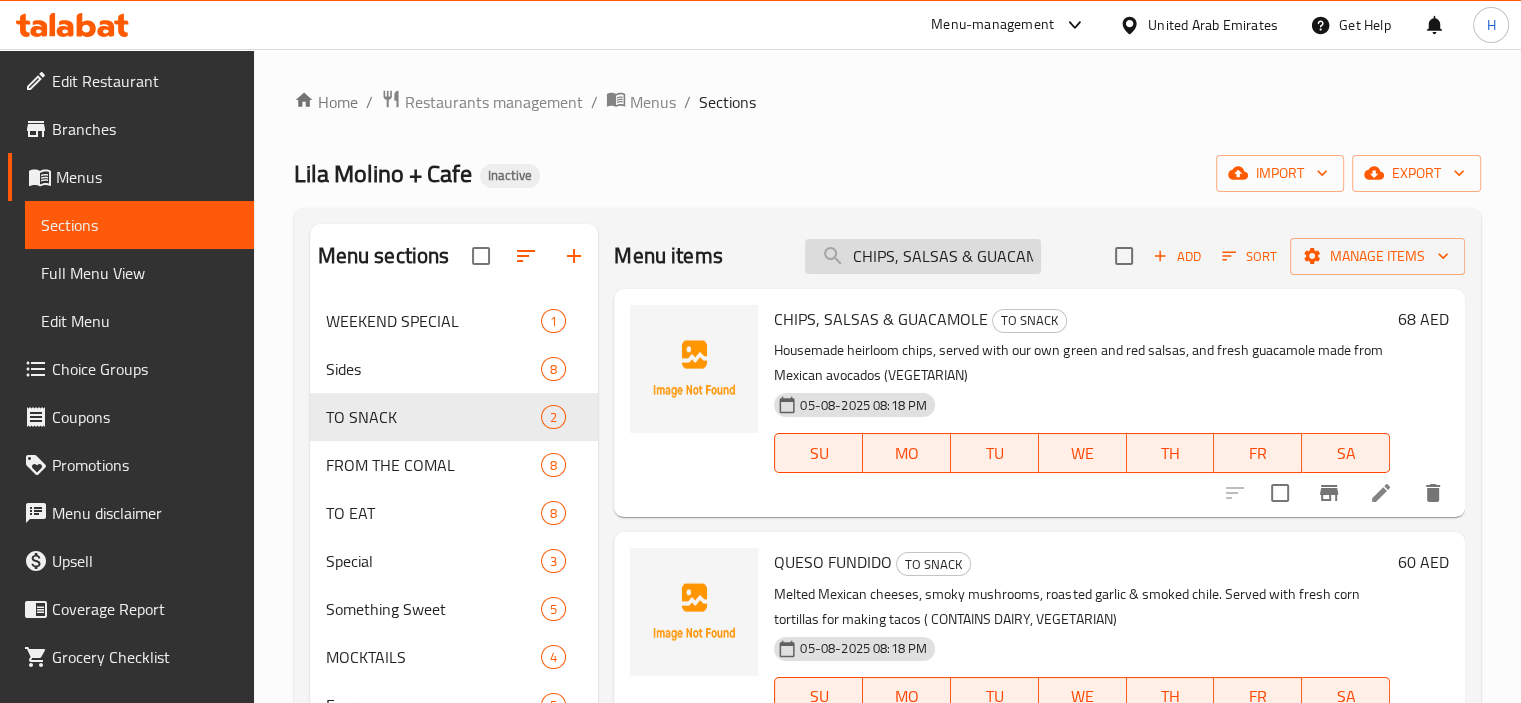 scroll, scrollTop: 0, scrollLeft: 27, axis: horizontal 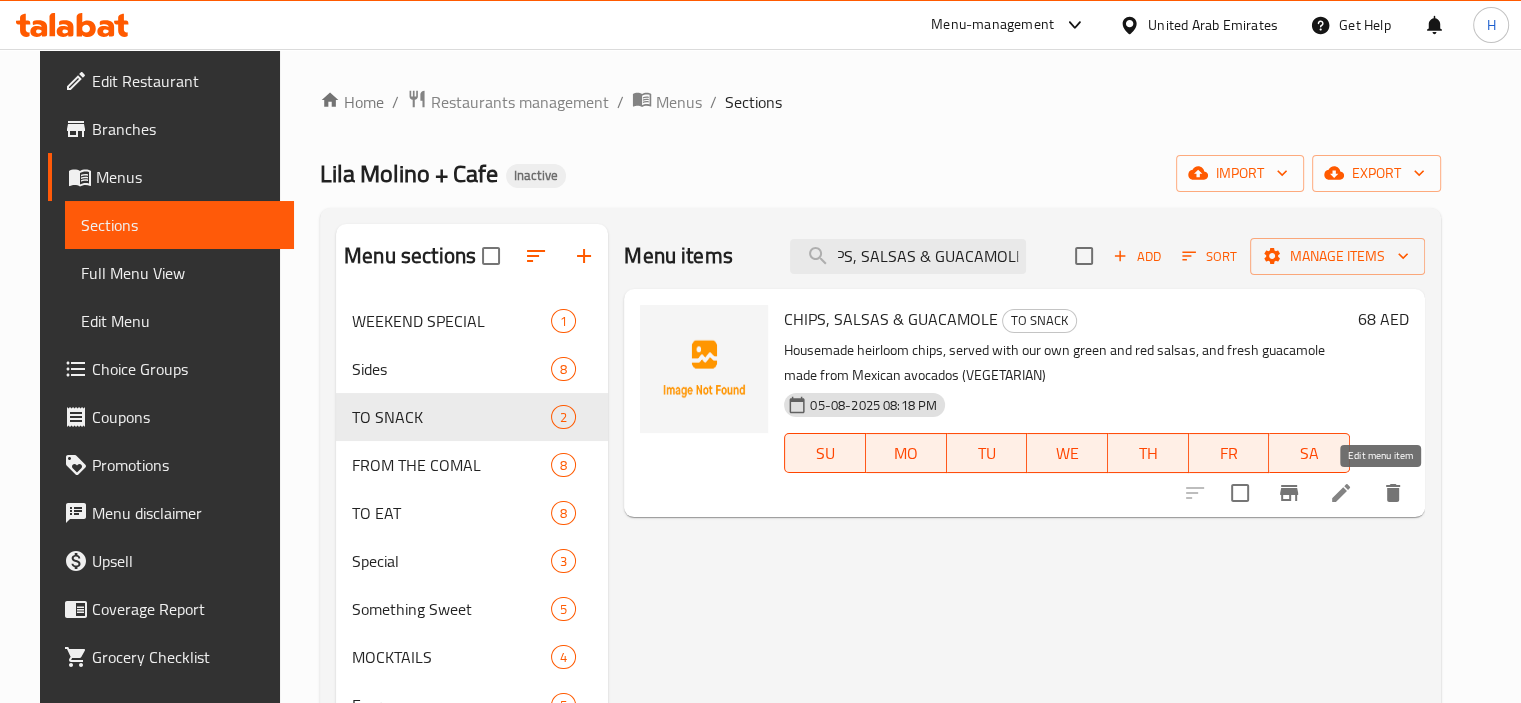 type on "CHIPS, SALSAS & GUACAMOLE" 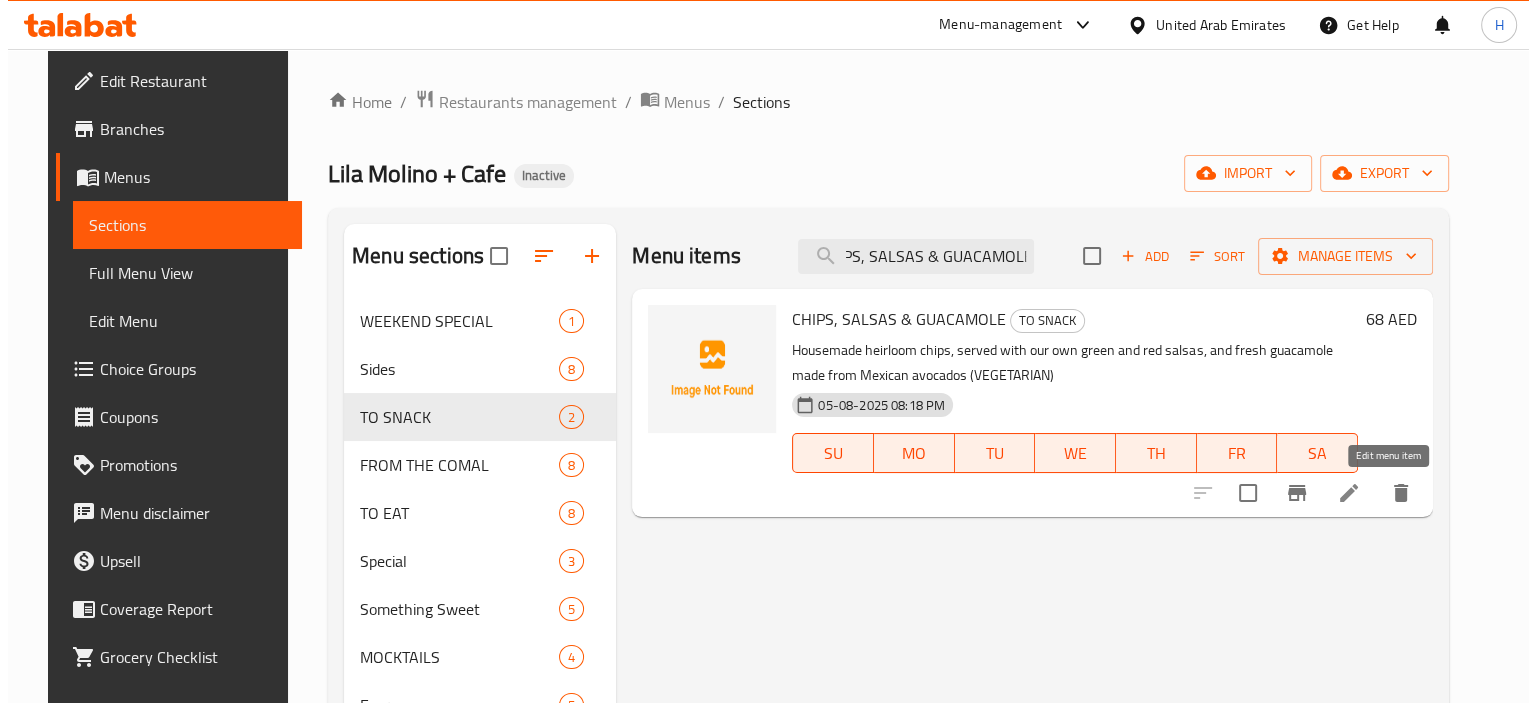 scroll, scrollTop: 0, scrollLeft: 0, axis: both 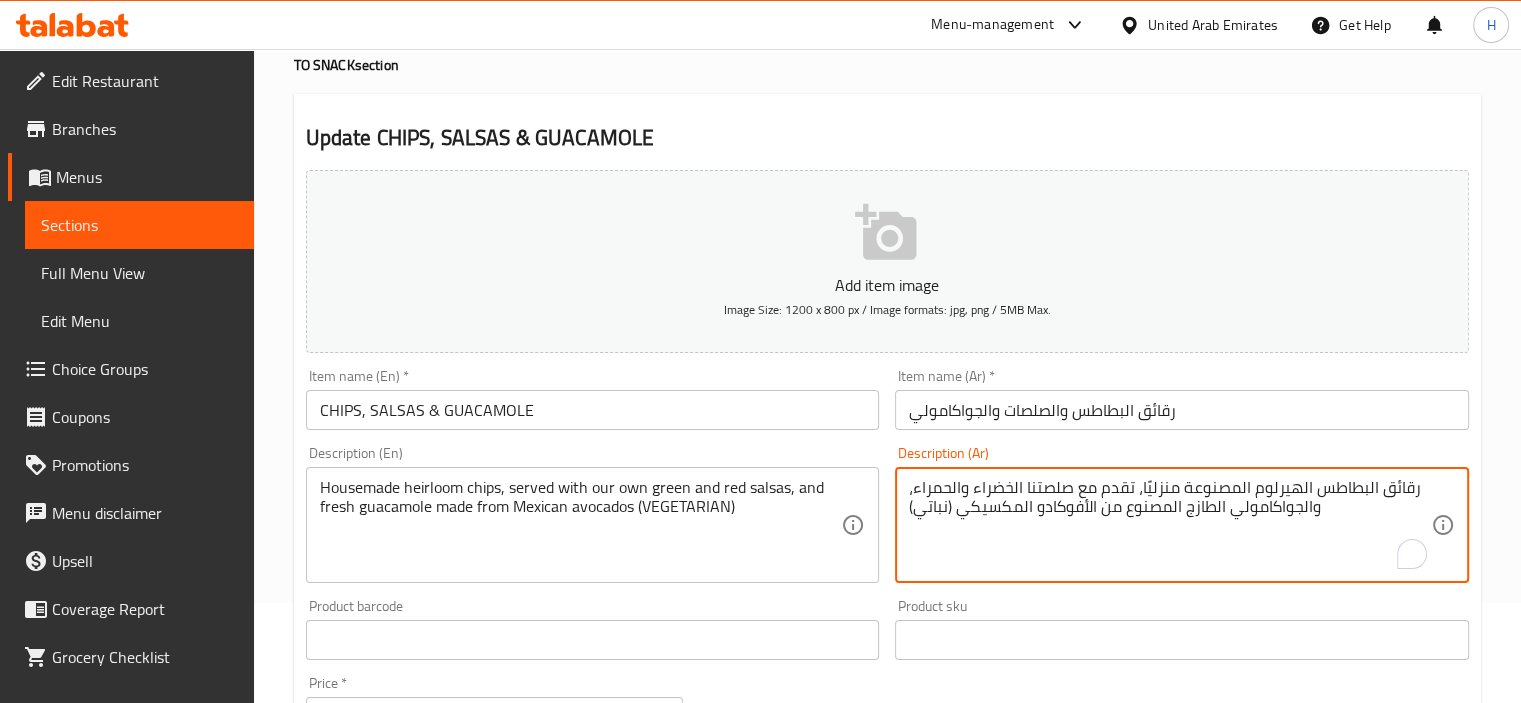 click on "رقائق البطاطس الهيرلوم المصنوعة منزليًا، تقدم مع صلصتنا الخضراء والحمراء، والجواكامولي الطازج المصنوع من الأفوكادو المكسيكي (نباتي)" at bounding box center [1170, 525] 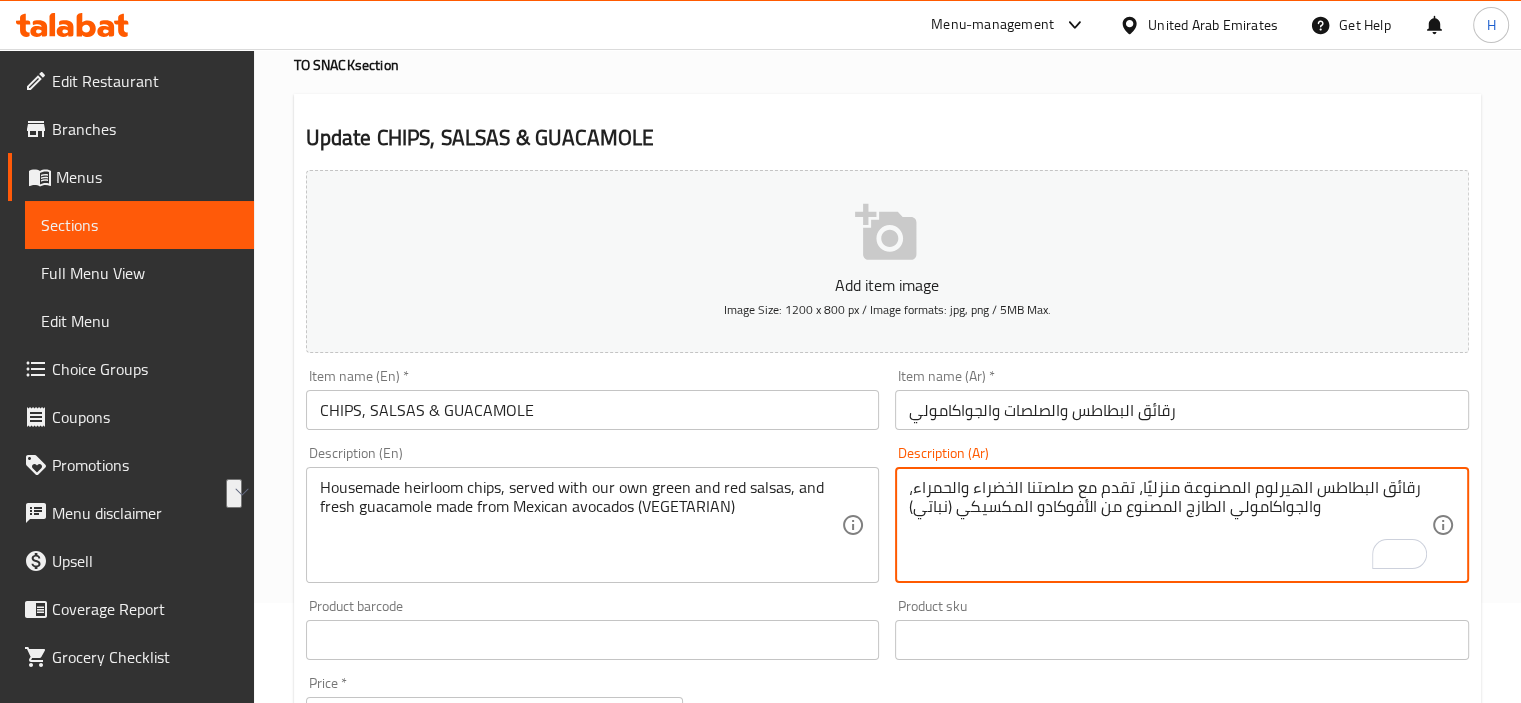 drag, startPoint x: 1236, startPoint y: 489, endPoint x: 1140, endPoint y: 479, distance: 96.519424 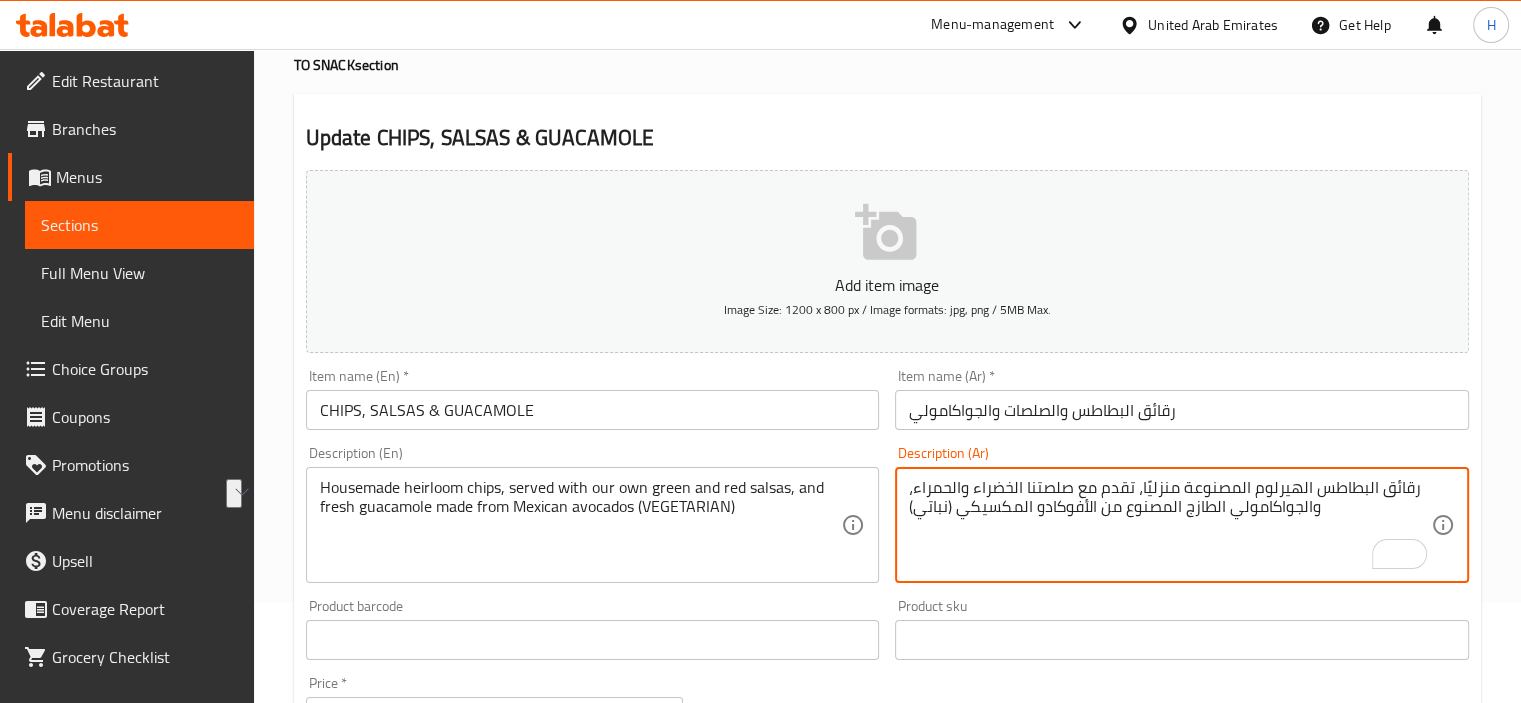 click on "رقائق البطاطس الهيرلوم المصنوعة منزليًا، تقدم مع صلصتنا الخضراء والحمراء، والجواكامولي الطازج المصنوع من الأفوكادو المكسيكي (نباتي)" at bounding box center (1170, 525) 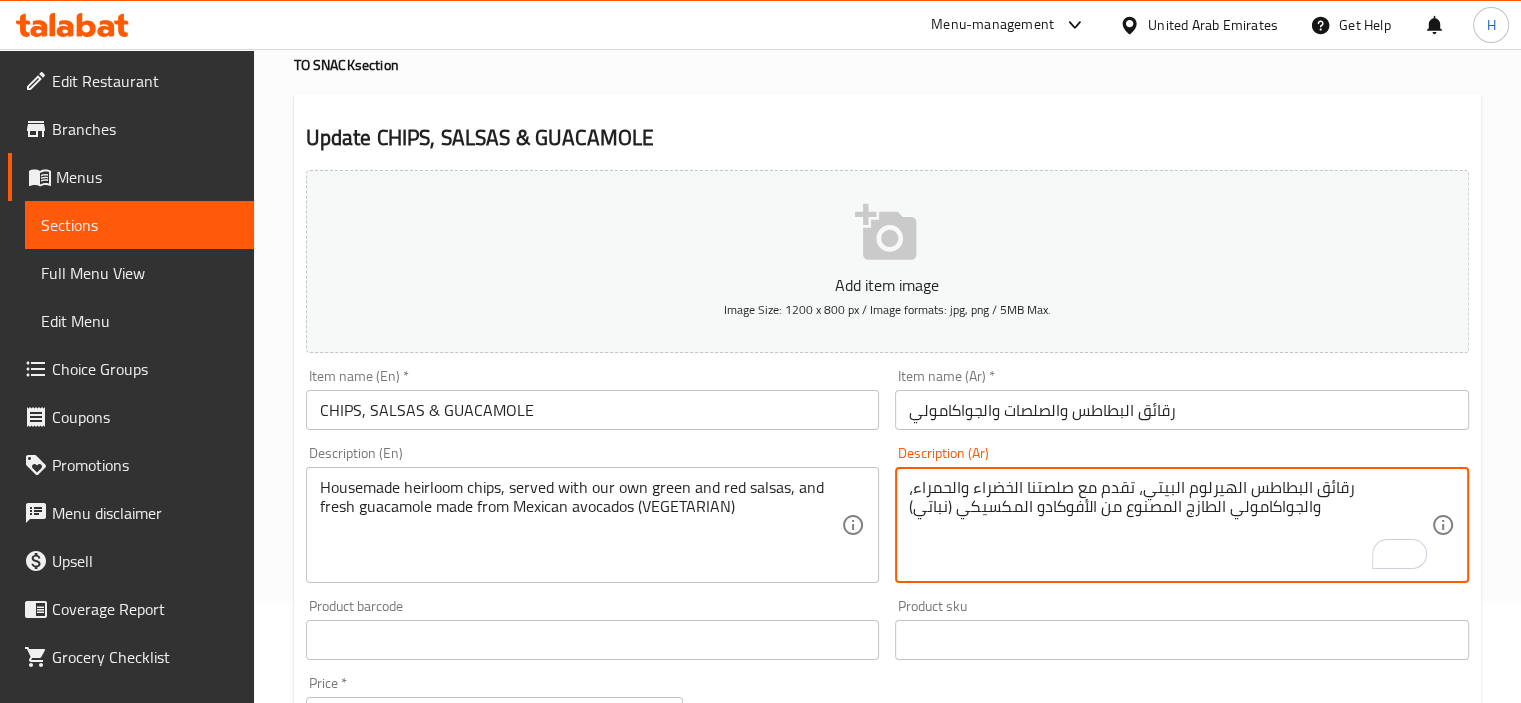 click on "رقائق البطاطس الهيرلوم البيتي، تقدم مع صلصتنا الخضراء والحمراء، والجواكامولي الطازج المصنوع من الأفوكادو المكسيكي (نباتي)" at bounding box center [1170, 525] 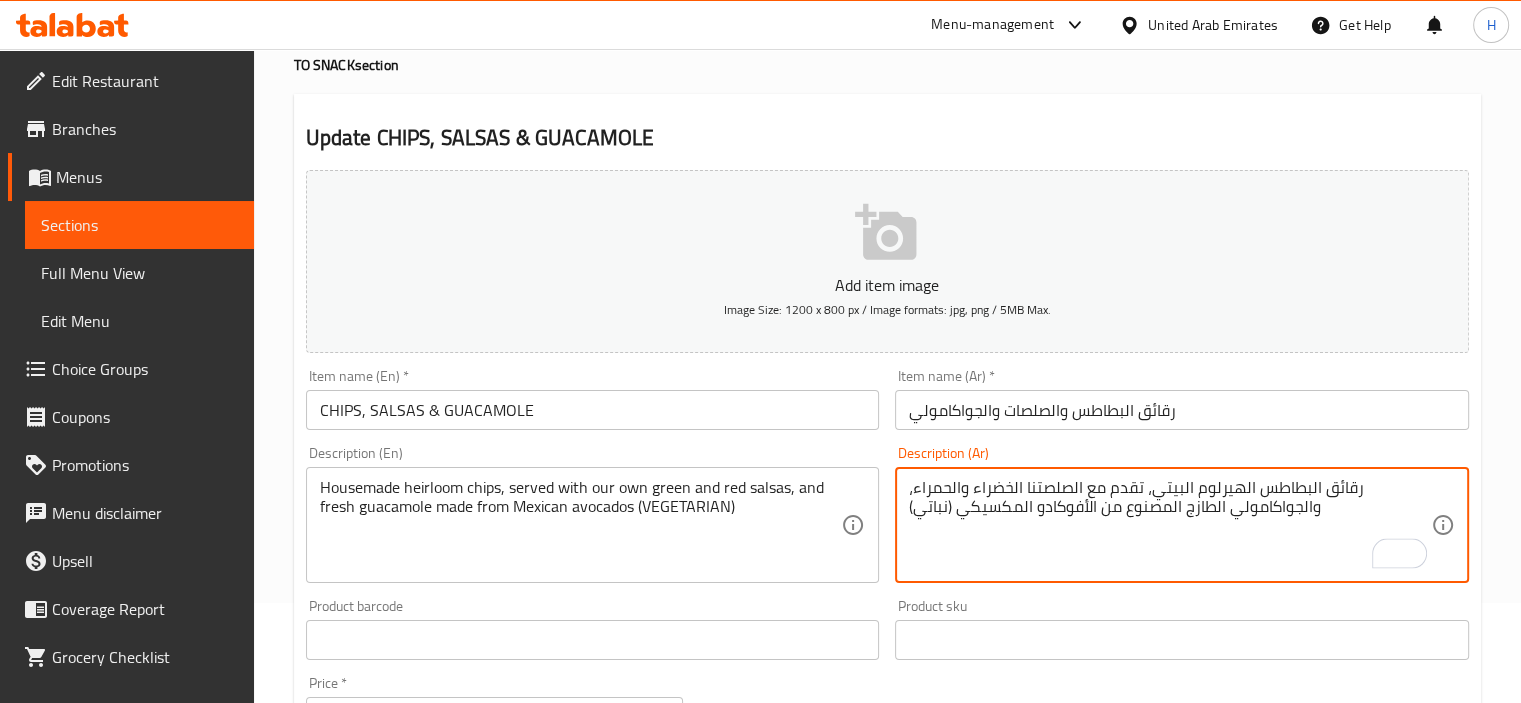 drag, startPoint x: 1040, startPoint y: 488, endPoint x: 1028, endPoint y: 484, distance: 12.649111 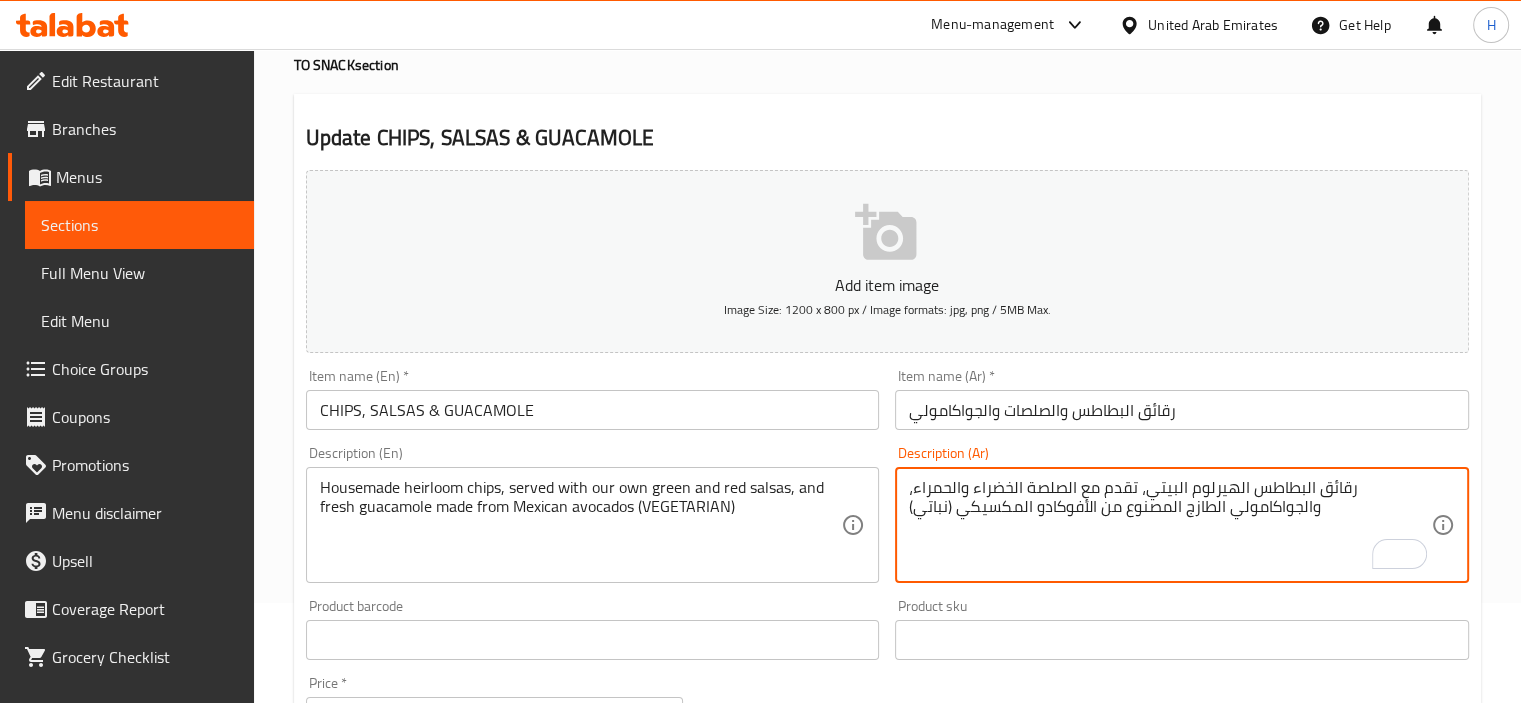click on "رقائق البطاطس الهيرلوم البيتي، تقدم مع الصلصة الخضراء والحمراء، والجواكامولي الطازج المصنوع من الأفوكادو المكسيكي (نباتي)" at bounding box center [1170, 525] 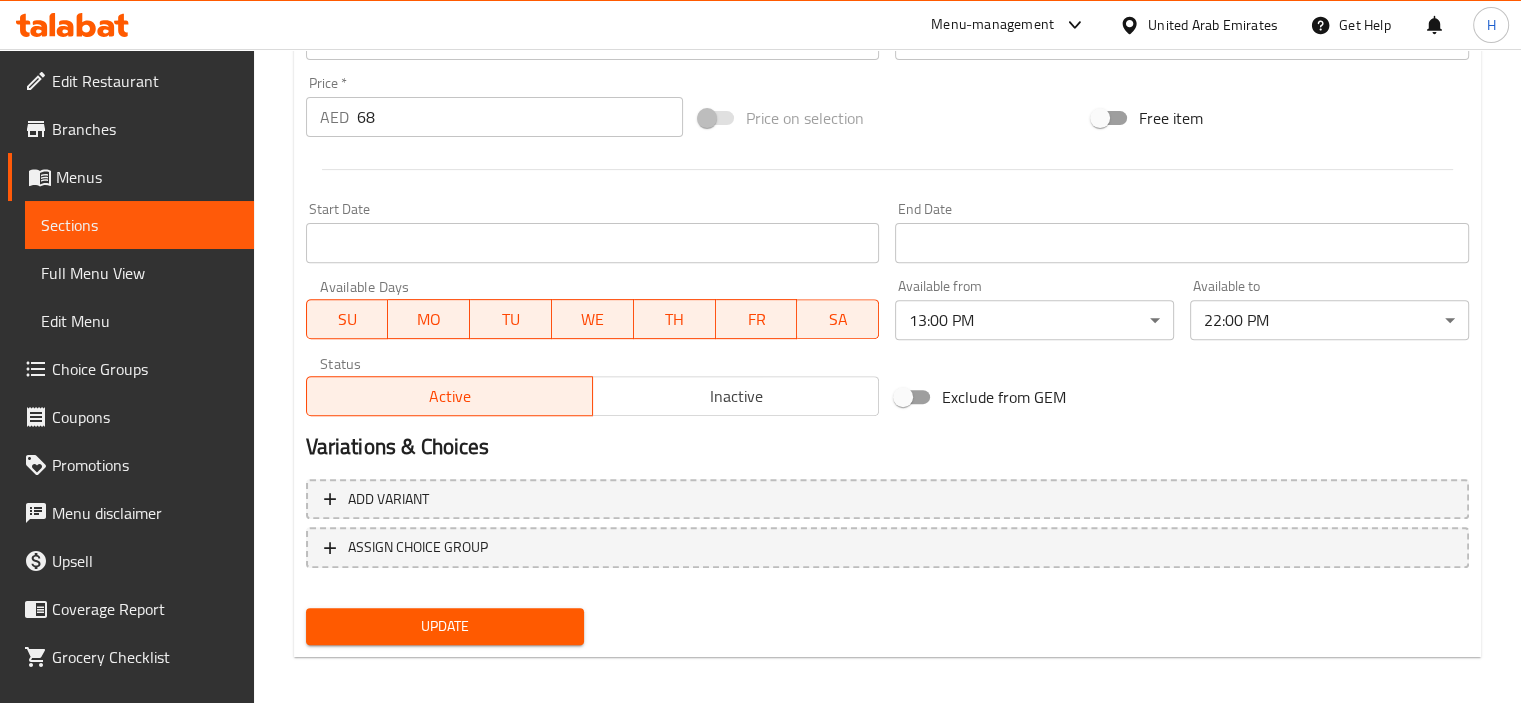 scroll, scrollTop: 709, scrollLeft: 0, axis: vertical 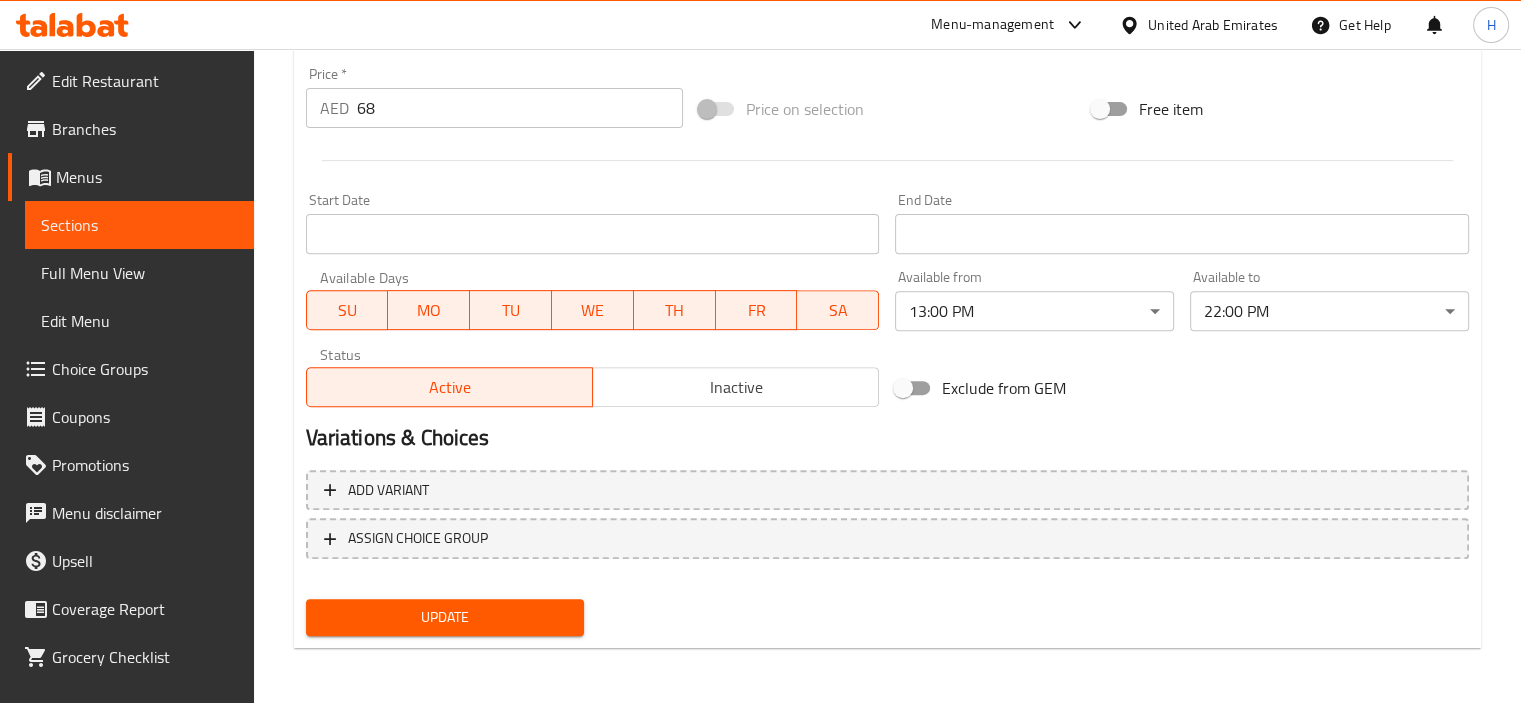 type on "رقائق البطاطس الهيرلوم البيتي، تقدم مع الصلصة الخضراء والحمراء الخاصة بنا، والجواكامولي الطازج المصنوع من الأفوكادو المكسيكي (نباتي)" 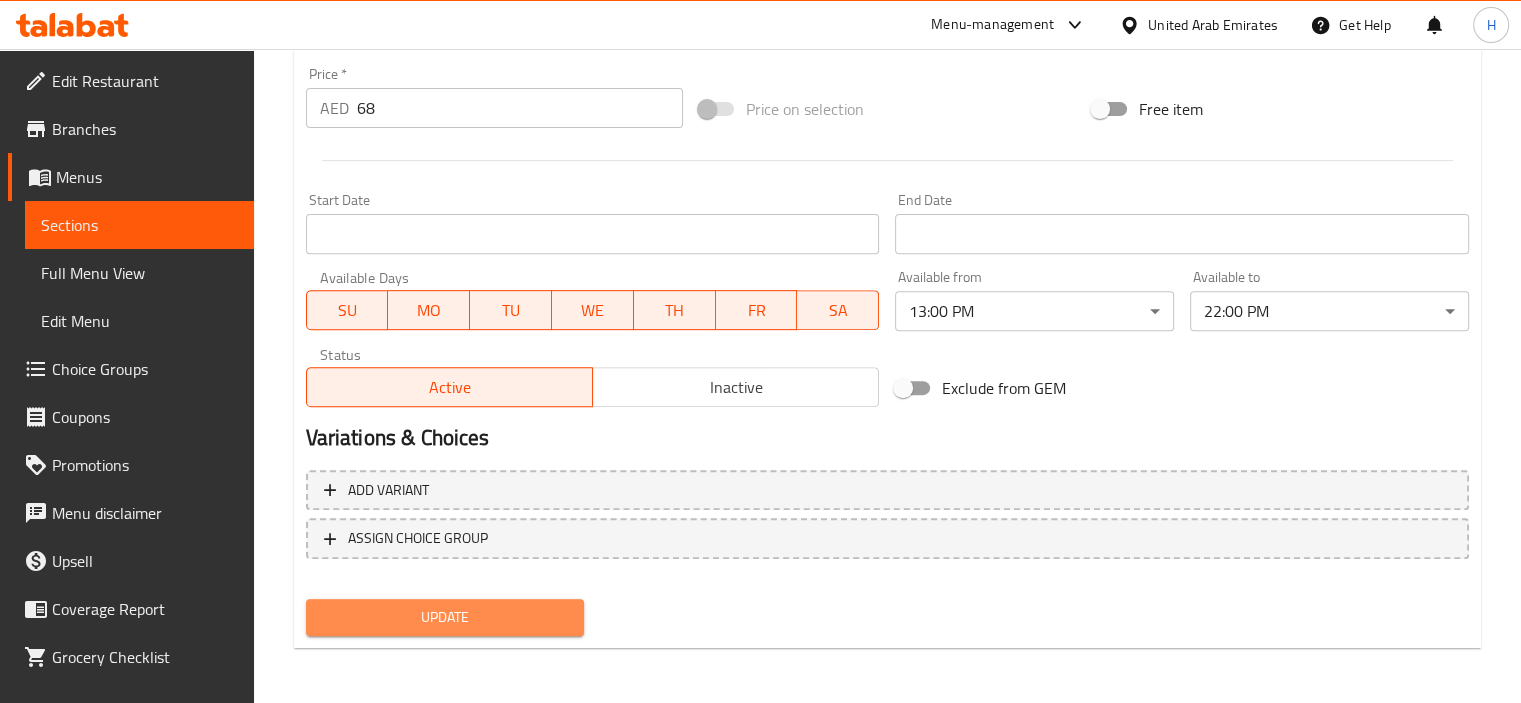 click on "Update" at bounding box center (445, 617) 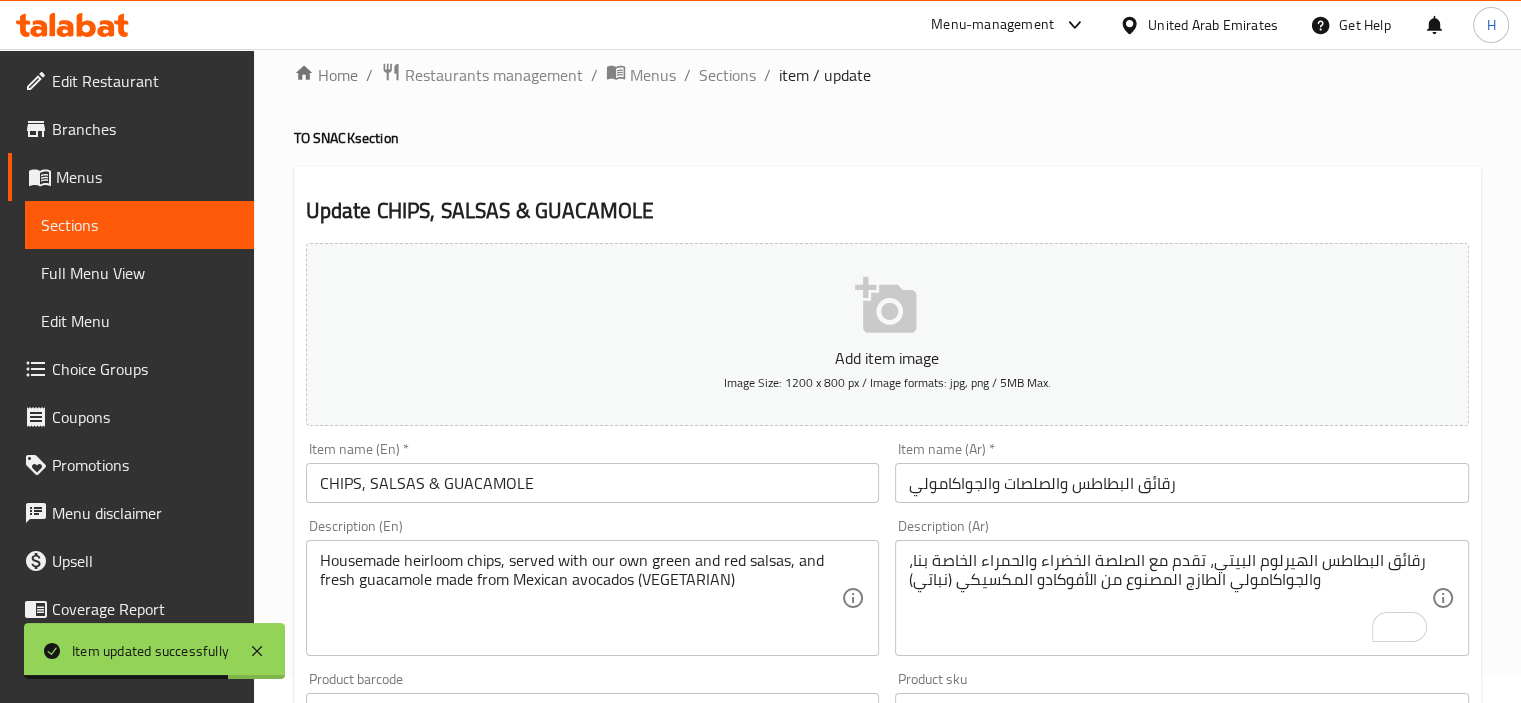 scroll, scrollTop: 0, scrollLeft: 0, axis: both 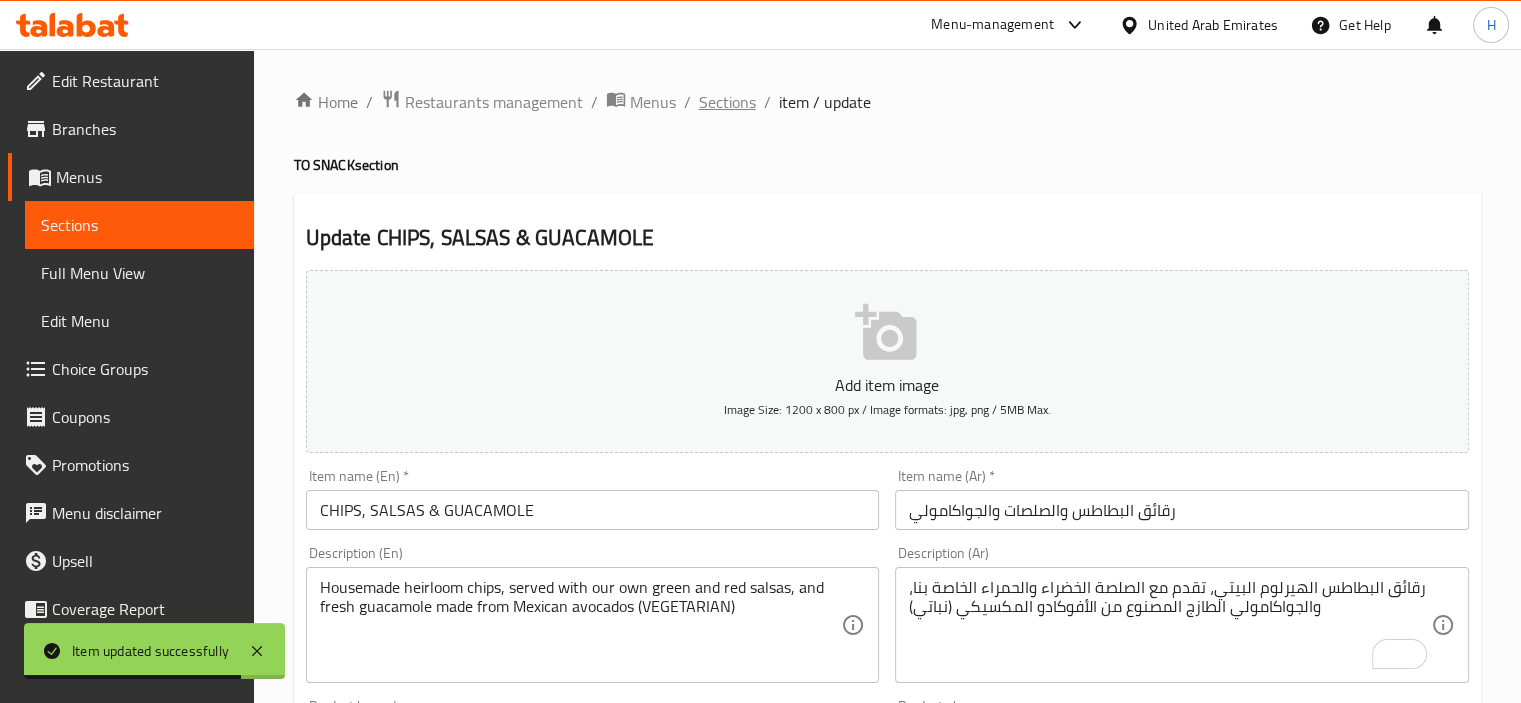 click on "Sections" at bounding box center [727, 102] 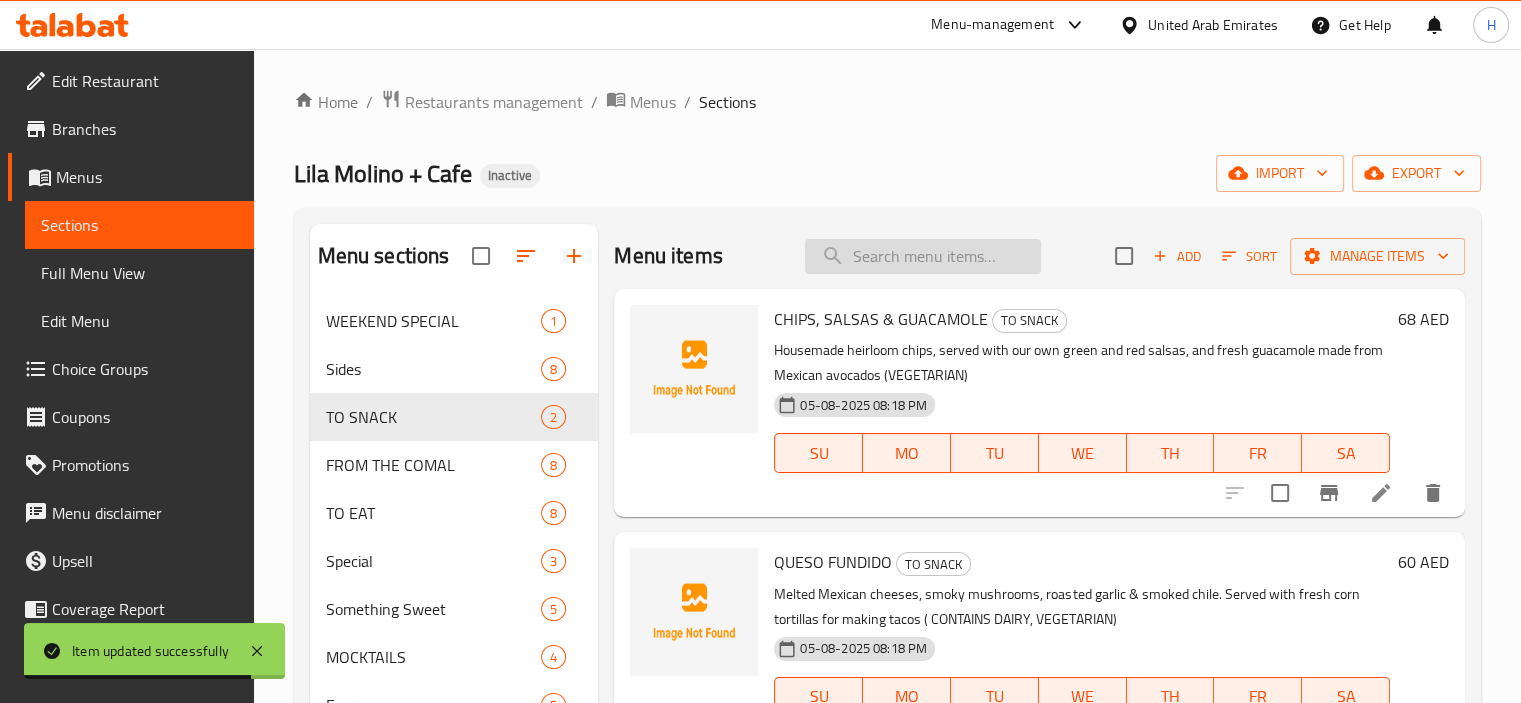 click at bounding box center [923, 256] 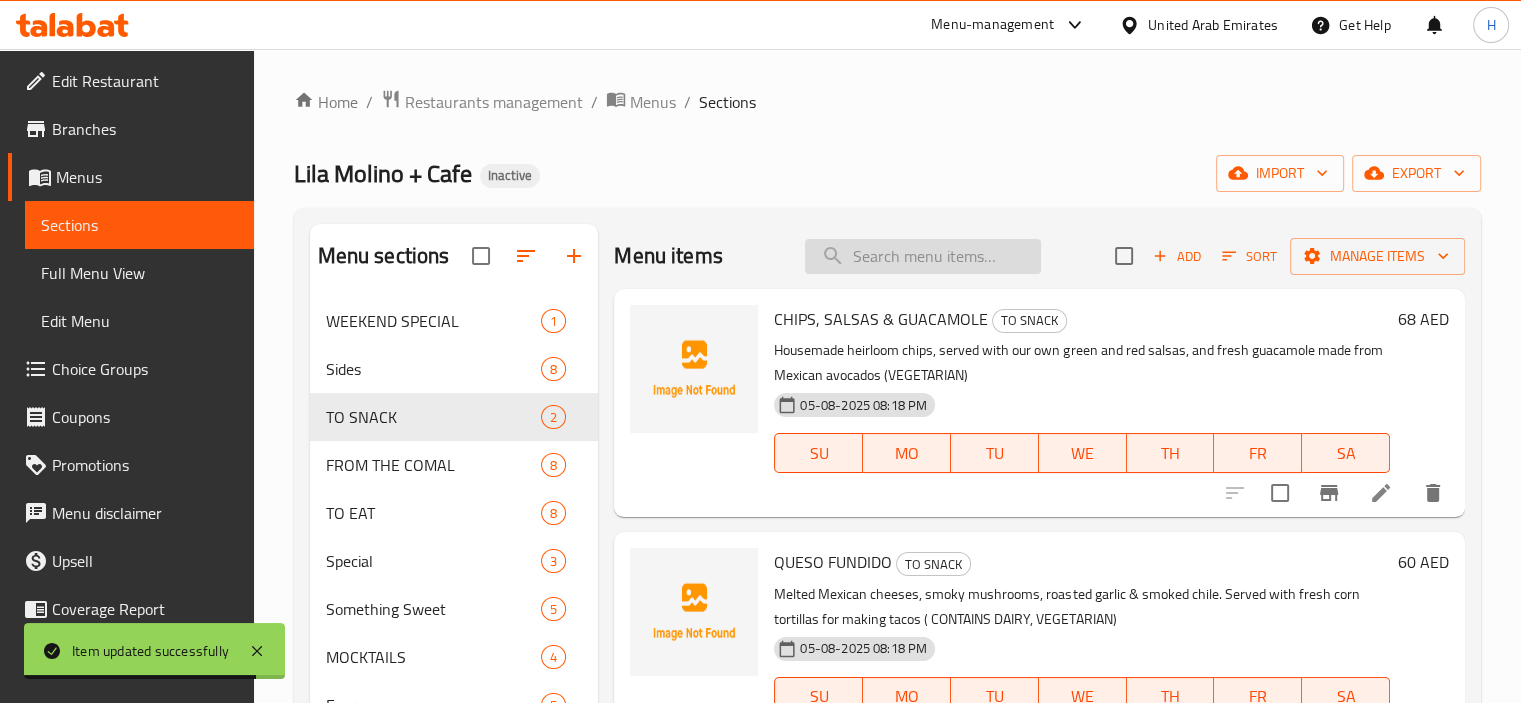 paste on "TAMALE OF CHEESE WITH RED CHILE" 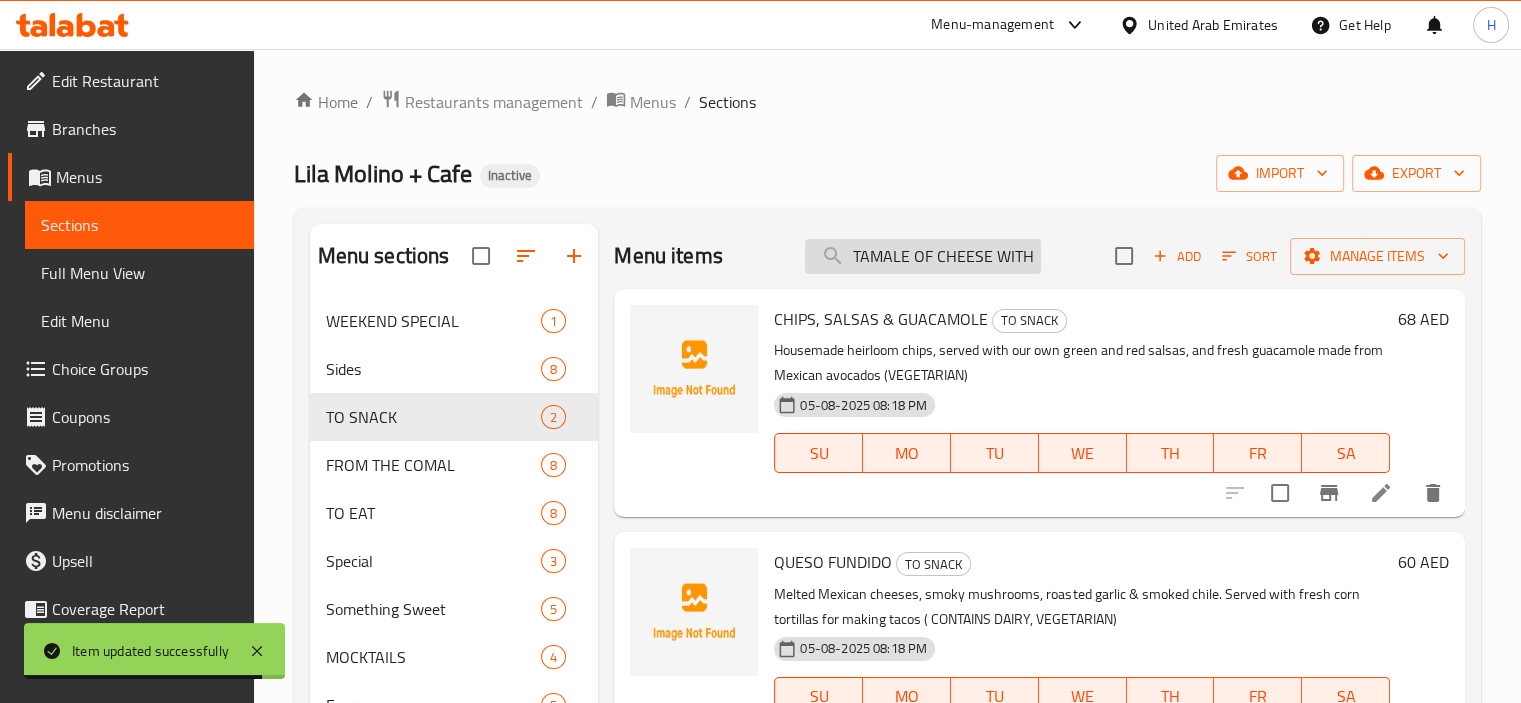 scroll, scrollTop: 0, scrollLeft: 74, axis: horizontal 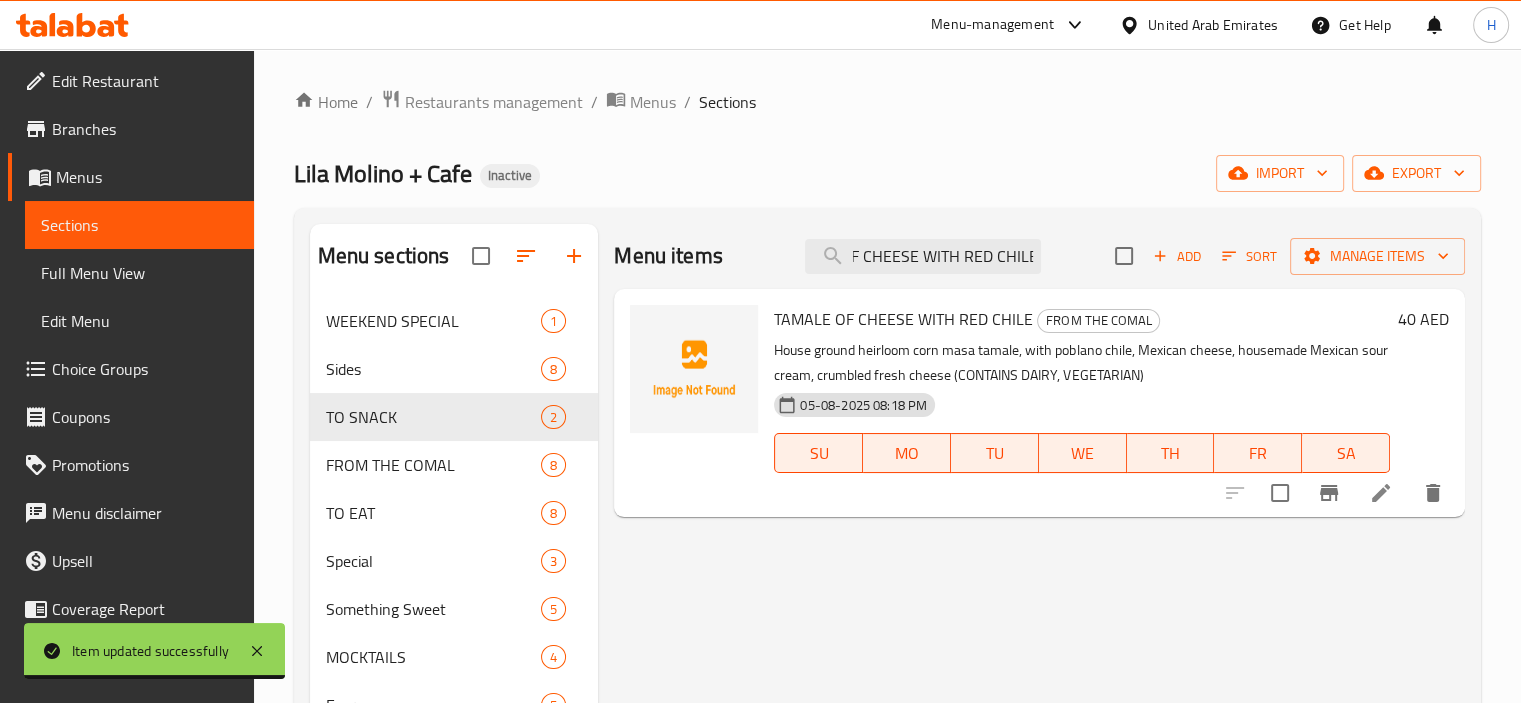 type on "TAMALE OF CHEESE WITH RED CHILE" 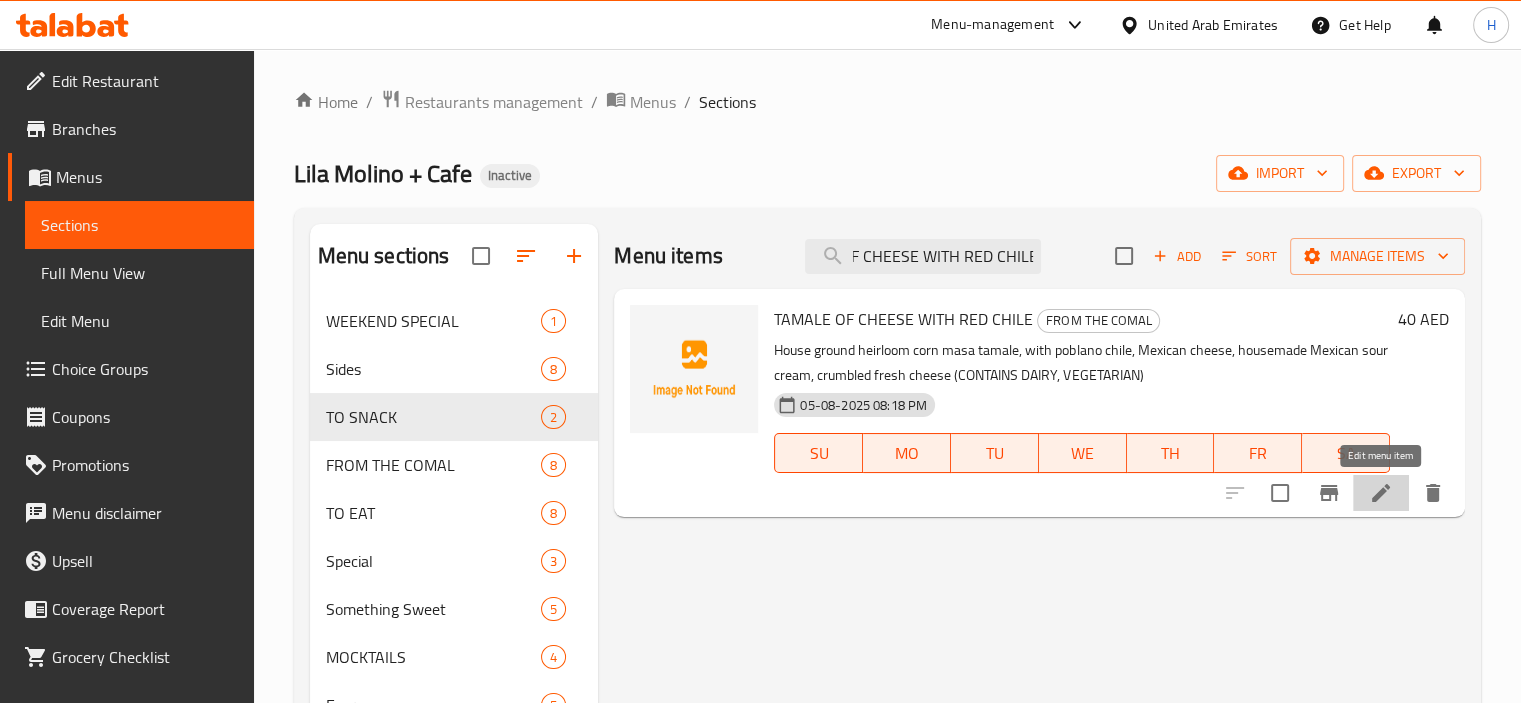 click 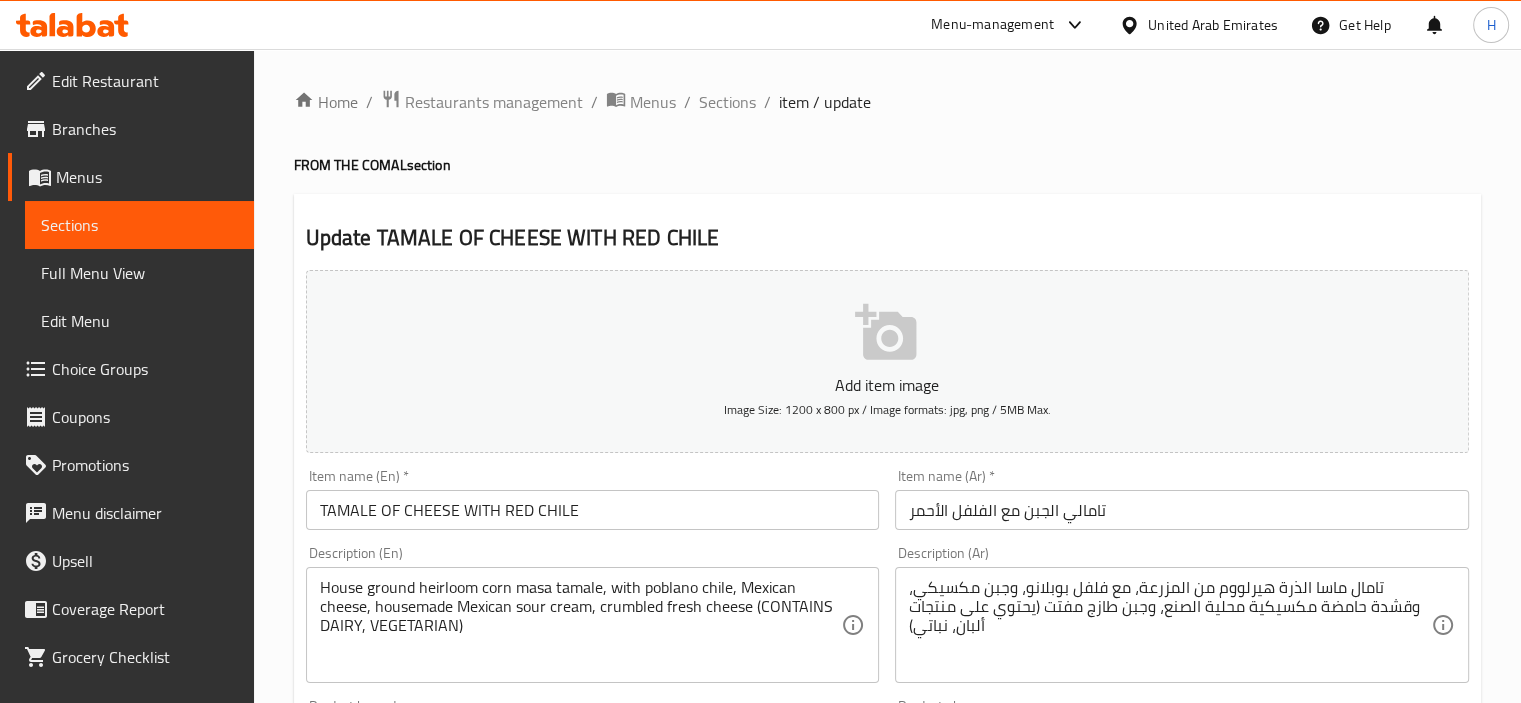 click on "تامالي الجبن مع الفلفل الأحمر" at bounding box center (1182, 510) 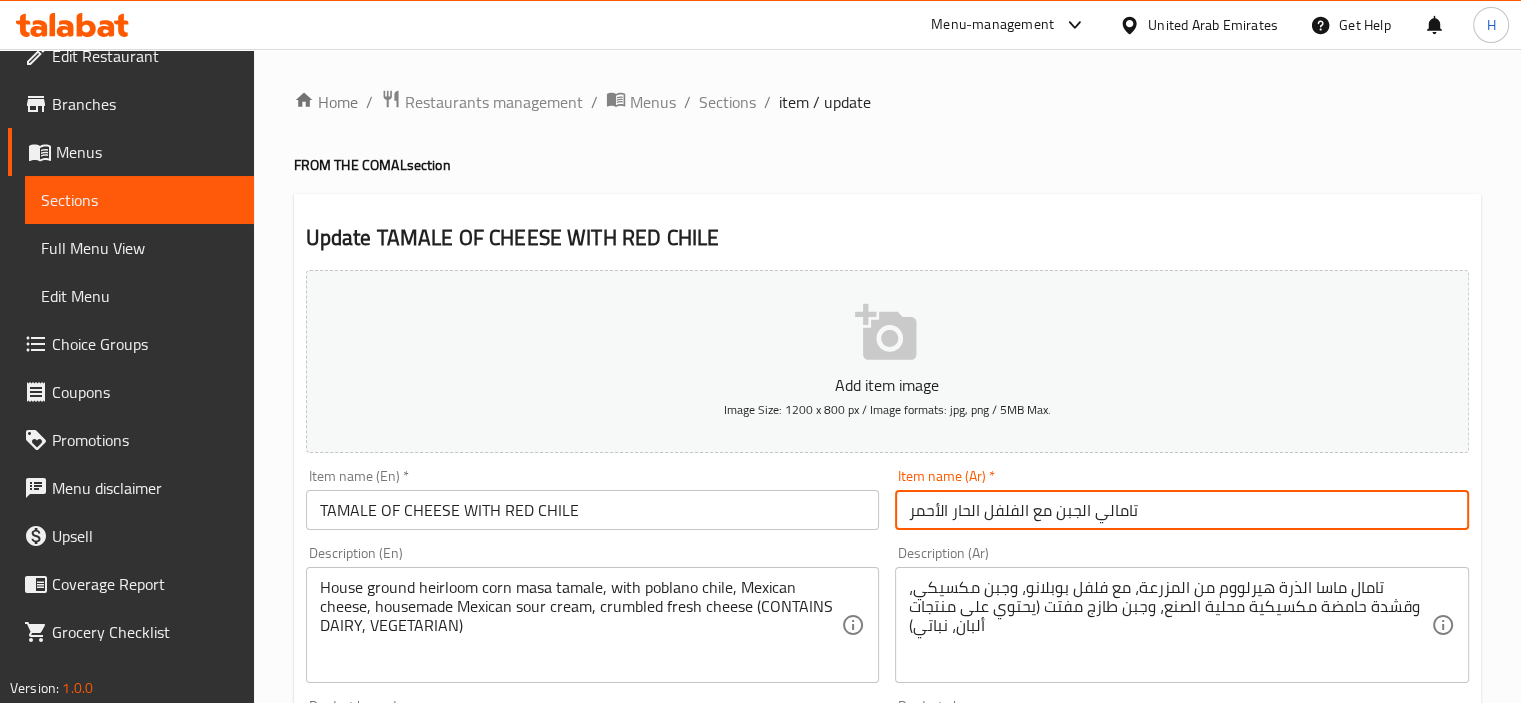 scroll, scrollTop: 39, scrollLeft: 0, axis: vertical 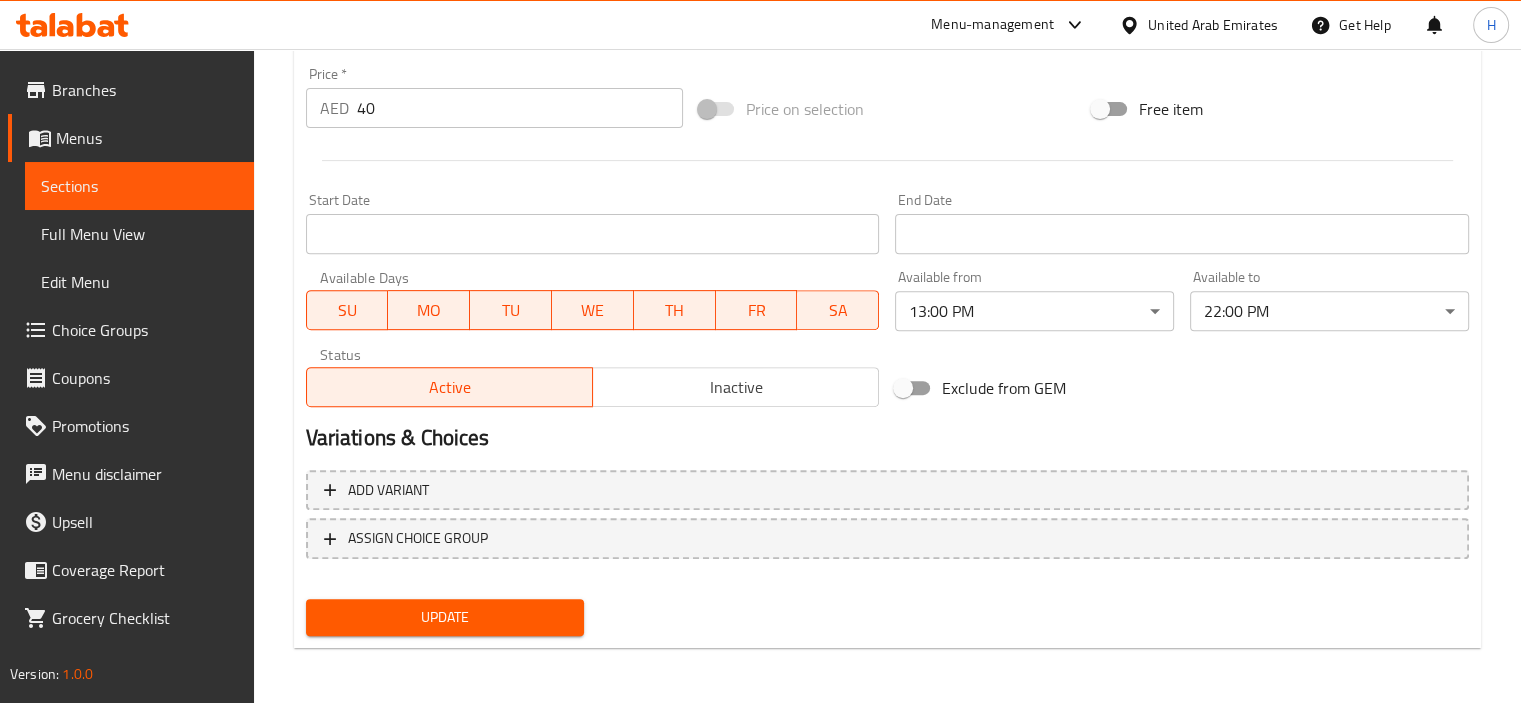 type on "تامالي الجبن مع الفلفل الحار الأحمر" 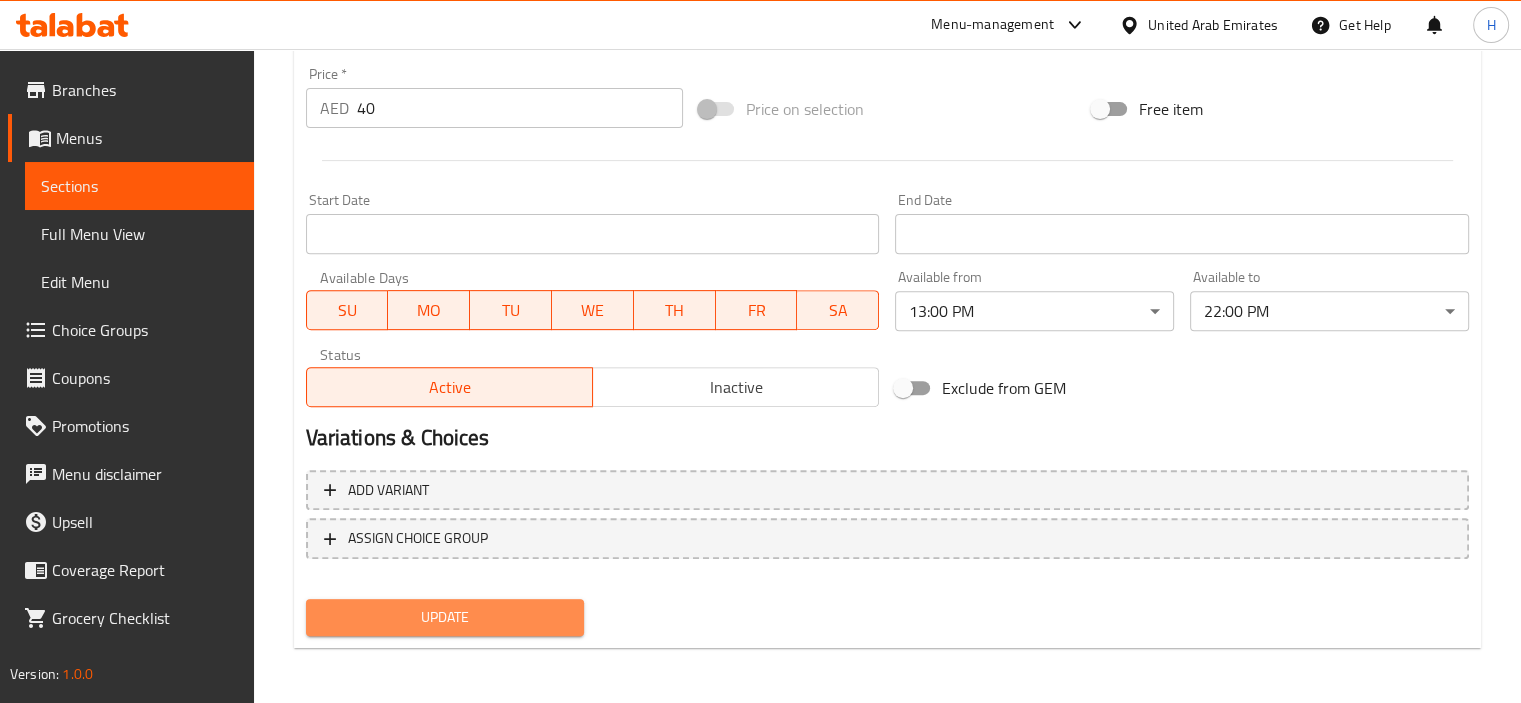 click on "Update" at bounding box center [445, 617] 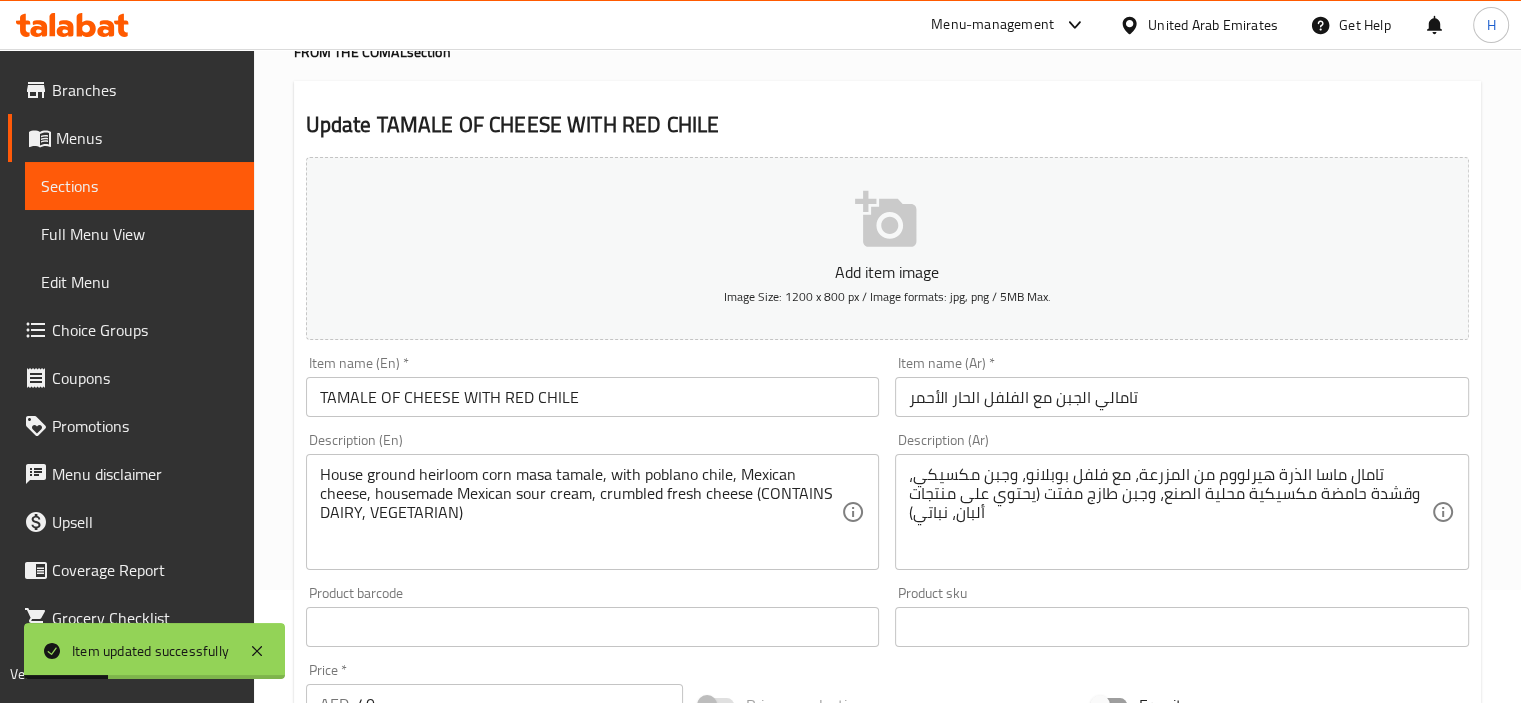 scroll, scrollTop: 0, scrollLeft: 0, axis: both 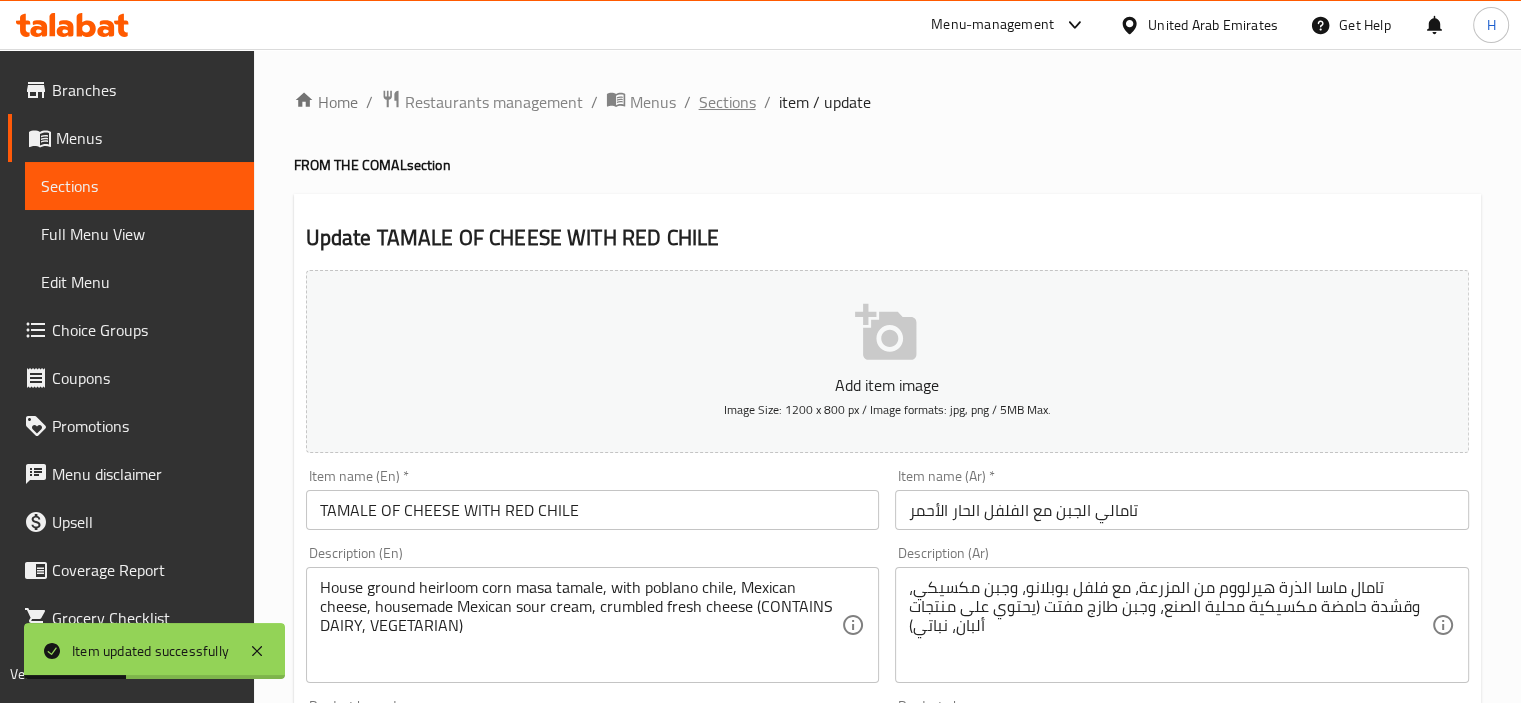 click on "Sections" at bounding box center (727, 102) 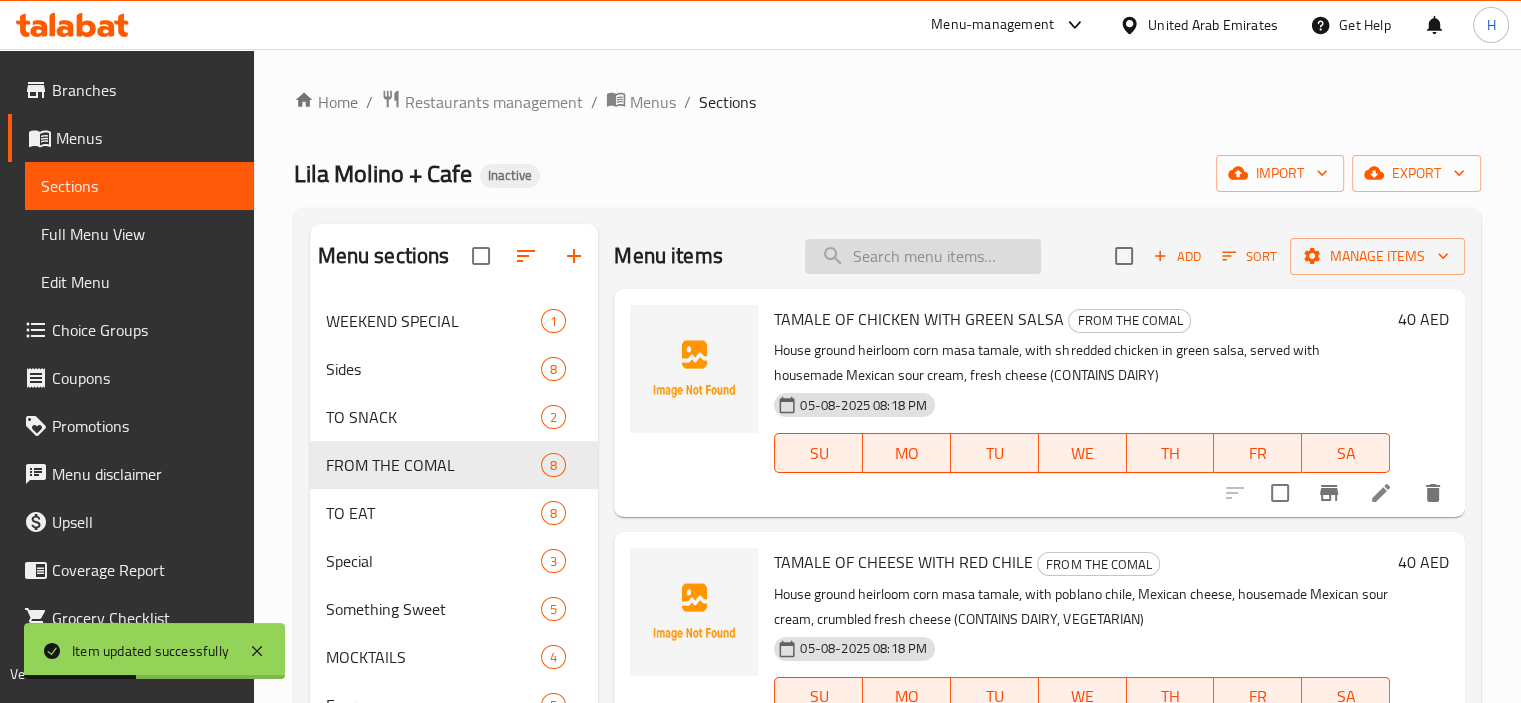 click at bounding box center [923, 256] 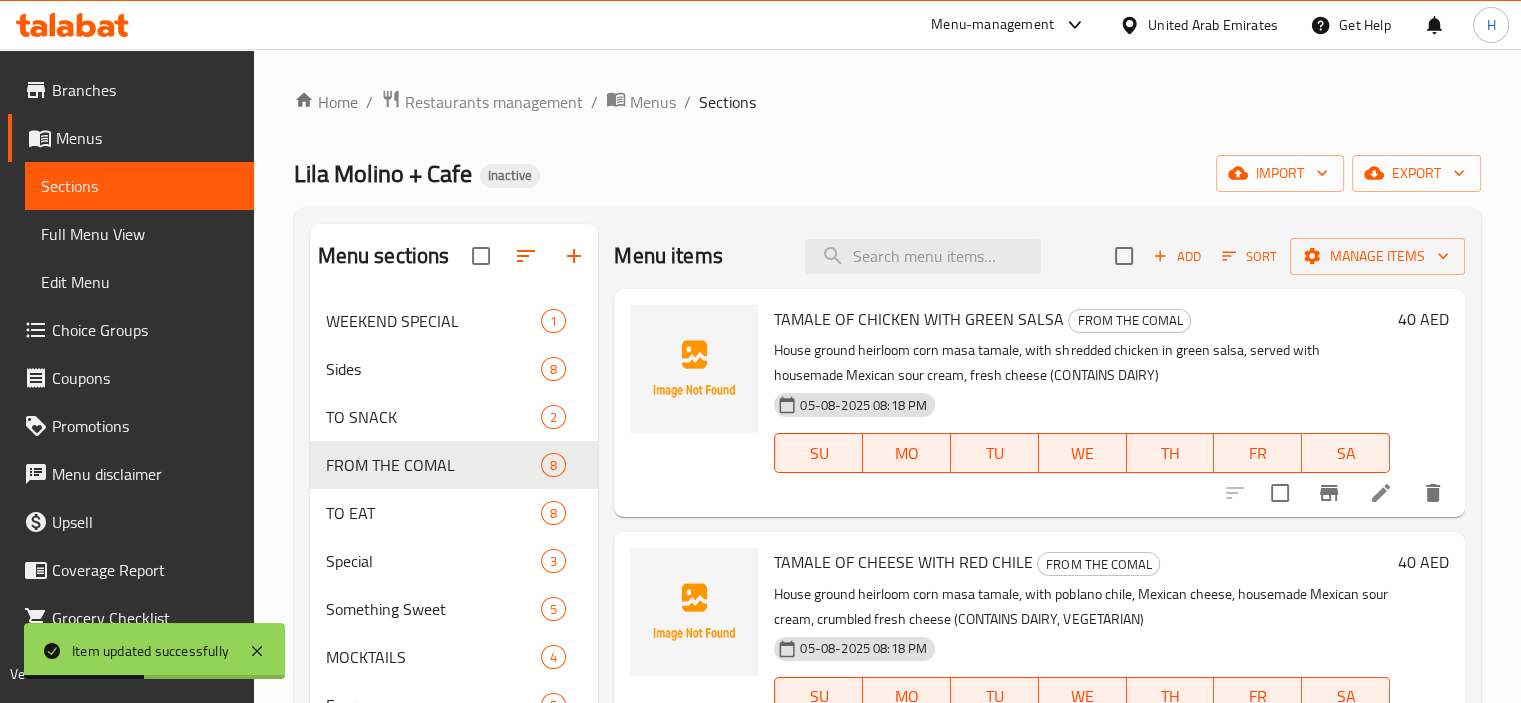 paste on "TACOS OF CHICKEN & GREEN CHILE" 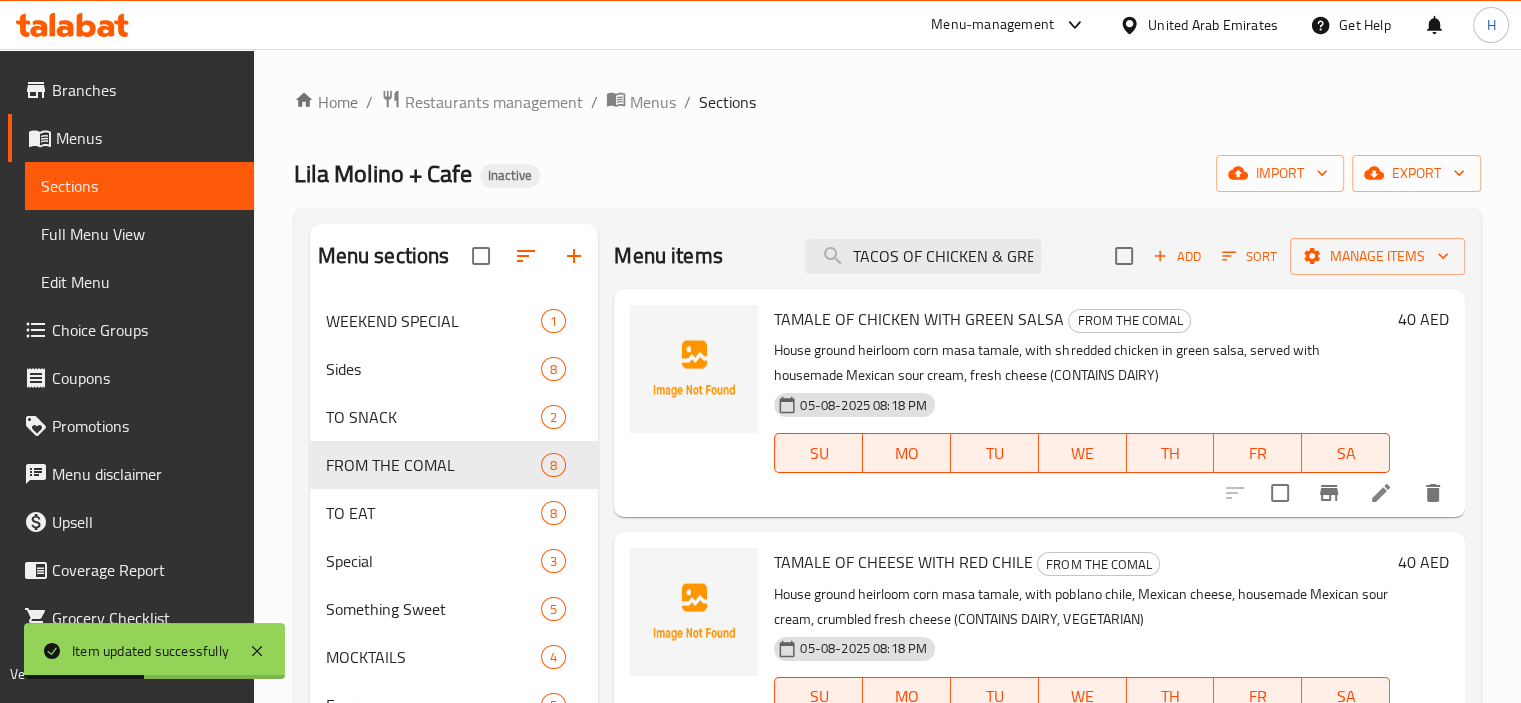 scroll, scrollTop: 0, scrollLeft: 62, axis: horizontal 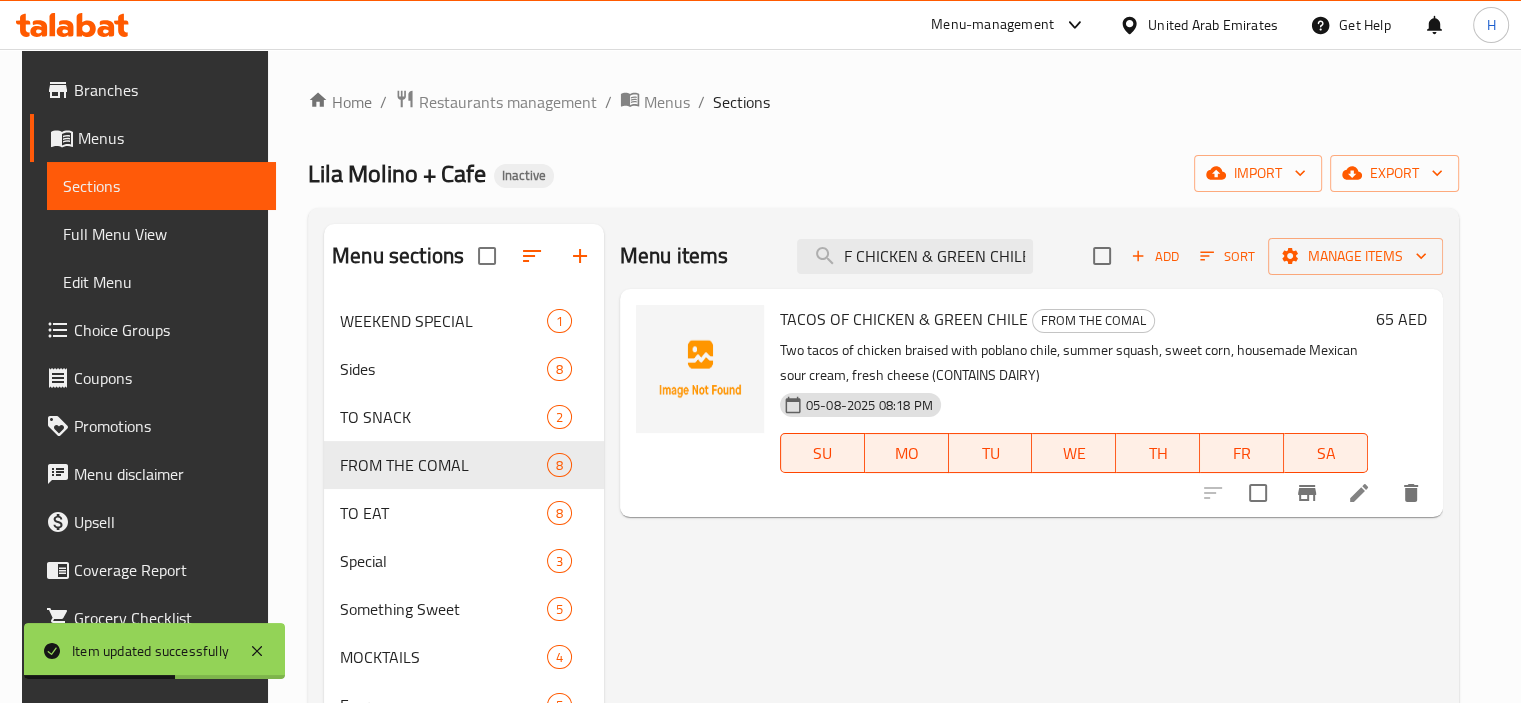 type on "TACOS OF CHICKEN & GREEN CHILE" 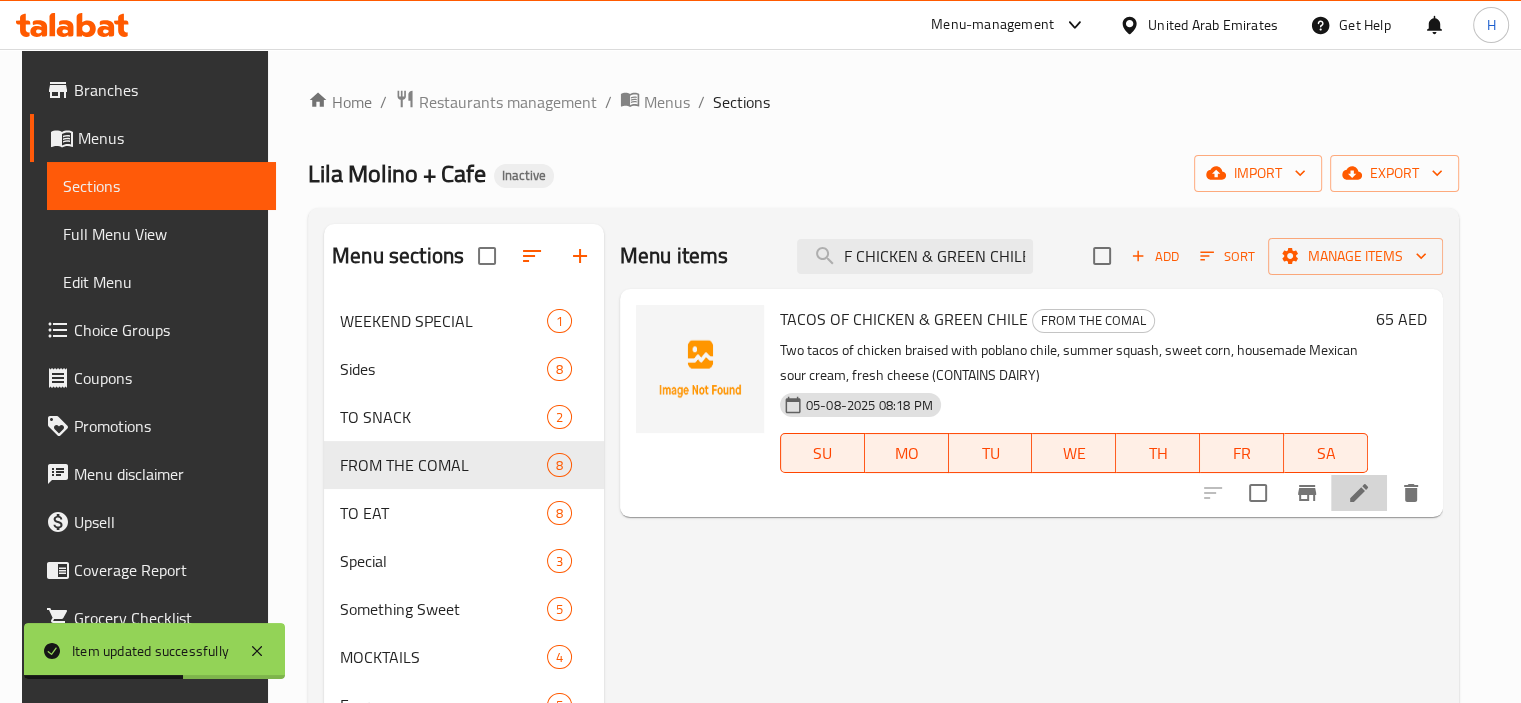 click at bounding box center (1359, 493) 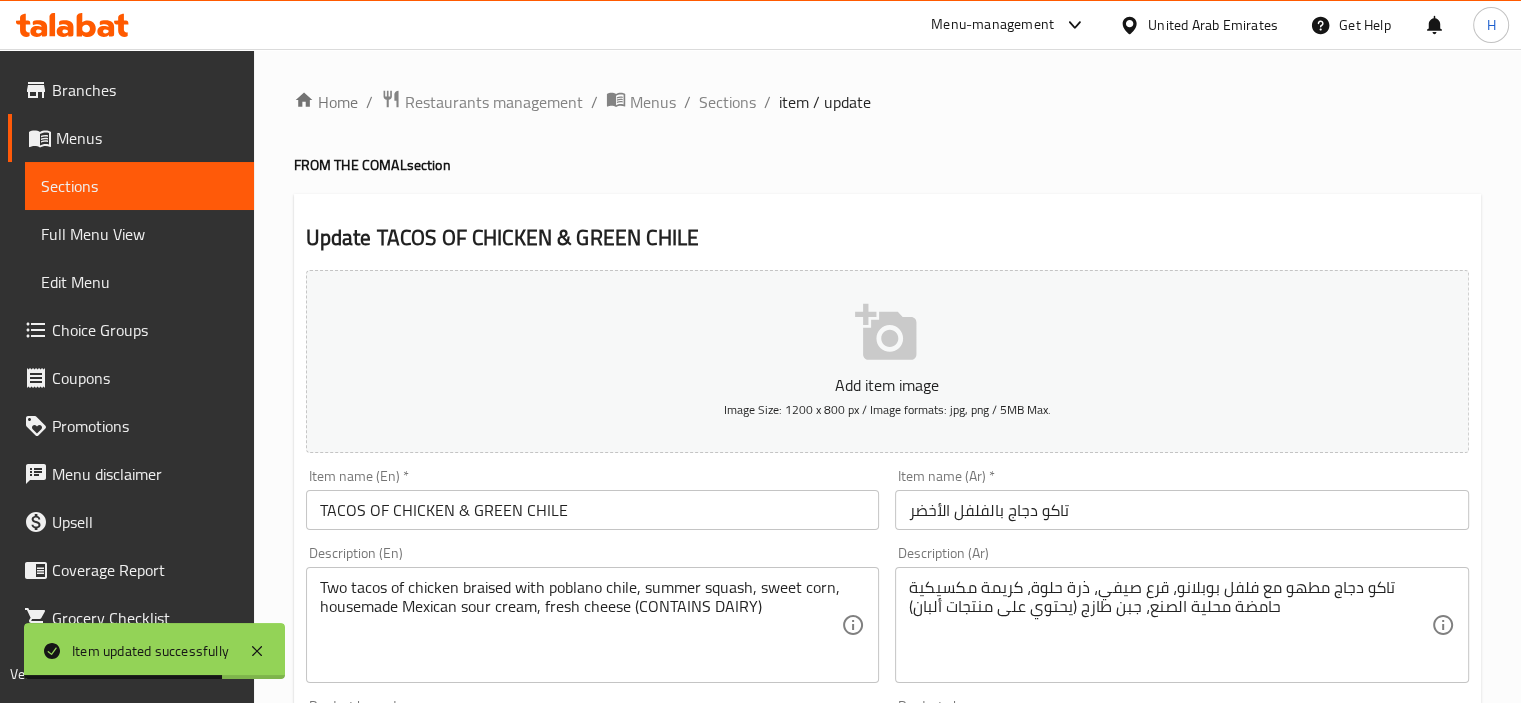 click on "تاكو دجاج بالفلفل الأخضر" at bounding box center (1182, 510) 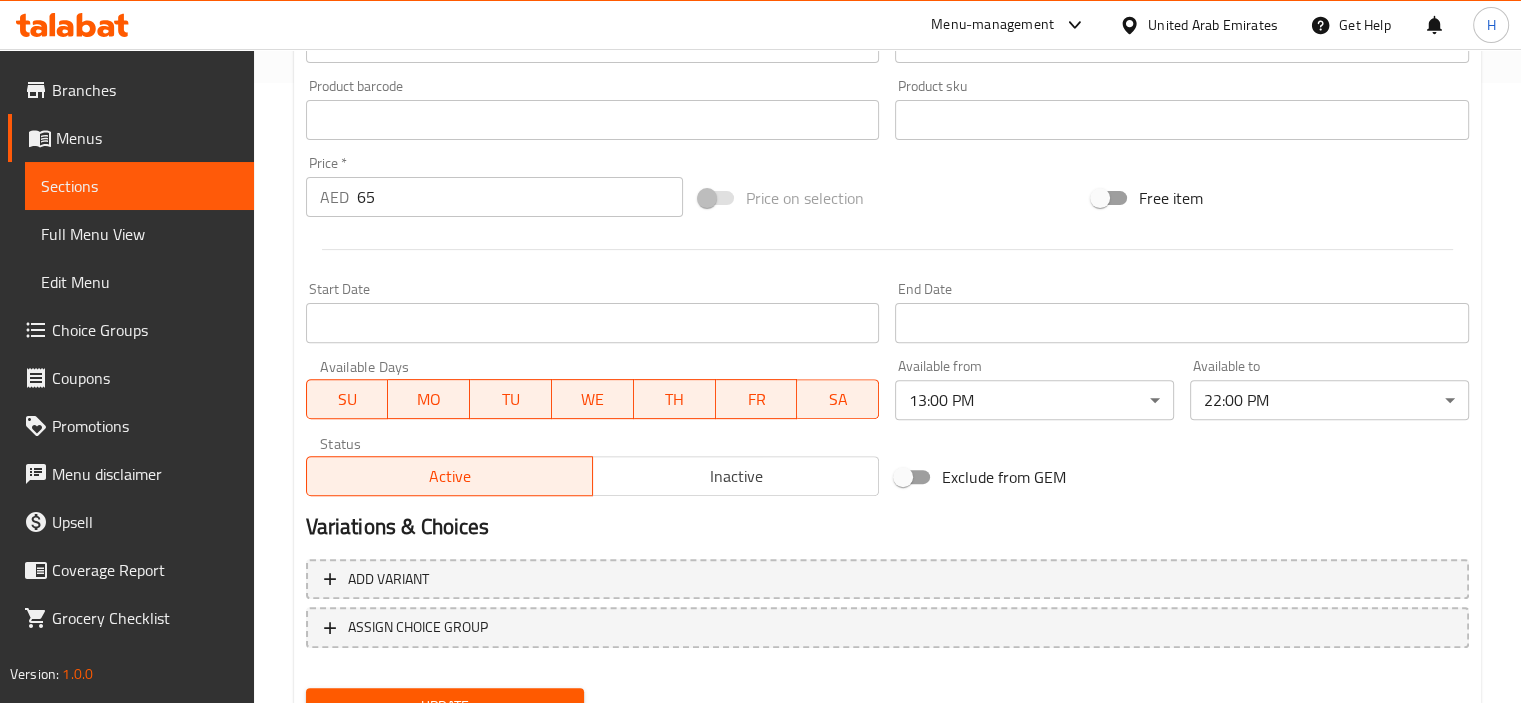 scroll, scrollTop: 709, scrollLeft: 0, axis: vertical 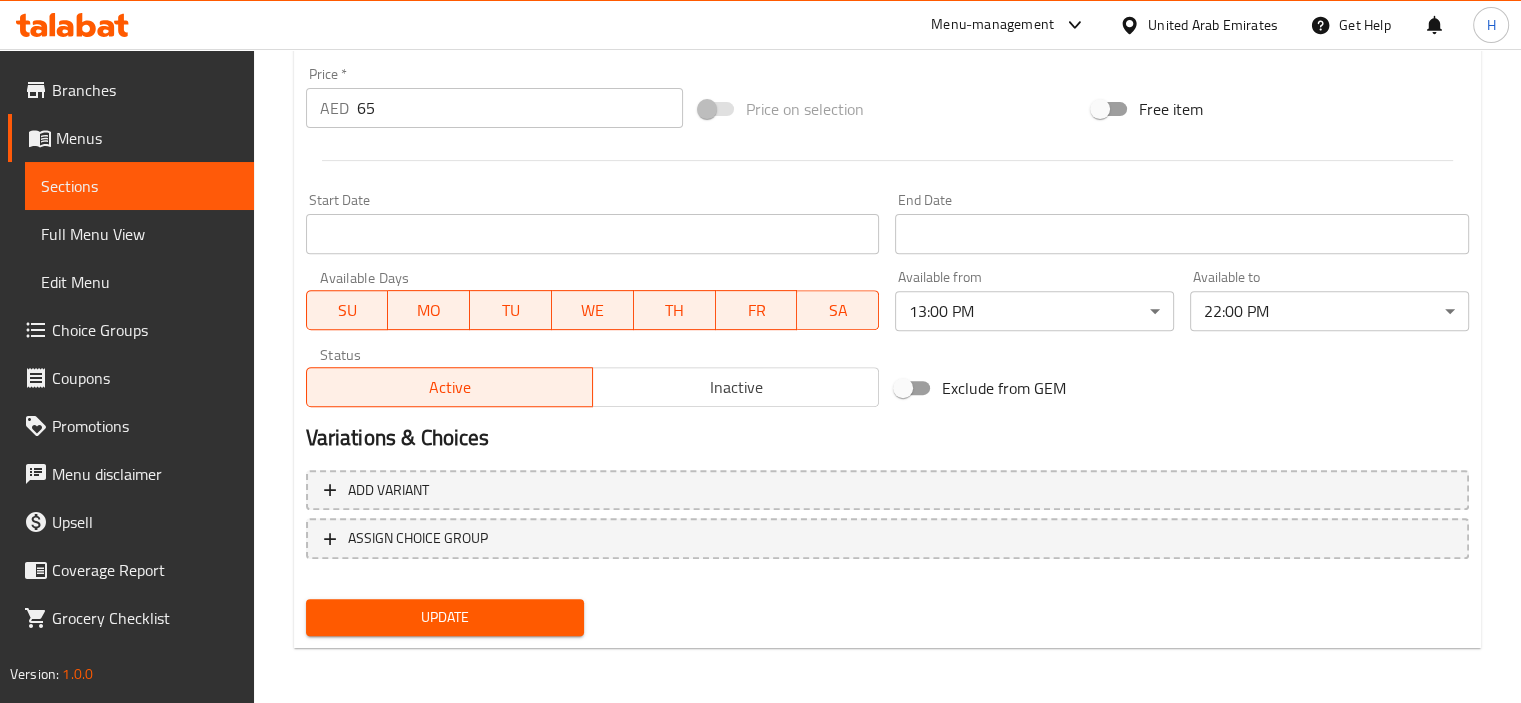 type on "تاكو دجاج بالفلفل الحار الأخضر" 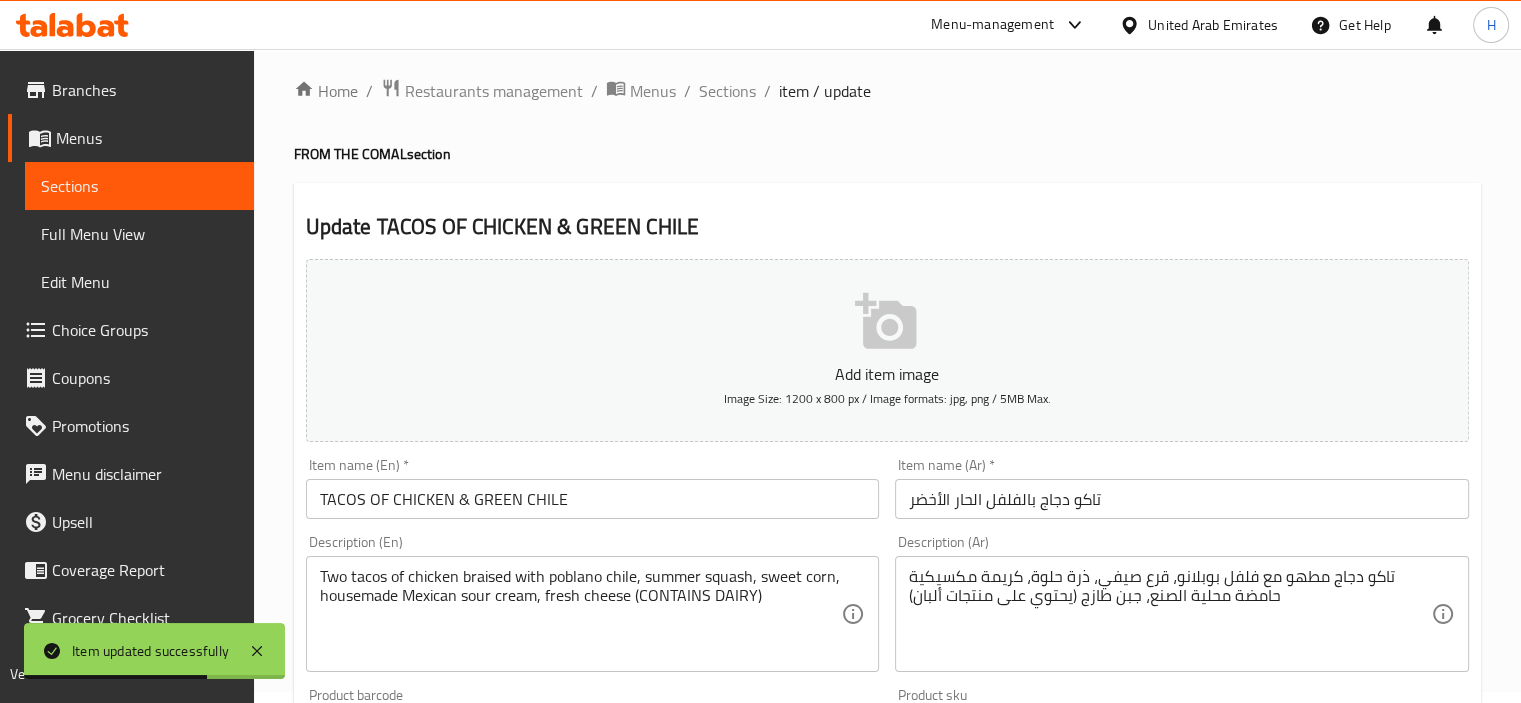 scroll, scrollTop: 0, scrollLeft: 0, axis: both 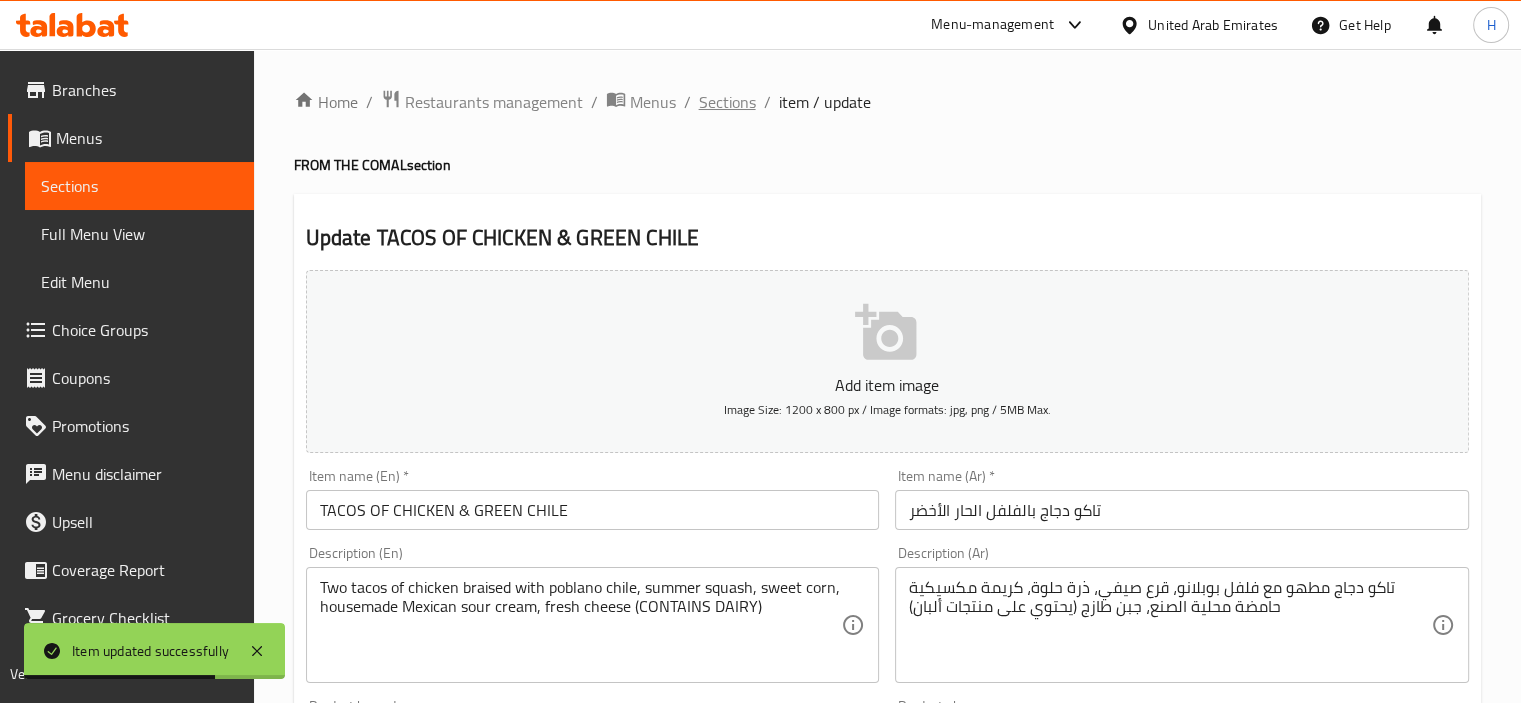 click on "Sections" at bounding box center (727, 102) 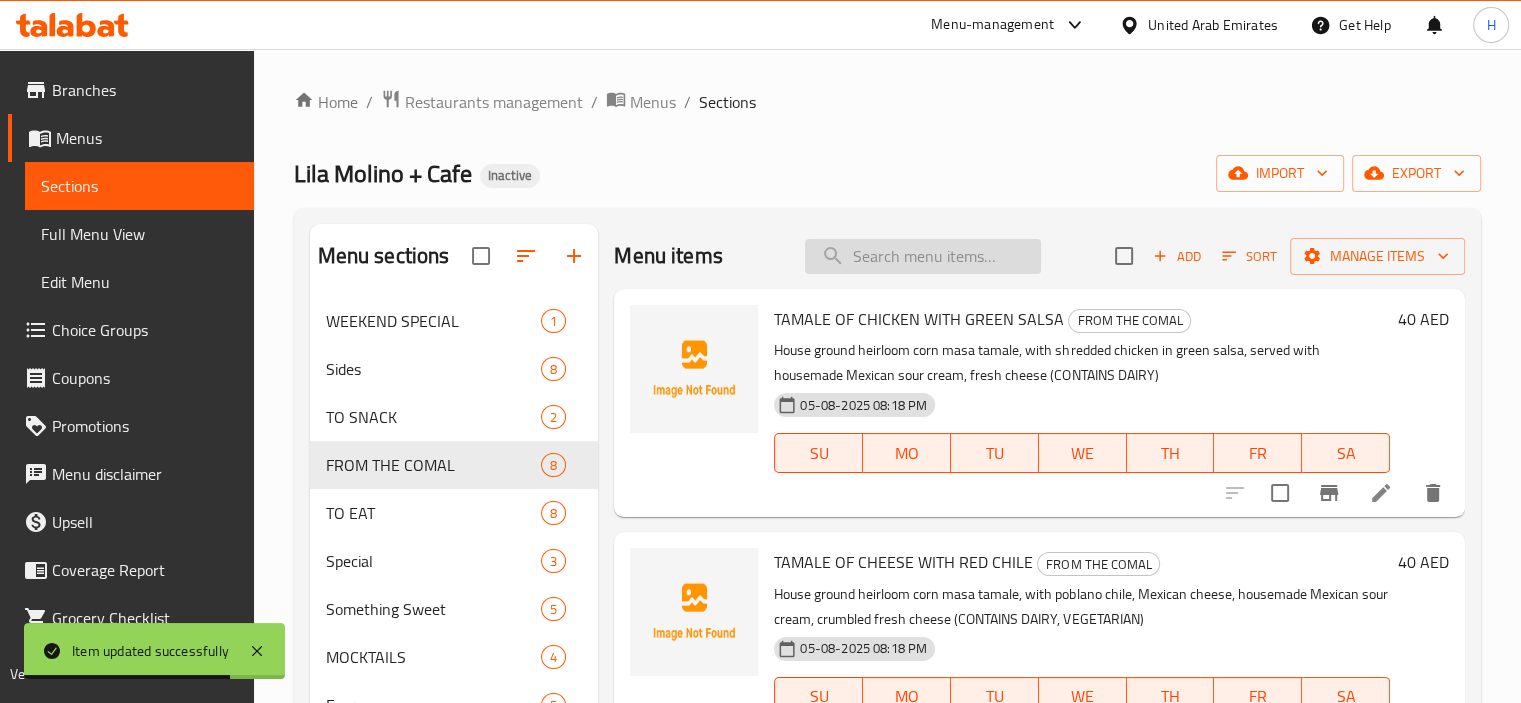 click at bounding box center [923, 256] 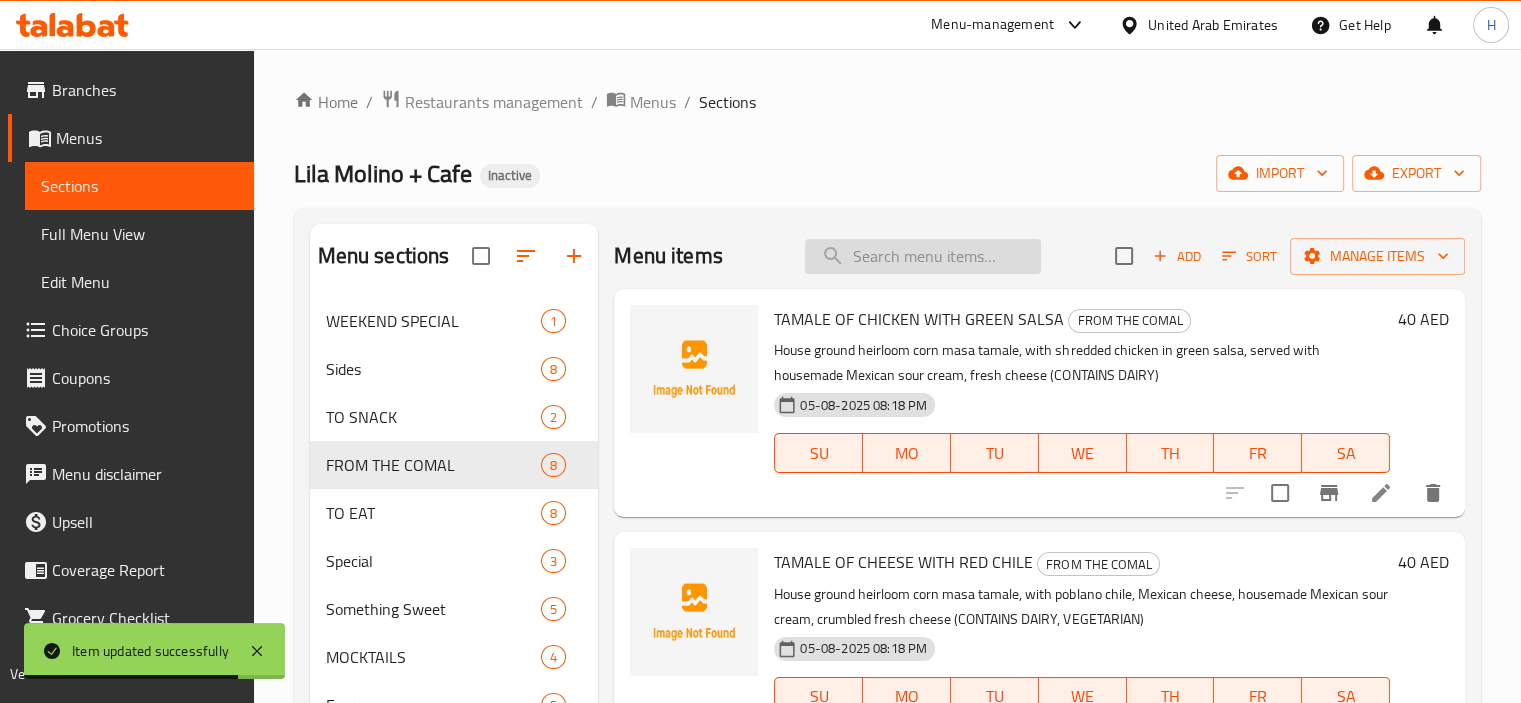 paste on "TAMALE OF CHICKEN WITH GREEN SALSA" 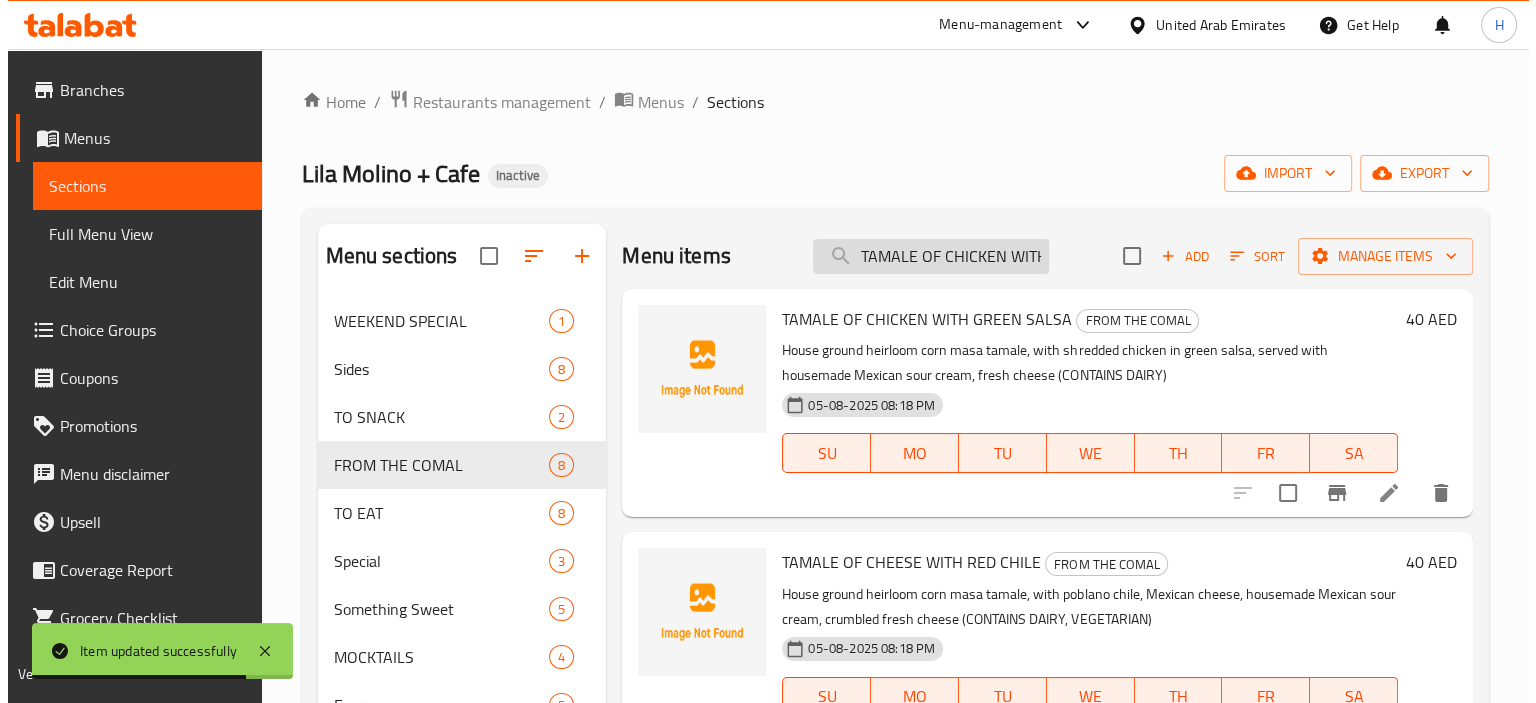 scroll, scrollTop: 0, scrollLeft: 104, axis: horizontal 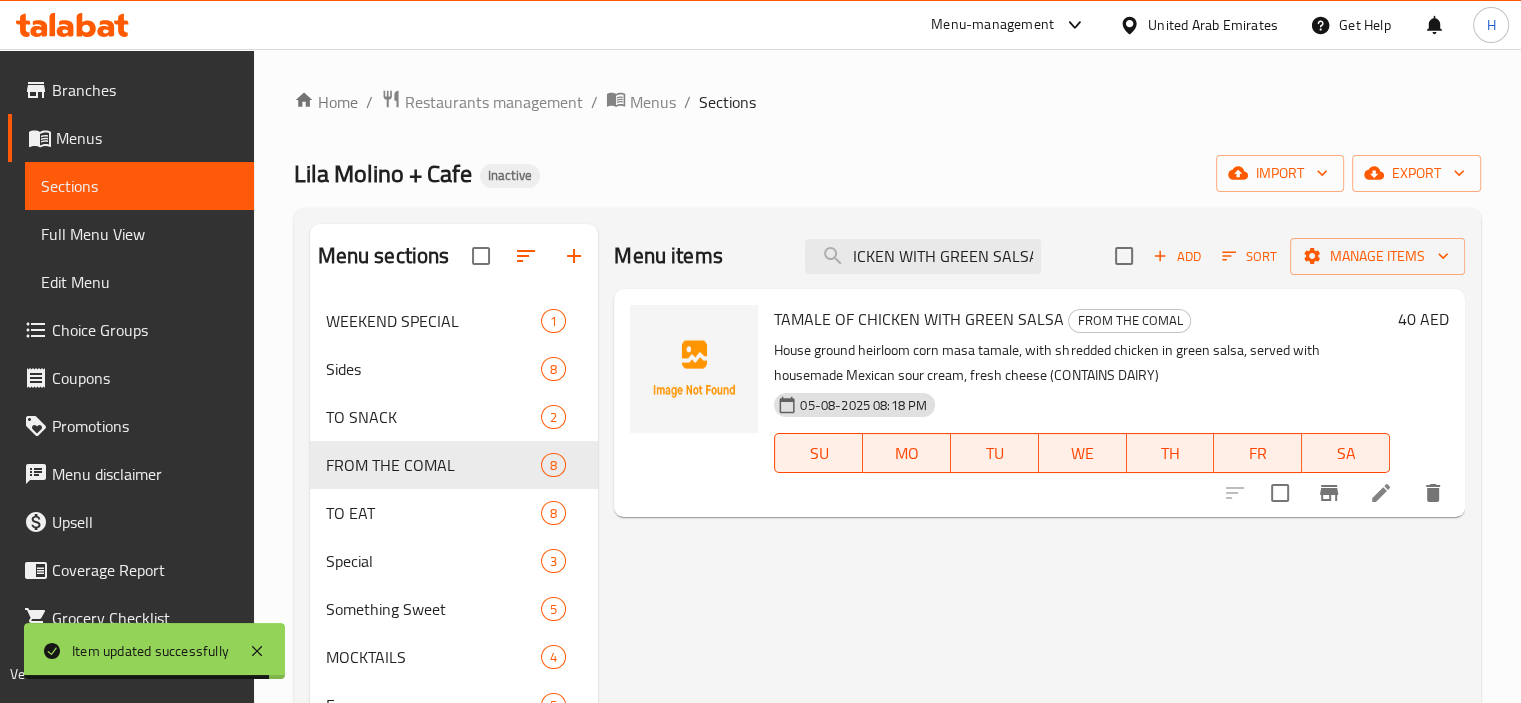 type on "TAMALE OF CHICKEN WITH GREEN SALSA" 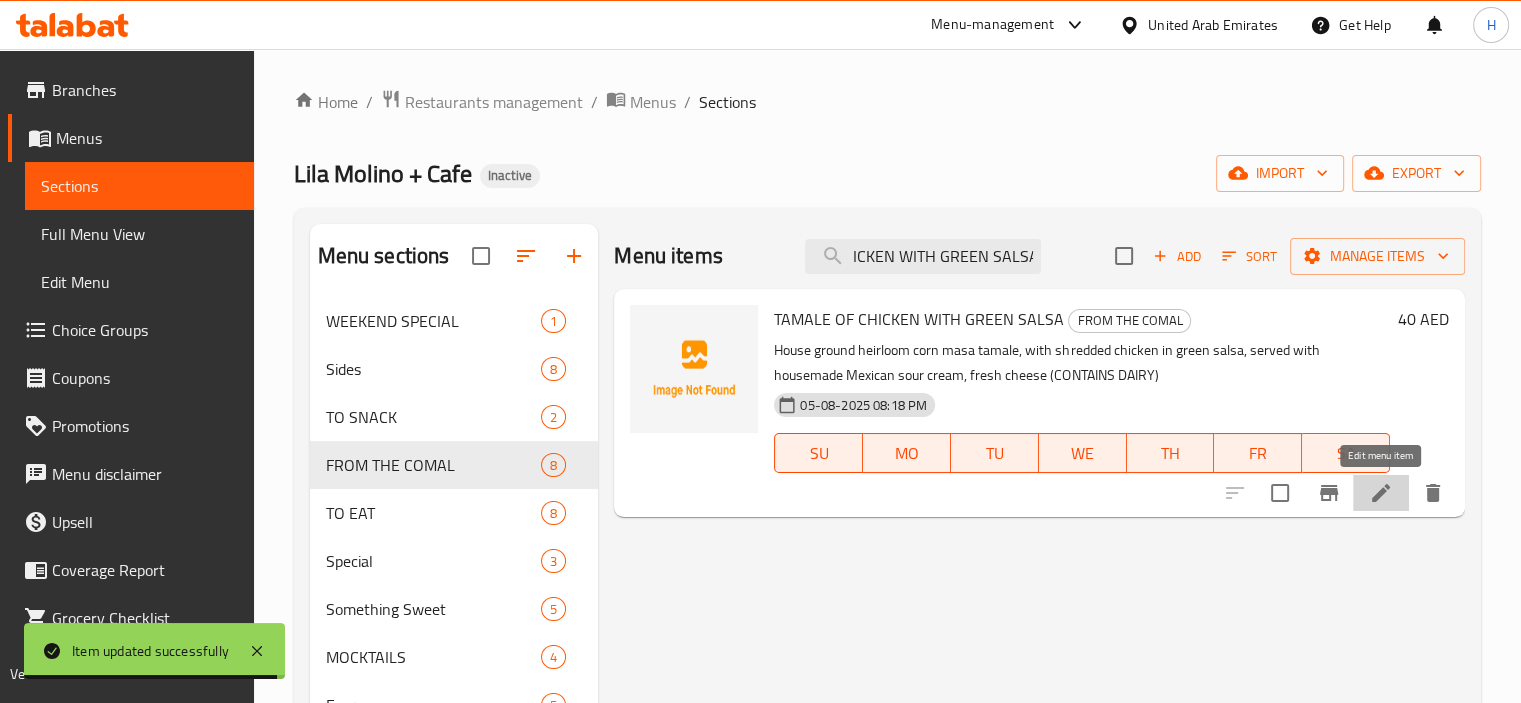 click 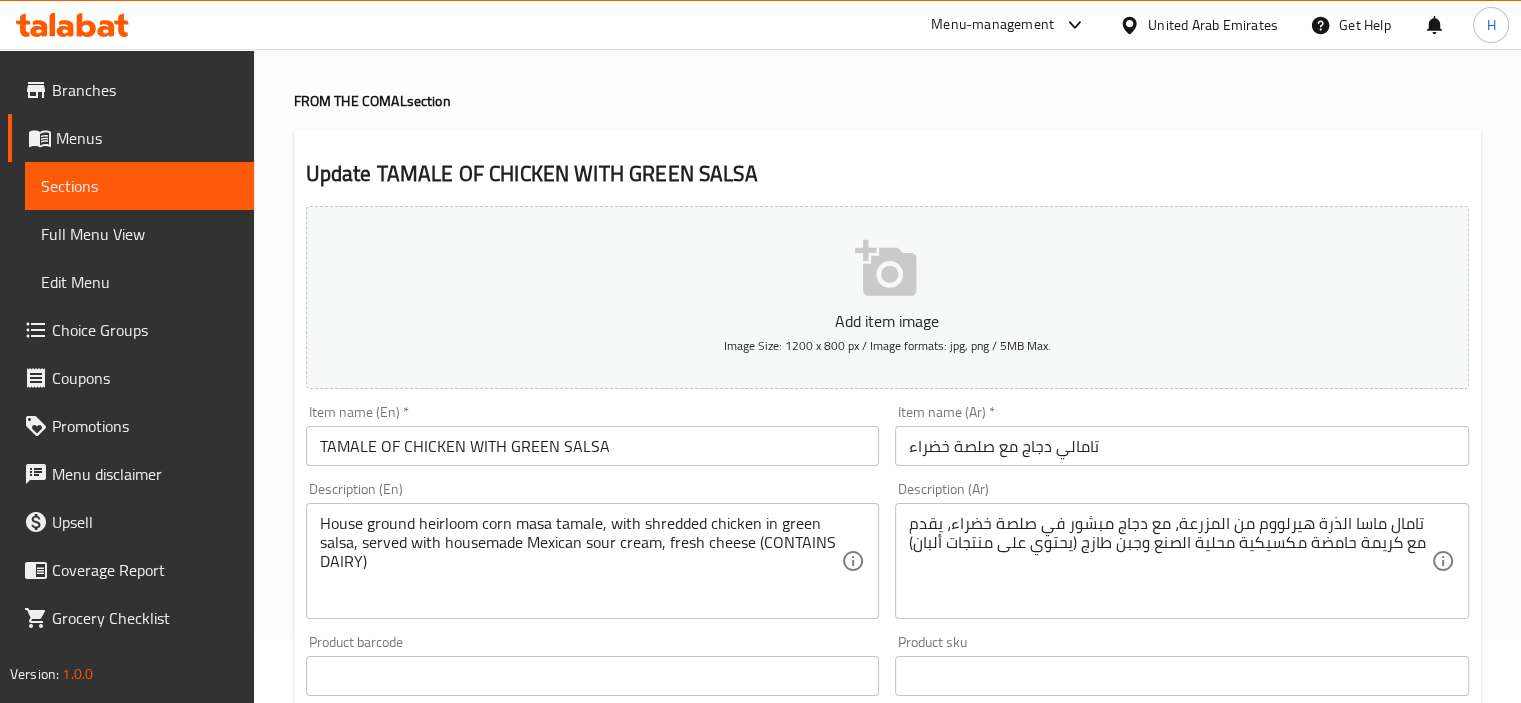 scroll, scrollTop: 100, scrollLeft: 0, axis: vertical 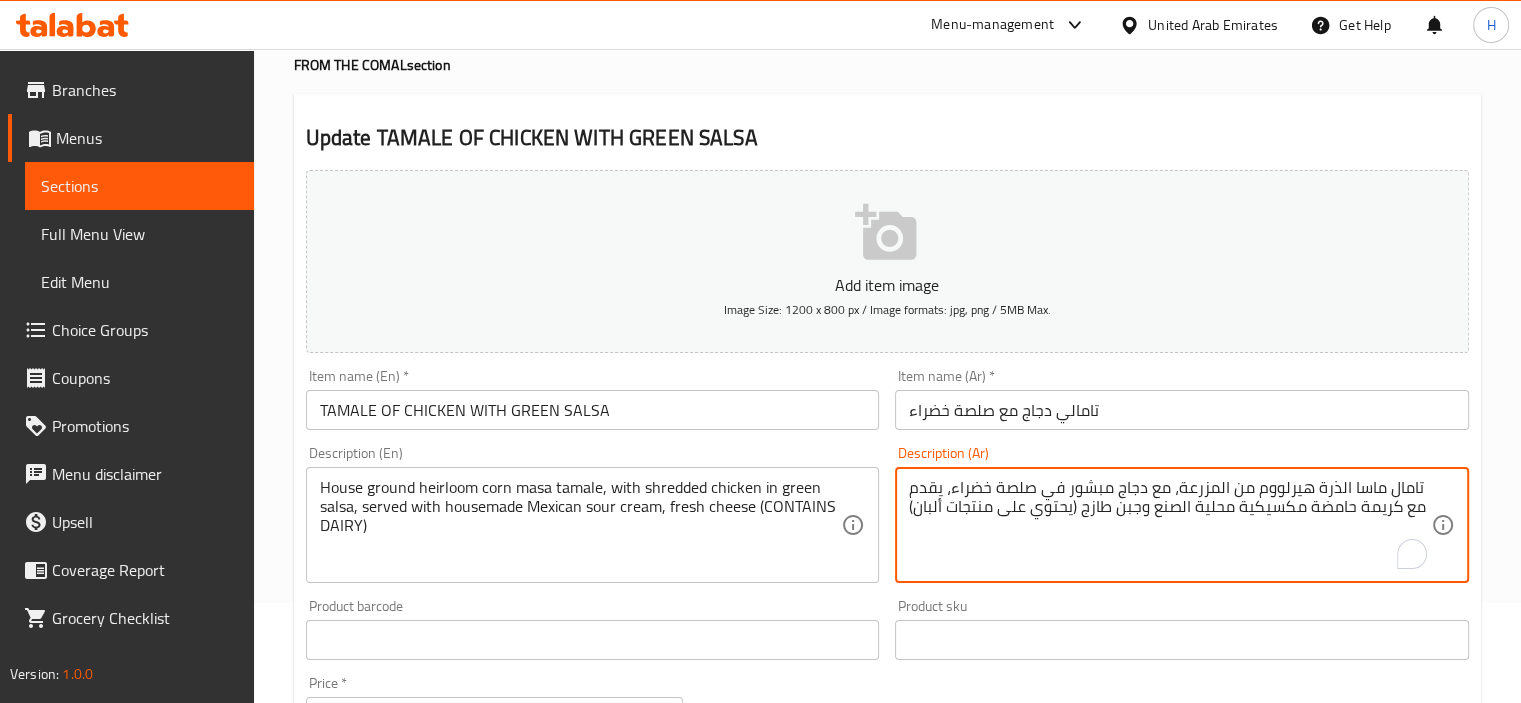 drag, startPoint x: 1232, startPoint y: 507, endPoint x: 1154, endPoint y: 510, distance: 78.05767 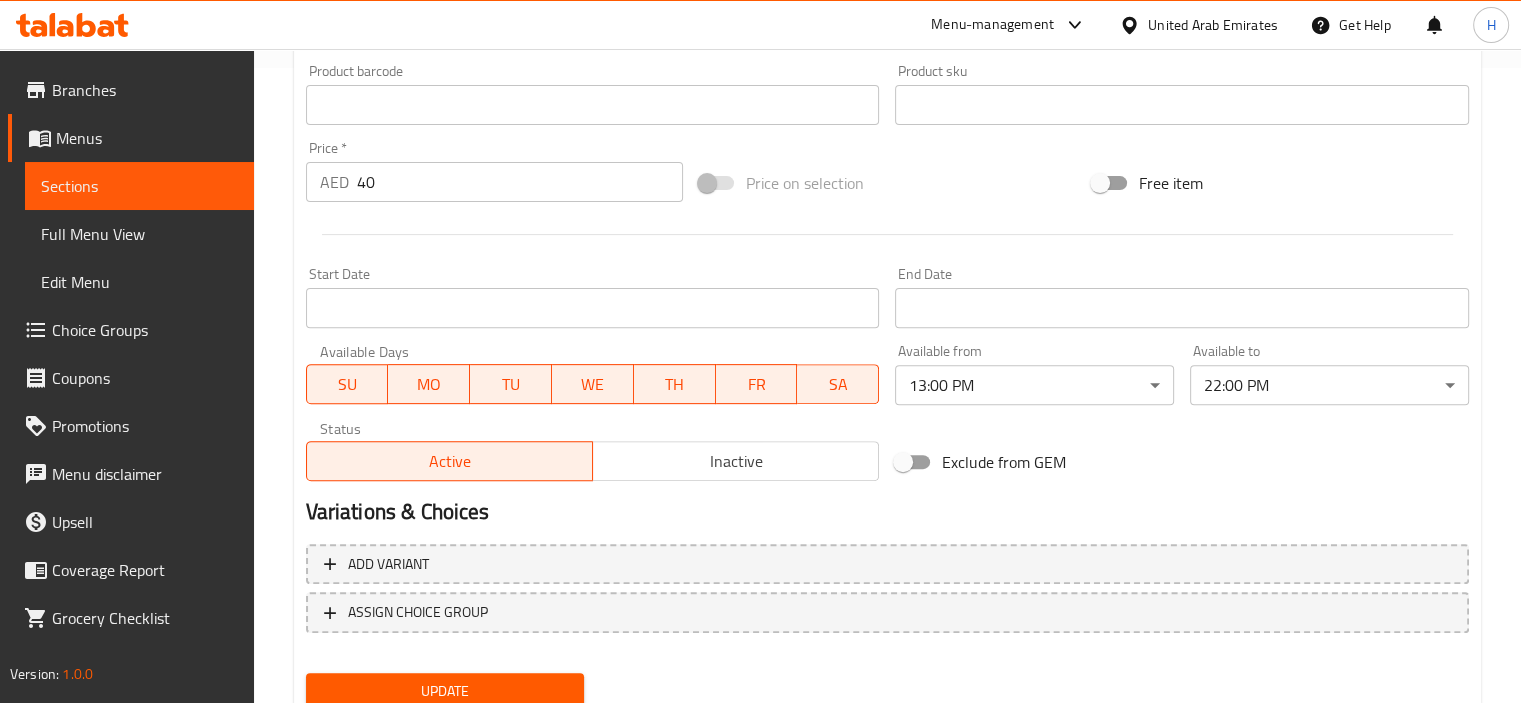 scroll, scrollTop: 709, scrollLeft: 0, axis: vertical 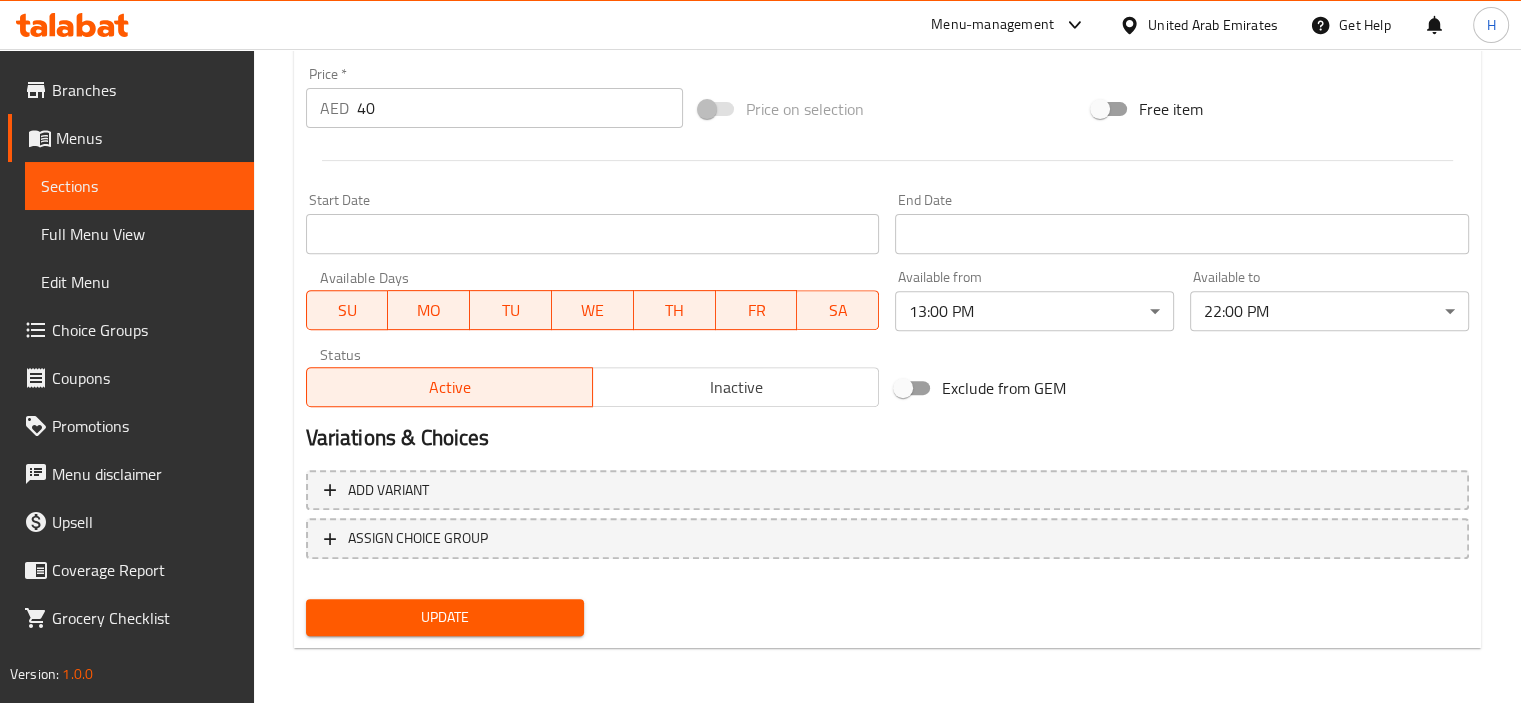 click on "Update" at bounding box center [445, 617] 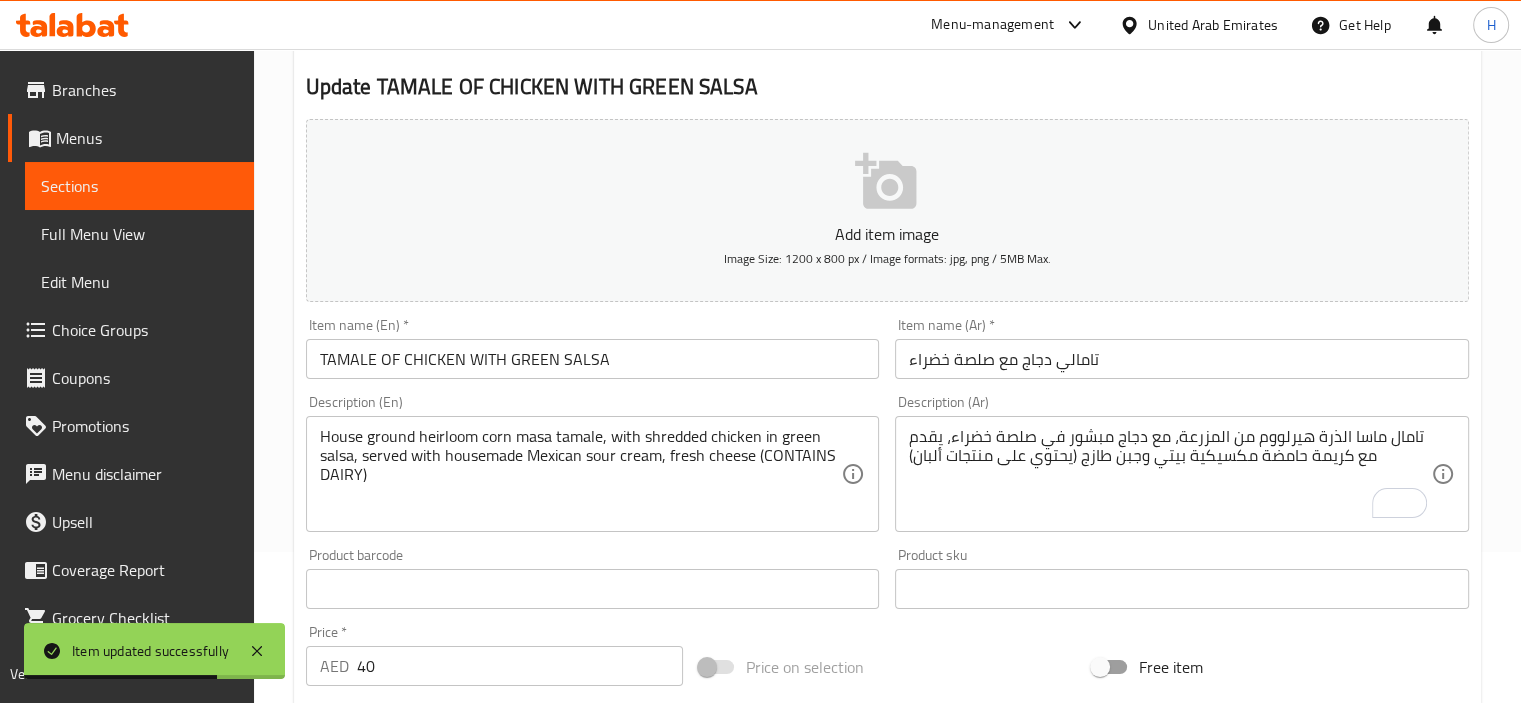 scroll, scrollTop: 0, scrollLeft: 0, axis: both 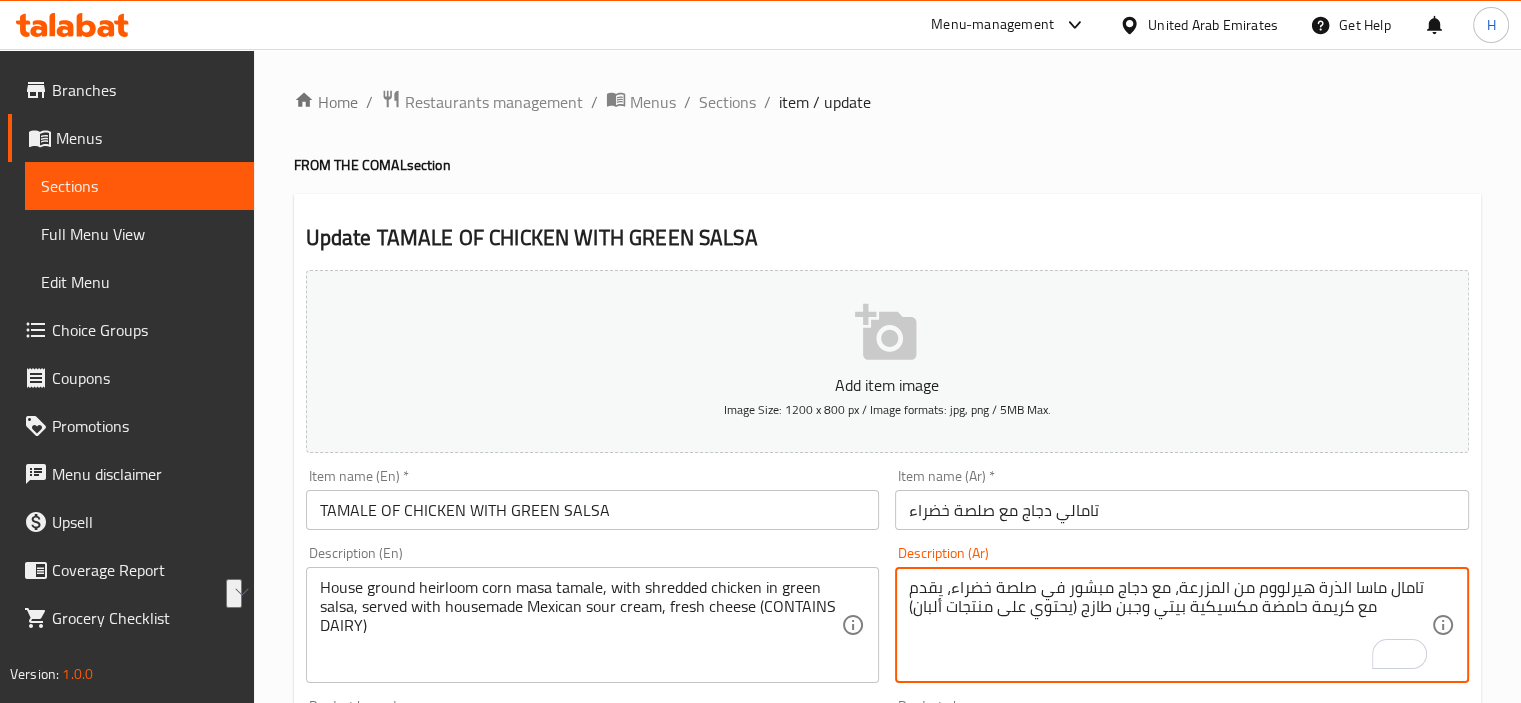 drag, startPoint x: 1248, startPoint y: 585, endPoint x: 1176, endPoint y: 587, distance: 72.02777 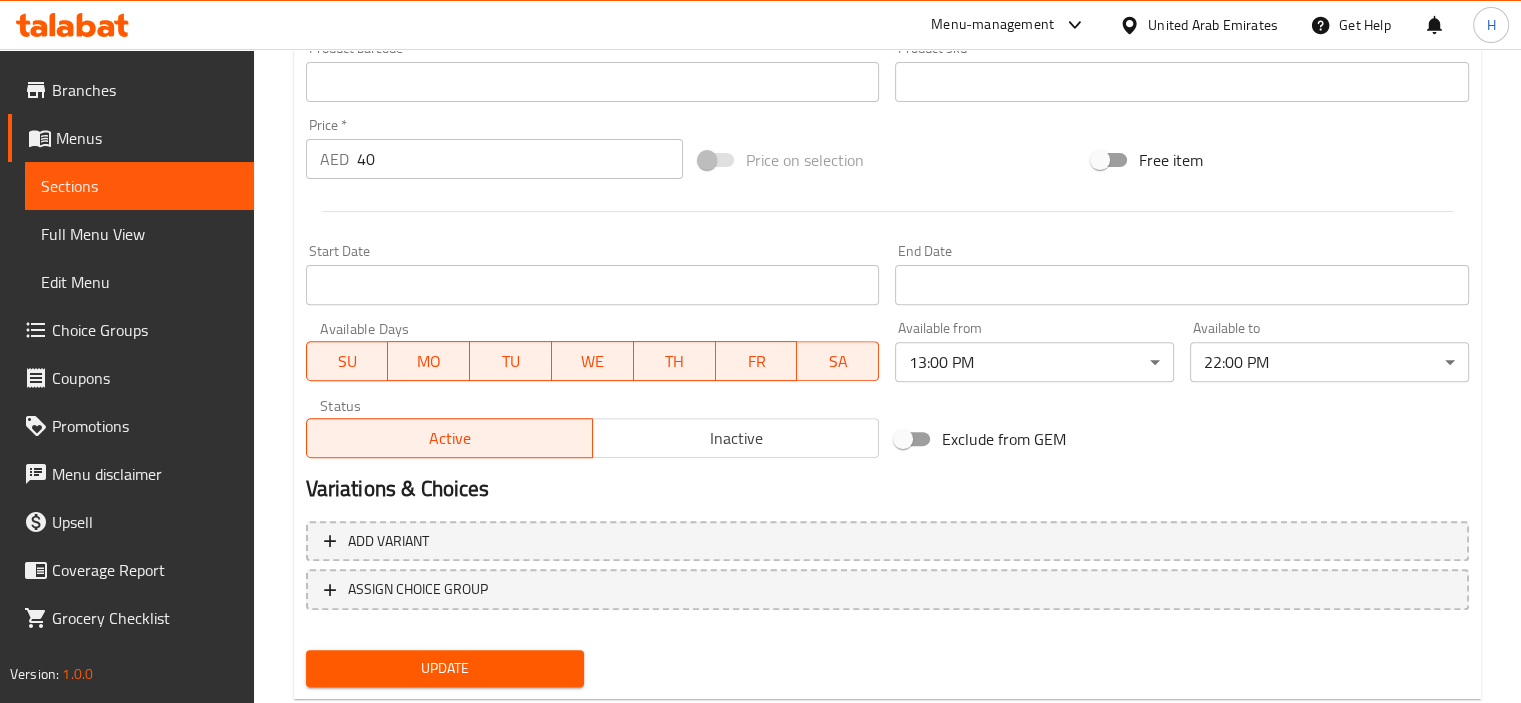 scroll, scrollTop: 709, scrollLeft: 0, axis: vertical 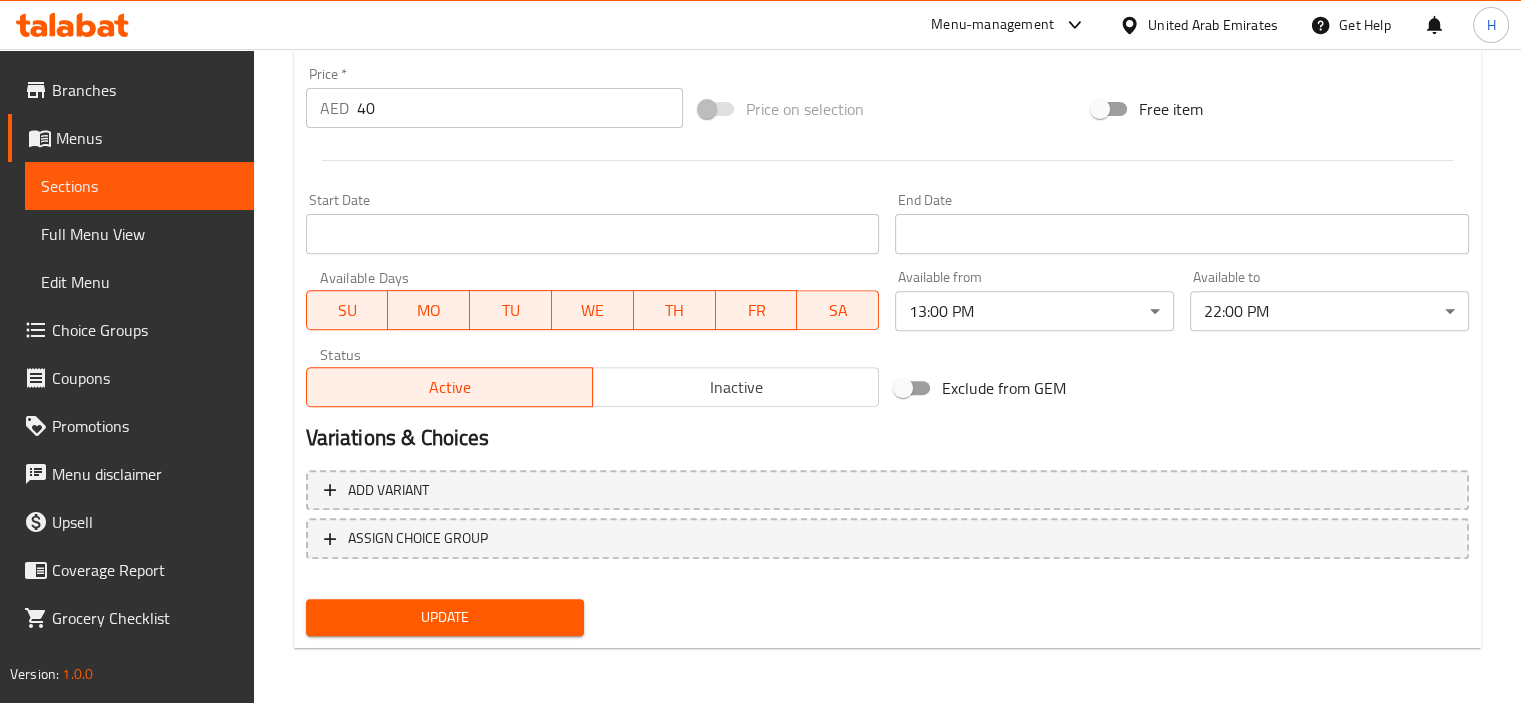 type on "تامال ماسا الذرة هيرلووم هاوس جراوند، مع دجاج مبشور في صلصة خضراء، يقدم مع كريمة حامضة مكسيكية بيتي وجبن طازج (يحتوي على منتجات ألبان)" 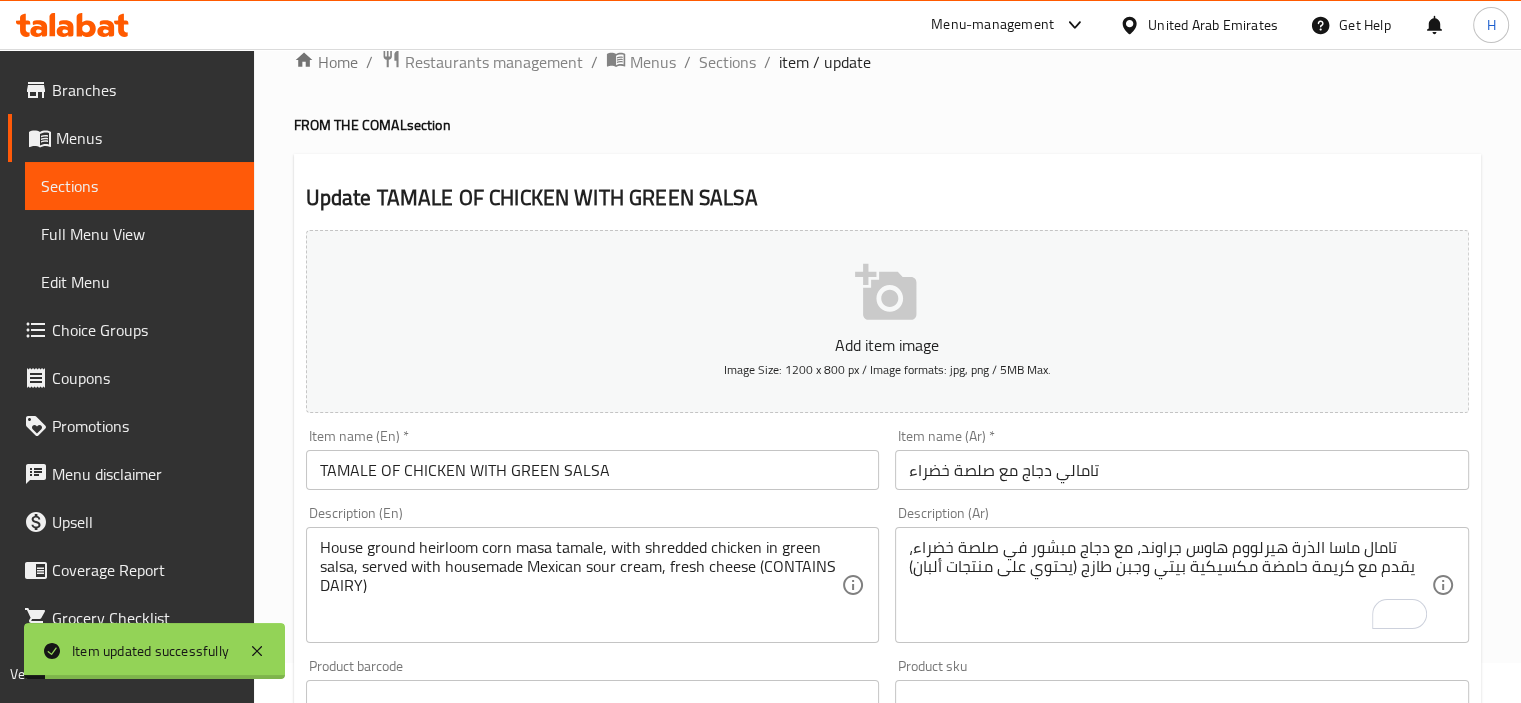 scroll, scrollTop: 0, scrollLeft: 0, axis: both 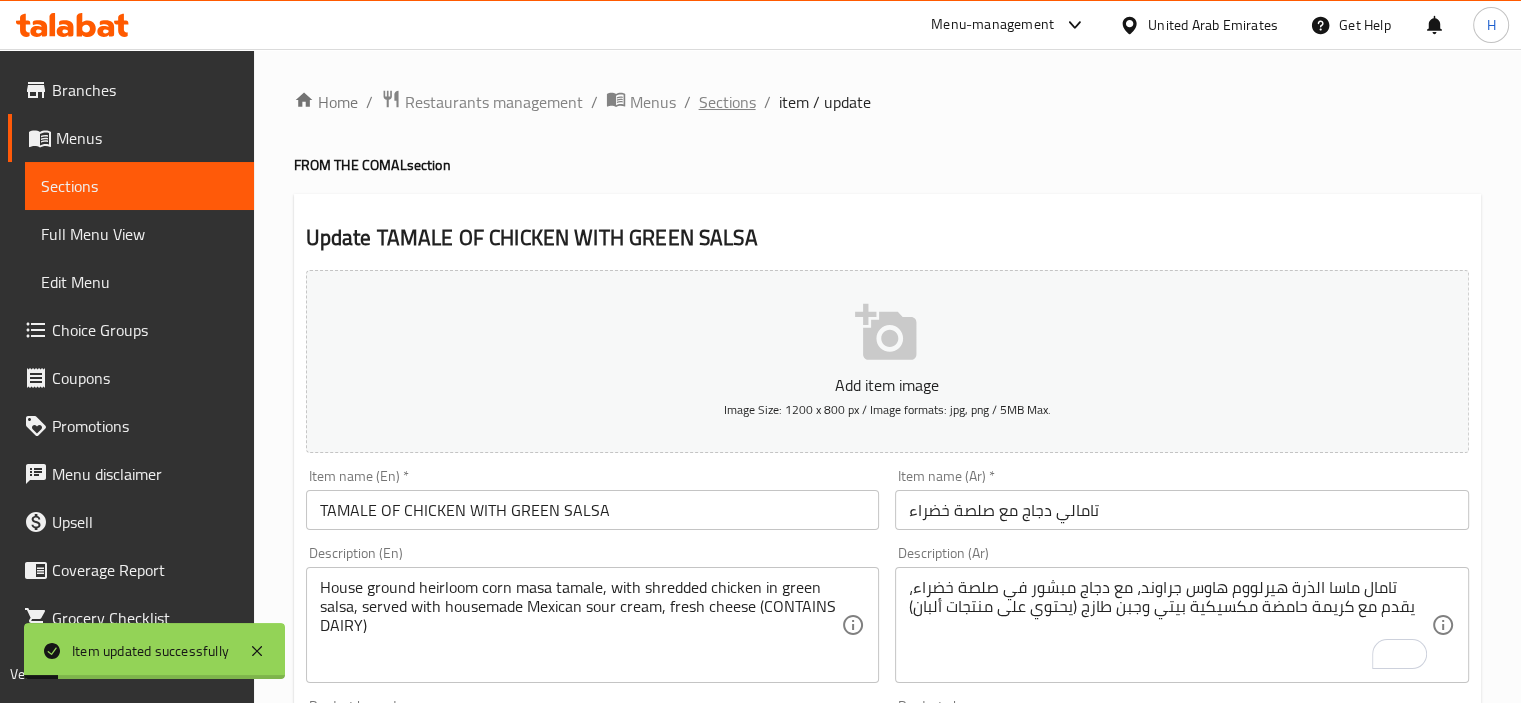 click on "Sections" at bounding box center (727, 102) 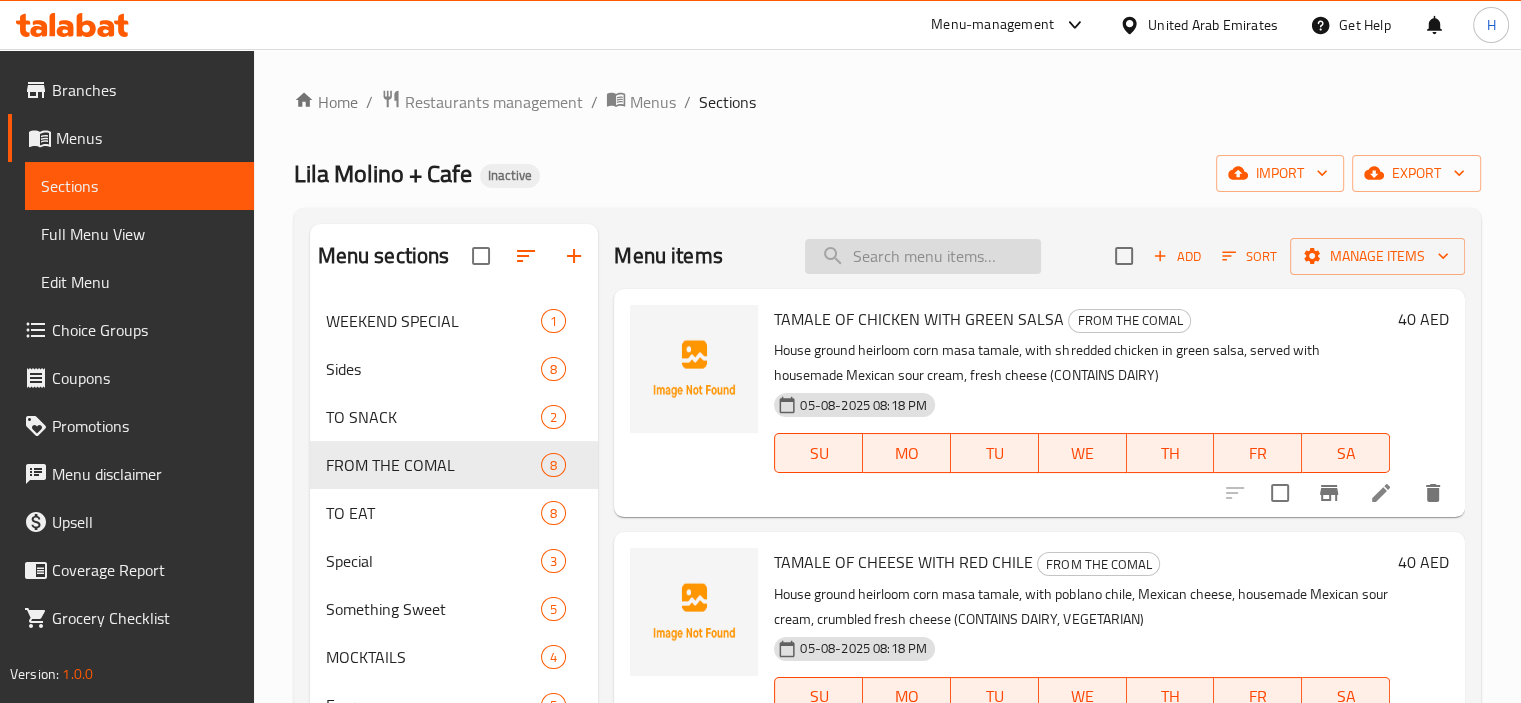 click at bounding box center (923, 256) 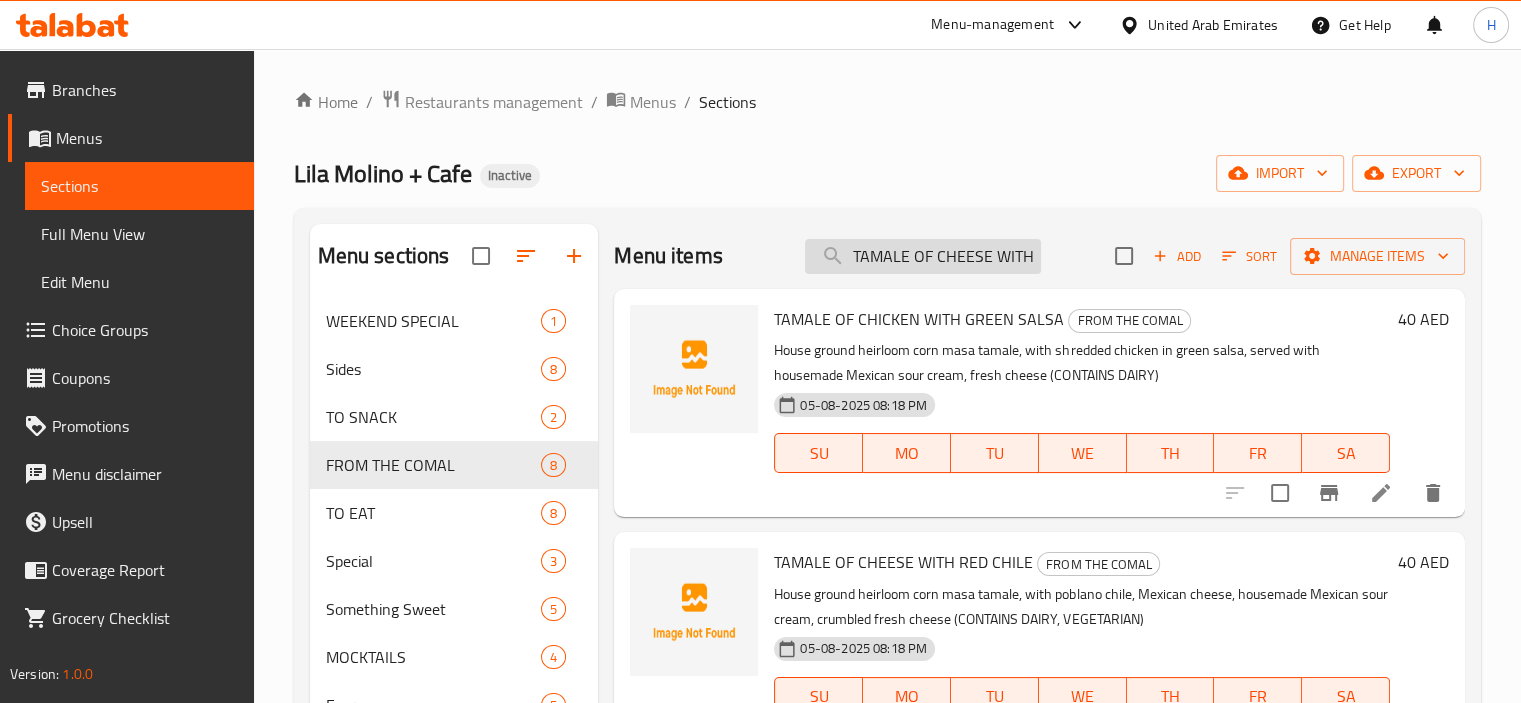 scroll, scrollTop: 0, scrollLeft: 75, axis: horizontal 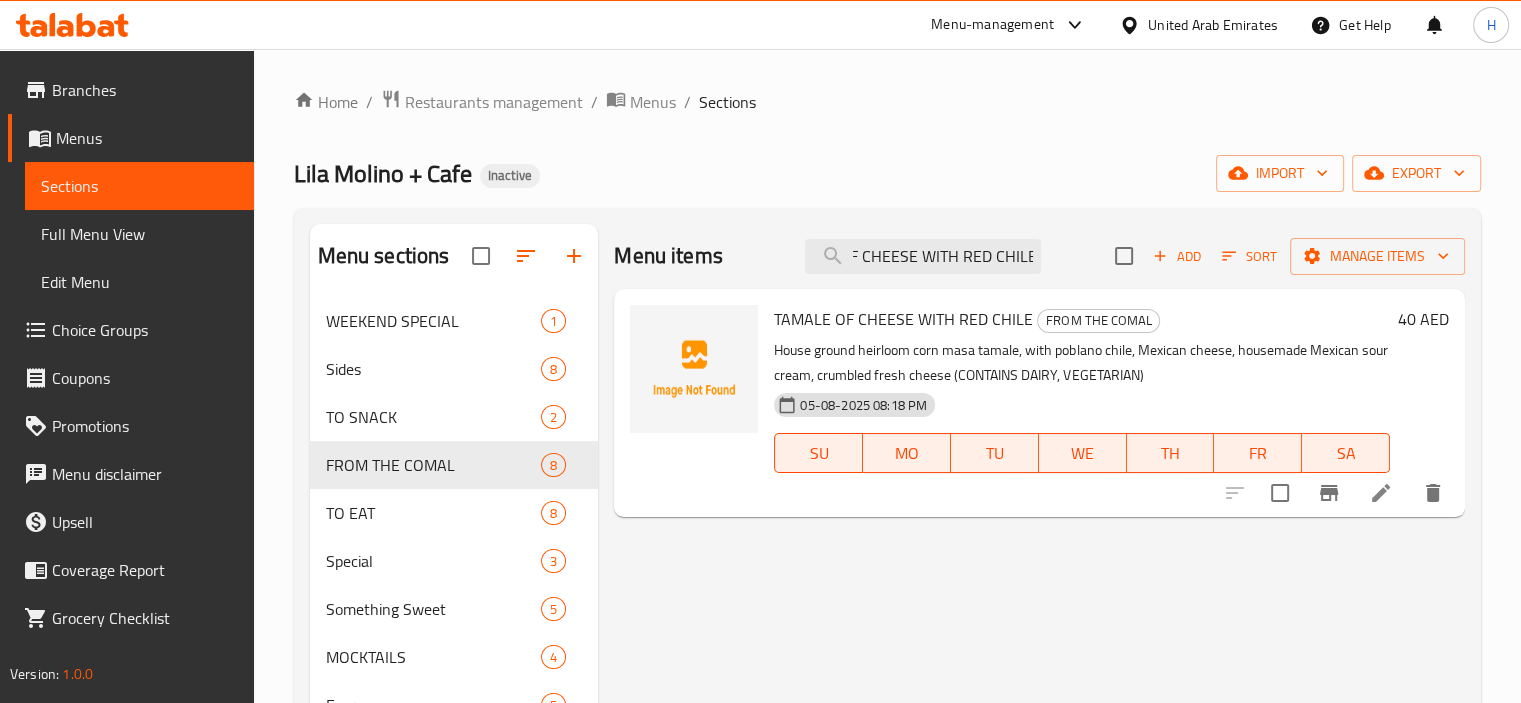 type on "TAMALE OF CHEESE WITH RED CHILE" 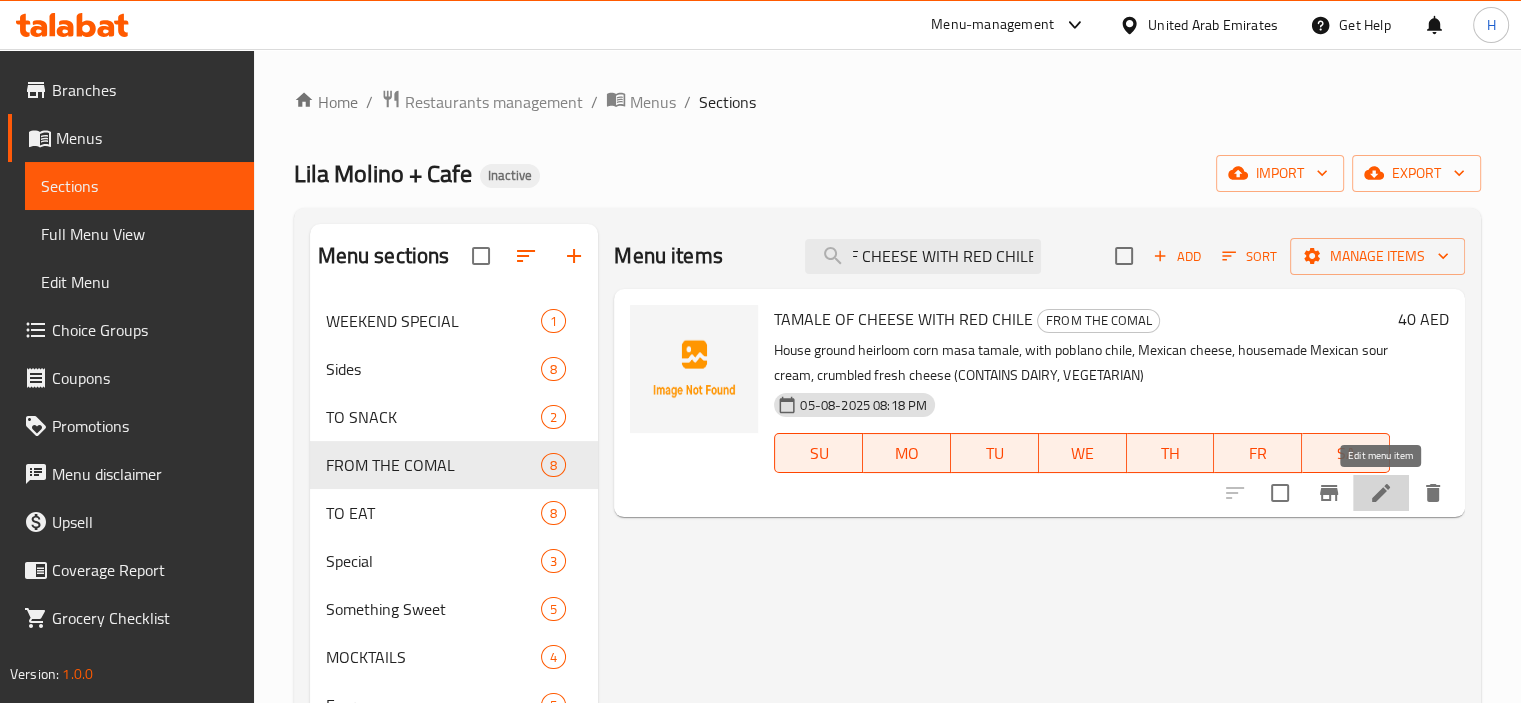 click 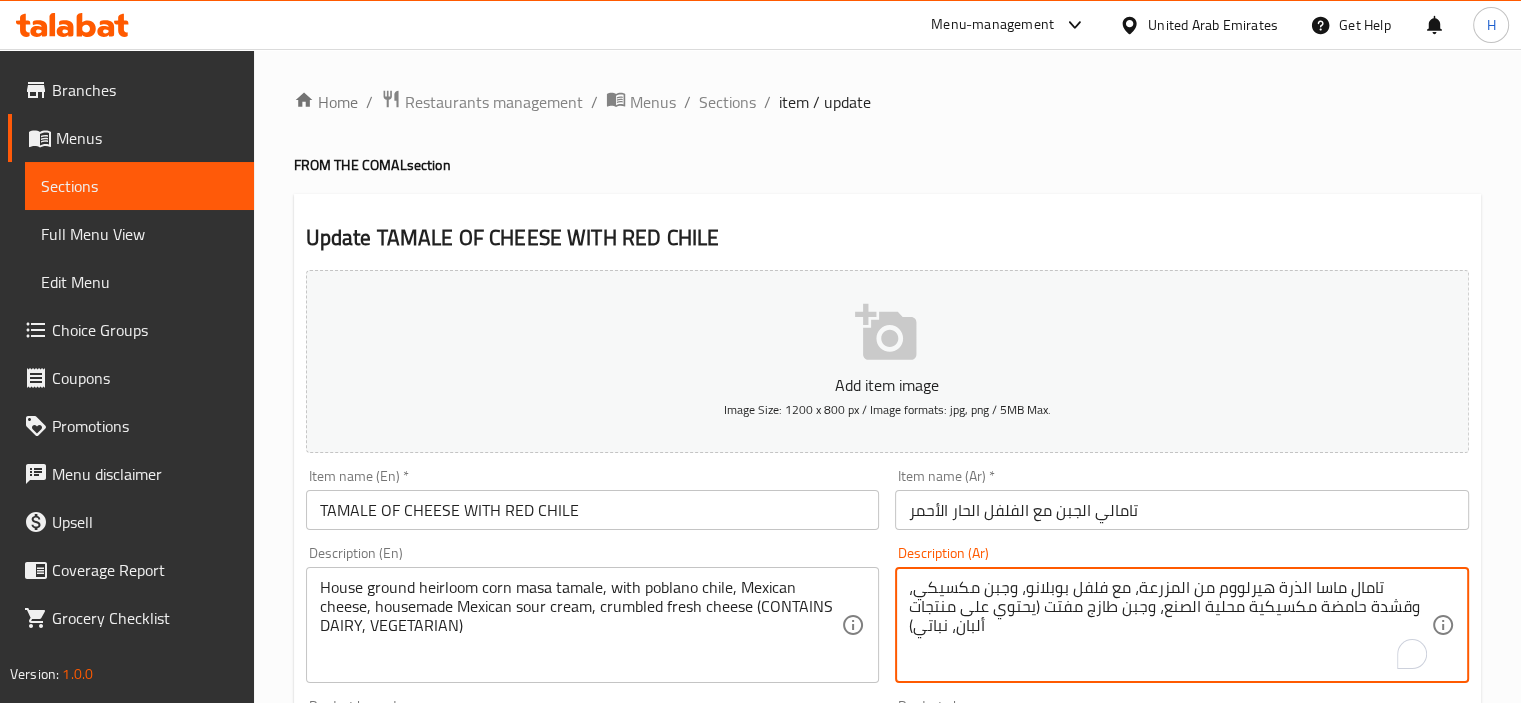 drag, startPoint x: 1260, startPoint y: 587, endPoint x: 1188, endPoint y: 583, distance: 72.11102 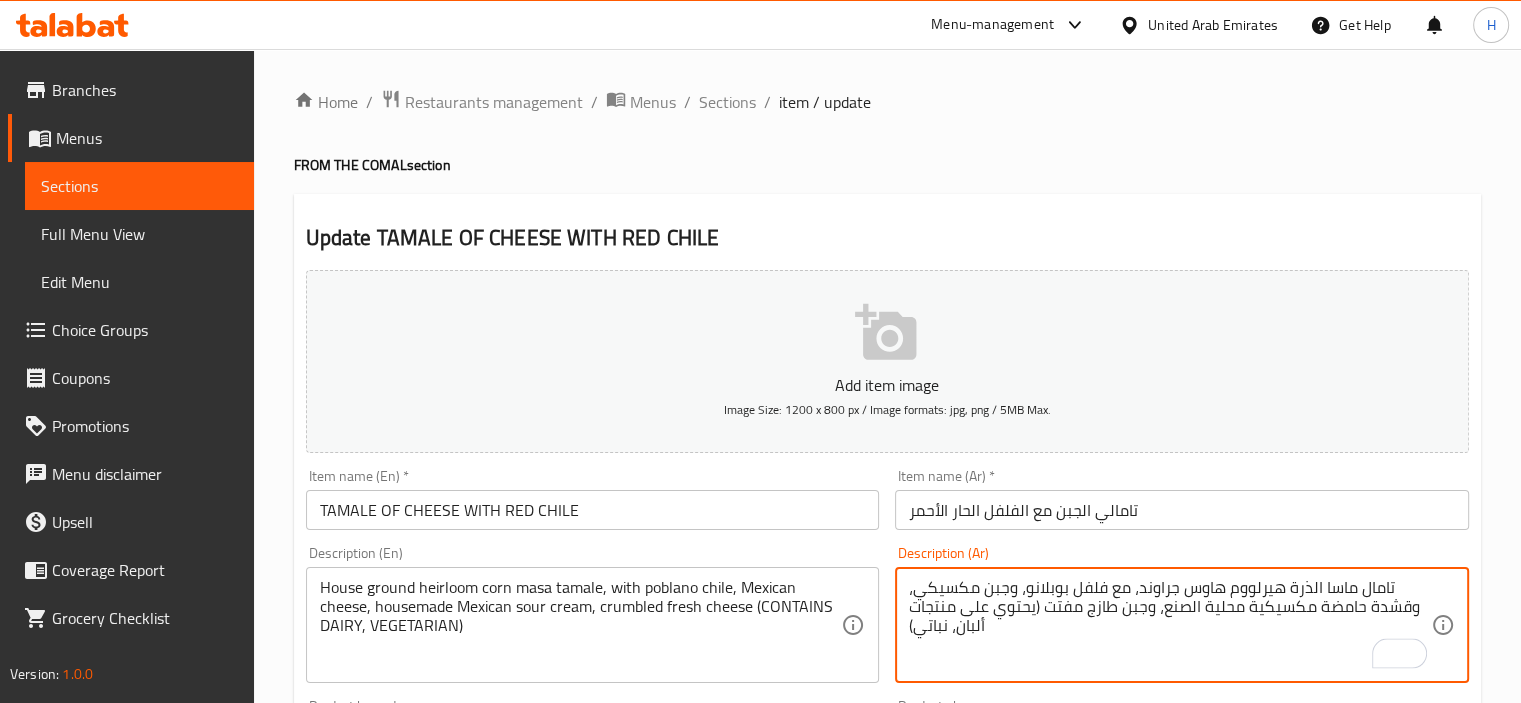 click on "تامال ماسا الذرة هيرلووم هاوس جراوند، مع فلفل بوبلانو، وجبن مكسيكي، وقشدة حامضة مكسيكية محلية الصنع، وجبن طازج مفتت (يحتوي على منتجات ألبان، نباتي)" at bounding box center (1170, 625) 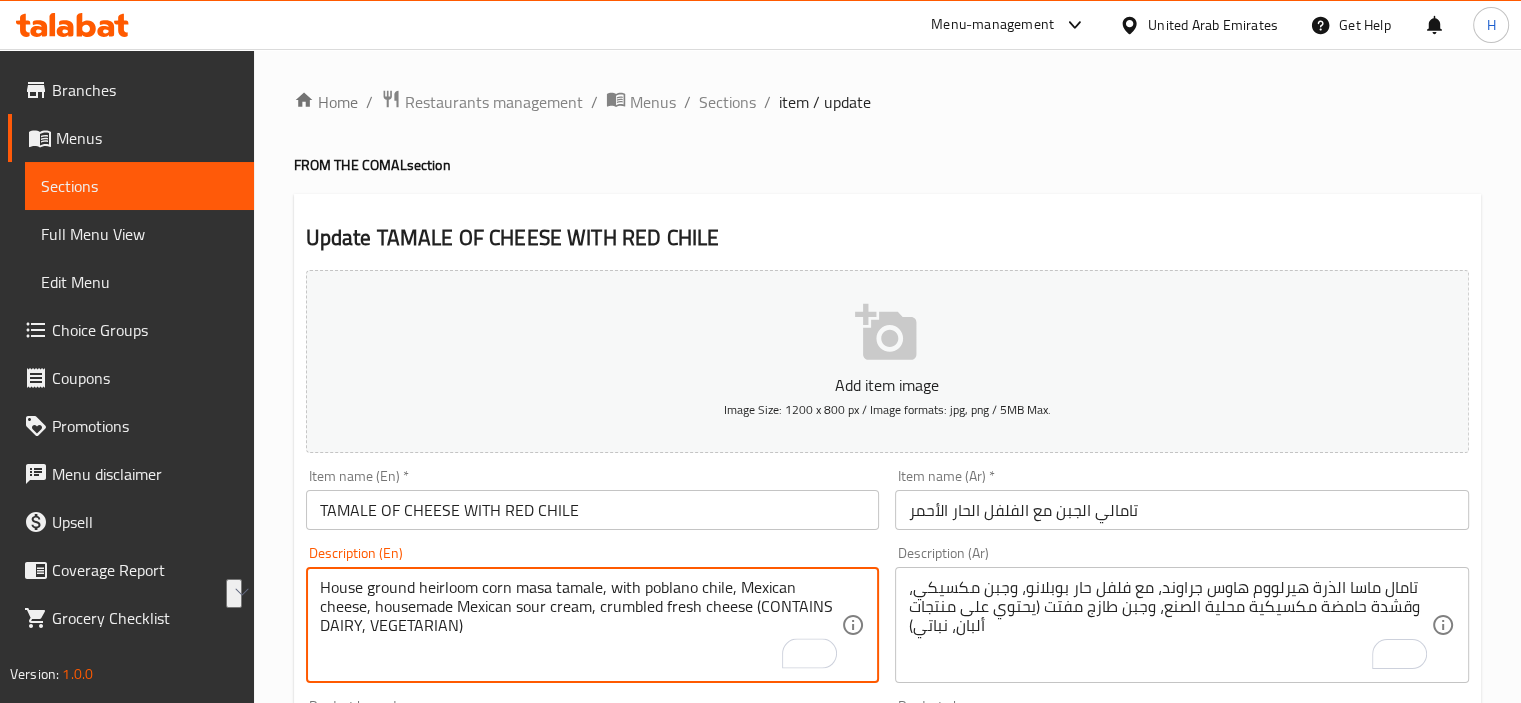 drag, startPoint x: 588, startPoint y: 611, endPoint x: 517, endPoint y: 604, distance: 71.34424 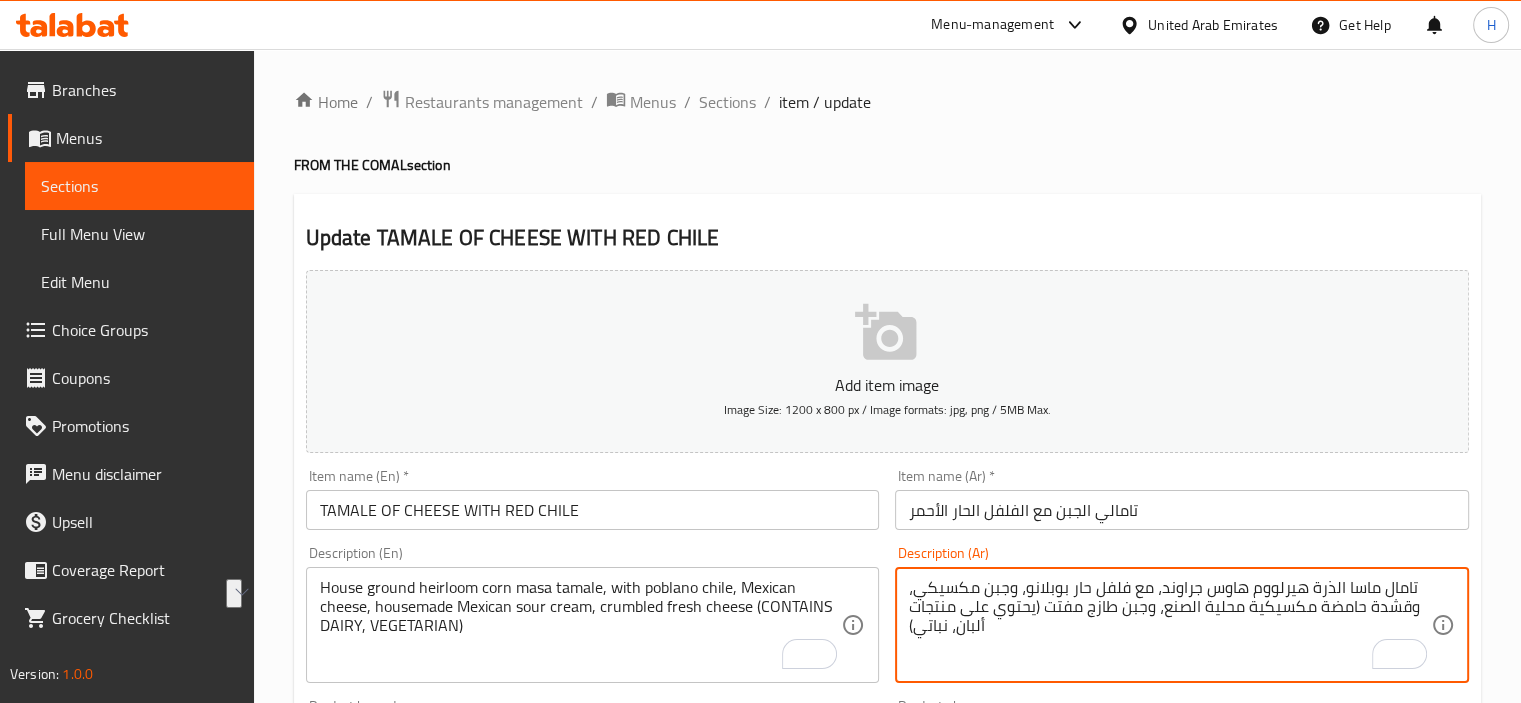 drag, startPoint x: 1404, startPoint y: 607, endPoint x: 1316, endPoint y: 610, distance: 88.051125 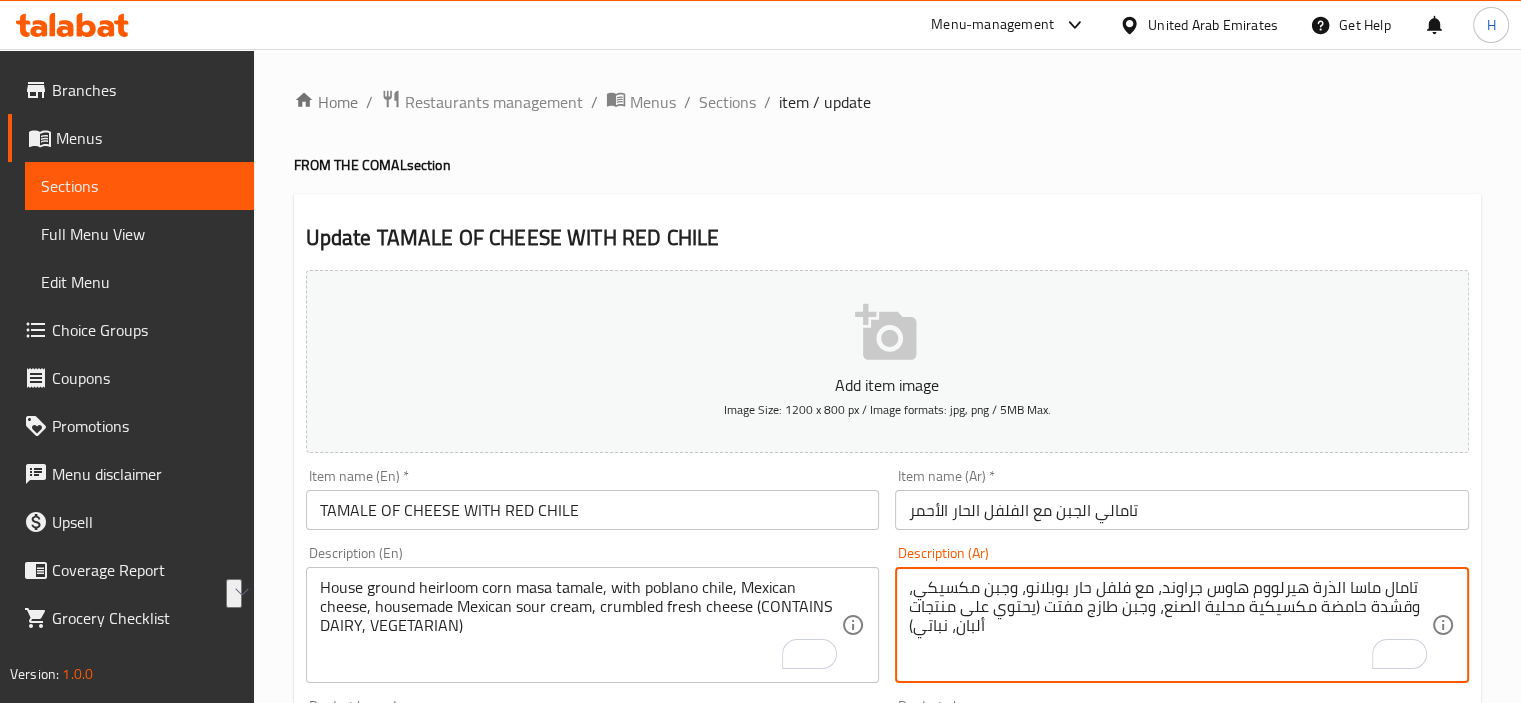 paste on "ريم" 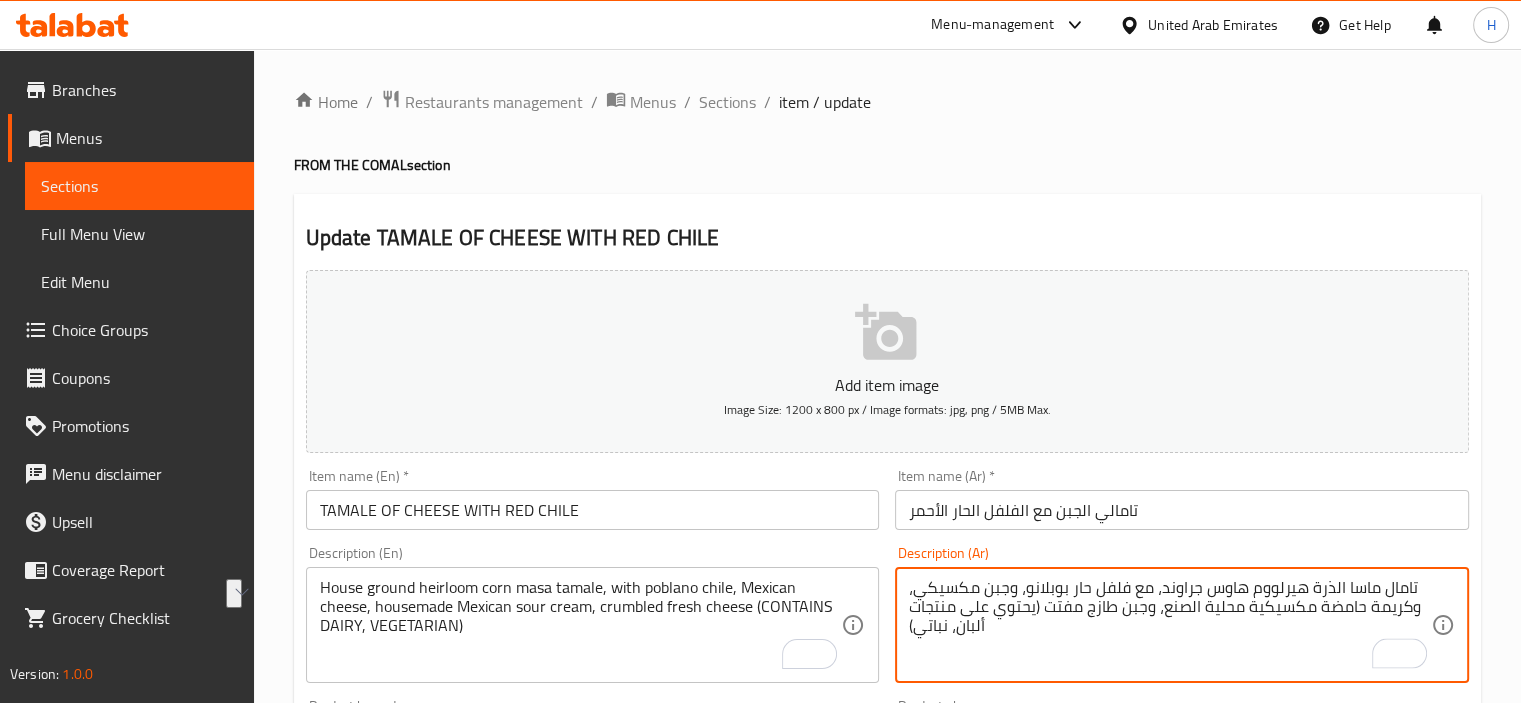 drag, startPoint x: 1240, startPoint y: 609, endPoint x: 1161, endPoint y: 610, distance: 79.00633 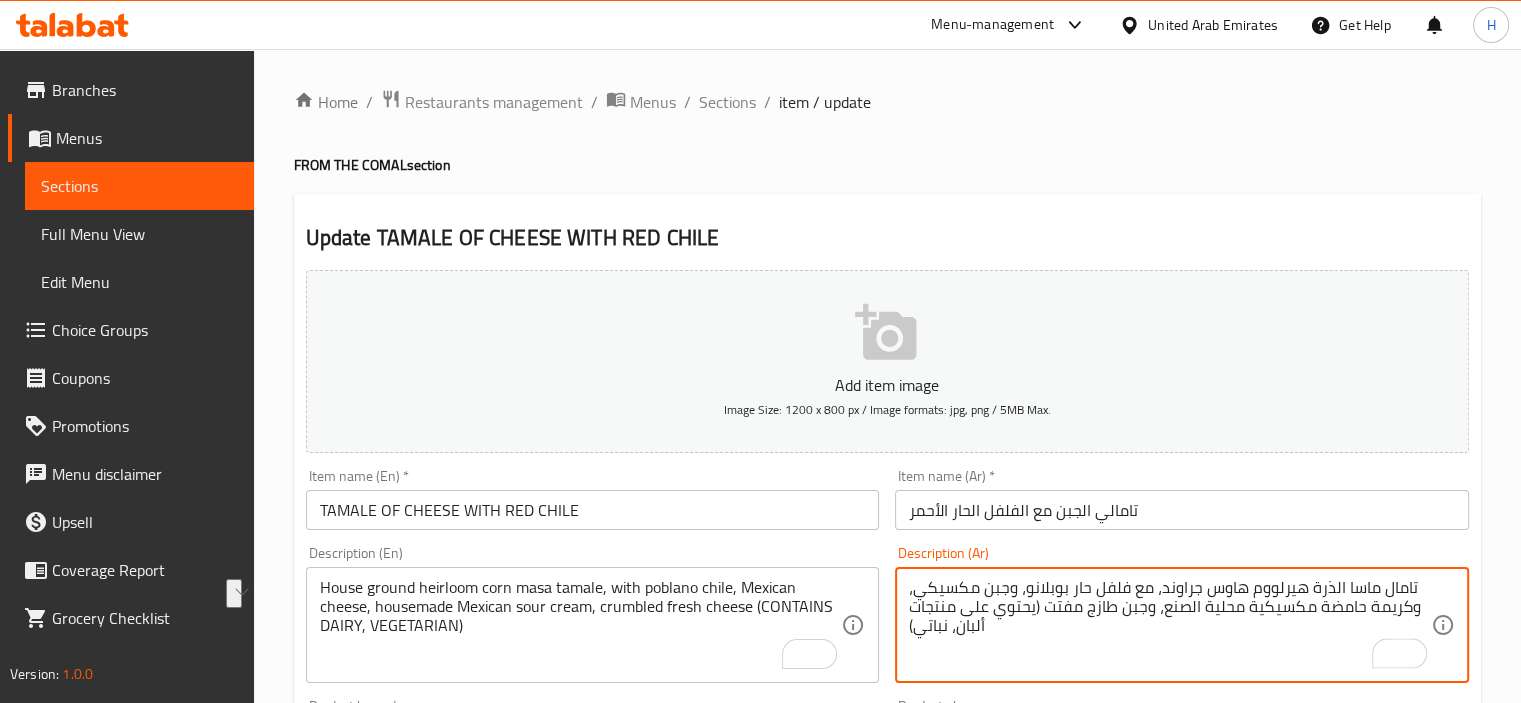 click on "تامال ماسا الذرة هيرلووم هاوس جراوند، مع فلفل حار بوبلانو، وجبن مكسيكي، وكريمة حامضة مكسيكية محلية الصنع، وجبن طازج مفتت (يحتوي على منتجات ألبان، نباتي)" at bounding box center [1170, 625] 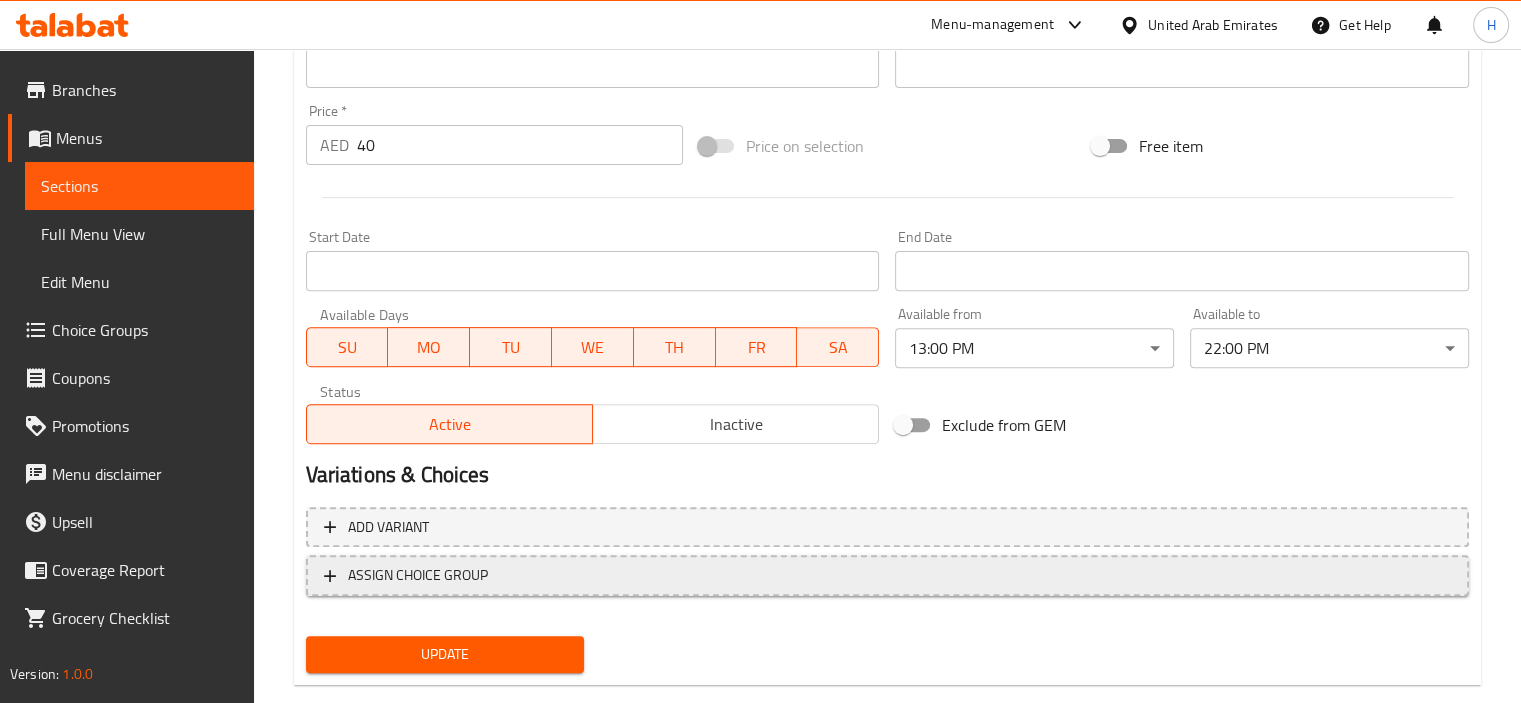 scroll, scrollTop: 709, scrollLeft: 0, axis: vertical 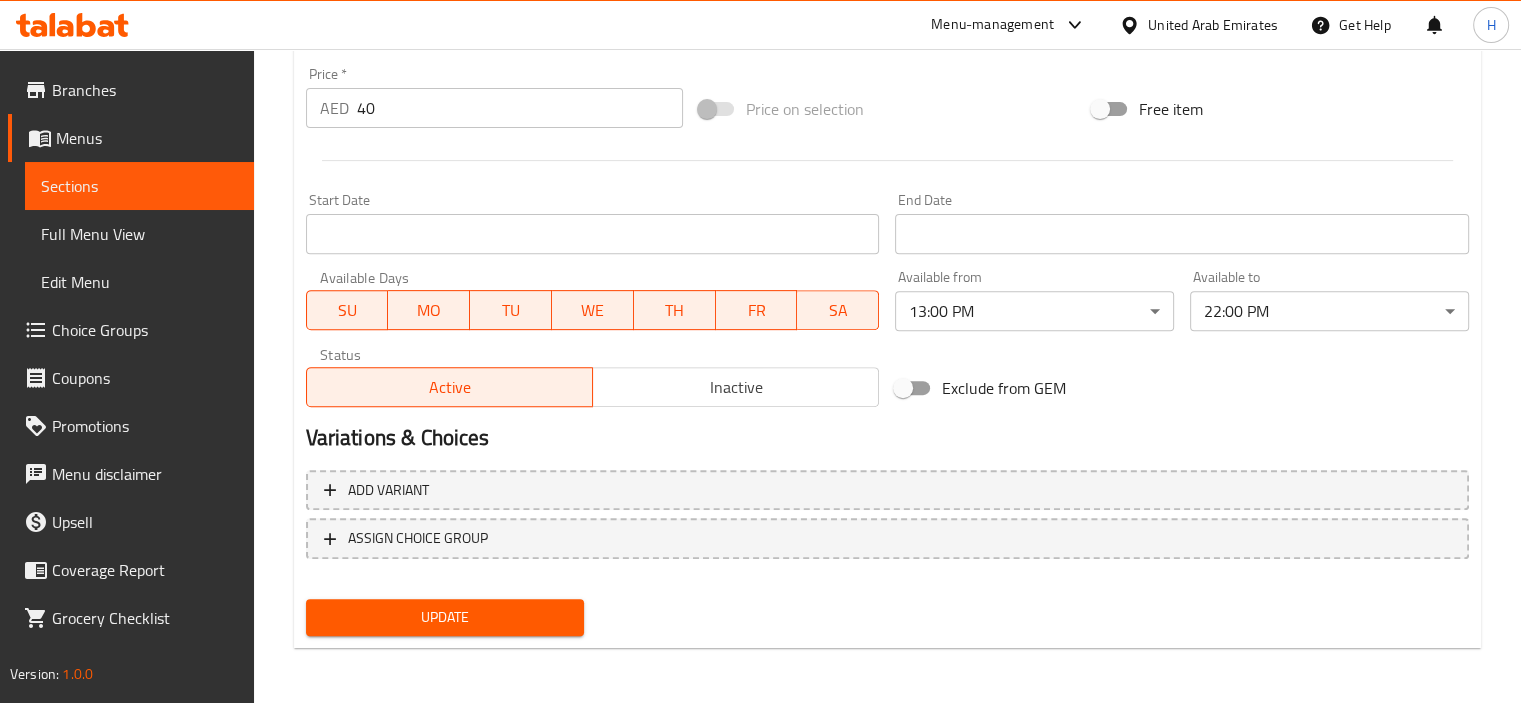 type on "تامال ماسا الذرة هيرلووم هاوس جراوند، مع فلفل حار بوبلانو، وجبن مكسيكي، وكريمة حامضة مكسيكية بيتي، وجبن طازج مفتت (يحتوي على منتجات ألبان، نباتي)" 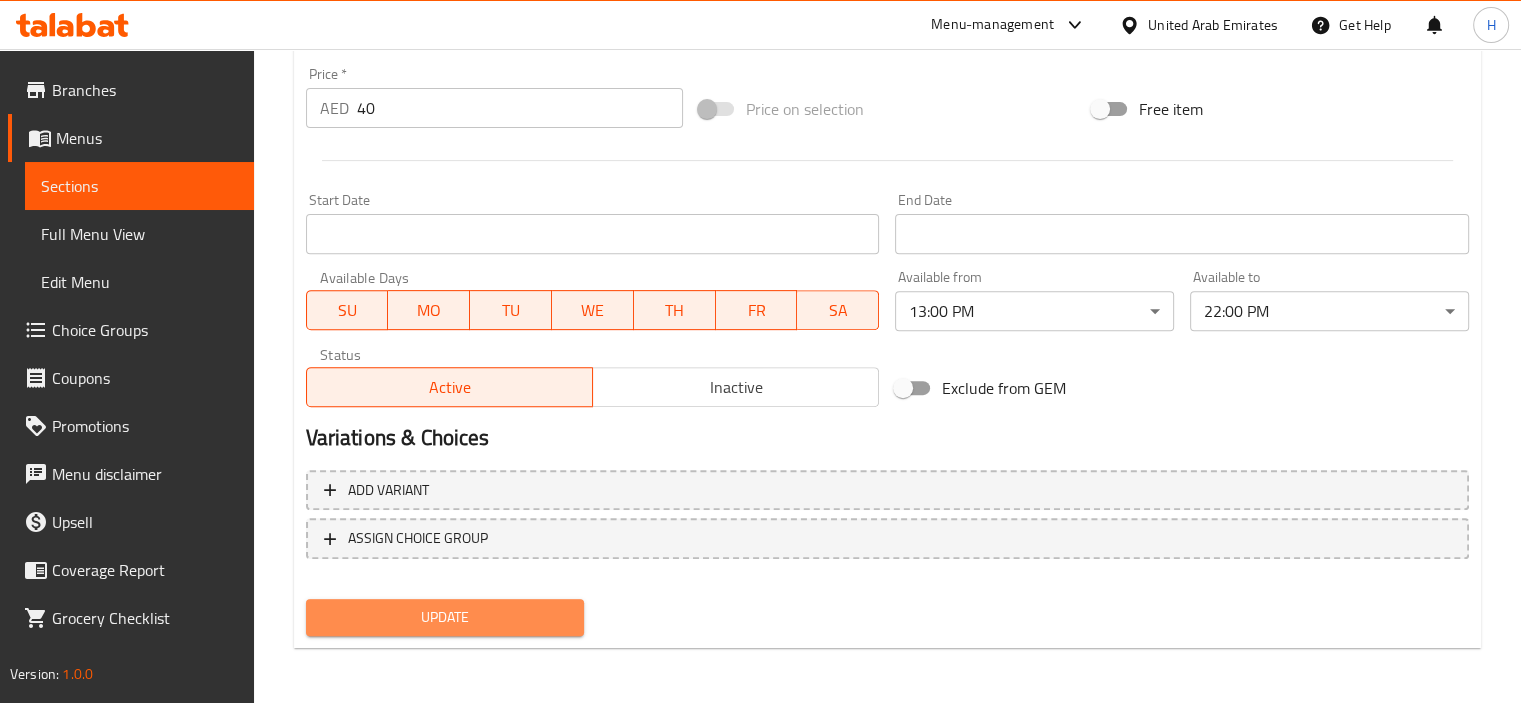 click on "Update" at bounding box center [445, 617] 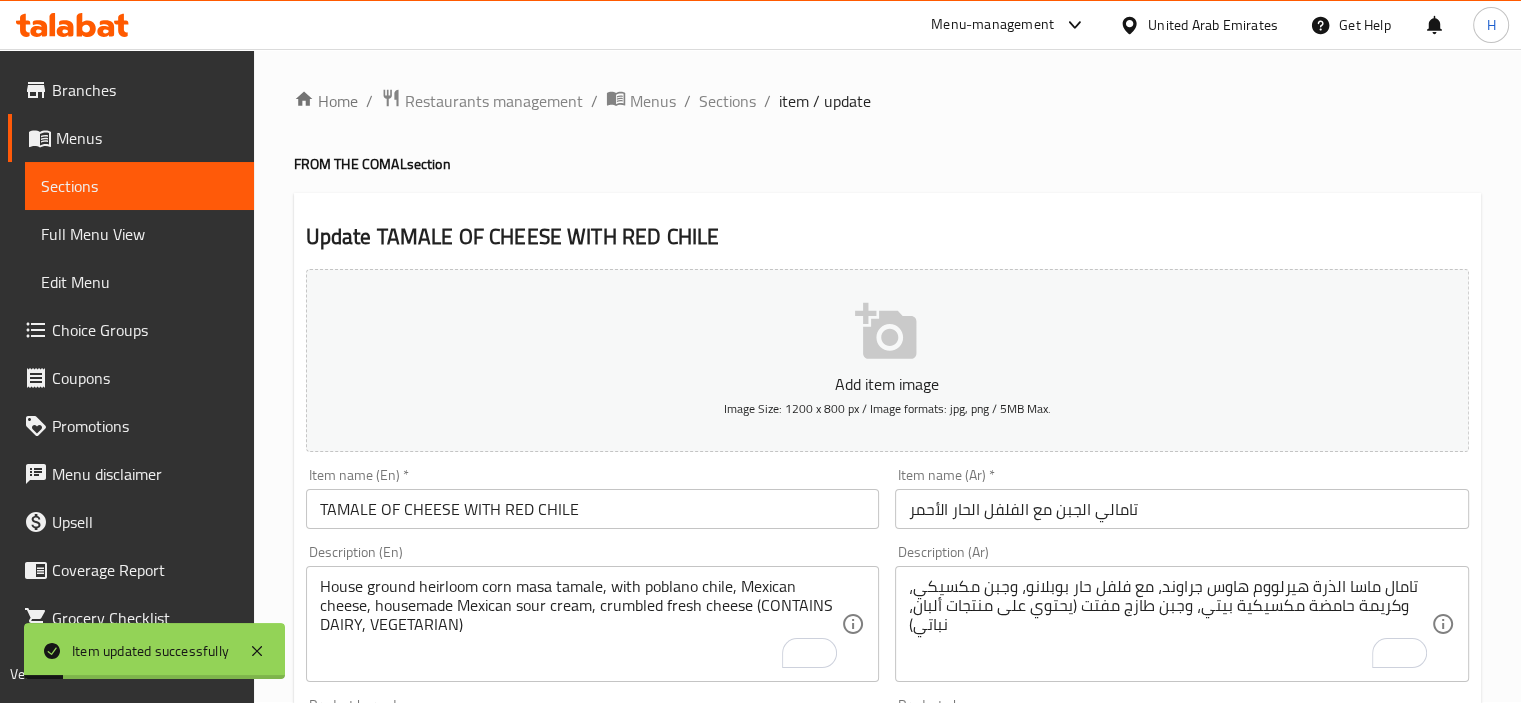 scroll, scrollTop: 0, scrollLeft: 0, axis: both 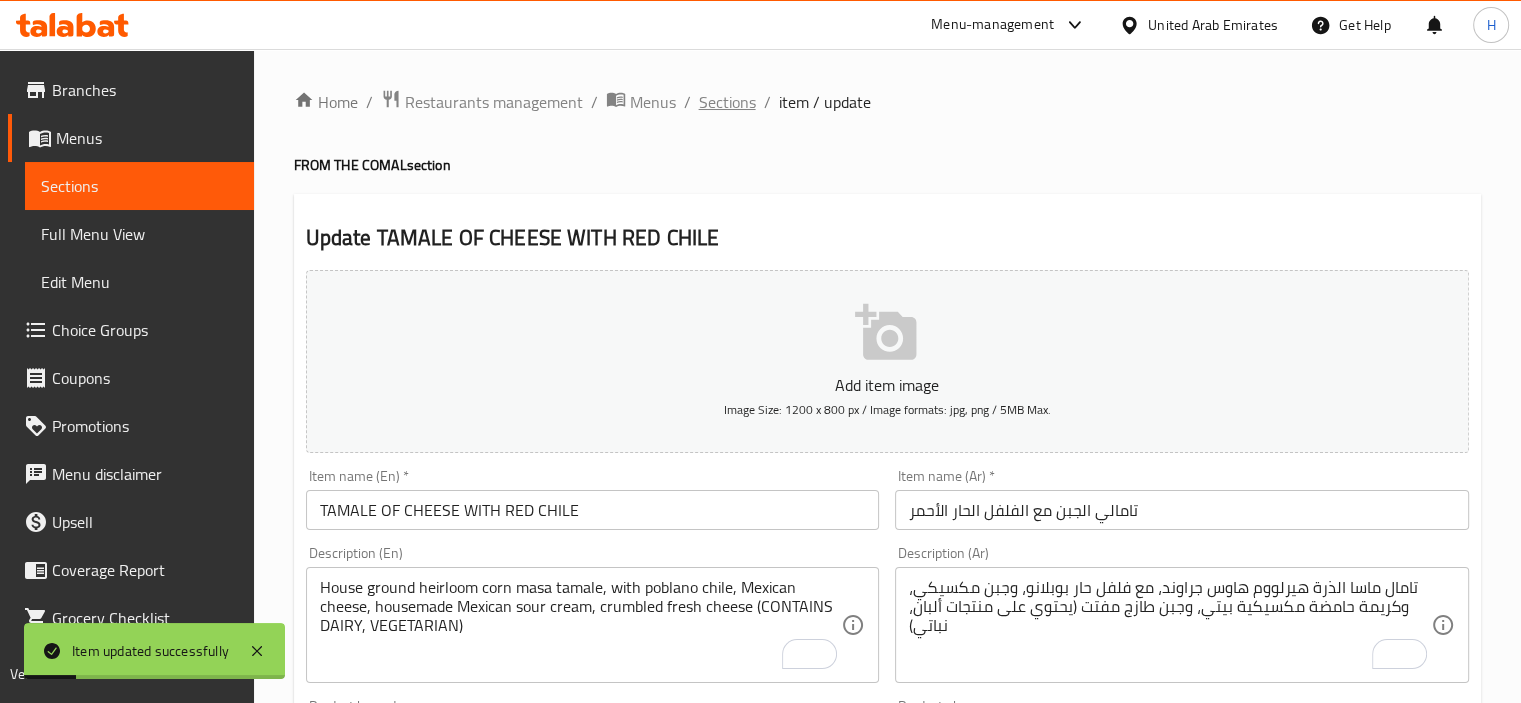 click on "Sections" at bounding box center [727, 102] 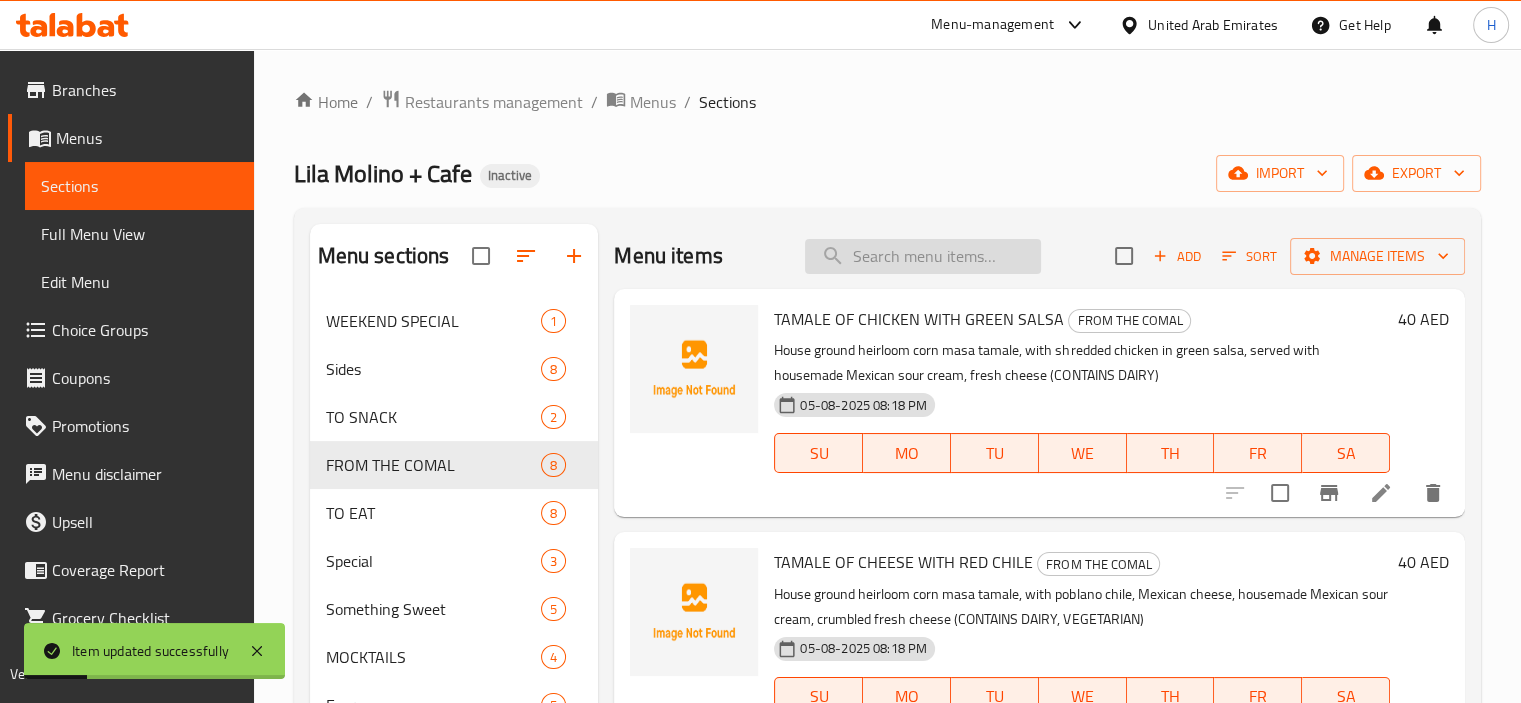 click at bounding box center [923, 256] 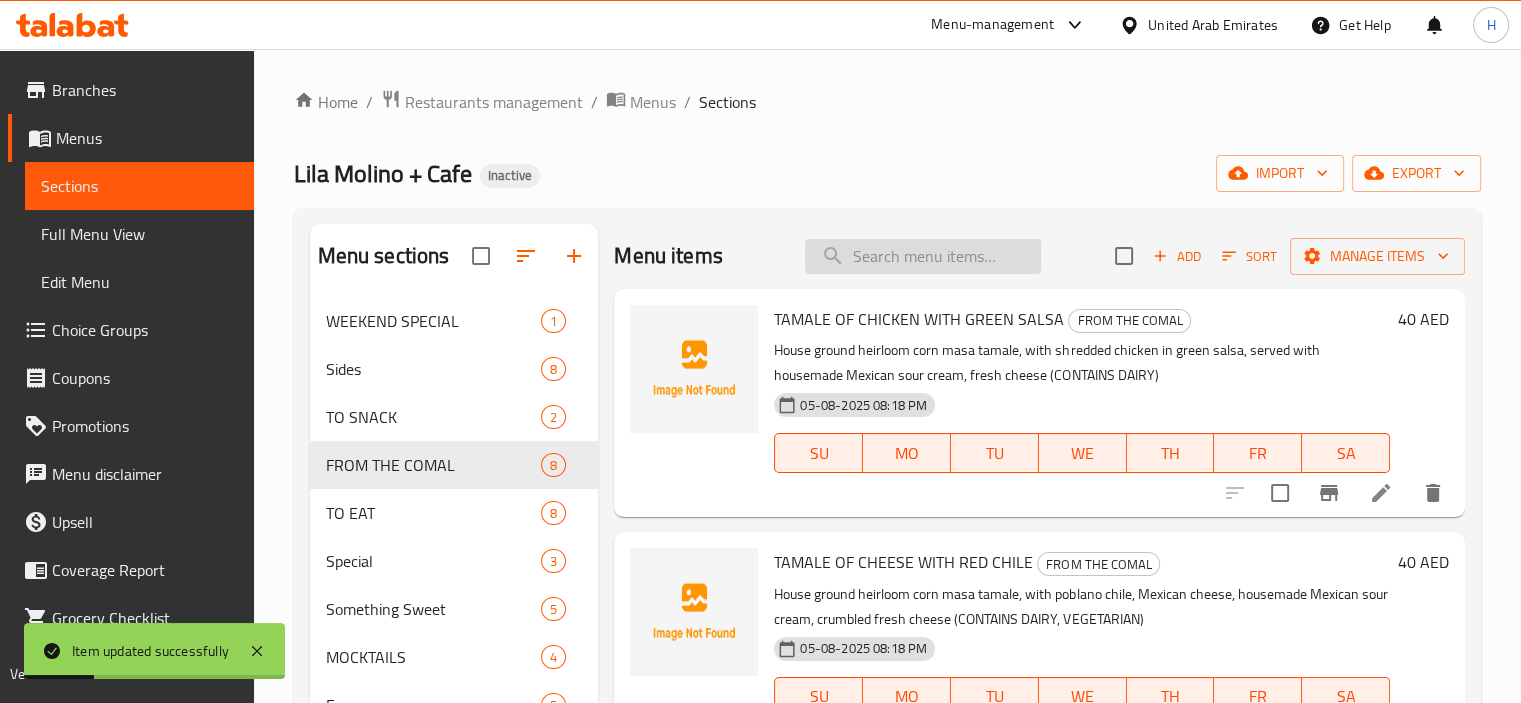 paste on "TOSTADAS OF SHREDDED CHICKEN TINGA" 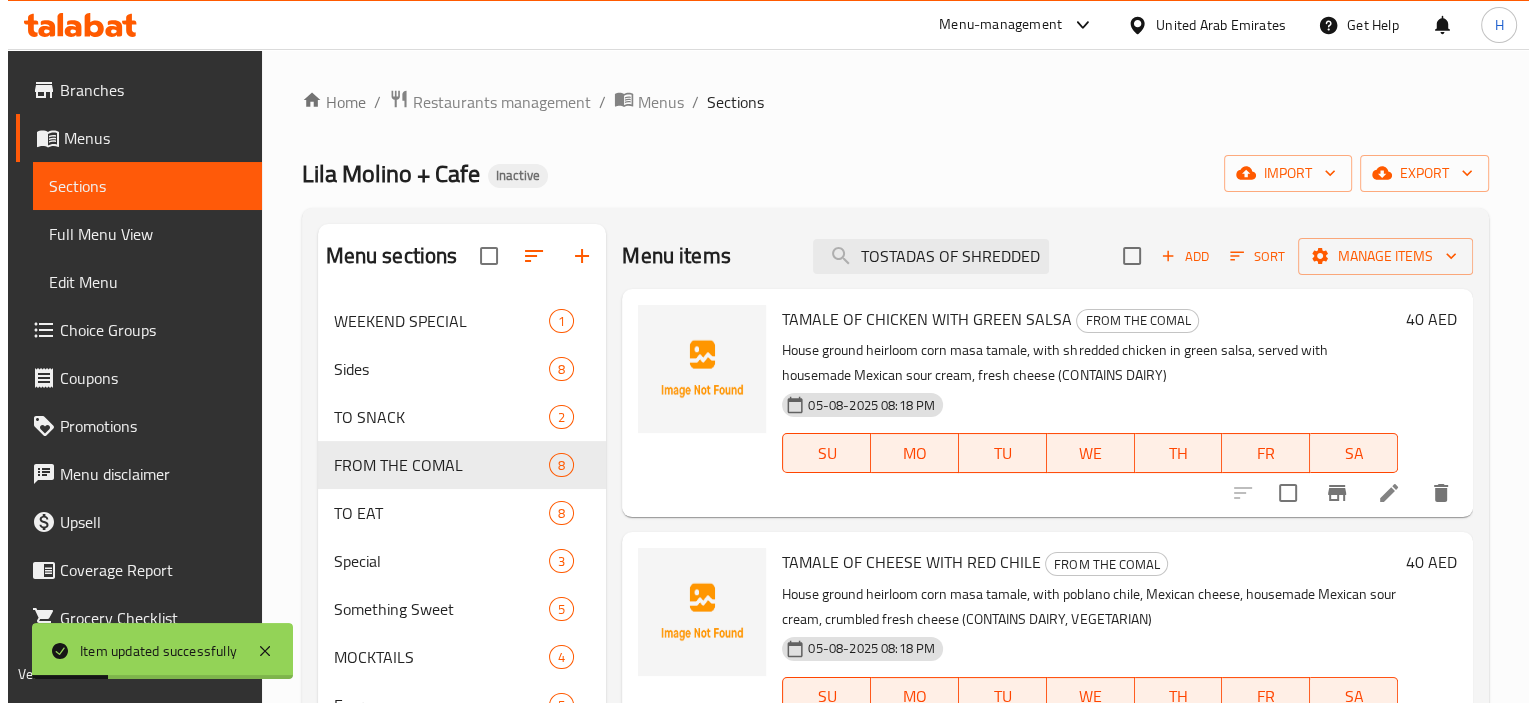 scroll, scrollTop: 0, scrollLeft: 108, axis: horizontal 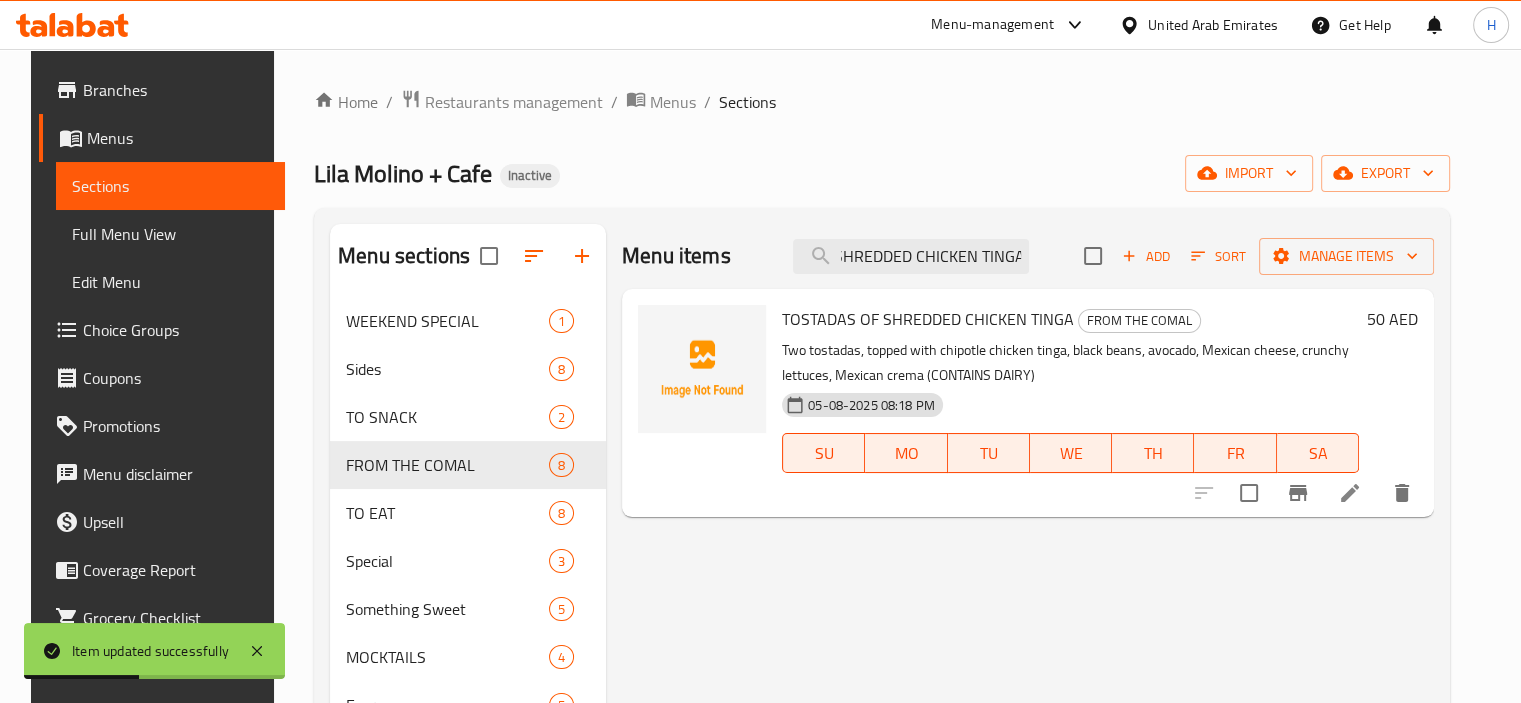 type on "TOSTADAS OF SHREDDED CHICKEN TINGA" 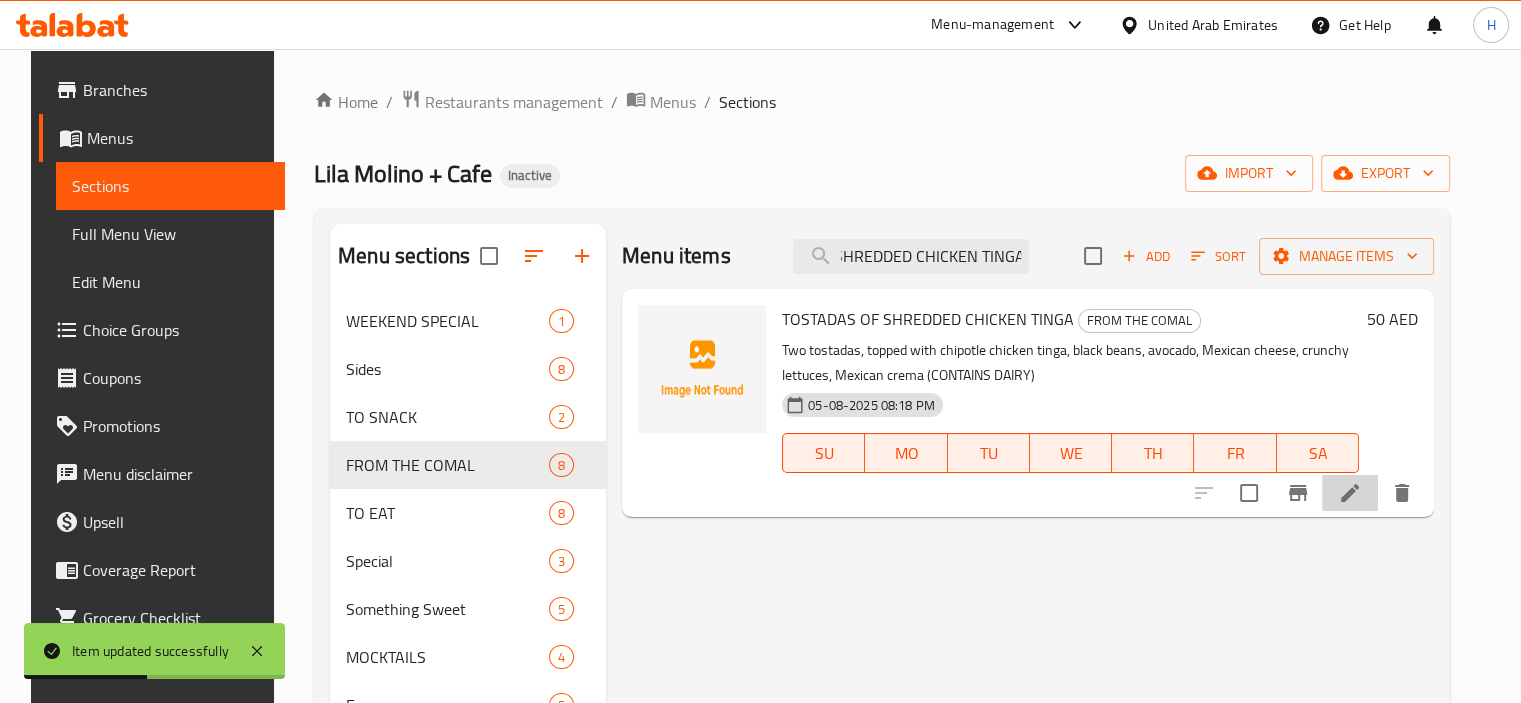 click at bounding box center [1350, 493] 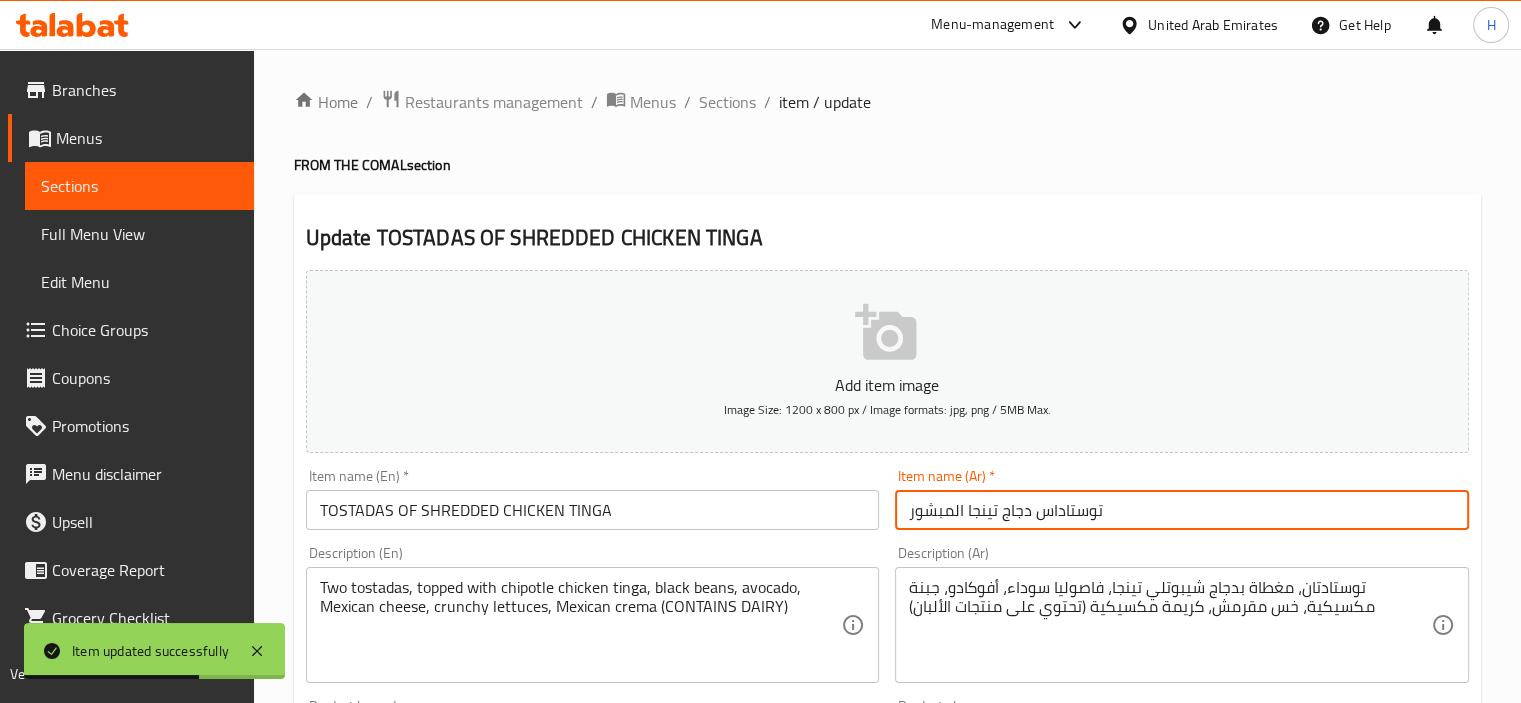 click on "توستاداس دجاج تينجا المبشور" at bounding box center [1182, 510] 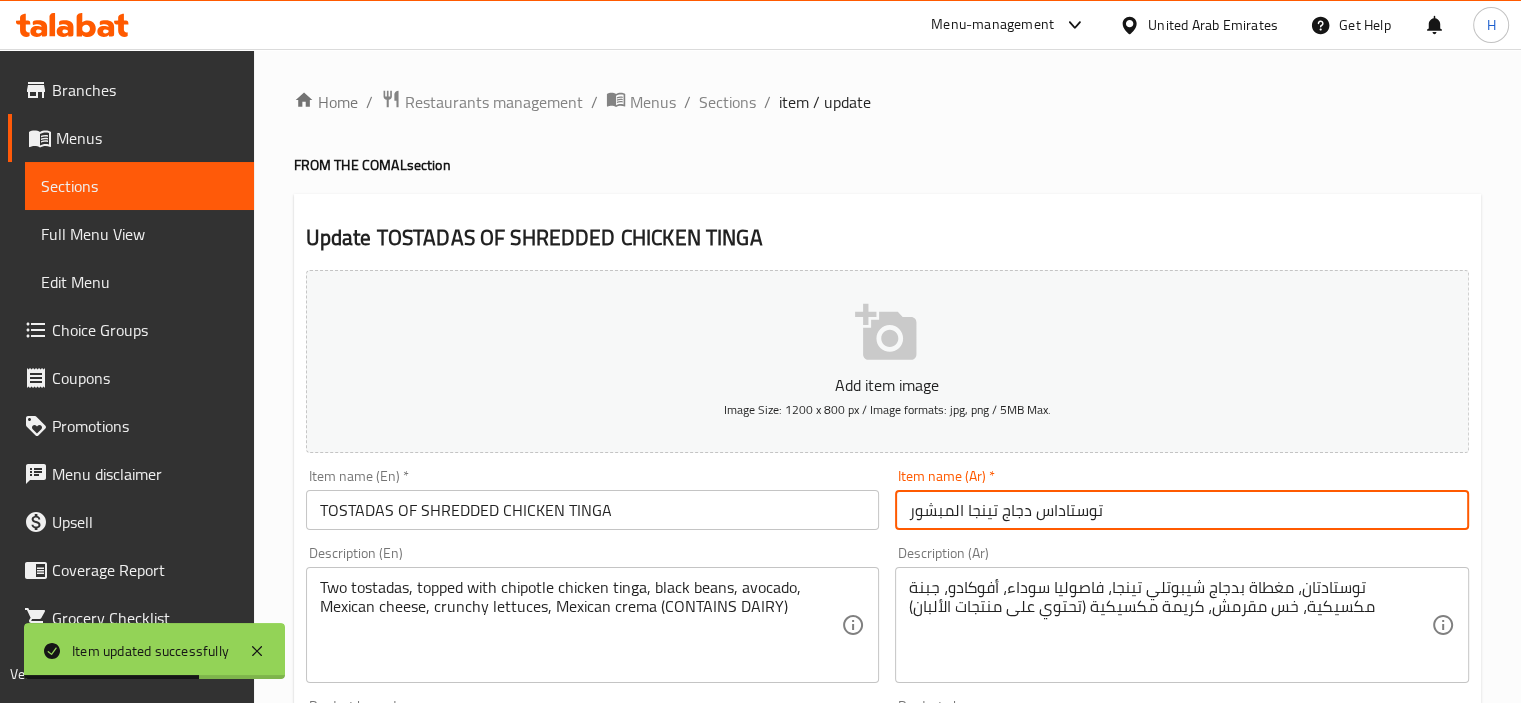 click on "توستاداس دجاج تينجا المبشور" at bounding box center [1182, 510] 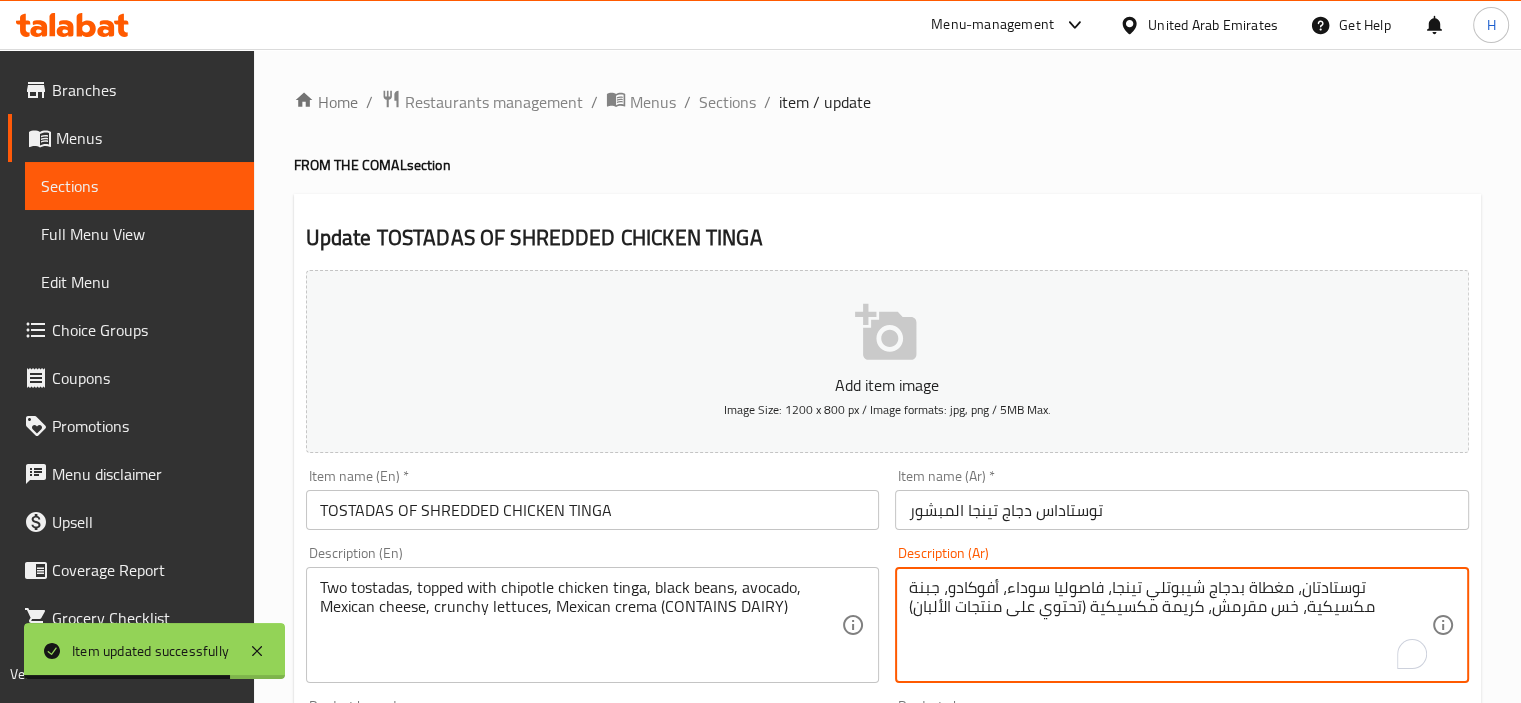click on "توستادتان، مغطاة بدجاج شيبوتلي تينجا، فاصوليا سوداء، أفوكادو، جبنة مكسيكية، خس مقرمش، كريمة مكسيكية (تحتوي على منتجات الألبان)" at bounding box center (1170, 625) 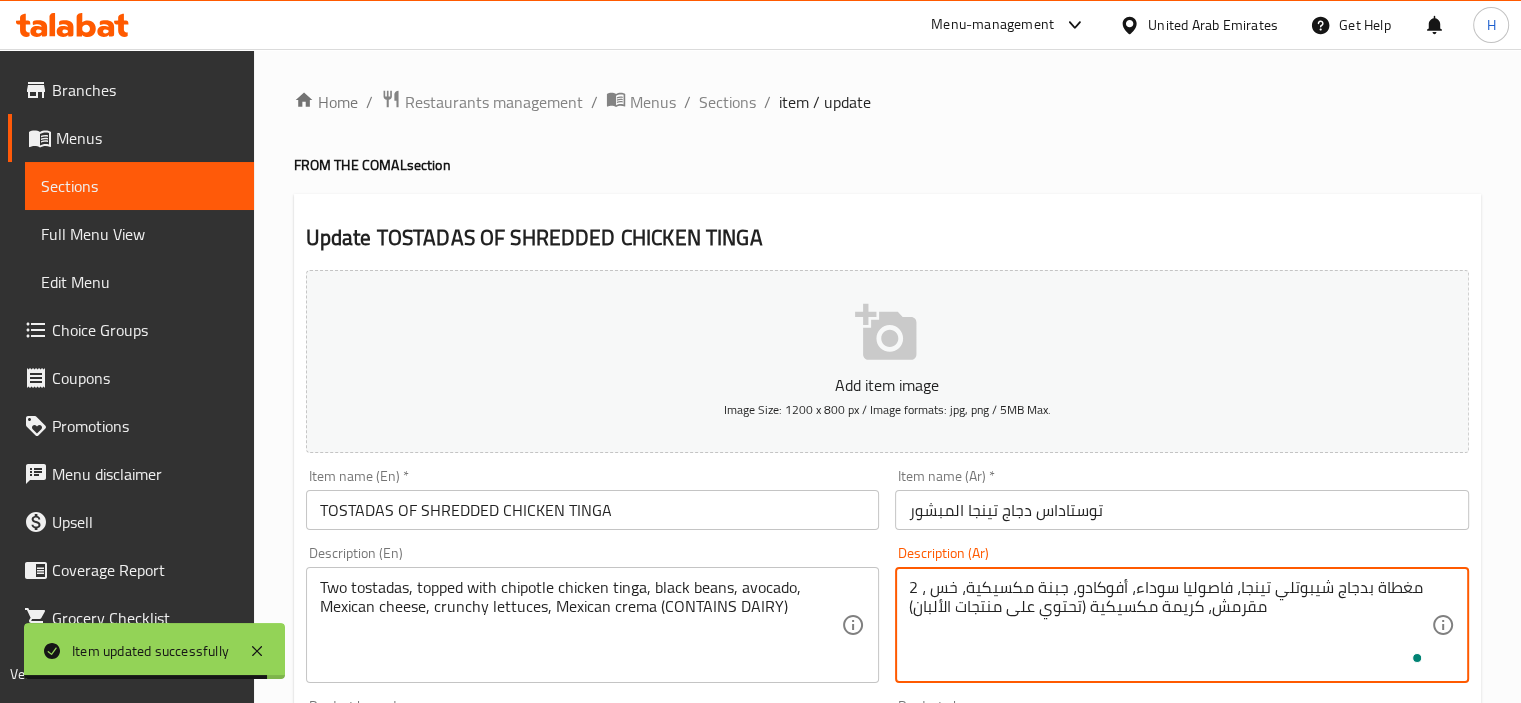 paste on "وستاداس" 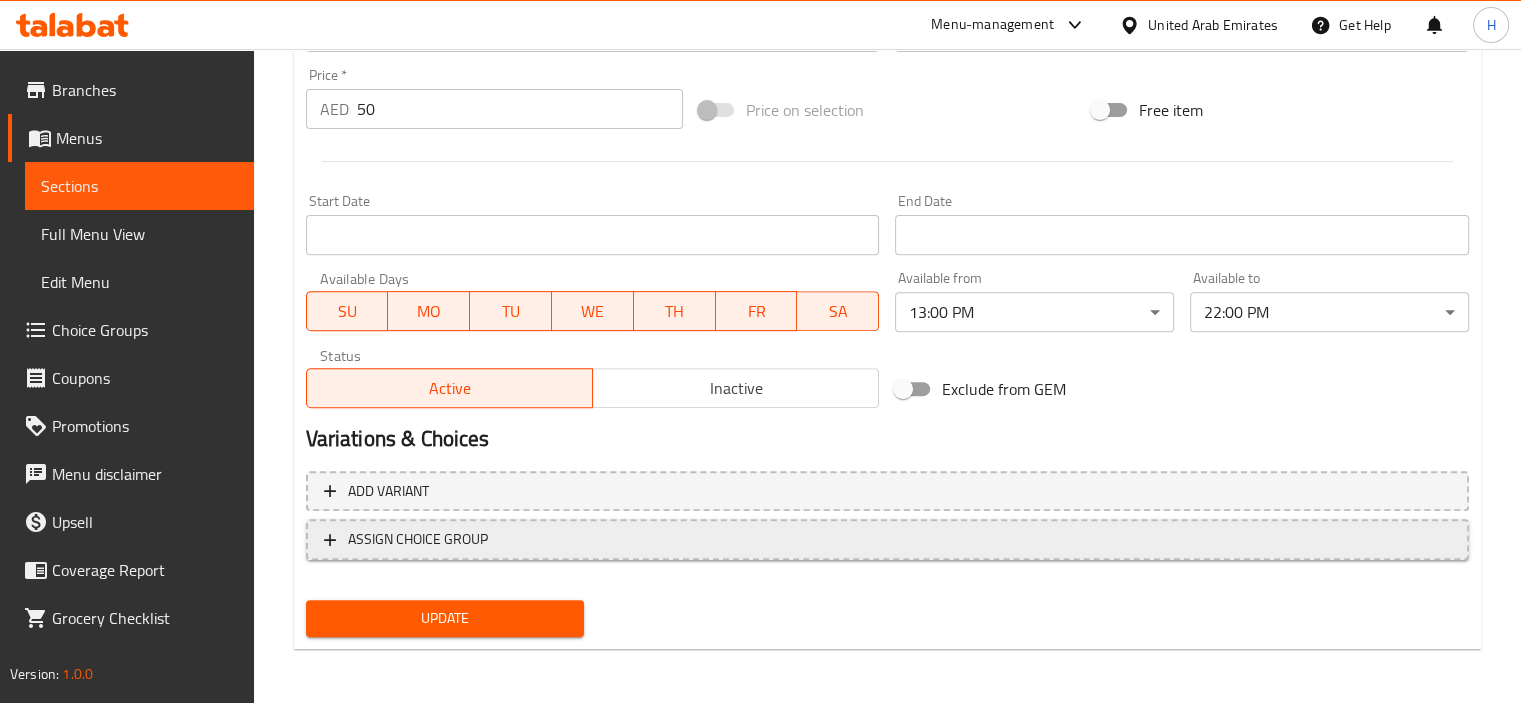 scroll, scrollTop: 709, scrollLeft: 0, axis: vertical 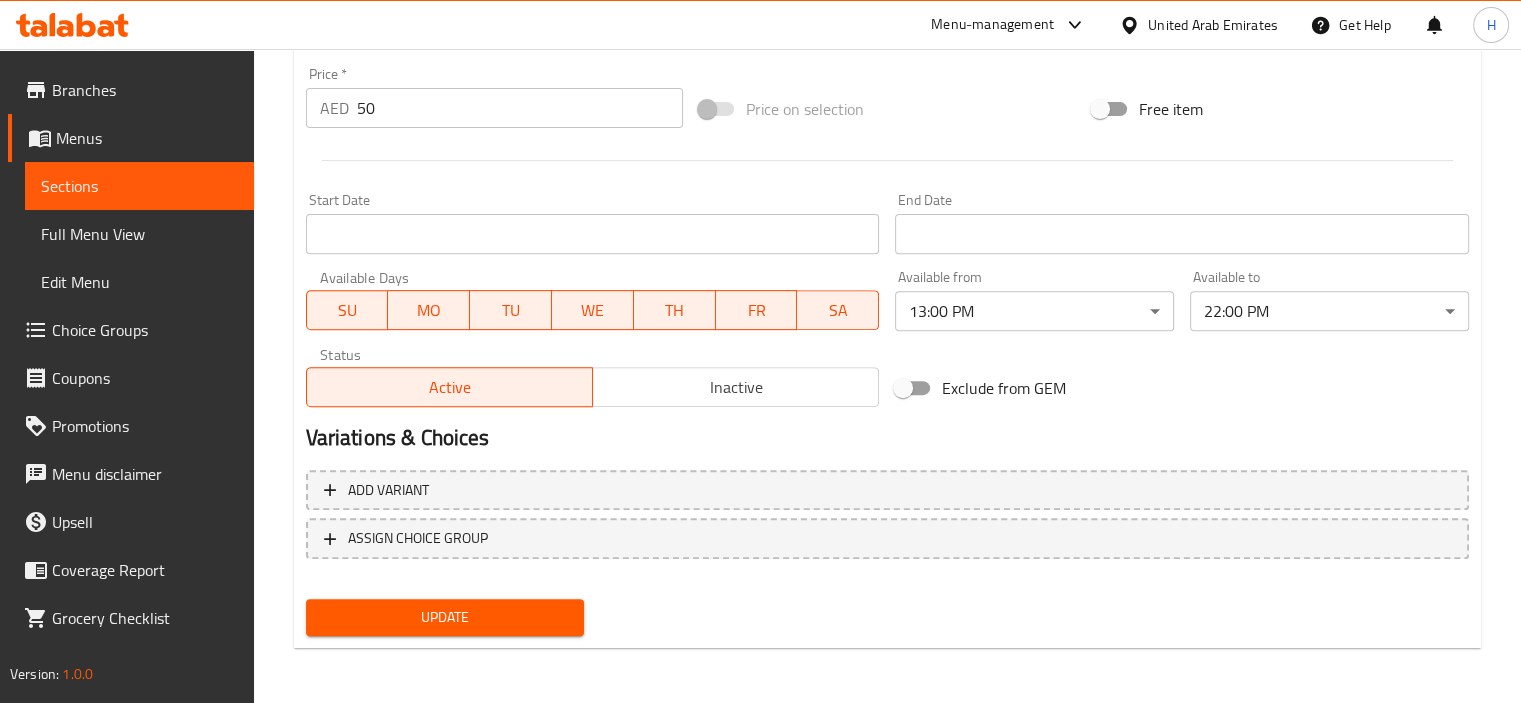 type on "2 توستاداس ، مغطاة بدجاج شيبوتلي تينجا، فاصوليا سوداء، أفوكادو، جبنة مكسيكية، خس مقرمش، كريمة مكسيكية (تحتوي على منتجات الألبان)" 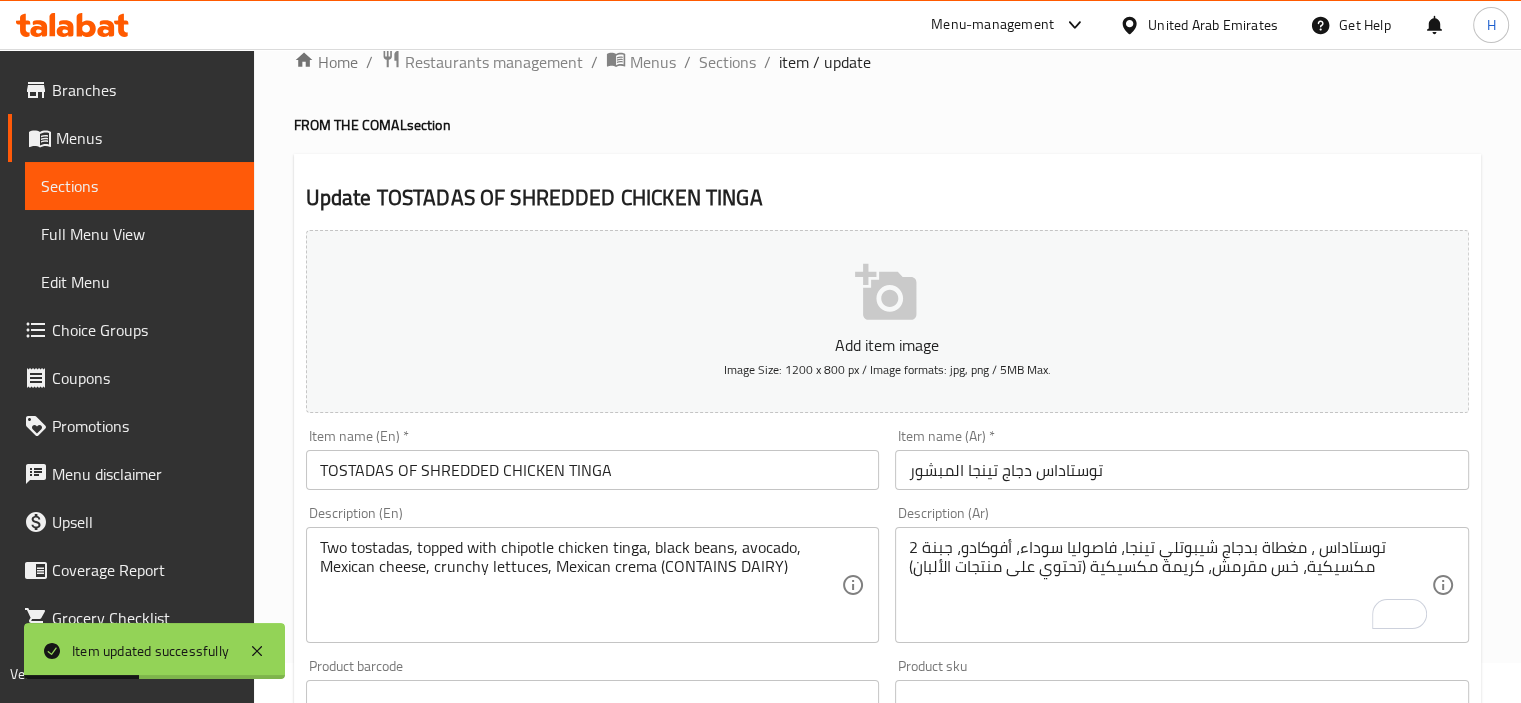 scroll, scrollTop: 0, scrollLeft: 0, axis: both 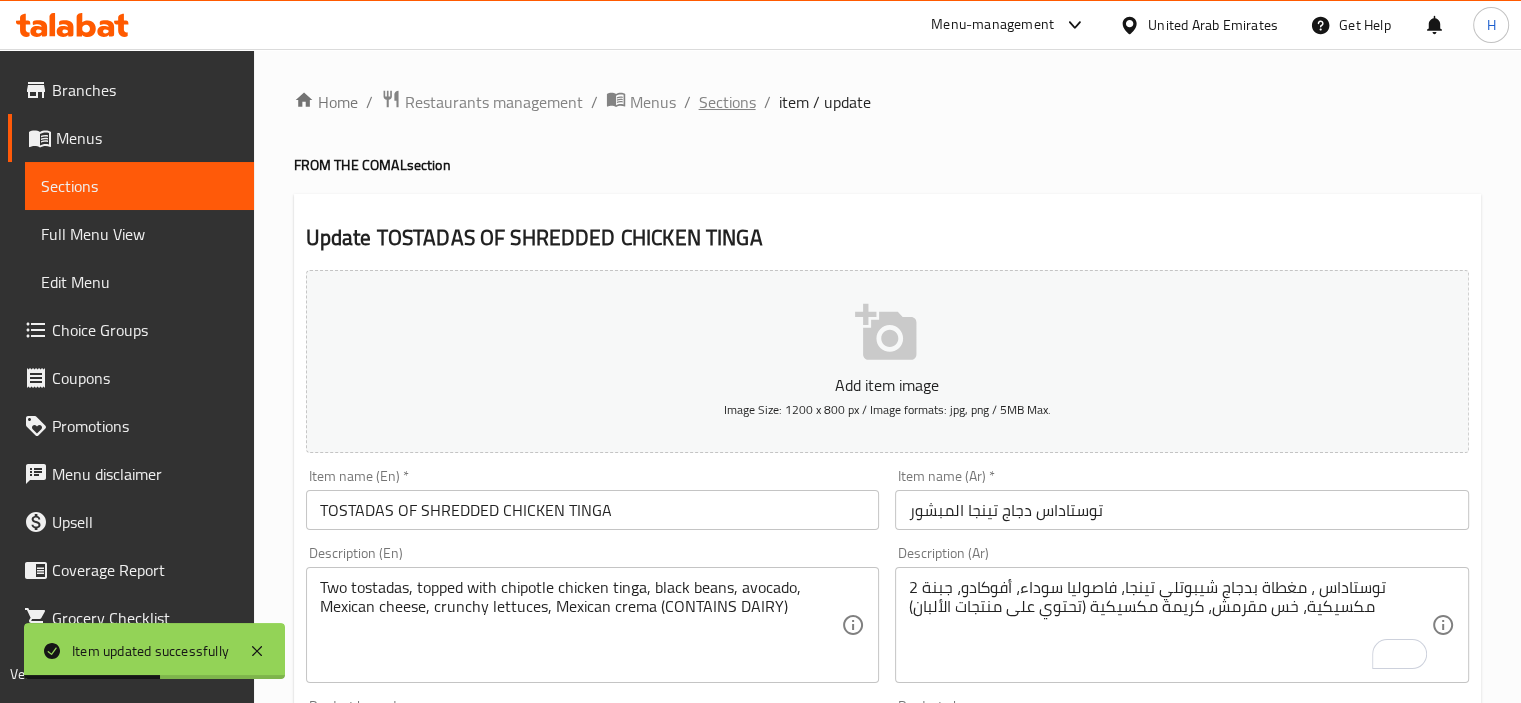 click on "Sections" at bounding box center [727, 102] 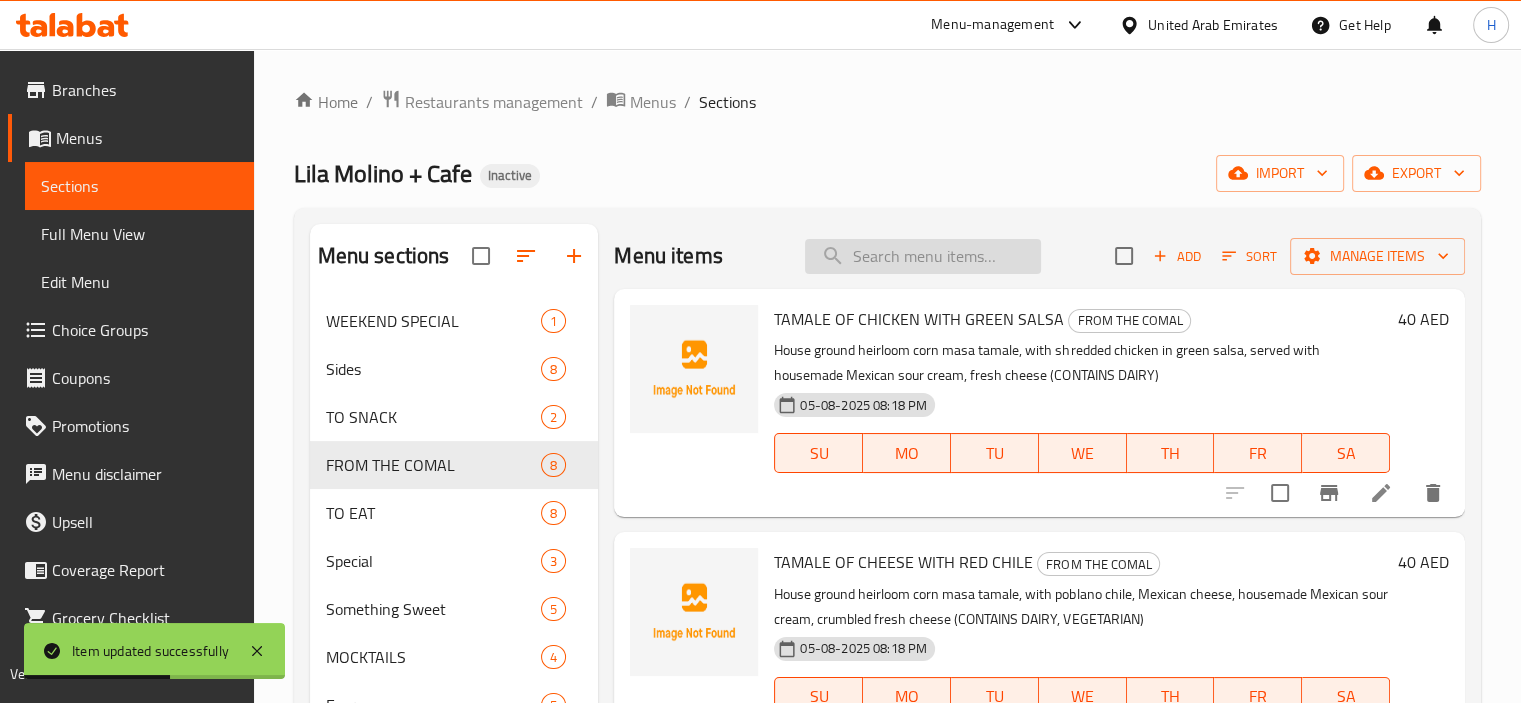click at bounding box center [923, 256] 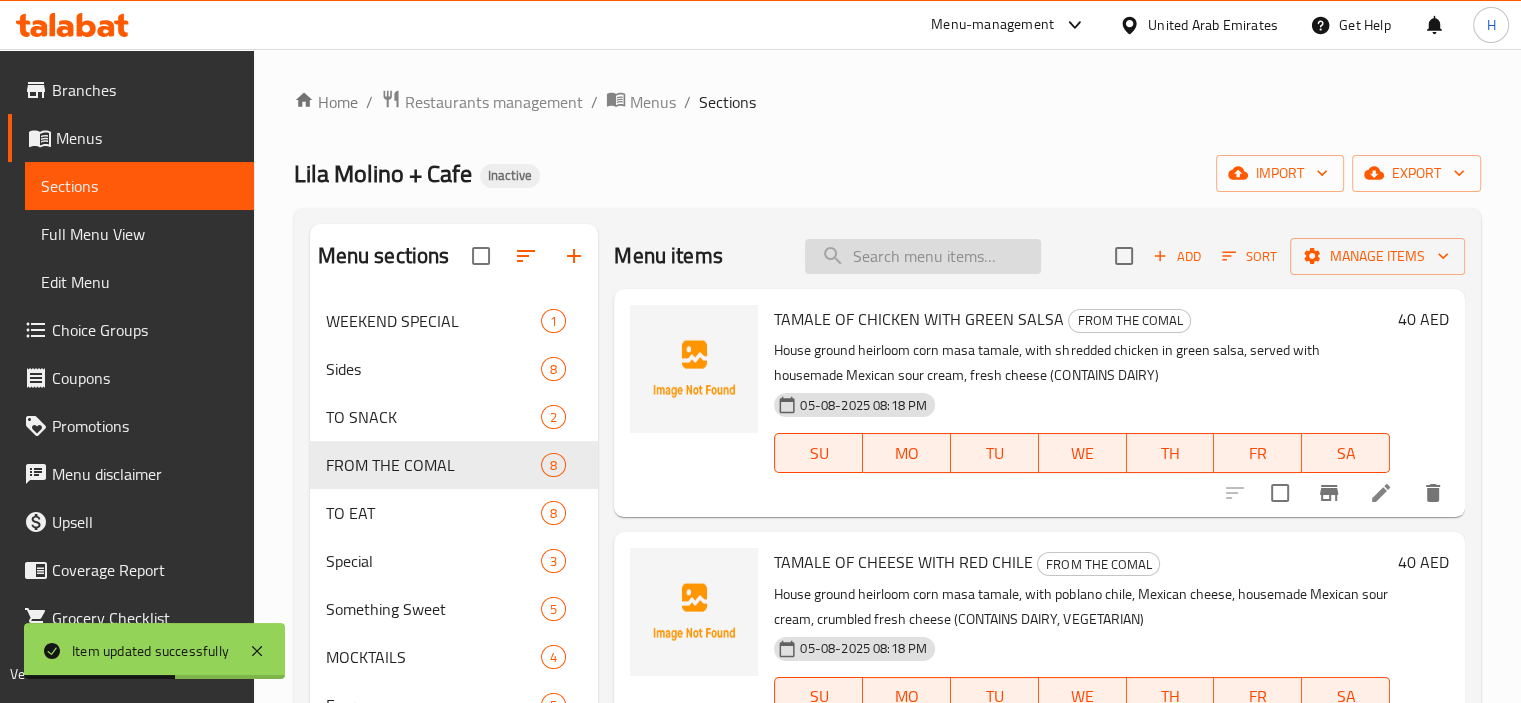 paste on "TOSTADAS OF ZUCCHINI & SWEET CORN" 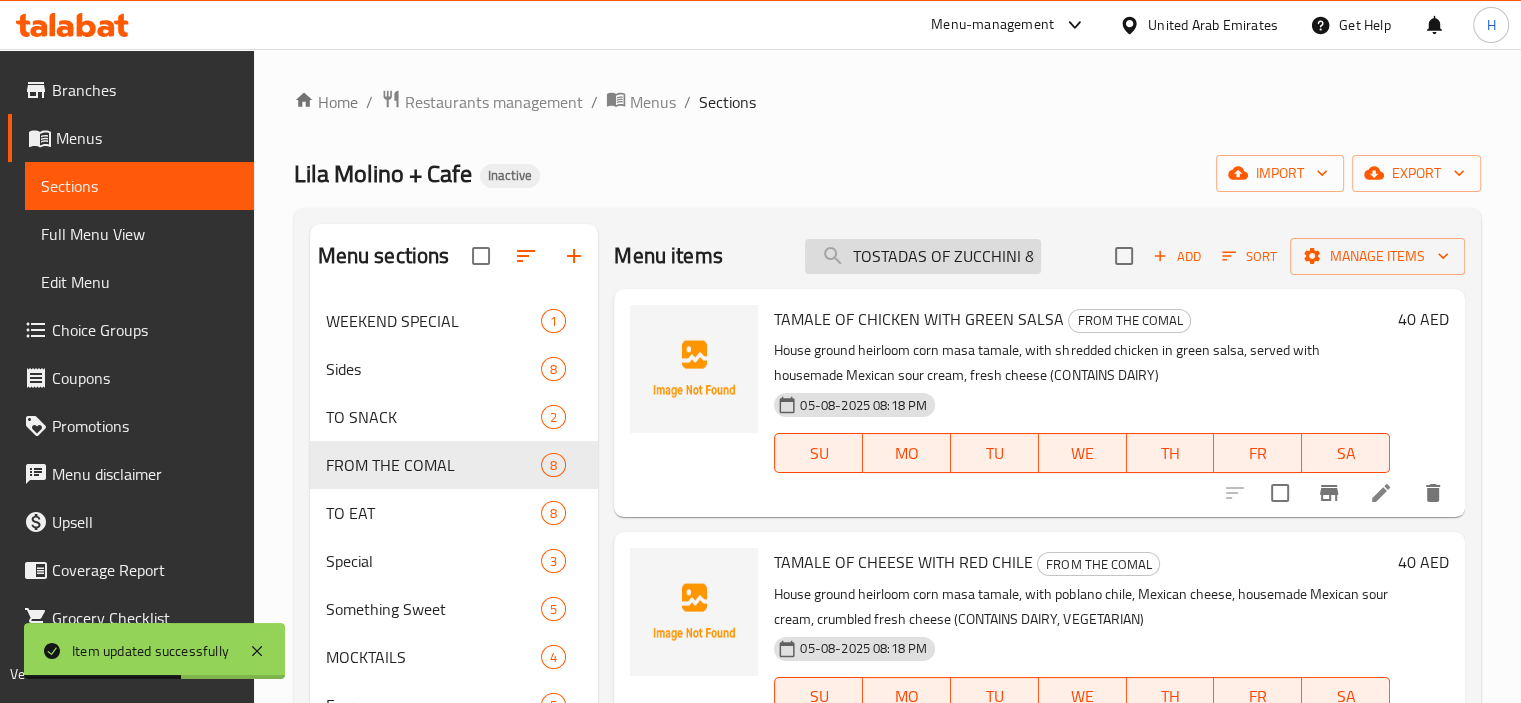 scroll, scrollTop: 0, scrollLeft: 95, axis: horizontal 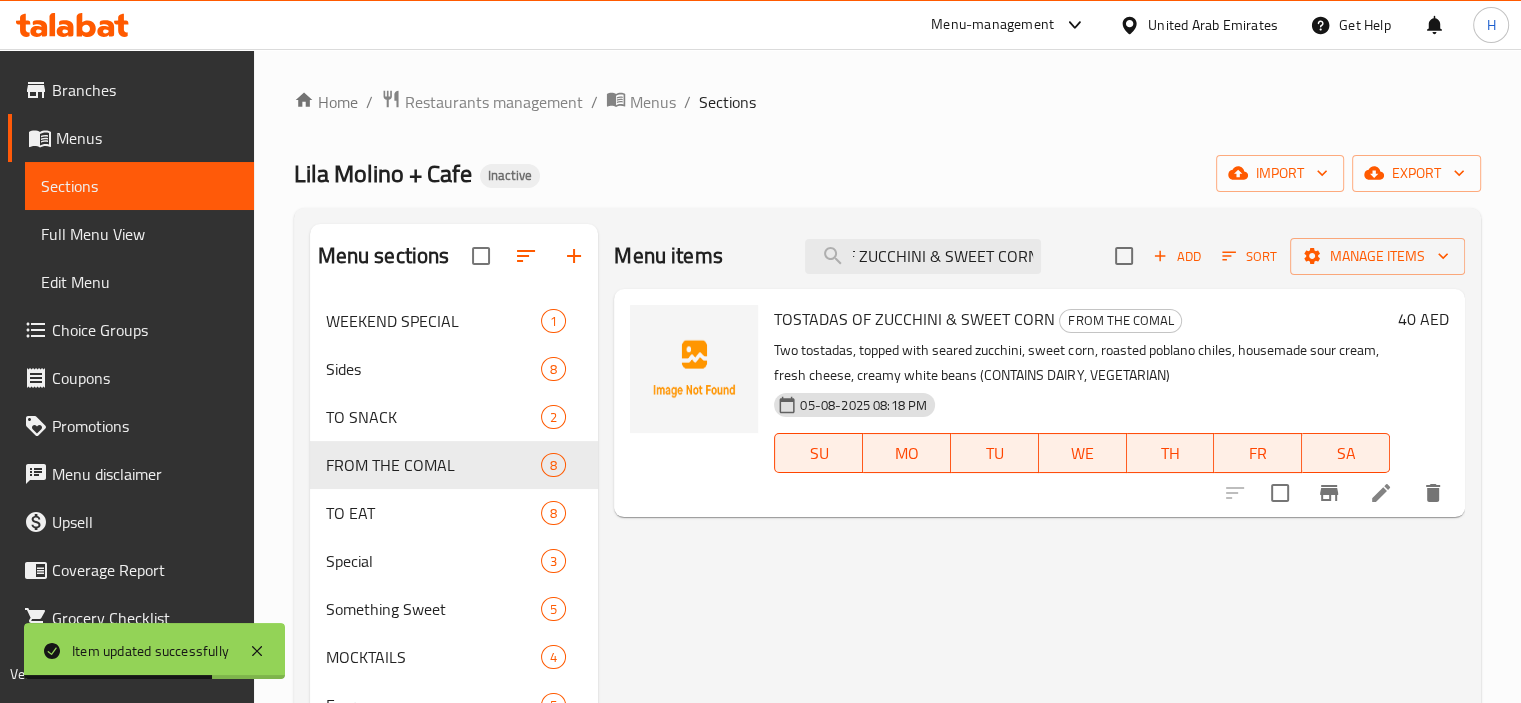 type on "TOSTADAS OF ZUCCHINI & SWEET CORN" 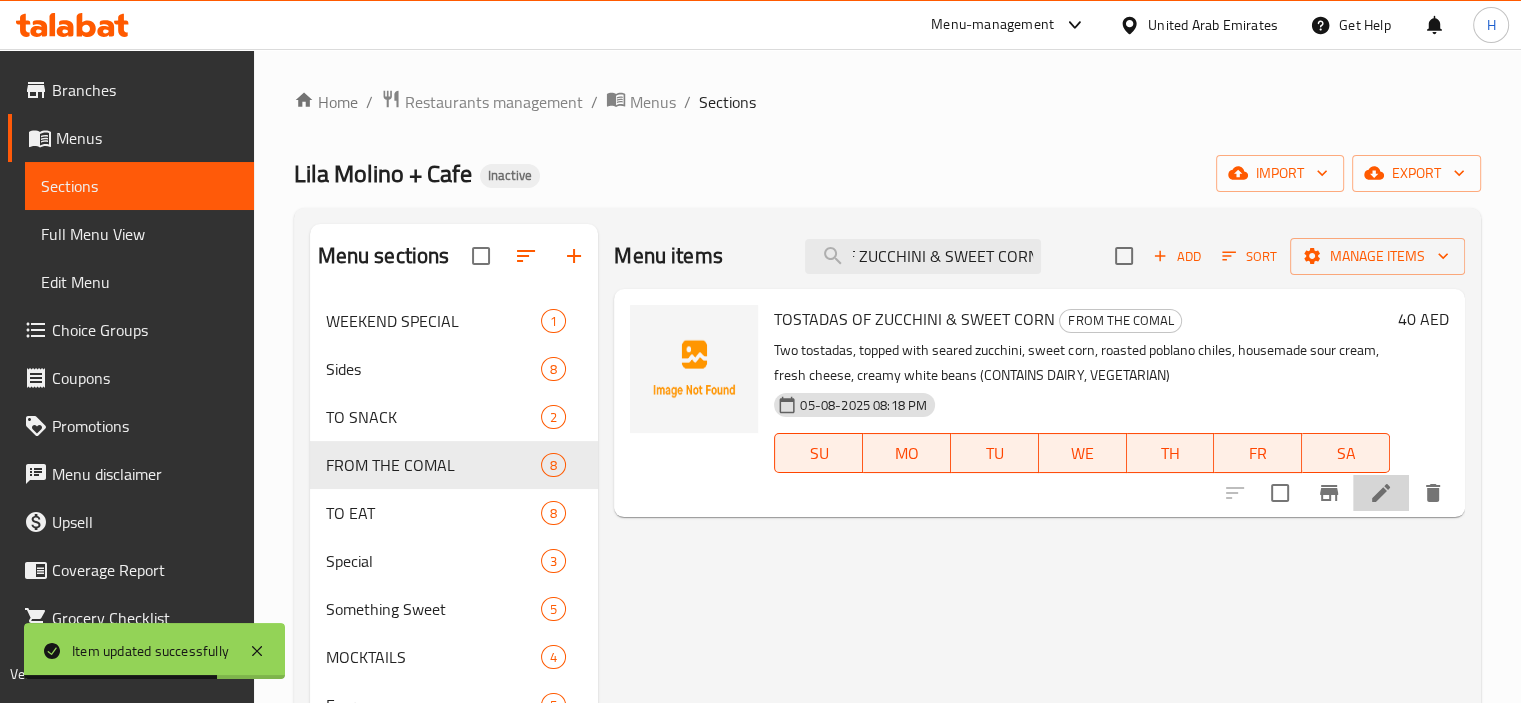 click at bounding box center (1381, 493) 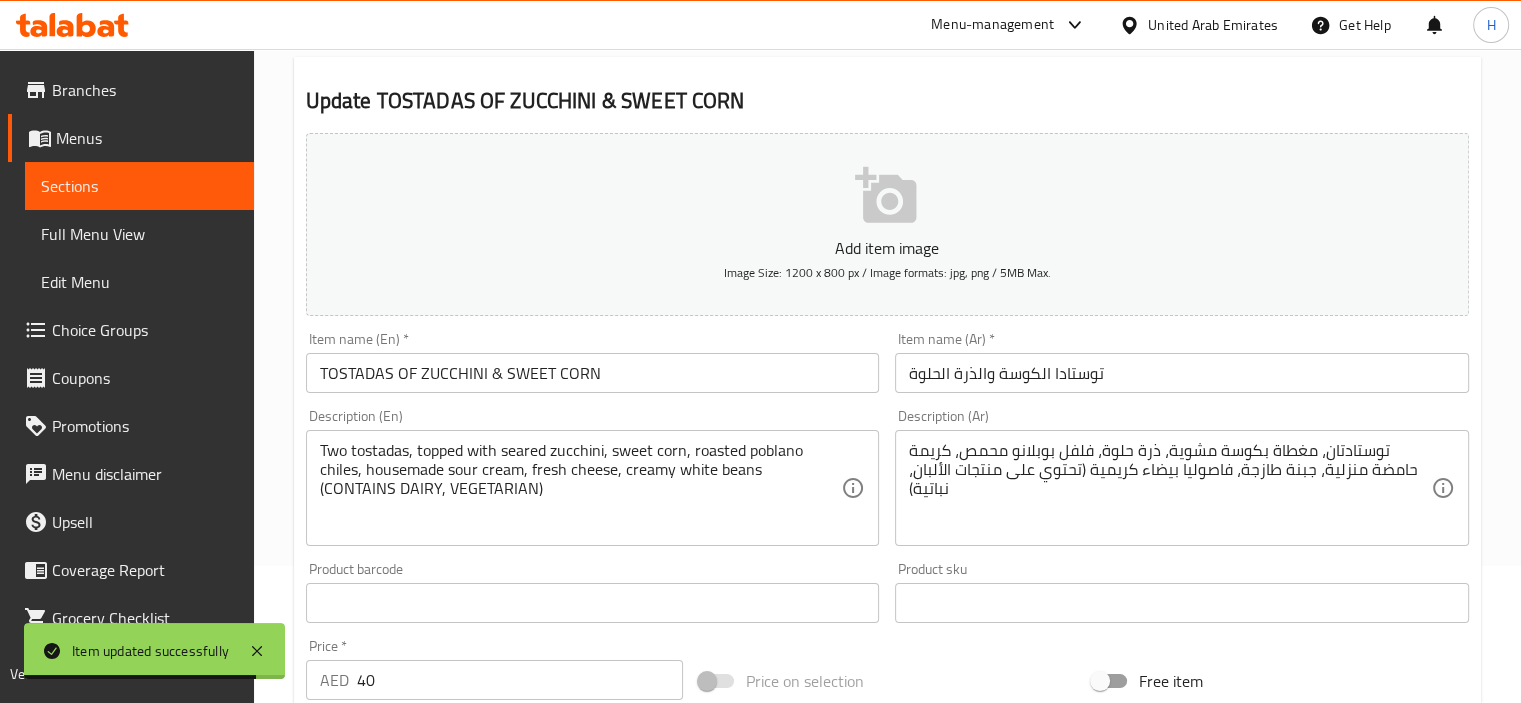 scroll, scrollTop: 300, scrollLeft: 0, axis: vertical 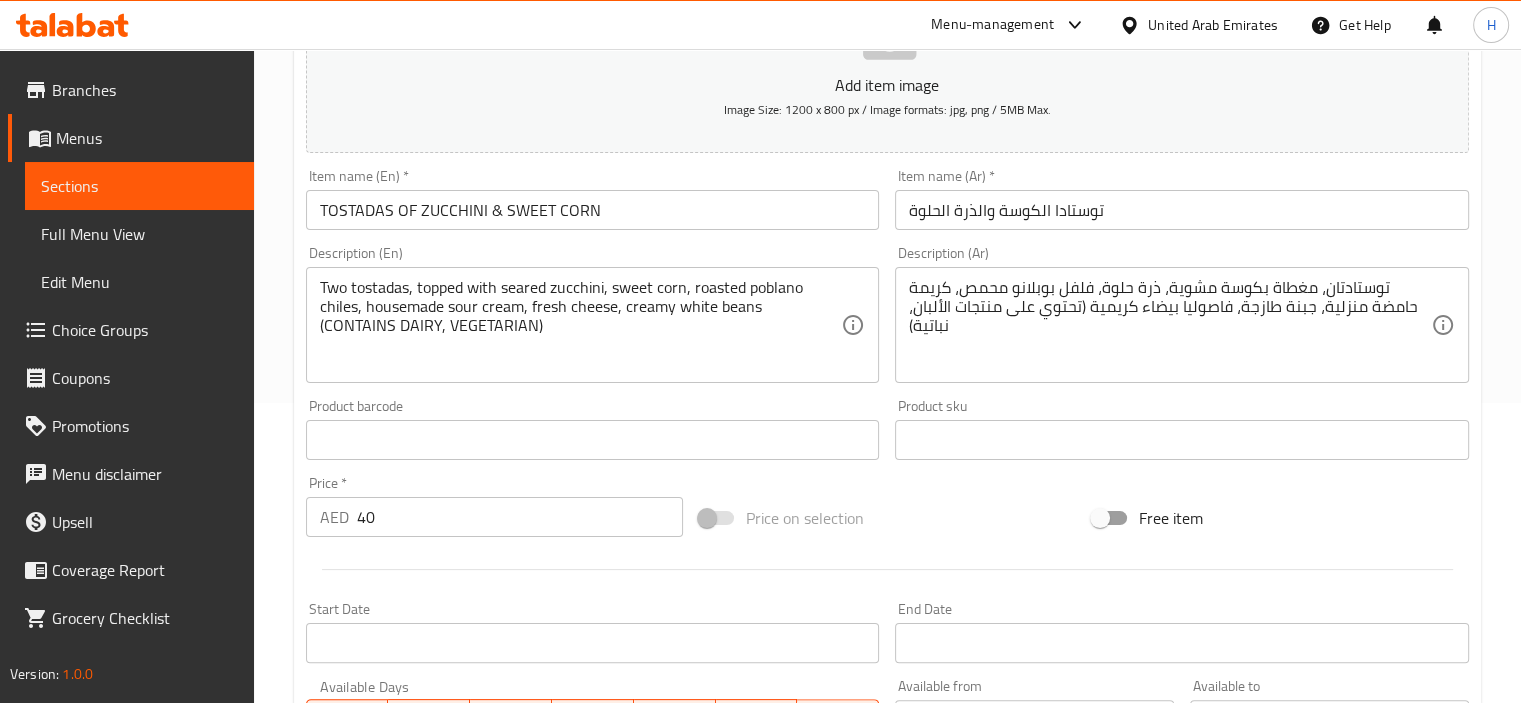 click on "توستادا الكوسة والذرة الحلوة" at bounding box center (1182, 210) 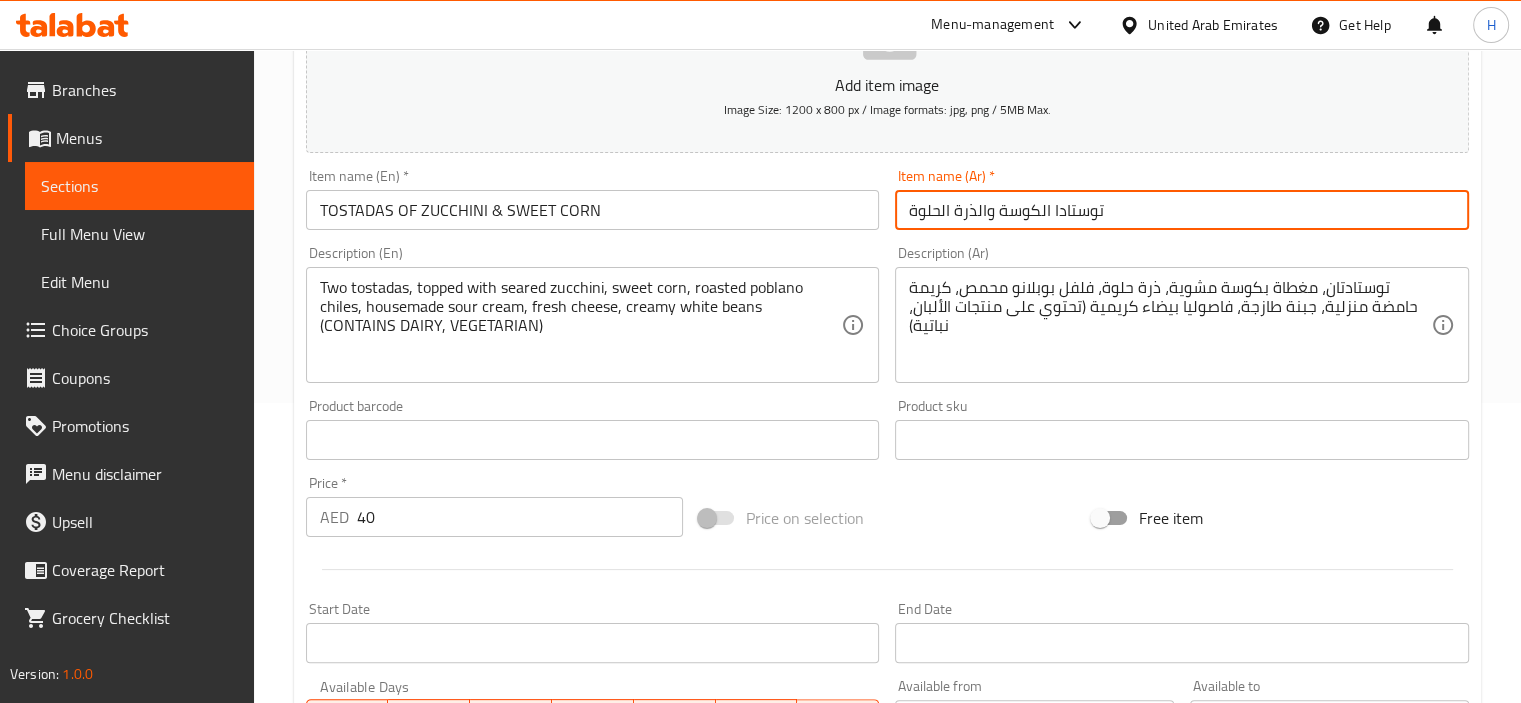 click on "توستادا الكوسة والذرة الحلوة" at bounding box center [1182, 210] 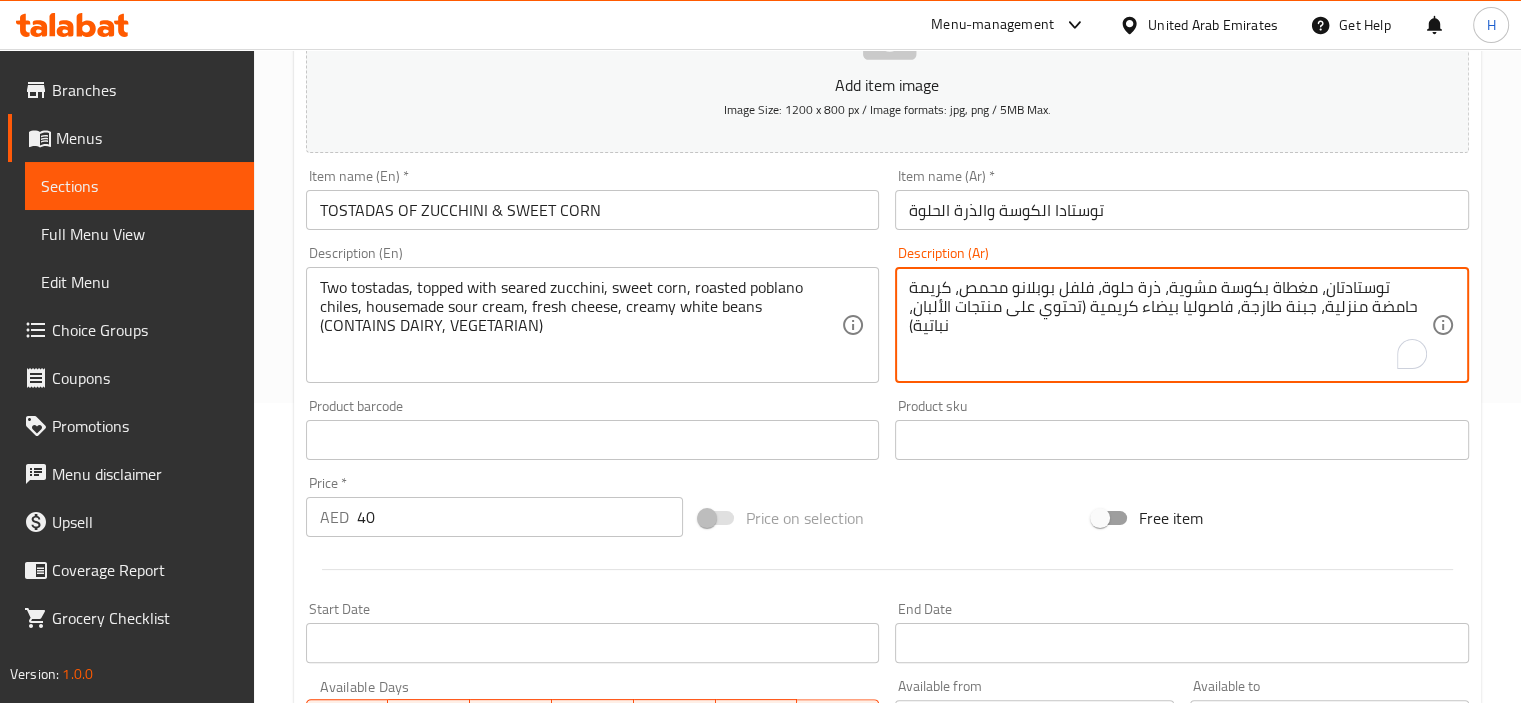 click on "توستادتان، مغطاة بكوسة مشوية، ذرة حلوة، فلفل بوبلانو محمص، كريمة حامضة منزلية، جبنة طازجة، فاصوليا بيضاء كريمية (تحتوي على منتجات الألبان، نباتية)" at bounding box center [1170, 325] 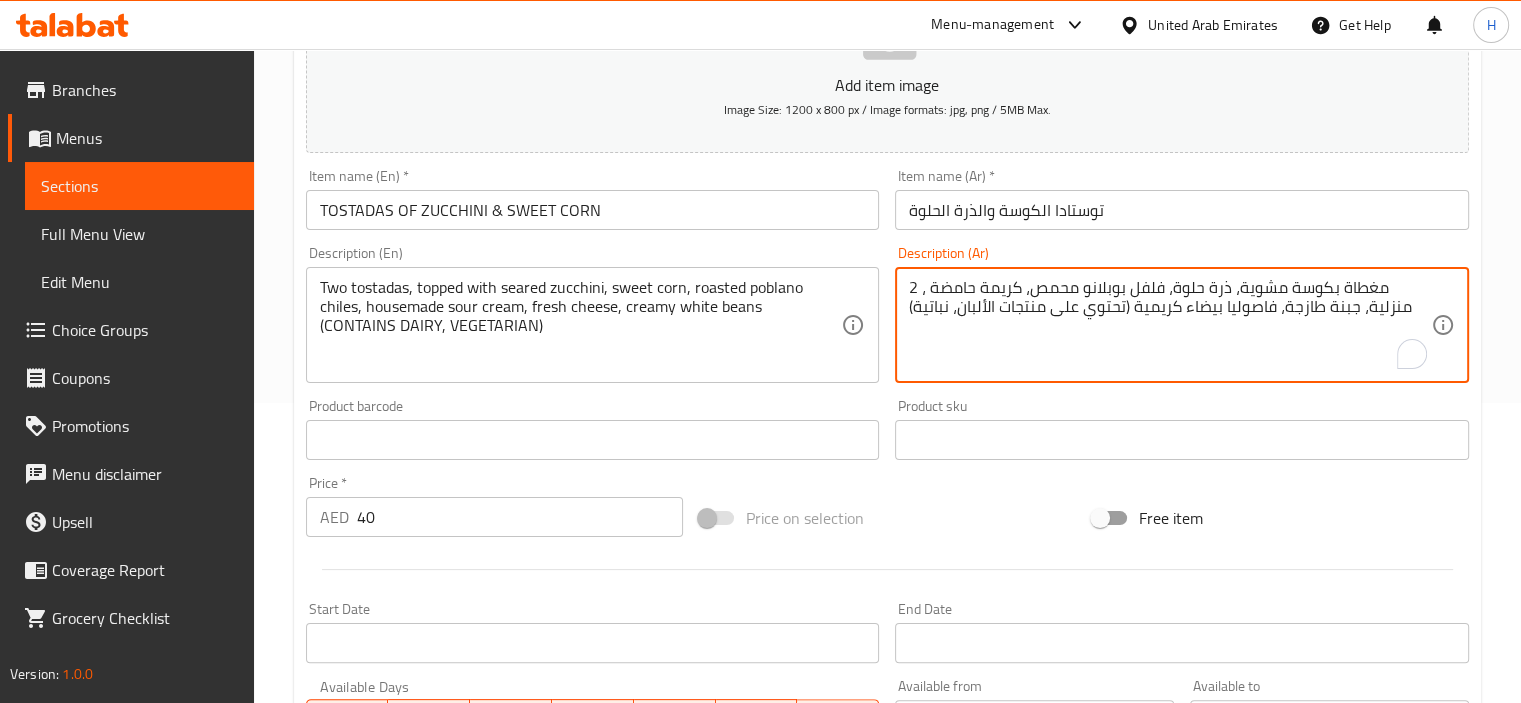 paste on "وستادا" 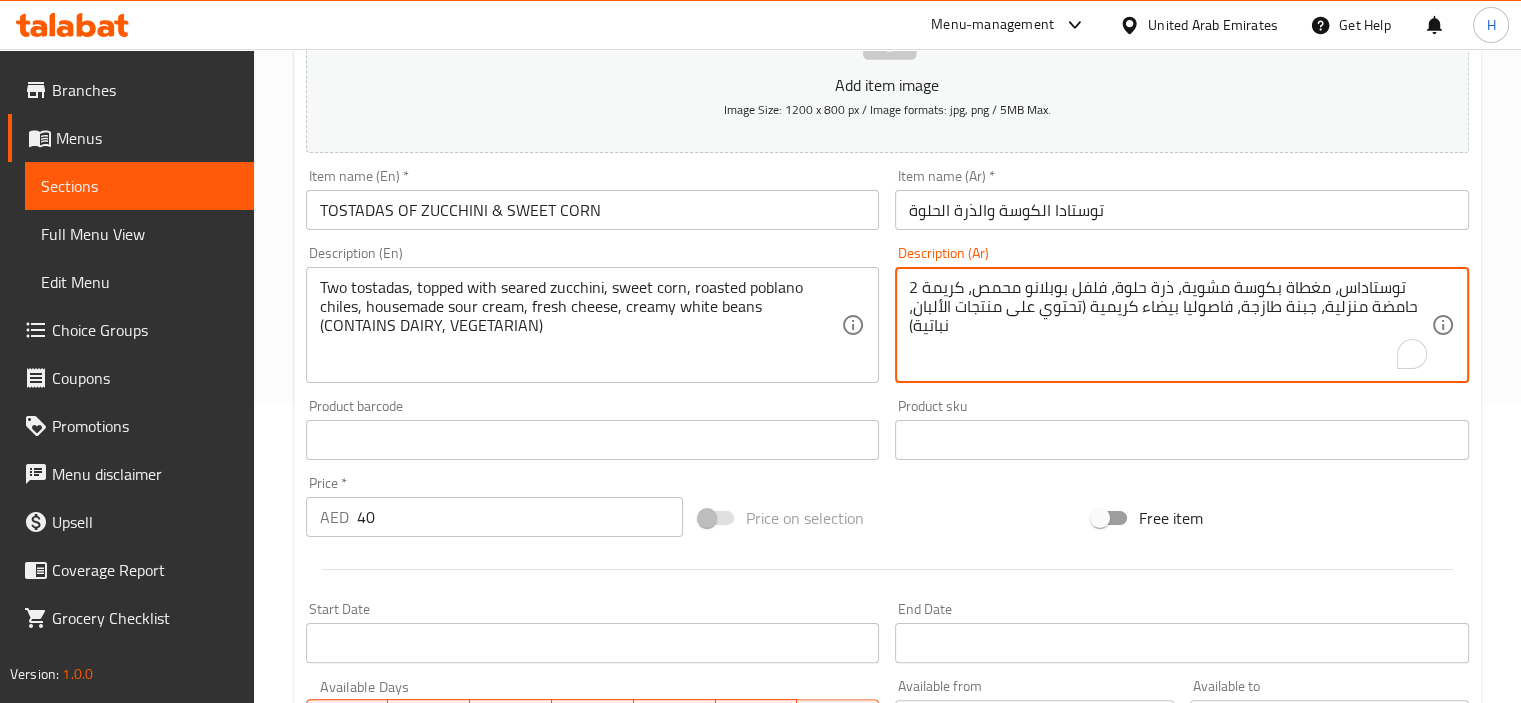 click on "2 توستاداس، مغطاة بكوسة مشوية، ذرة حلوة، فلفل بوبلانو محمص، كريمة حامضة منزلية، جبنة طازجة، فاصوليا بيضاء كريمية (تحتوي على منتجات الألبان، نباتية)" at bounding box center (1170, 325) 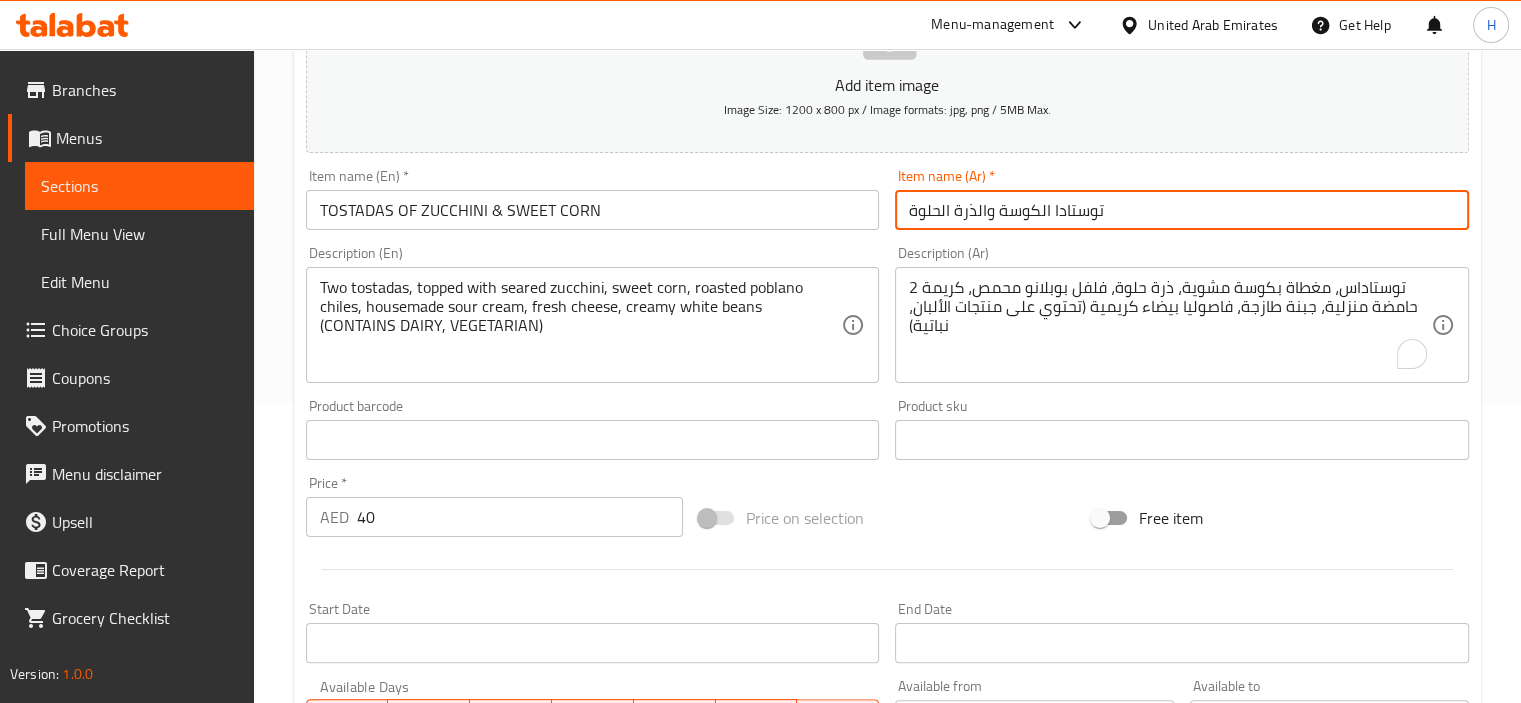 click on "توستادا الكوسة والذرة الحلوة" at bounding box center (1182, 210) 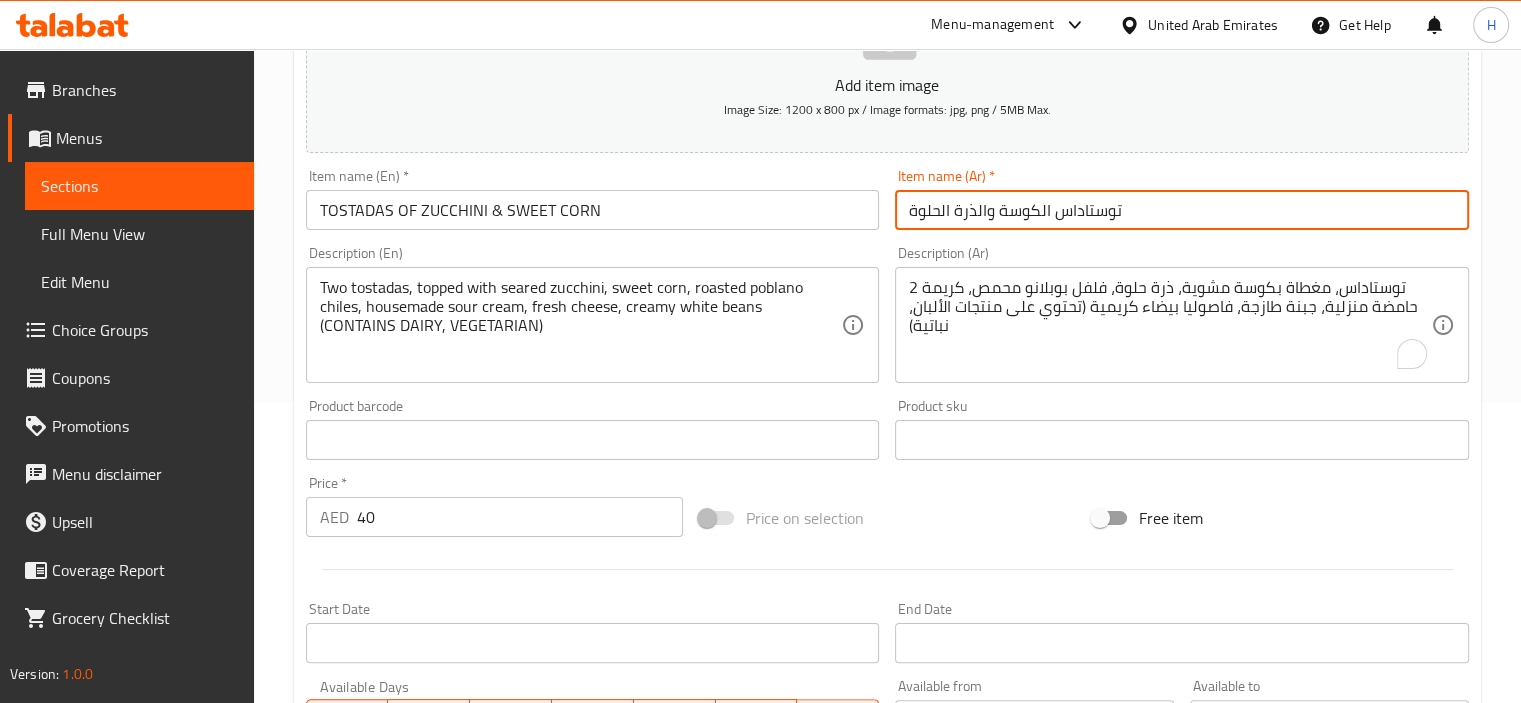 type on "توستاداس الكوسة والذرة الحلوة" 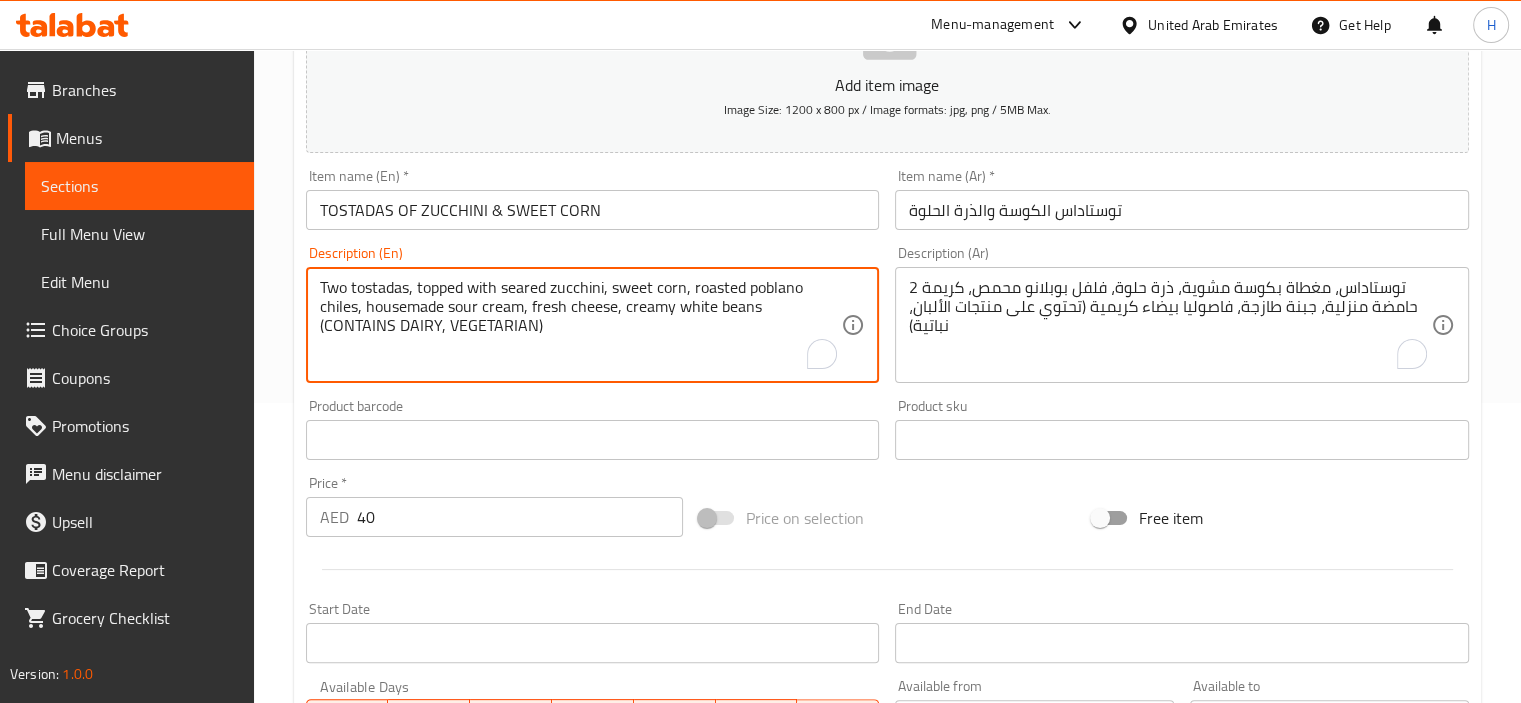 click on "Two tostadas, topped with seared zucchini, sweet corn, roasted poblano chiles, housemade sour cream, fresh cheese, creamy white beans (CONTAINS DAIRY, VEGETARIAN)" at bounding box center (581, 325) 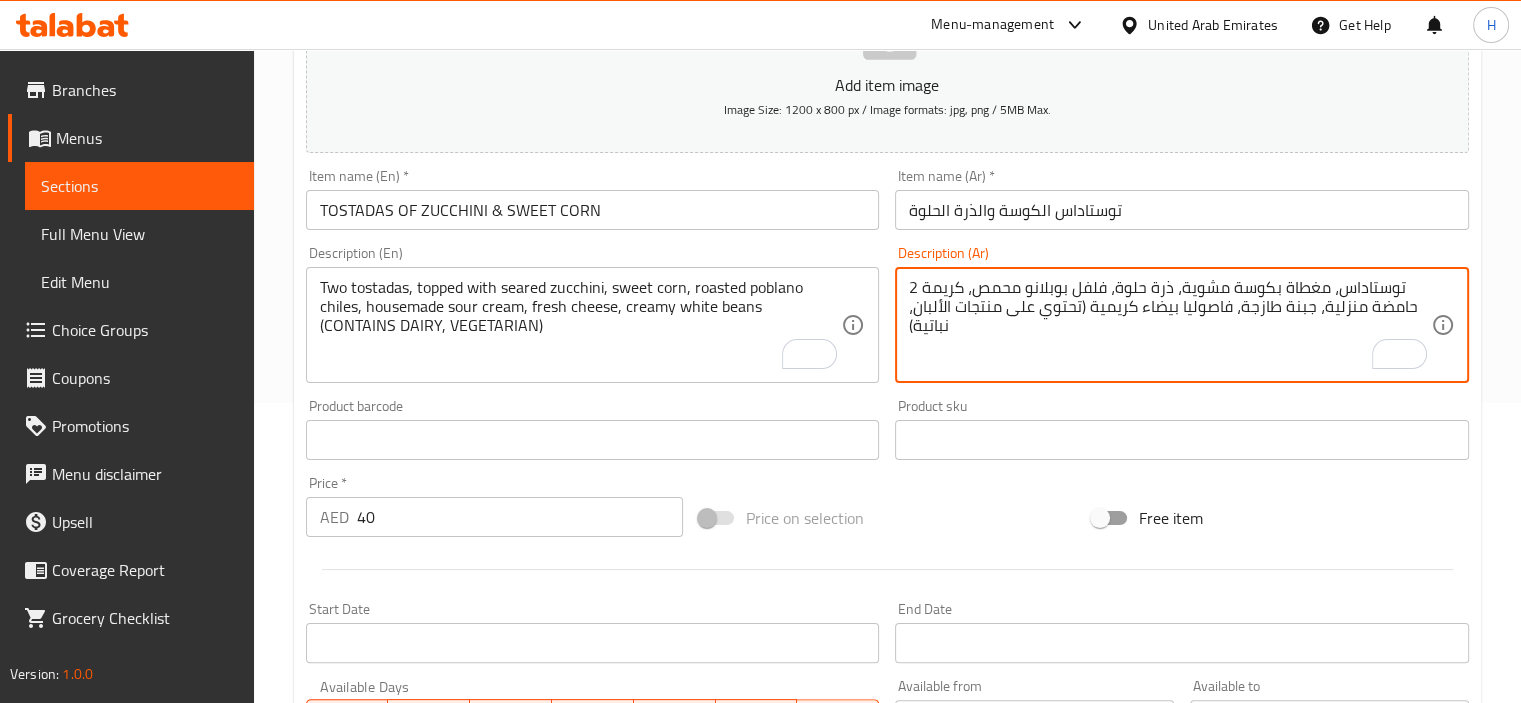 click on "2 توستاداس، مغطاة بكوسة مشوية، ذرة حلوة، فلفل بوبلانو محمص، كريمة حامضة منزلية، جبنة طازجة، فاصوليا بيضاء كريمية (تحتوي على منتجات الألبان، نباتية)" at bounding box center [1170, 325] 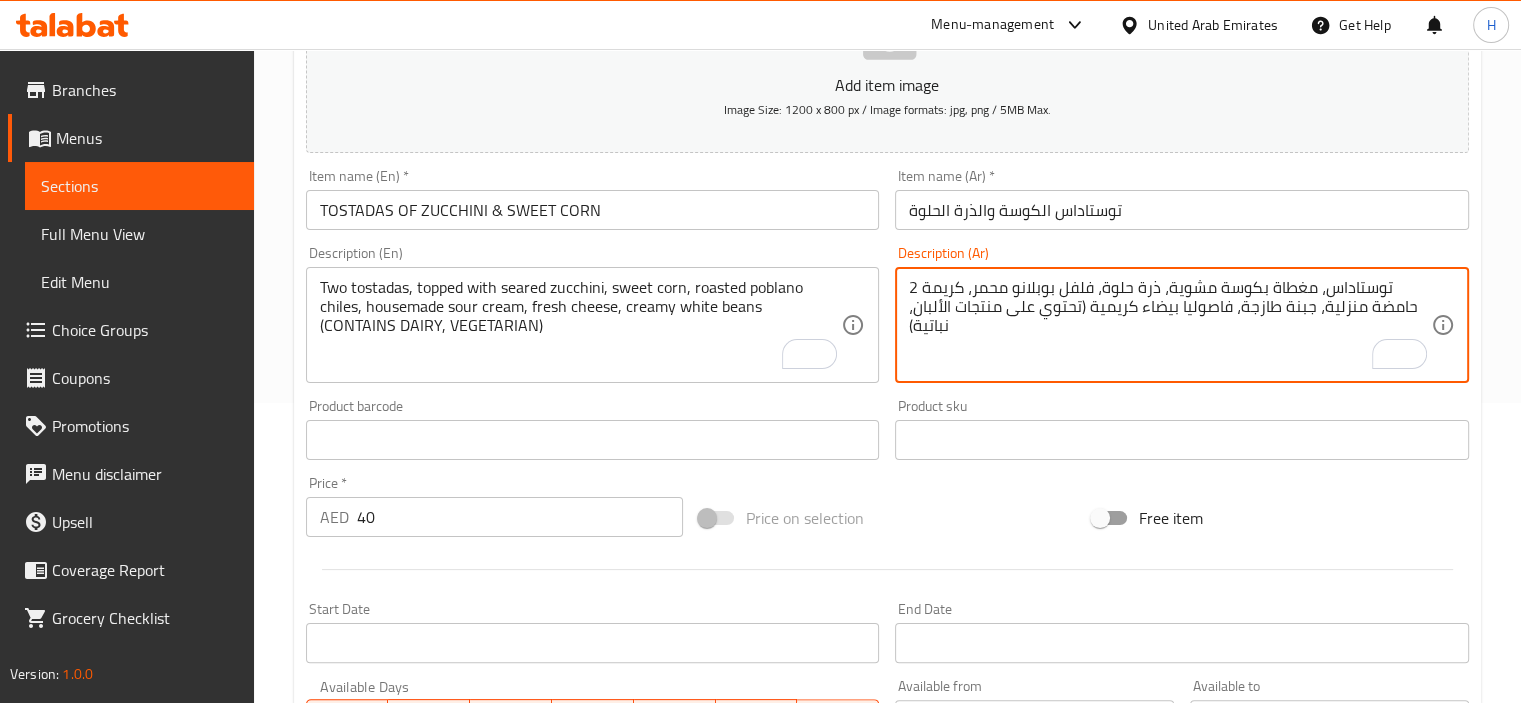 click on "2 توستاداس، مغطاة بكوسة مشوية، ذرة حلوة، فلفل بوبلانو محمر، كريمة حامضة منزلية، جبنة طازجة، فاصوليا بيضاء كريمية (تحتوي على منتجات الألبان، نباتية)" at bounding box center [1170, 325] 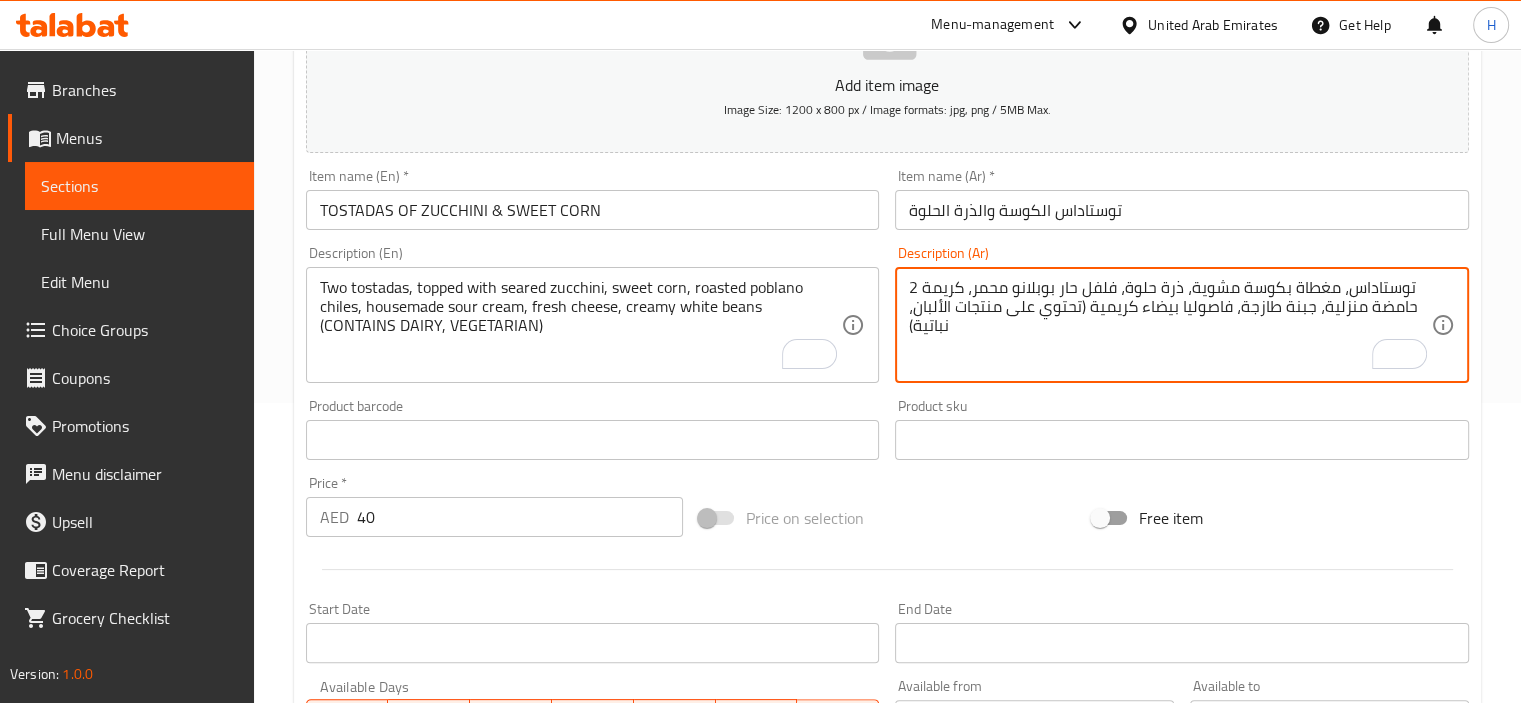 scroll, scrollTop: 709, scrollLeft: 0, axis: vertical 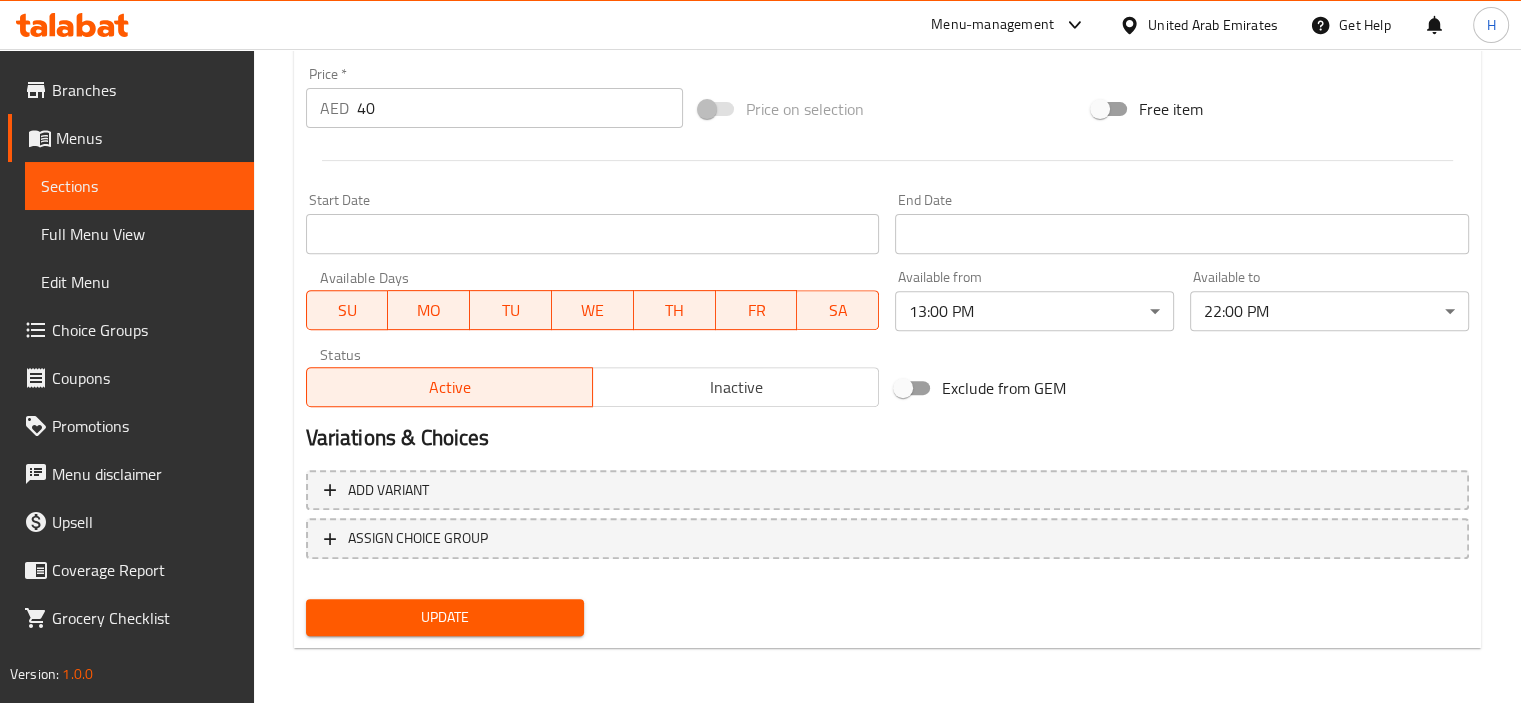 type on "2 توستاداس، مغطاة بكوسة مشوية، ذرة حلوة، فلفل حار بوبلانو محمر، كريمة حامضة منزلية، جبنة طازجة، فاصوليا بيضاء كريمية (تحتوي على منتجات الألبان، نباتية)" 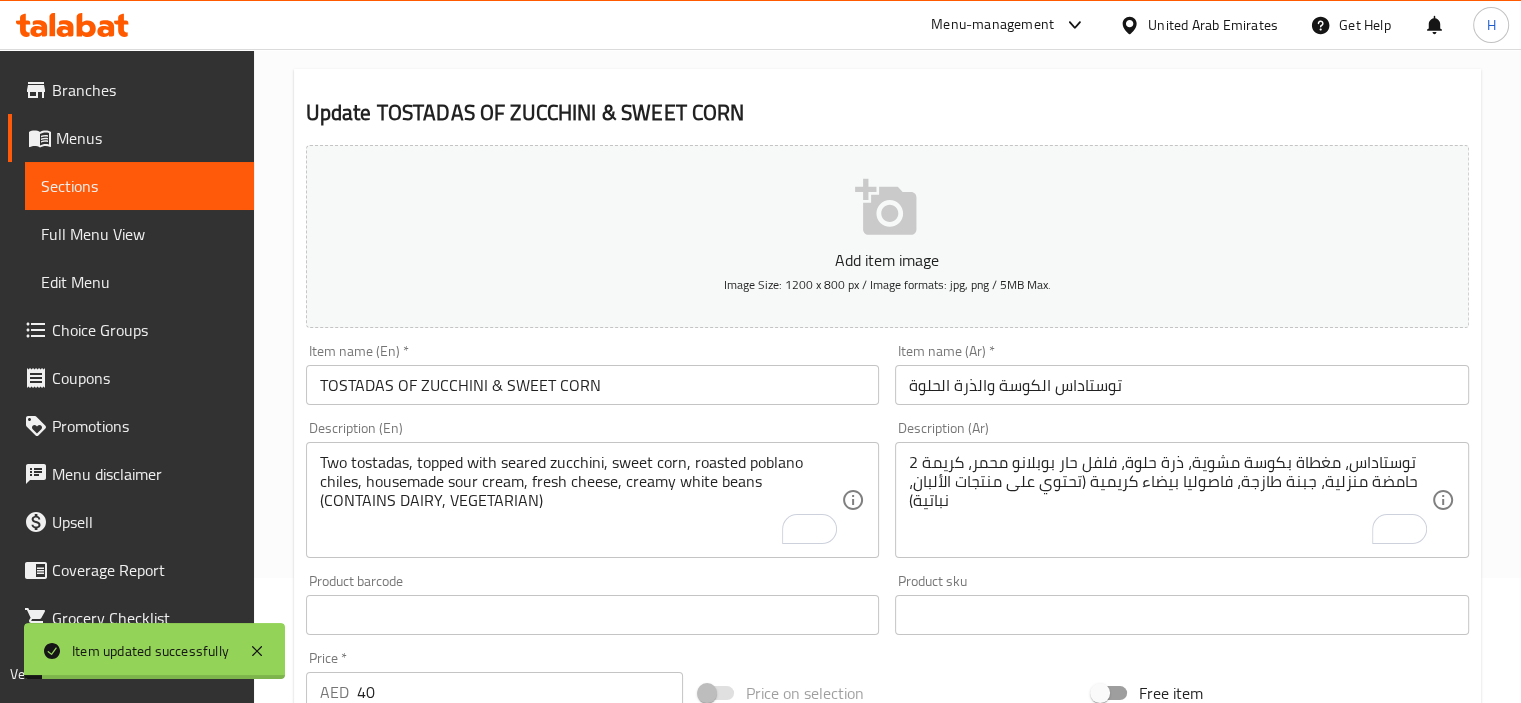 scroll, scrollTop: 0, scrollLeft: 0, axis: both 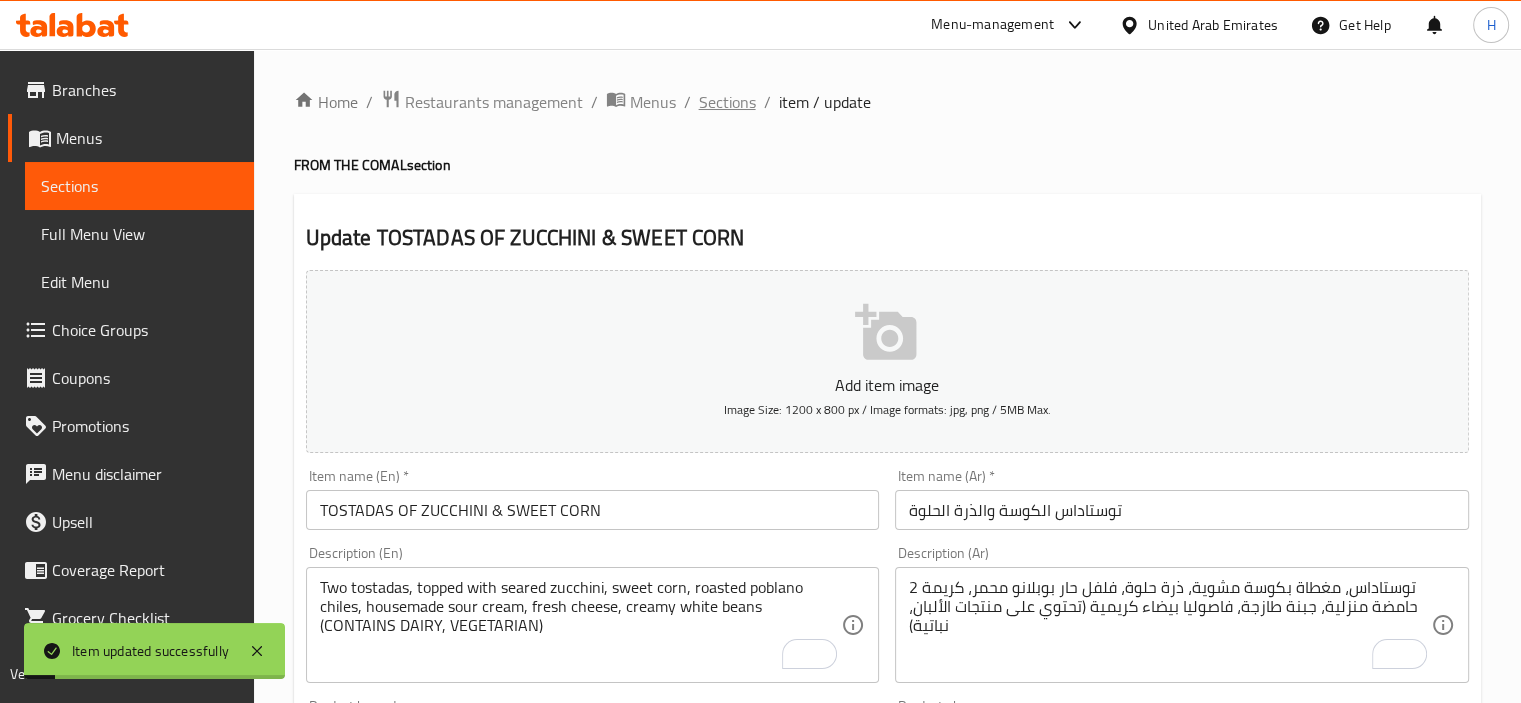 click on "Sections" at bounding box center (727, 102) 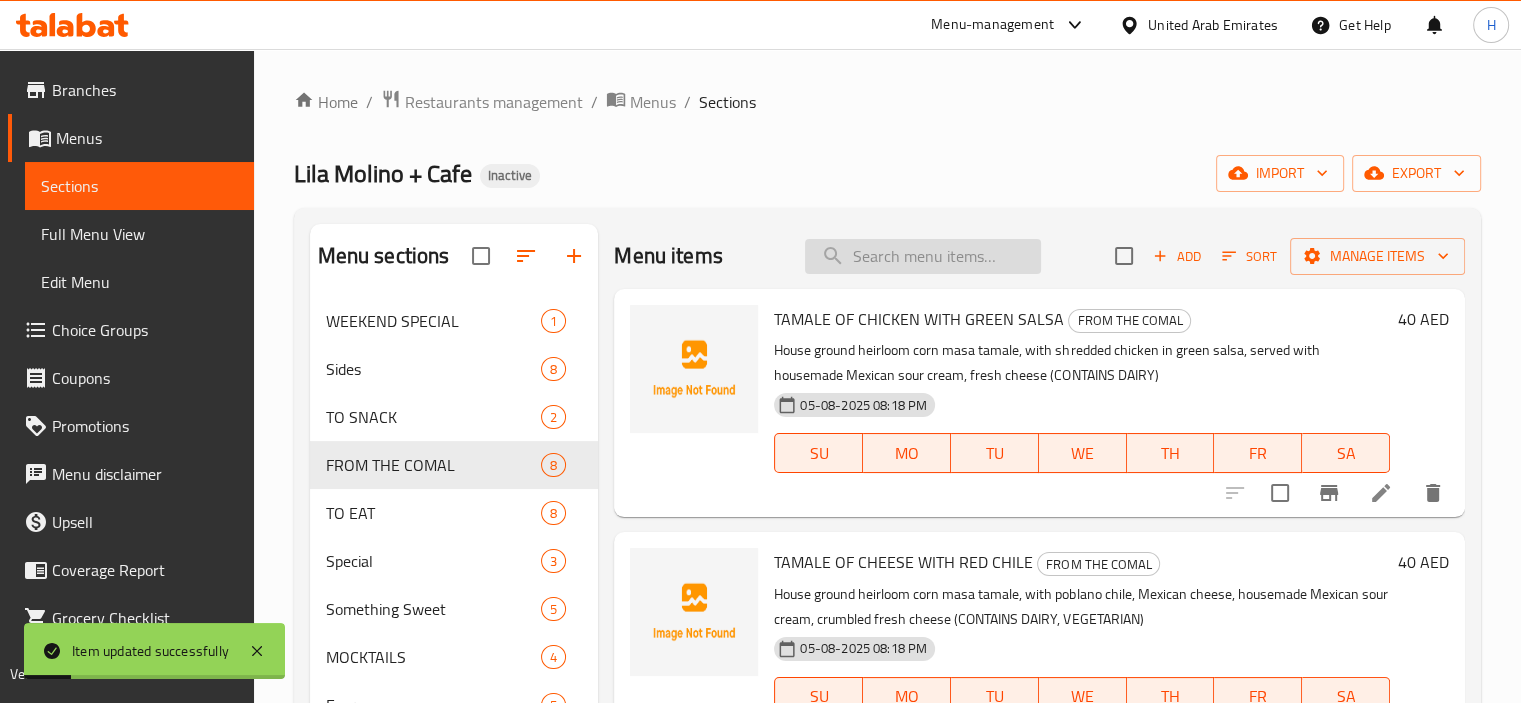 click at bounding box center (923, 256) 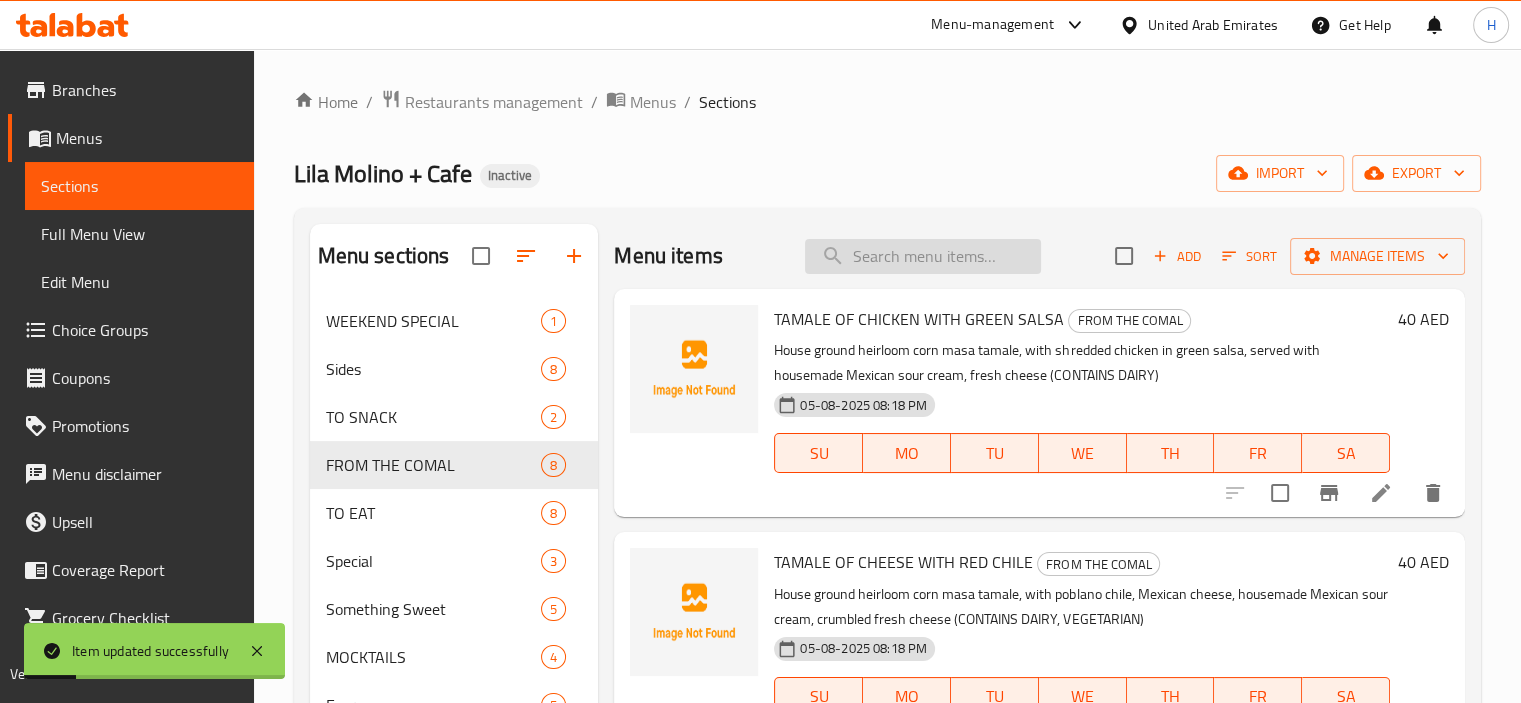 paste on "FLAUTAS OF POTATO & CHEESE" 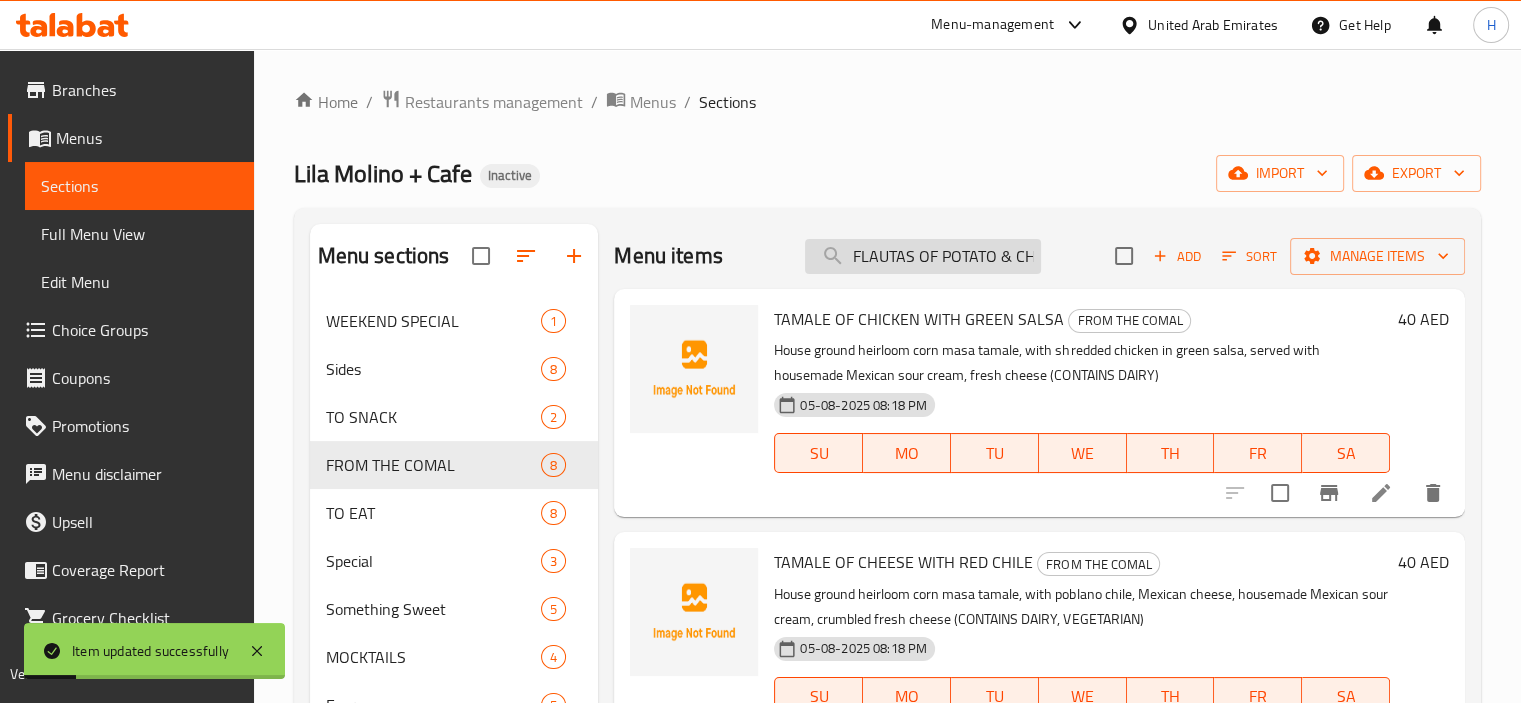 scroll, scrollTop: 0, scrollLeft: 36, axis: horizontal 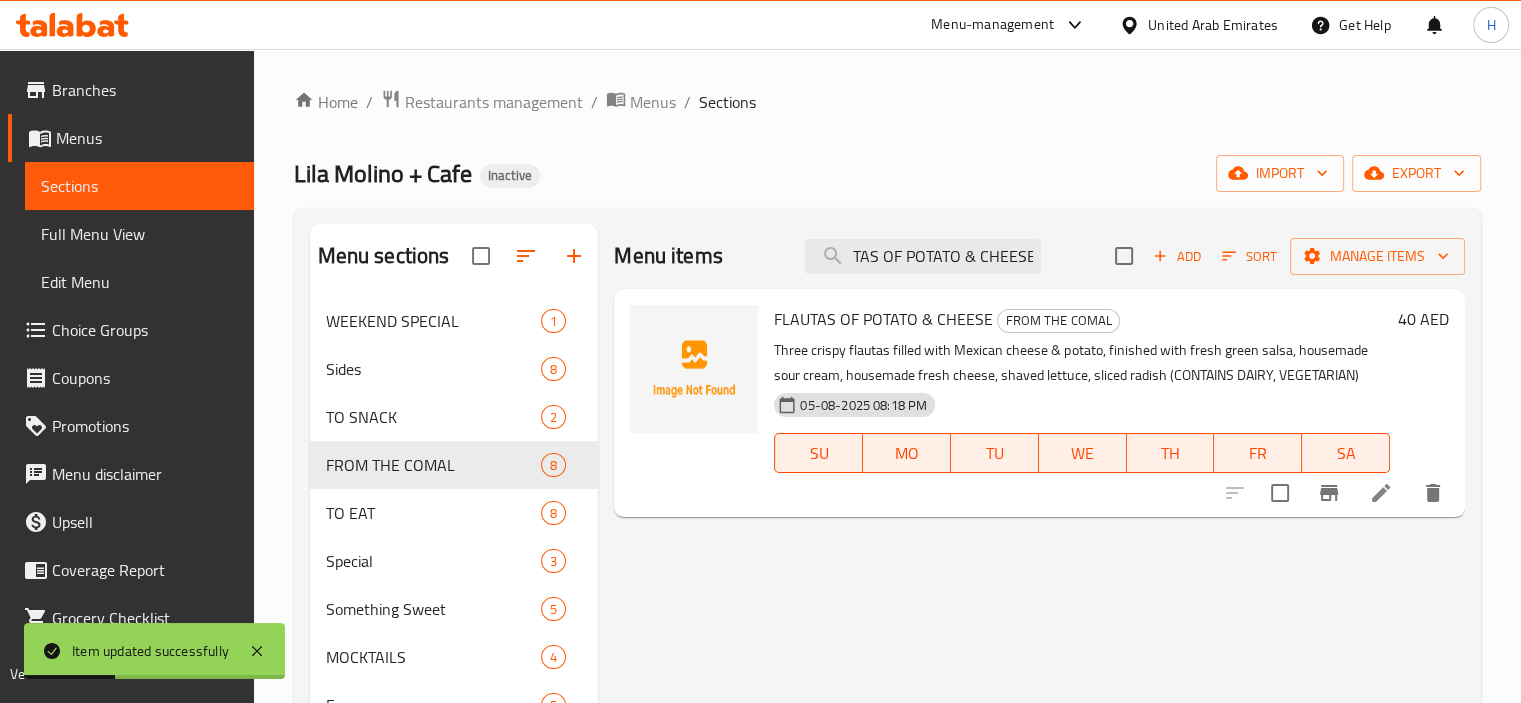 type on "FLAUTAS OF POTATO & CHEESE" 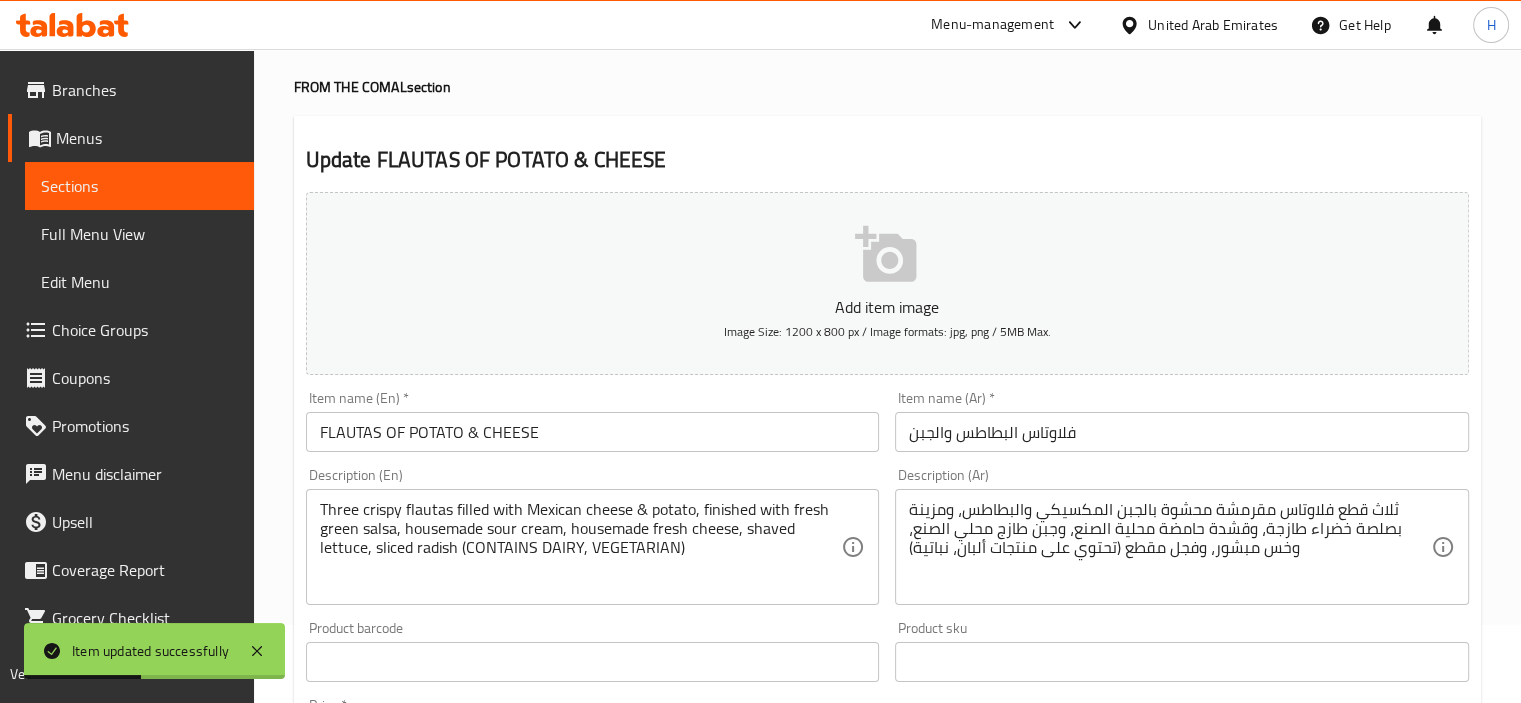 scroll, scrollTop: 200, scrollLeft: 0, axis: vertical 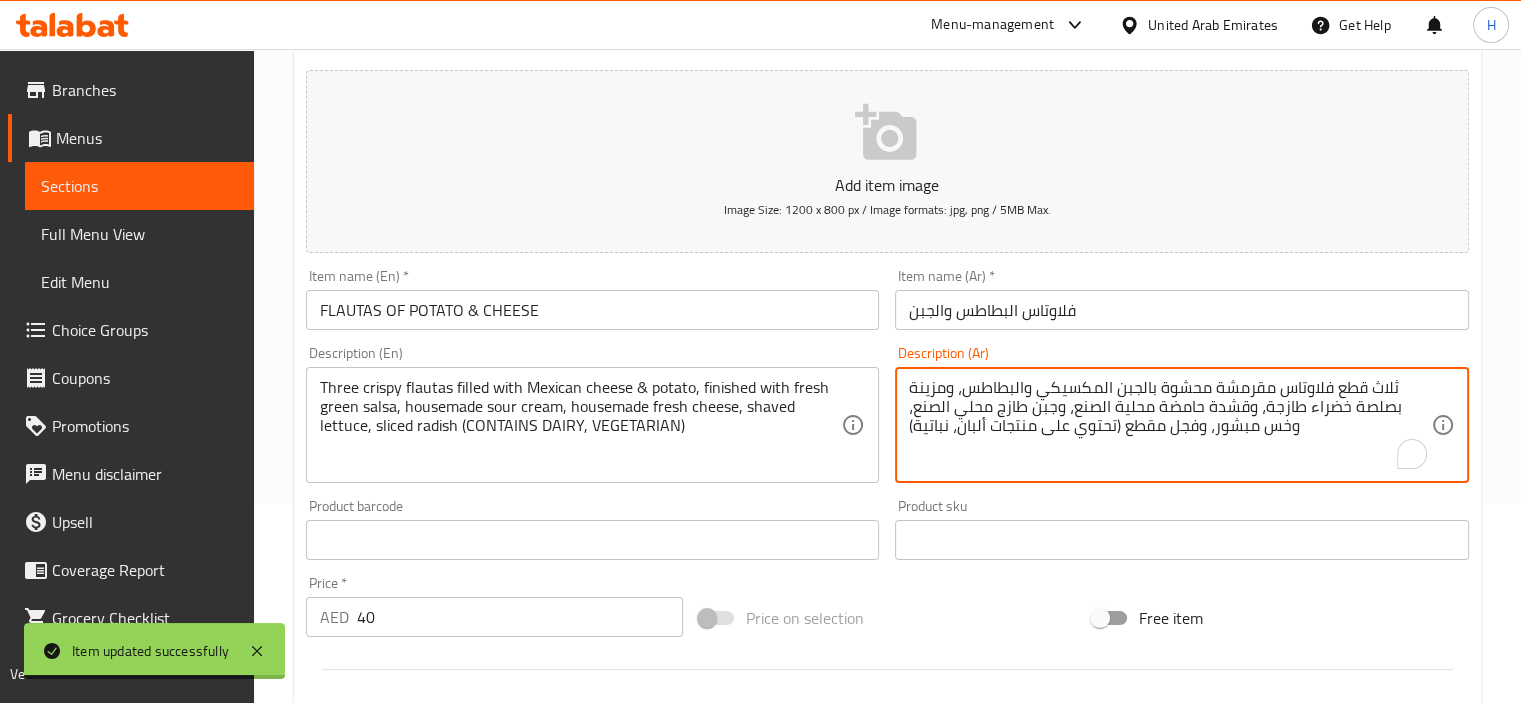 click on "ثلاث قطع فلاوتاس مقرمشة محشوة بالجبن المكسيكي والبطاطس، ومزينة بصلصة خضراء طازجة، وقشدة حامضة محلية الصنع، وجبن طازج محلي الصنع، وخس مبشور، وفجل مقطع (تحتوي على منتجات ألبان، نباتية)" at bounding box center [1170, 425] 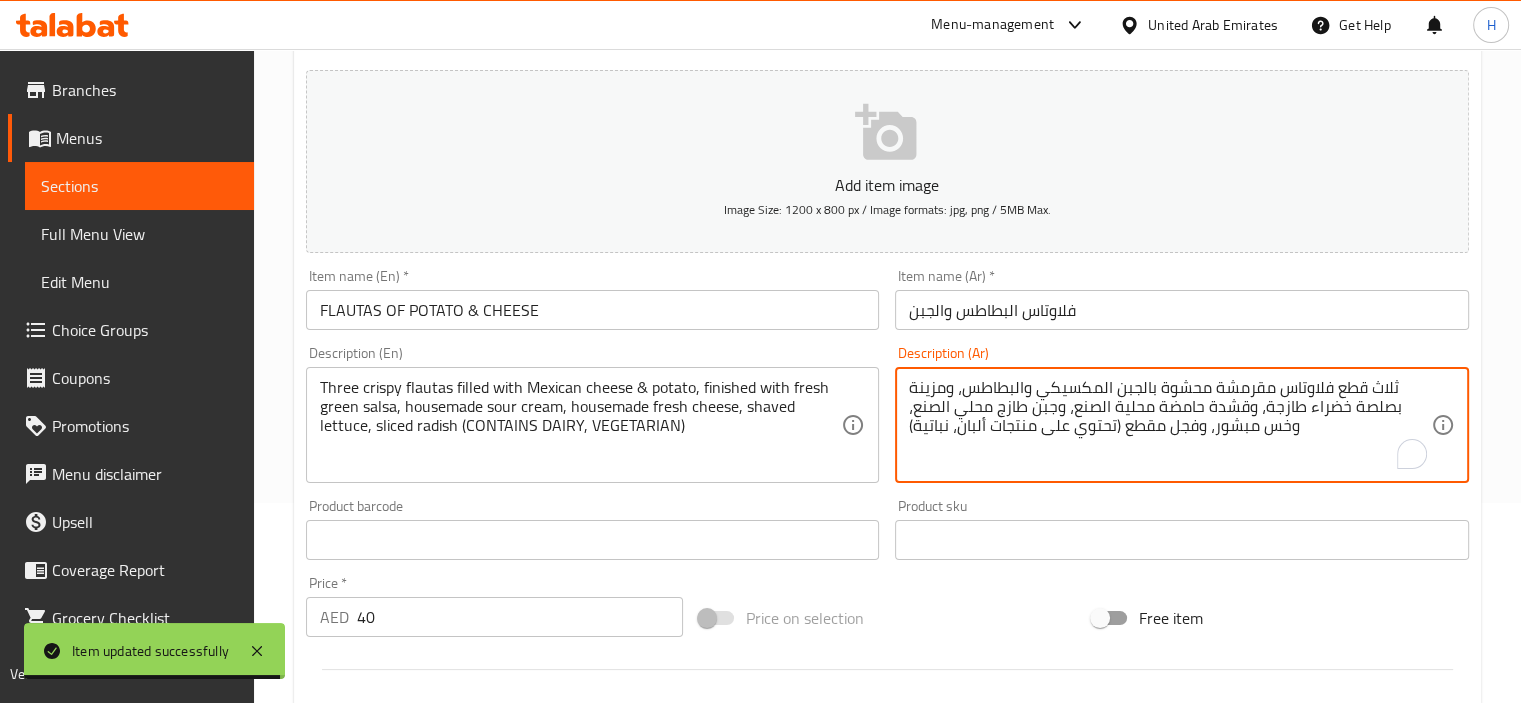 click on "ثلاث قطع فلاوتاس مقرمشة محشوة بالجبن المكسيكي والبطاطس، ومزينة بصلصة خضراء طازجة، وقشدة حامضة محلية الصنع، وجبن طازج محلي الصنع، وخس مبشور، وفجل مقطع (تحتوي على منتجات ألبان، نباتية)" at bounding box center (1170, 425) 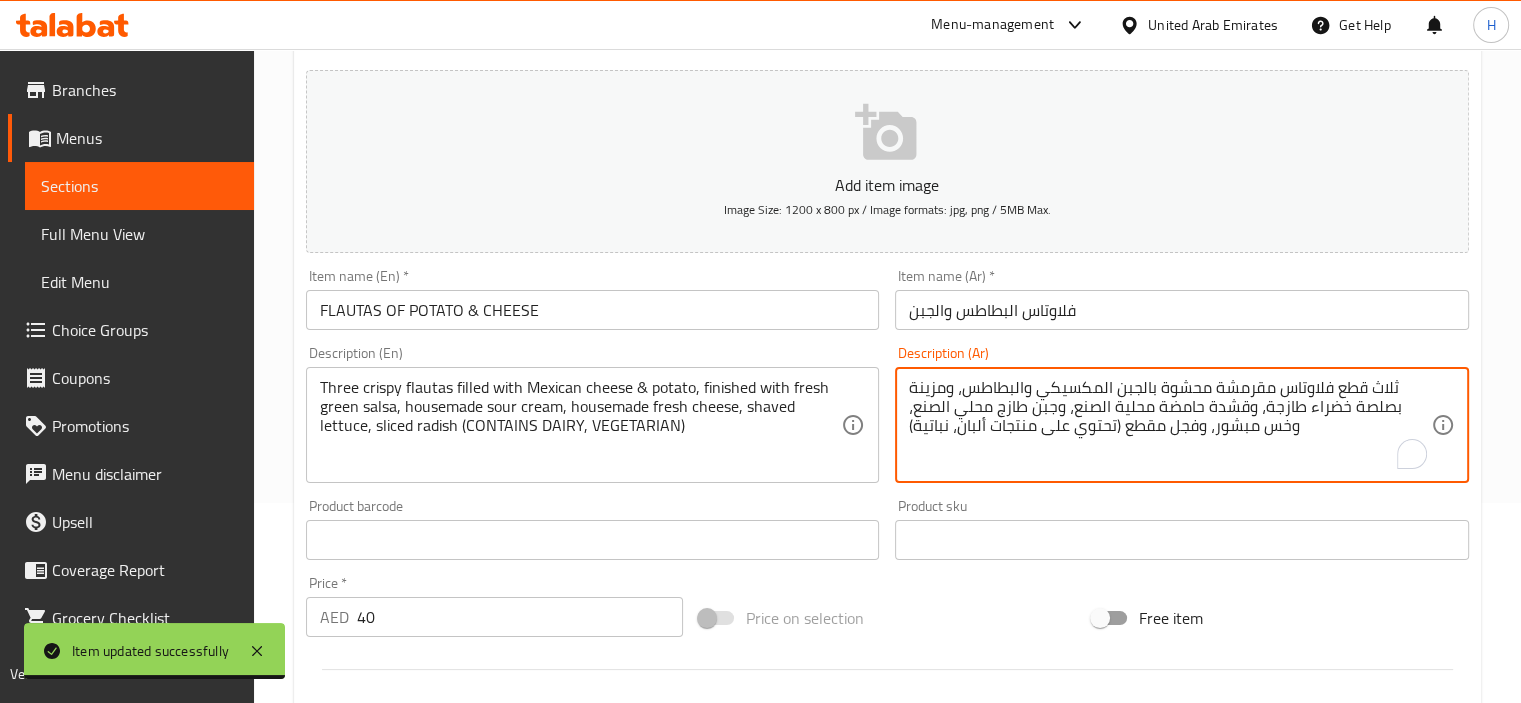 click on "ثلاث قطع فلاوتاس مقرمشة محشوة بالجبن المكسيكي والبطاطس، ومزينة بصلصة خضراء طازجة، وقشدة حامضة محلية الصنع، وجبن طازج محلي الصنع، وخس مبشور، وفجل مقطع (تحتوي على منتجات ألبان، نباتية)" at bounding box center [1170, 425] 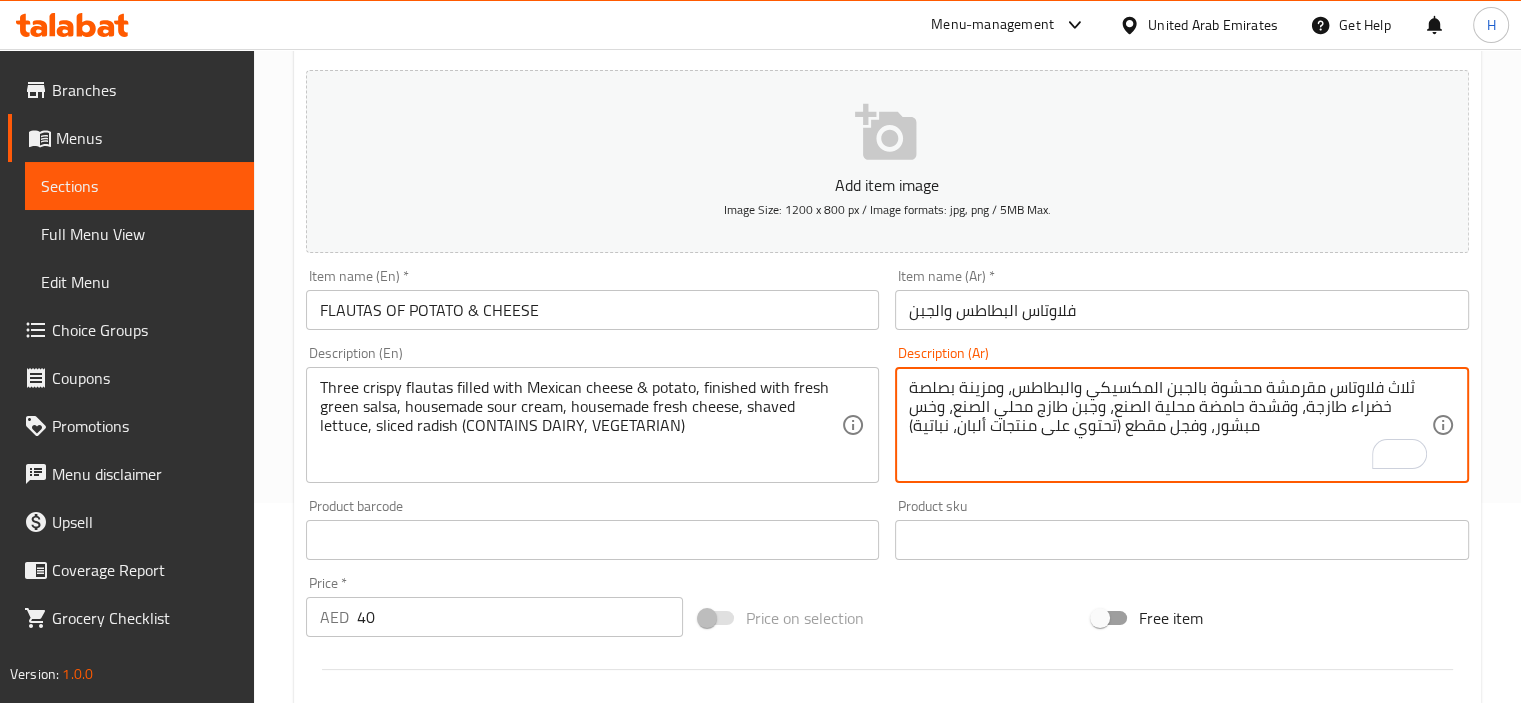 click on "ثلاث فلاوتاس مقرمشة محشوة بالجبن المكسيكي والبطاطس، ومزينة بصلصة خضراء طازجة، وقشدة حامضة محلية الصنع، وجبن طازج محلي الصنع، وخس مبشور، وفجل مقطع (تحتوي على منتجات ألبان، نباتية)" at bounding box center [1170, 425] 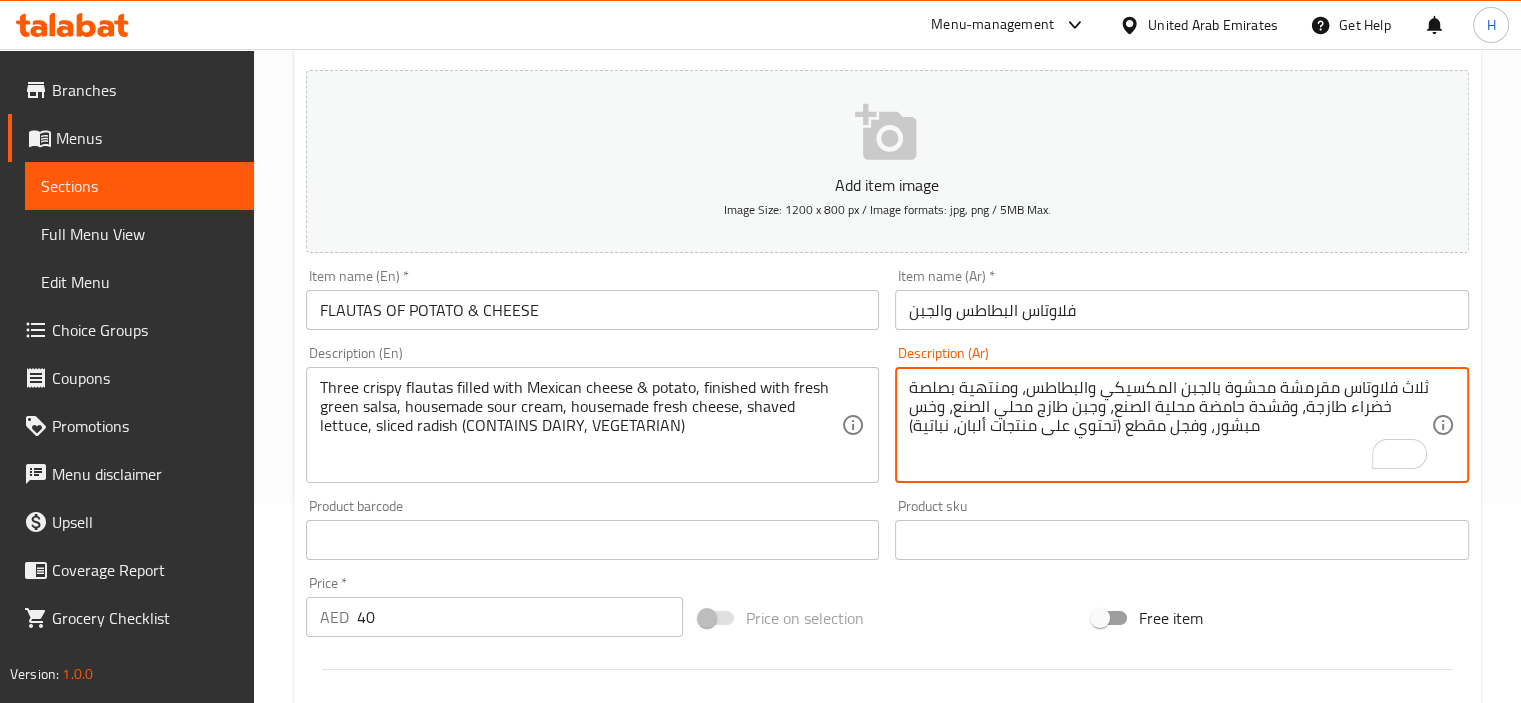 click on "ثلاث فلاوتاس مقرمشة محشوة بالجبن المكسيكي والبطاطس، ومنتهية بصلصة خضراء طازجة، وقشدة حامضة محلية الصنع، وجبن طازج محلي الصنع، وخس مبشور، وفجل مقطع (تحتوي على منتجات ألبان، نباتية)" at bounding box center (1170, 425) 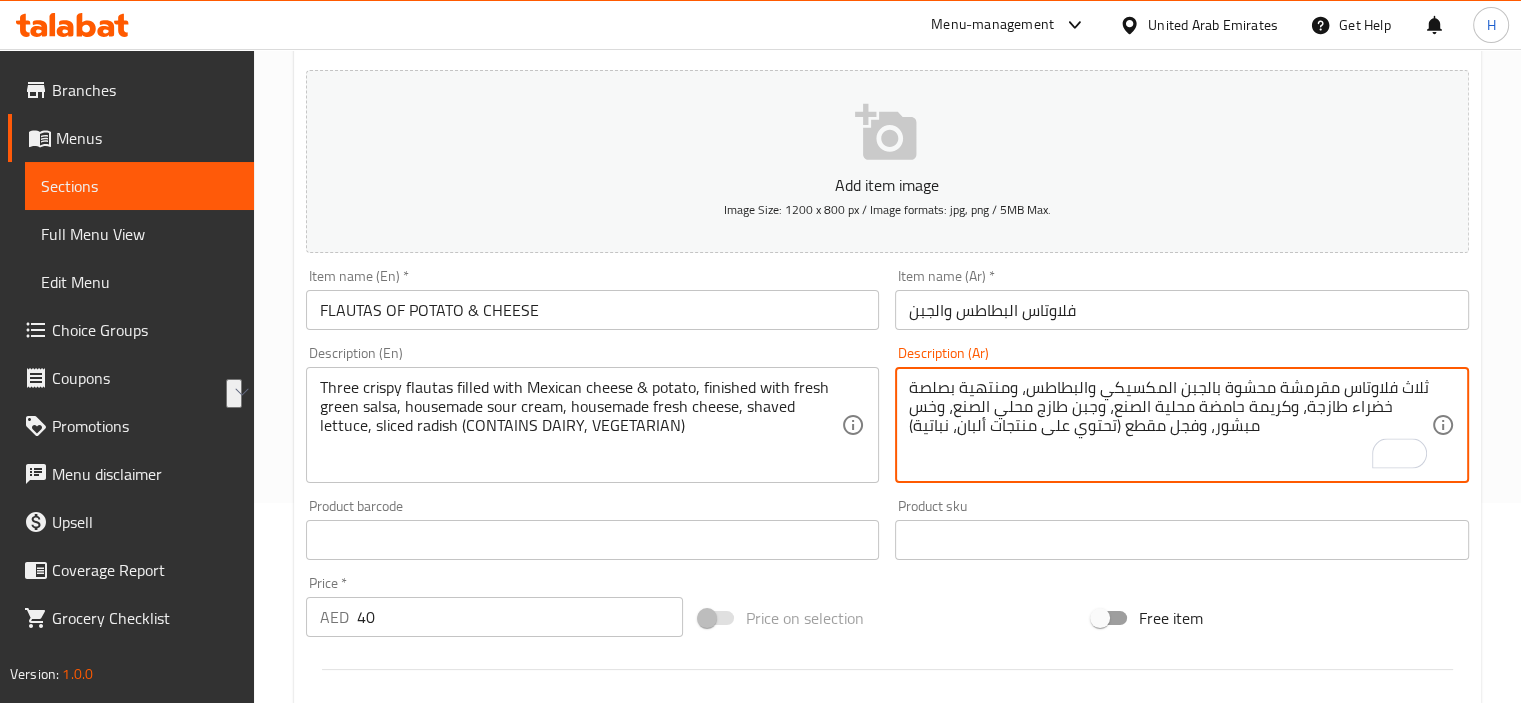 drag, startPoint x: 1191, startPoint y: 406, endPoint x: 1110, endPoint y: 411, distance: 81.154175 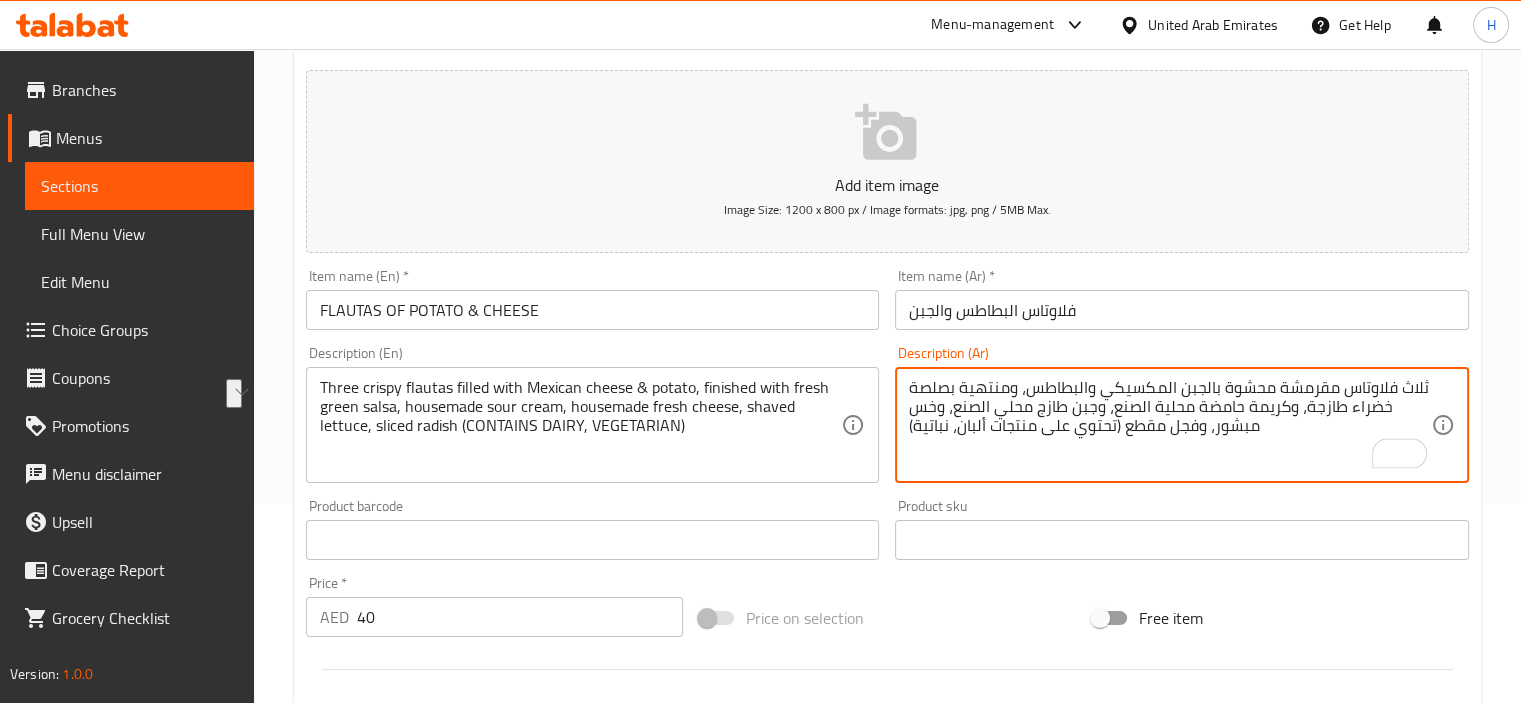 click on "ثلاث فلاوتاس مقرمشة محشوة بالجبن المكسيكي والبطاطس، ومنتهية بصلصة خضراء طازجة، وكريمة حامضة محلية الصنع، وجبن طازج محلي الصنع، وخس مبشور، وفجل مقطع (تحتوي على منتجات ألبان، نباتية)" at bounding box center [1170, 425] 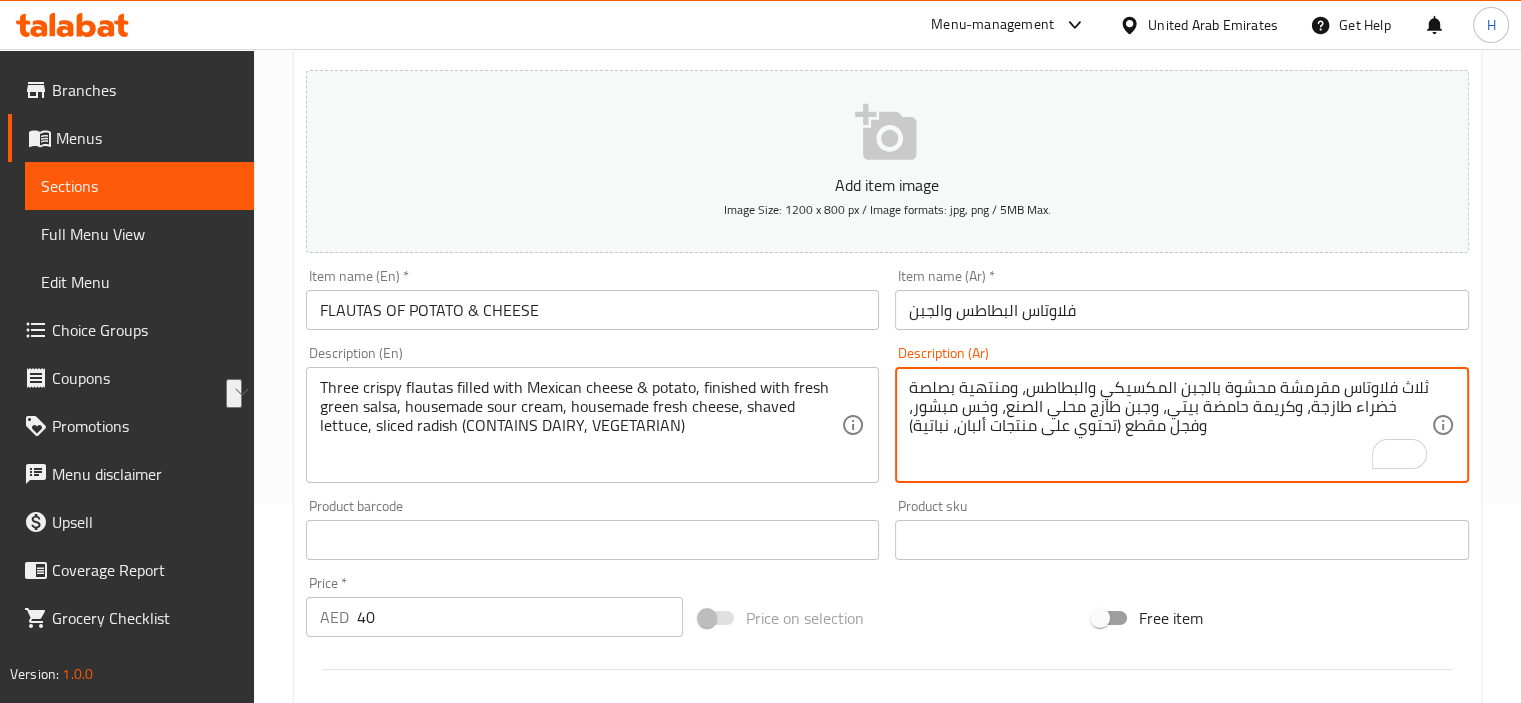 drag, startPoint x: 1123, startPoint y: 407, endPoint x: 1045, endPoint y: 410, distance: 78.05767 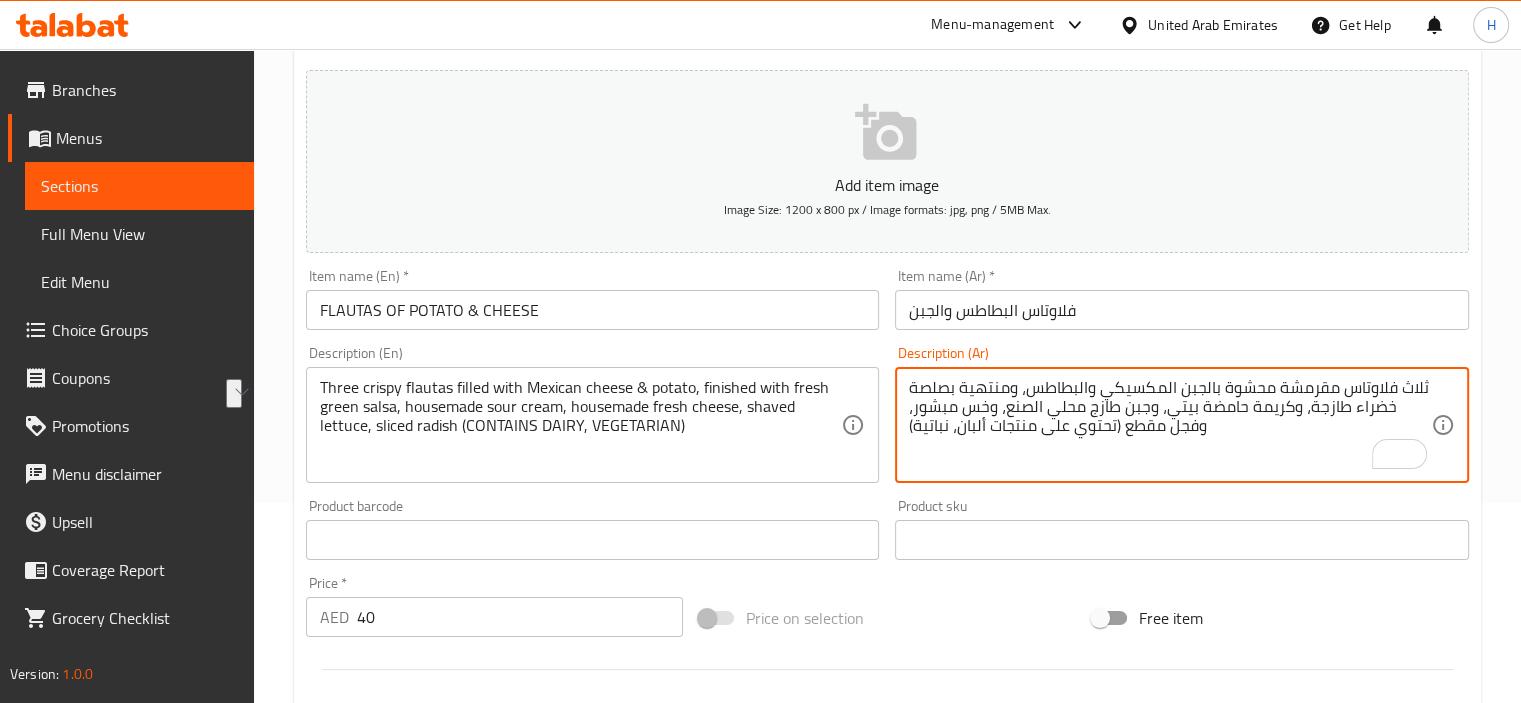 click on "ثلاث فلاوتاس مقرمشة محشوة بالجبن المكسيكي والبطاطس، ومنتهية بصلصة خضراء طازجة، وكريمة حامضة بيتي، وجبن طازج محلي الصنع، وخس مبشور، وفجل مقطع (تحتوي على منتجات ألبان، نباتية)" at bounding box center (1170, 425) 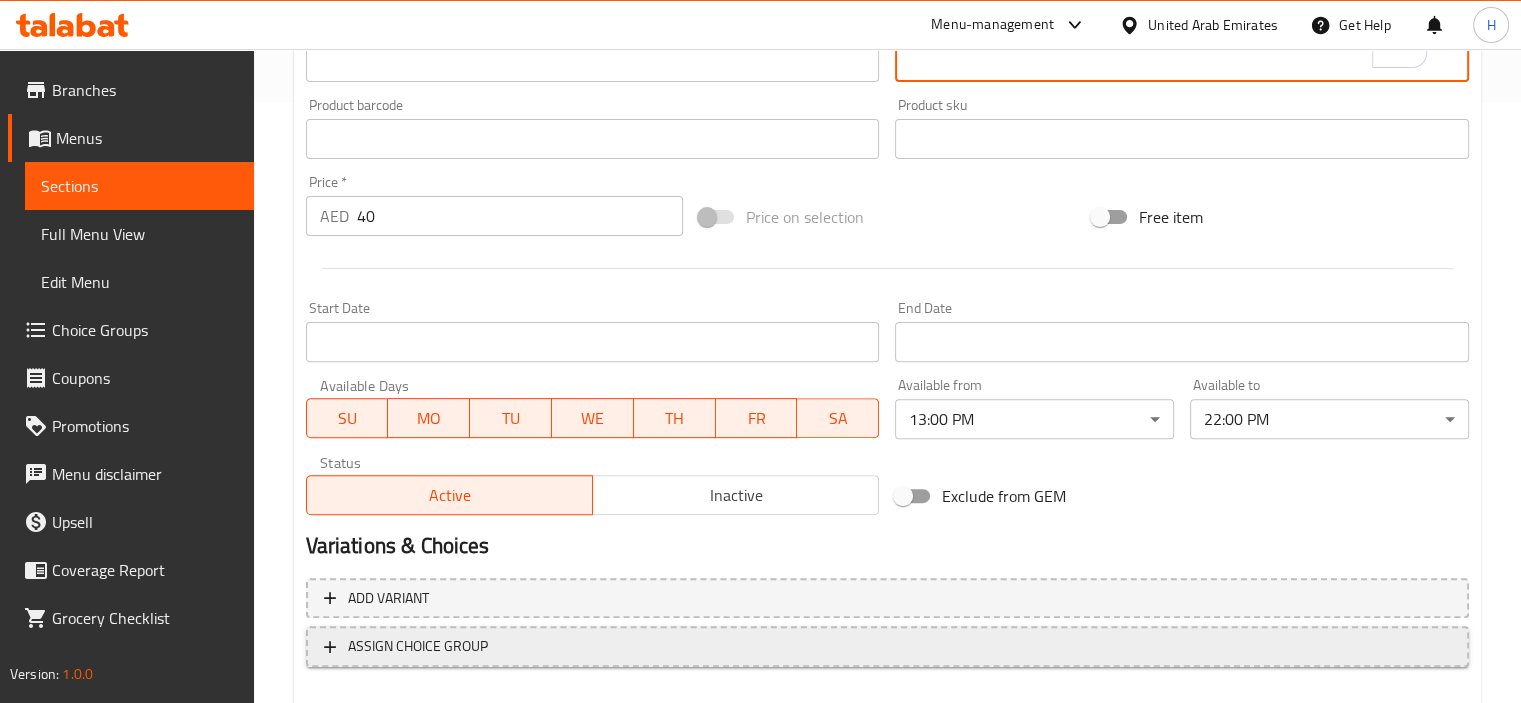 scroll, scrollTop: 709, scrollLeft: 0, axis: vertical 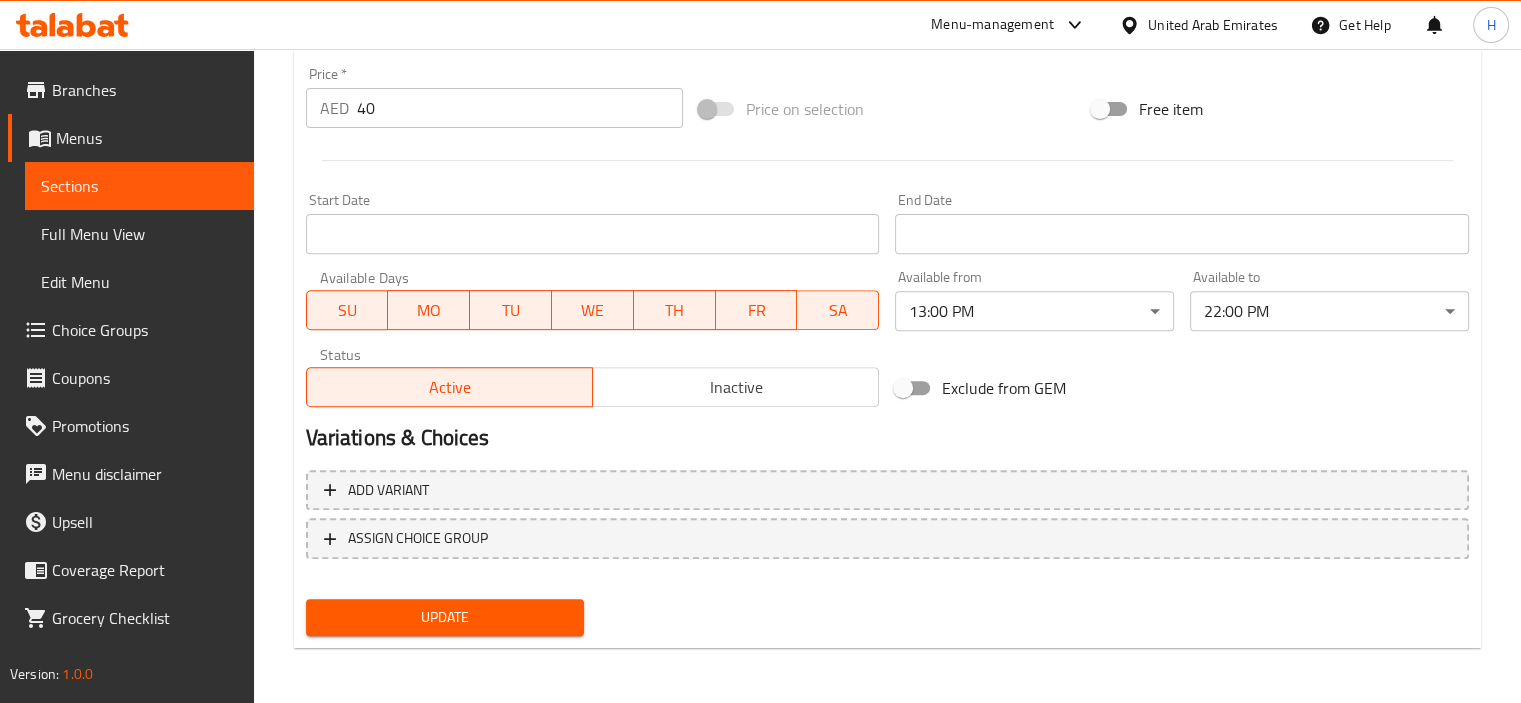 type on "ثلاث فلاوتاس مقرمشة محشوة بالجبن المكسيكي والبطاطس، ومنتهية بصلصة خضراء طازجة، وكريمة حامضة بيتي، وجبن طازج بيتي، وخس مبشور، وفجل مقطع (تحتوي على منتجات ألبان، نباتية)" 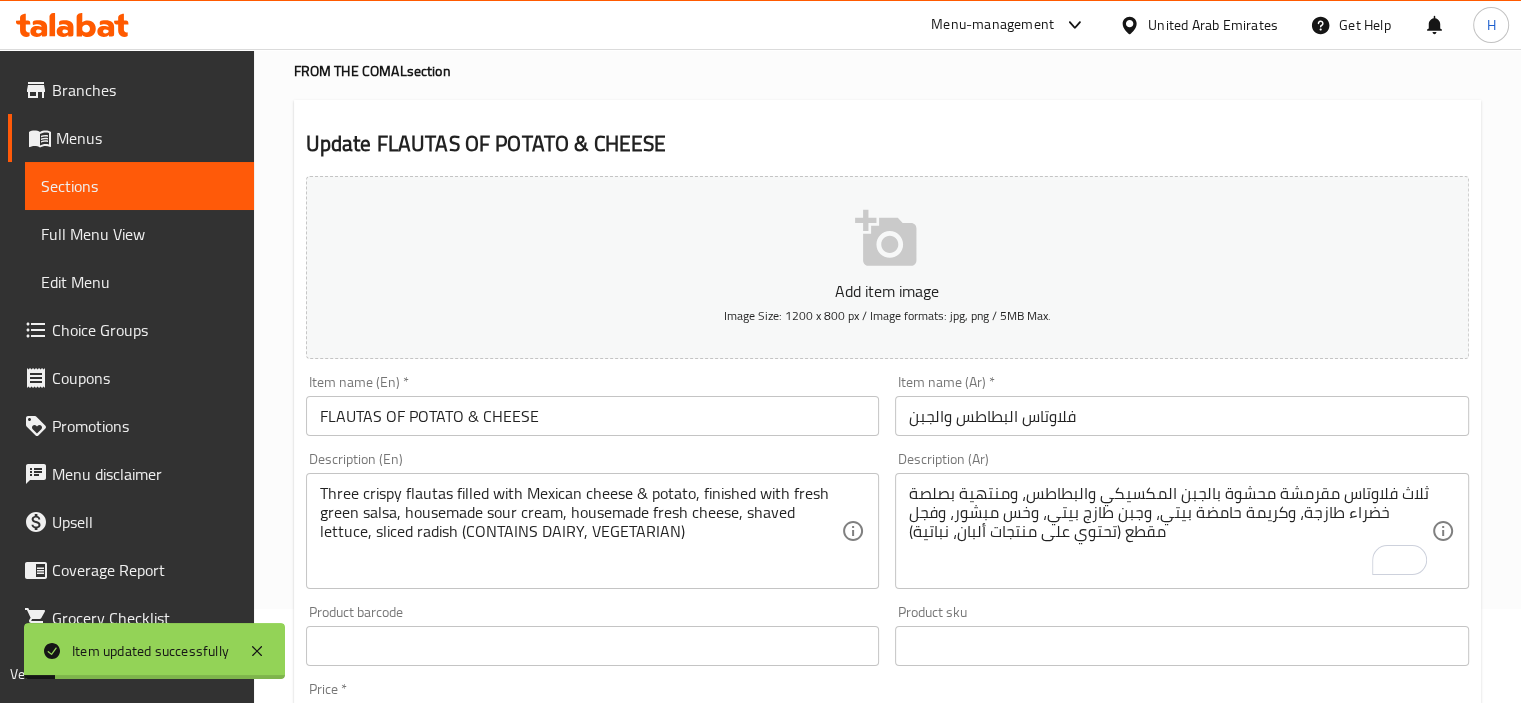 scroll, scrollTop: 0, scrollLeft: 0, axis: both 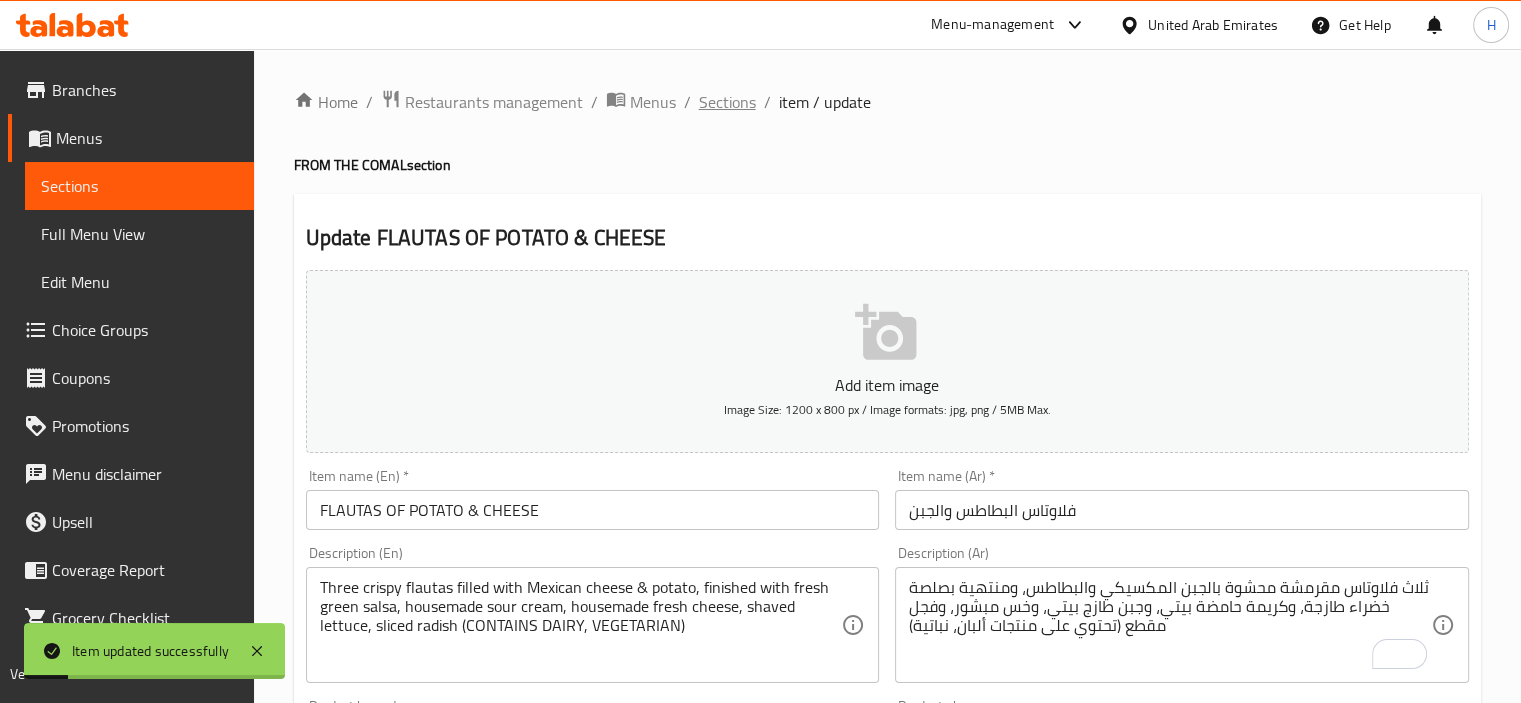click on "Sections" at bounding box center [727, 102] 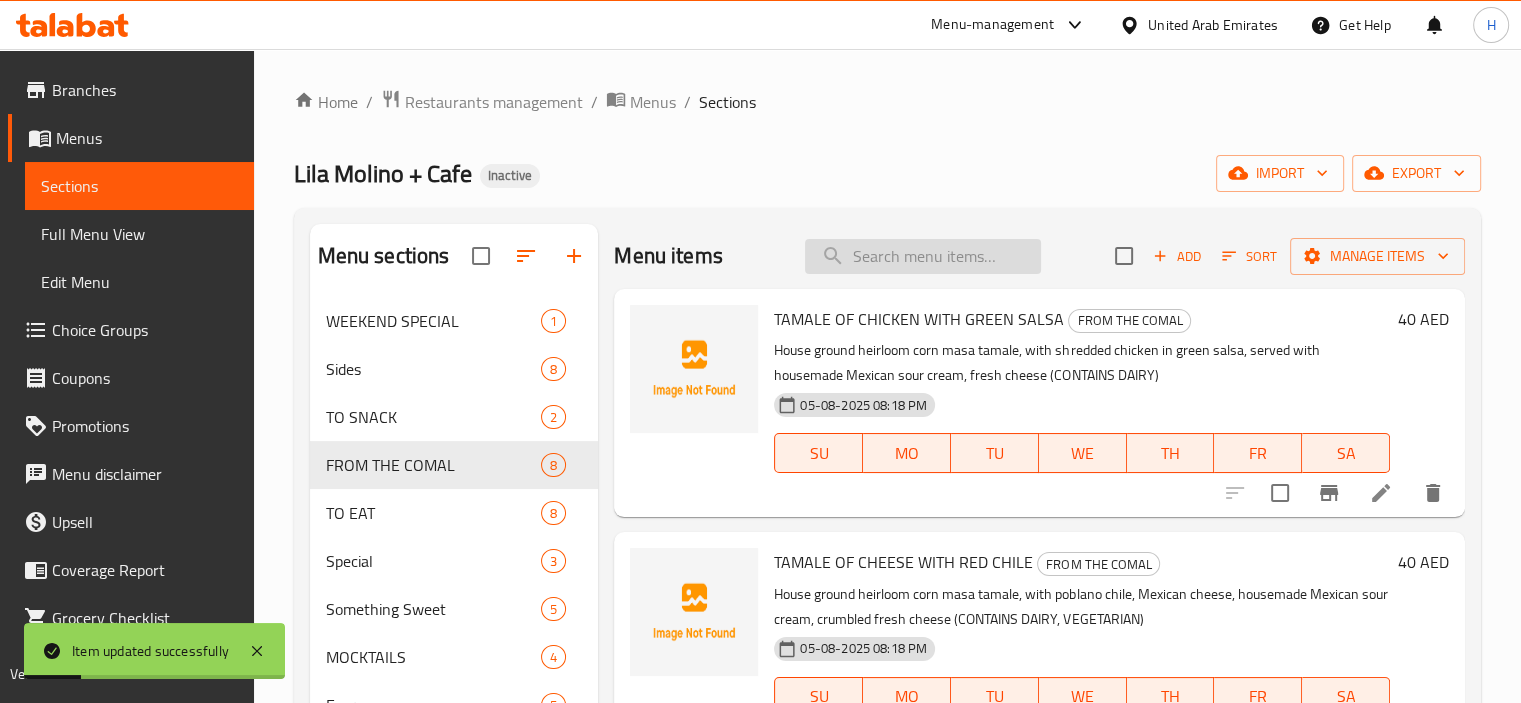 click at bounding box center (923, 256) 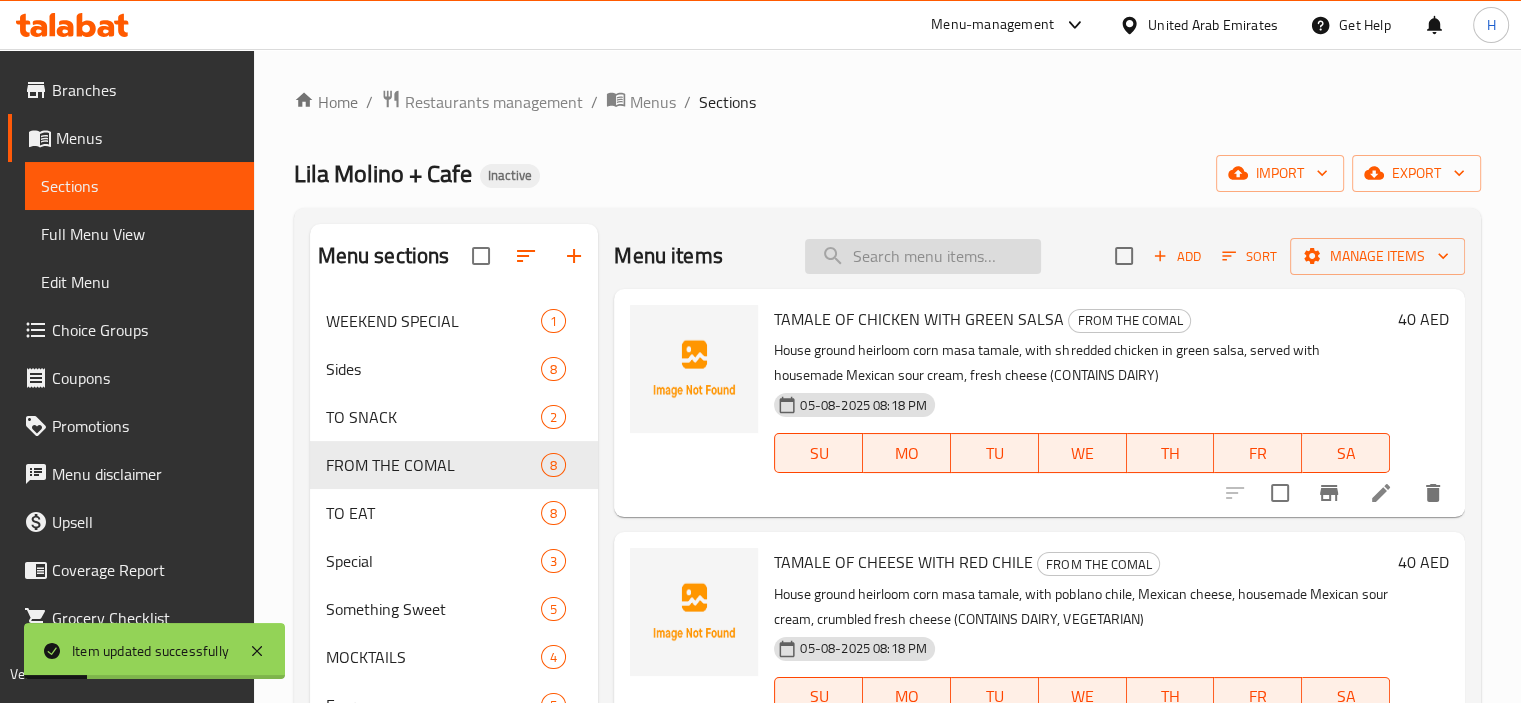 paste on "TACOS OF CHICKEN & GREEN CHILE" 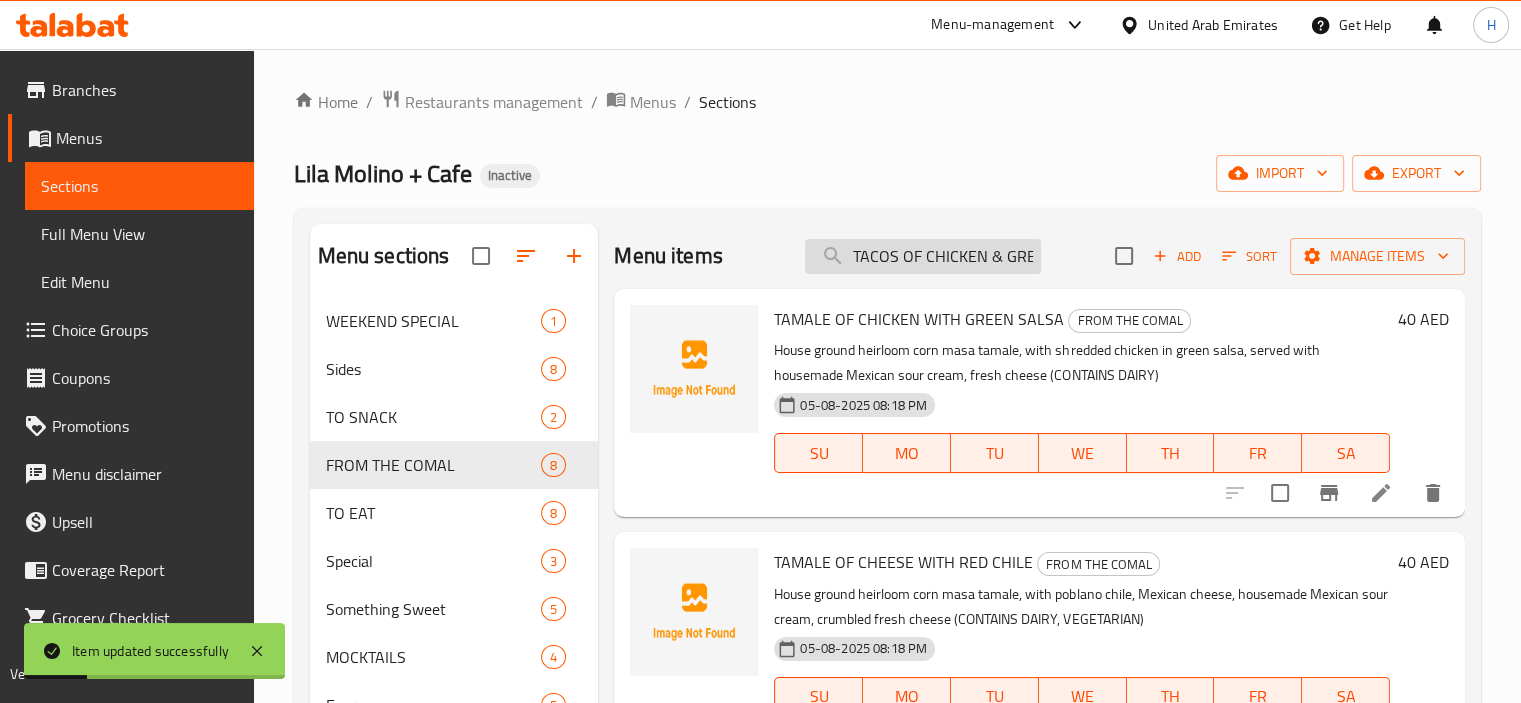 scroll, scrollTop: 0, scrollLeft: 62, axis: horizontal 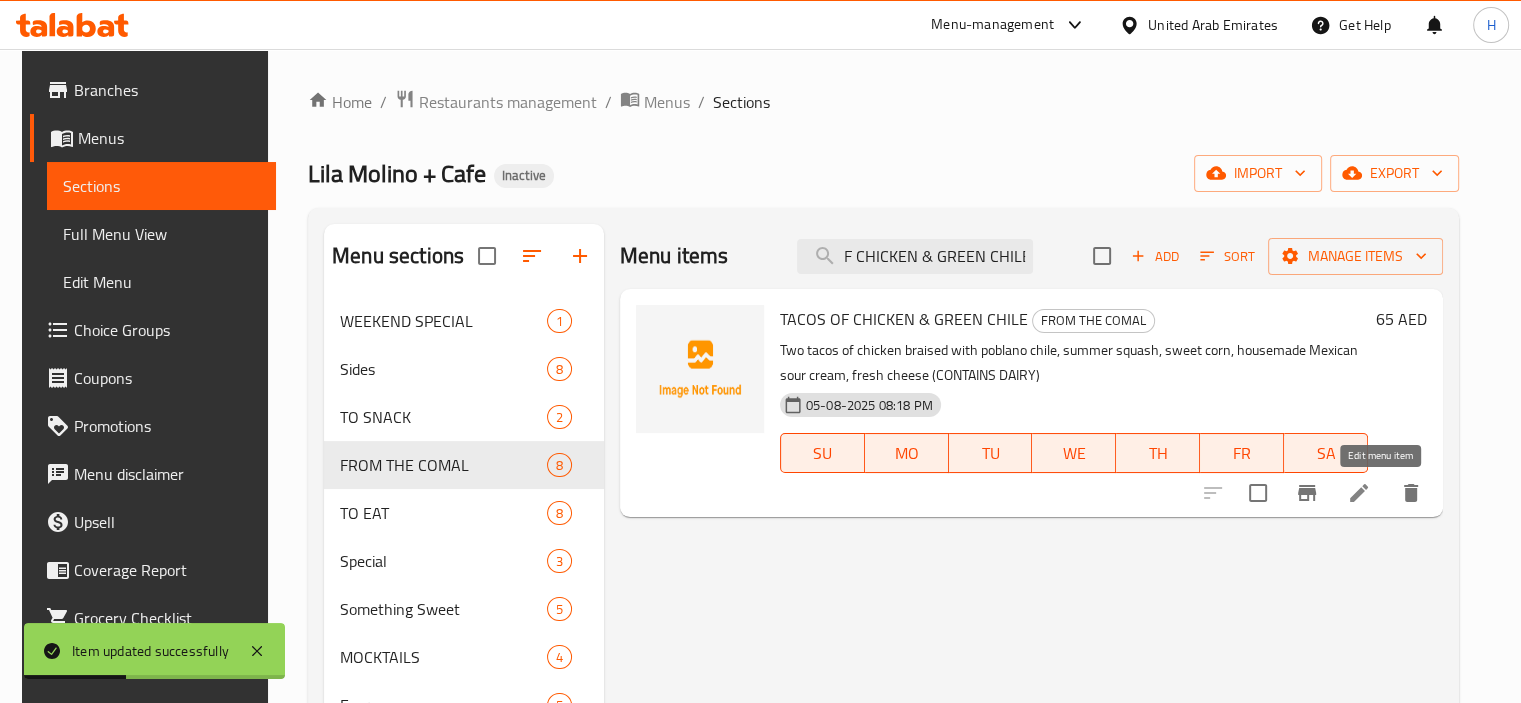 type on "TACOS OF CHICKEN & GREEN CHILE" 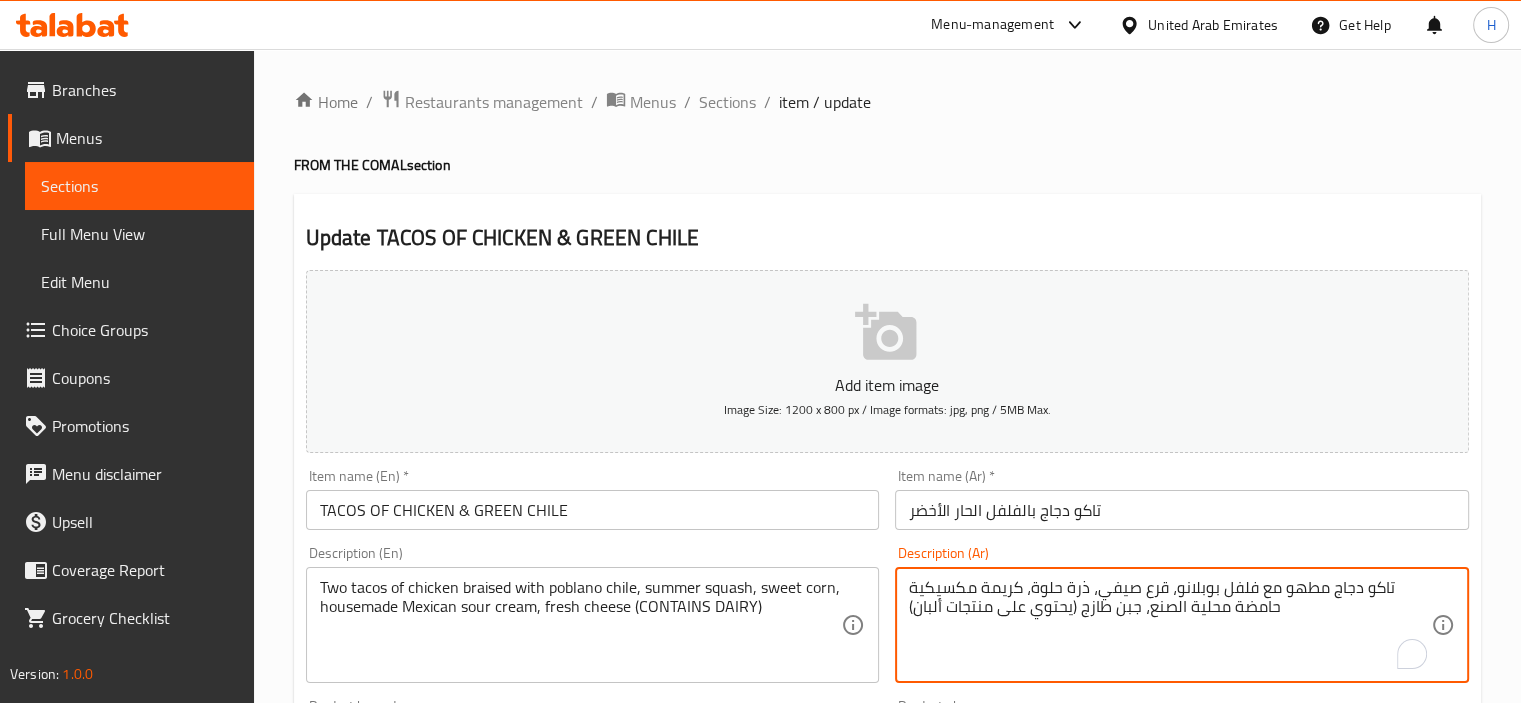 click on "تاكو دجاج مطهو مع فلفل بوبلانو، قرع صيفي، ذرة حلوة، كريمة مكسيكية حامضة محلية الصنع، جبن طازج (يحتوي على منتجات ألبان)" at bounding box center (1170, 625) 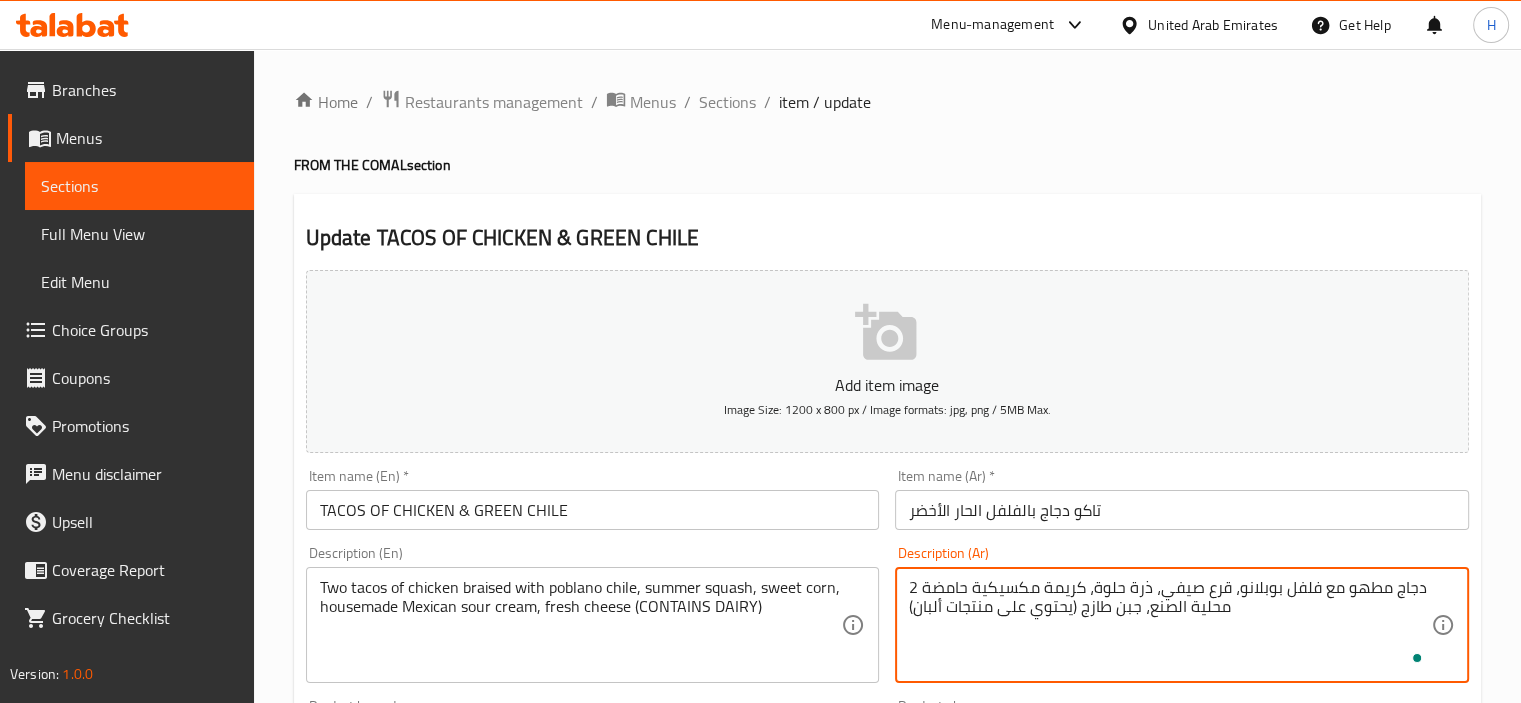 paste on "اكو" 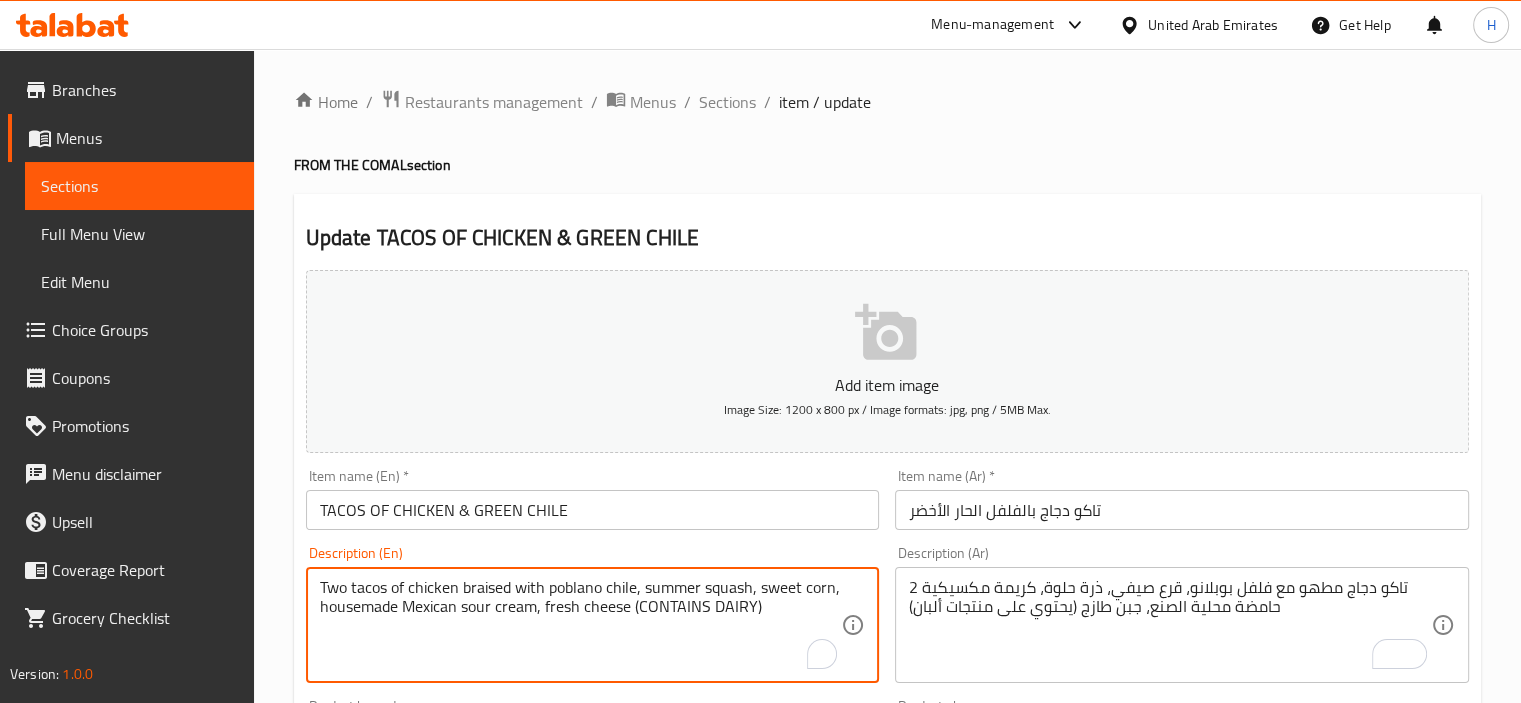 click on "Two tacos of chicken braised with poblano chile, summer squash, sweet corn, housemade Mexican sour cream, fresh cheese (CONTAINS DAIRY)" at bounding box center [581, 625] 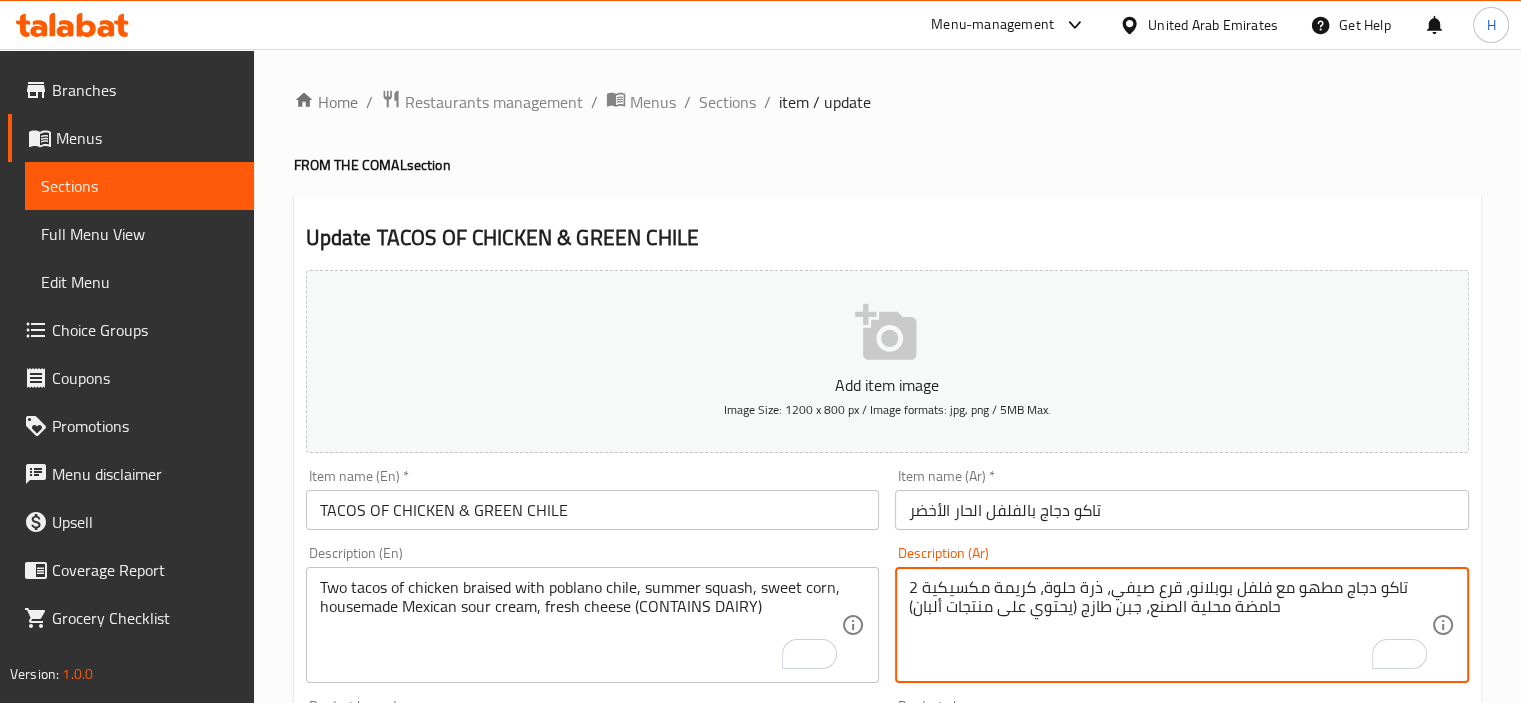 click on "2 تاكو دجاج مطهو مع فلفل بوبلانو، قرع صيفي، ذرة حلوة، كريمة مكسيكية حامضة محلية الصنع، جبن طازج (يحتوي على منتجات ألبان)" at bounding box center [1170, 625] 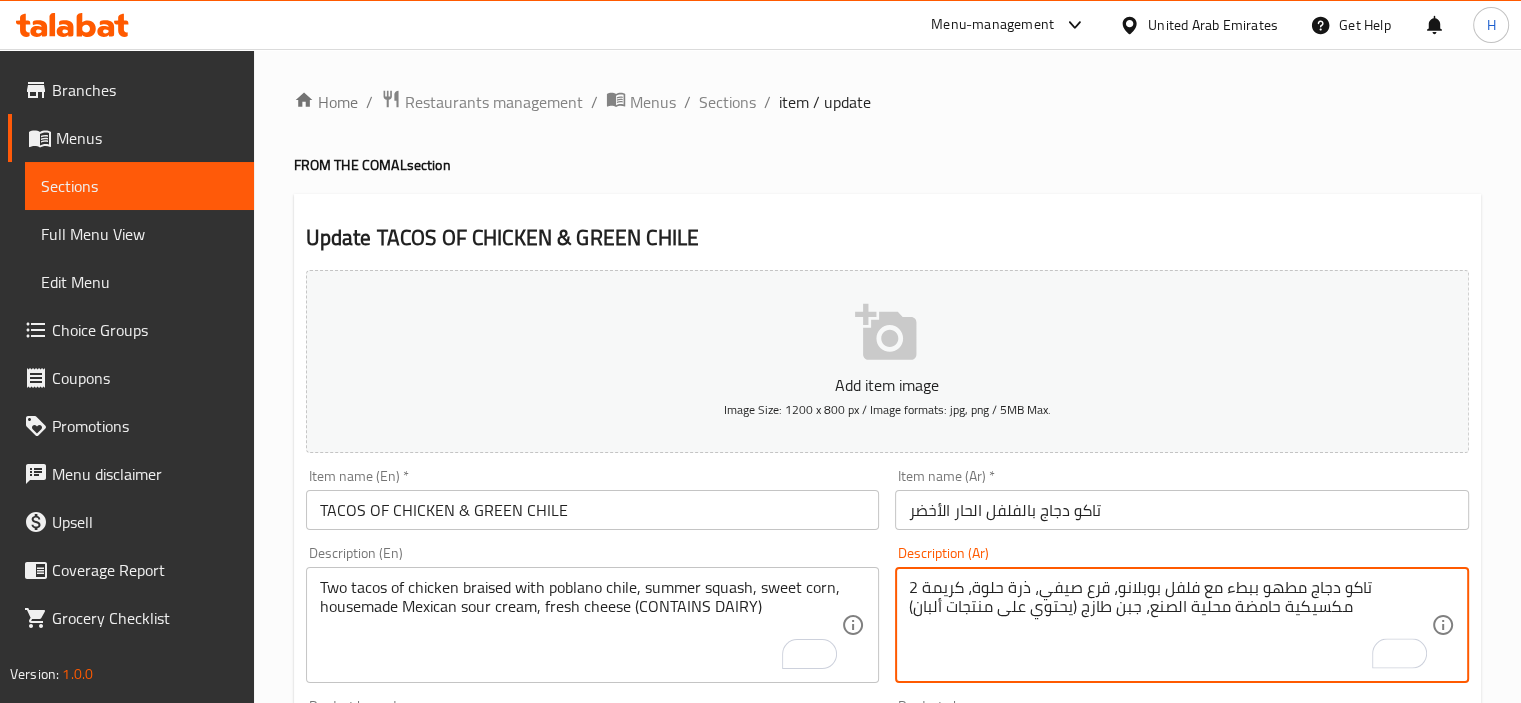 click on "2 تاكو دجاج مطهو ببطء مع فلفل بوبلانو، قرع صيفي، ذرة حلوة، كريمة مكسيكية حامضة محلية الصنع، جبن طازج (يحتوي على منتجات ألبان)" at bounding box center [1170, 625] 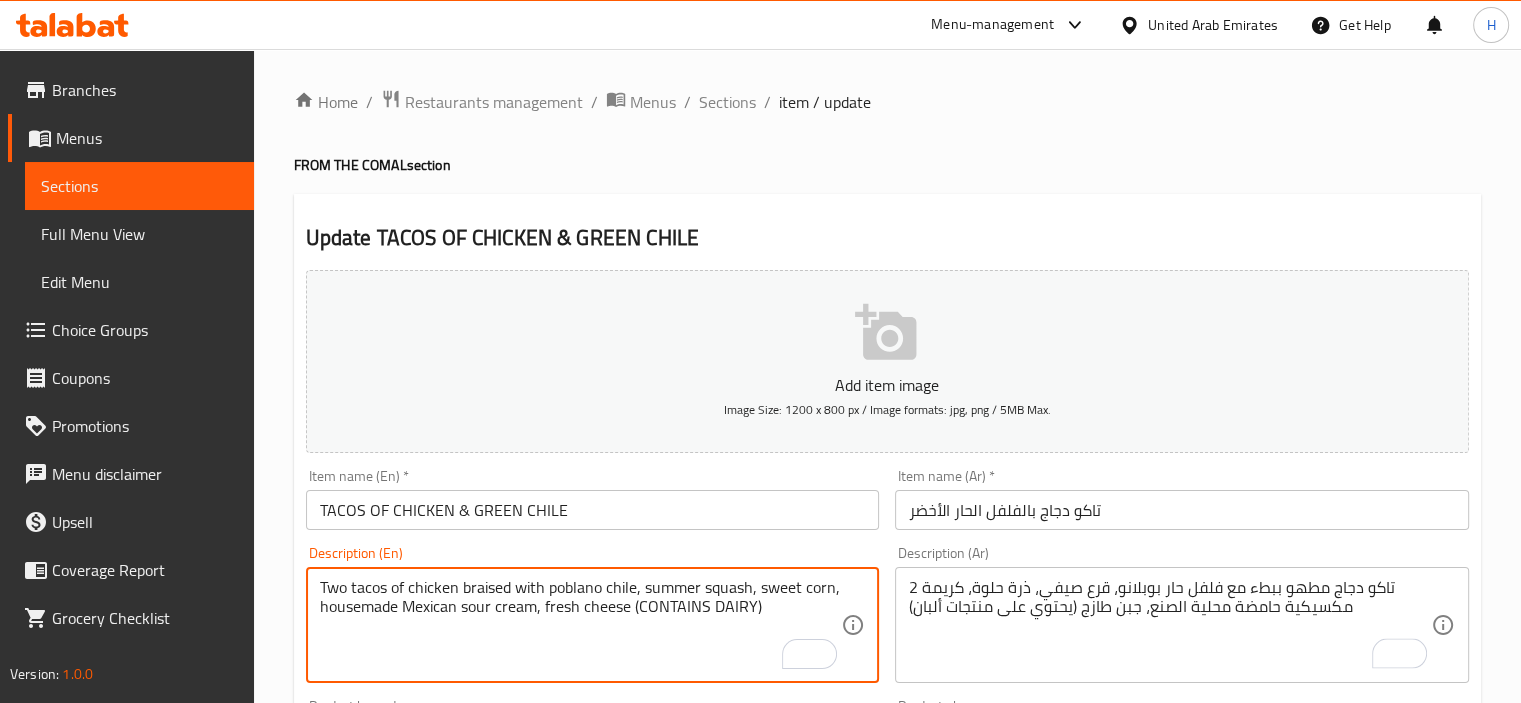 click on "Two tacos of chicken braised with poblano chile, summer squash, sweet corn, housemade Mexican sour cream, fresh cheese (CONTAINS DAIRY)" at bounding box center (581, 625) 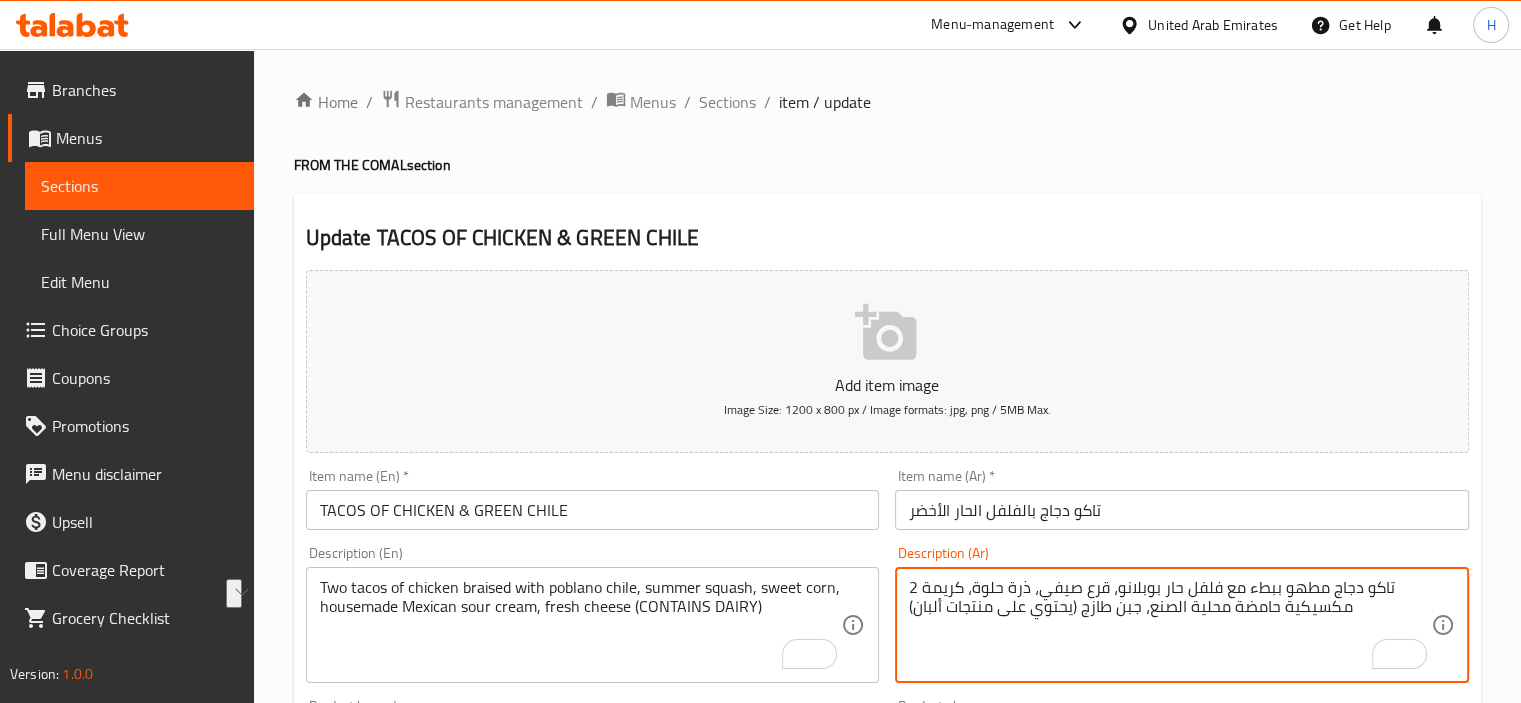 drag, startPoint x: 1224, startPoint y: 604, endPoint x: 1151, endPoint y: 607, distance: 73.061615 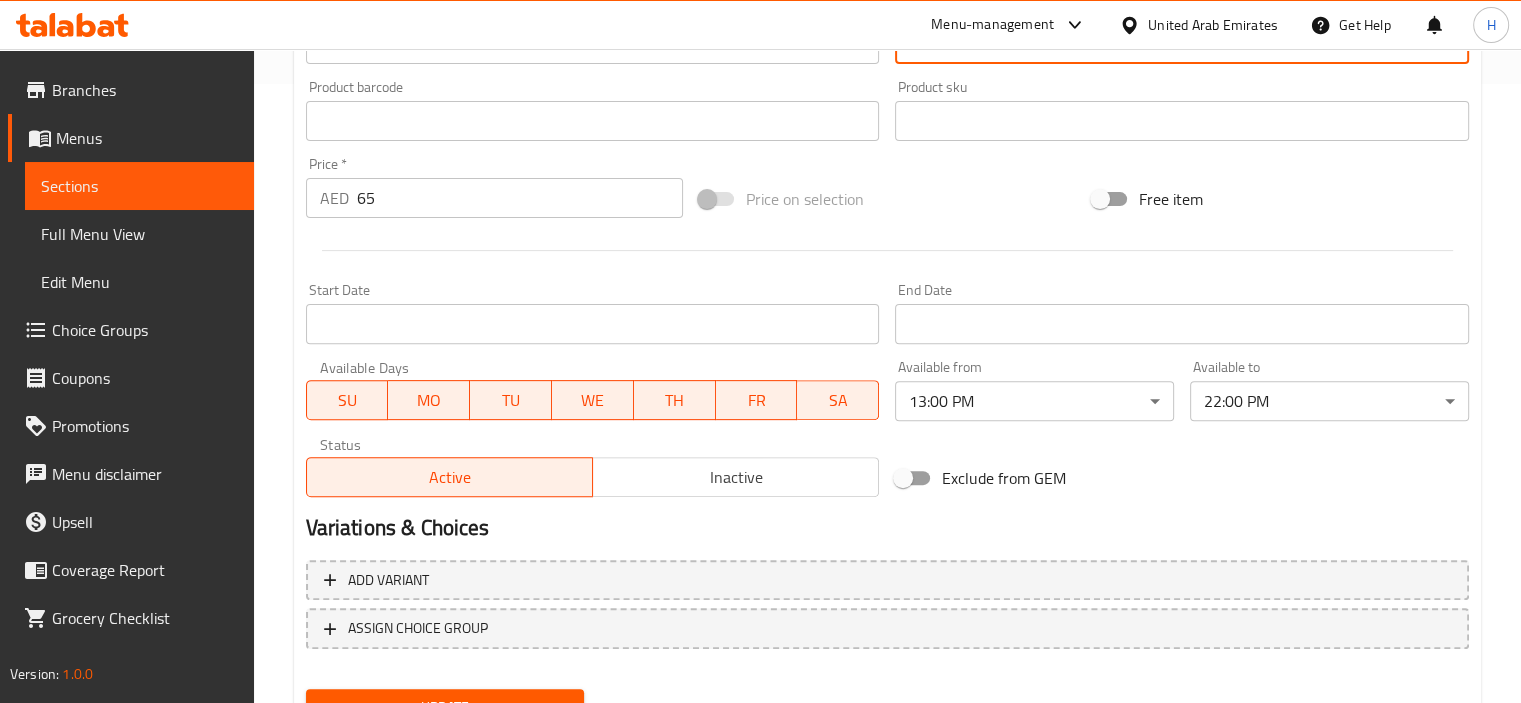 scroll, scrollTop: 709, scrollLeft: 0, axis: vertical 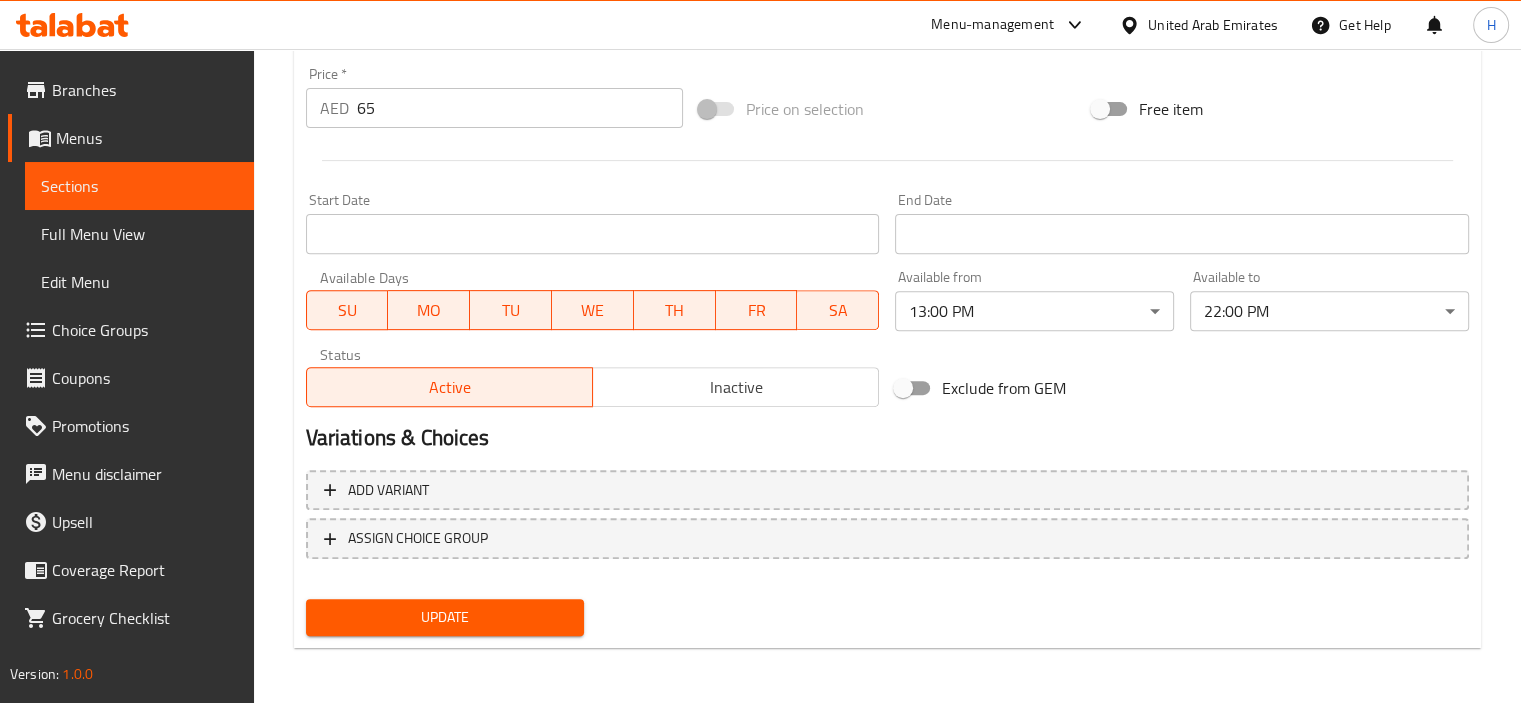type on "2 تاكو دجاج مطهو ببطء مع فلفل حار بوبلانو، قرع صيفي، ذرة حلوة، كريمة مكسيكية حامضة بيتي، جبن طازج (يحتوي على منتجات ألبان)" 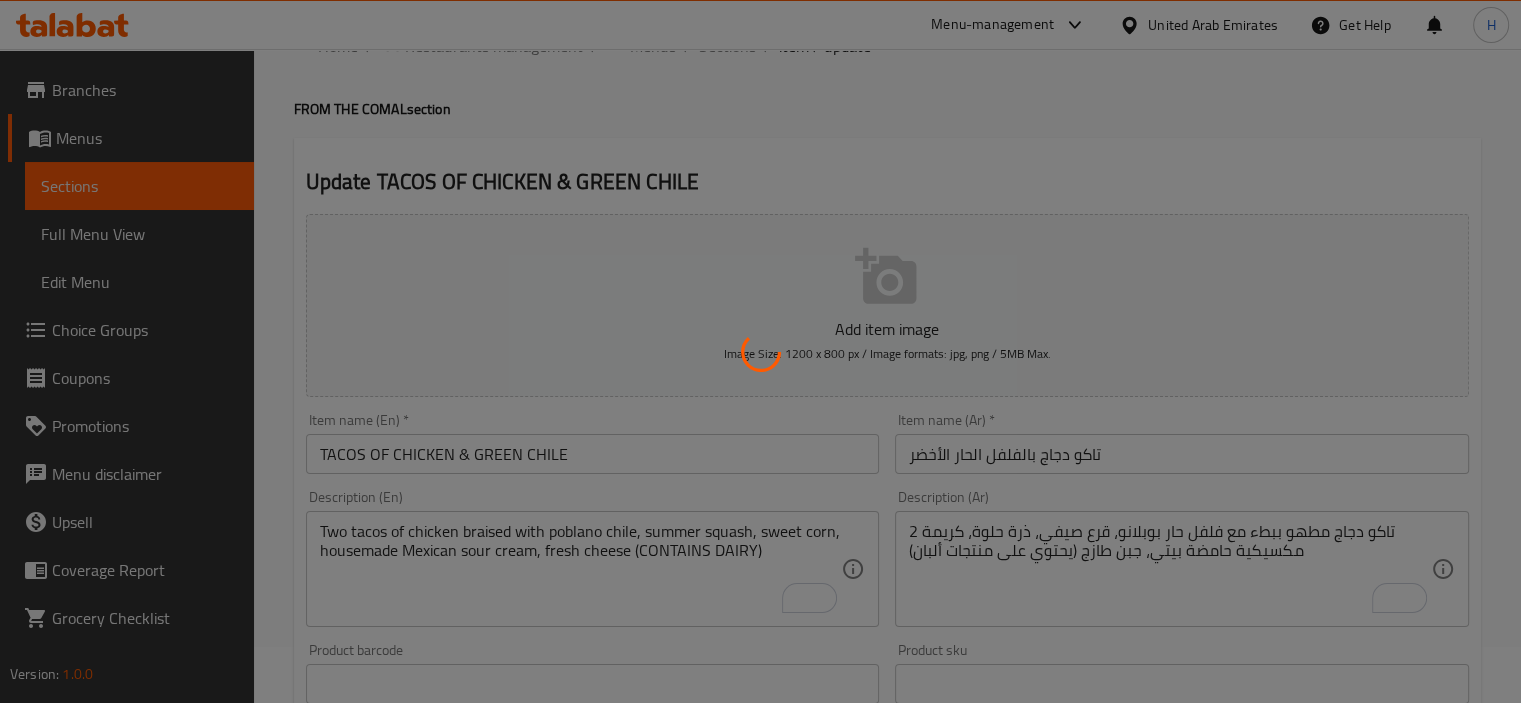scroll, scrollTop: 0, scrollLeft: 0, axis: both 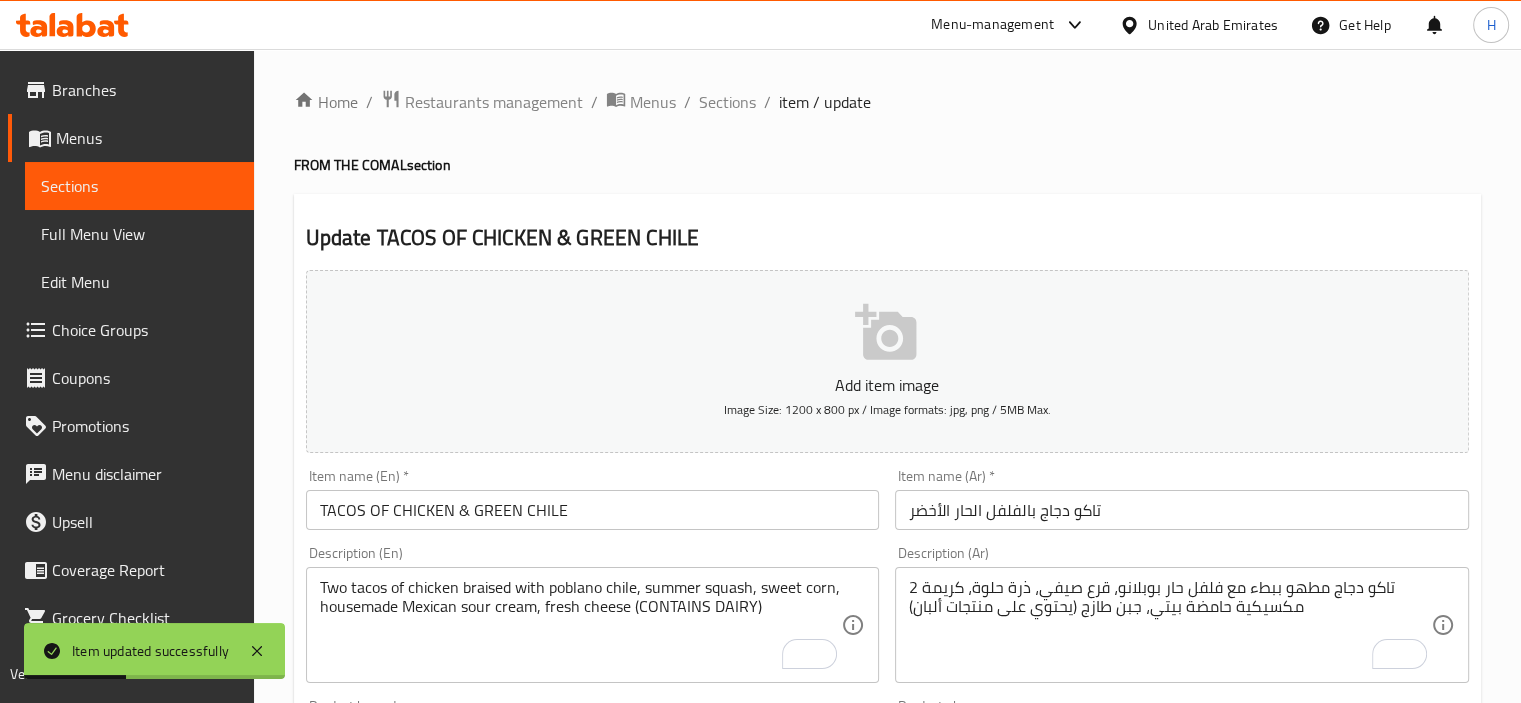 drag, startPoint x: 444, startPoint y: 127, endPoint x: 475, endPoint y: 134, distance: 31.780497 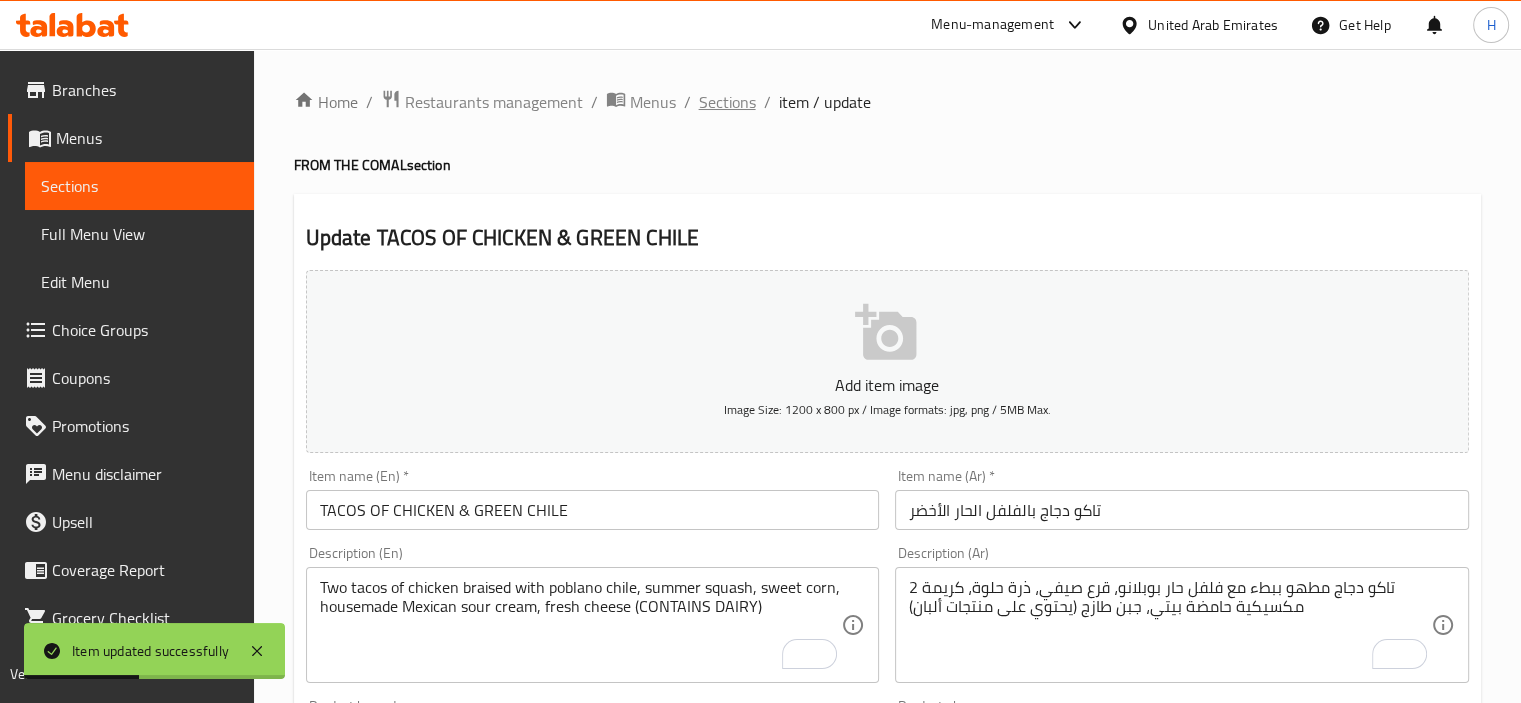 click on "Sections" at bounding box center [727, 102] 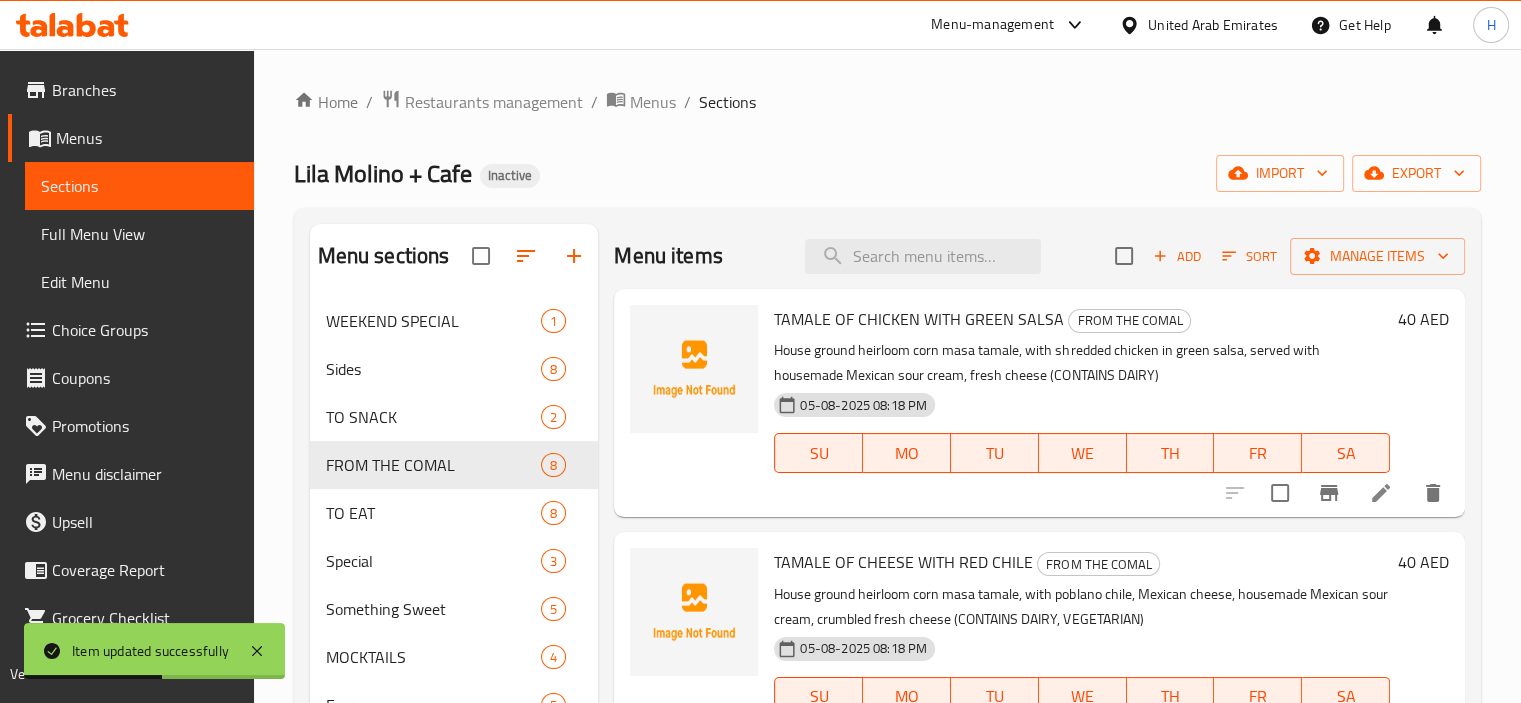 click on "Menu items Add Sort Manage items" at bounding box center (1039, 256) 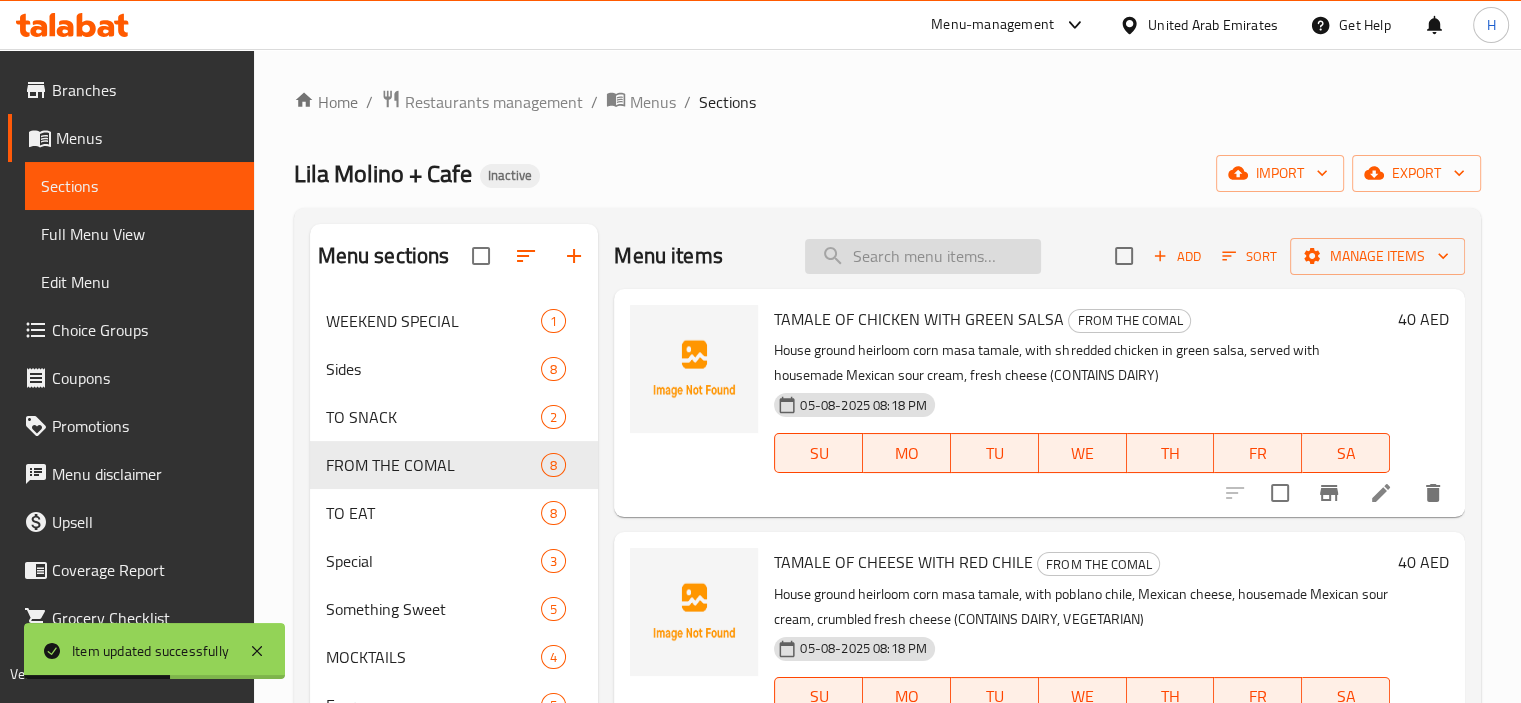 click at bounding box center (923, 256) 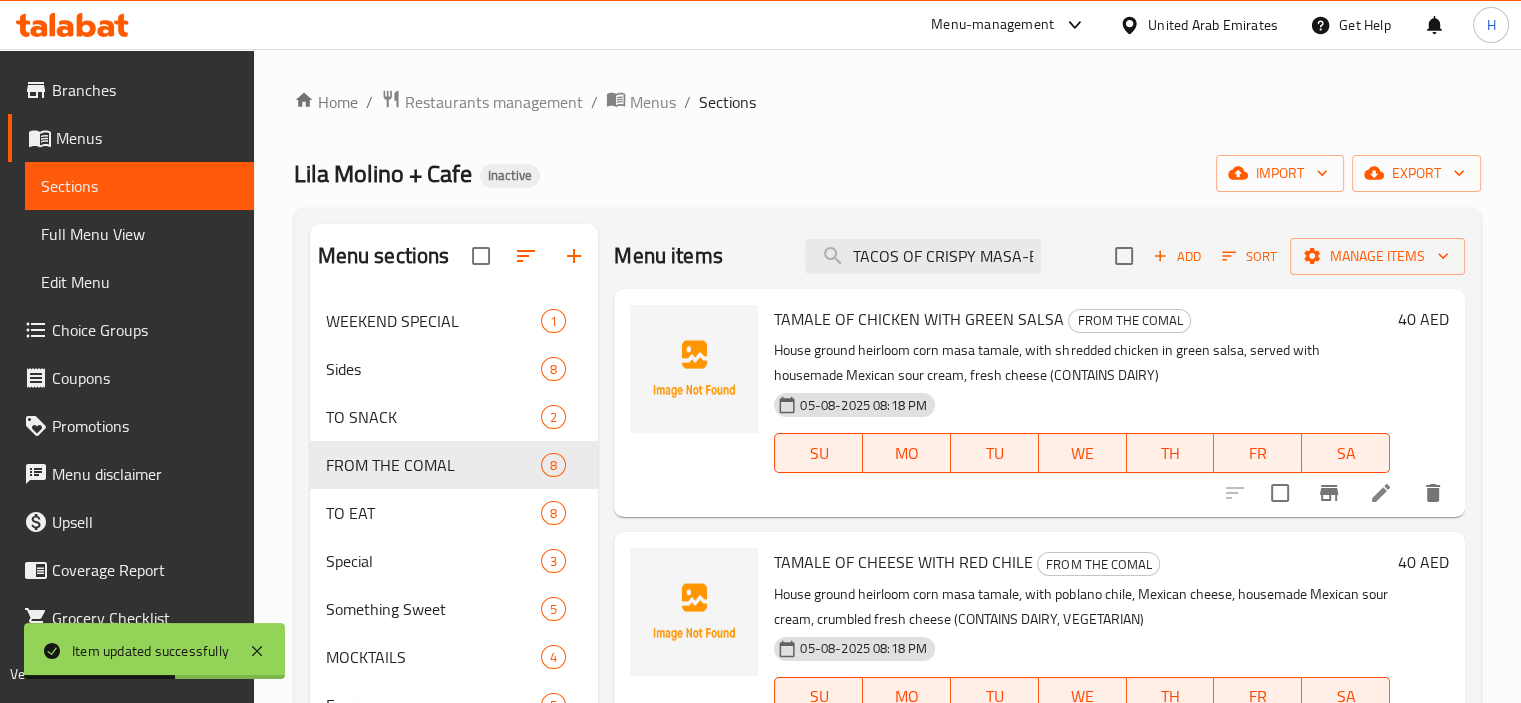 scroll, scrollTop: 0, scrollLeft: 124, axis: horizontal 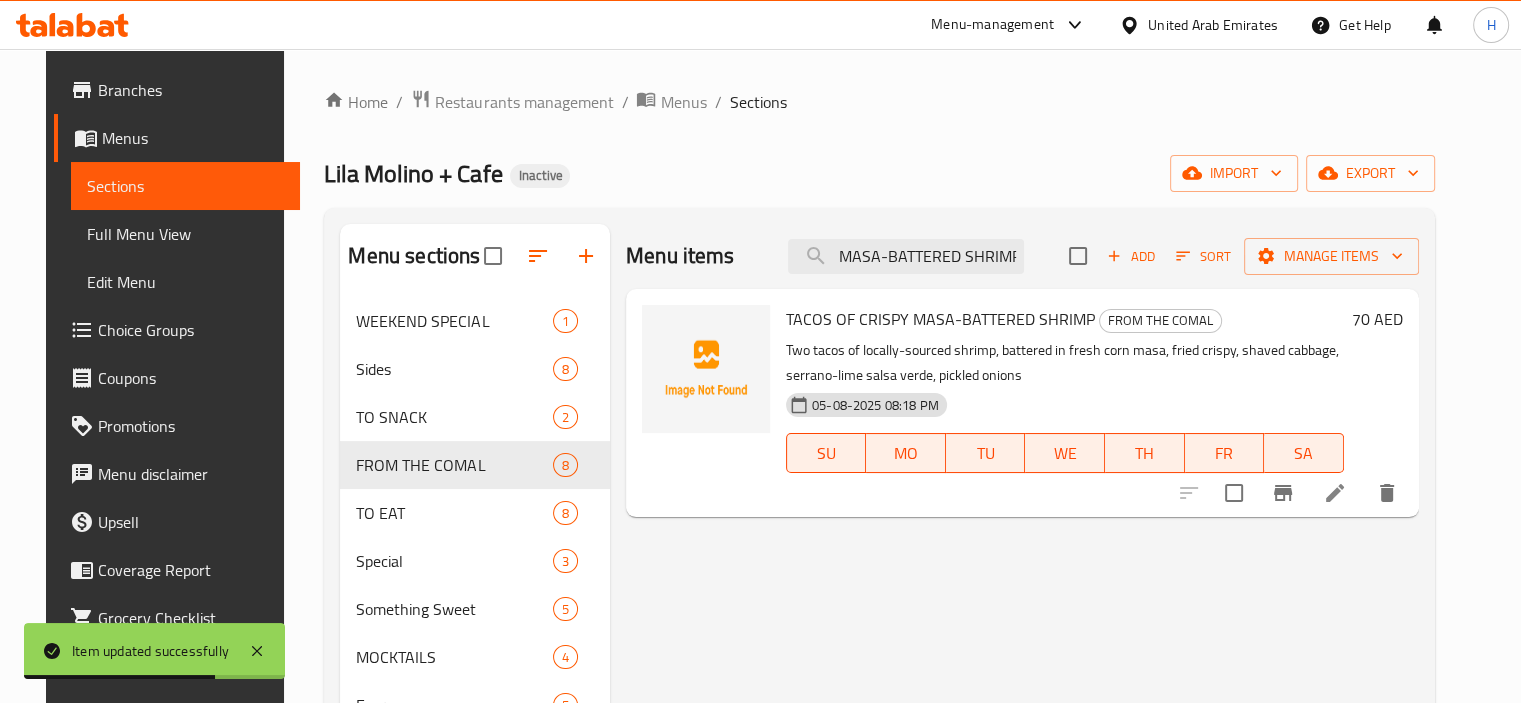 type on "TACOS OF CRISPY MASA-BATTERED SHRIMP" 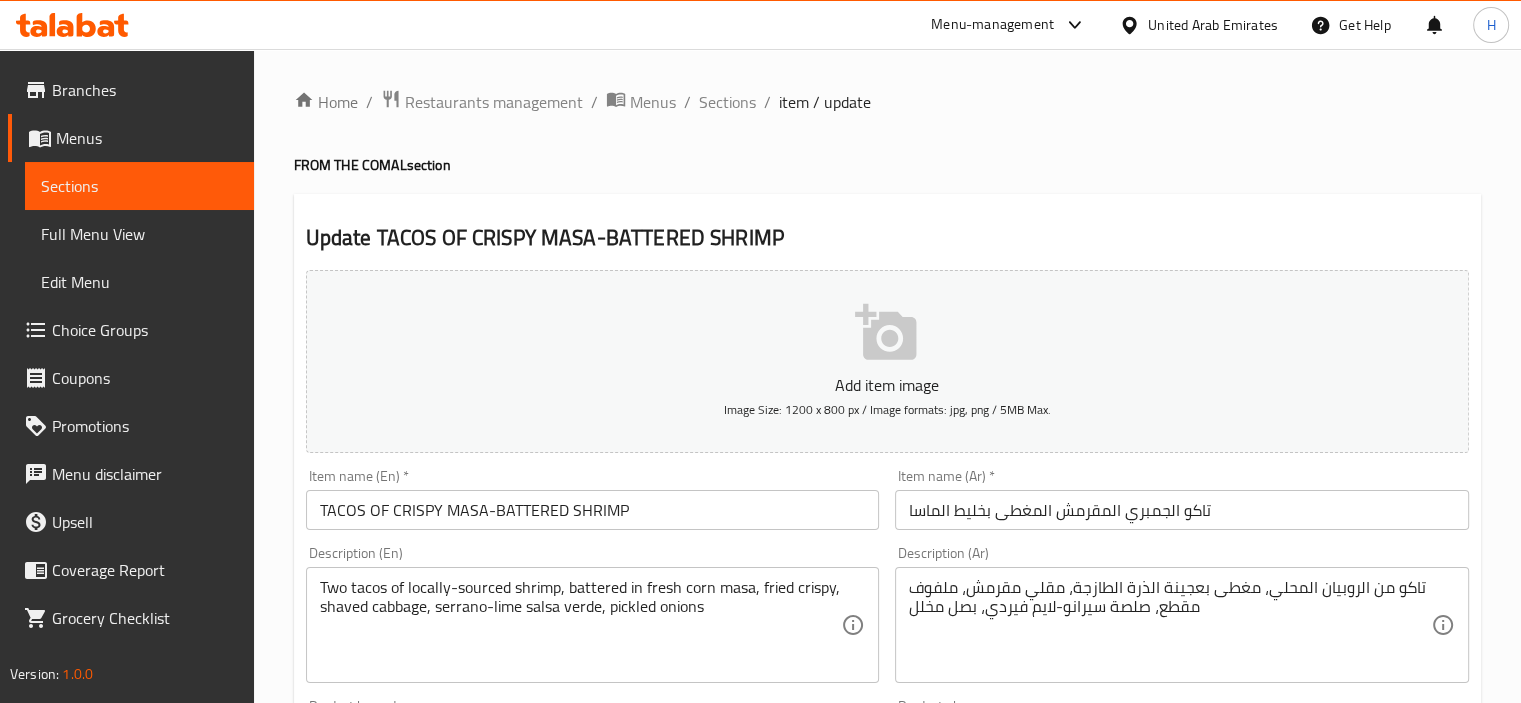 click on "تاكو من الروبيان المحلي، مغطى بعجينة الذرة الطازجة، مقلي مقرمش، ملفوف مقطع، صلصة سيرانو-لايم فيردي، بصل مخلل" at bounding box center (1170, 625) 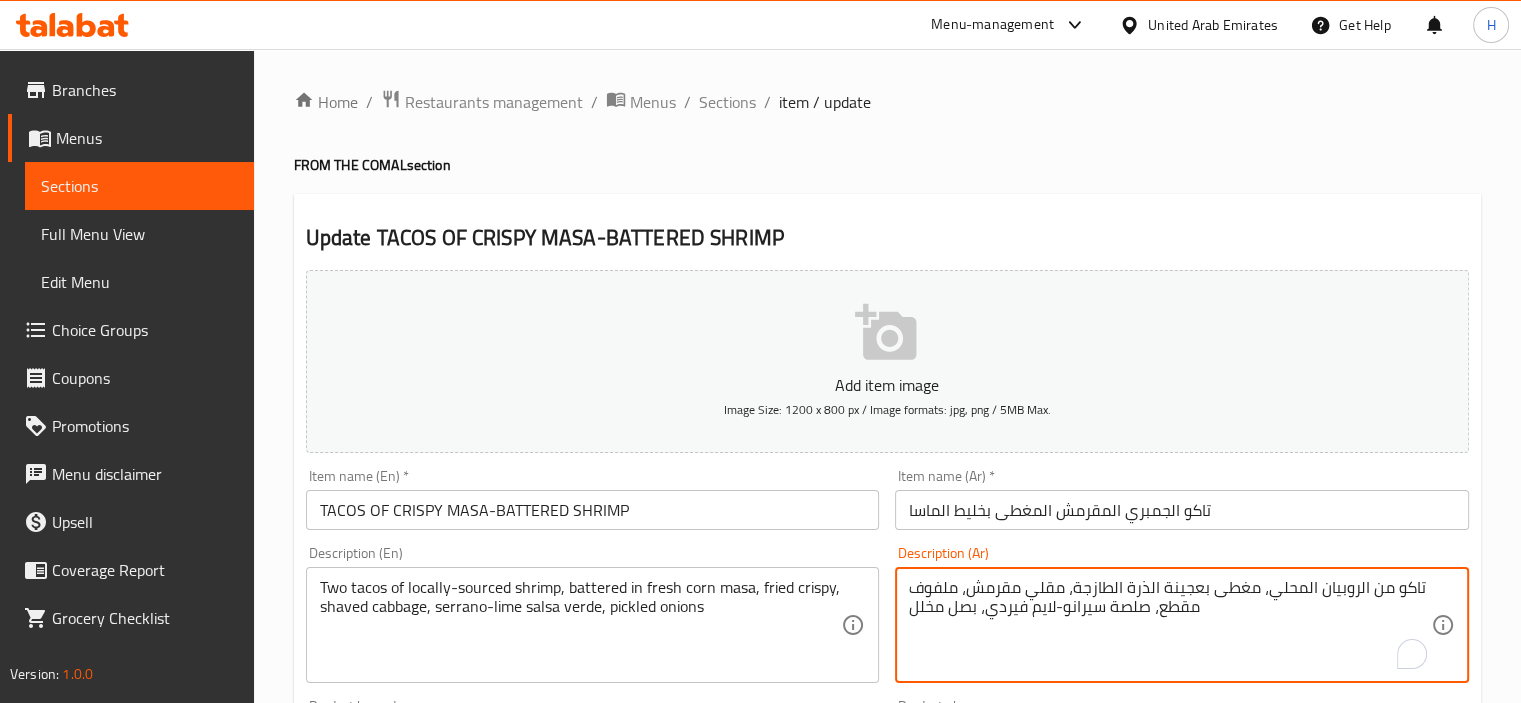 click on "تاكو من الروبيان المحلي، مغطى بعجينة الذرة الطازجة، مقلي مقرمش، ملفوف مقطع، صلصة سيرانو-لايم فيردي، بصل مخلل" at bounding box center (1170, 625) 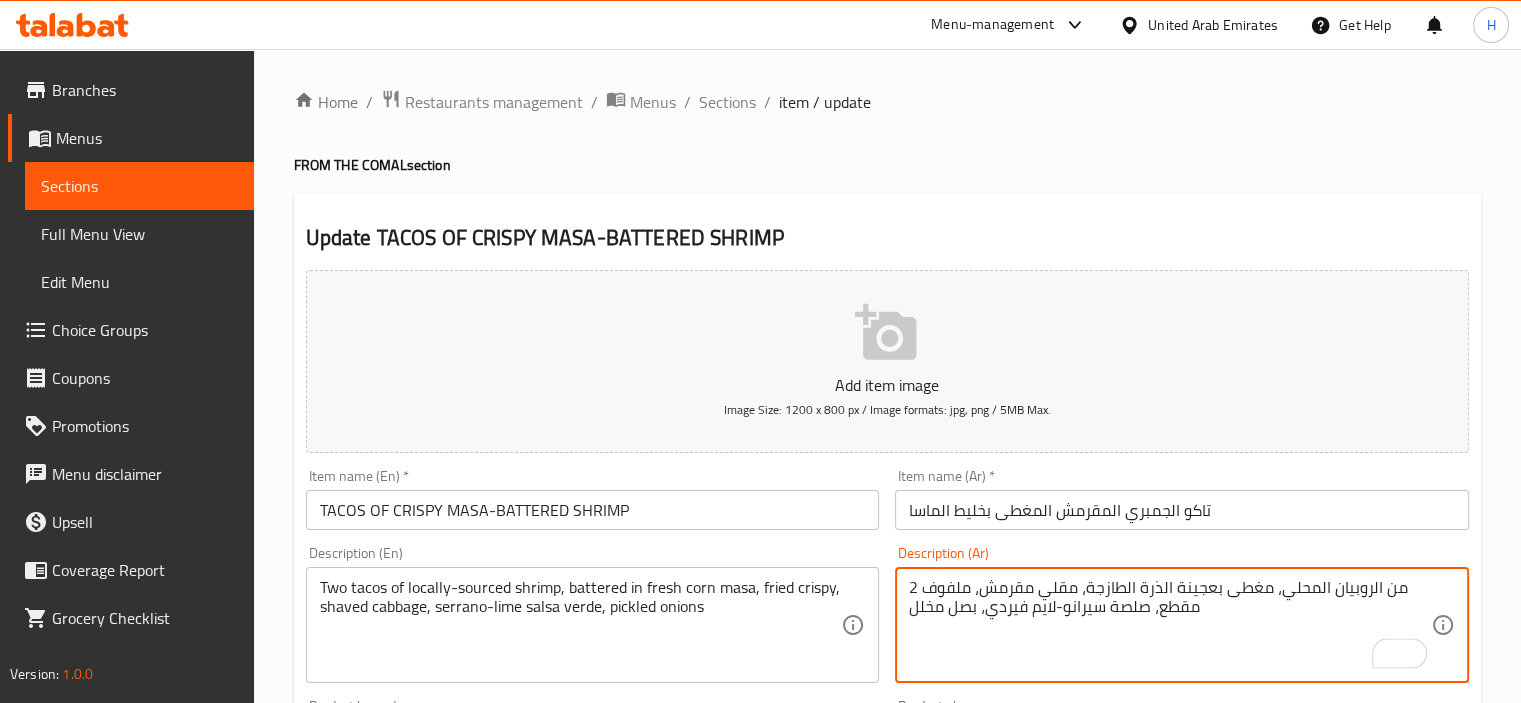 paste on "TACOS OF CRISPY MASA-BATTERED SHRIMP" 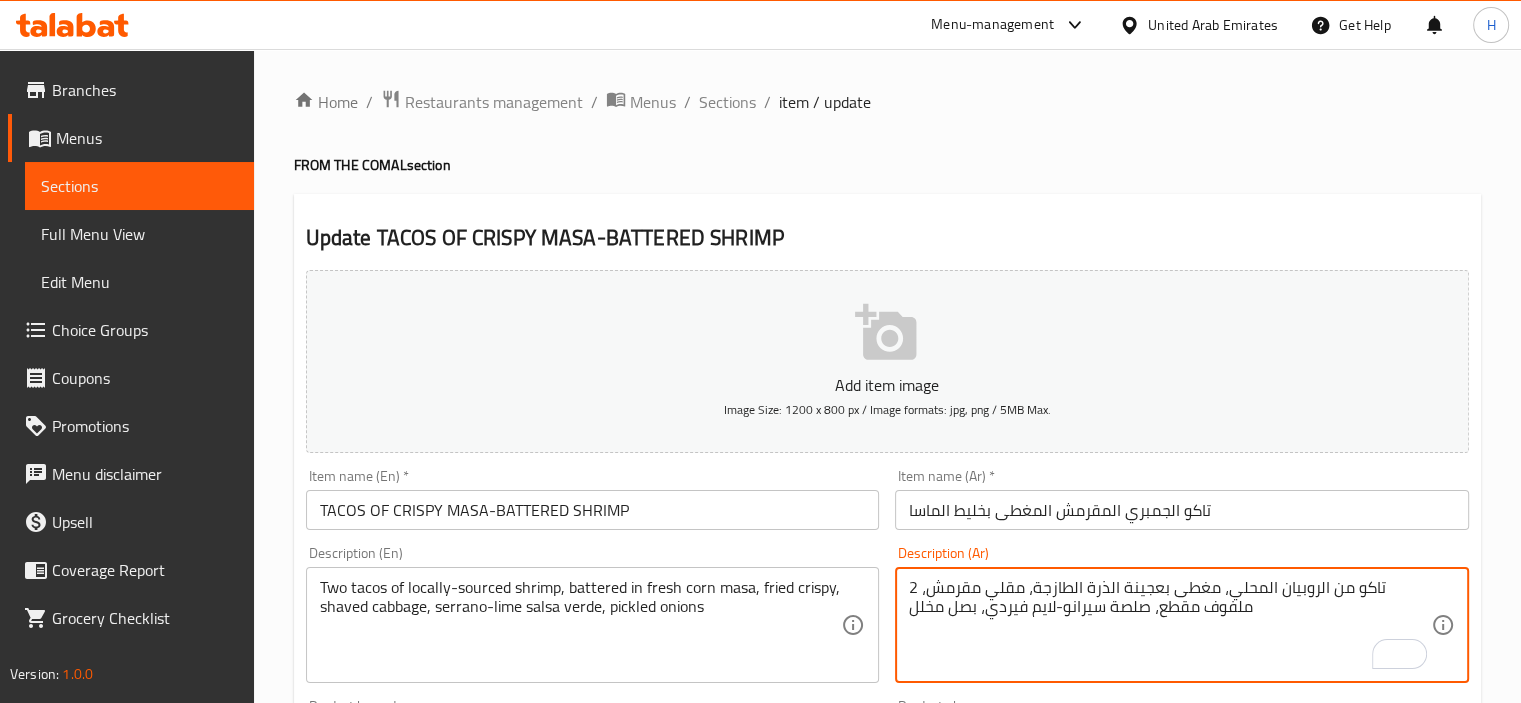 type on "2 تاكو من الروبيان المحلي، مغطى بعجينة الذرة الطازجة، مقلي مقرمش، ملفوف مقطع، صلصة سيرانو-لايم فيردي، بصل مخلل" 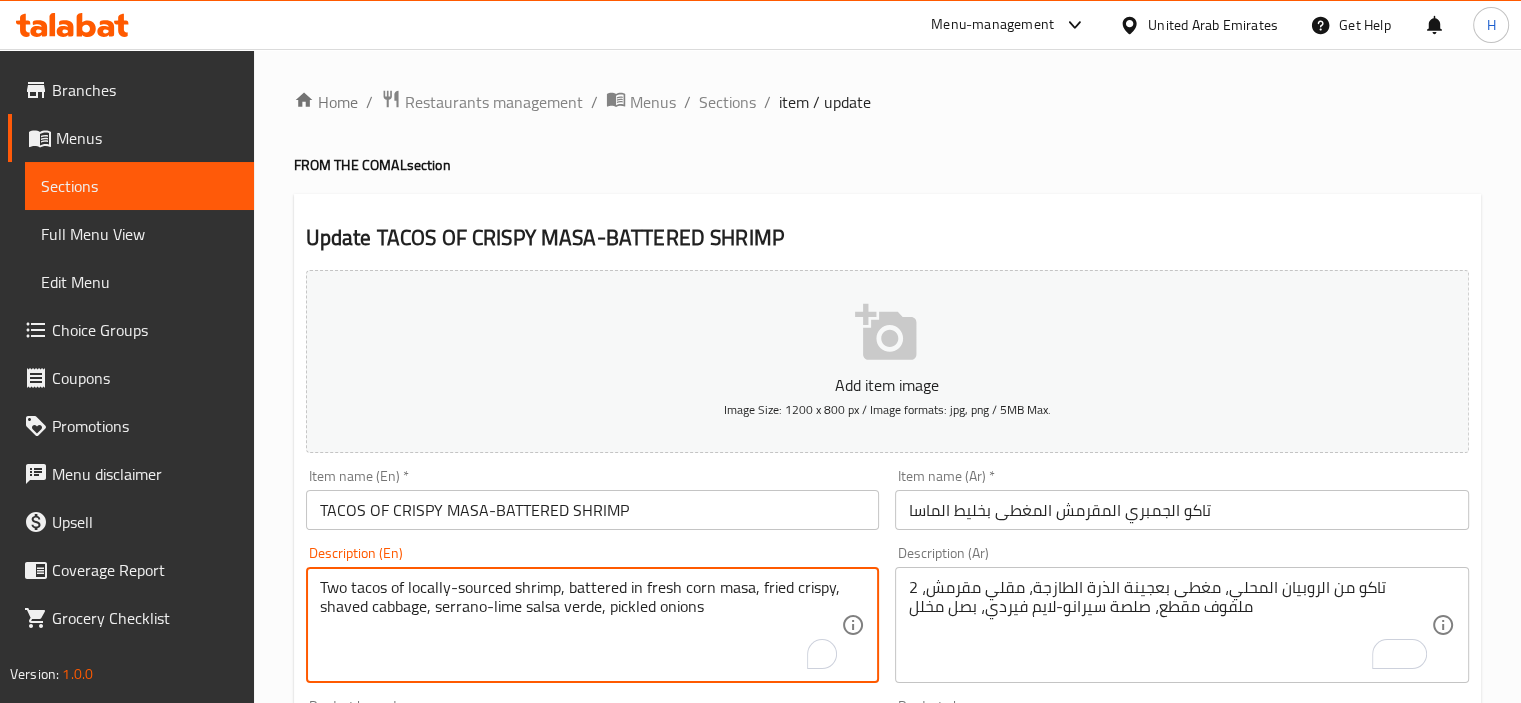 drag, startPoint x: 516, startPoint y: 579, endPoint x: 428, endPoint y: 575, distance: 88.09086 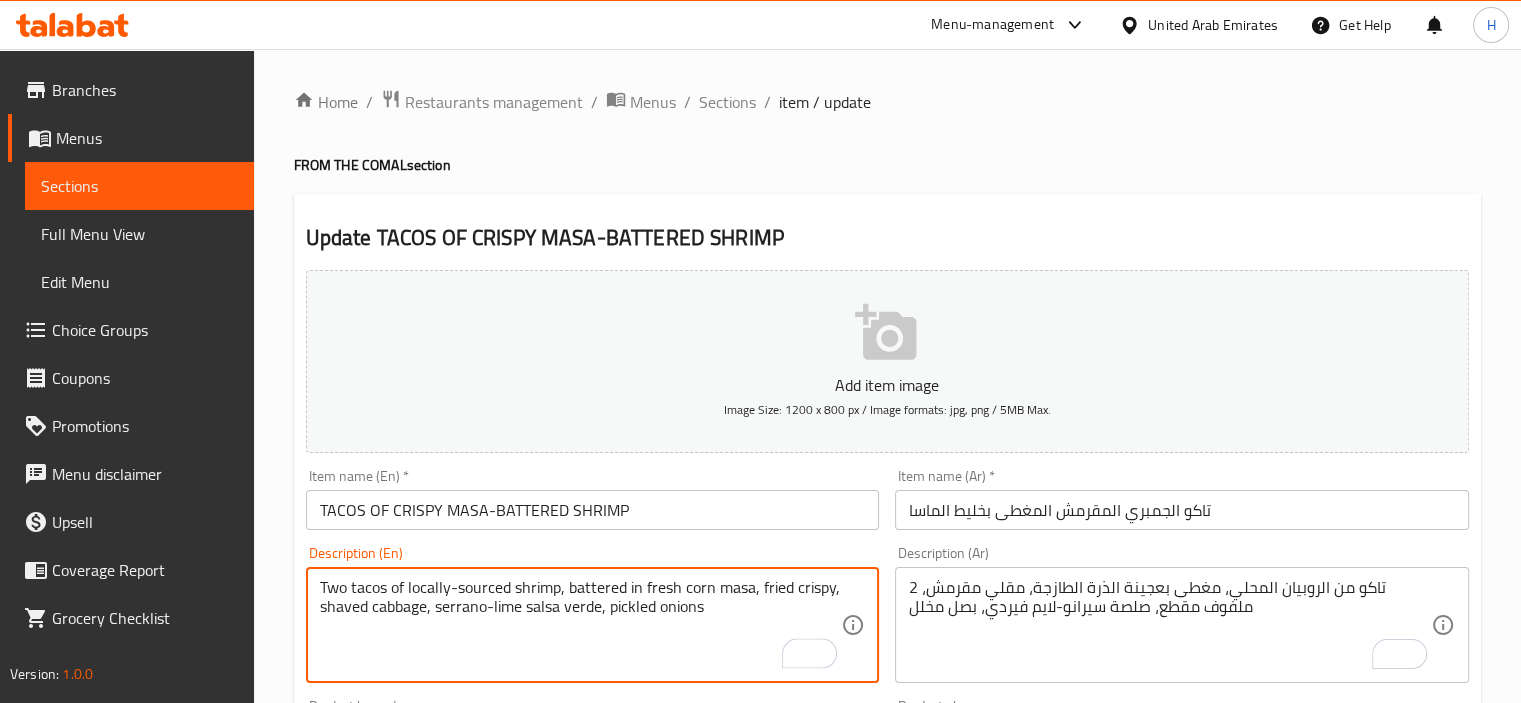 click on "Two tacos of locally-sourced shrimp, battered in fresh corn masa, fried crispy, shaved cabbage, serrano-lime salsa verde, pickled onions" at bounding box center [581, 625] 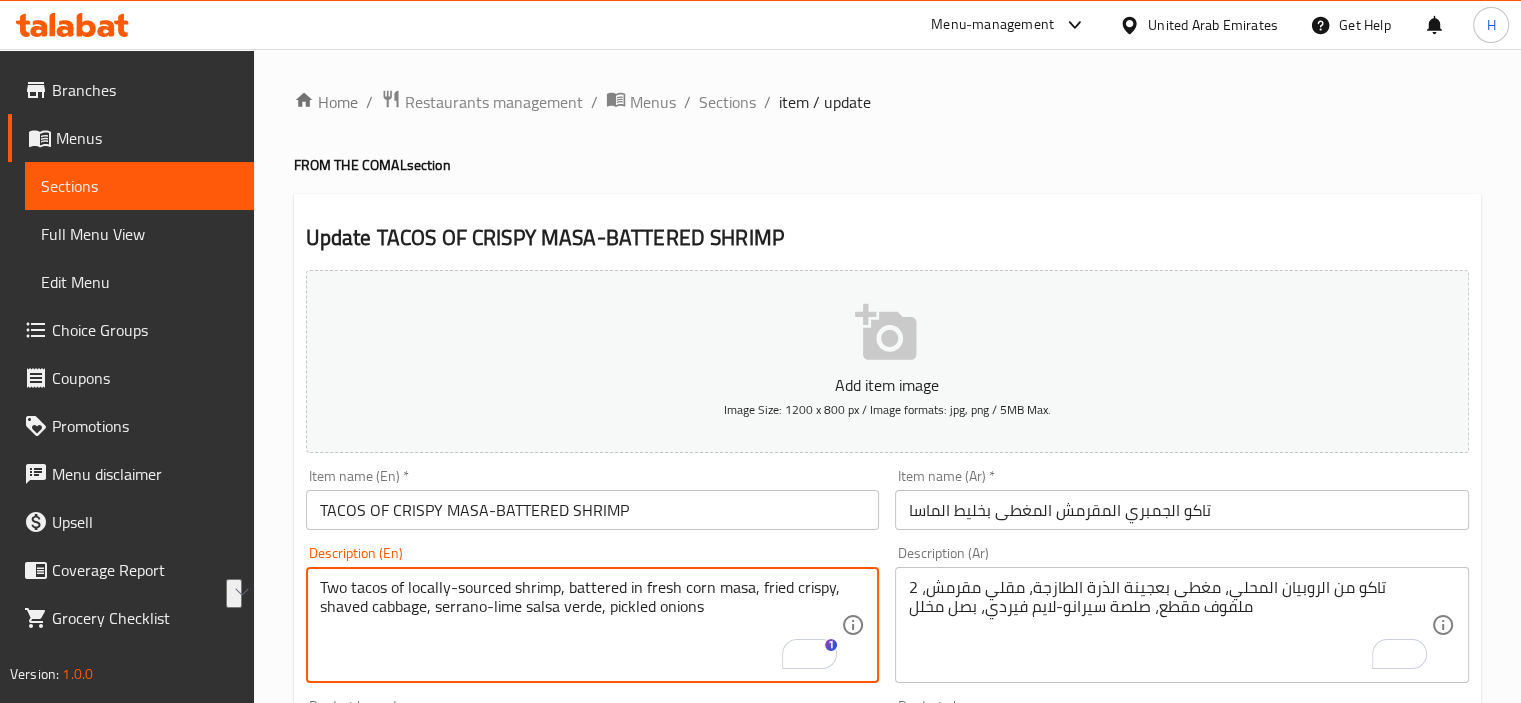 drag, startPoint x: 558, startPoint y: 586, endPoint x: 409, endPoint y: 579, distance: 149.16434 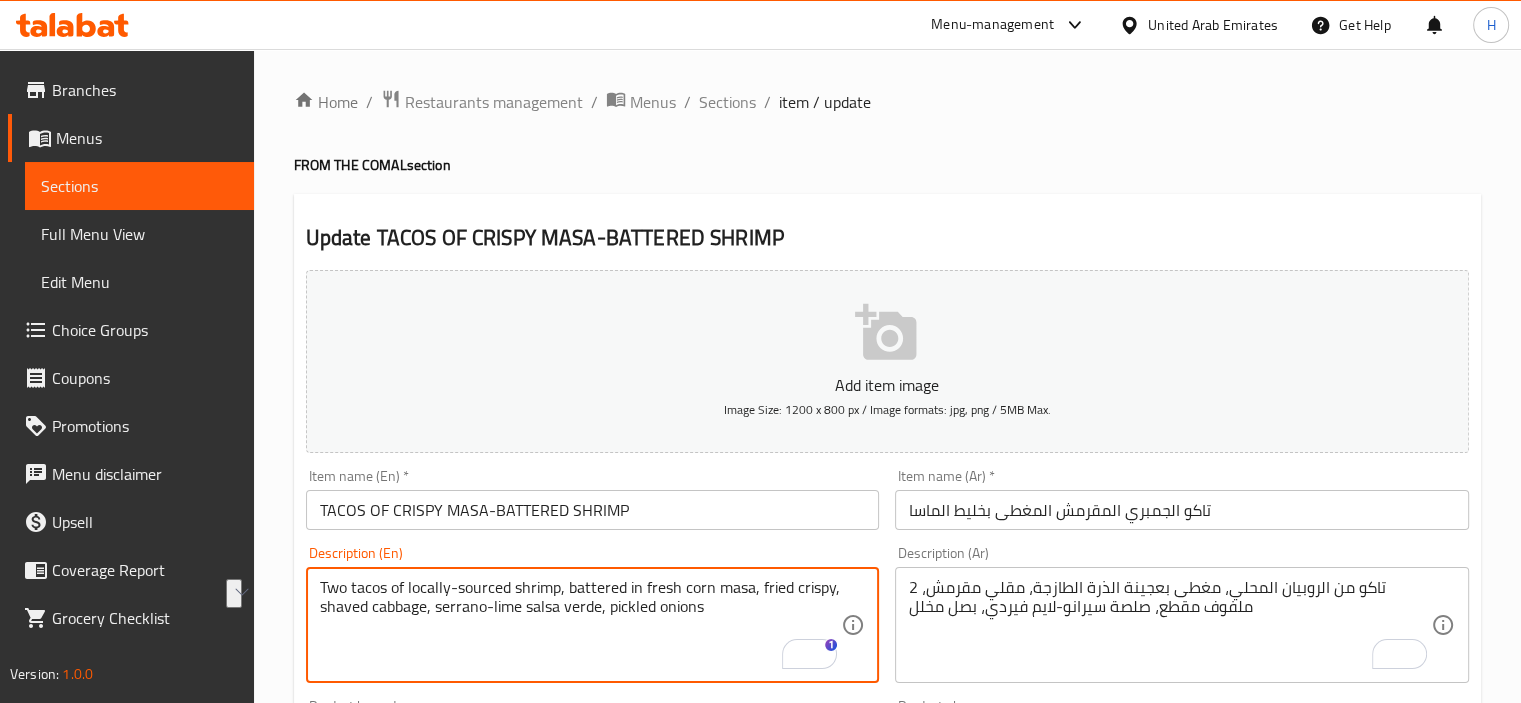 click on "Two tacos of locally-sourced shrimp, battered in fresh corn masa, fried crispy, shaved cabbage, serrano-lime salsa verde, pickled onions" at bounding box center [581, 625] 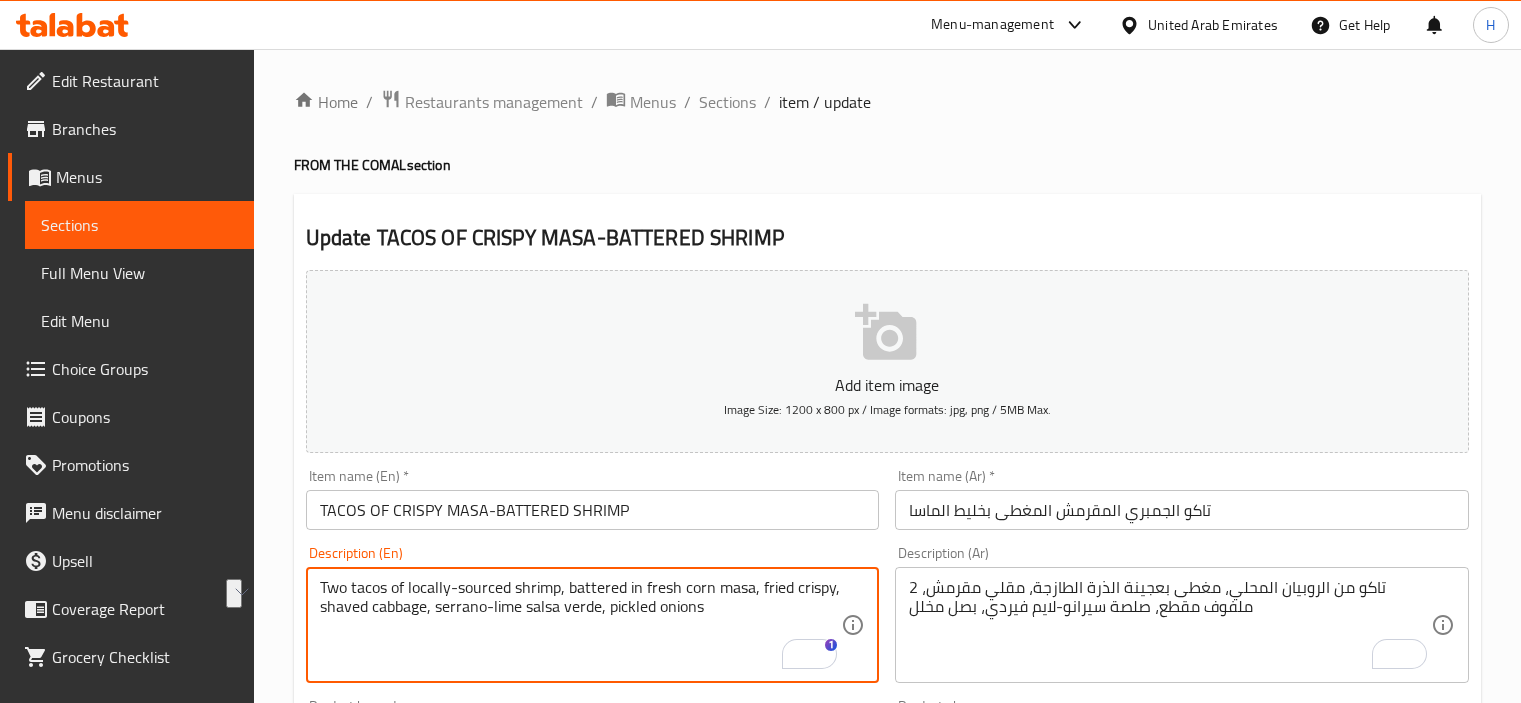 scroll, scrollTop: 0, scrollLeft: 0, axis: both 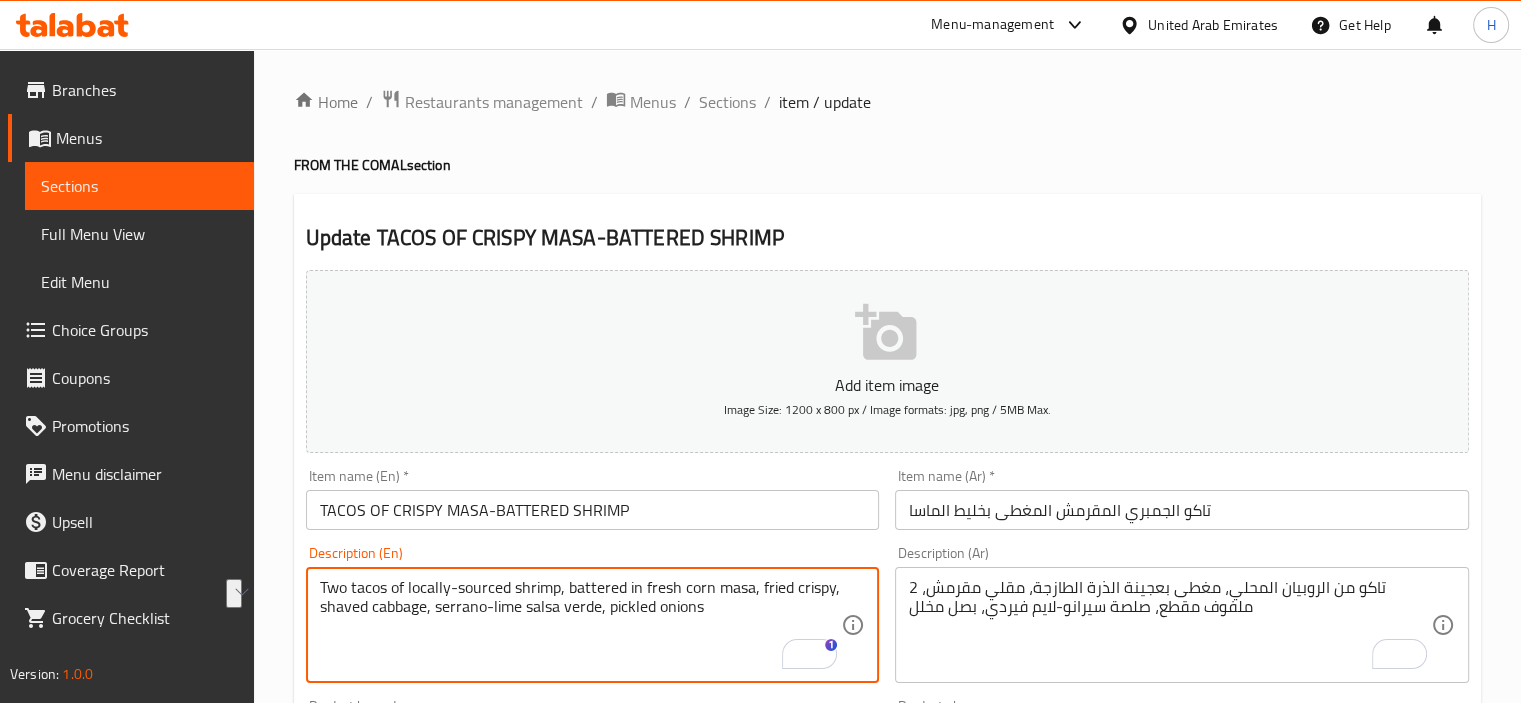 click on "2 تاكو من الروبيان المحلي، مغطى بعجينة الذرة الطازجة، مقلي مقرمش، ملفوف مقطع، صلصة سيرانو-لايم فيردي، بصل مخلل Description (Ar)" at bounding box center (1182, 625) 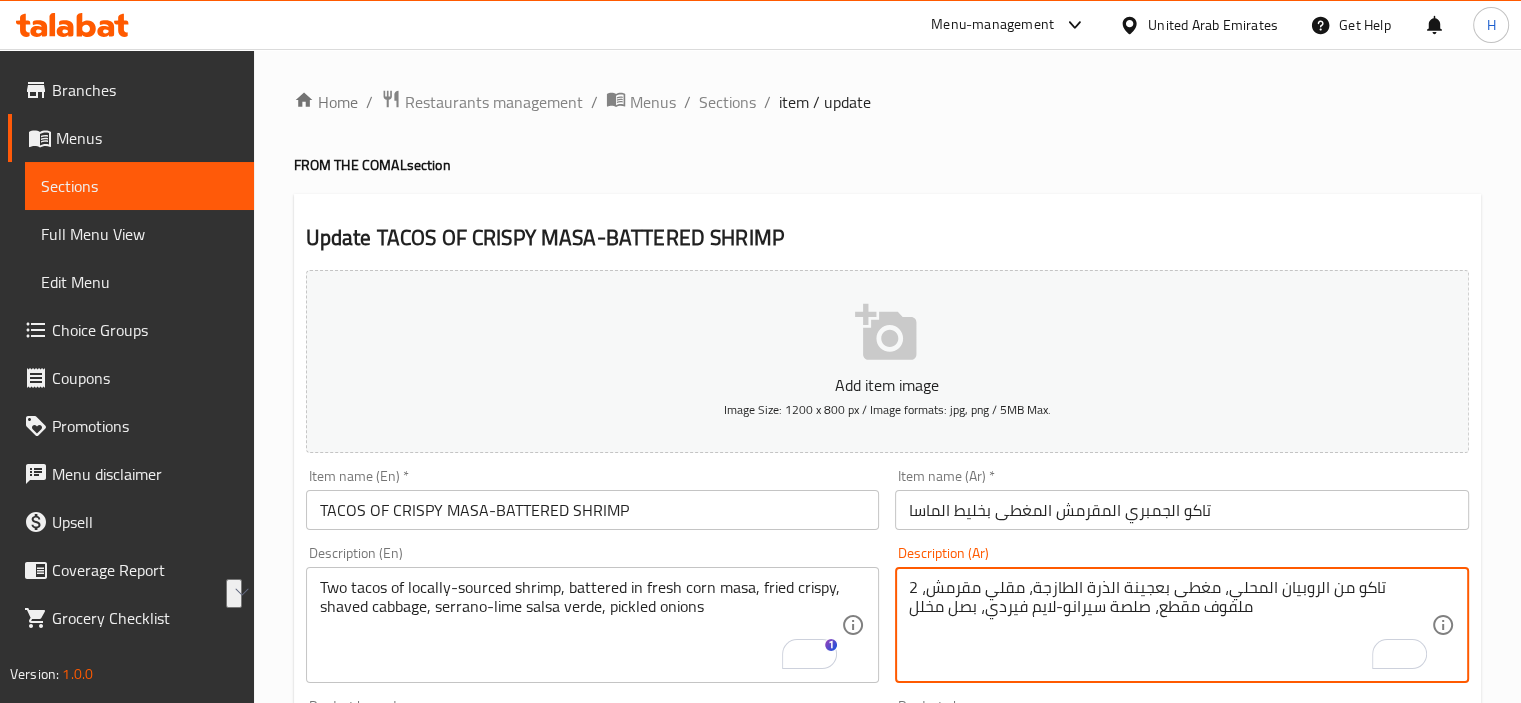 click on "2 تاكو من الروبيان المحلي، مغطى بعجينة الذرة الطازجة، مقلي مقرمش، ملفوف مقطع، صلصة سيرانو-لايم فيردي، بصل مخلل Description (Ar)" at bounding box center [1182, 625] 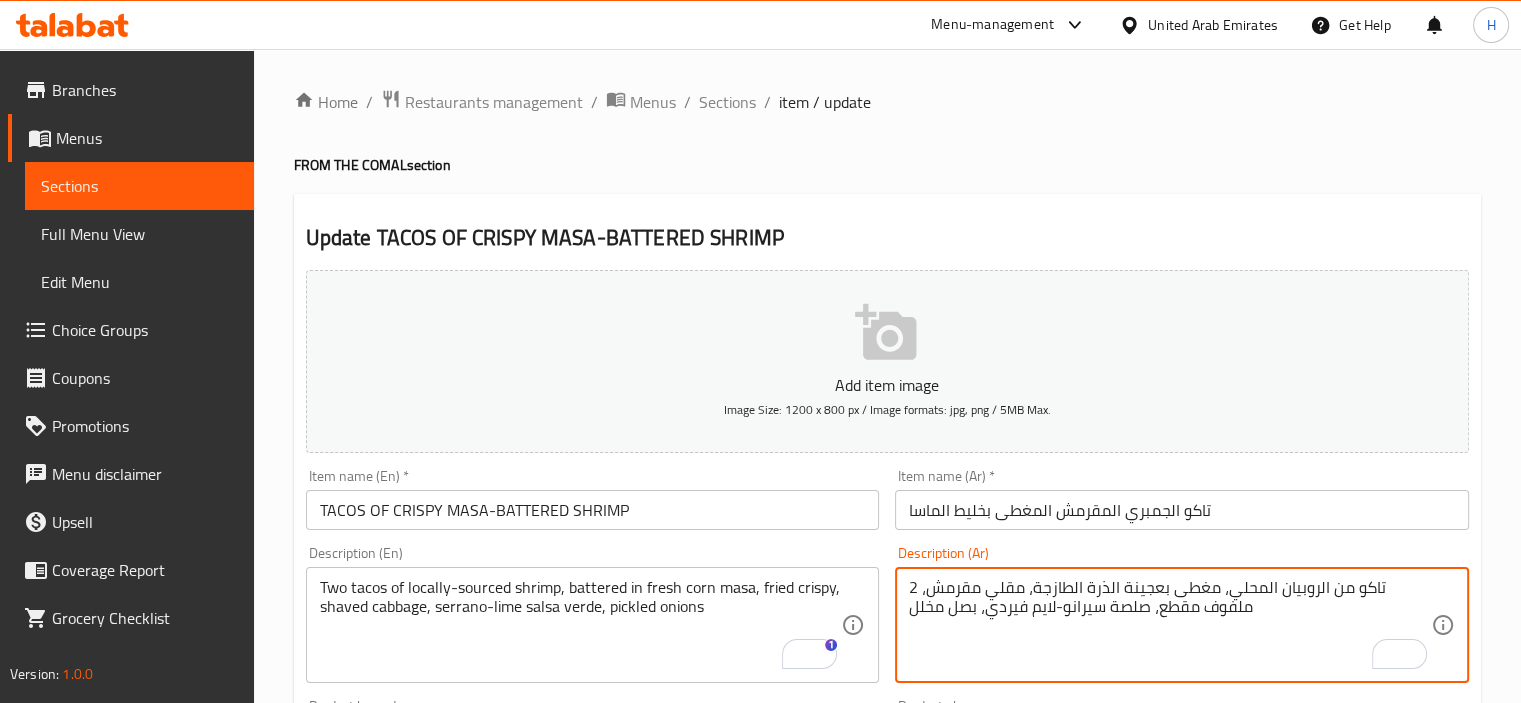 click on "2 تاكو من الروبيان المحلي، مغطى بعجينة الذرة الطازجة، مقلي مقرمش، ملفوف مقطع، صلصة سيرانو-لايم فيردي، بصل مخلل" at bounding box center (1170, 625) 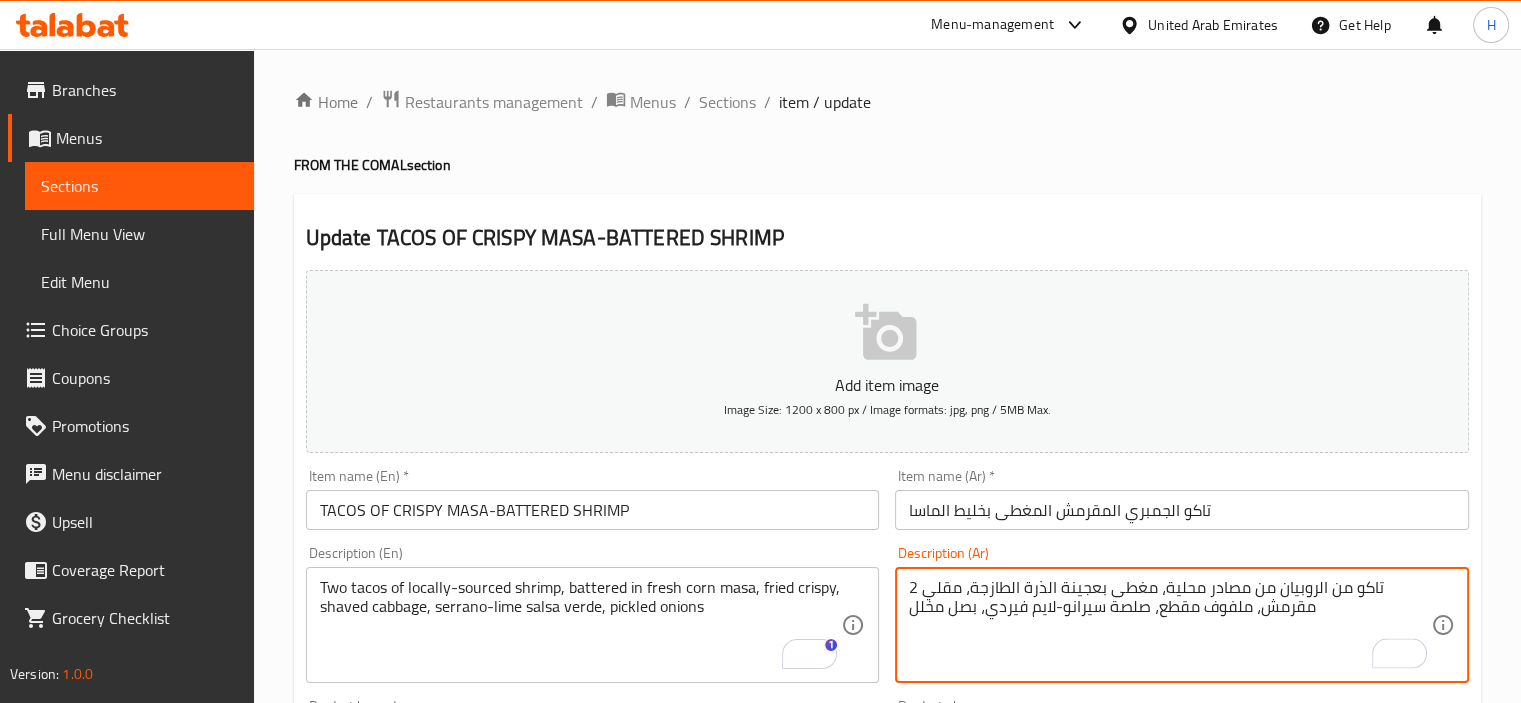 click on "2 تاكو من الروبيان من مصادر محلية، مغطى بعجينة الذرة الطازجة، مقلي مقرمش، ملفوف مقطع، صلصة سيرانو-لايم فيردي، بصل مخلل" at bounding box center (1170, 625) 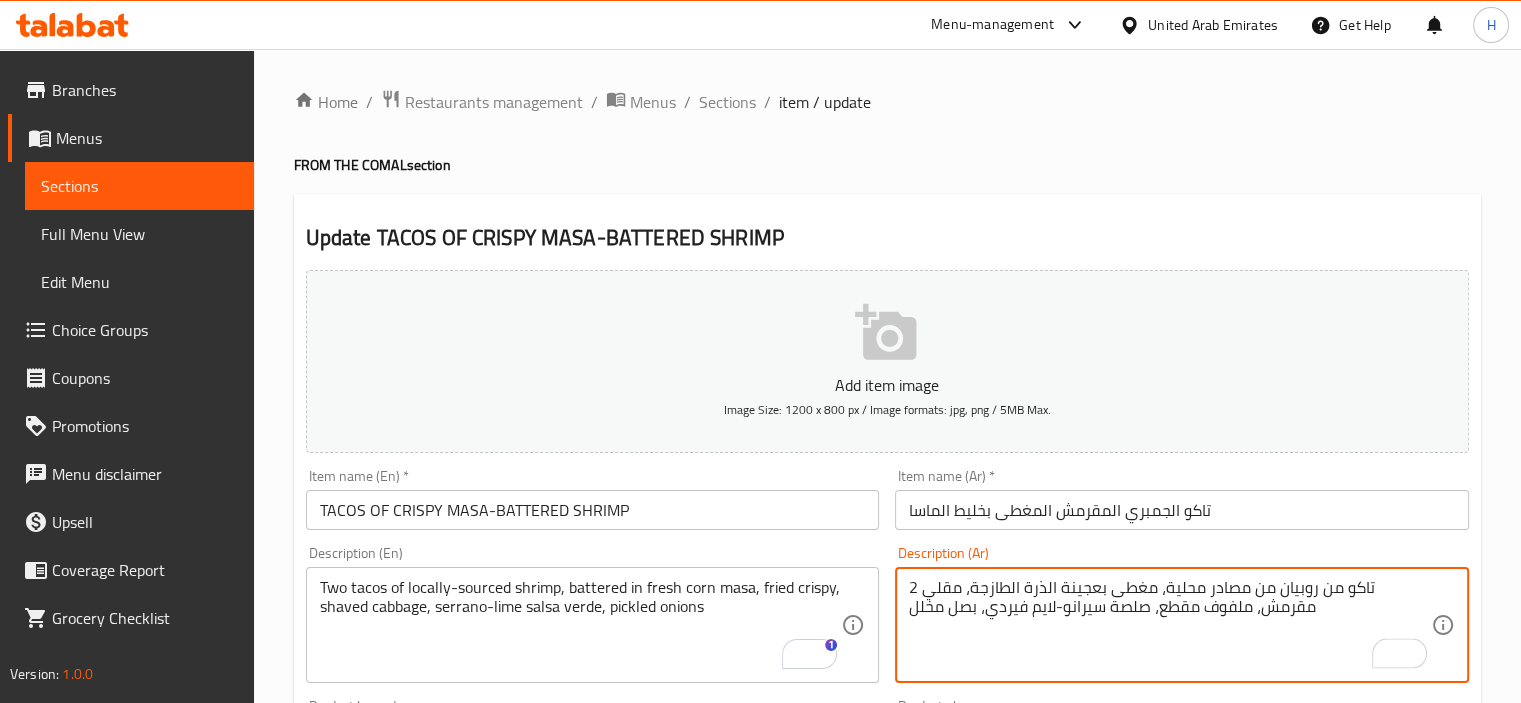click on "2 تاكو من روبيان من مصادر محلية، مغطى بعجينة الذرة الطازجة، مقلي مقرمش، ملفوف مقطع، صلصة سيرانو-لايم فيردي، بصل مخلل" at bounding box center [1170, 625] 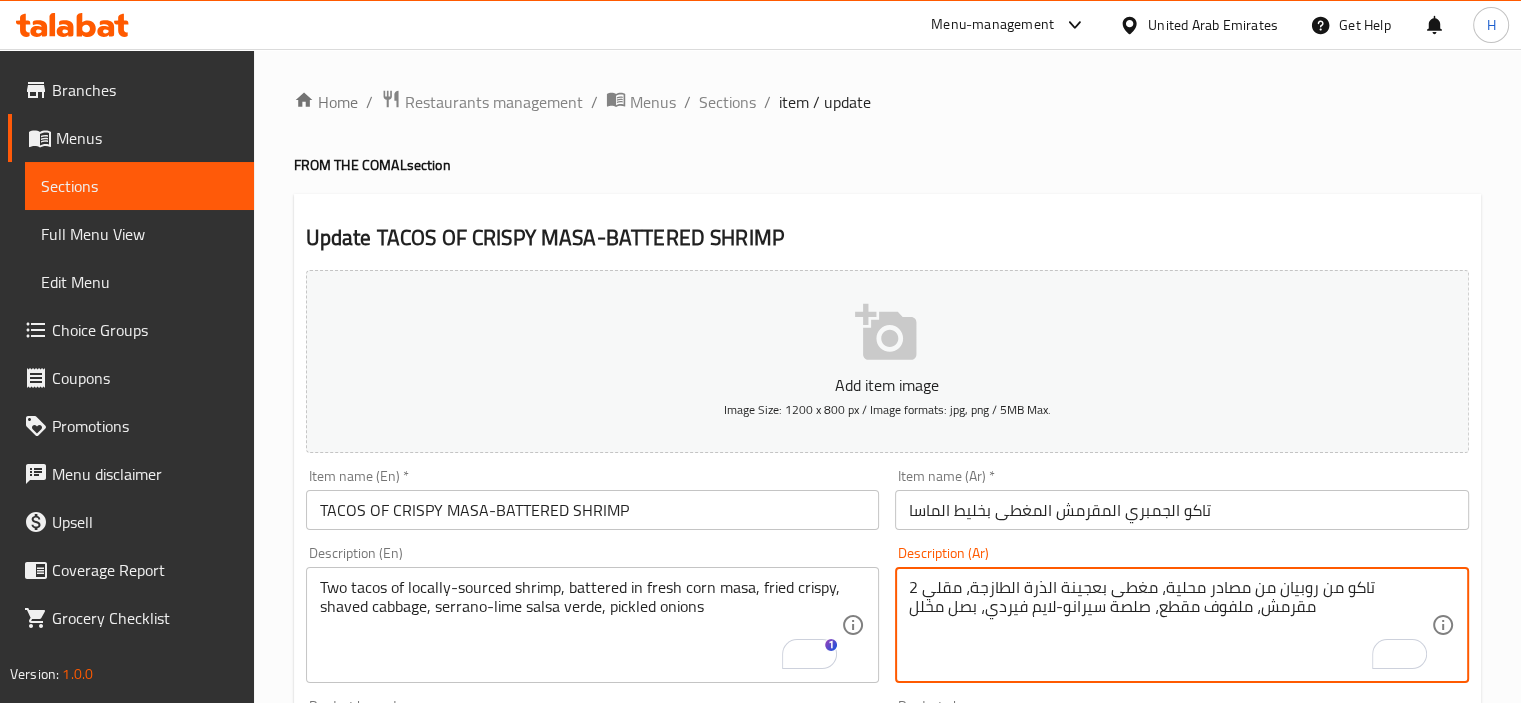 click on "2 تاكو من روبيان من مصادر محلية، مغطى بعجينة الذرة الطازجة، مقلي مقرمش، ملفوف مقطع، صلصة سيرانو-لايم فيردي، بصل مخلل" at bounding box center (1170, 625) 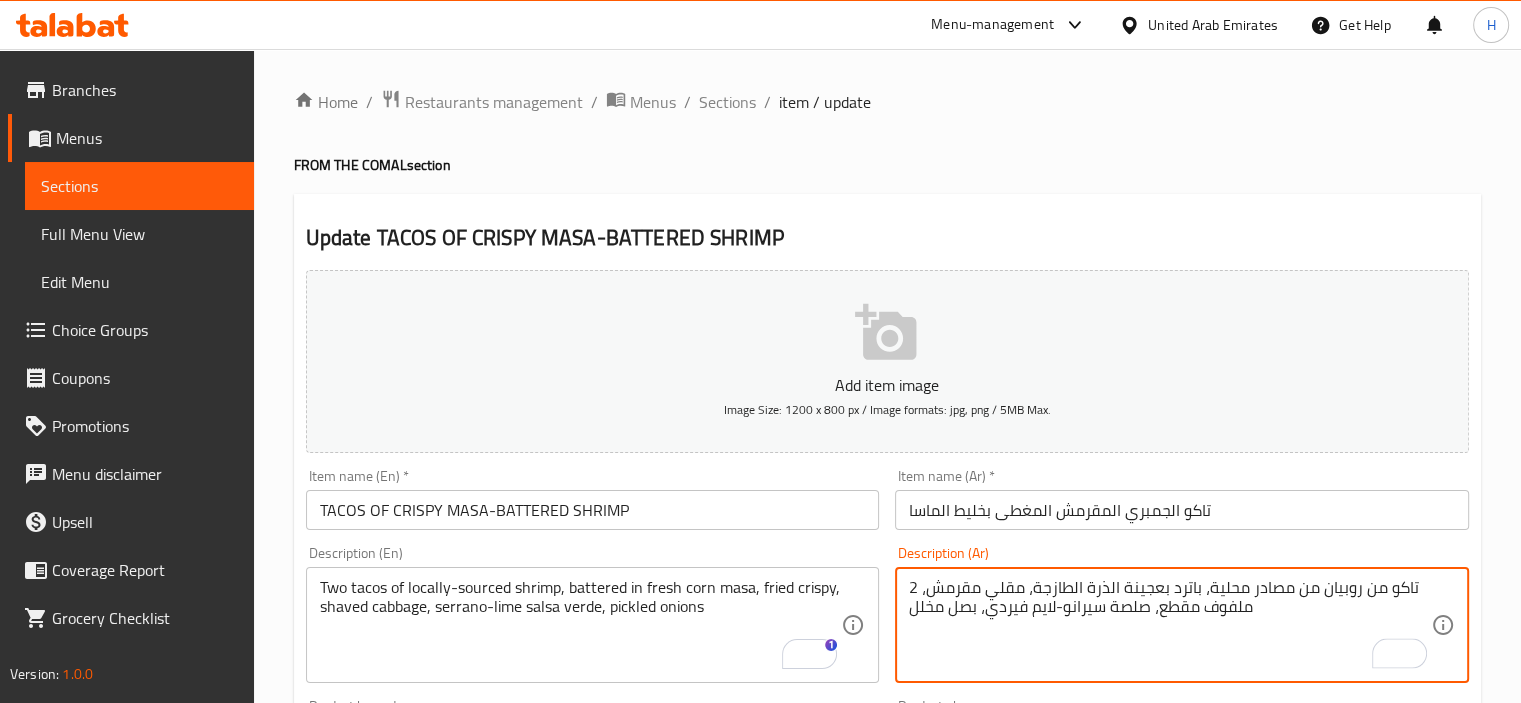 drag, startPoint x: 1162, startPoint y: 587, endPoint x: 1120, endPoint y: 593, distance: 42.426407 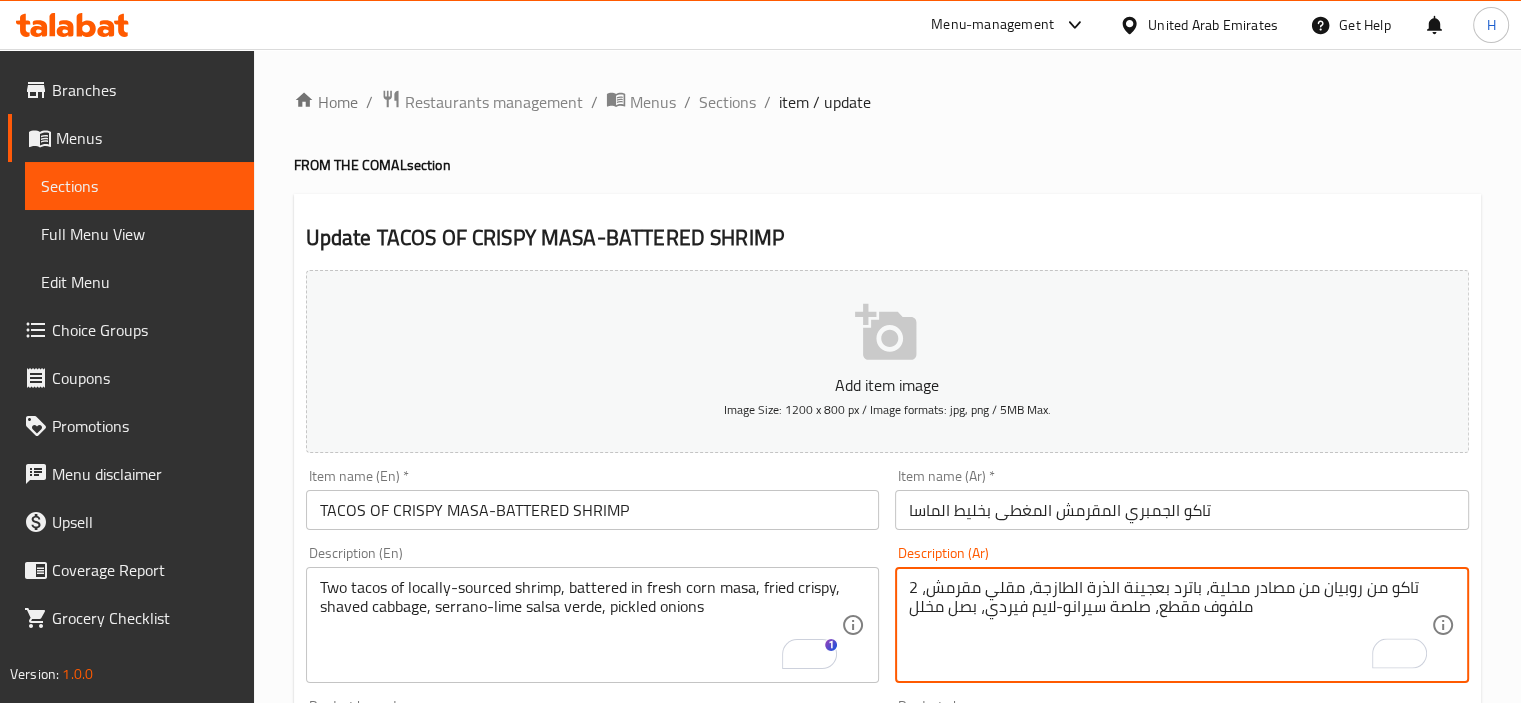 click on "2 تاكو من روبيان من مصادر محلية، باترد بعجينة الذرة الطازجة، مقلي مقرمش، ملفوف مقطع، صلصة سيرانو-لايم فيردي، بصل مخلل" at bounding box center (1170, 625) 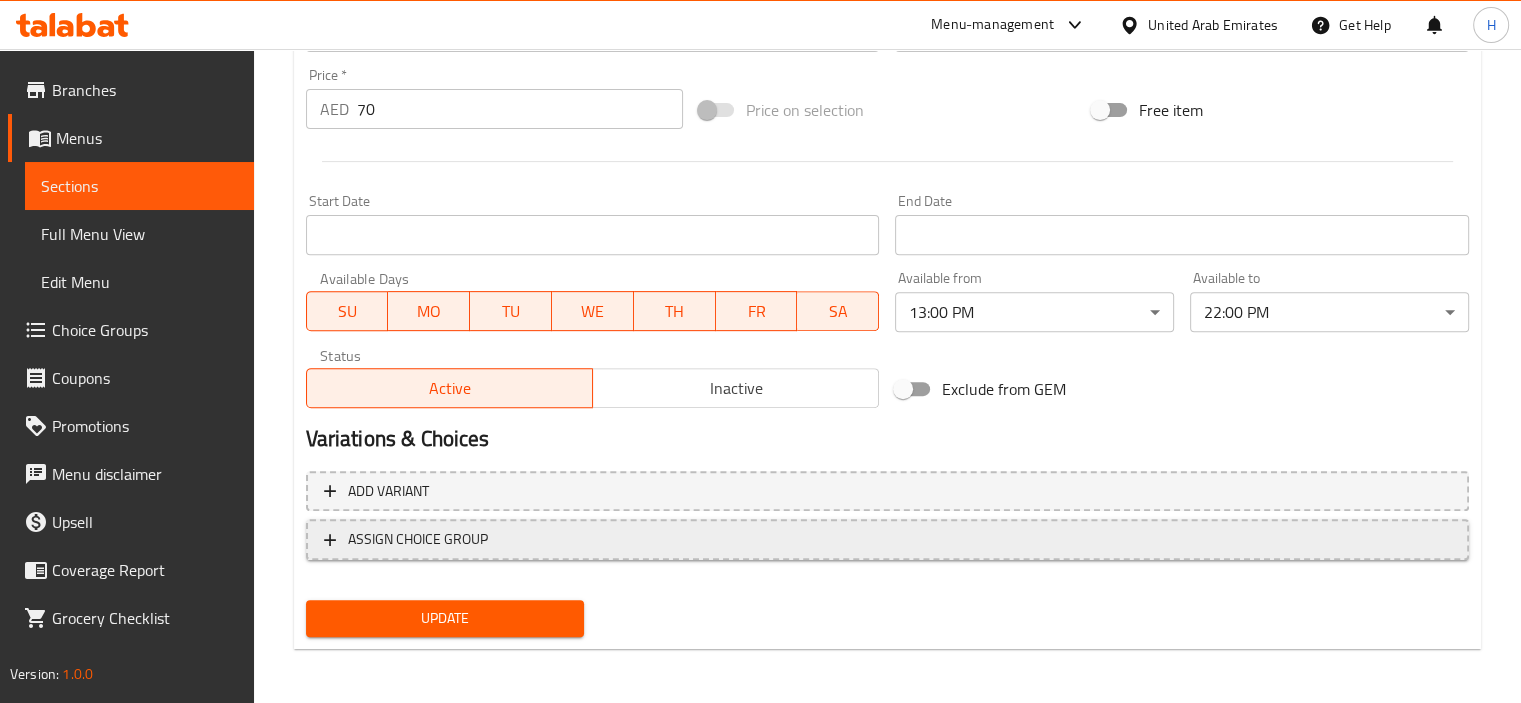 scroll, scrollTop: 709, scrollLeft: 0, axis: vertical 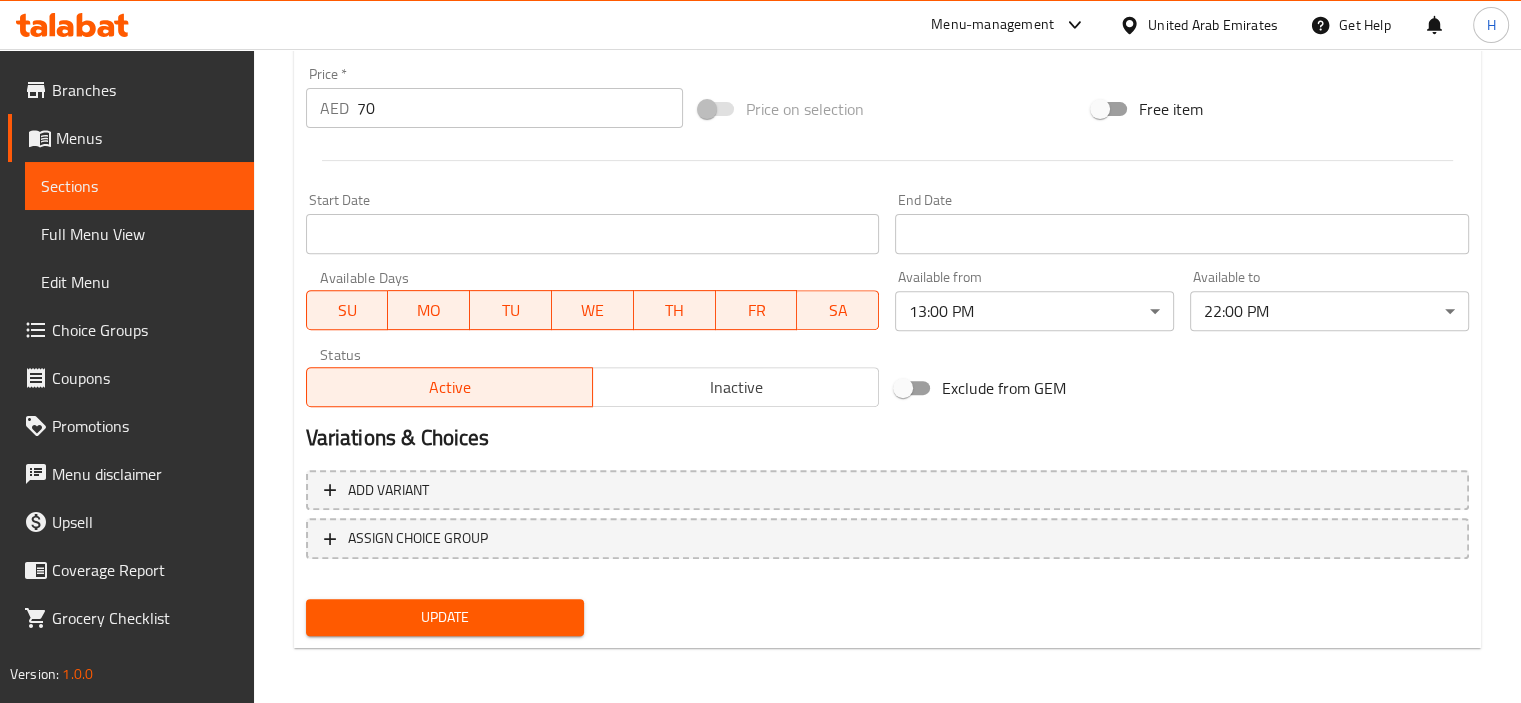 type on "2 تاكو من روبيان من مصادر محلية، باترد بماسا الذرة الطازجة، مقلي مقرمش، ملفوف مقطع، صلصة سيرانو-لايم فيردي، بصل مخلل" 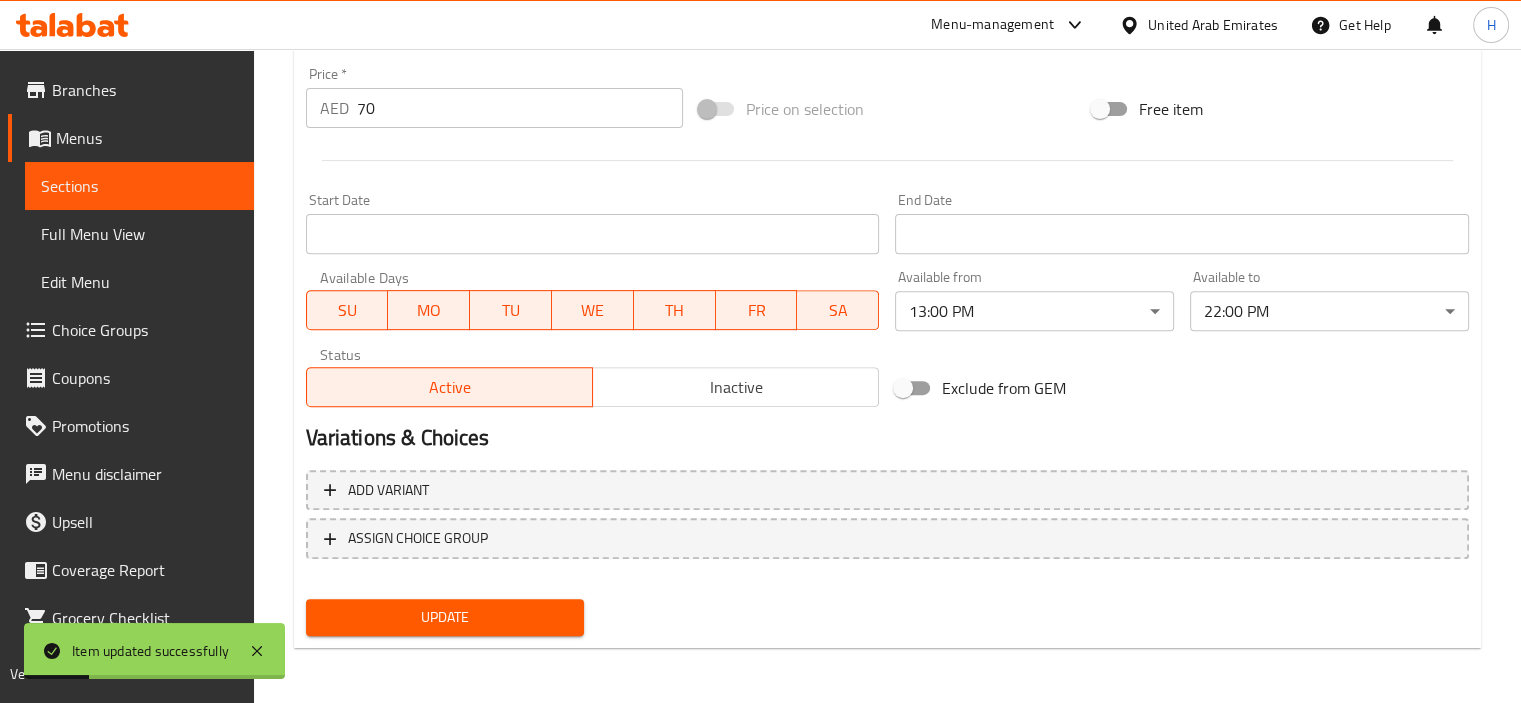 scroll, scrollTop: 0, scrollLeft: 0, axis: both 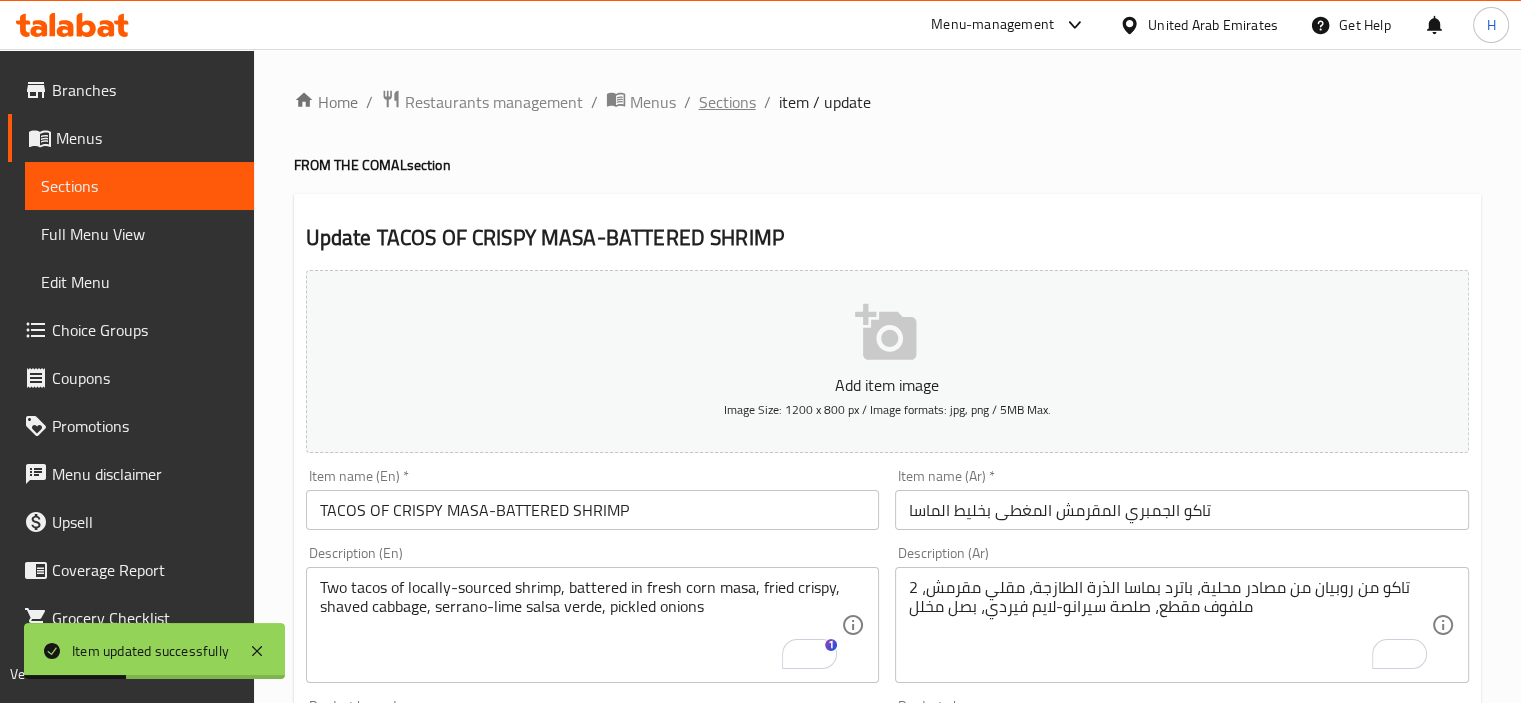 click on "Sections" at bounding box center (727, 102) 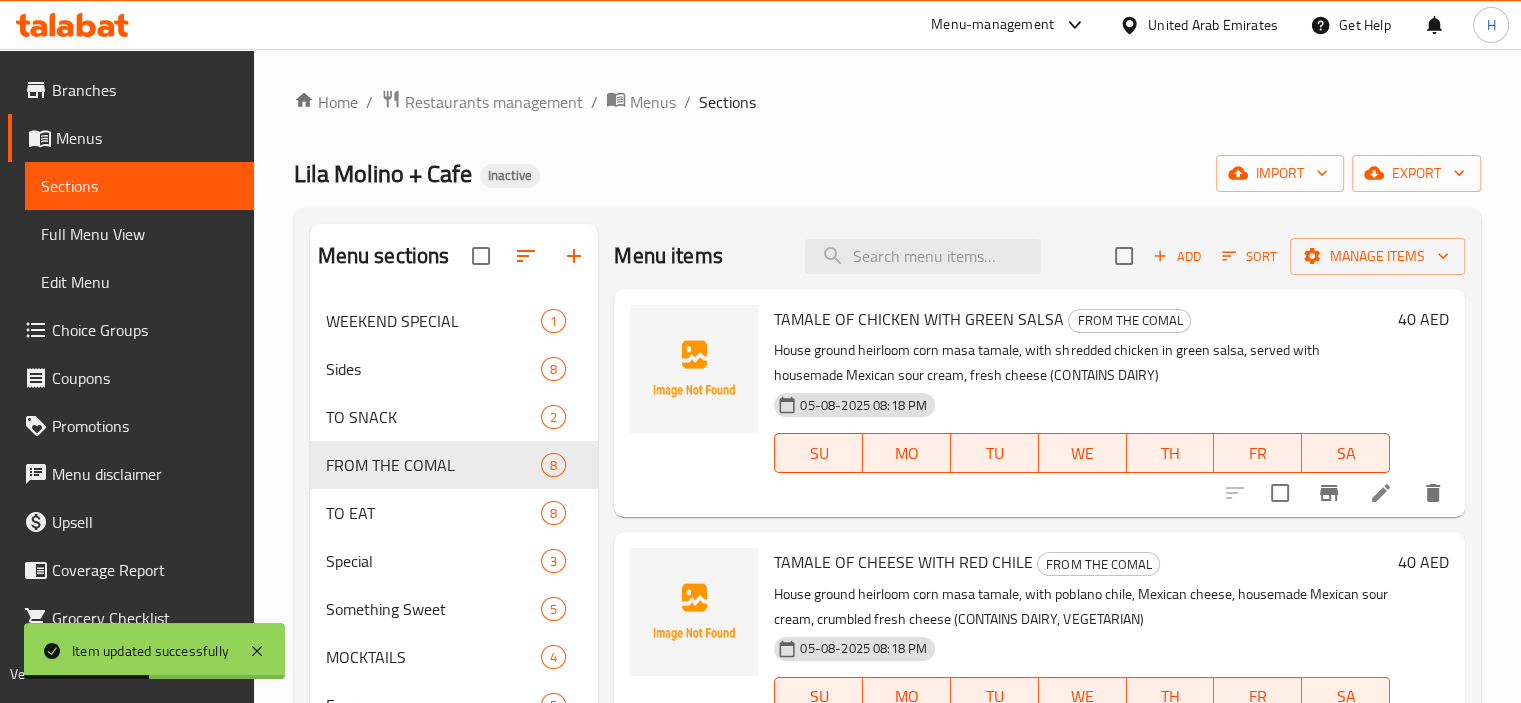 click on "Menu items Add Sort Manage items" at bounding box center [1039, 256] 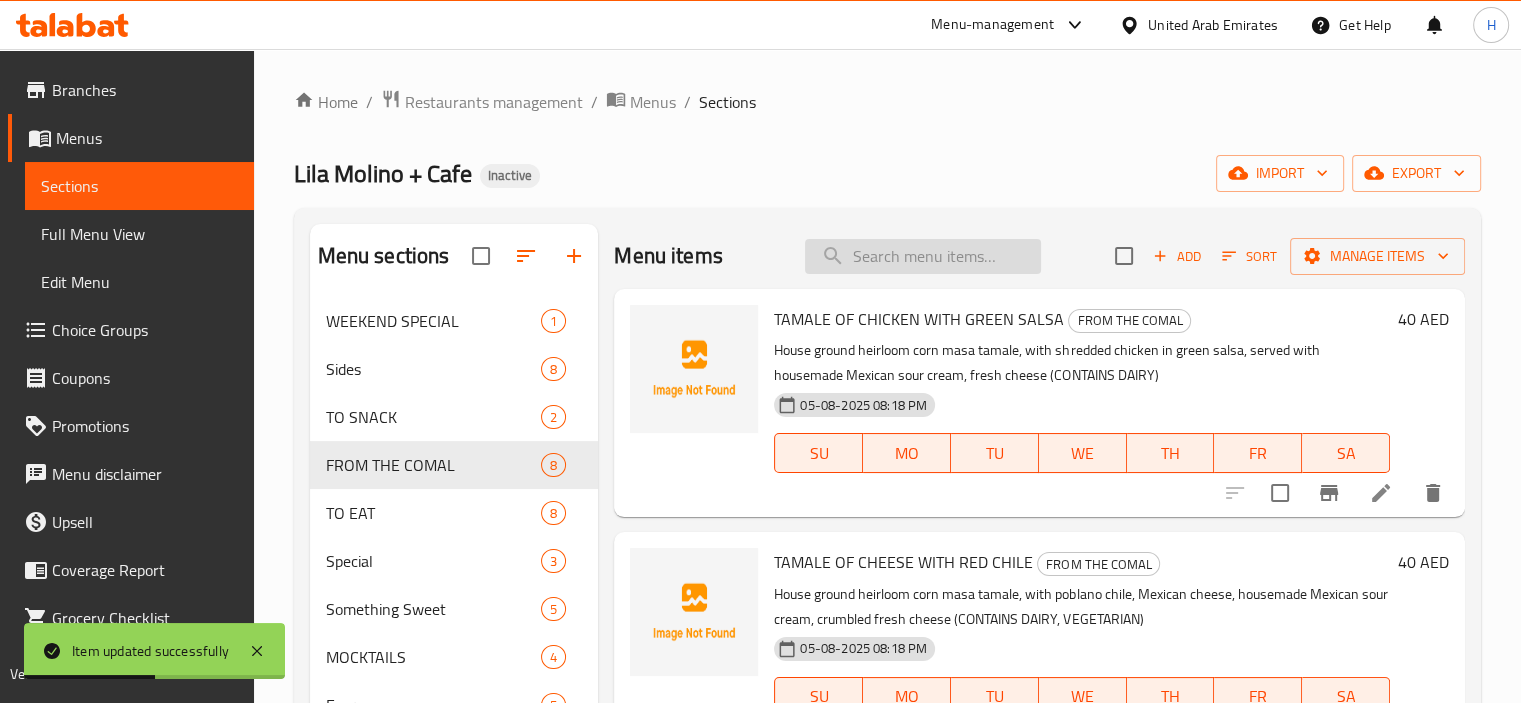 click at bounding box center [923, 256] 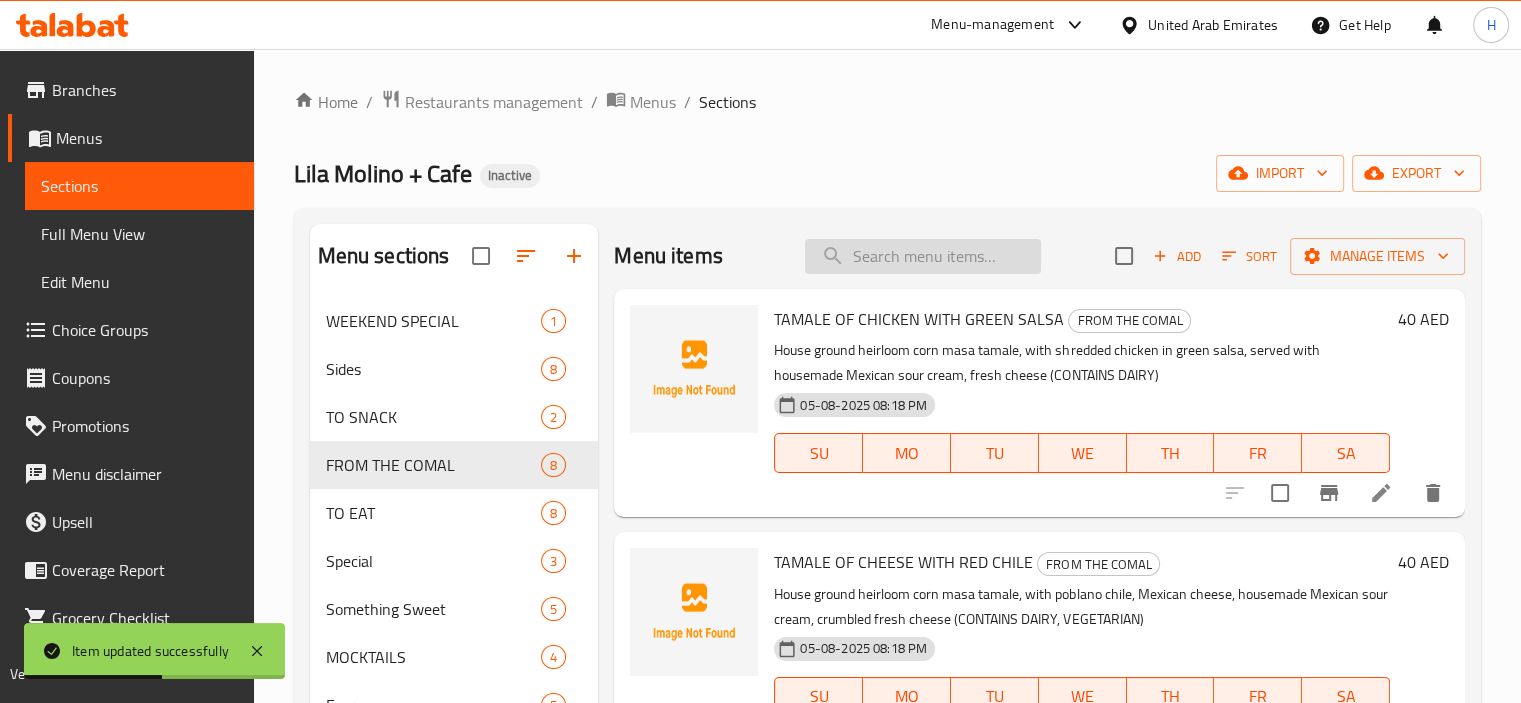 paste on "TACOS OF CRISPY DUCK 'CARNITAS'" 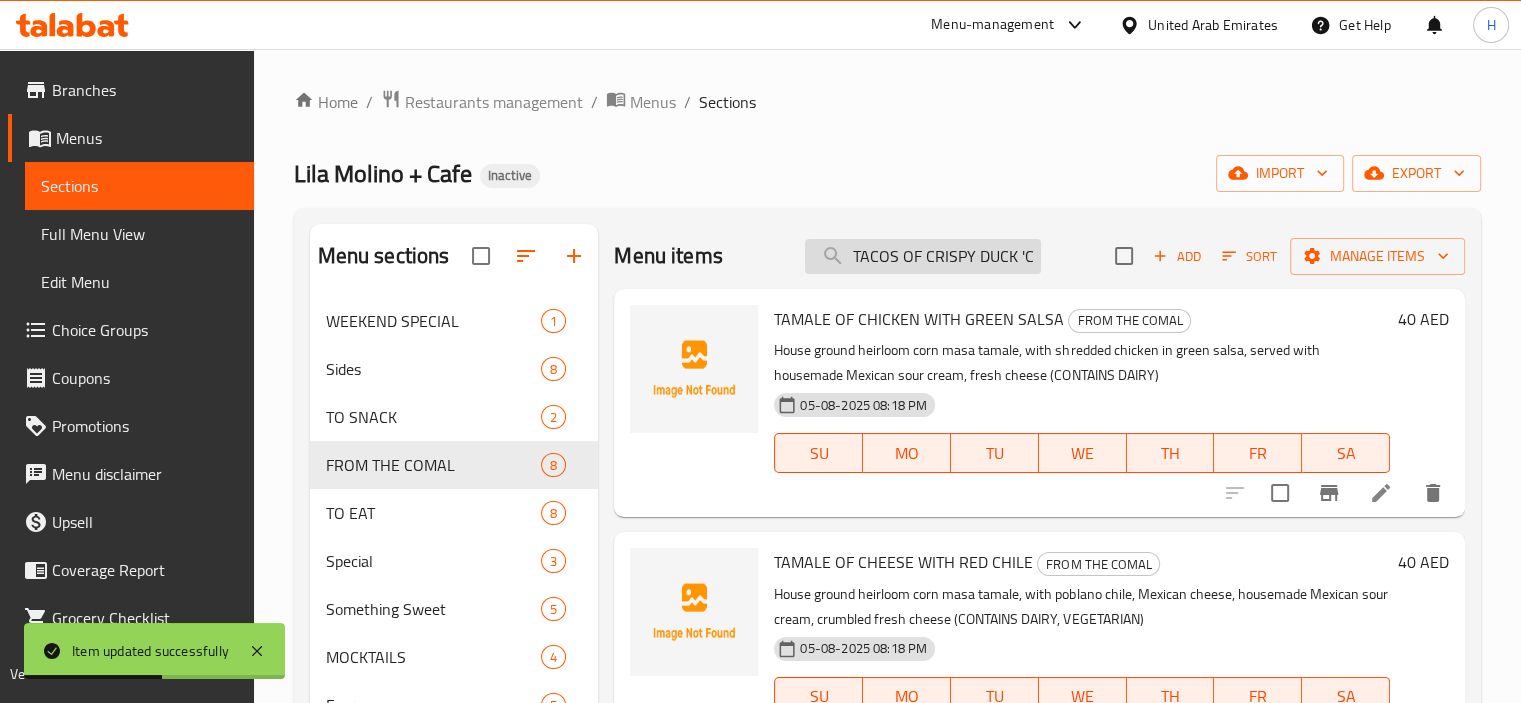 scroll, scrollTop: 0, scrollLeft: 61, axis: horizontal 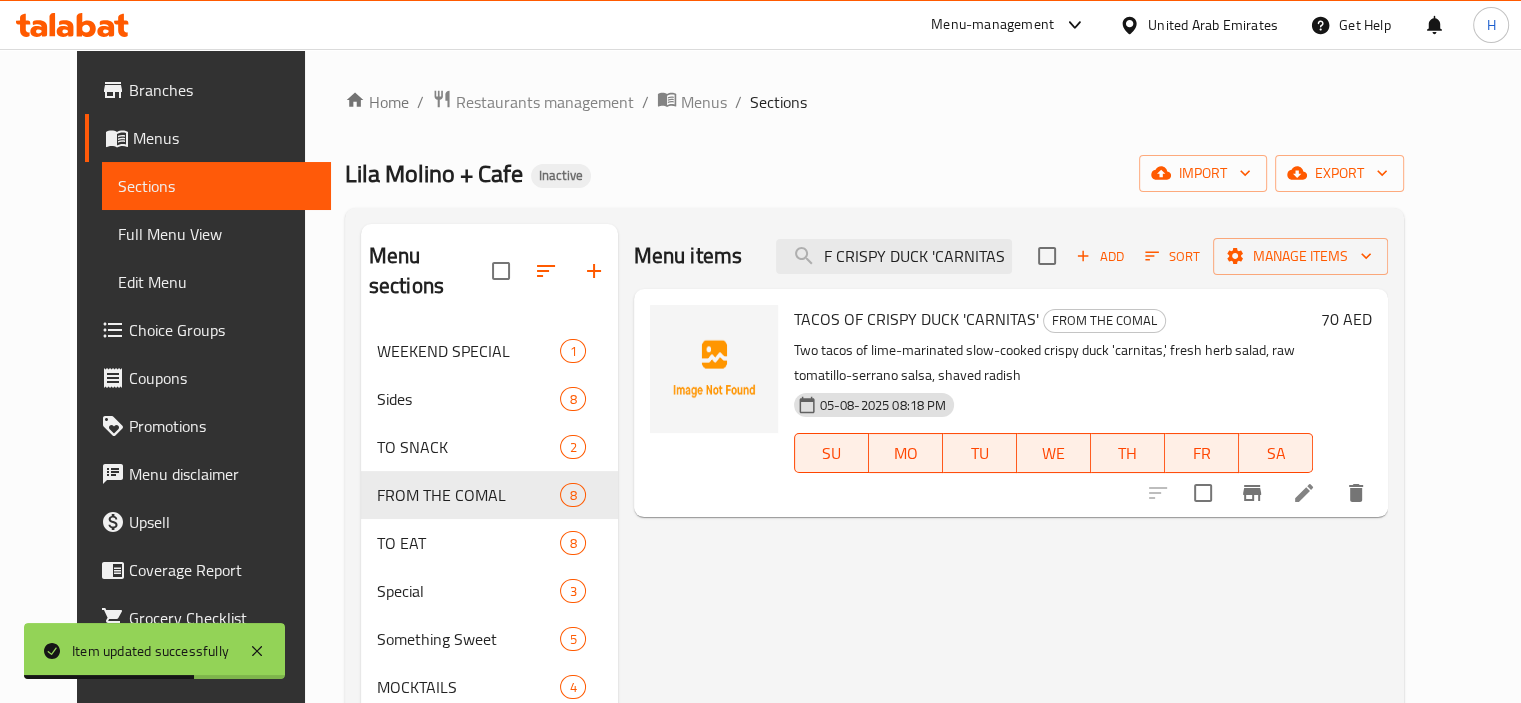 type on "TACOS OF CRISPY DUCK 'CARNITAS'" 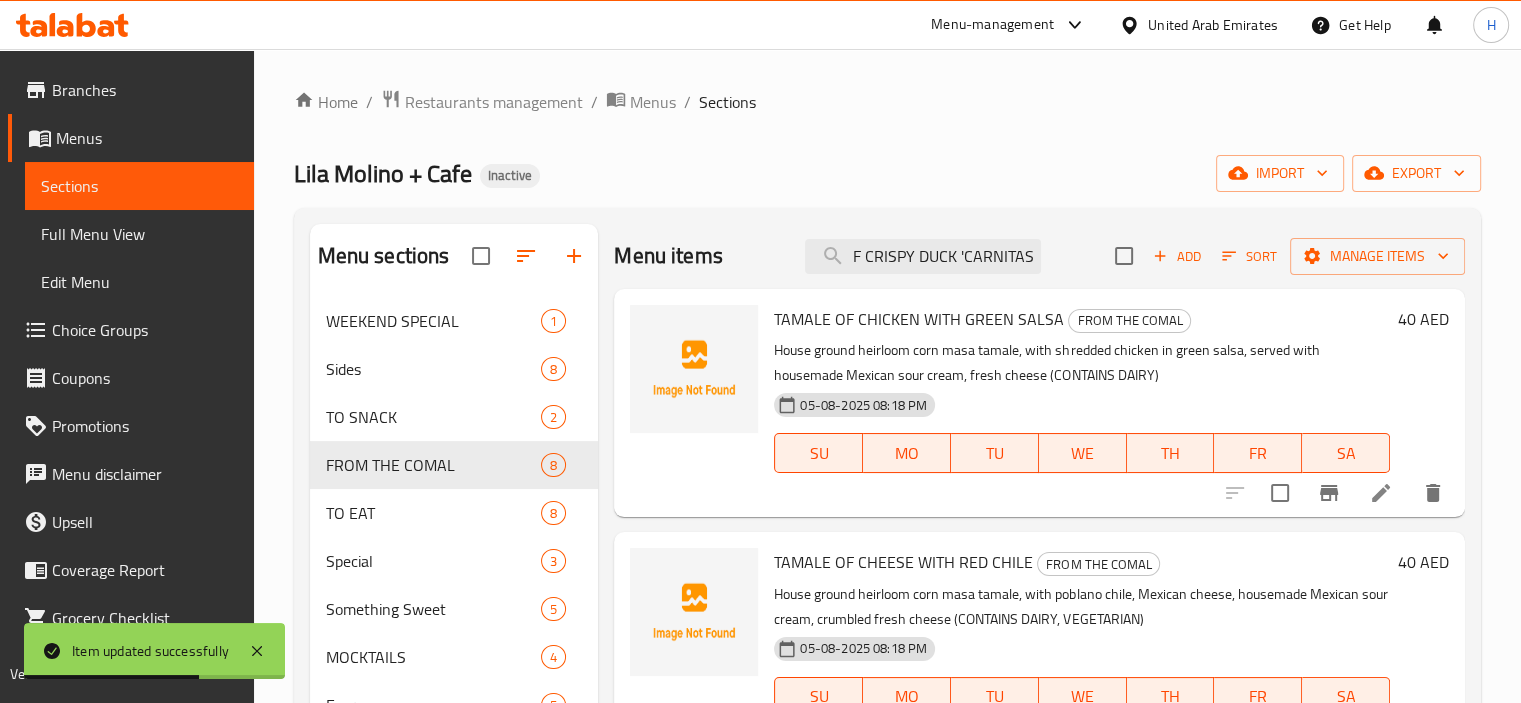 scroll, scrollTop: 0, scrollLeft: 0, axis: both 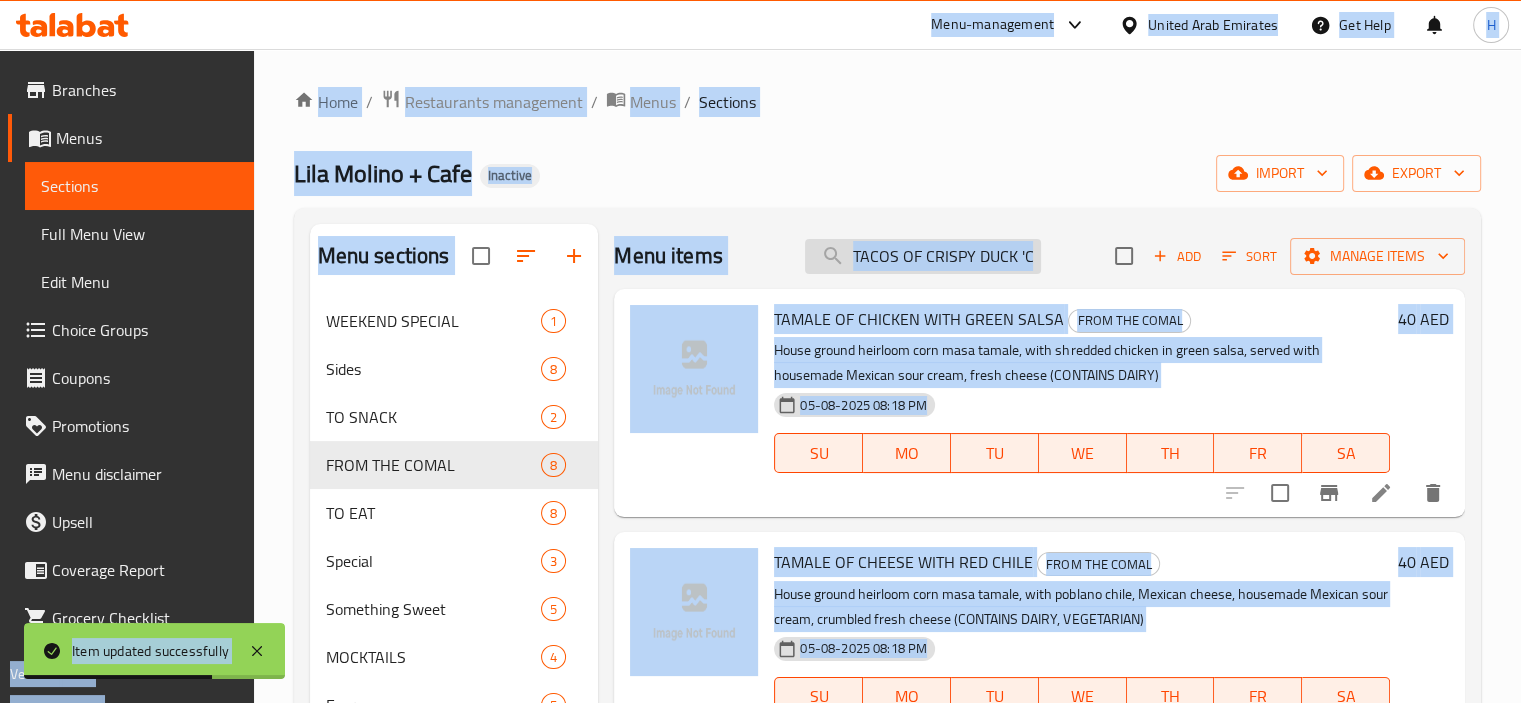 click on "TACOS OF CRISPY DUCK 'CARNITAS'" at bounding box center (923, 256) 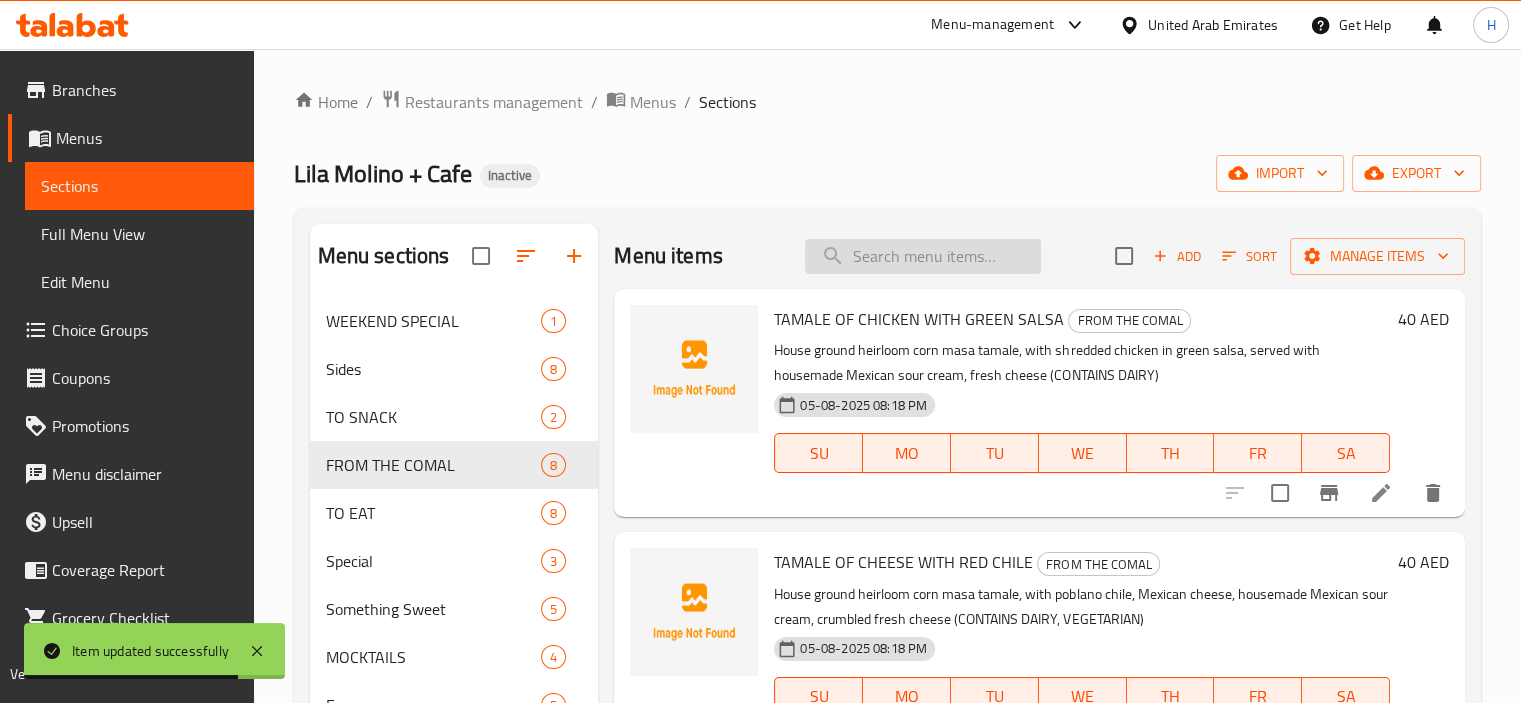 paste on "TACOS OF CRISPY DUCK 'CARNITAS'" 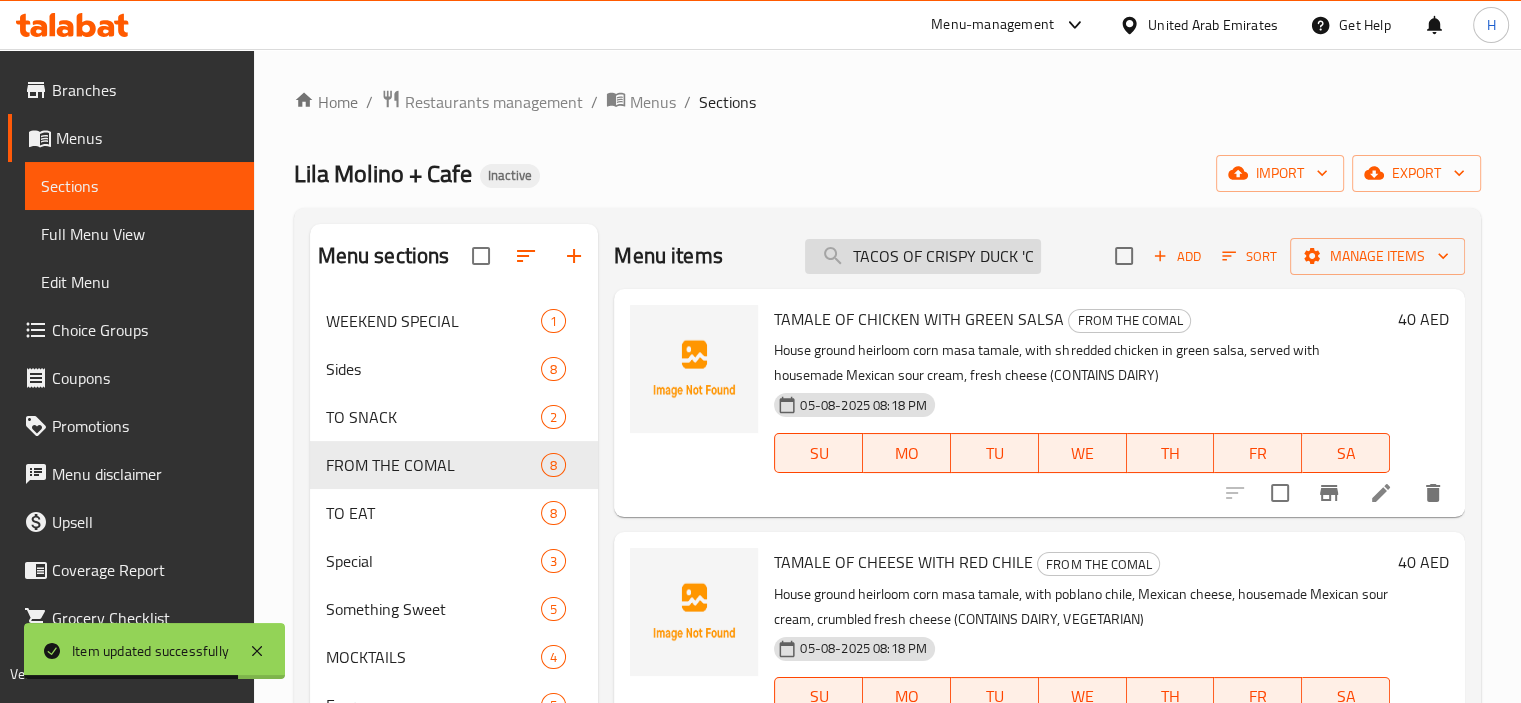 scroll, scrollTop: 0, scrollLeft: 61, axis: horizontal 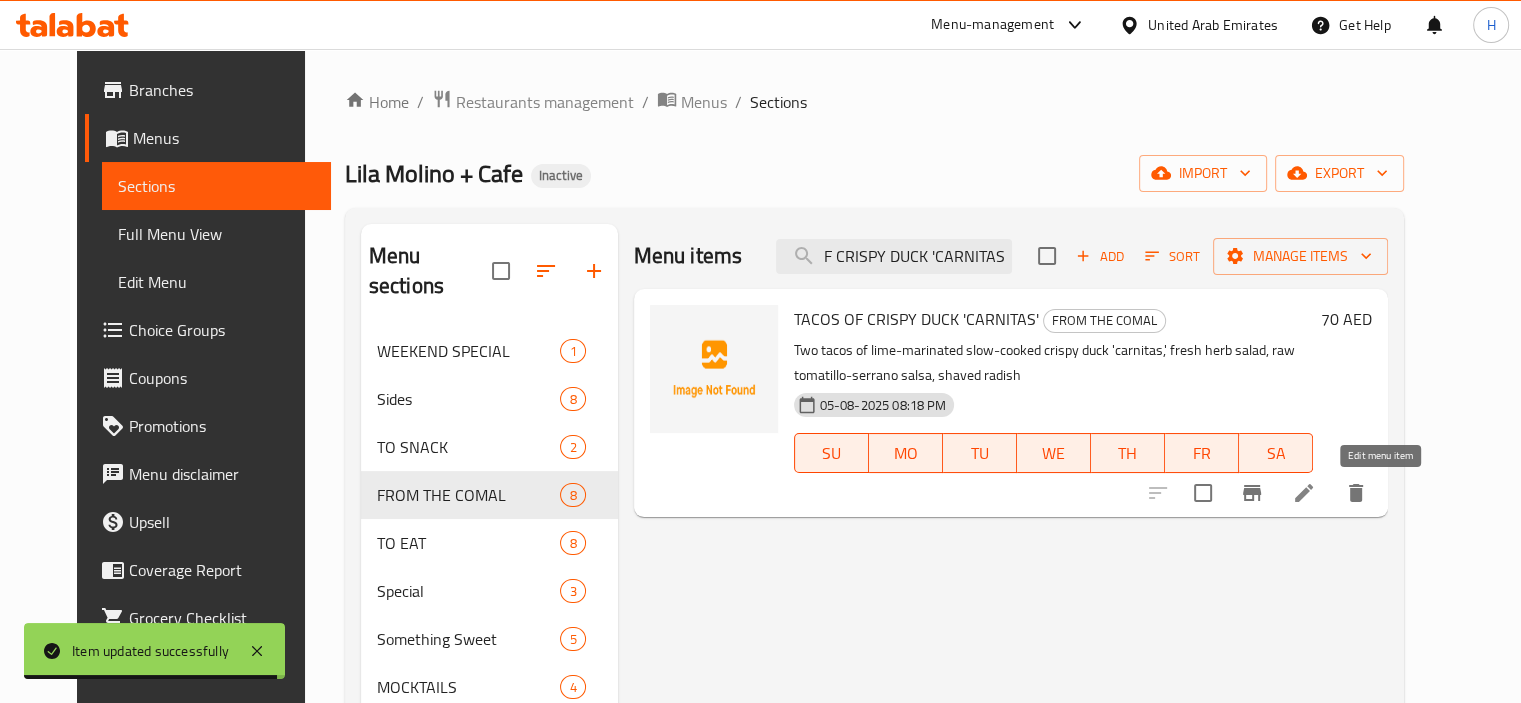 click 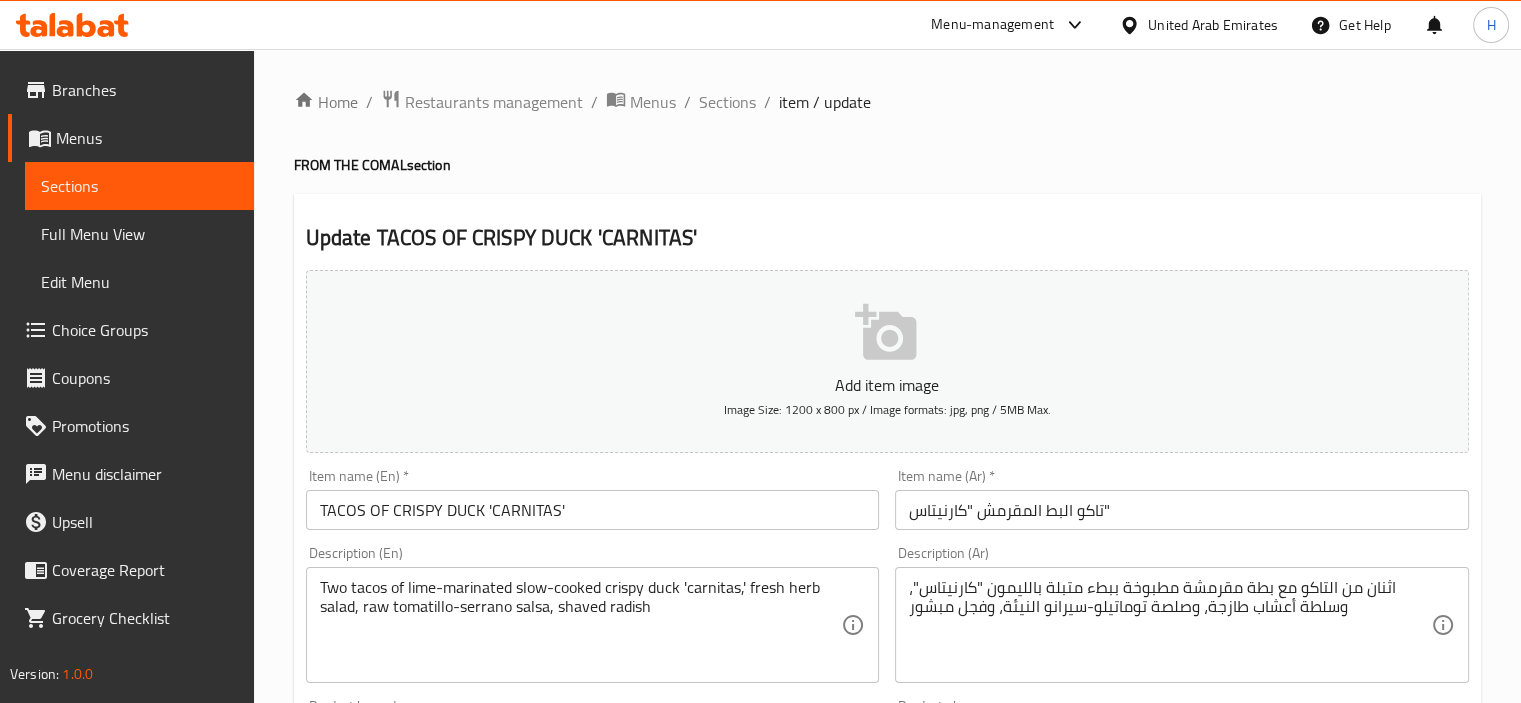 scroll, scrollTop: 100, scrollLeft: 0, axis: vertical 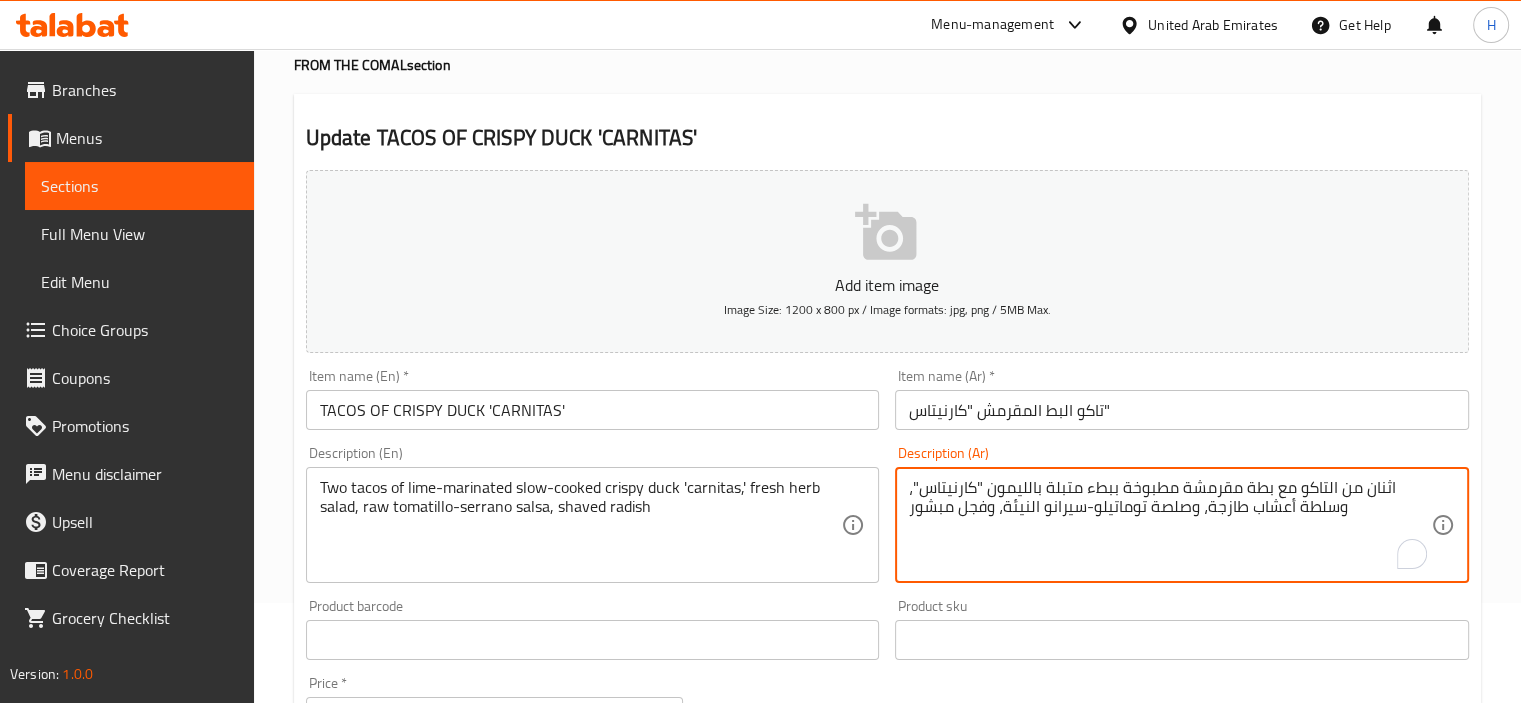 click on "اثنان من التاكو مع بطة مقرمشة مطبوخة ببطء متبلة بالليمون "كارنيتاس"، وسلطة أعشاب طازجة، وصلصة توماتيلو-سيرانو النيئة، وفجل مبشور" at bounding box center [1170, 525] 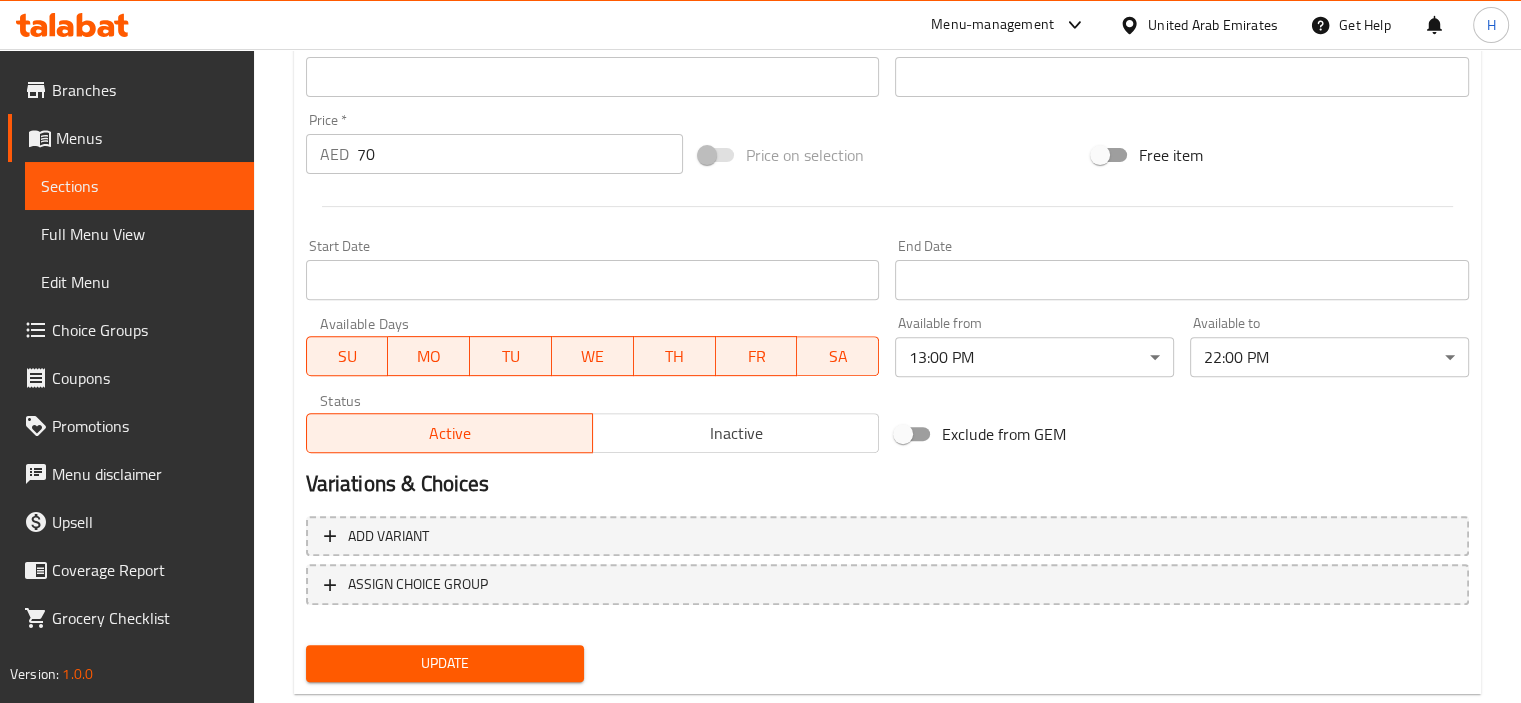 scroll, scrollTop: 709, scrollLeft: 0, axis: vertical 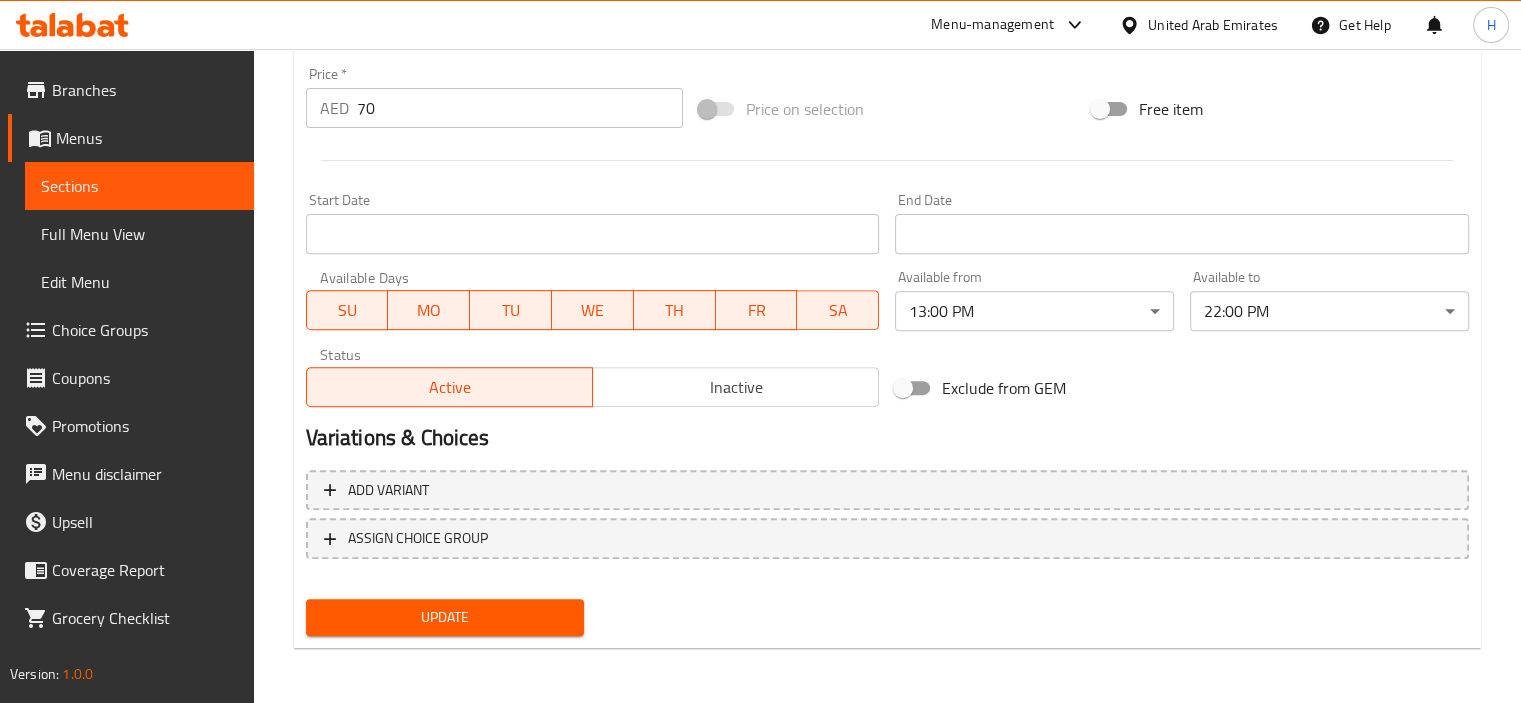 type on "اثنان من التاكو مع بطة مقرمشة مطبوخة ببطء متبلة بالحامض "كارنيتاس"، وسلطة أعشاب طازجة، وصلصة توماتيلو-سيرانو النيئة، وفجل مبشور" 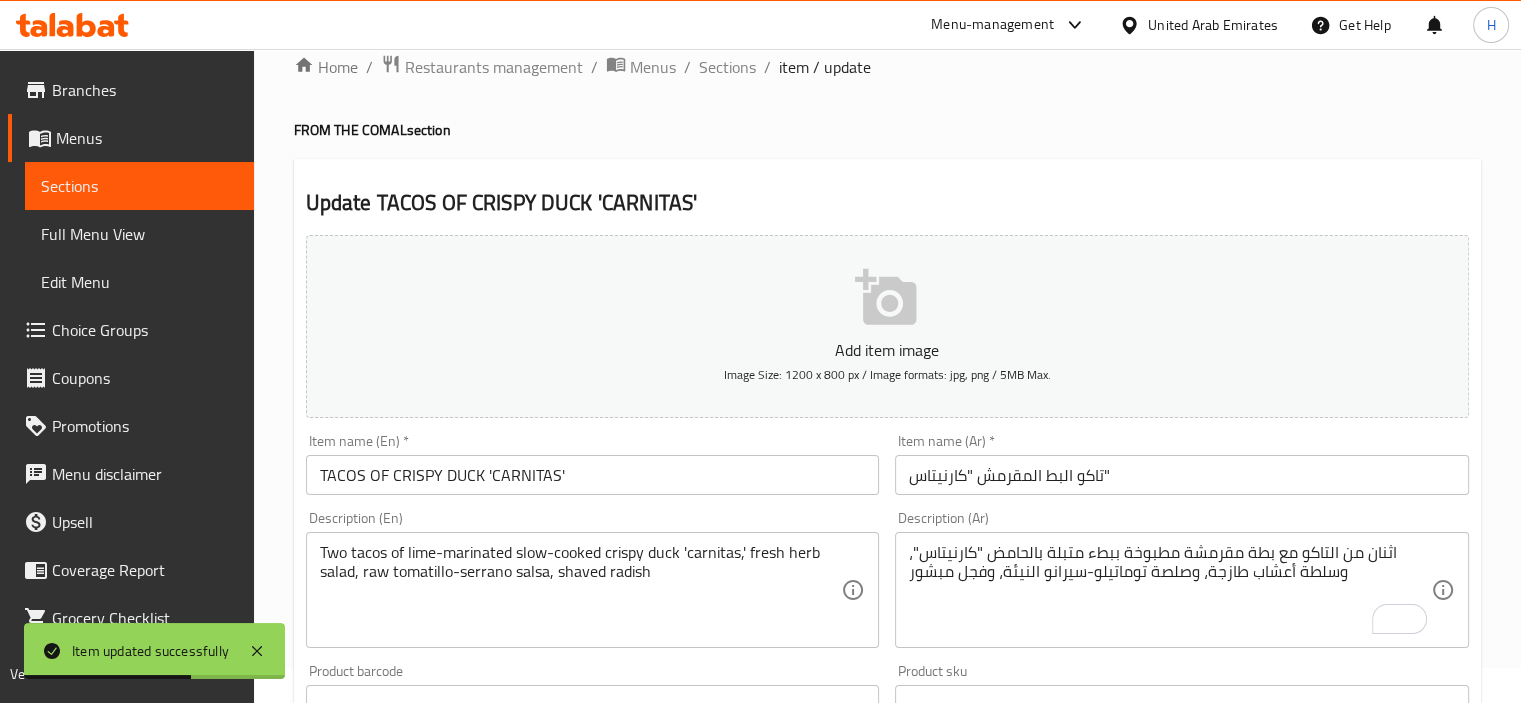 scroll, scrollTop: 0, scrollLeft: 0, axis: both 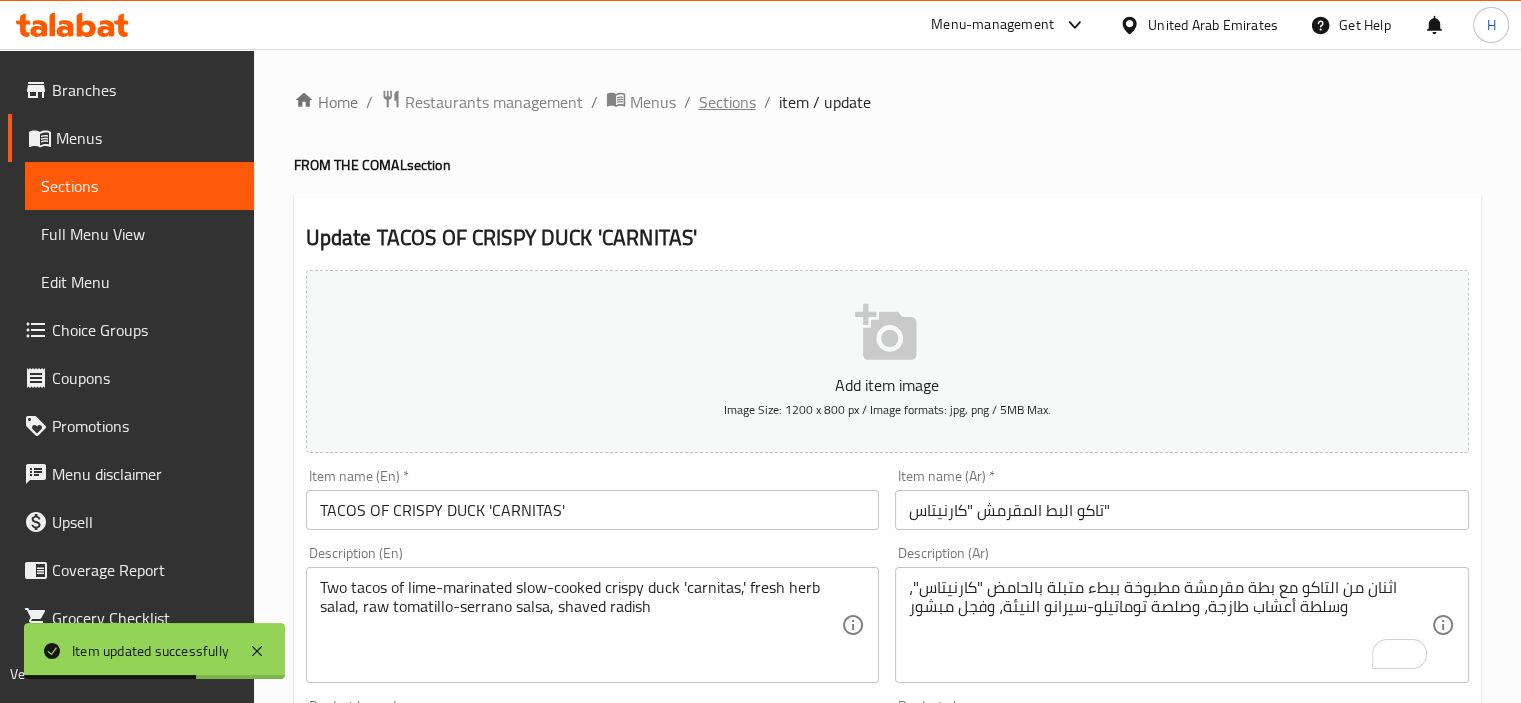 click on "Sections" at bounding box center (727, 102) 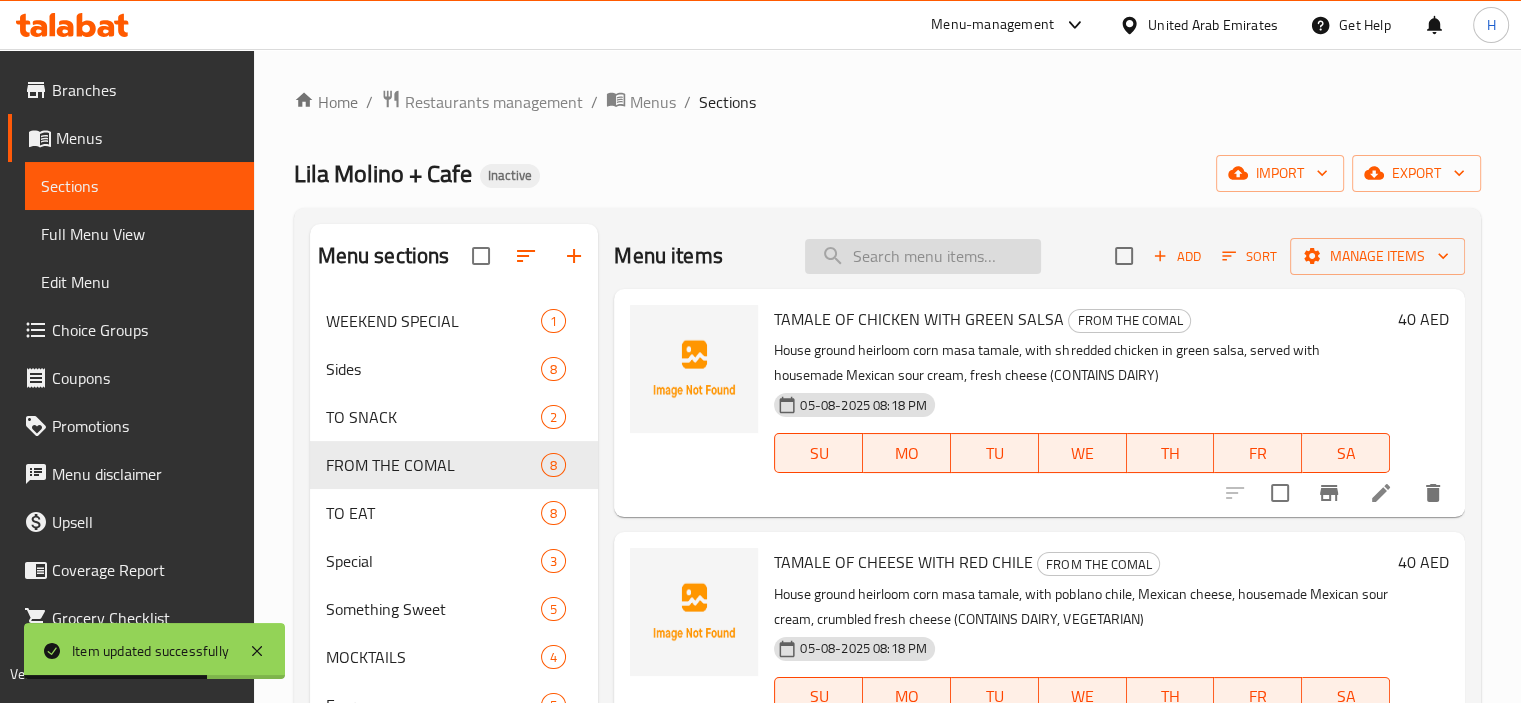 click at bounding box center (923, 256) 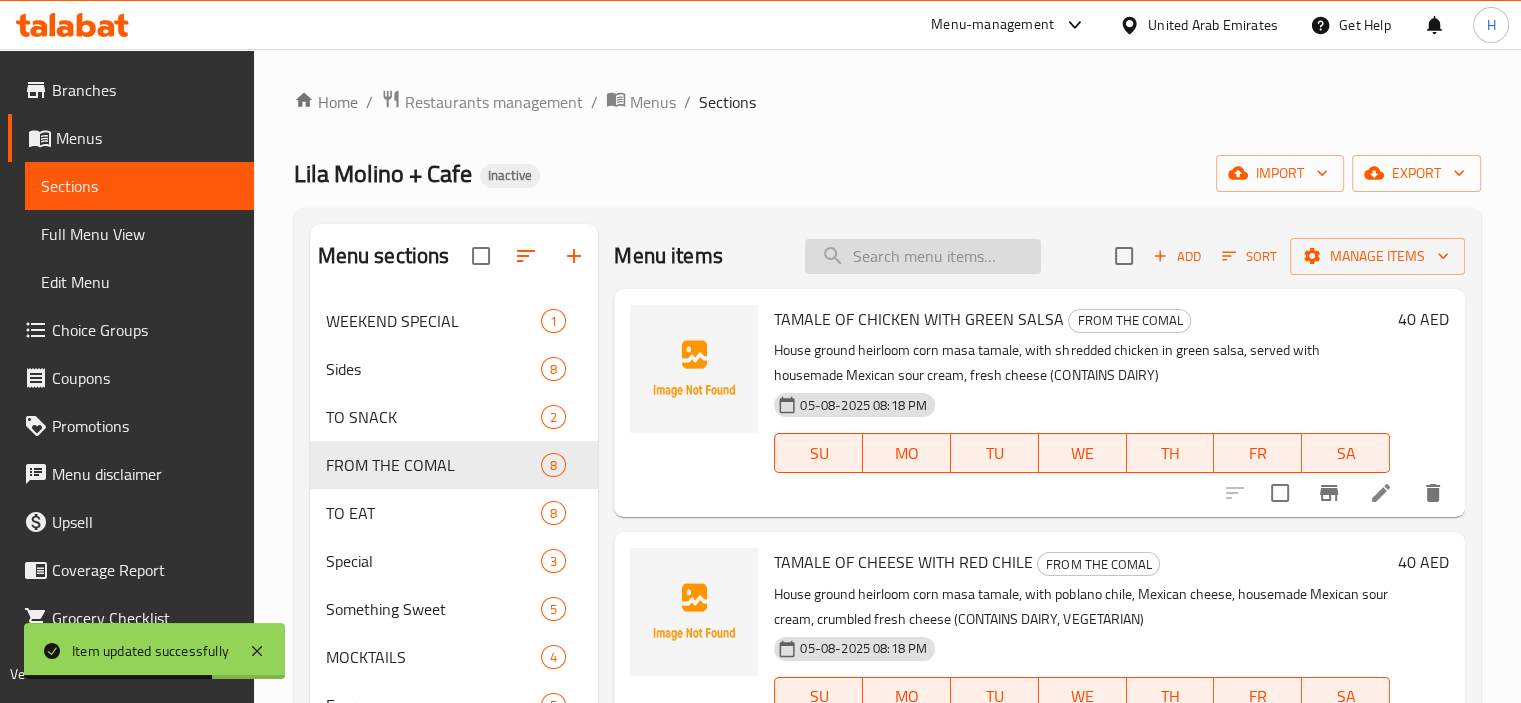 paste on "SEARED STEAK 'TORTA'" 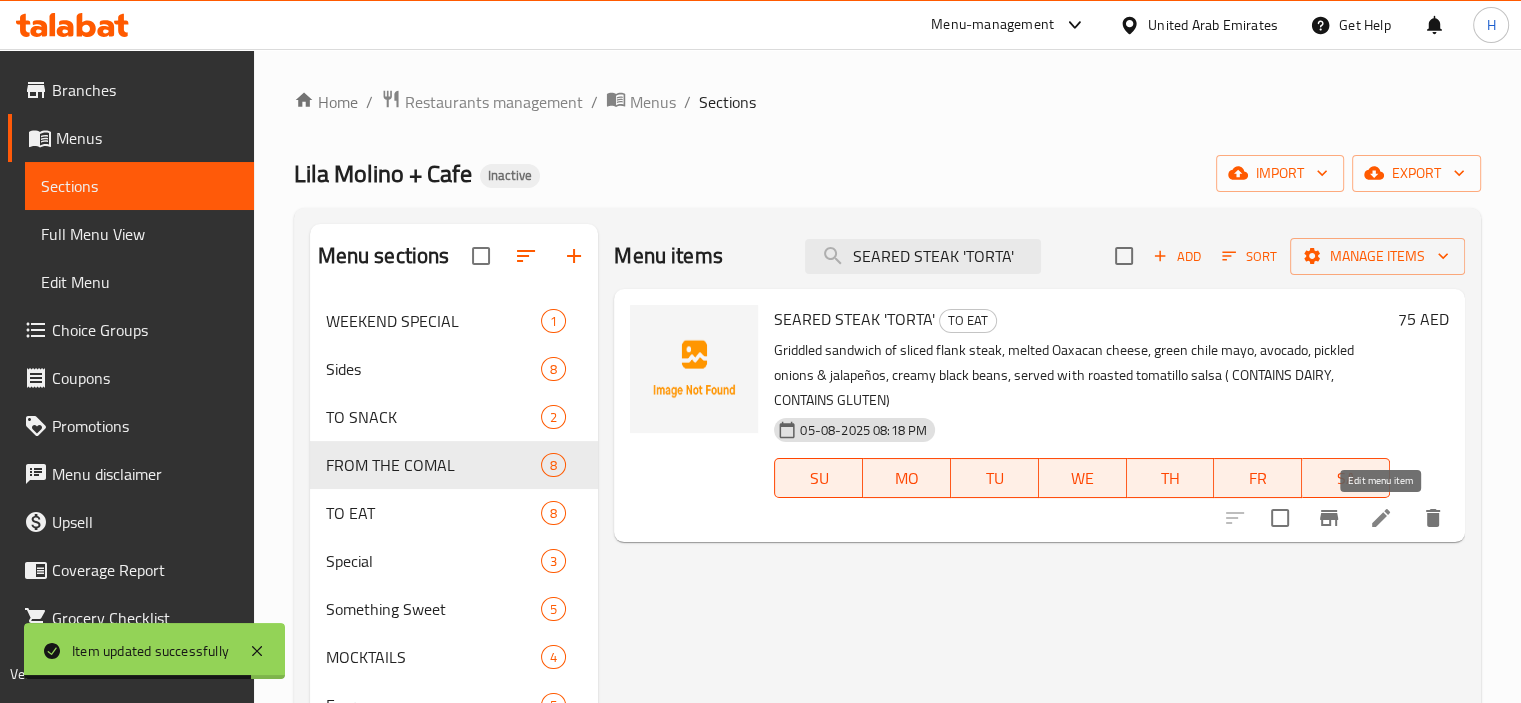 click 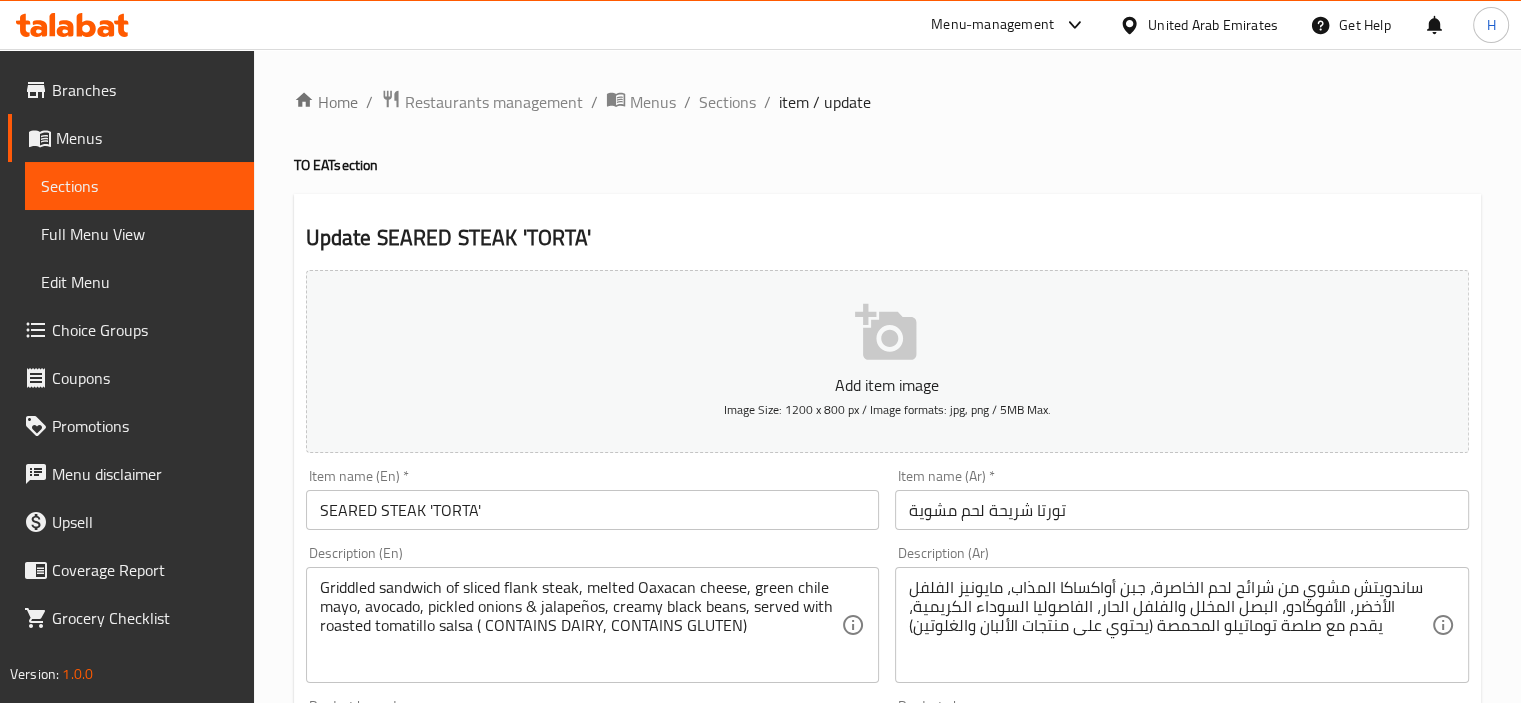 click on "تورتا شريحة لحم مشوية" at bounding box center (1182, 510) 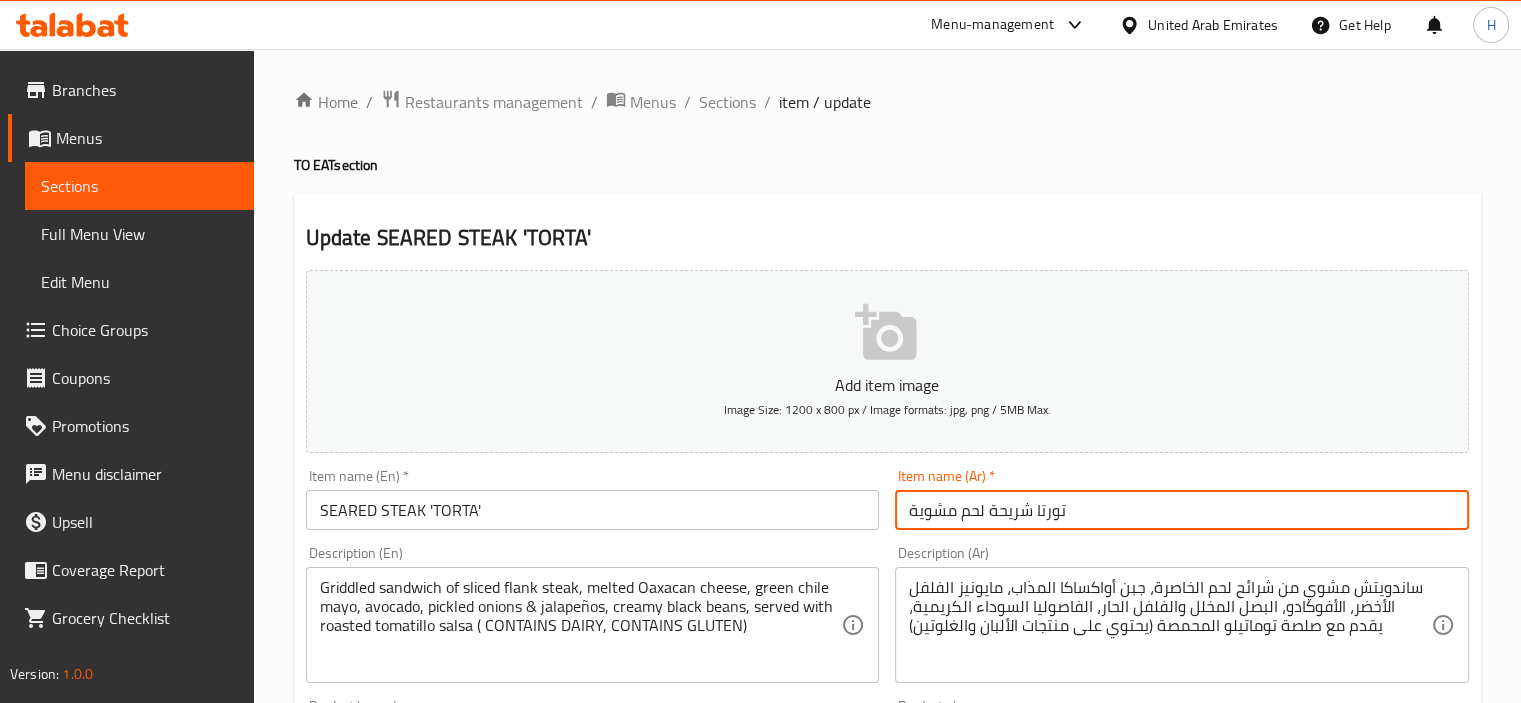 drag, startPoint x: 1030, startPoint y: 508, endPoint x: 960, endPoint y: 507, distance: 70.00714 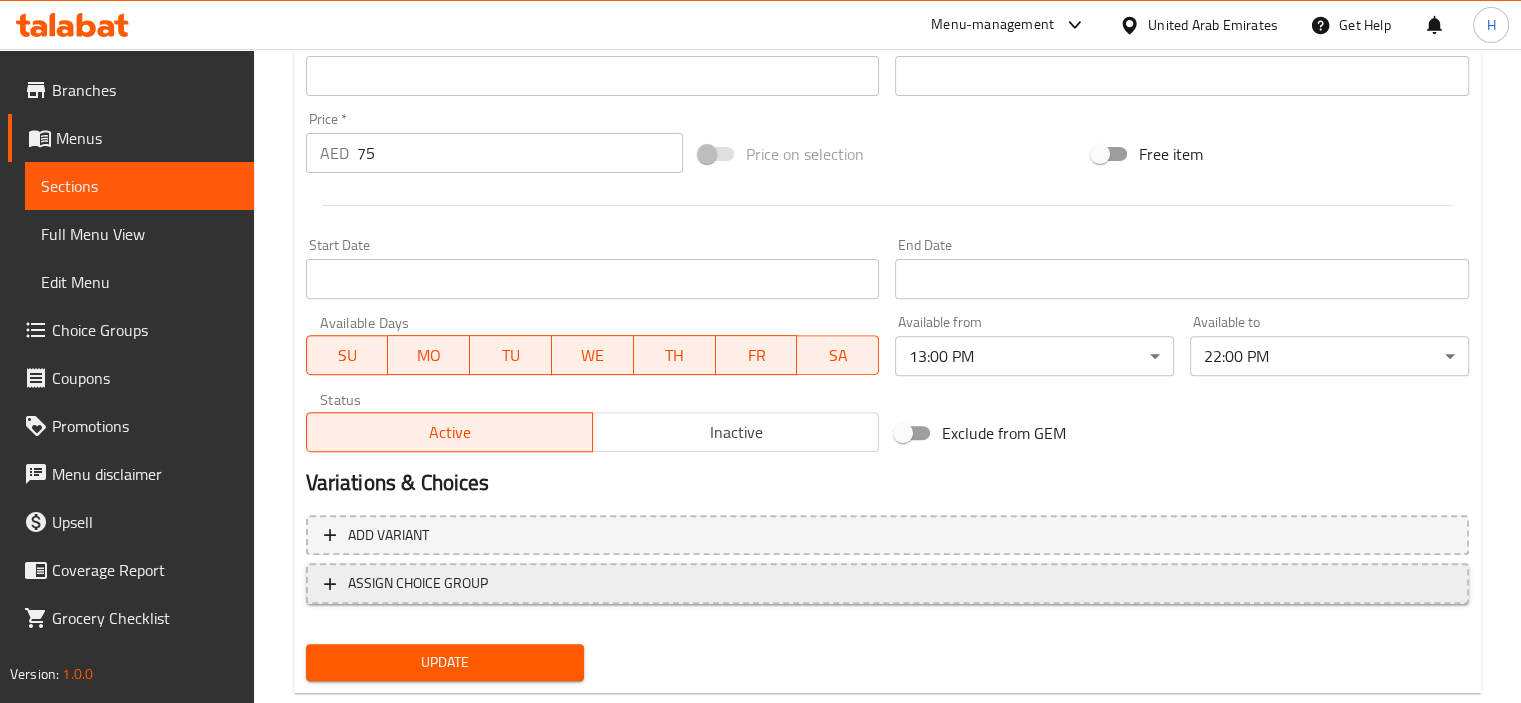 scroll, scrollTop: 700, scrollLeft: 0, axis: vertical 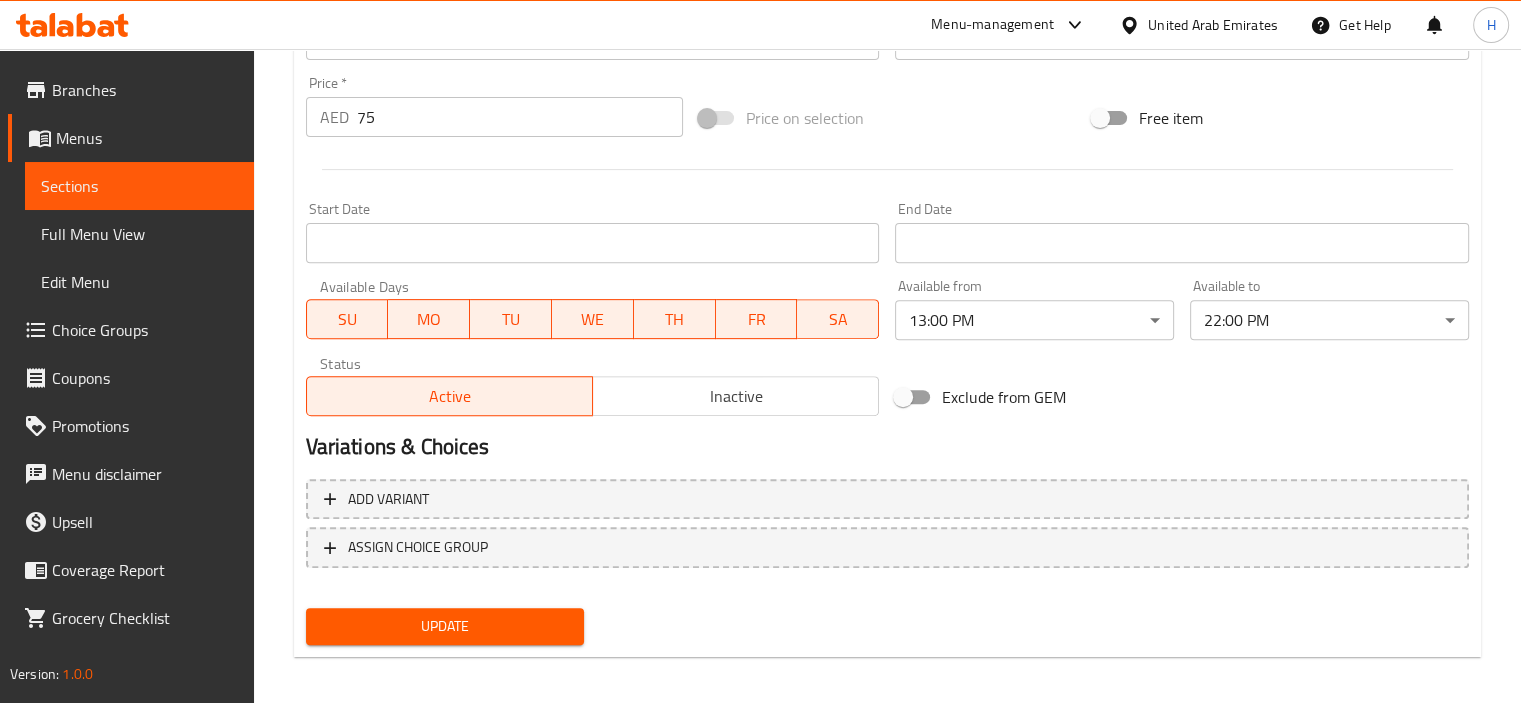 type on "تورتا ستيك مشوية" 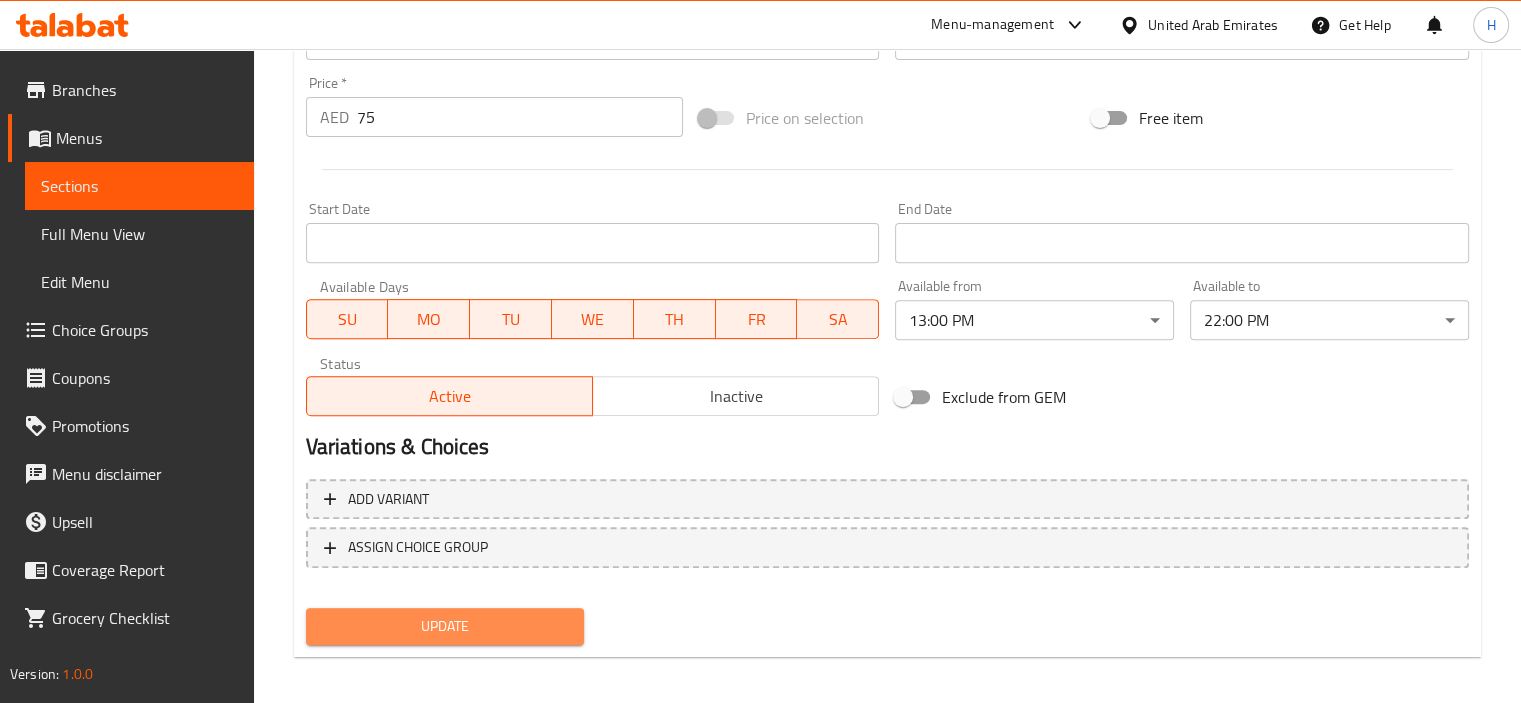 click on "Update" at bounding box center [445, 626] 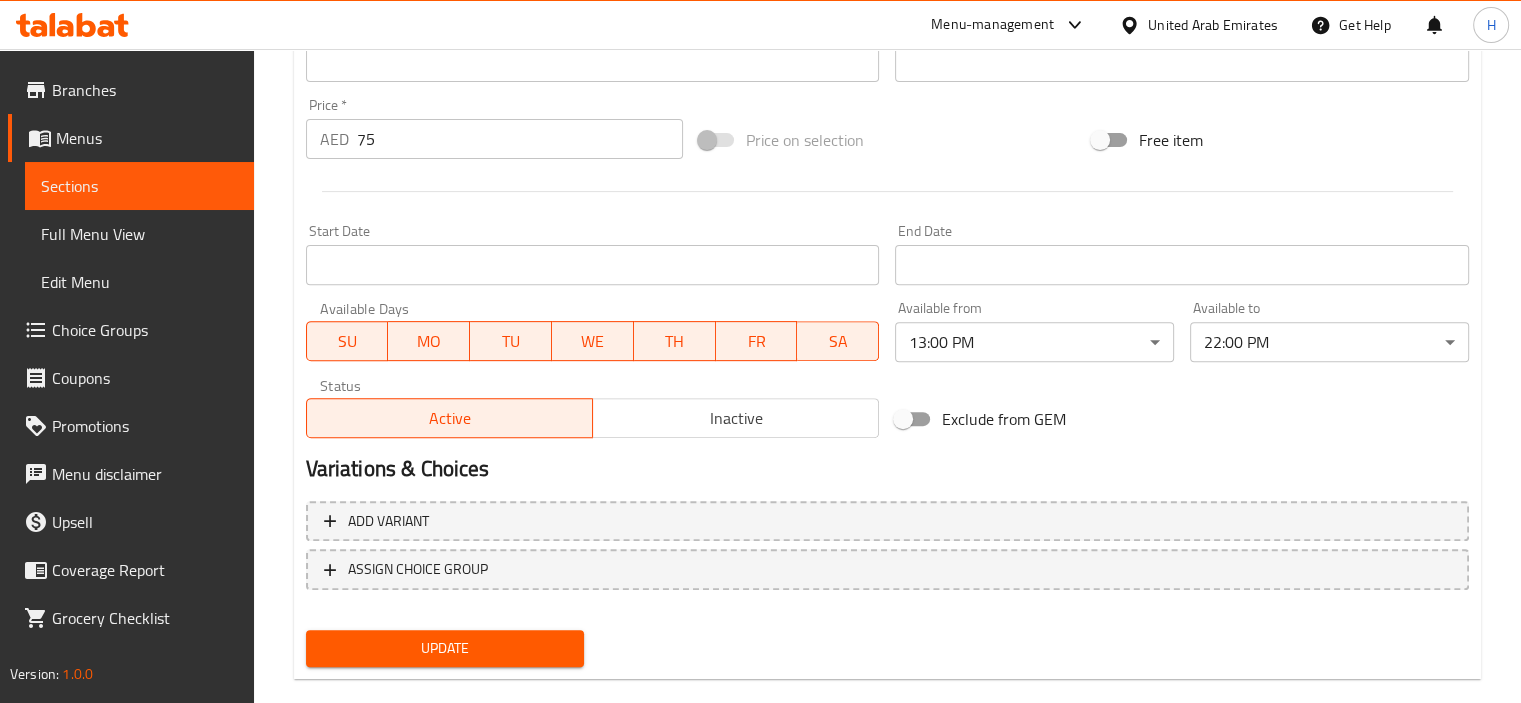 scroll, scrollTop: 248, scrollLeft: 0, axis: vertical 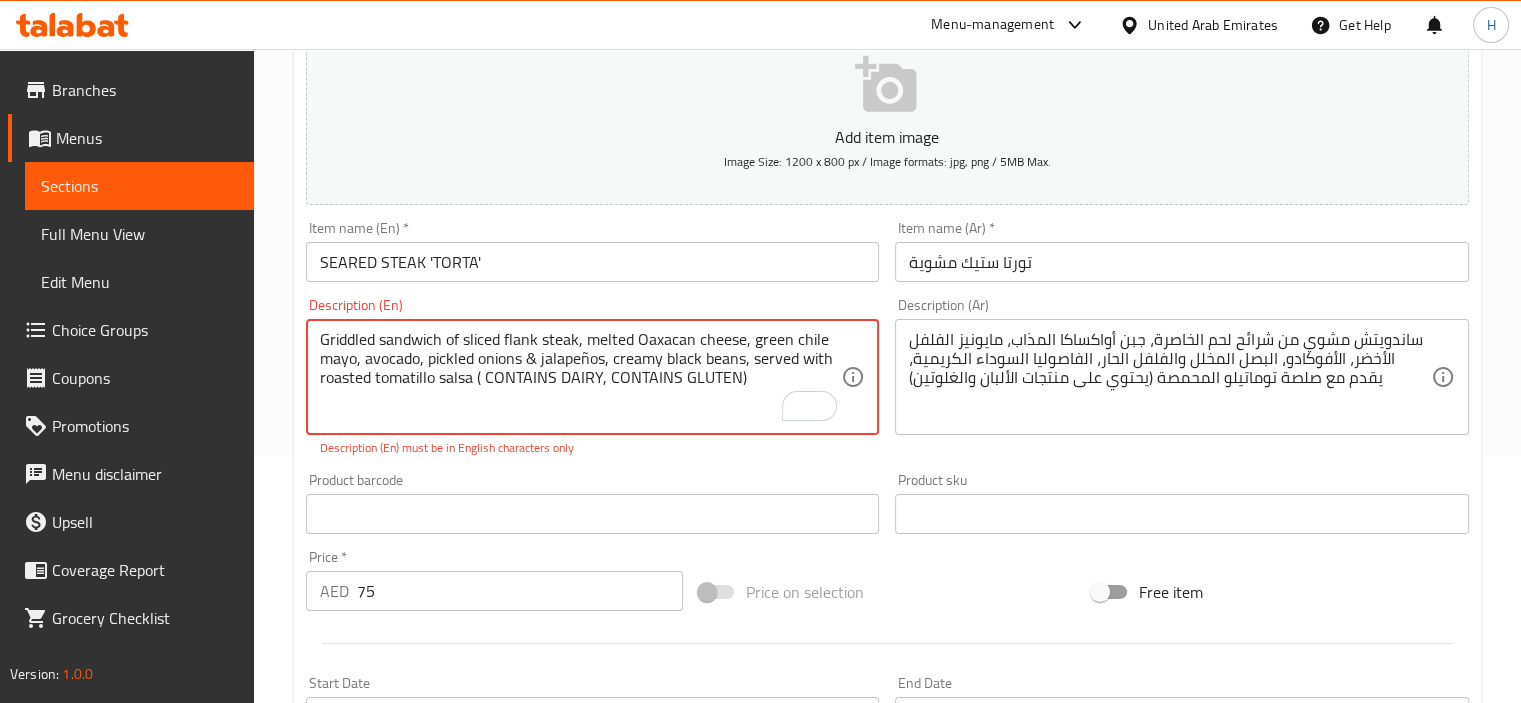 click on "Griddled sandwich of sliced flank steak, melted Oaxacan cheese, green chile mayo, avocado, pickled onions & jalapeños, creamy black beans, served with roasted tomatillo salsa ( CONTAINS DAIRY, CONTAINS GLUTEN)" at bounding box center [581, 377] 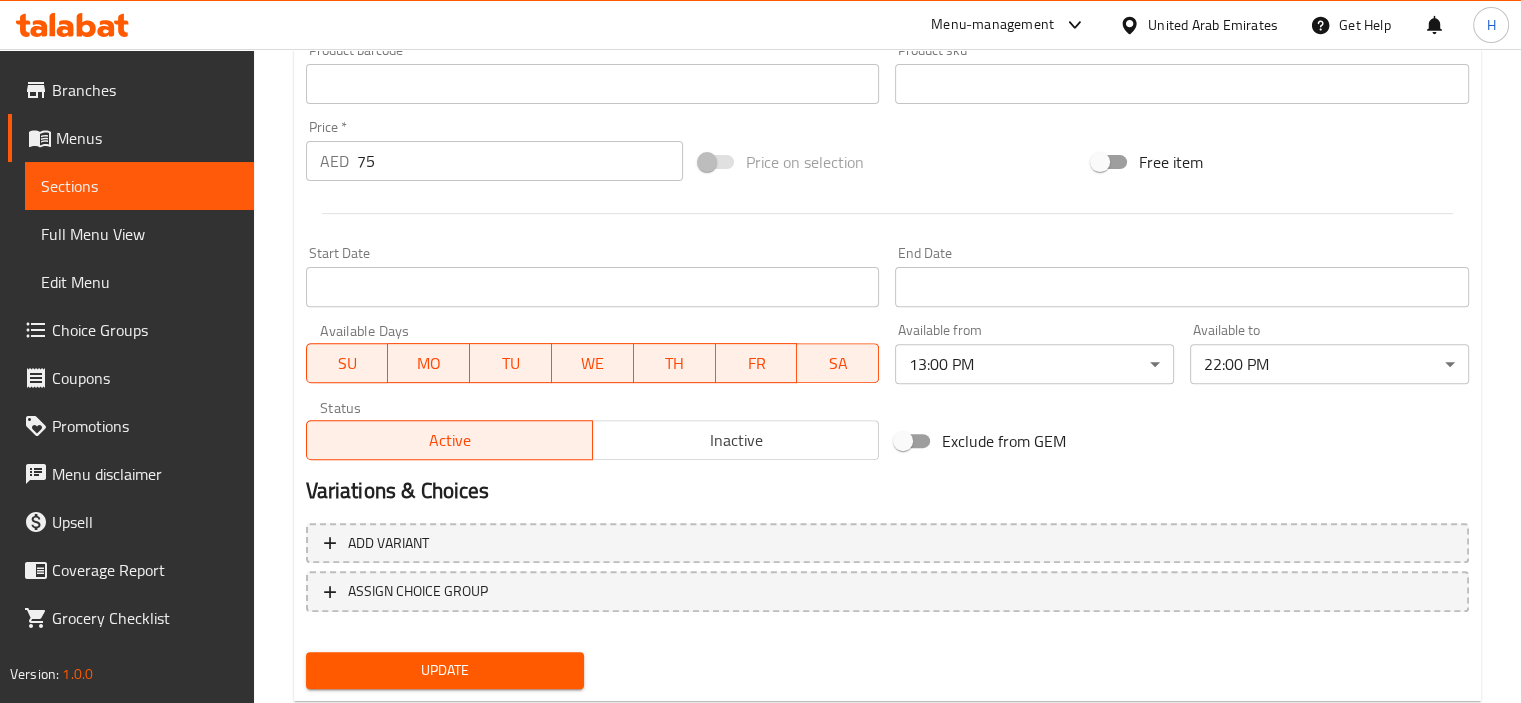 scroll, scrollTop: 709, scrollLeft: 0, axis: vertical 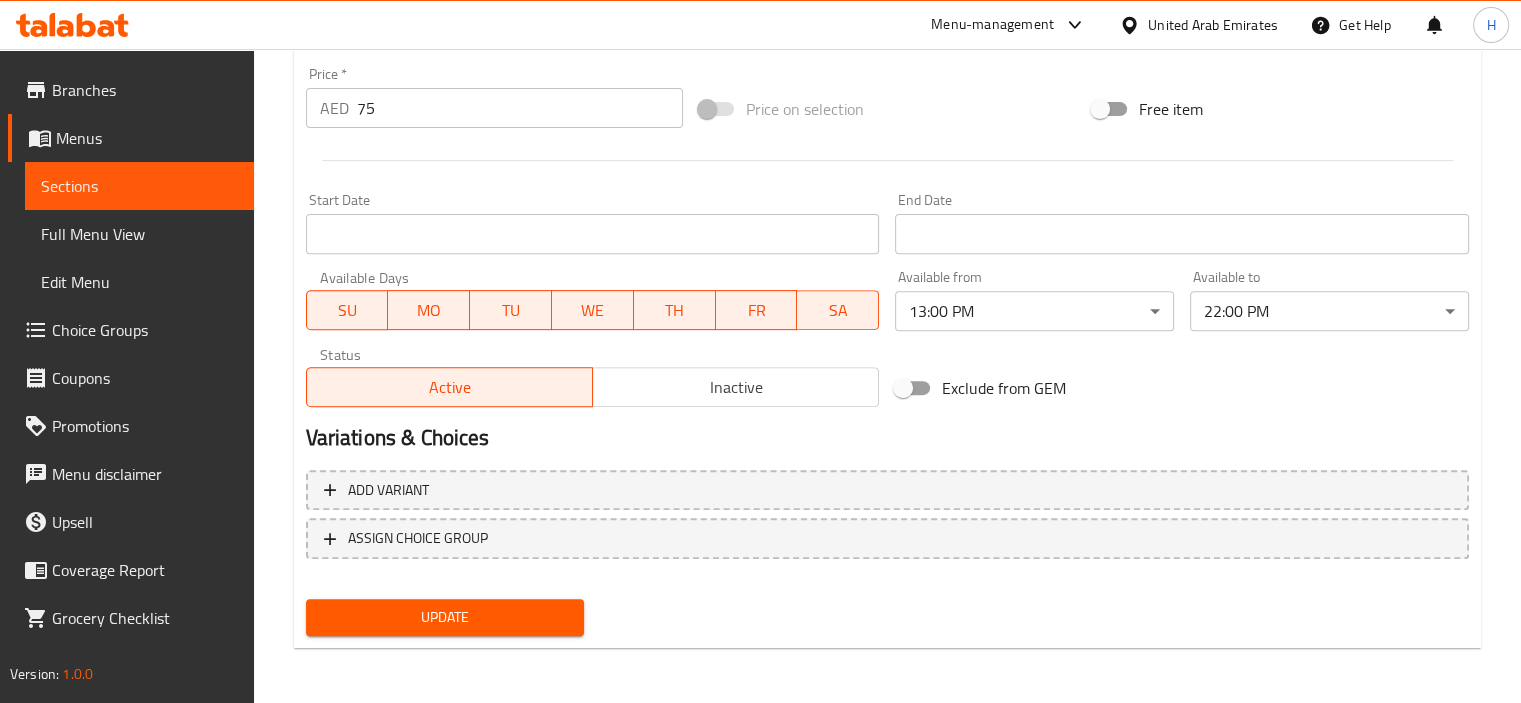 type on "Griddled sandwich of sliced flank steak, melted Oaxacan cheese, green chile mayo, avocado, pickled onions & jalapenos, creamy black beans, served with roasted tomatillo salsa ( CONTAINS DAIRY, CONTAINS GLUTEN)" 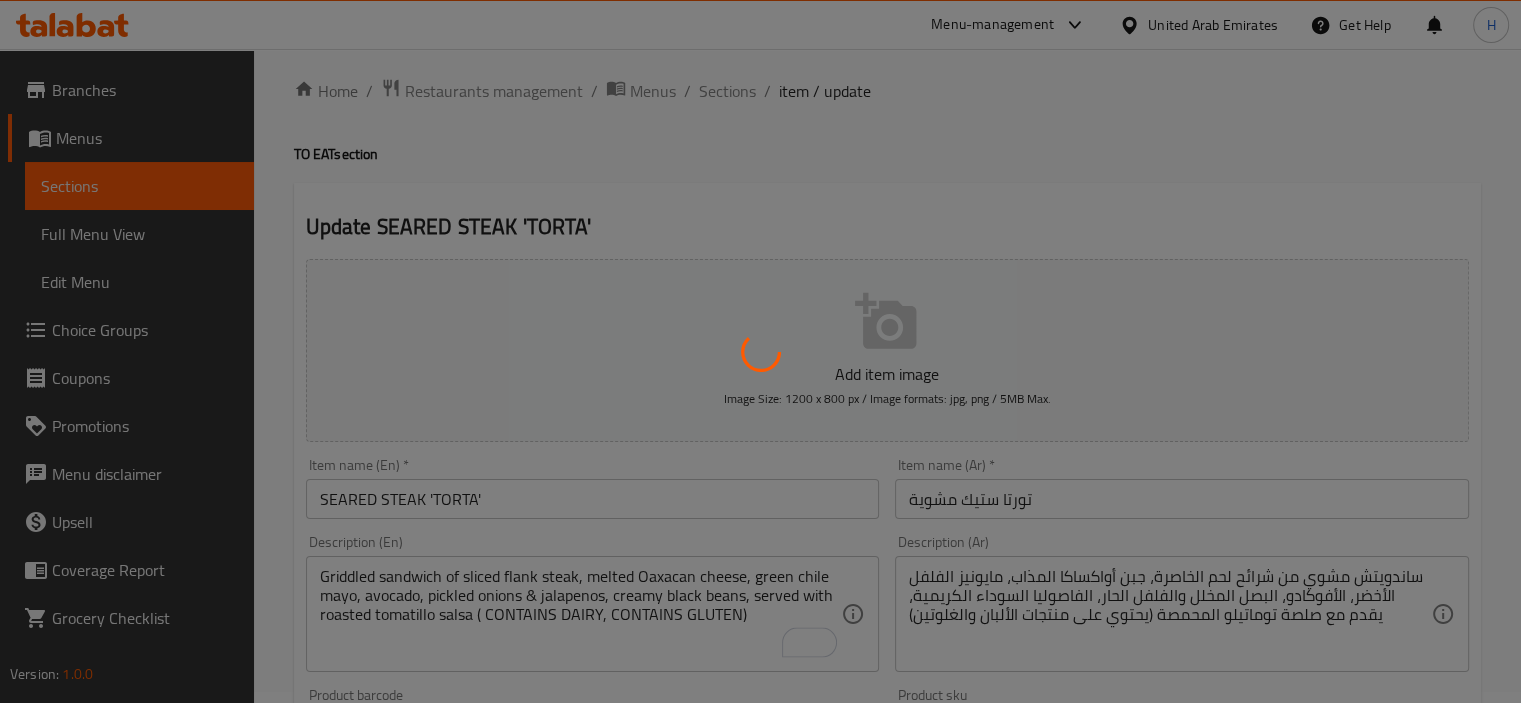 scroll, scrollTop: 0, scrollLeft: 0, axis: both 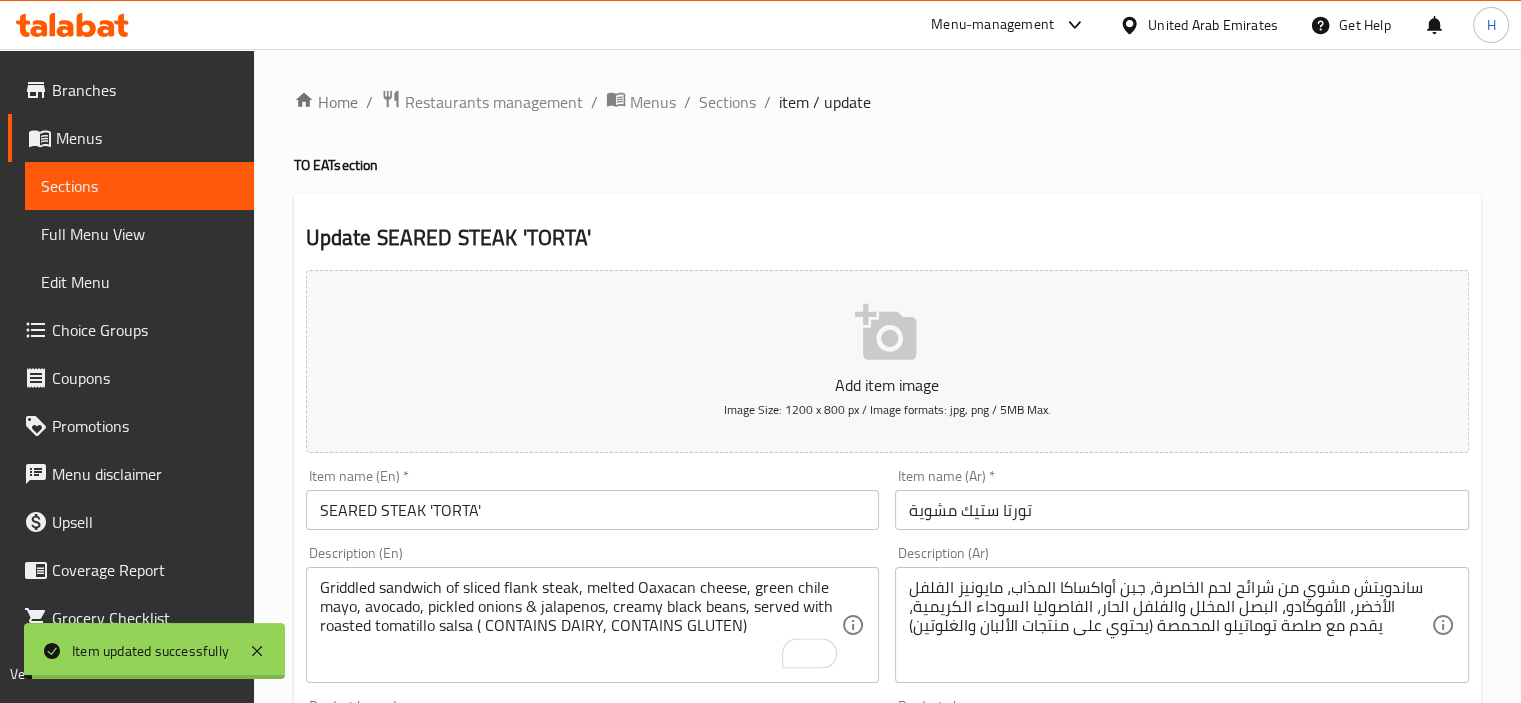 click on "SEARED STEAK 'TORTA'" at bounding box center (593, 510) 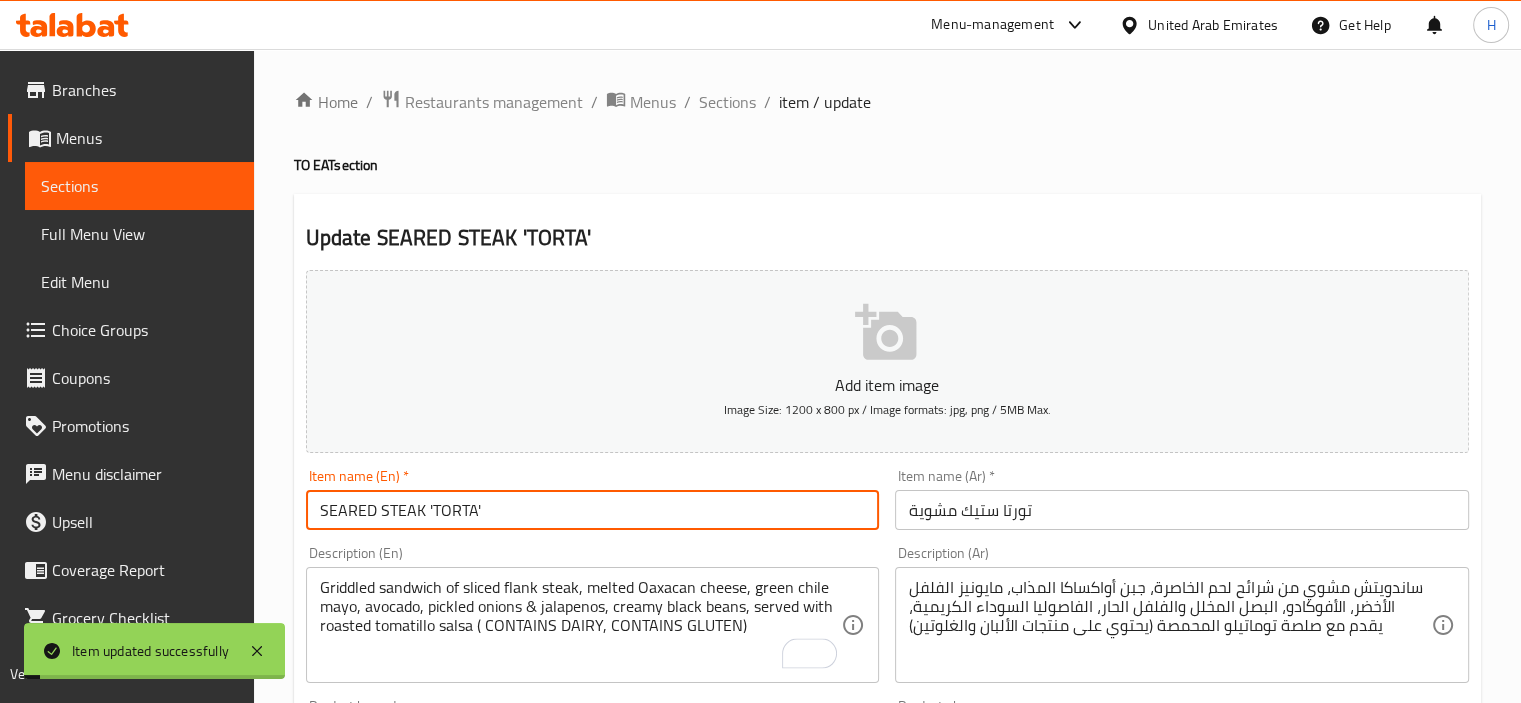 click on "SEARED STEAK 'TORTA'" at bounding box center (593, 510) 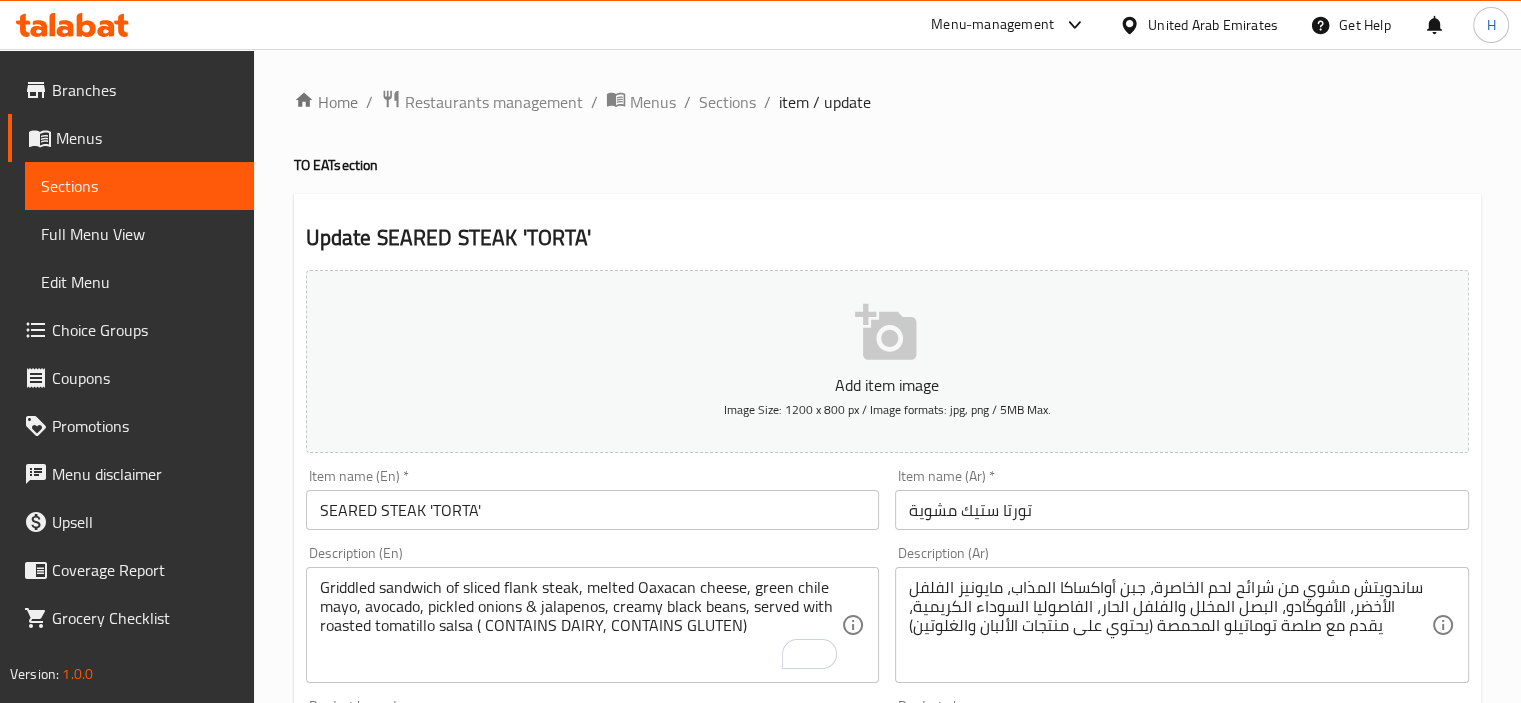 click on "Description (En) Griddled sandwich of sliced flank steak, melted Oaxacan cheese, green chile mayo, avocado, pickled onions & jalapenos, creamy black beans, served with roasted tomatillo salsa ( CONTAINS DAIRY, CONTAINS GLUTEN) Description (En)" at bounding box center [593, 614] 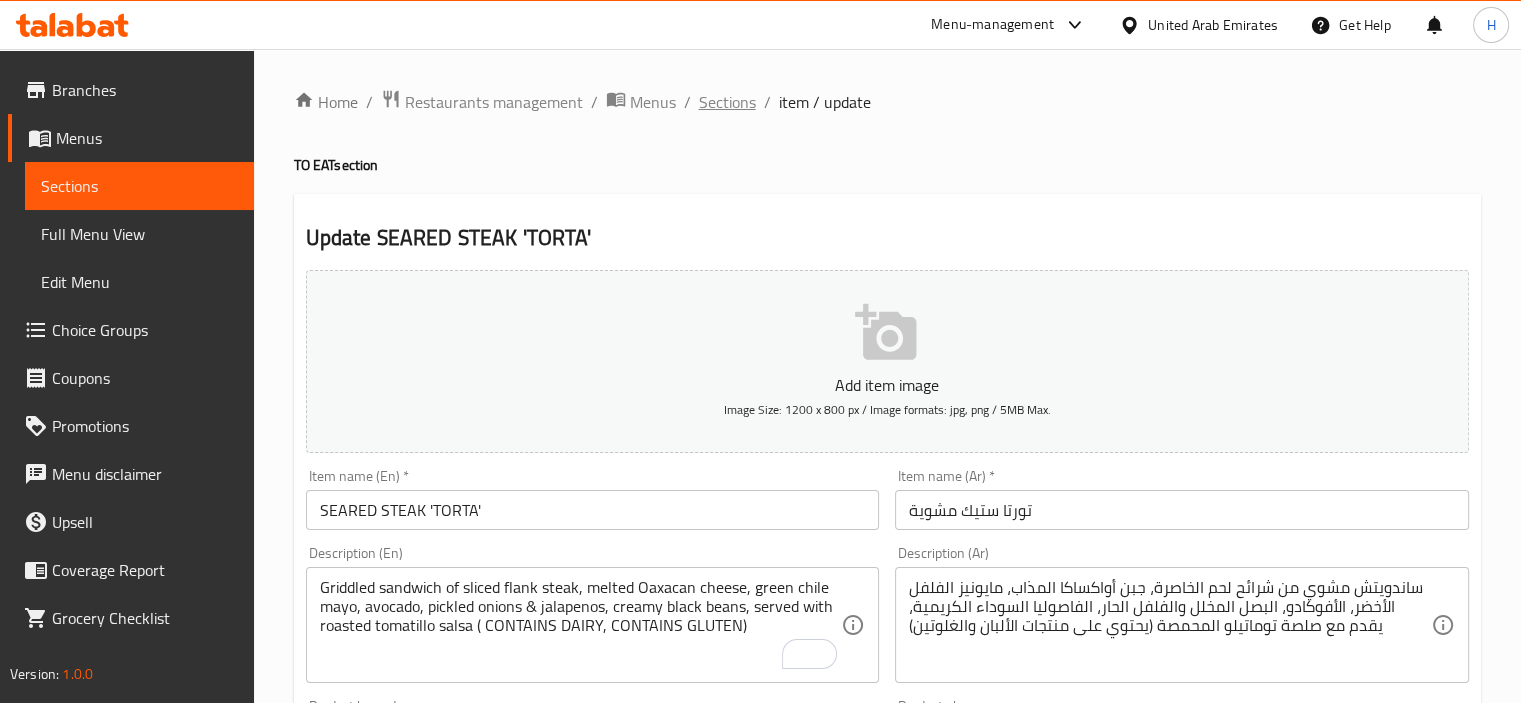 click on "Sections" at bounding box center (727, 102) 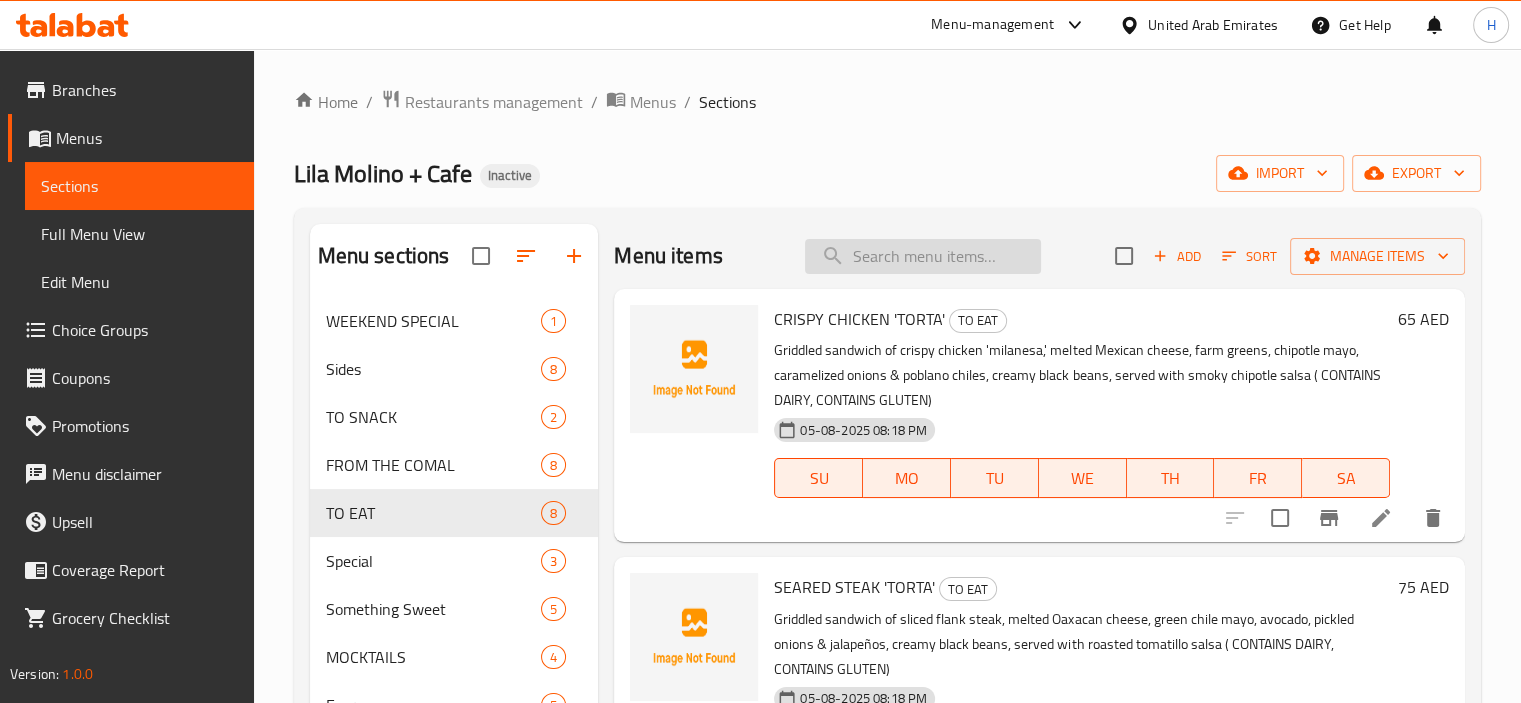 click at bounding box center (923, 256) 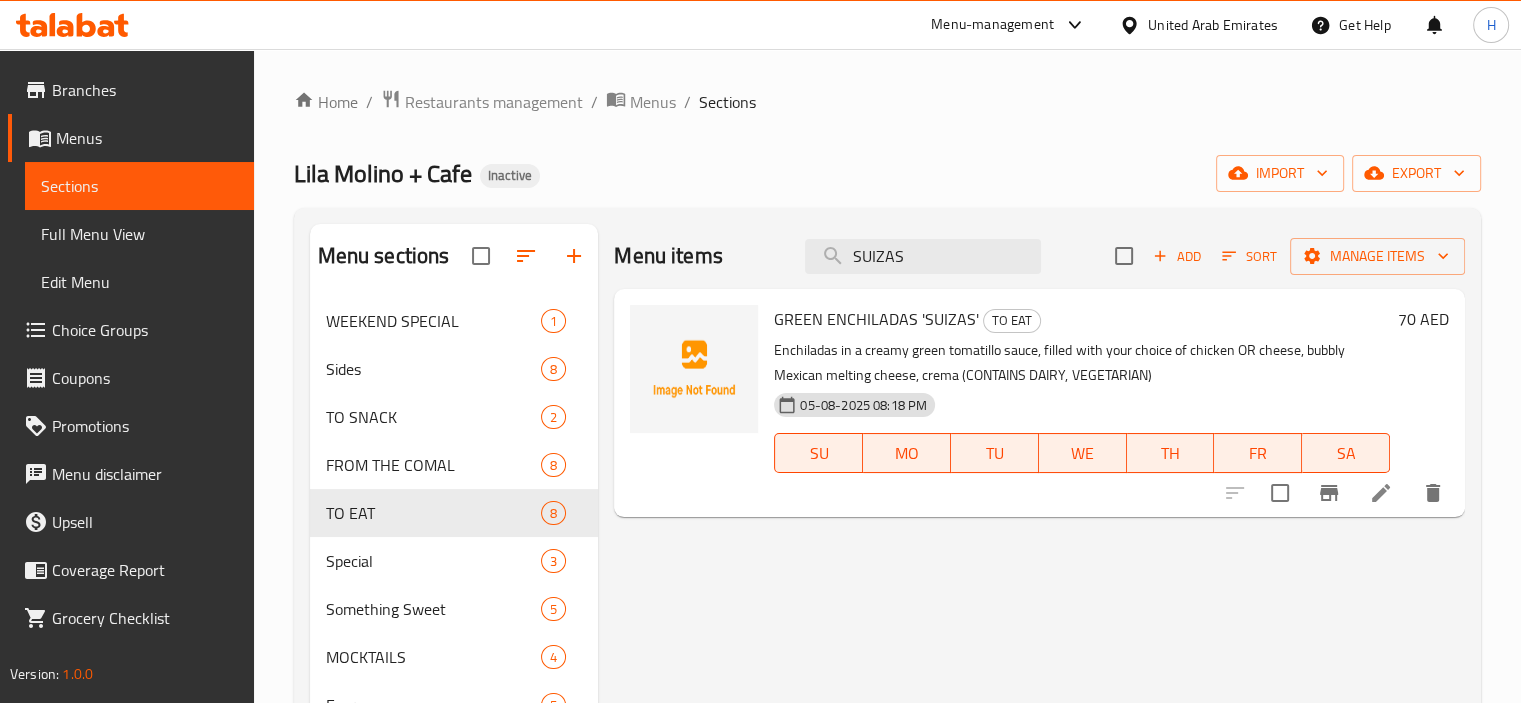 type on "SUIZAS" 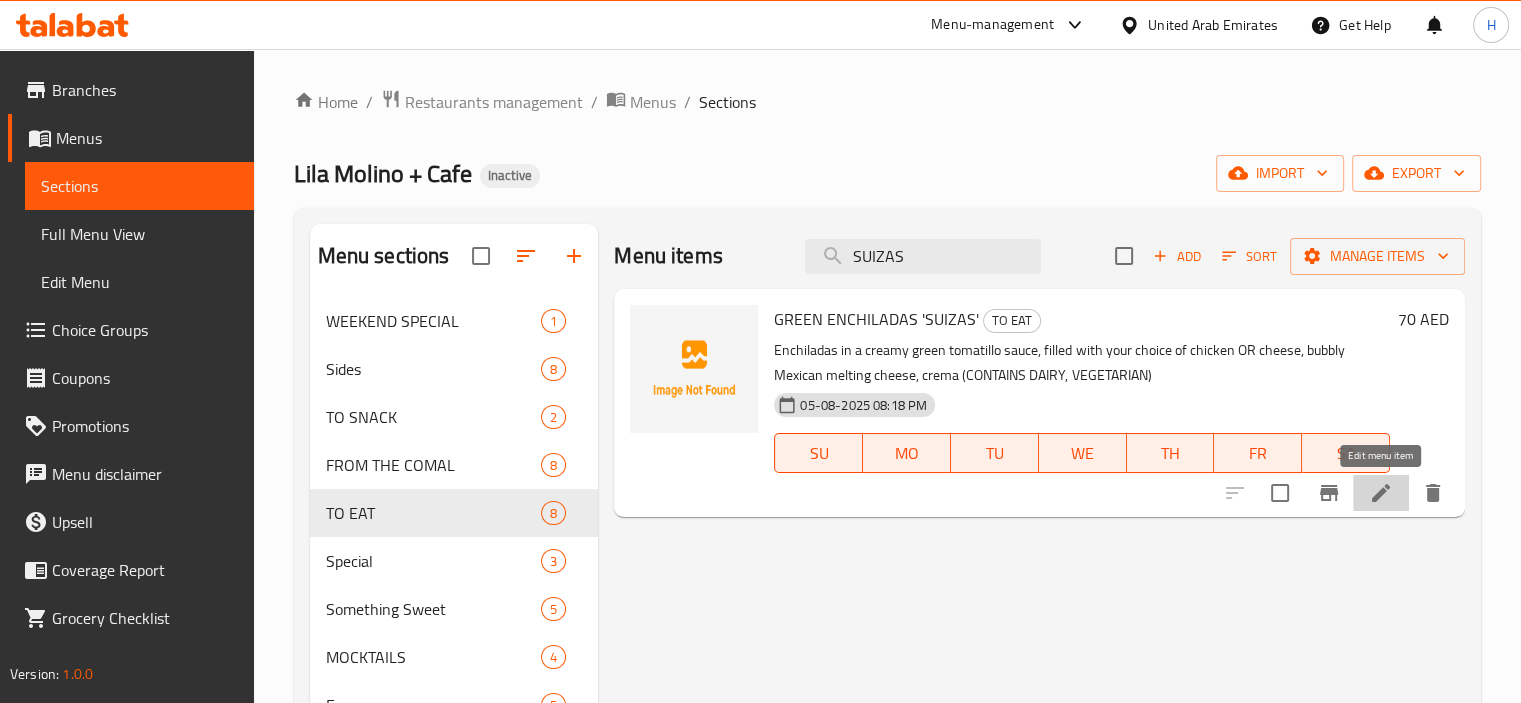 click 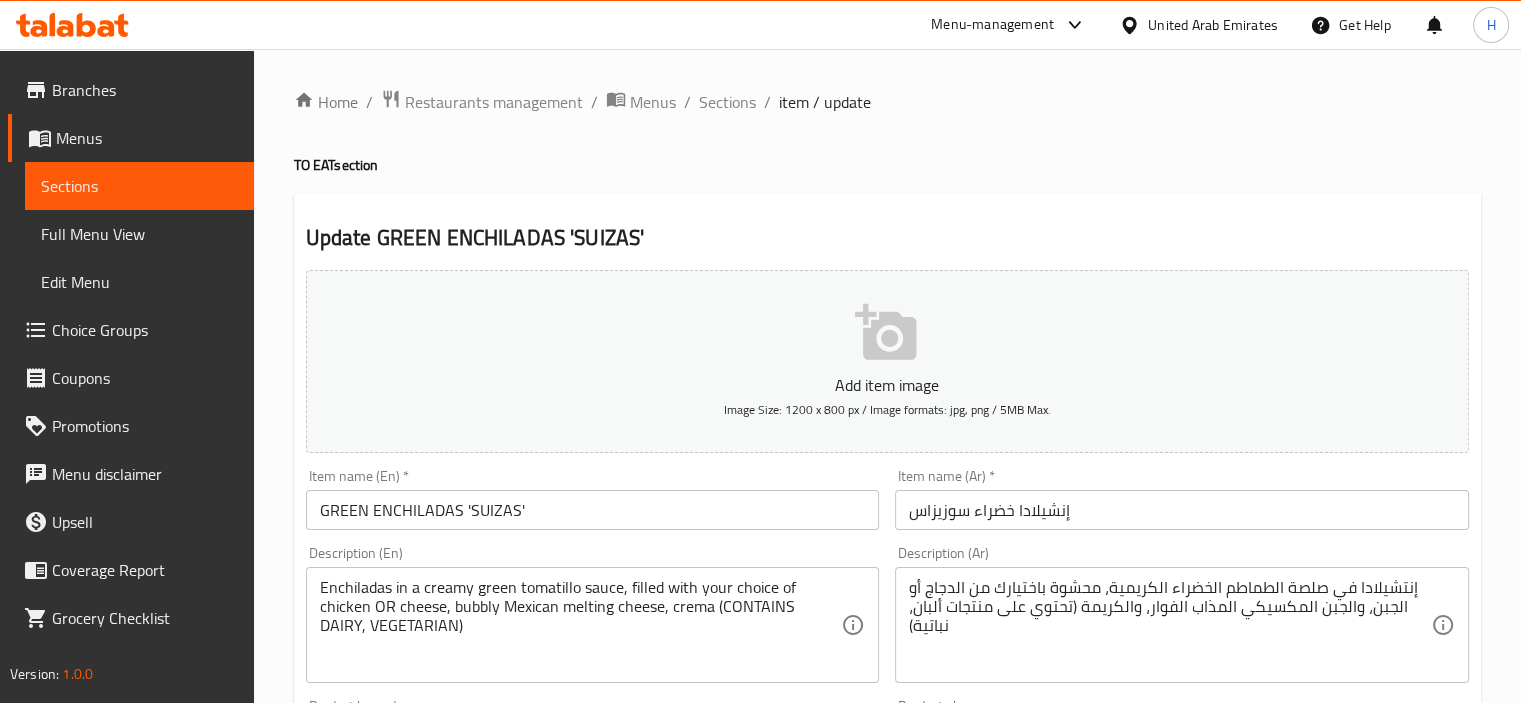 click on "إنشيلادا خضراء سوزيزاس" at bounding box center (1182, 510) 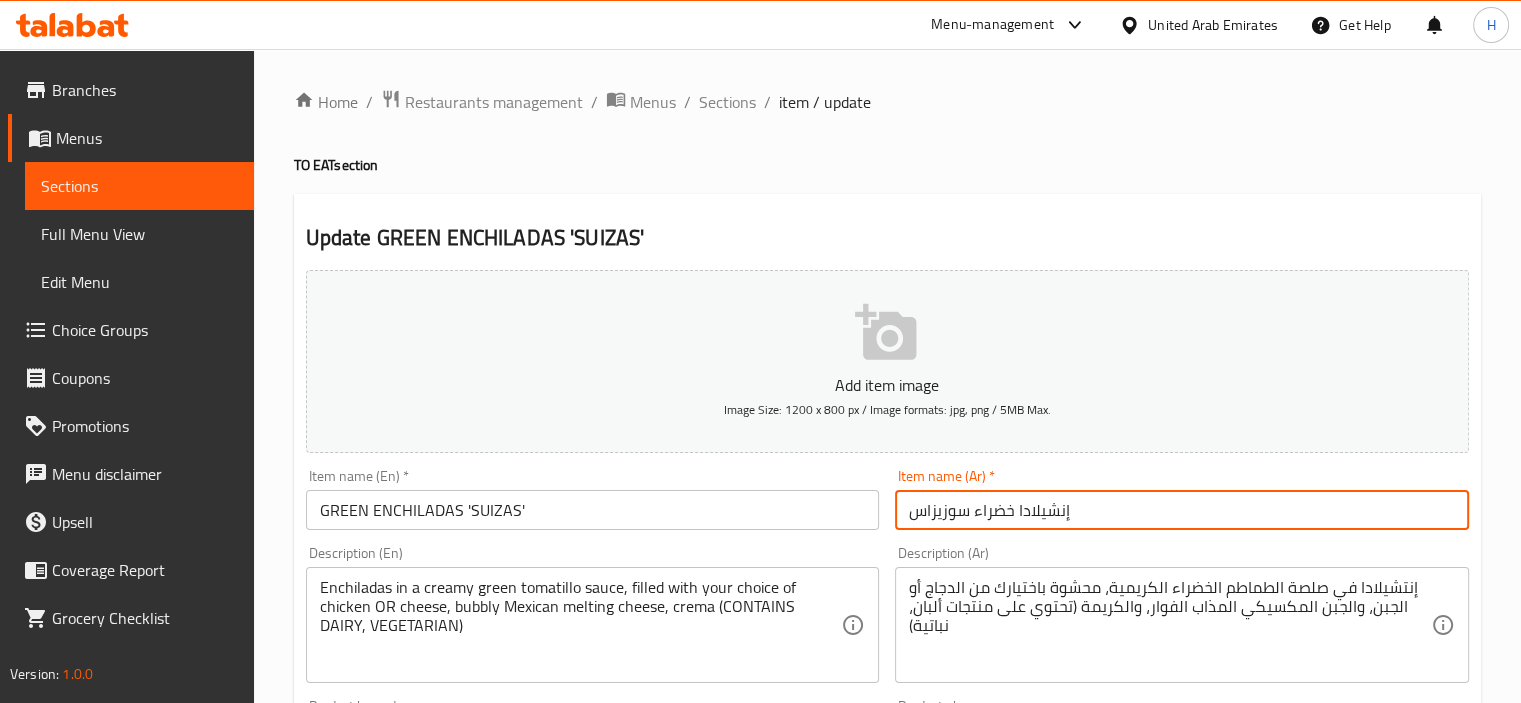 click on "إنشيلادا خضراء سوزيزاس" at bounding box center [1182, 510] 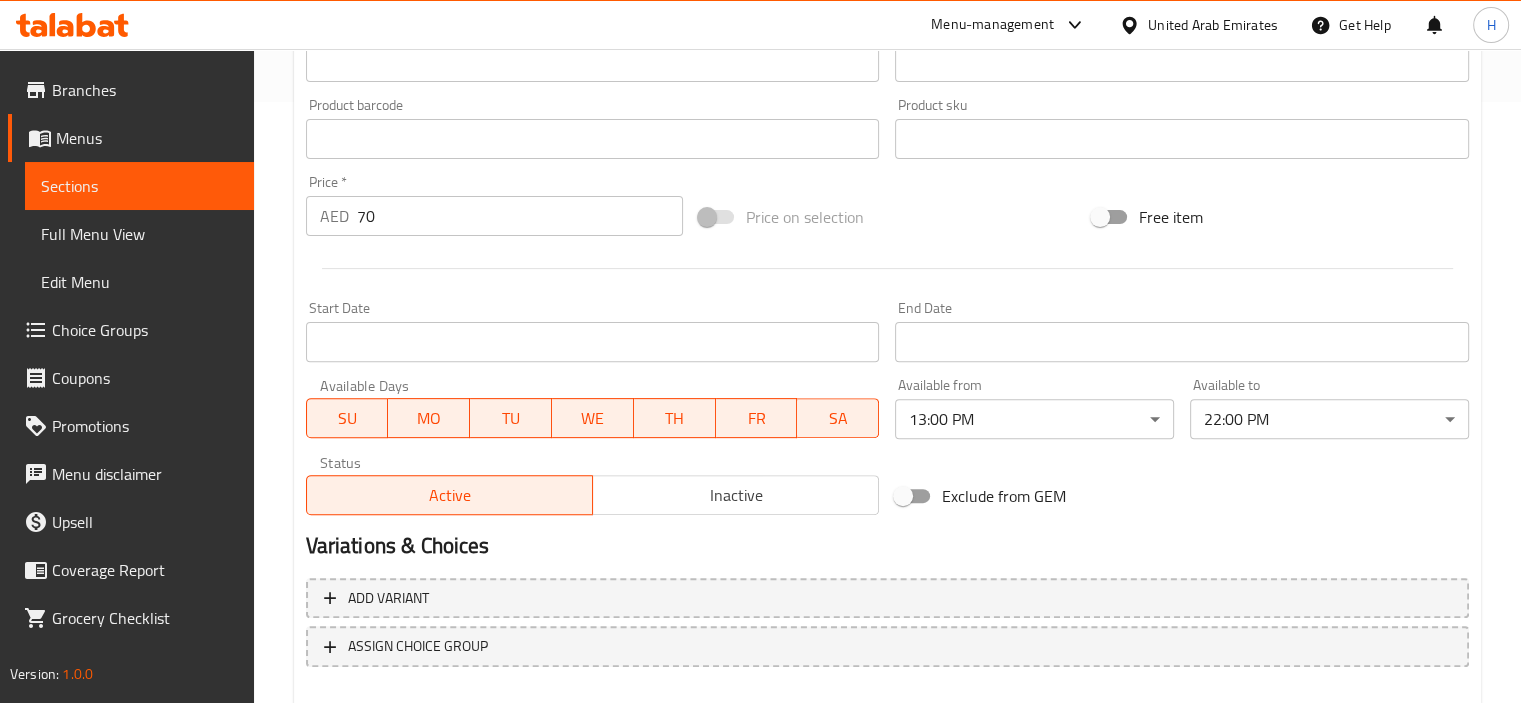 scroll, scrollTop: 709, scrollLeft: 0, axis: vertical 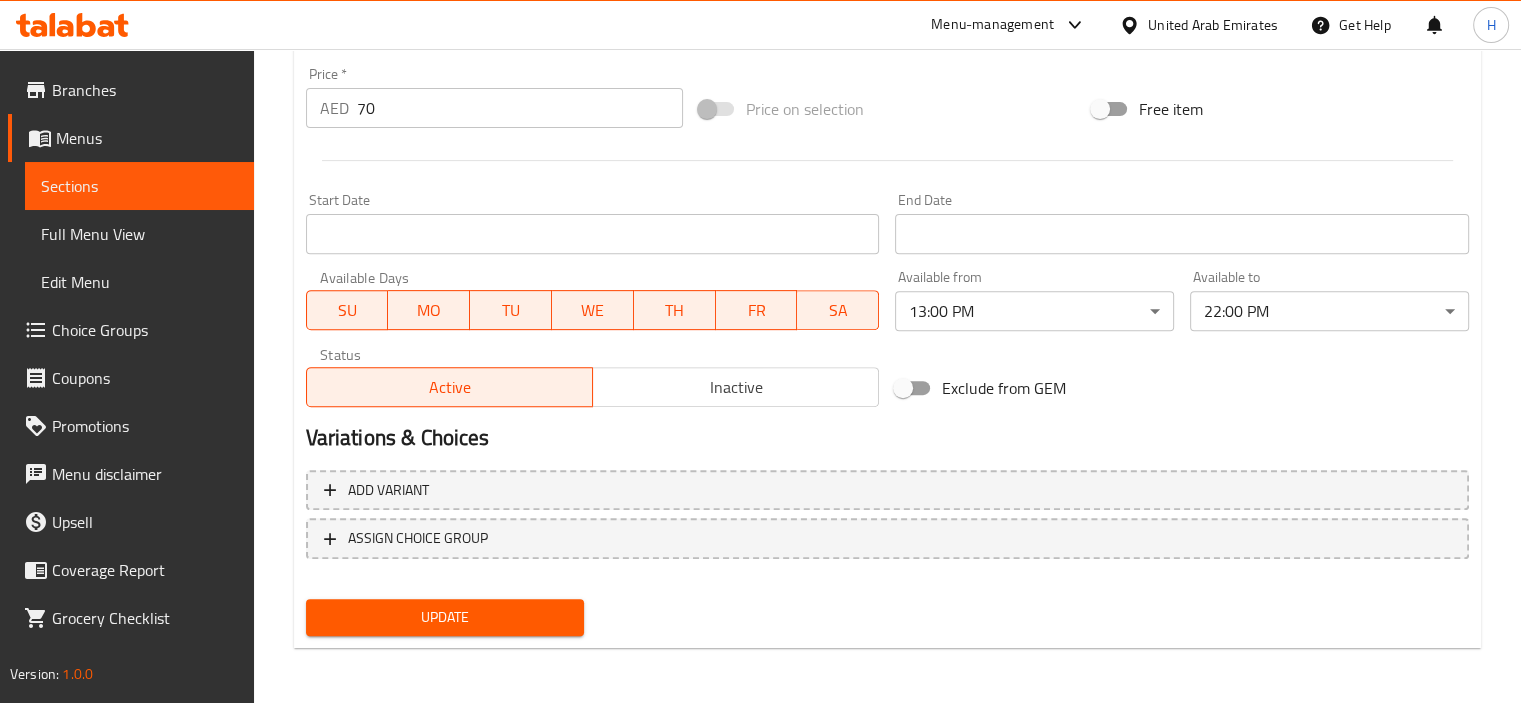 type on "إنشيلادا خضراء سويزاس" 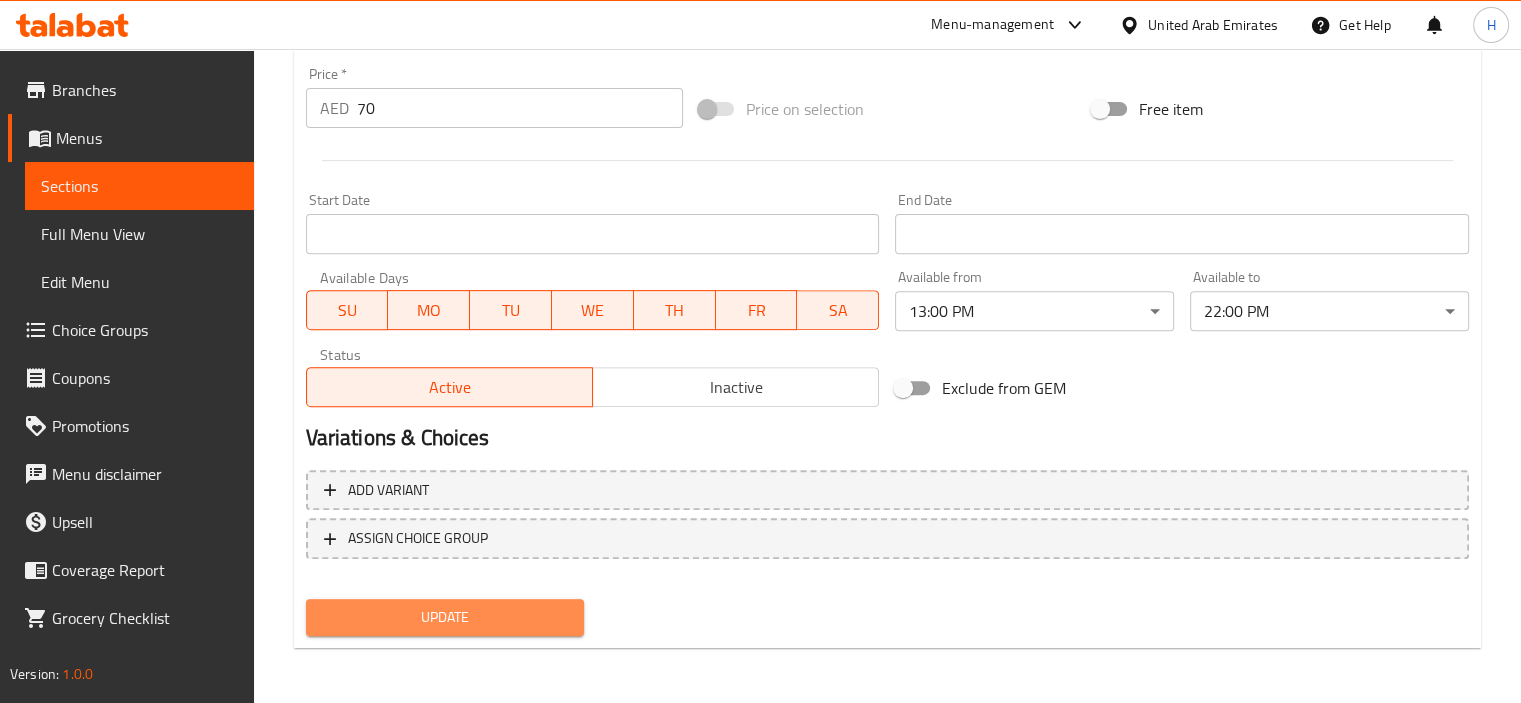 click on "Update" at bounding box center [445, 617] 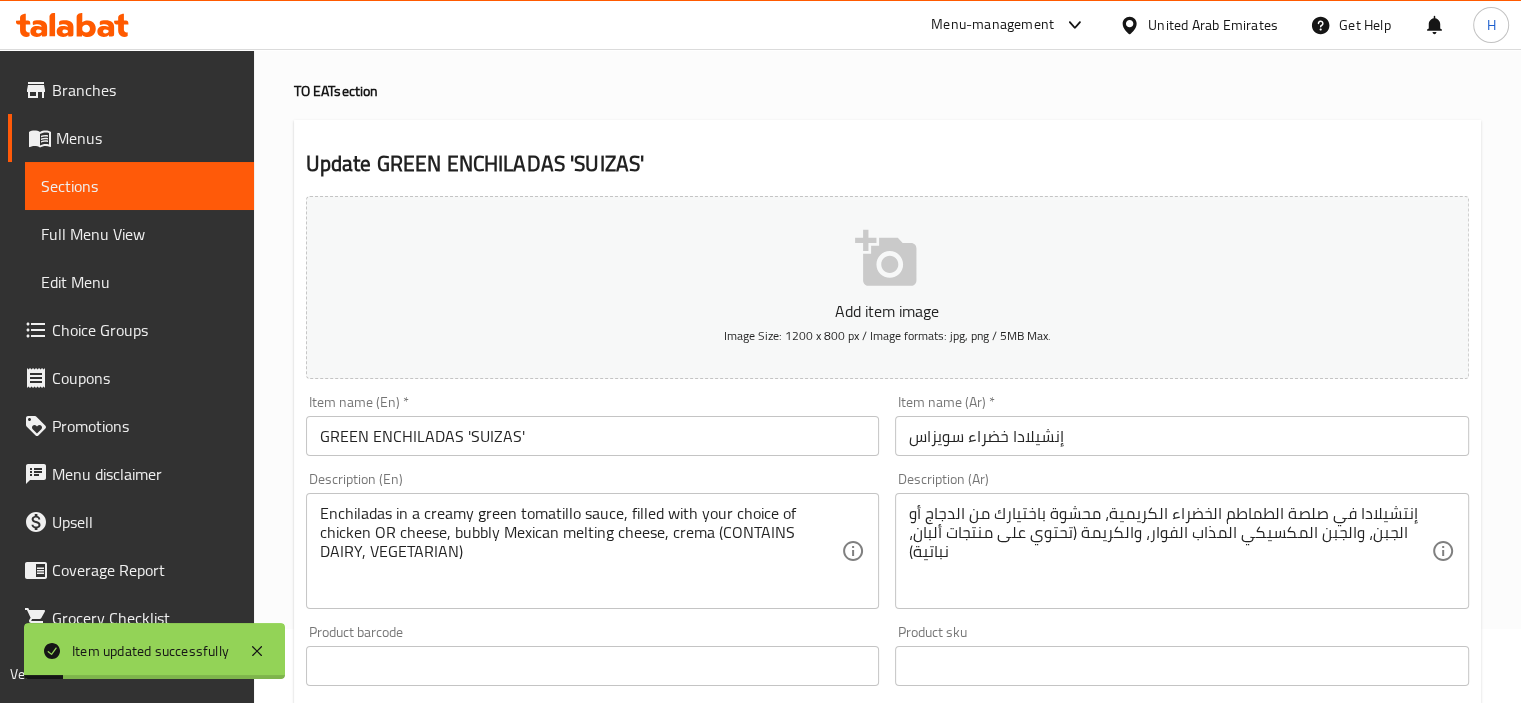scroll, scrollTop: 0, scrollLeft: 0, axis: both 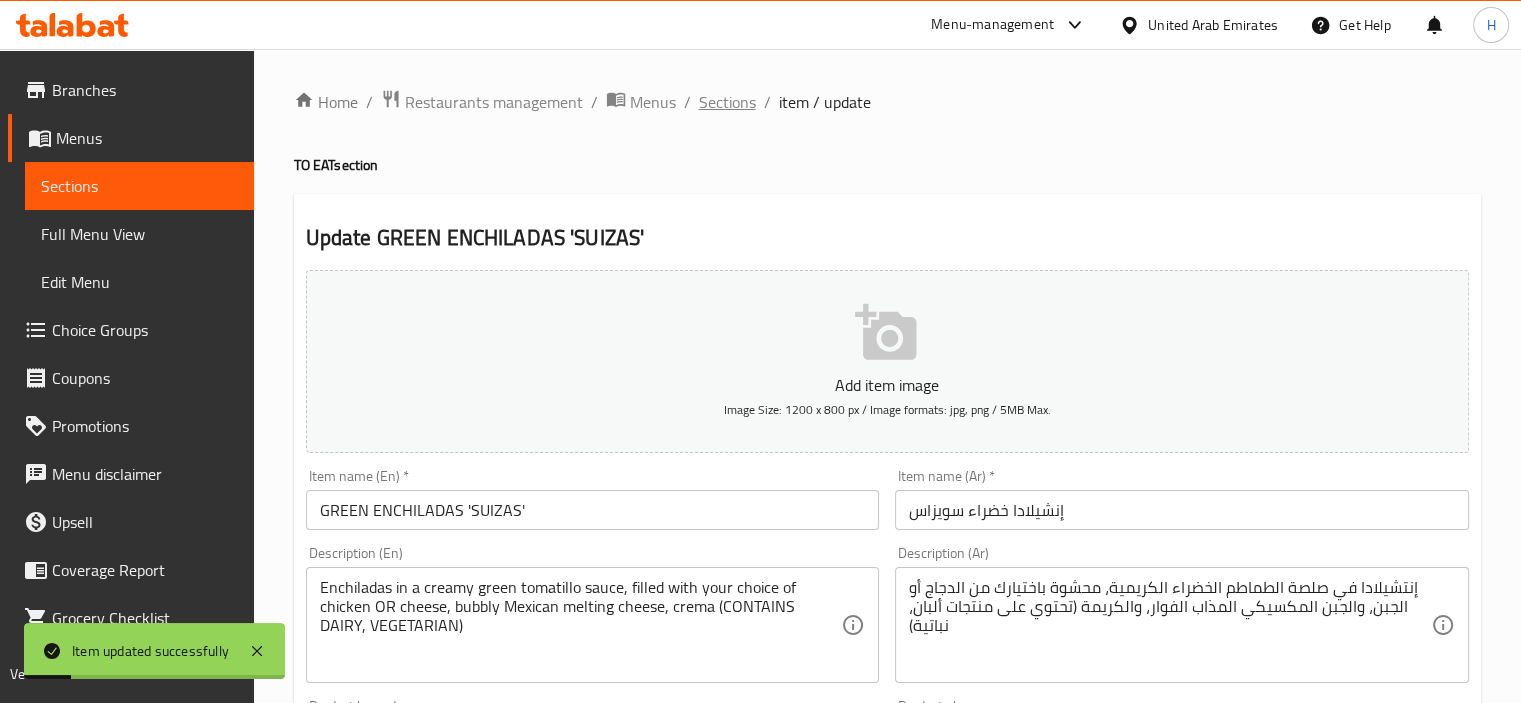 click on "Sections" at bounding box center (727, 102) 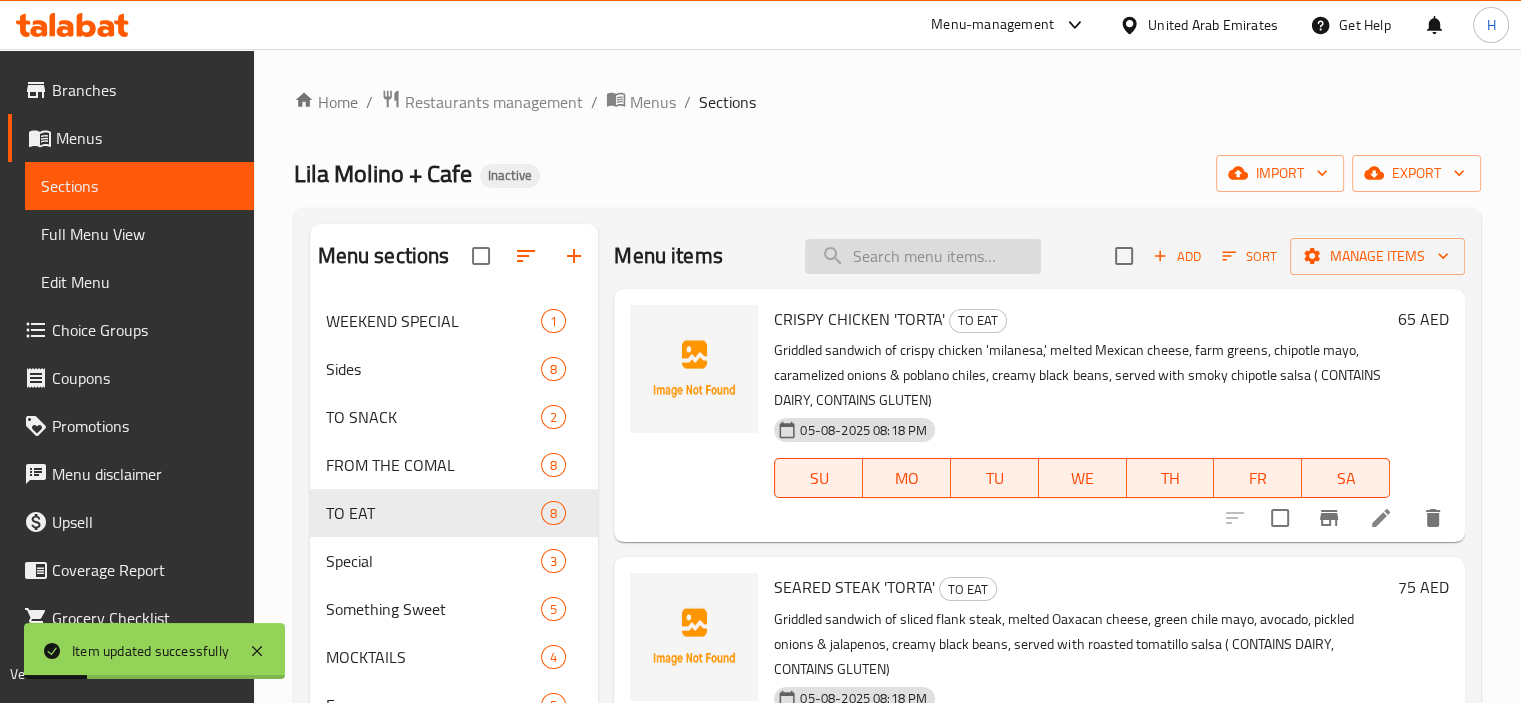 click at bounding box center [923, 256] 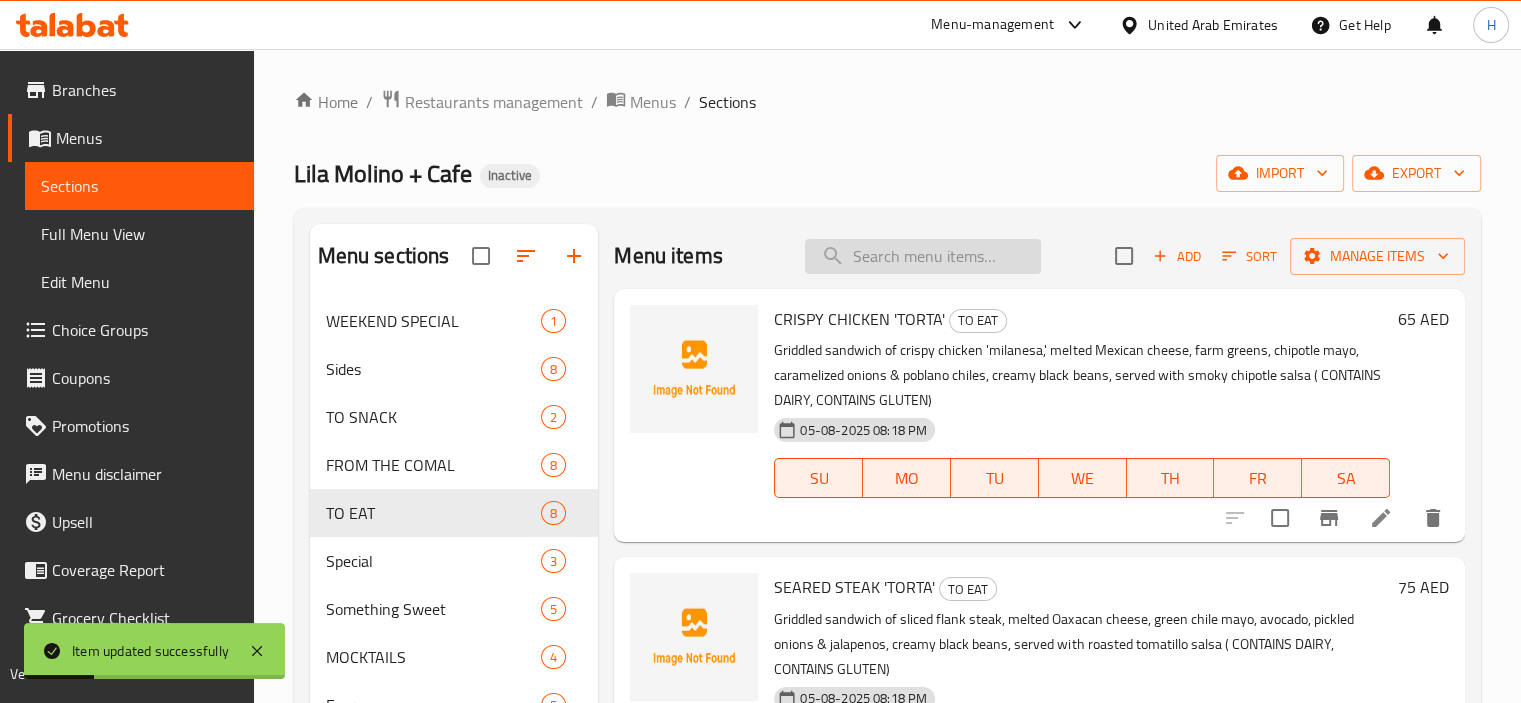 paste on "Cilantro-Lime Chicken Salad Wrap" 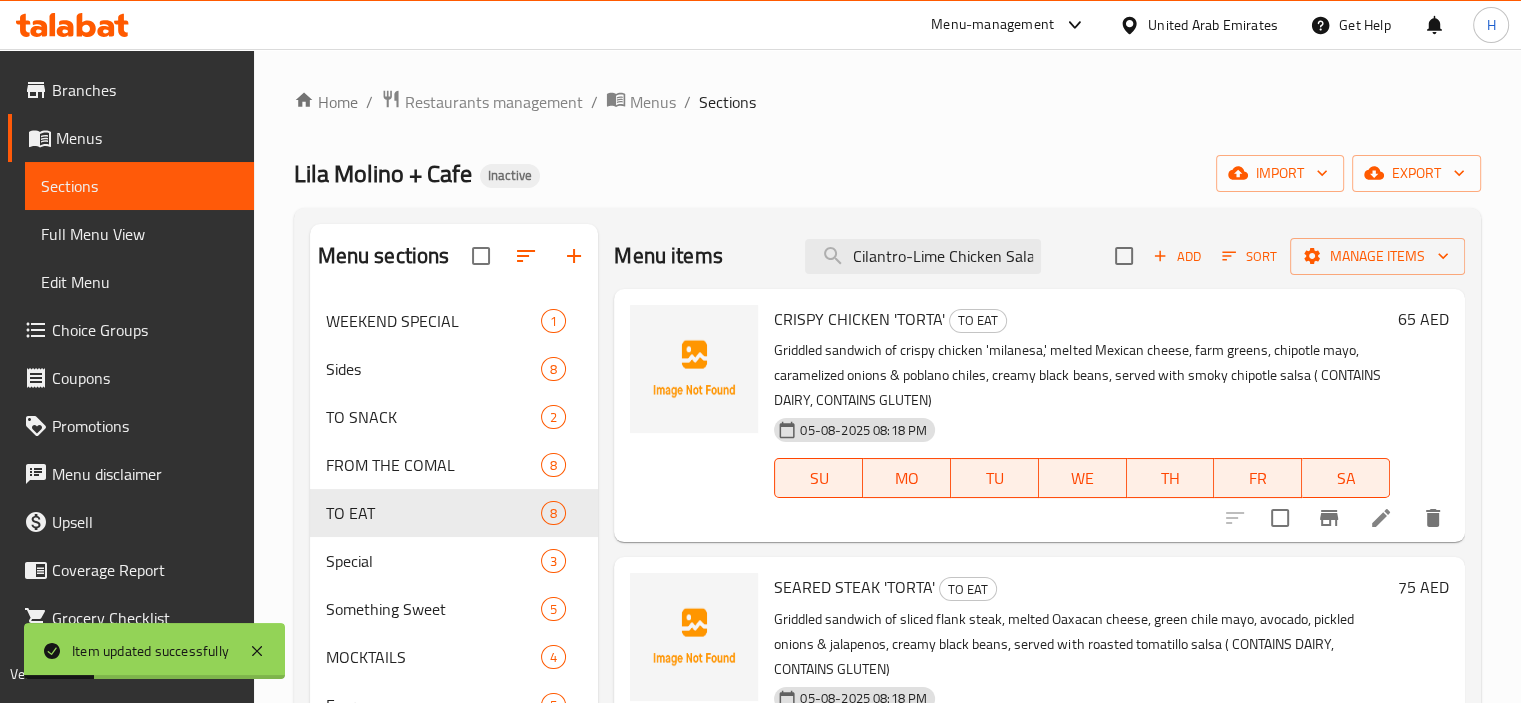 scroll, scrollTop: 0, scrollLeft: 47, axis: horizontal 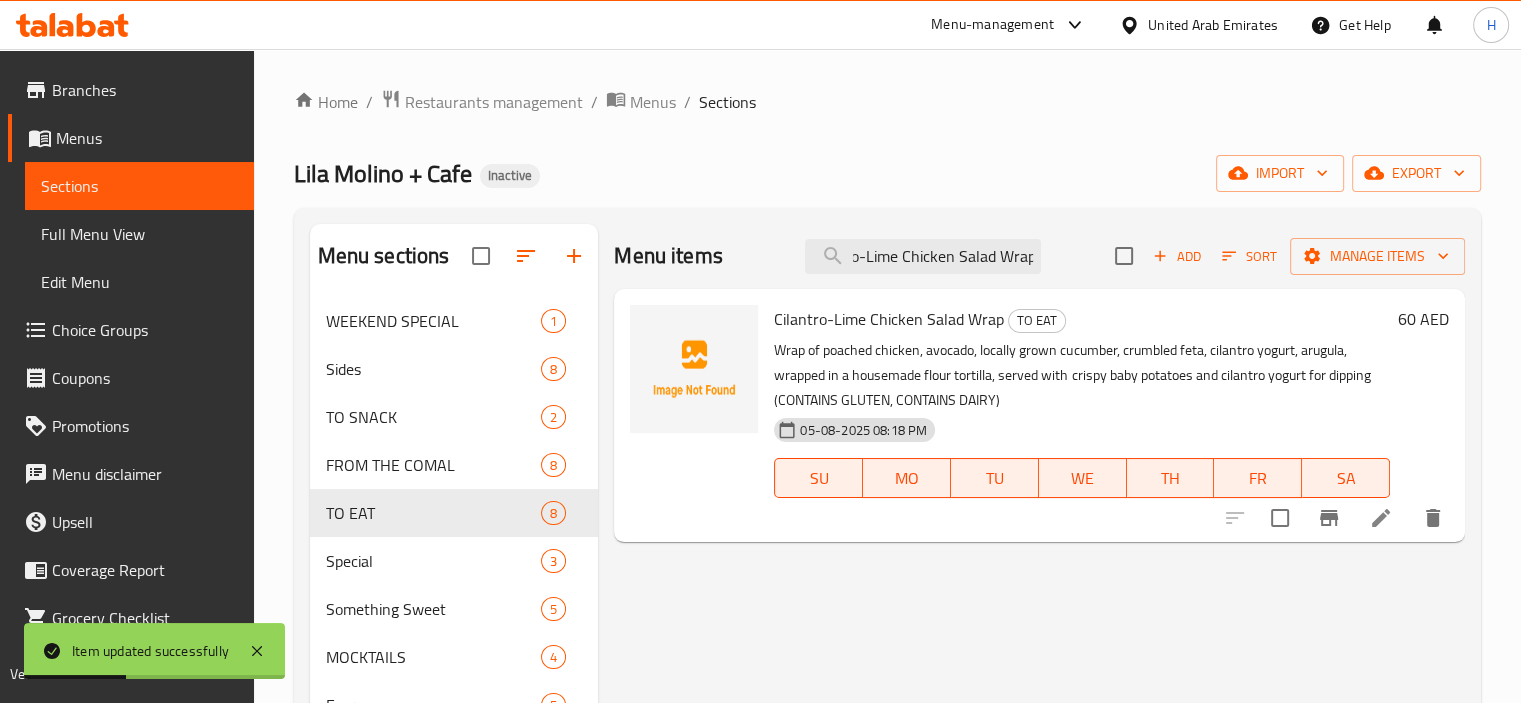 type on "Cilantro-Lime Chicken Salad Wrap" 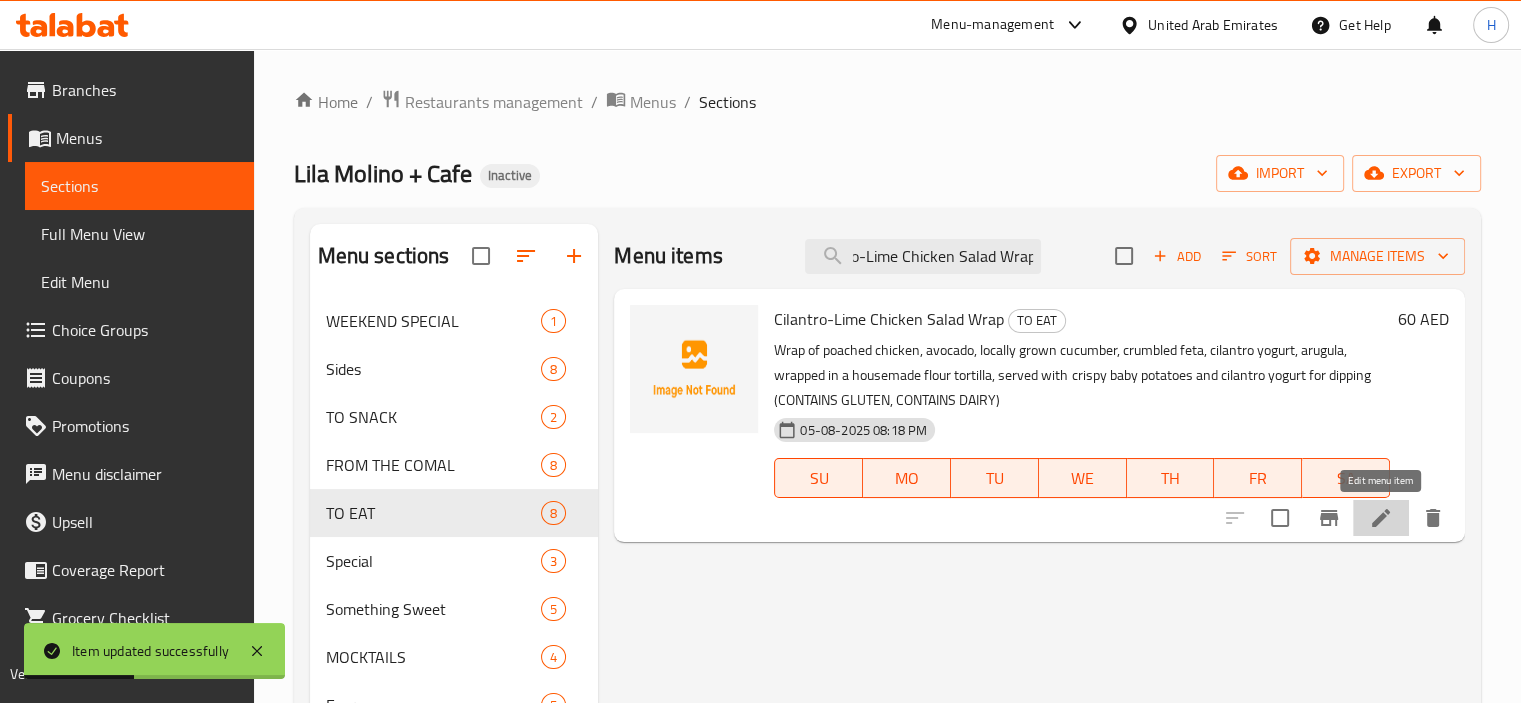 click 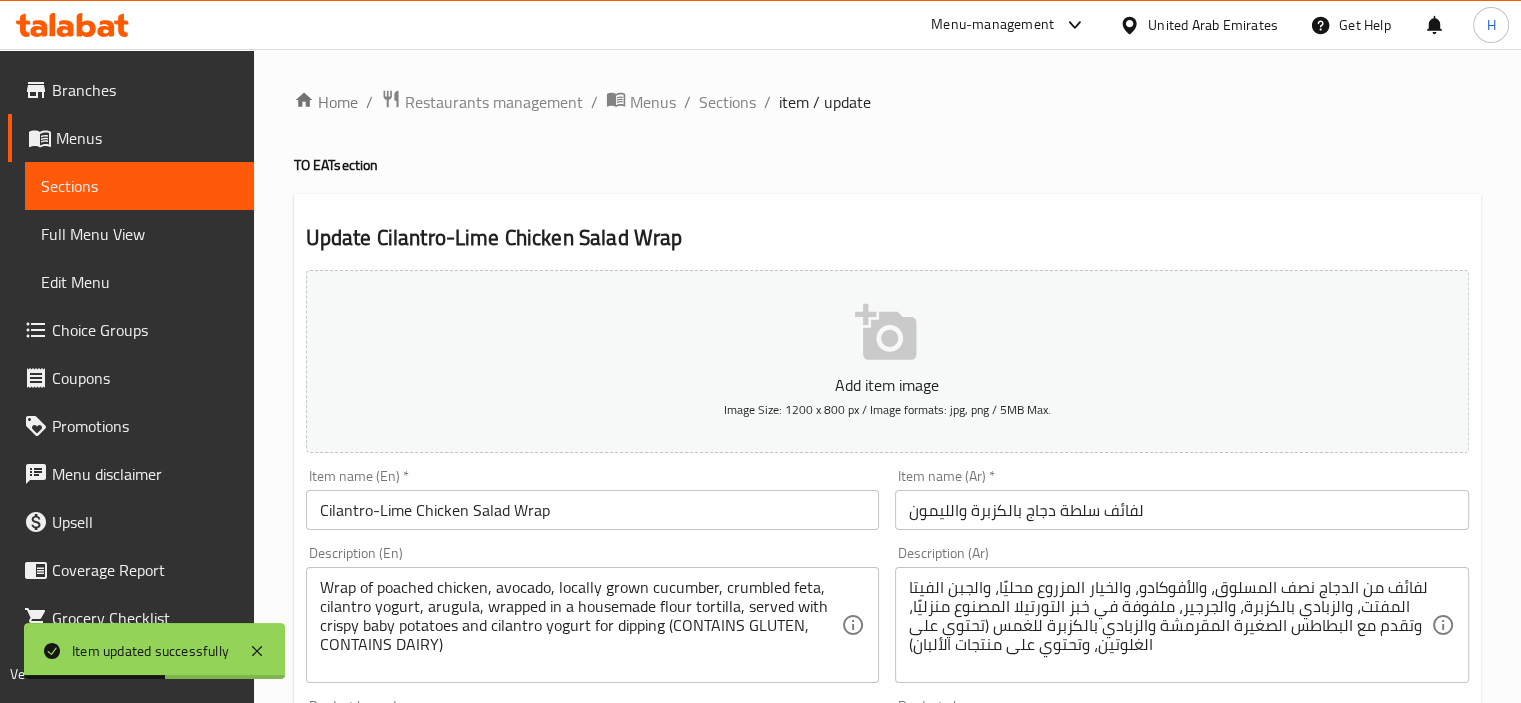 click on "لفائف سلطة دجاج بالكزبرة والليمون" at bounding box center [1182, 510] 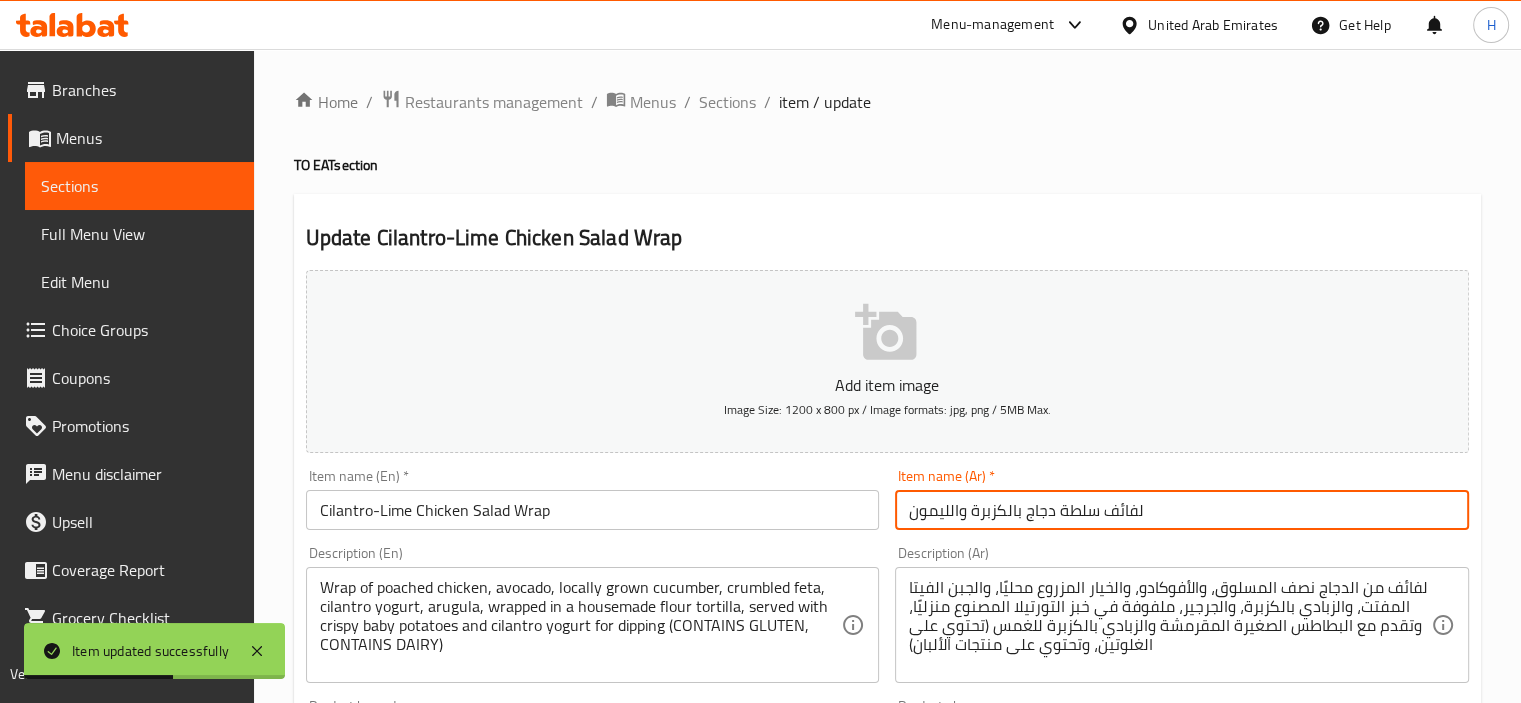 click on "لفائف سلطة دجاج بالكزبرة والليمون" at bounding box center [1182, 510] 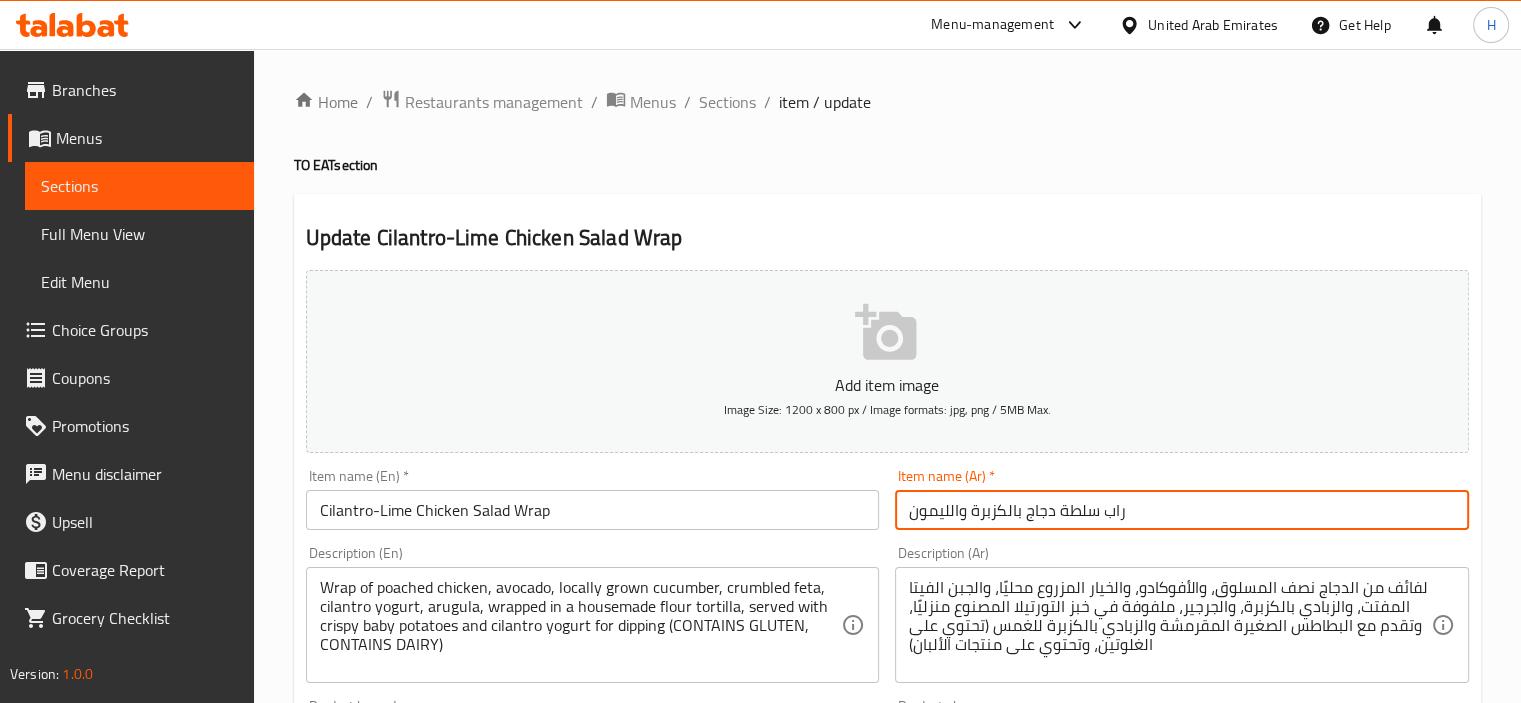 click on "راب سلطة دجاج بالكزبرة والليمون" at bounding box center [1182, 510] 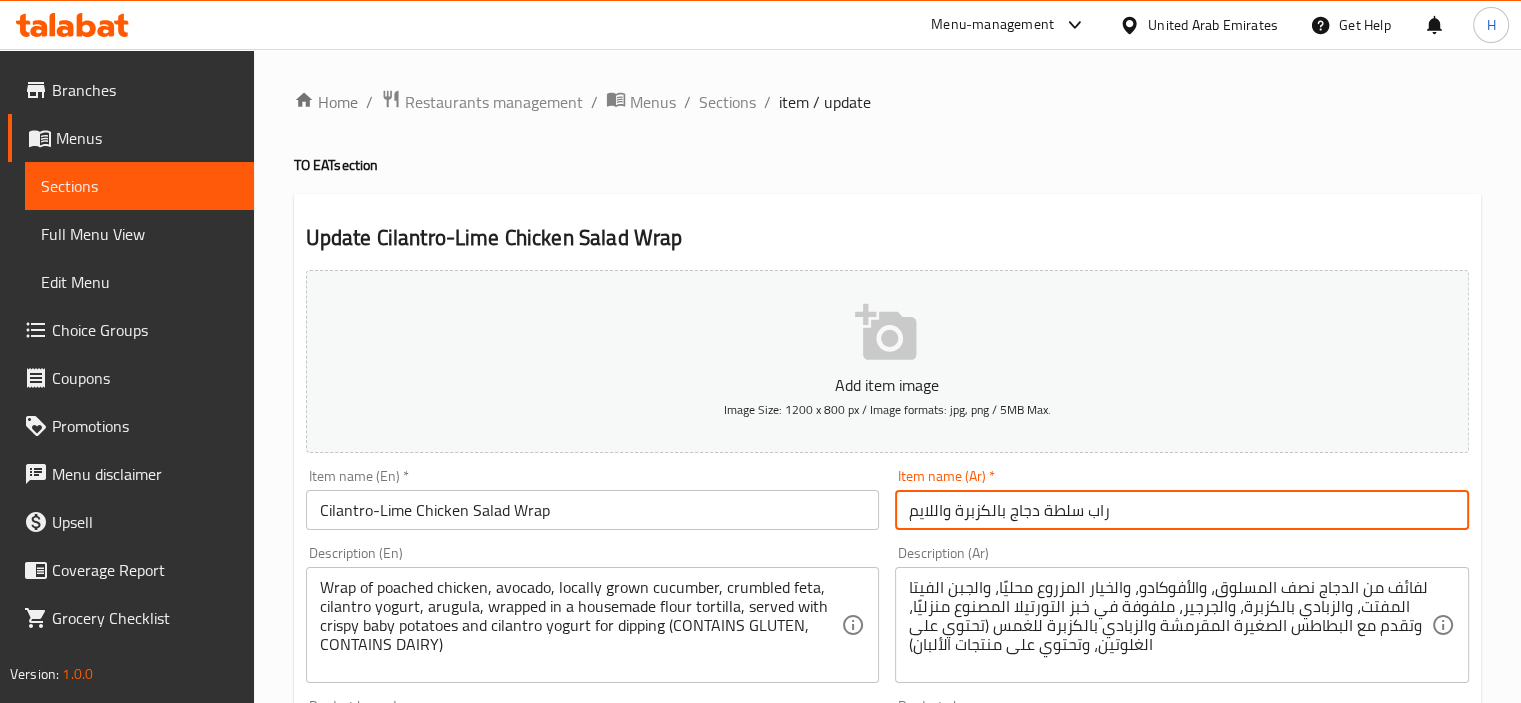 click on "راب سلطة دجاج بالكزبرة واللايم" at bounding box center [1182, 510] 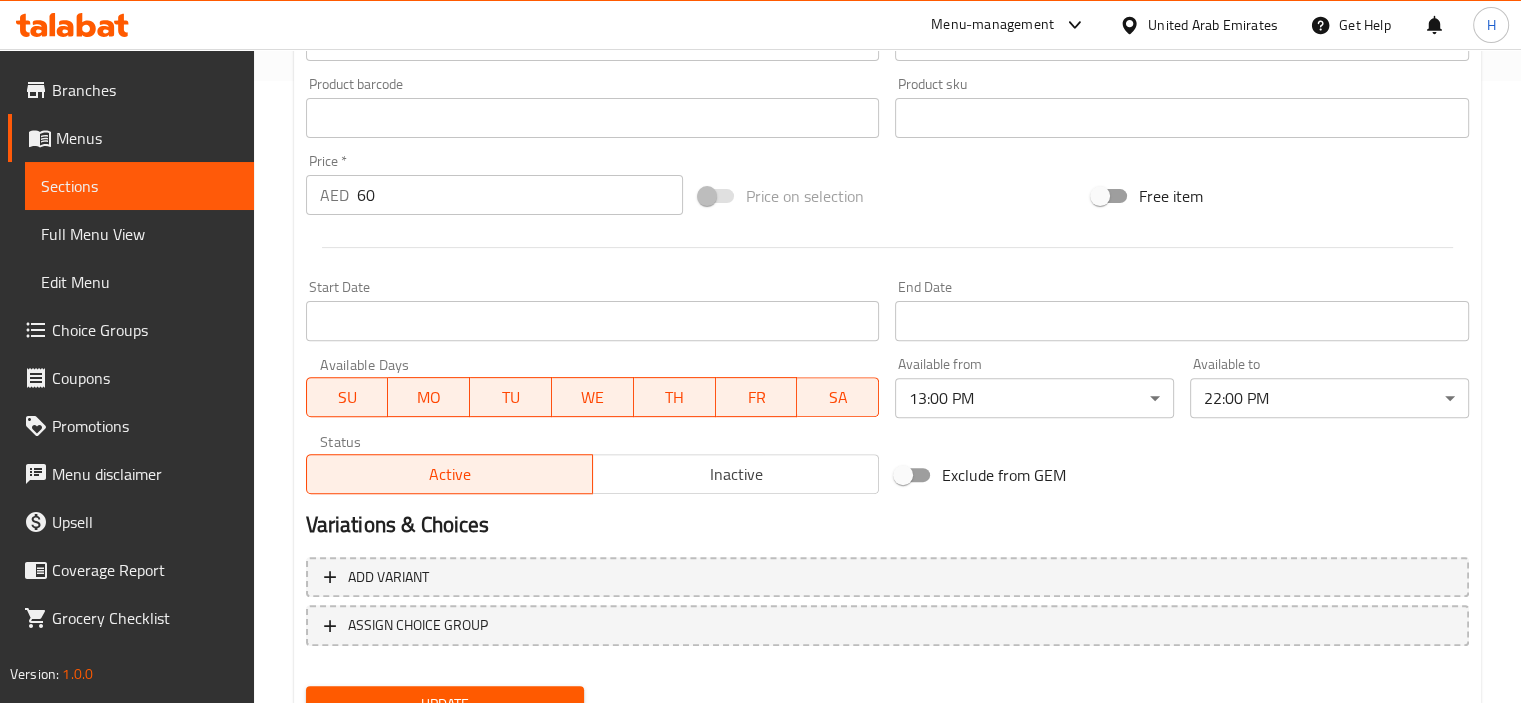 scroll, scrollTop: 709, scrollLeft: 0, axis: vertical 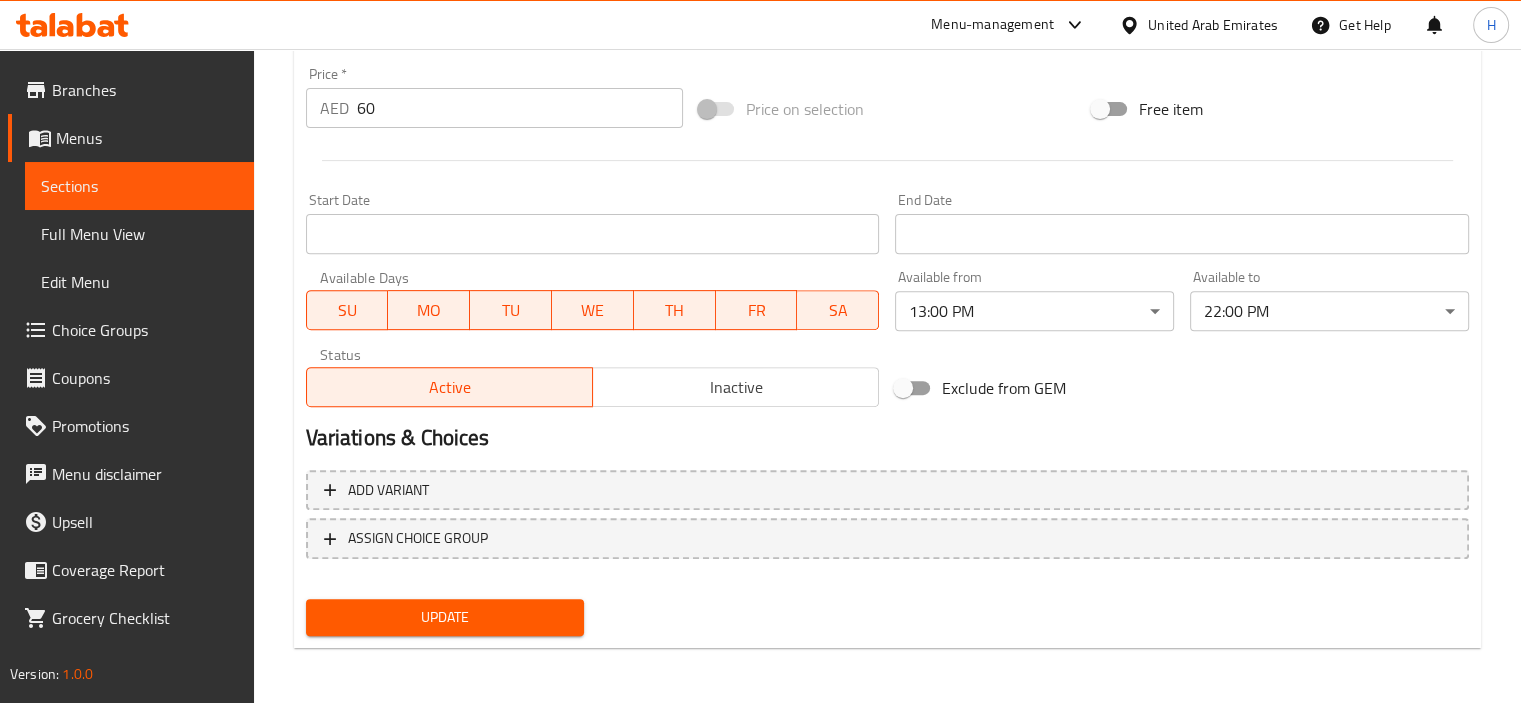 type on "راب سلطة دجاج بالكزبرة والحامض" 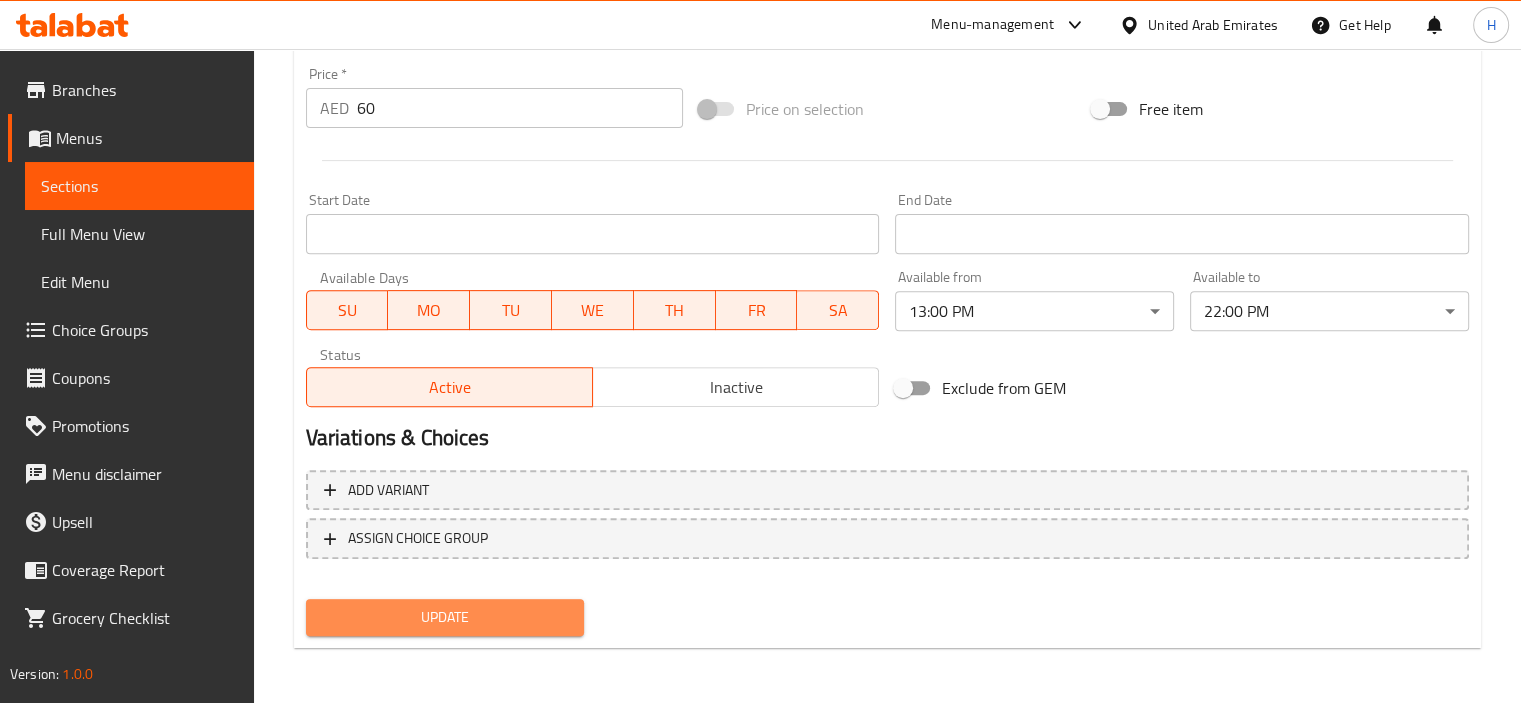 click on "Update" at bounding box center (445, 617) 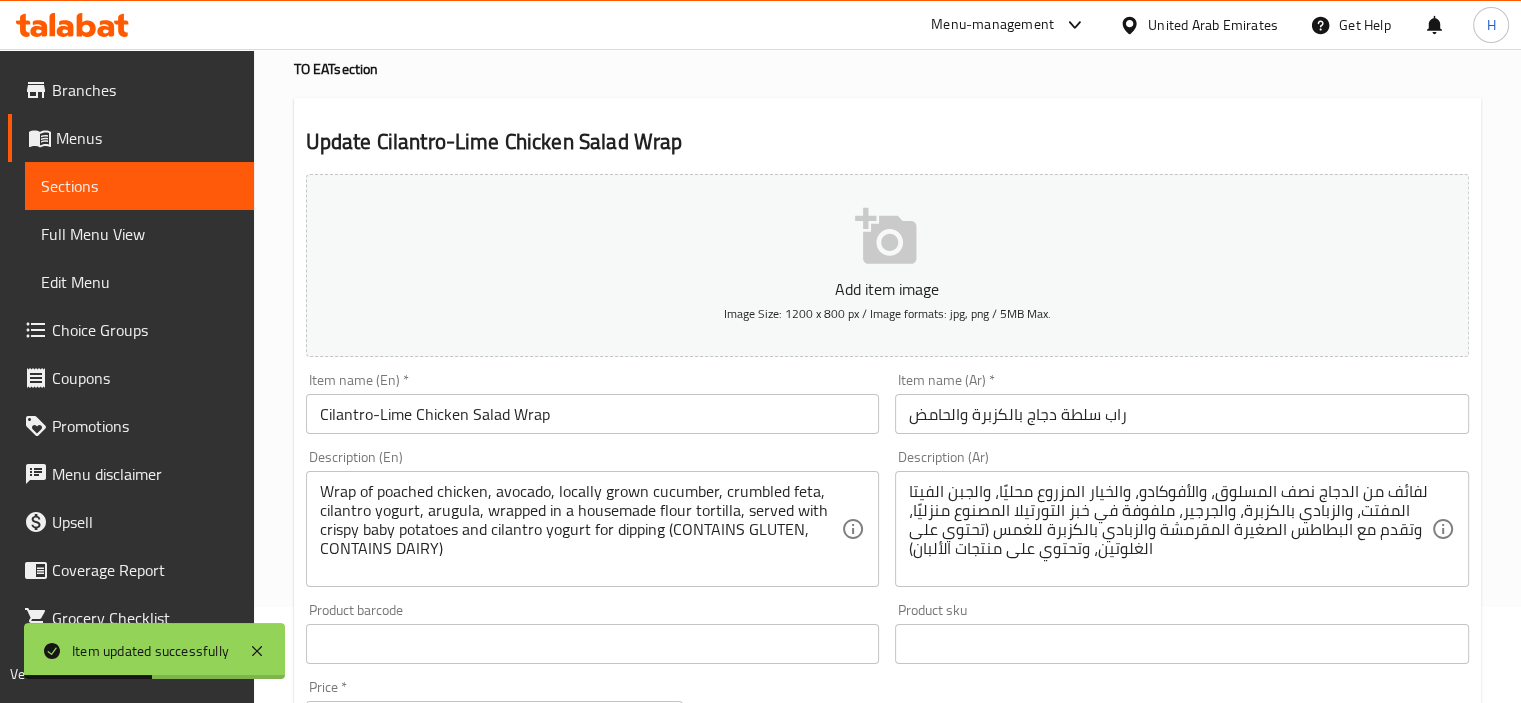 scroll, scrollTop: 0, scrollLeft: 0, axis: both 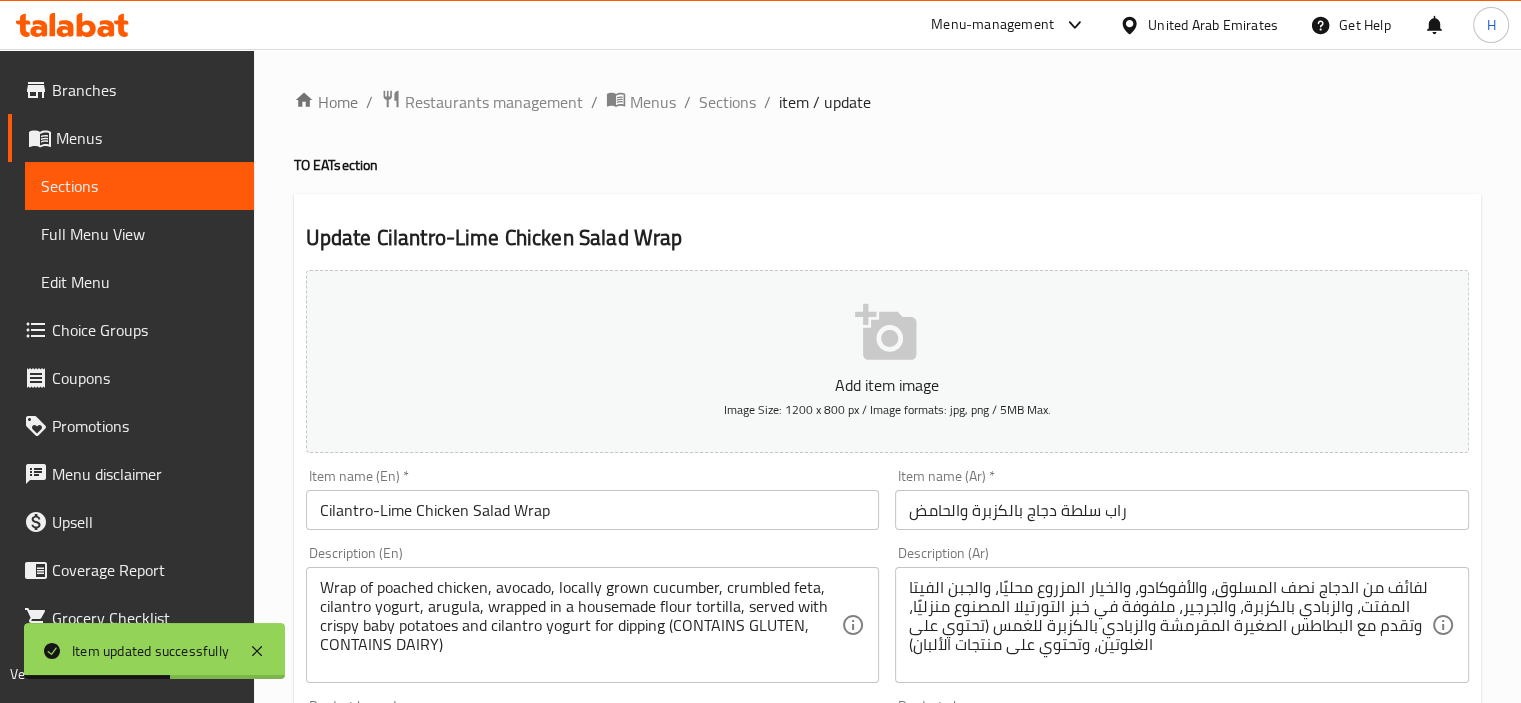 click on "Home / Restaurants management / Menus / Sections / item / update TO EAT  section Update Cilantro-Lime Chicken Salad Wrap Add item image Image Size: 1200 x 800 px / Image formats: jpg, png / 5MB Max. Item name (En)   * Cilantro-Lime Chicken Salad Wrap Item name (En)  * Item name (Ar)   * راب سلطة دجاج بالكزبرة والحامض Item name (Ar)  * Description (En) Wrap of poached chicken, avocado, locally grown cucumber, crumbled feta, cilantro yogurt, arugula, wrapped in a housemade flour tortilla, served with crispy baby potatoes and cilantro yogurt for dipping (CONTAINS GLUTEN, CONTAINS DAIRY) Description (En) Description (Ar) Description (Ar) Product barcode Product barcode Product sku Product sku Price   * AED 60 Price  * Price on selection Free item Start Date Start Date End Date End Date Available Days SU MO TU WE TH FR SA Available from 13:00 PM ​ Available to 22:00 PM ​ Status Active Inactive Exclude from GEM Variations & Choices Add variant ASSIGN CHOICE GROUP Update" at bounding box center (887, 731) 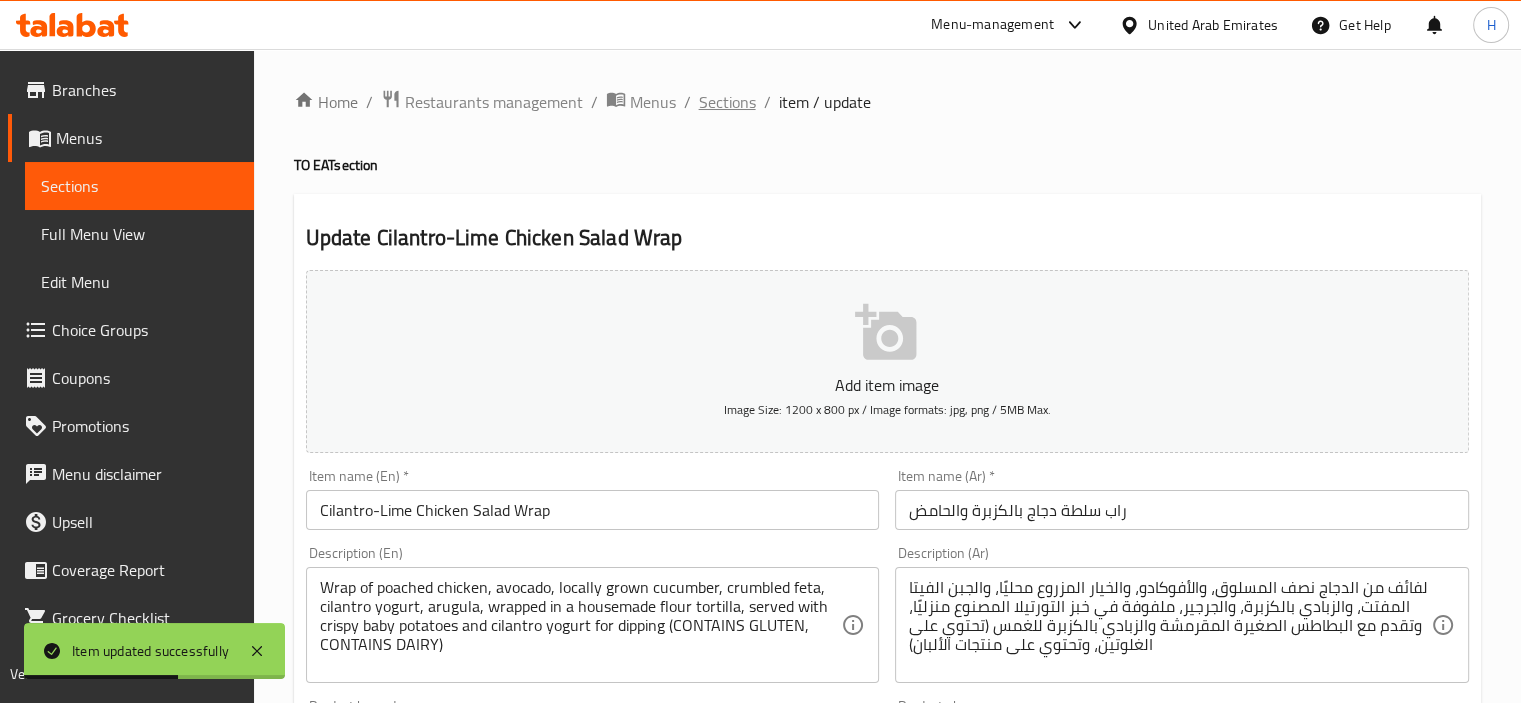 click on "Sections" at bounding box center [727, 102] 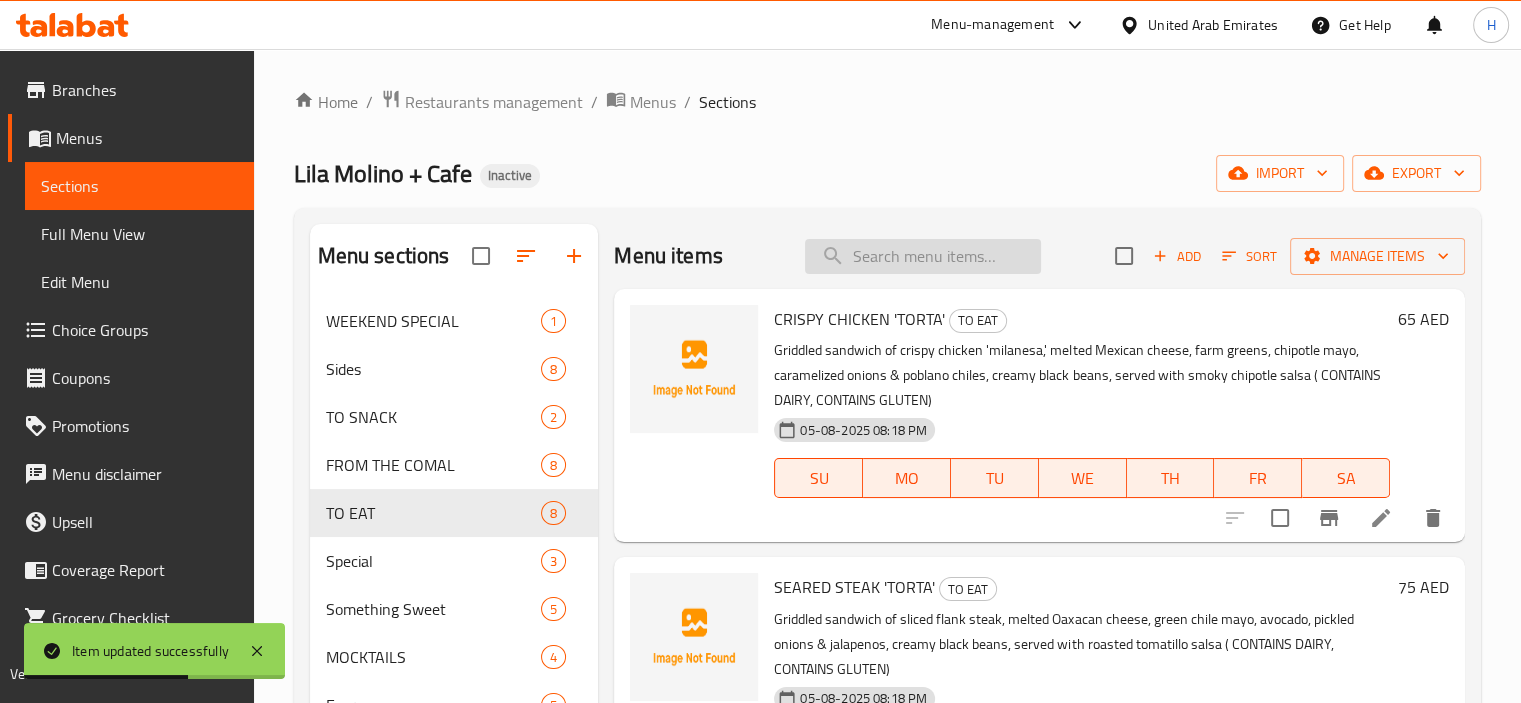 click at bounding box center [923, 256] 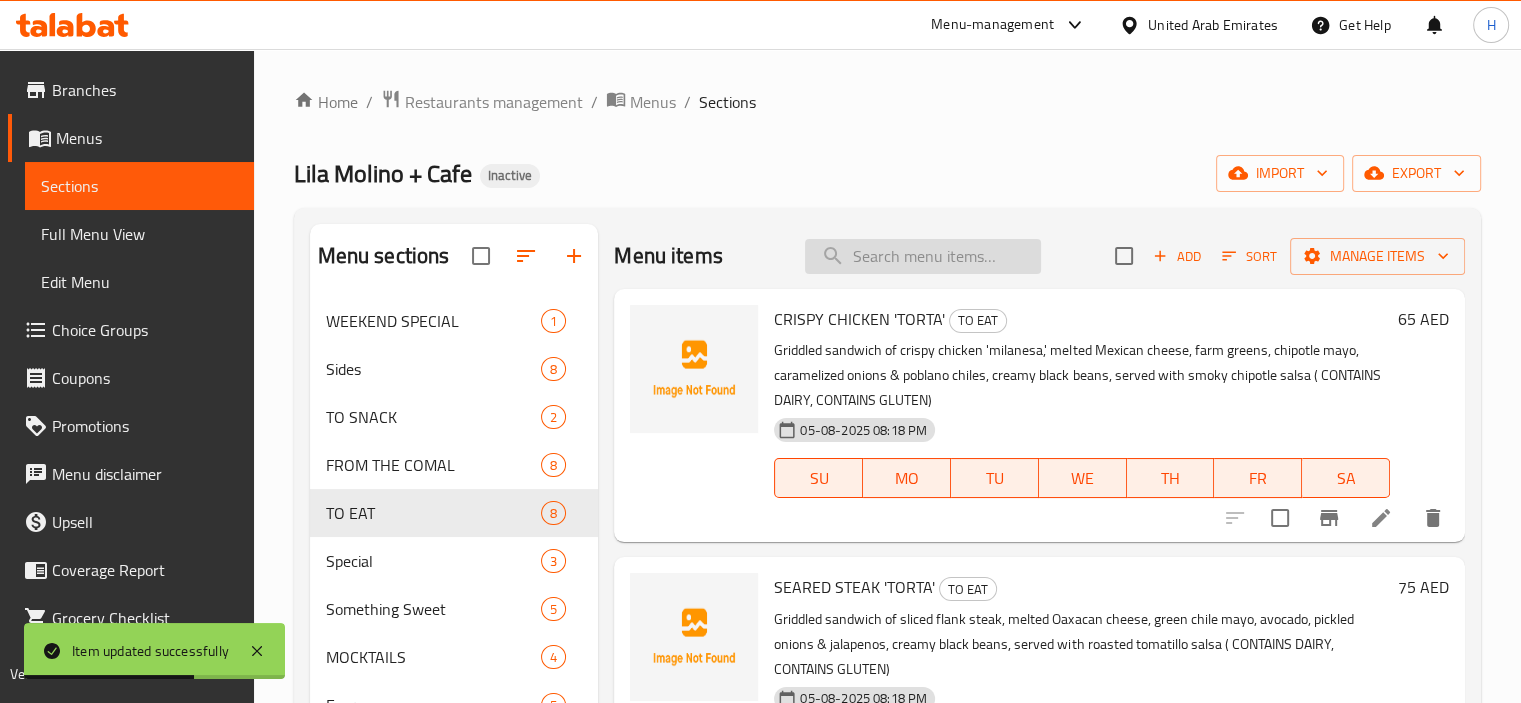 paste on "Mixed Chopped Salad "A La Mexicana"" 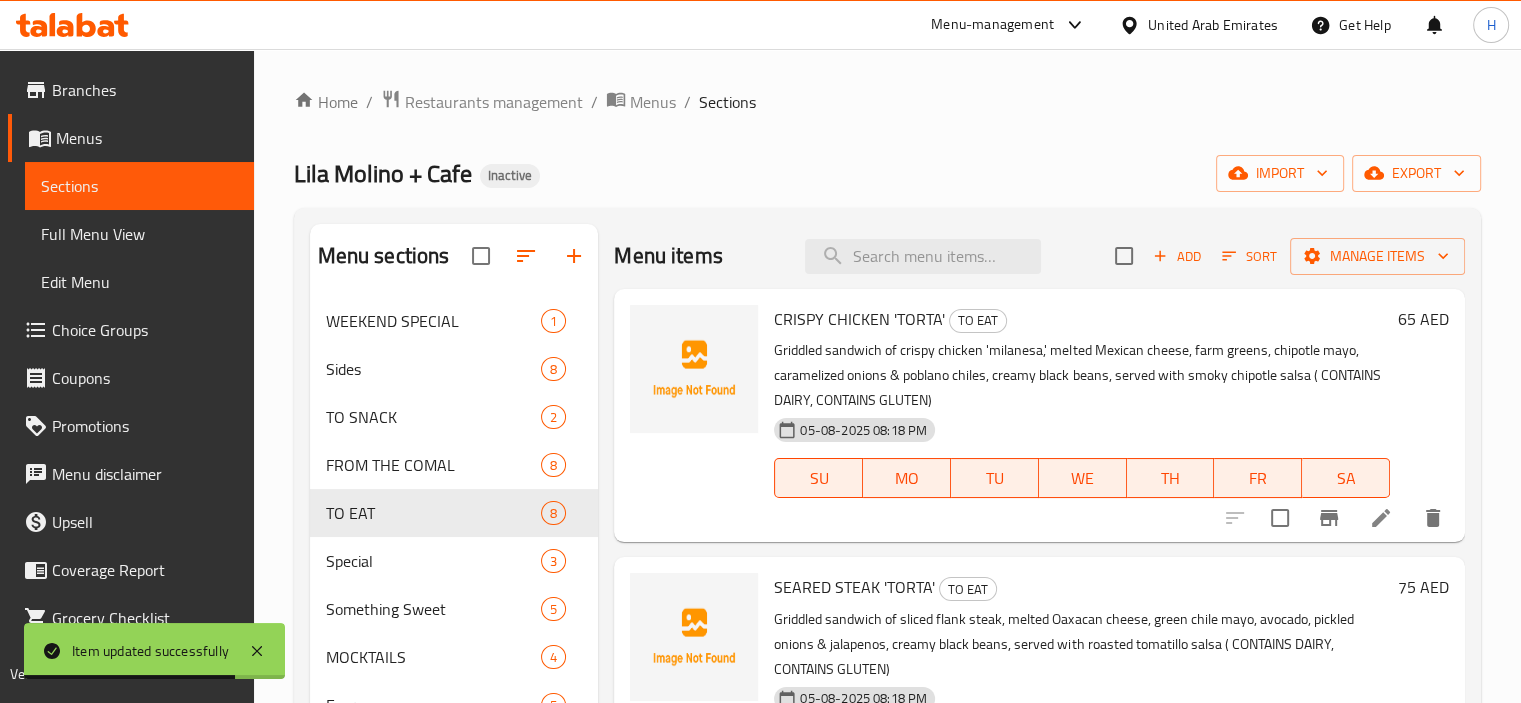 scroll, scrollTop: 0, scrollLeft: 0, axis: both 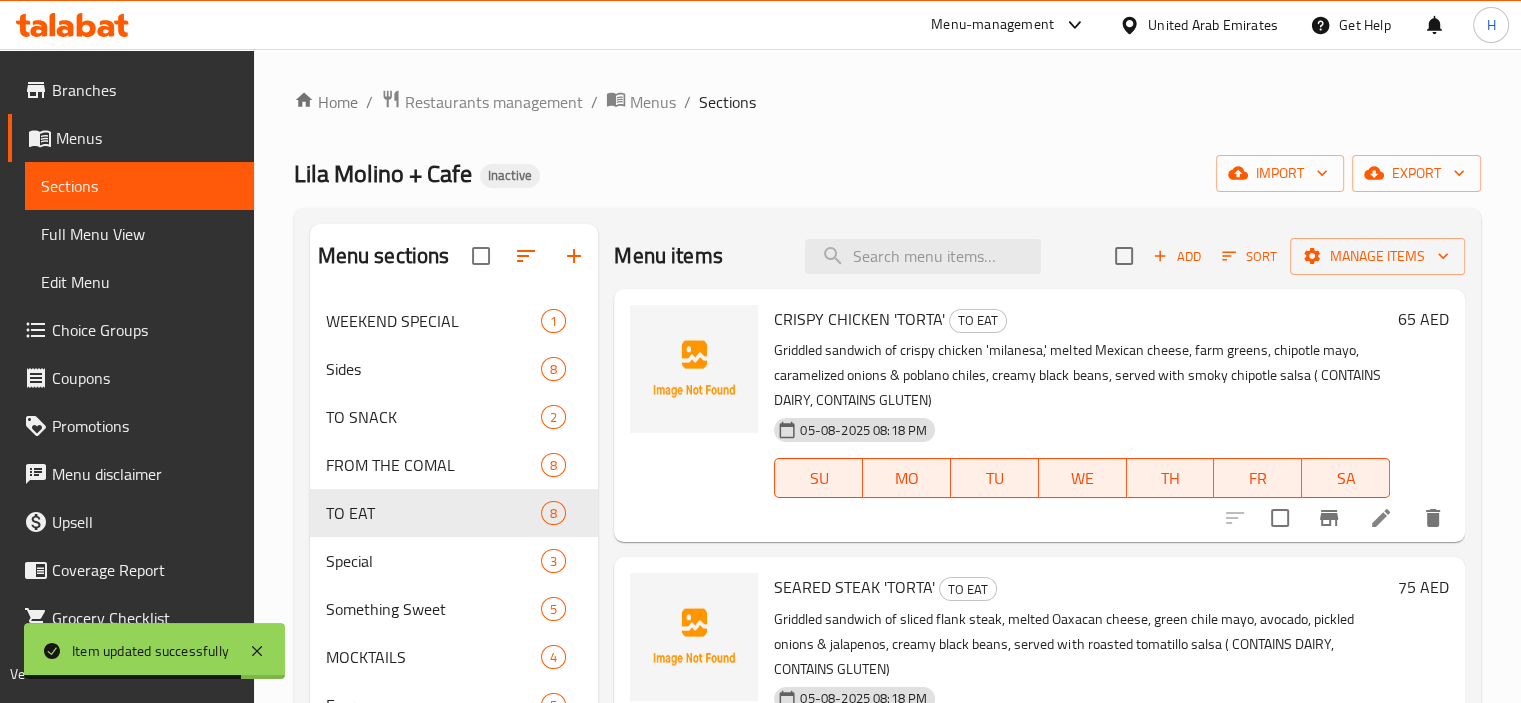 paste on "Mixed Chopped Salad "A La Mexicana"" 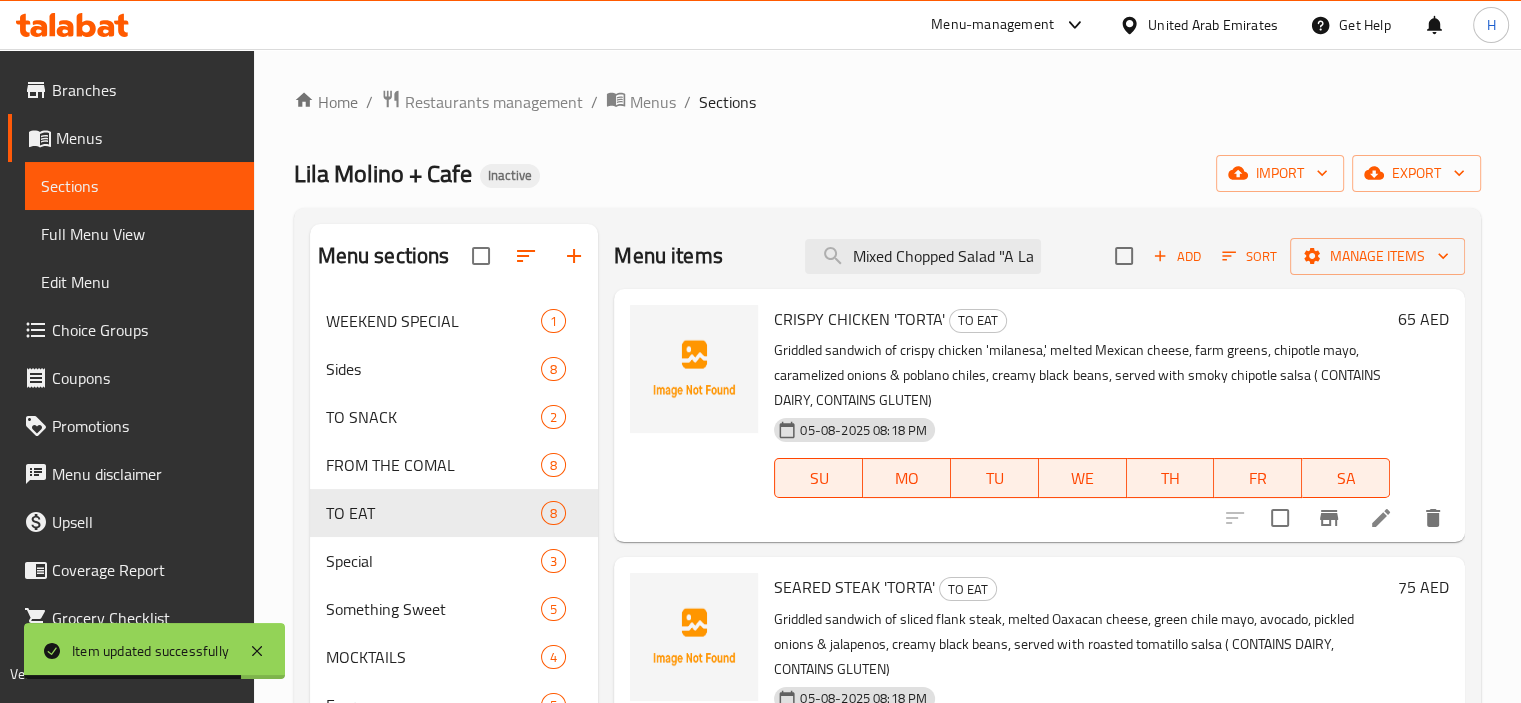 scroll, scrollTop: 0, scrollLeft: 75, axis: horizontal 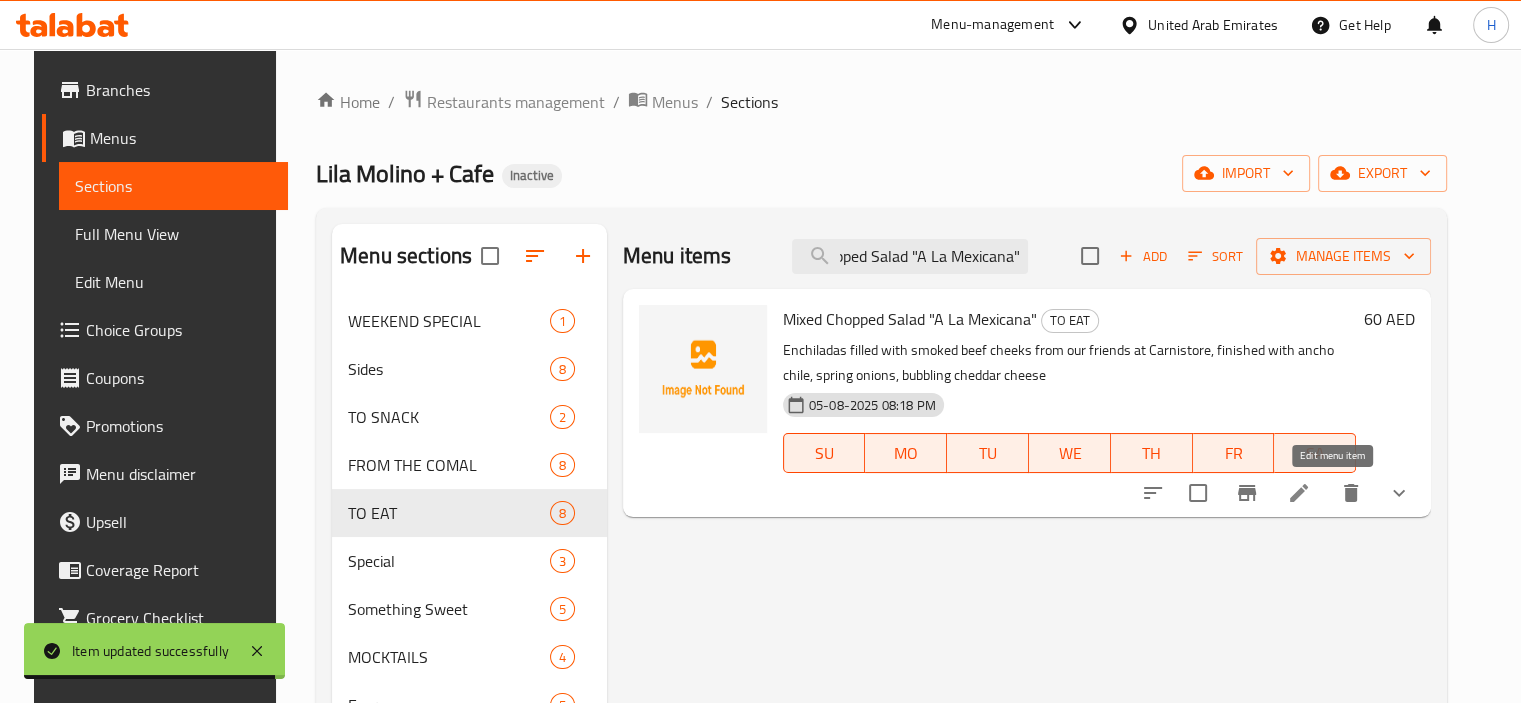 type on "Mixed Chopped Salad "A La Mexicana"" 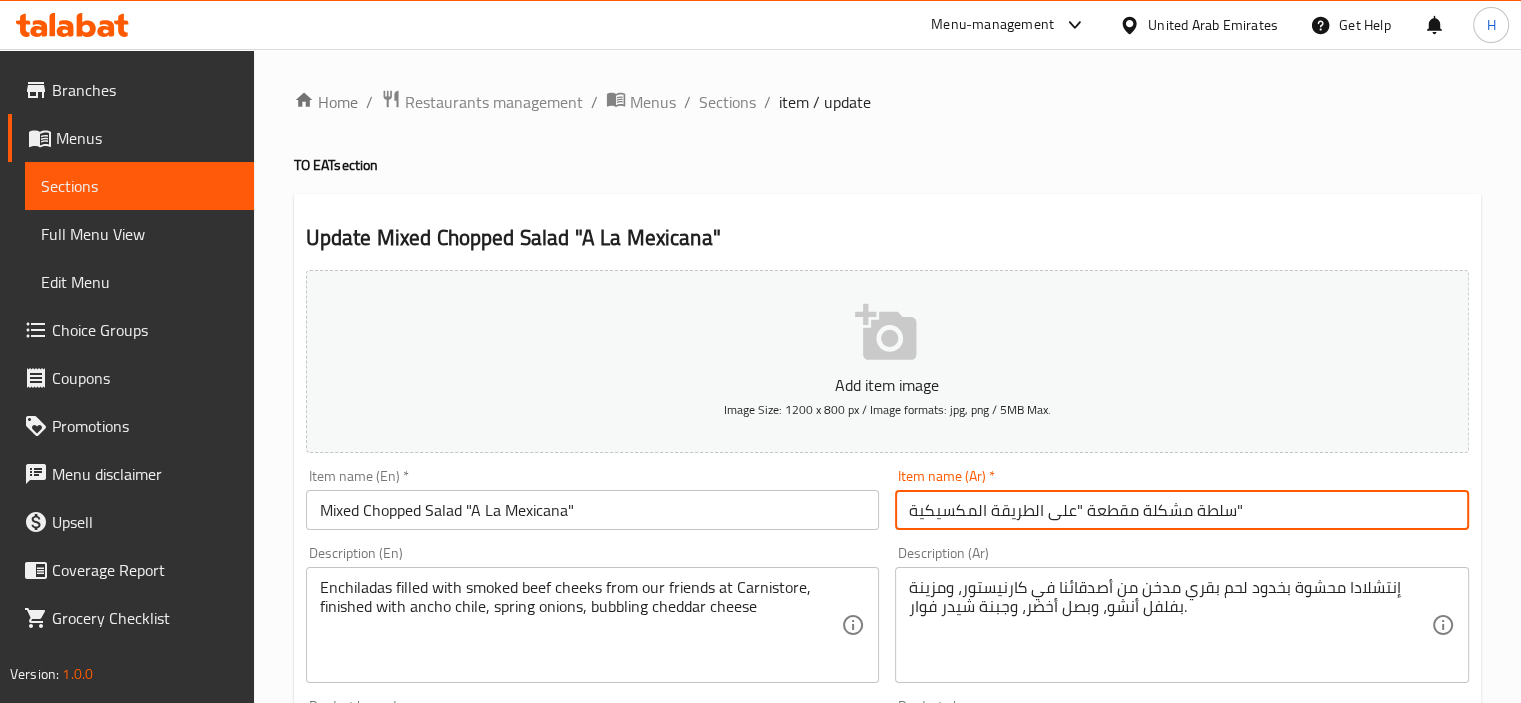 drag, startPoint x: 1068, startPoint y: 510, endPoint x: 1040, endPoint y: 510, distance: 28 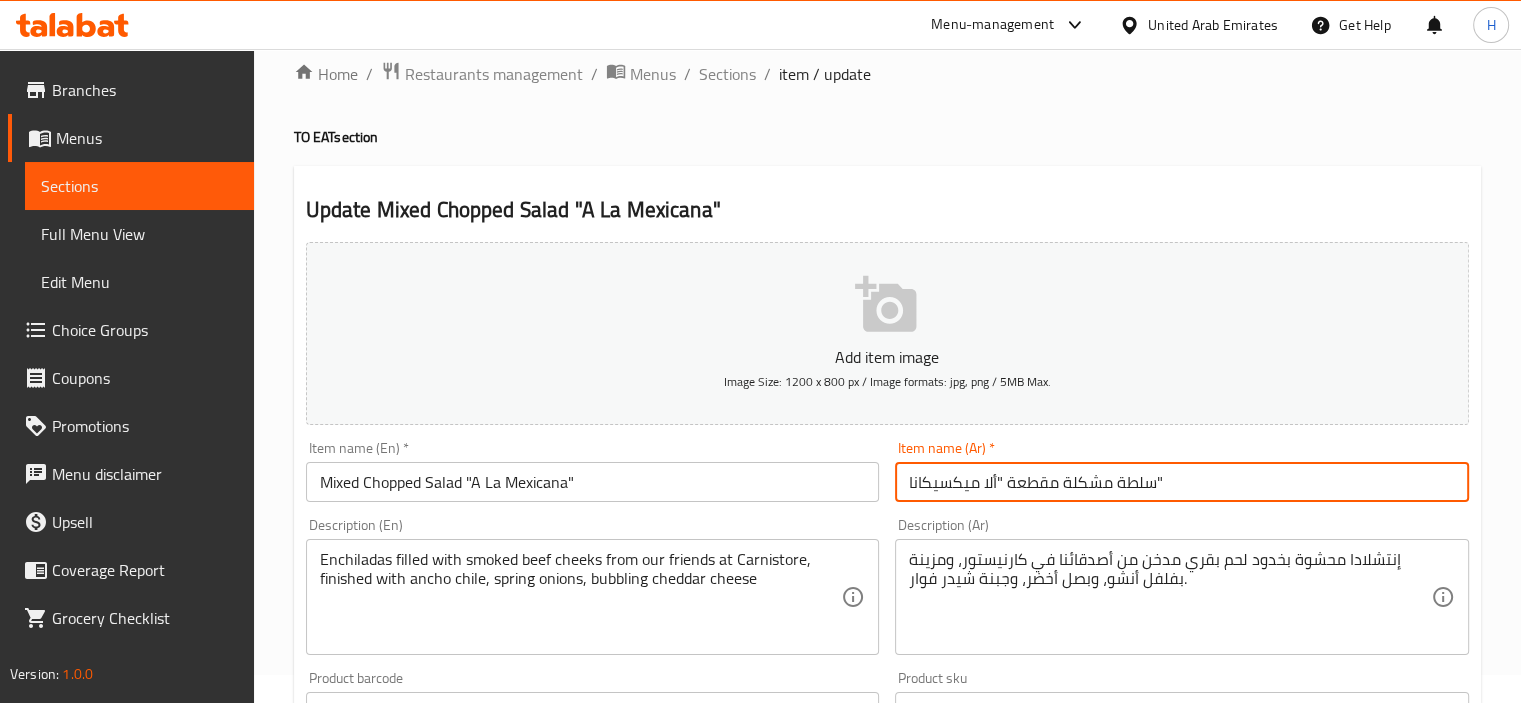 scroll, scrollTop: 742, scrollLeft: 0, axis: vertical 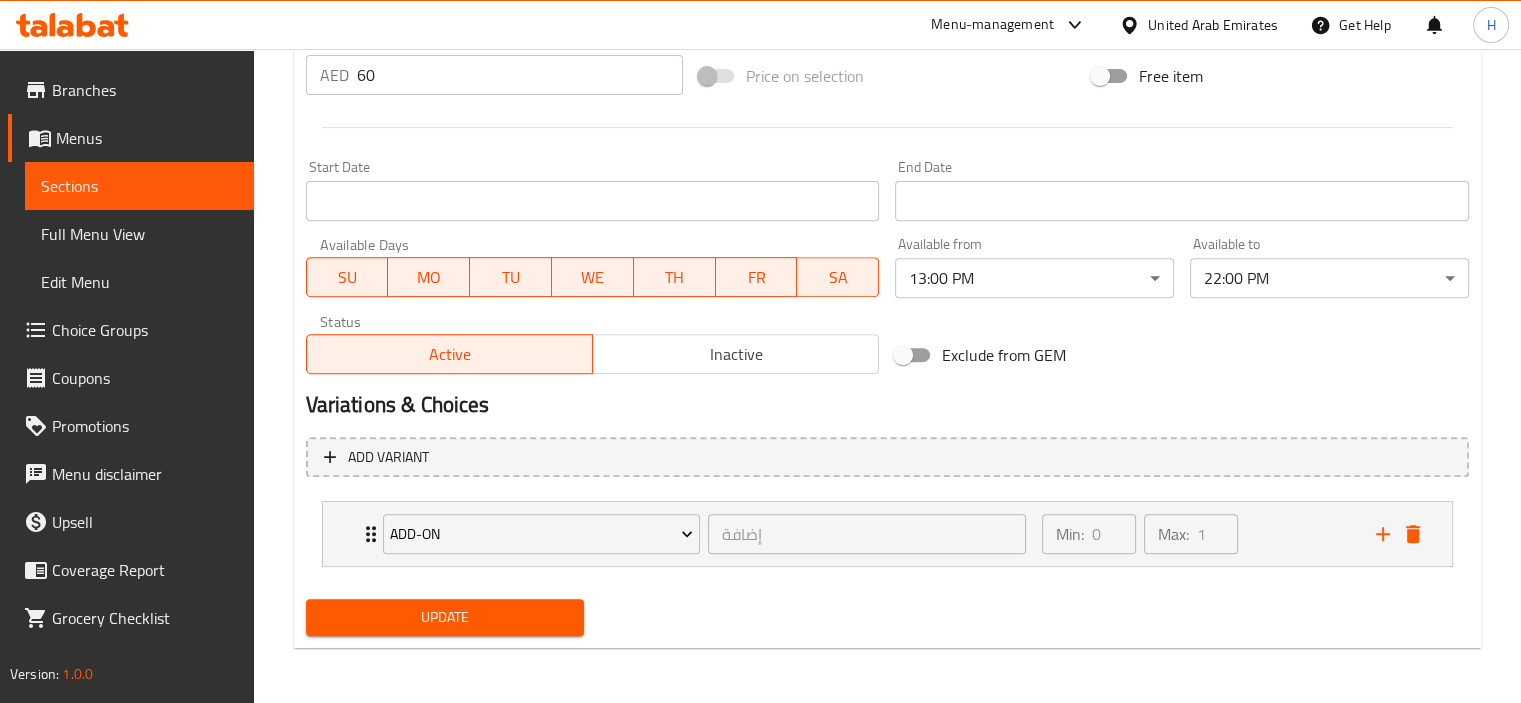 type on "سلطة مشكلة مقطعة "ألا ميكسيكانا"" 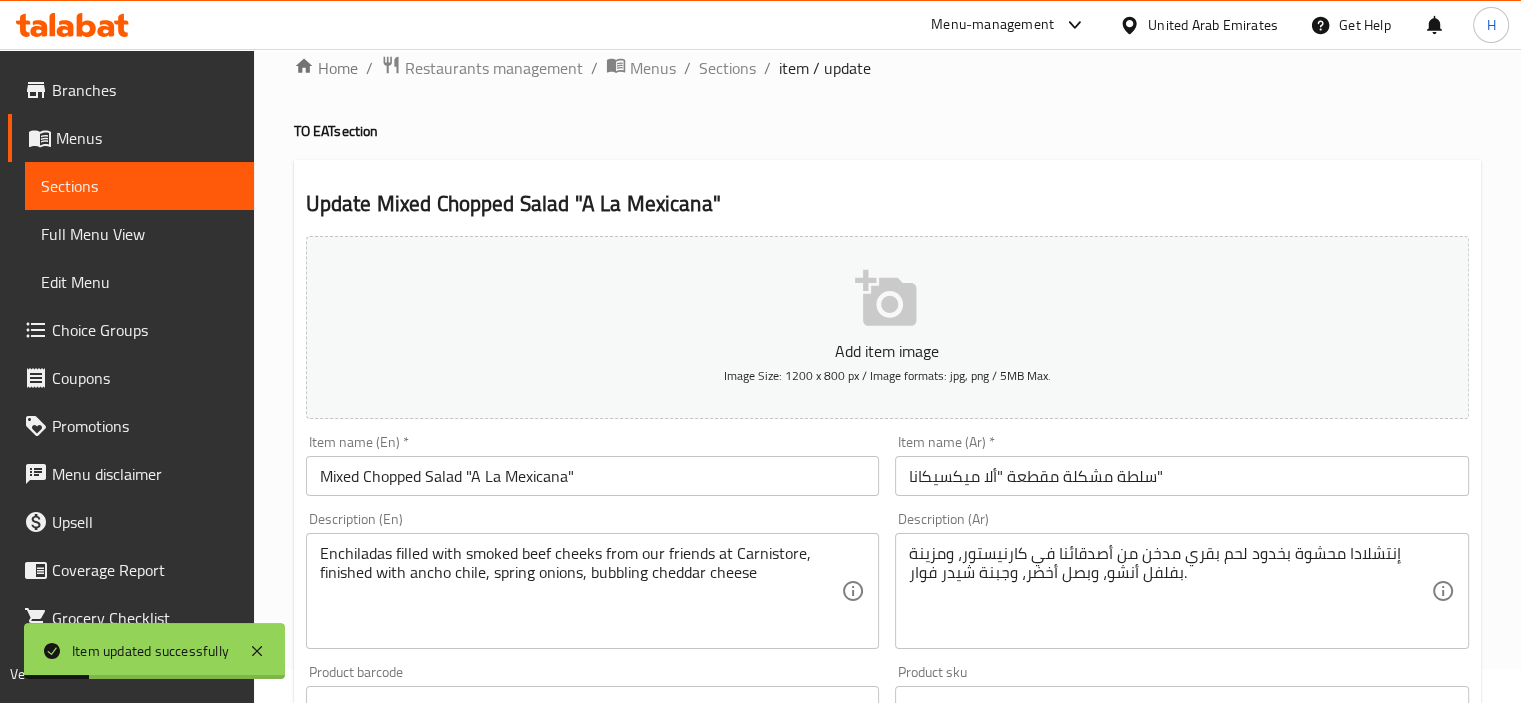 scroll, scrollTop: 0, scrollLeft: 0, axis: both 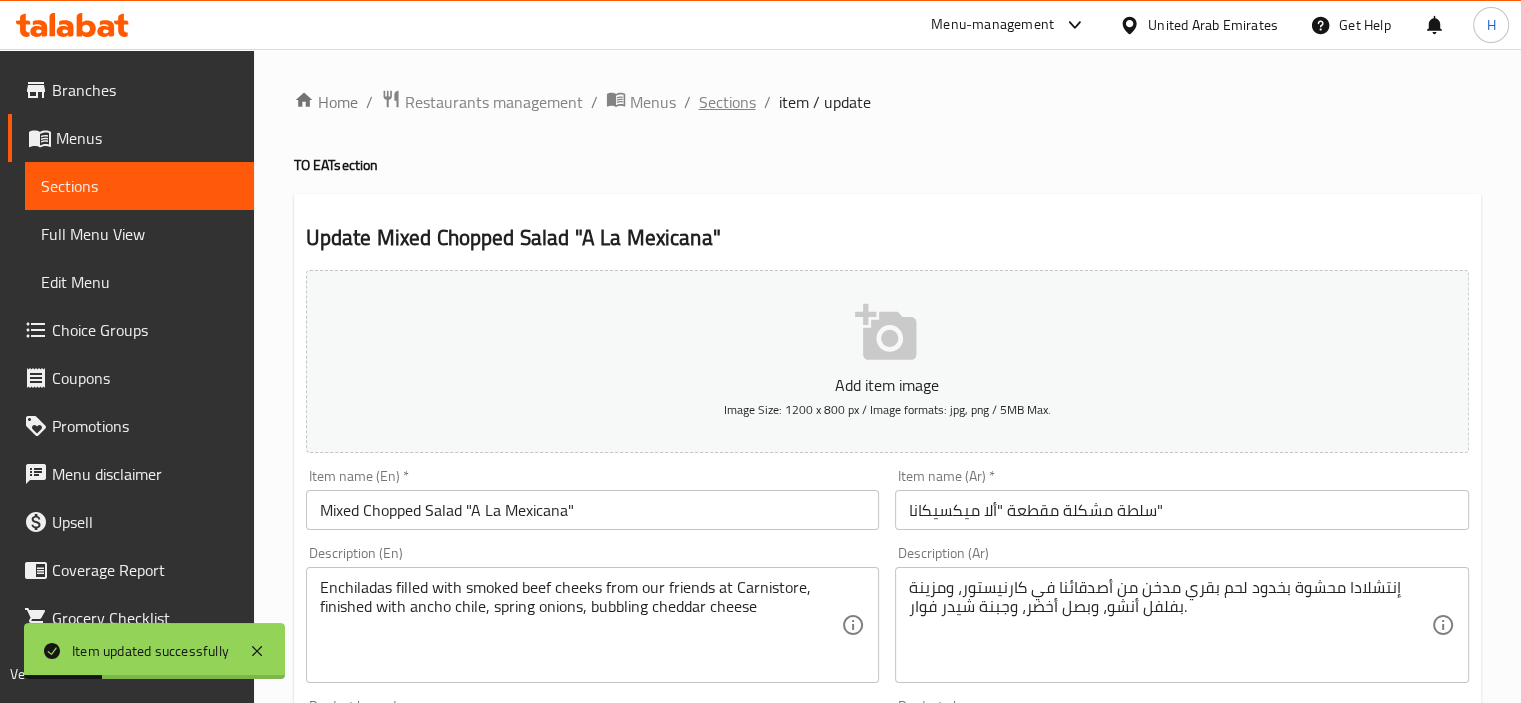 click on "Sections" at bounding box center (727, 102) 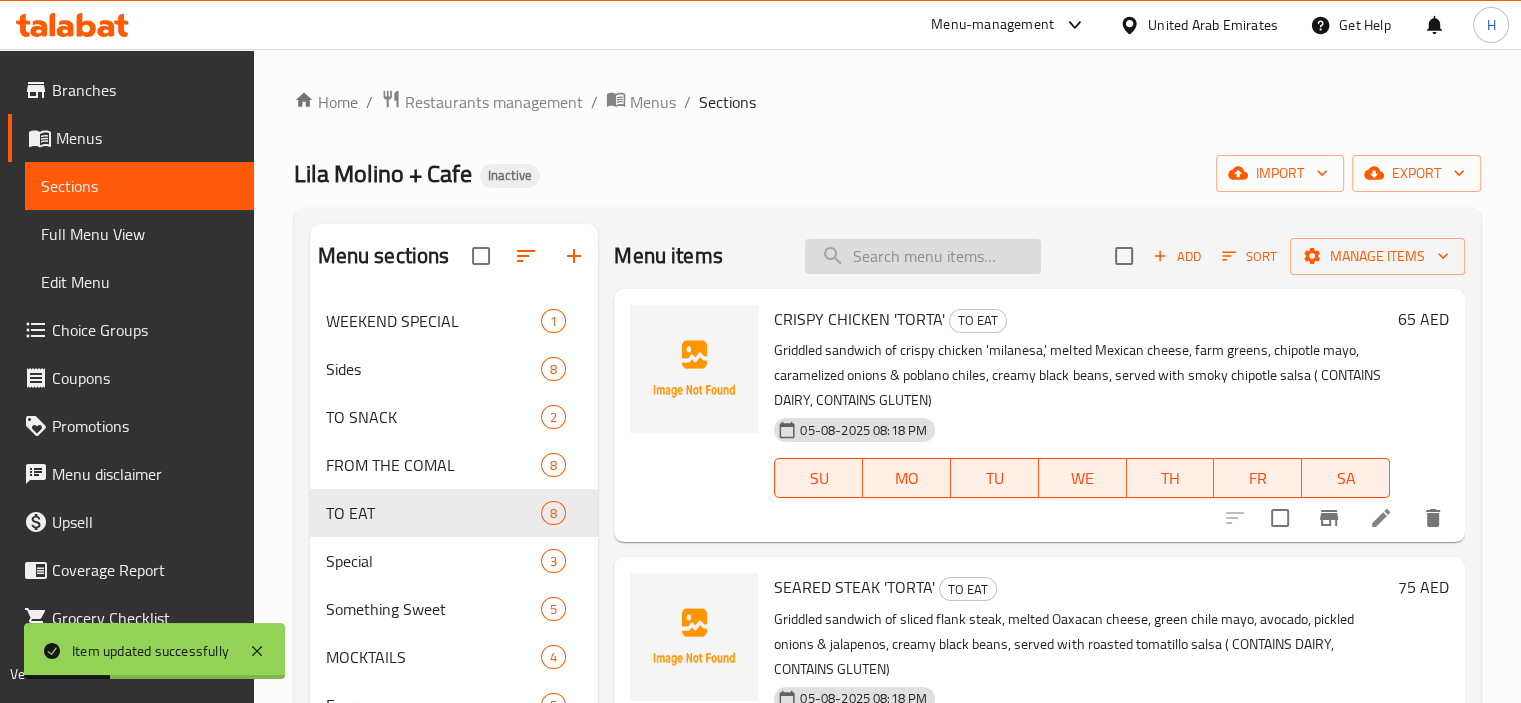click at bounding box center (923, 256) 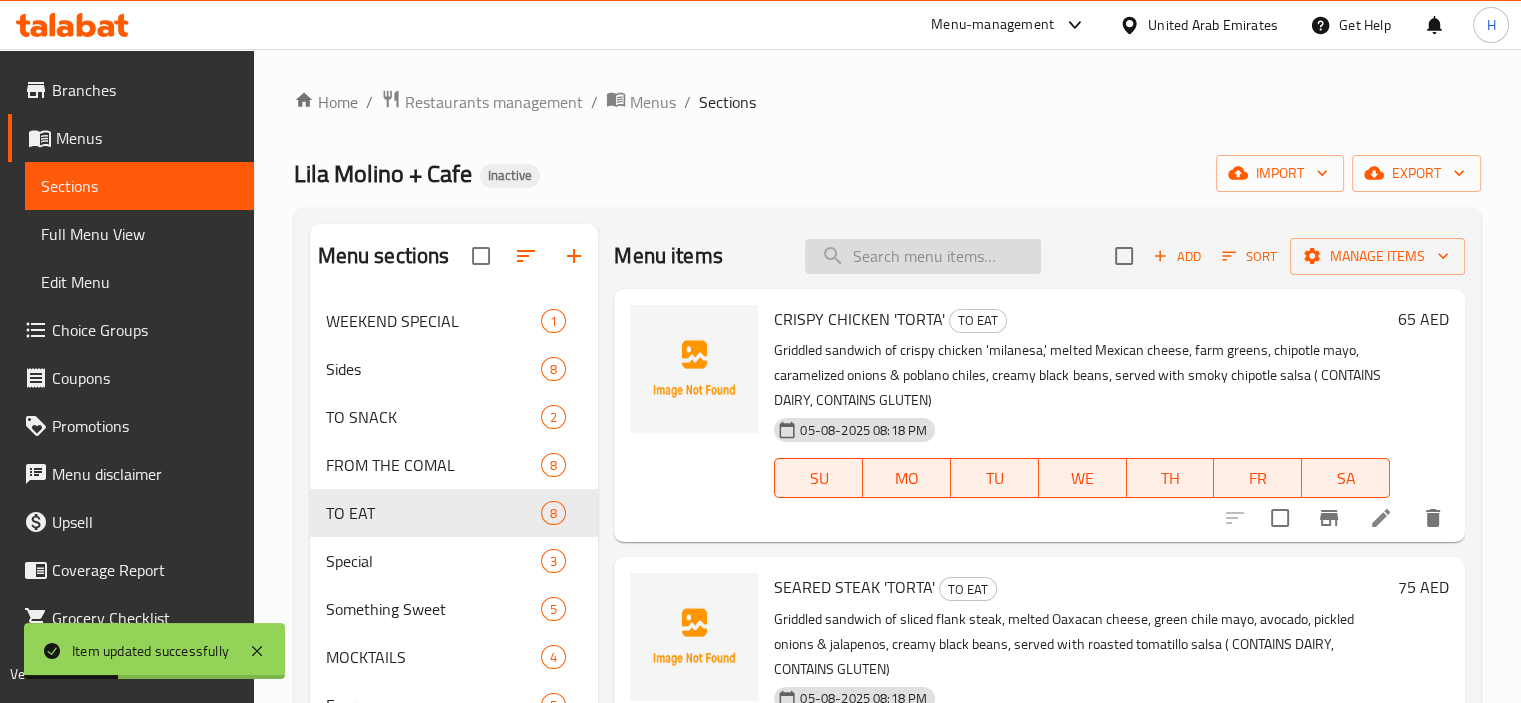 paste on "QUESO" 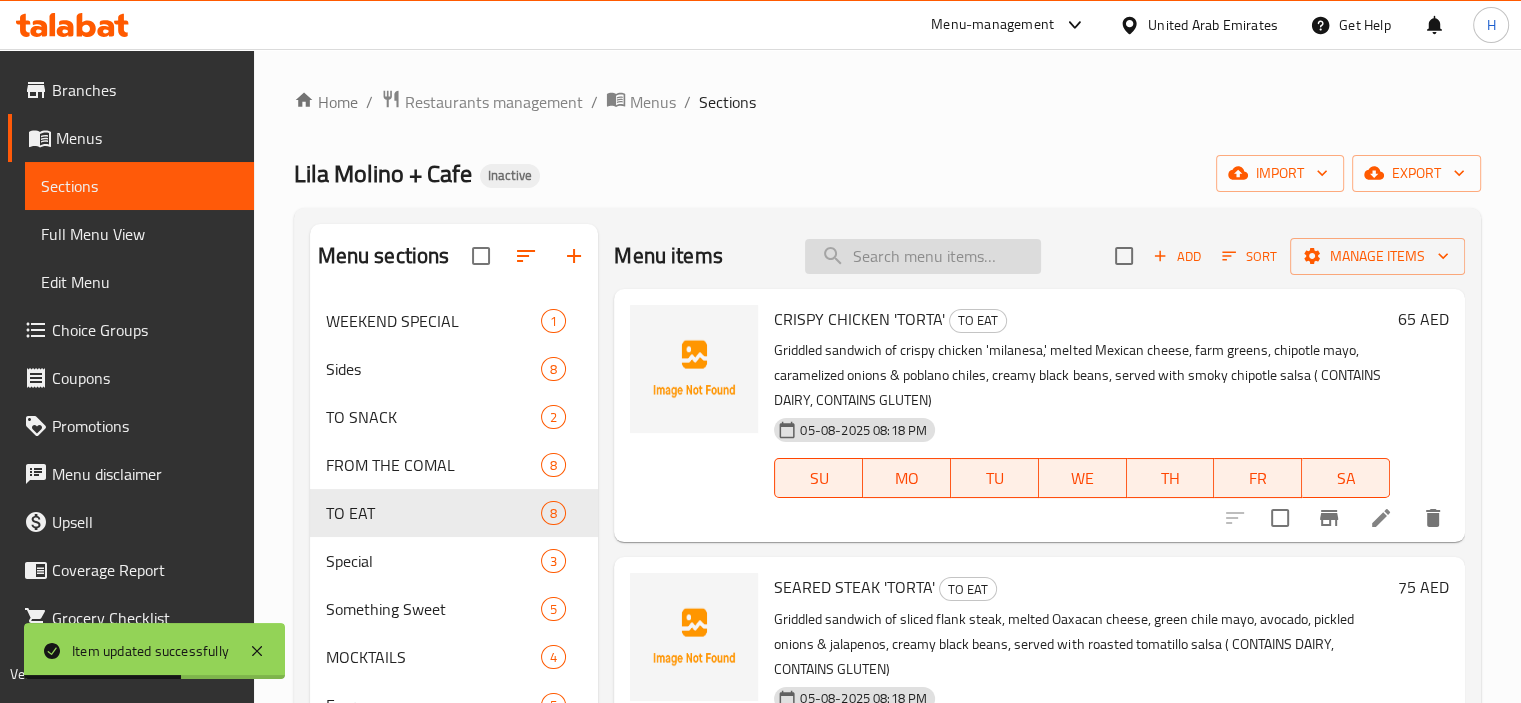 paste on "QUESO" 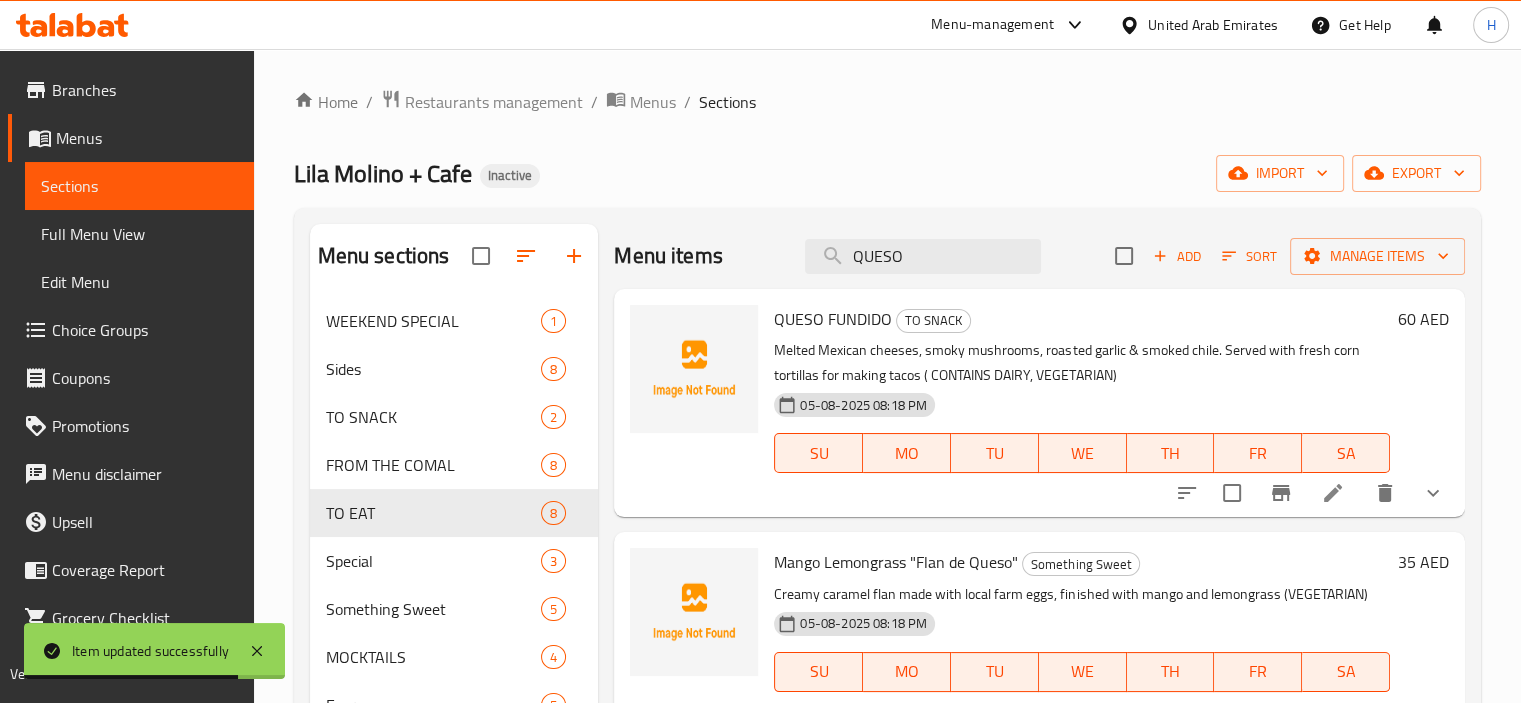 type on "QUESO" 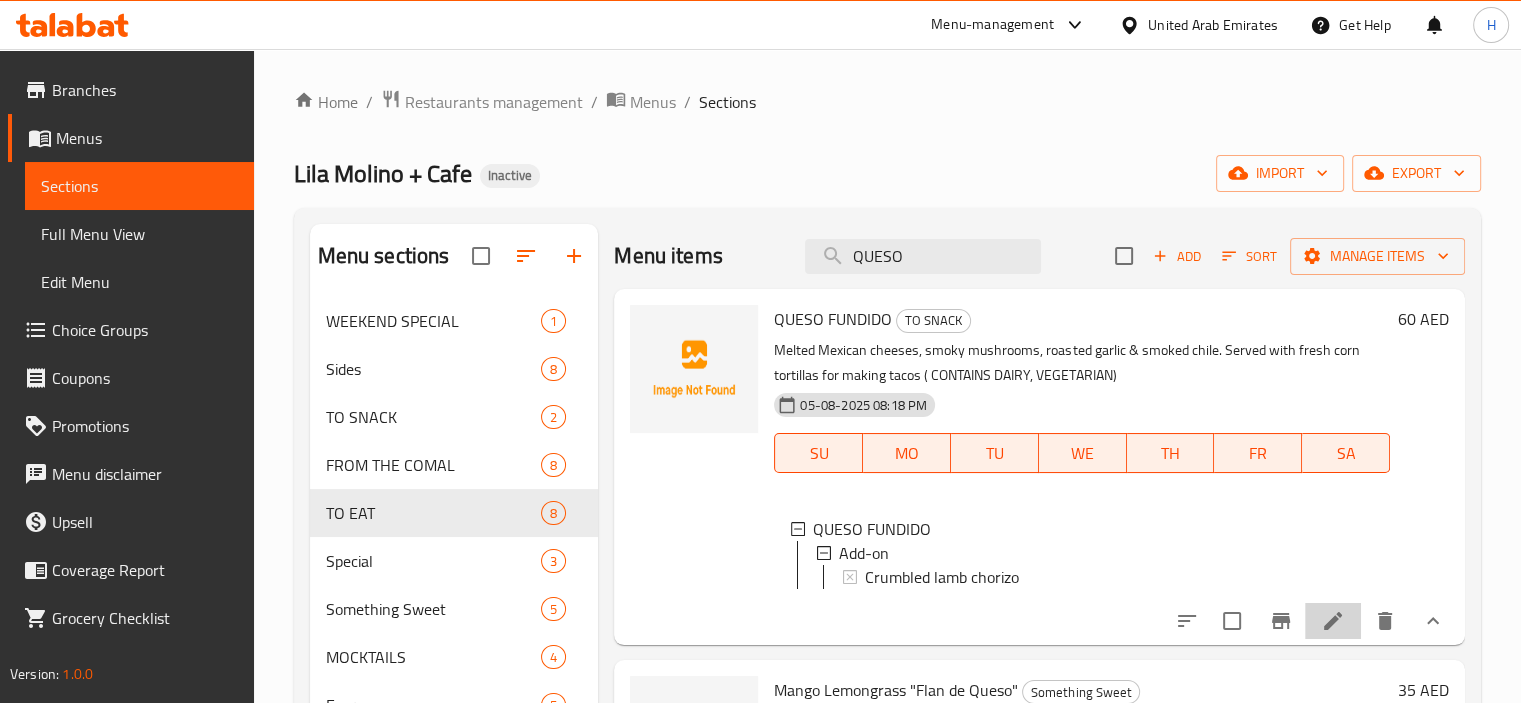 click at bounding box center [1333, 621] 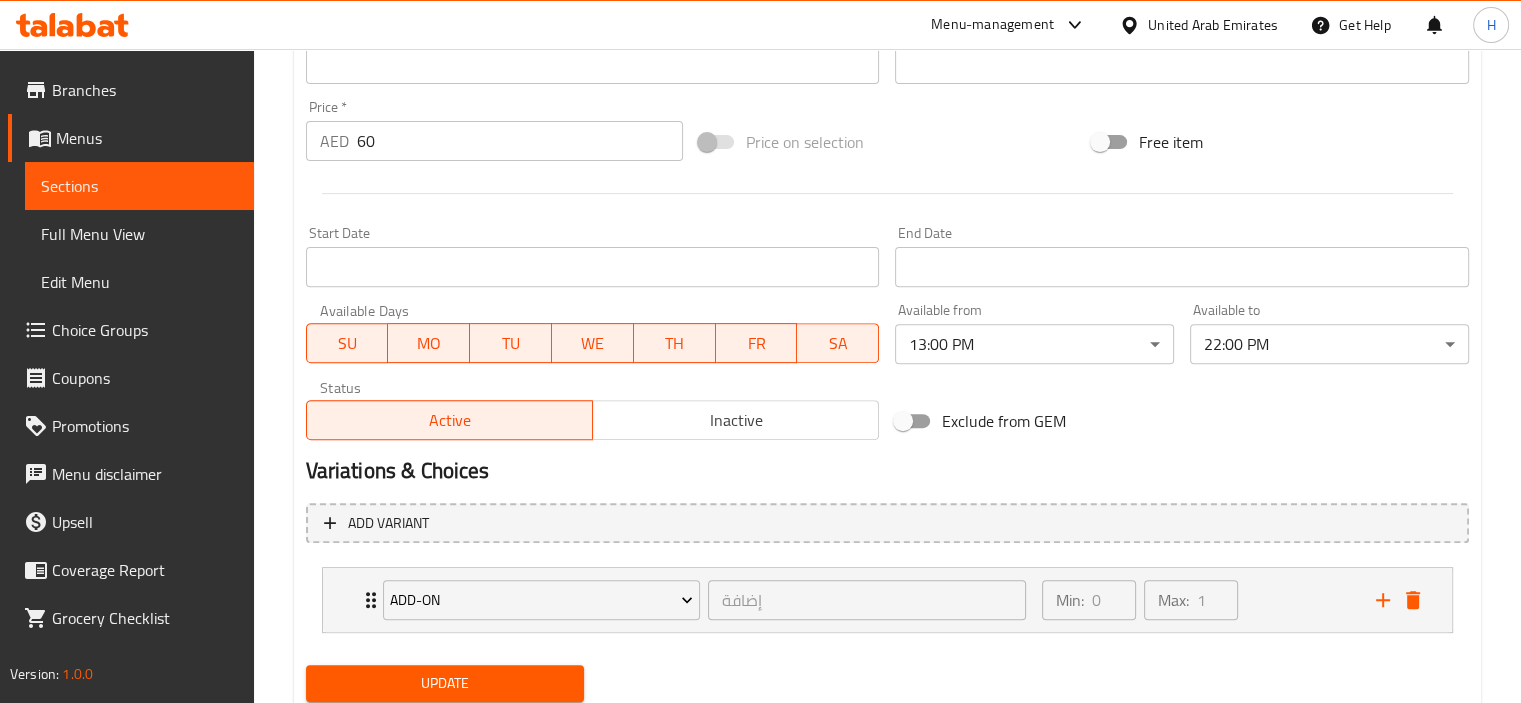 scroll, scrollTop: 742, scrollLeft: 0, axis: vertical 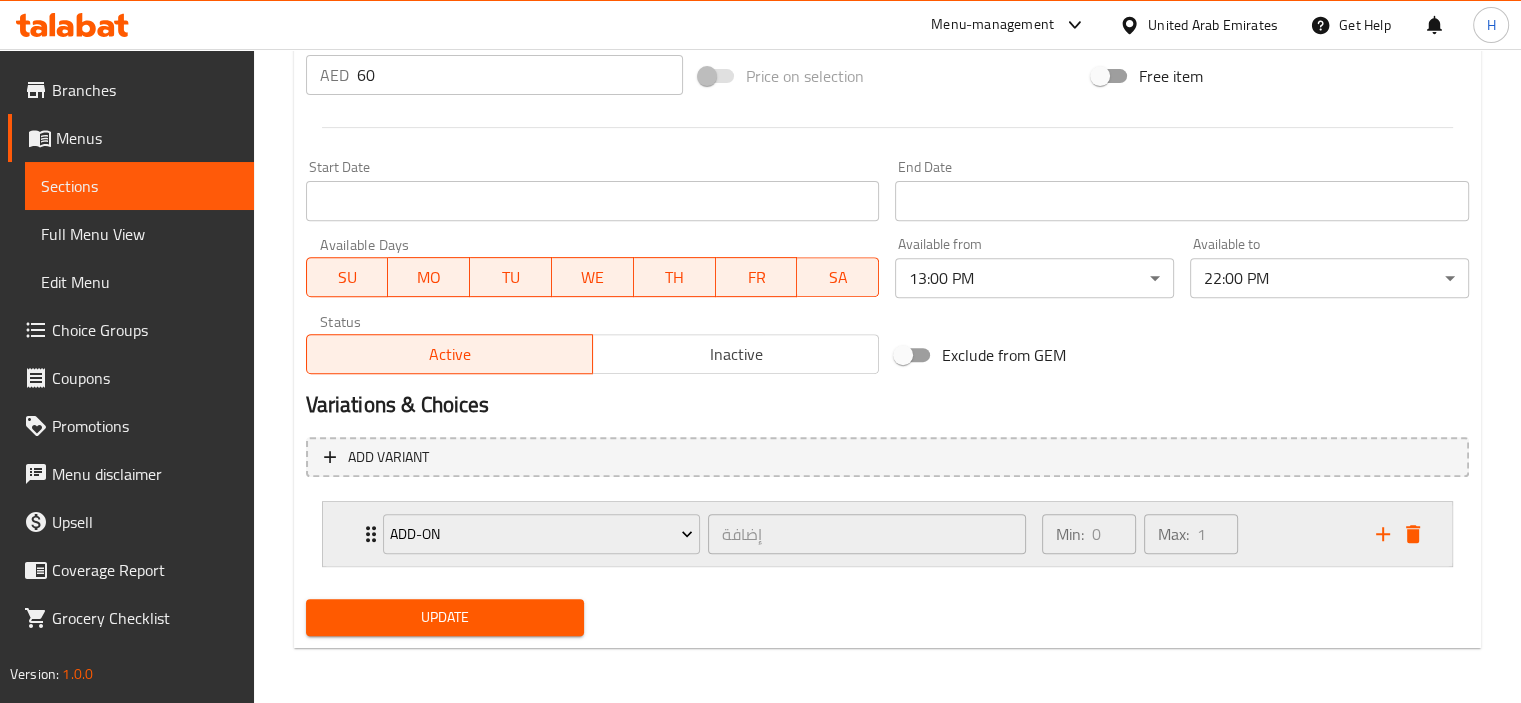 click on "Add-on إضافة ​" at bounding box center (705, 534) 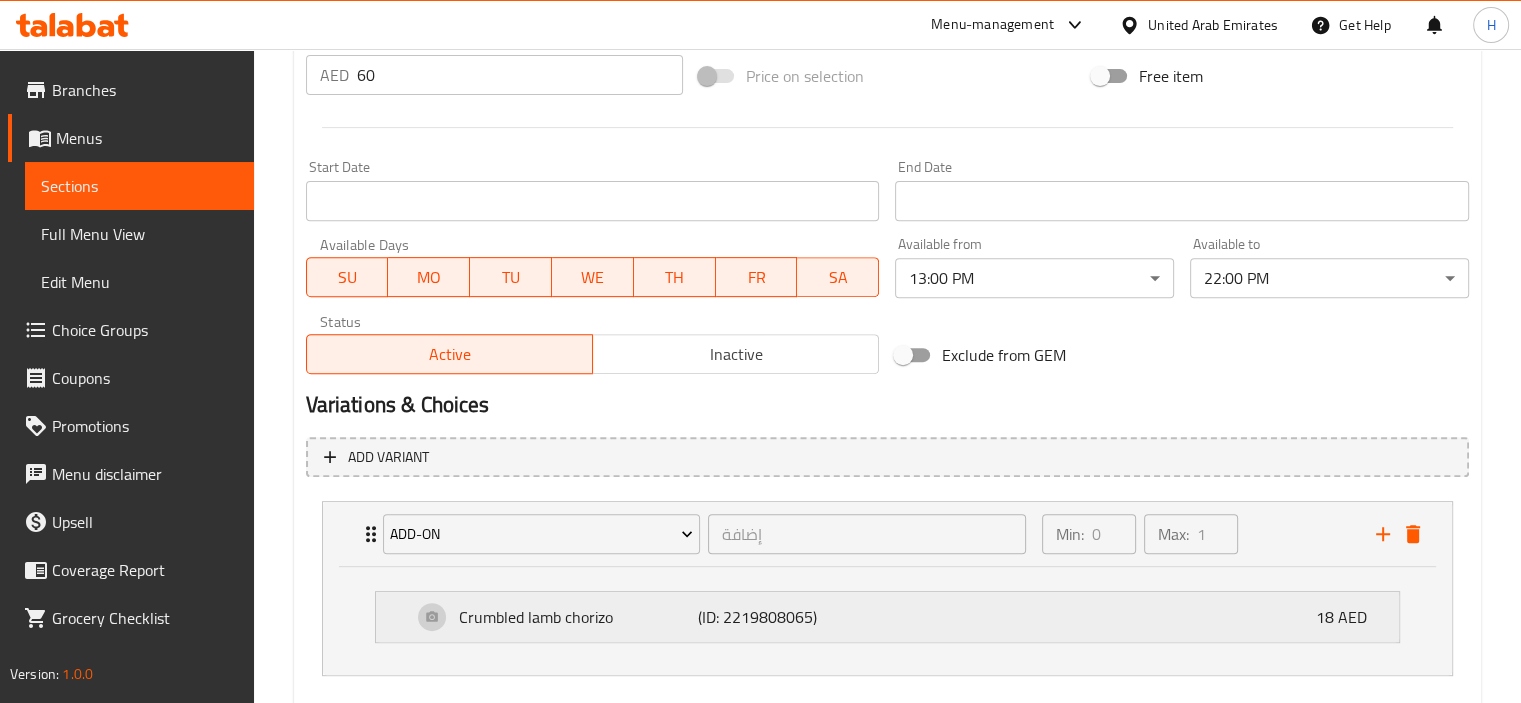 click on "Crumbled lamb chorizo" at bounding box center [579, 617] 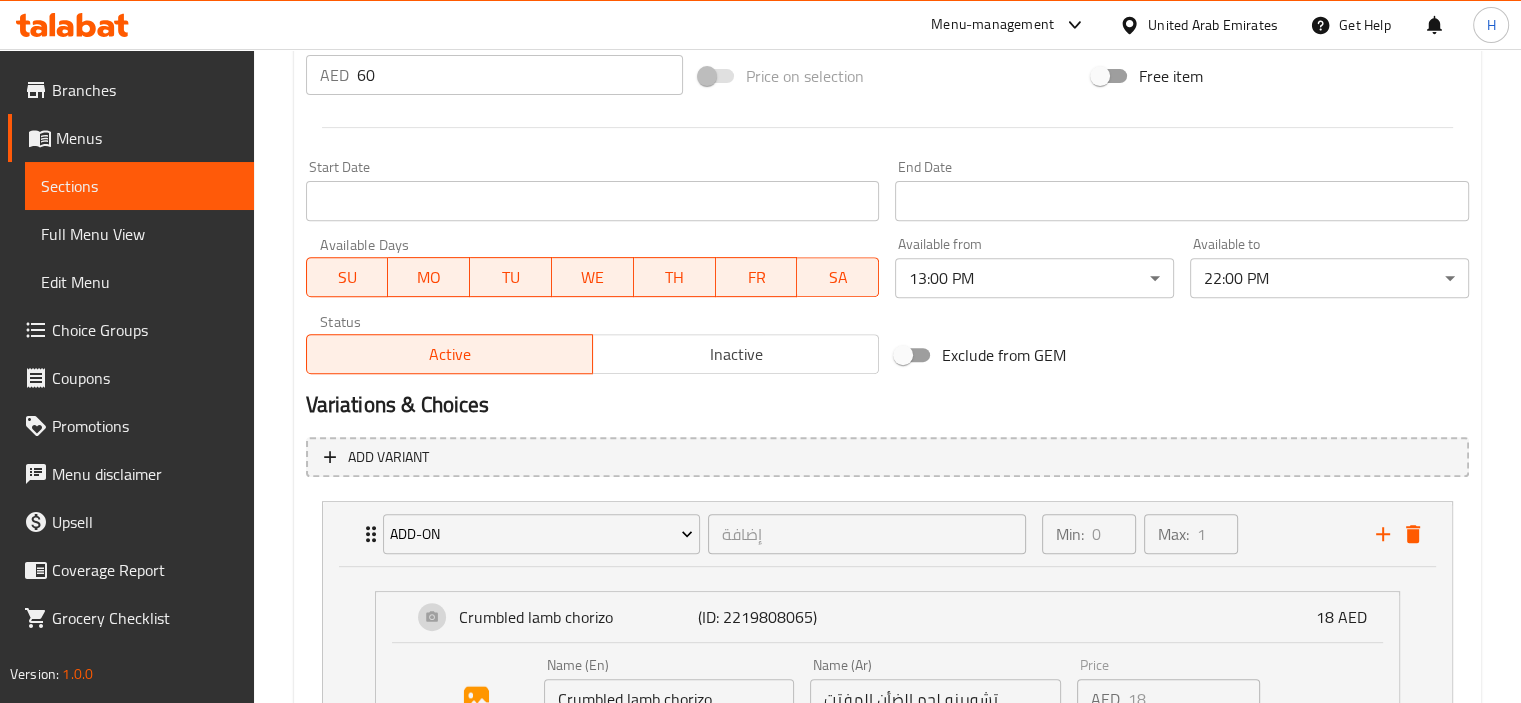 scroll, scrollTop: 942, scrollLeft: 0, axis: vertical 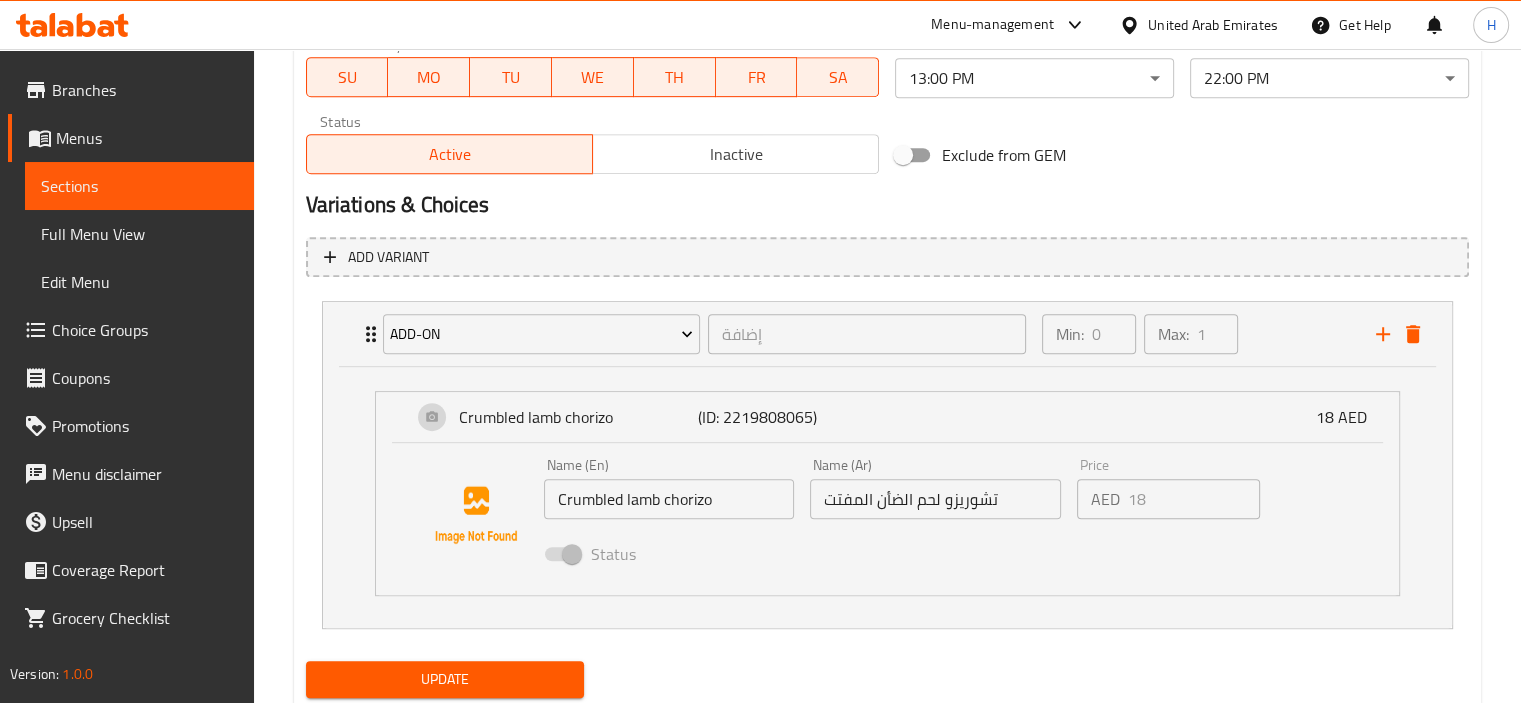 click on "Add-on إضافة ​ Min: 0 ​ Max: 1 ​ Crumbled lamb chorizo (ID: 2219808065) 18 AED Name (En) Crumbled lamb chorizo Name (En) Name (Ar) تشوريزو لحم الضأن المفتت Name (Ar) Price AED 18 Price Status" at bounding box center (887, 465) 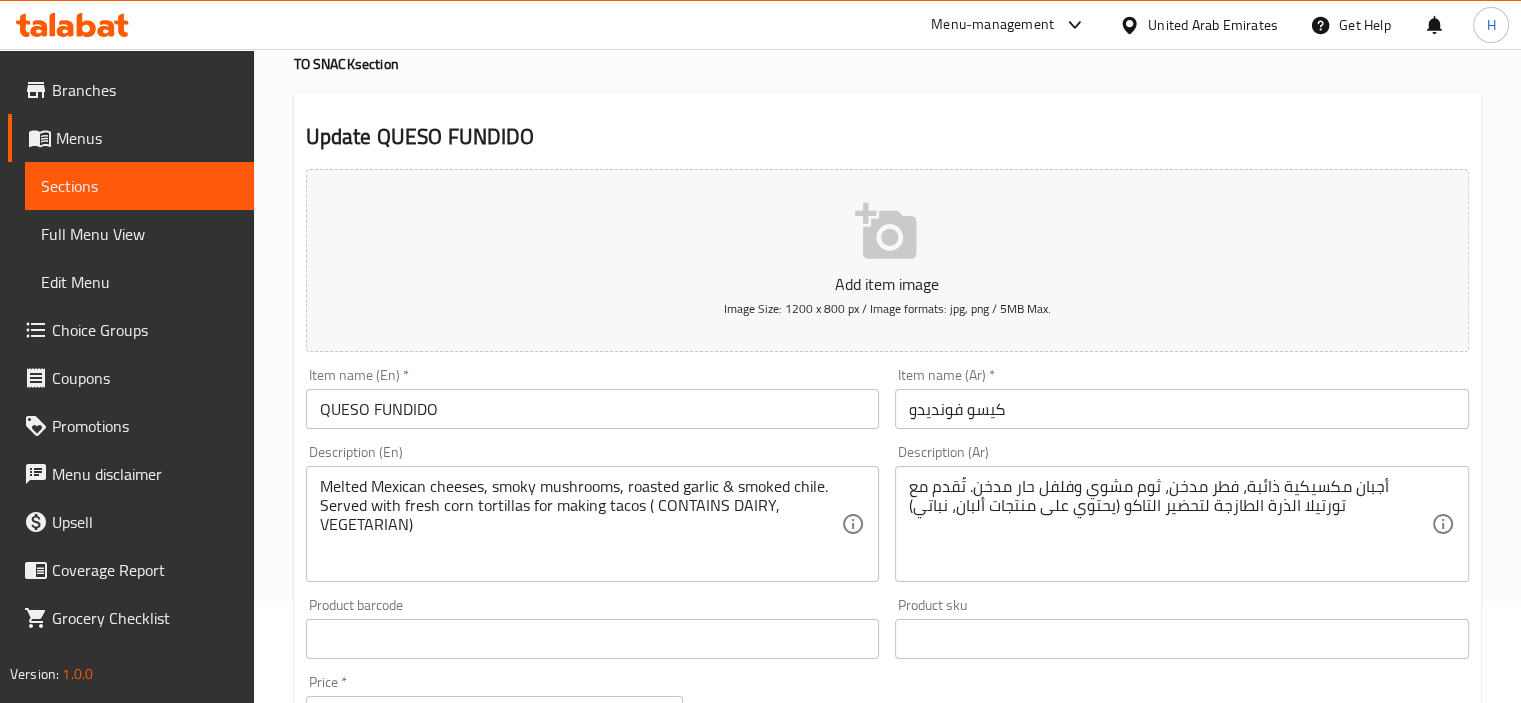 scroll, scrollTop: 0, scrollLeft: 0, axis: both 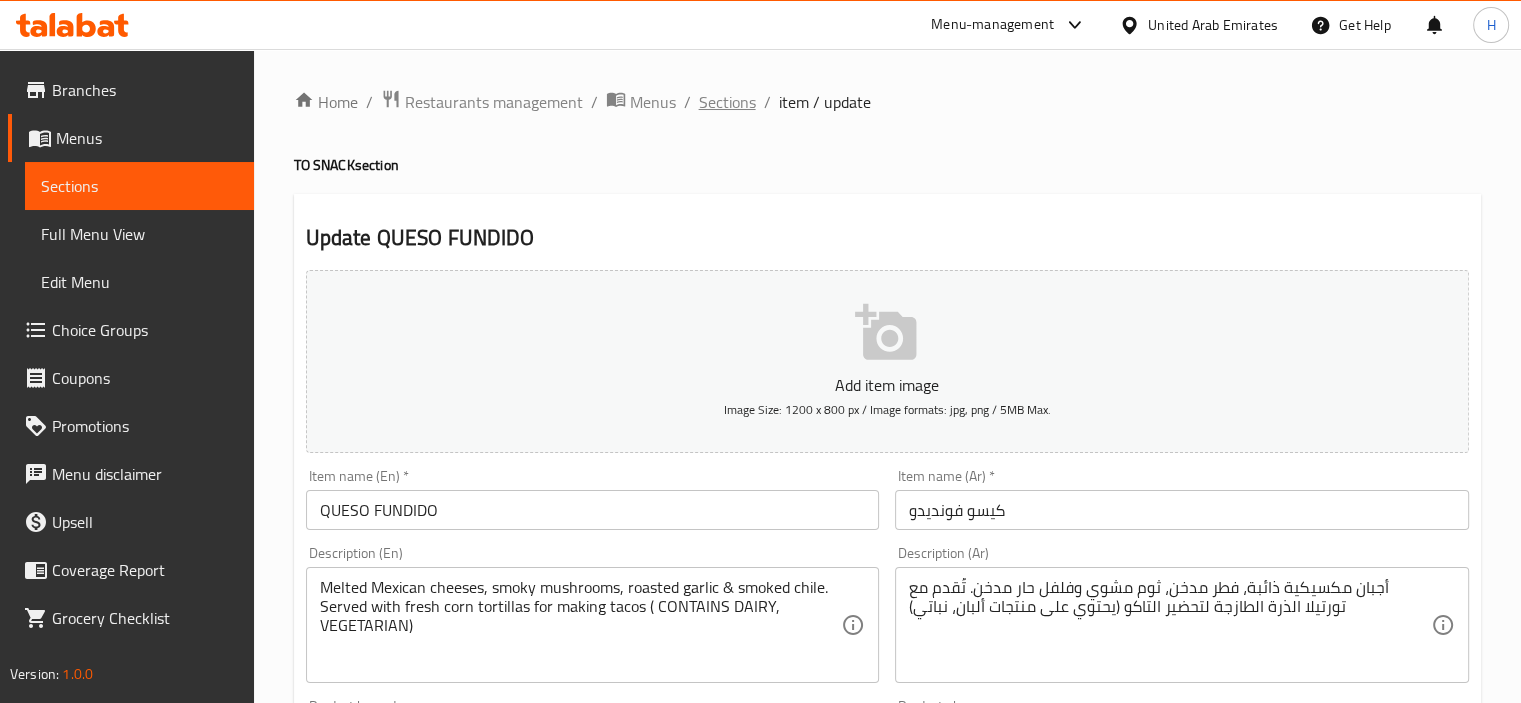 click on "Sections" at bounding box center (727, 102) 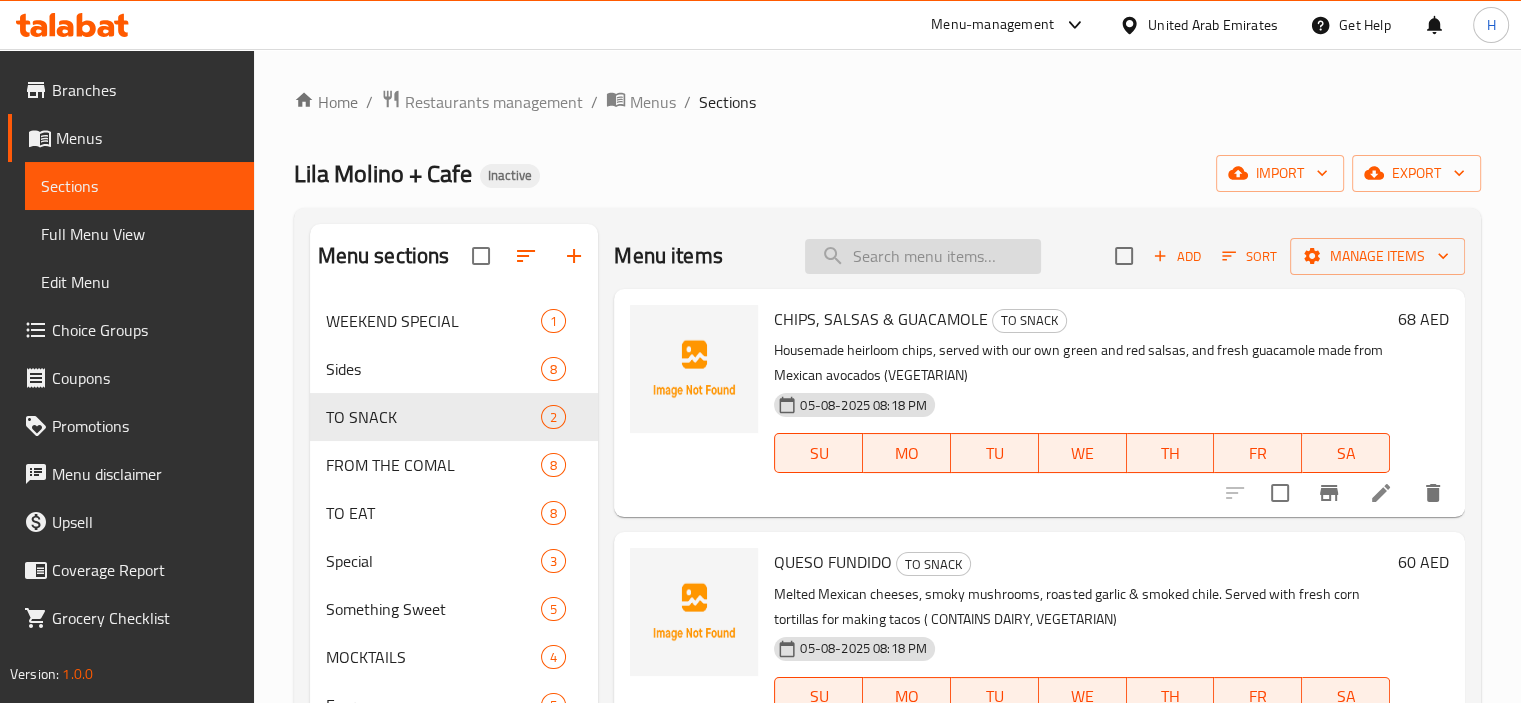 click at bounding box center (923, 256) 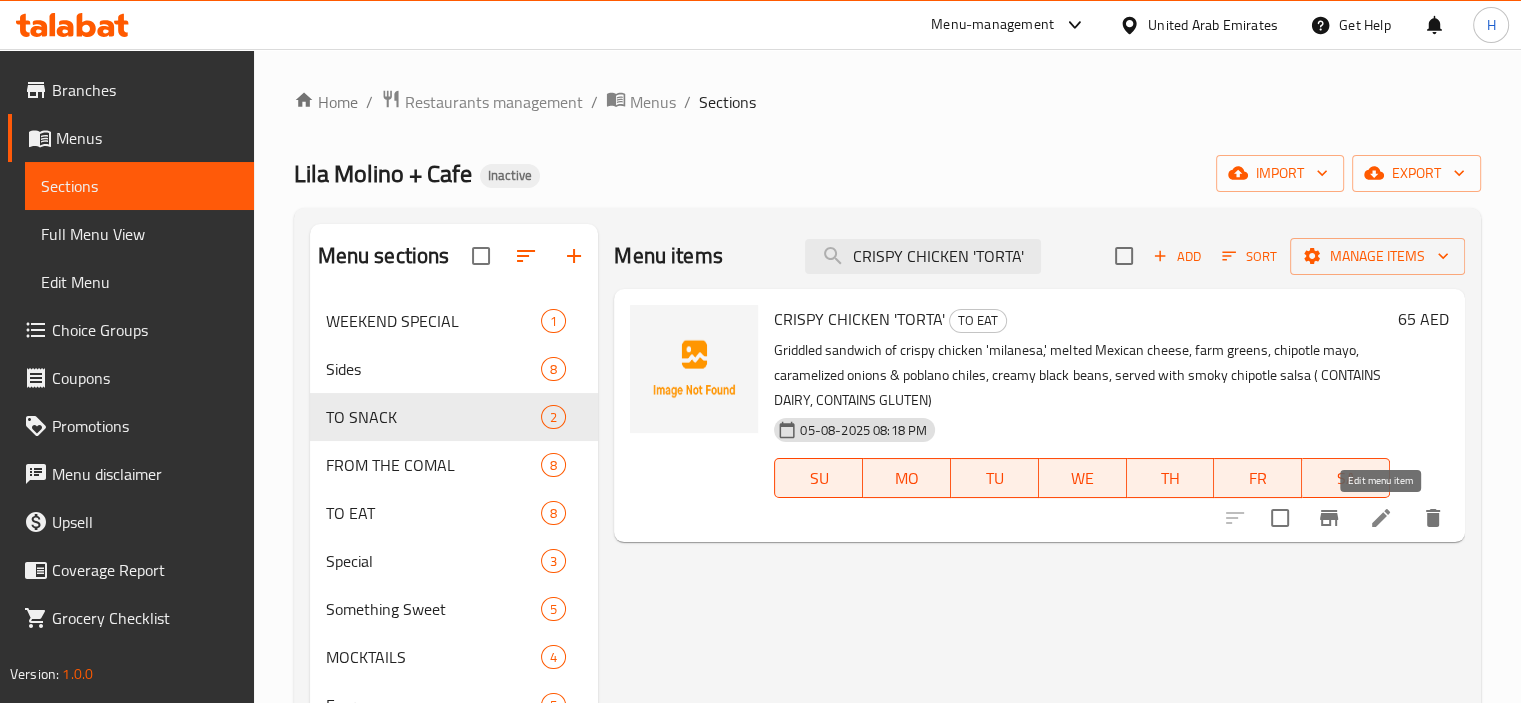 type on "CRISPY CHICKEN 'TORTA'" 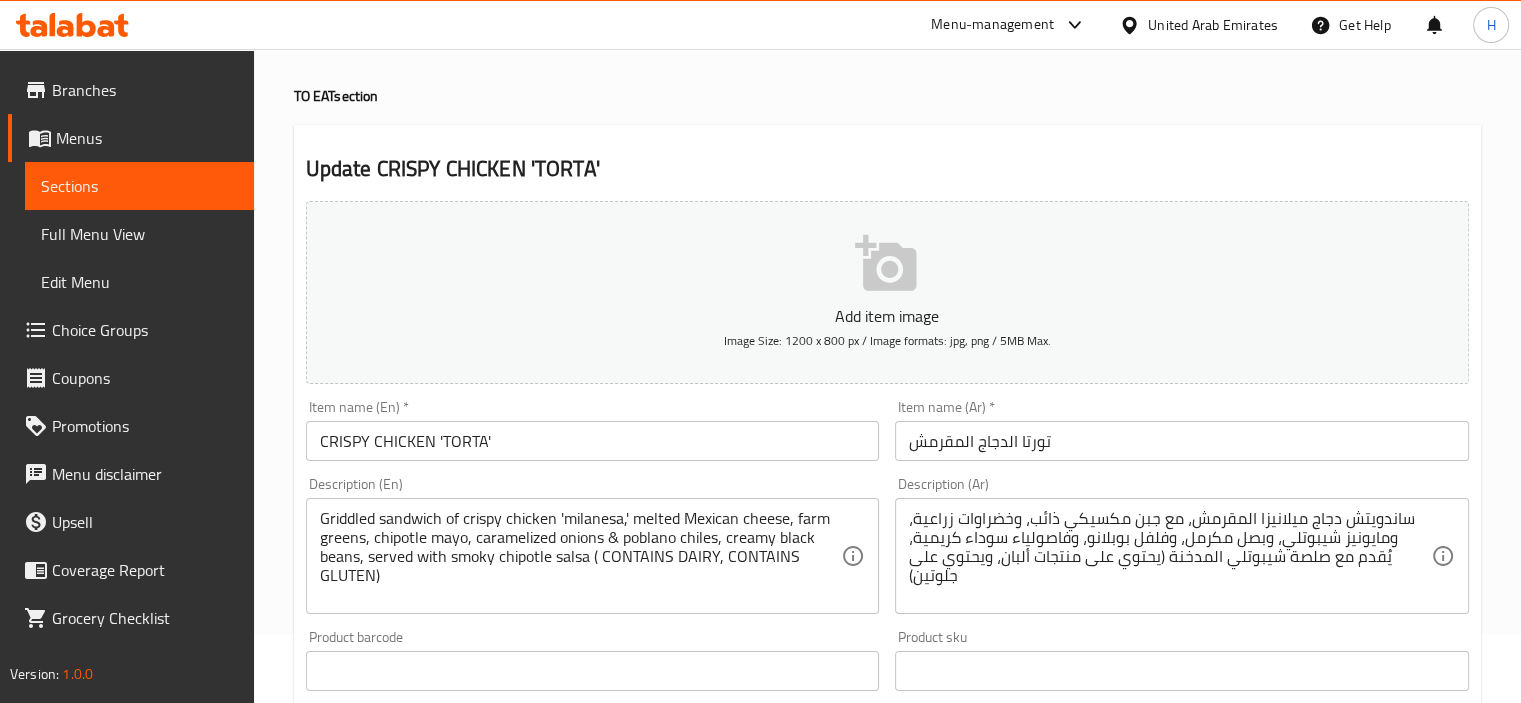 scroll, scrollTop: 100, scrollLeft: 0, axis: vertical 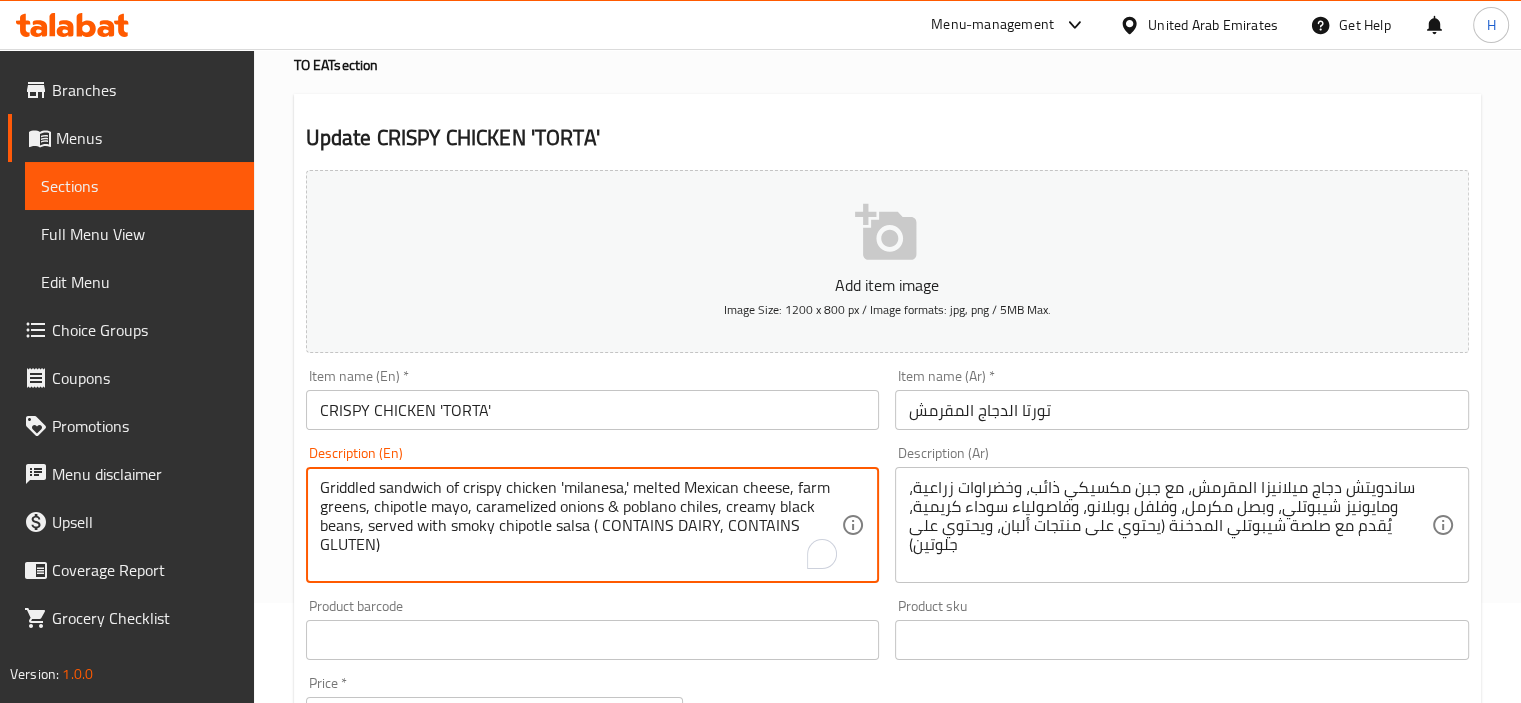 click on "Griddled sandwich of crispy chicken 'milanesa,' melted Mexican cheese, farm greens, chipotle mayo, caramelized onions & poblano chiles, creamy black beans, served with smoky chipotle salsa ( CONTAINS DAIRY, CONTAINS GLUTEN)" at bounding box center [581, 525] 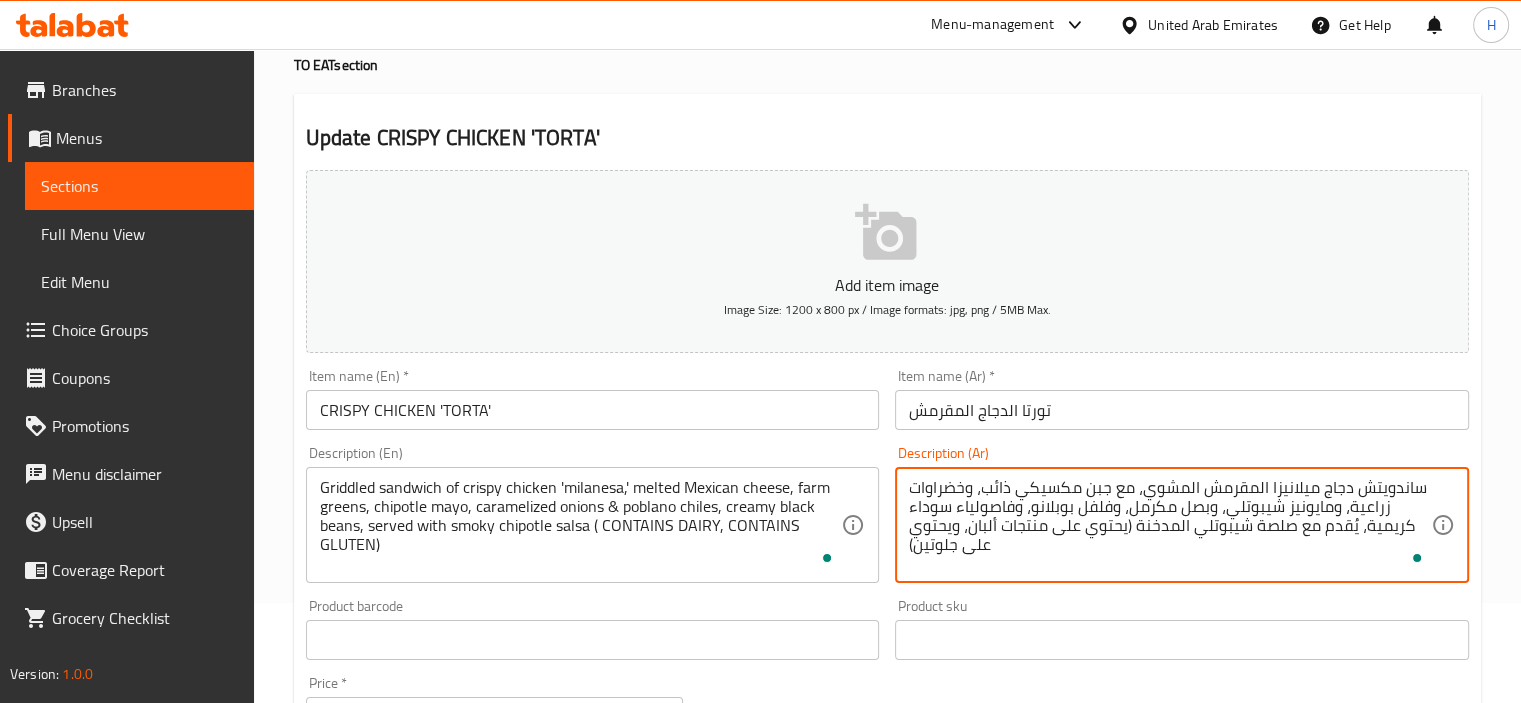 click on "ساندويتش دجاج ميلانيزا المقرمش المشوي، مع جبن مكسيكي ذائب، وخضراوات زراعية، ومايونيز شيبوتلي، وبصل مكرمل، وفلفل بوبلانو، وفاصولياء سوداء كريمية، يُقدم مع صلصة شيبوتلي المدخنة (يحتوي على منتجات ألبان، ويحتوي على جلوتين)" at bounding box center [1170, 525] 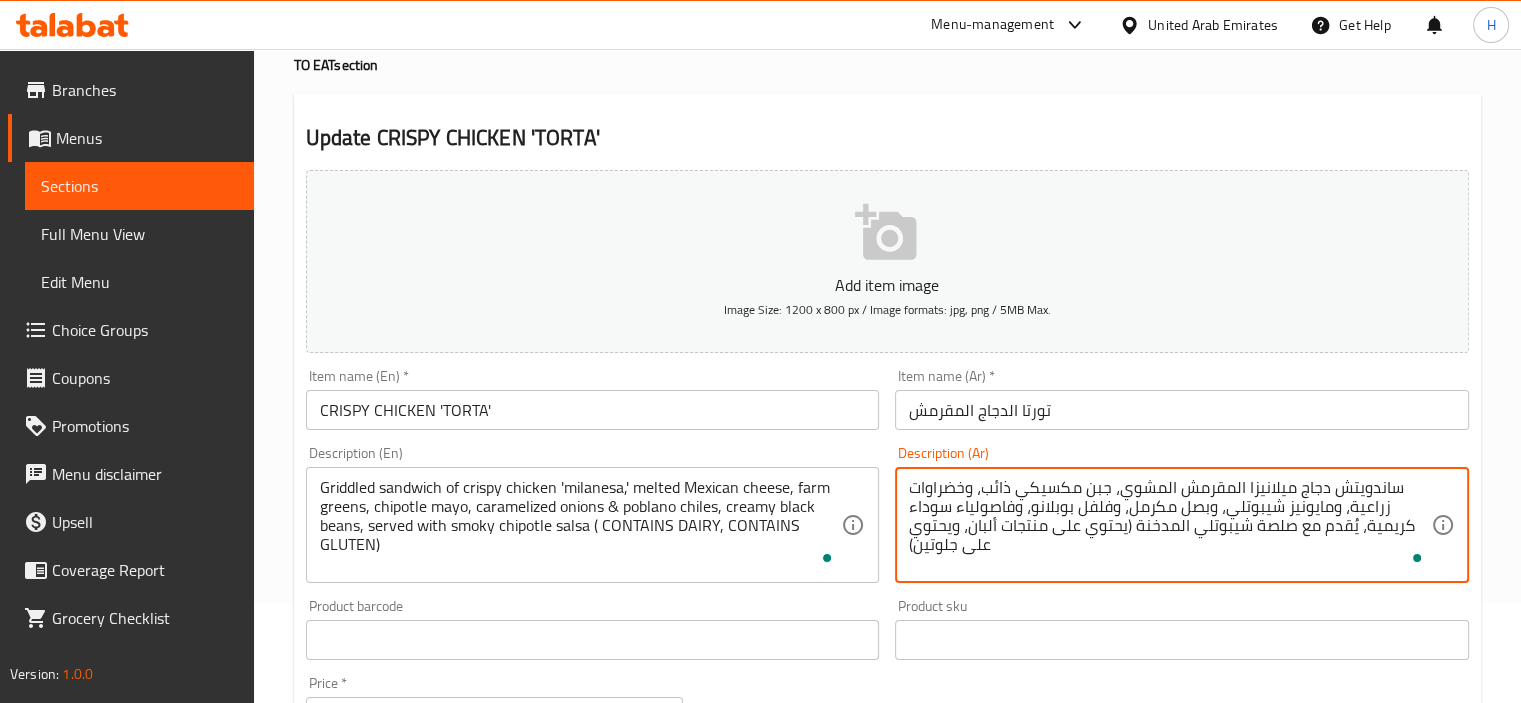 click on "ساندويتش دجاج ميلانيزا المقرمش المشوي، جبن مكسيكي ذائب، وخضراوات زراعية، ومايونيز شيبوتلي، وبصل مكرمل، وفلفل بوبلانو، وفاصولياء سوداء كريمية، يُقدم مع صلصة شيبوتلي المدخنة (يحتوي على منتجات ألبان، ويحتوي على جلوتين)" at bounding box center (1170, 525) 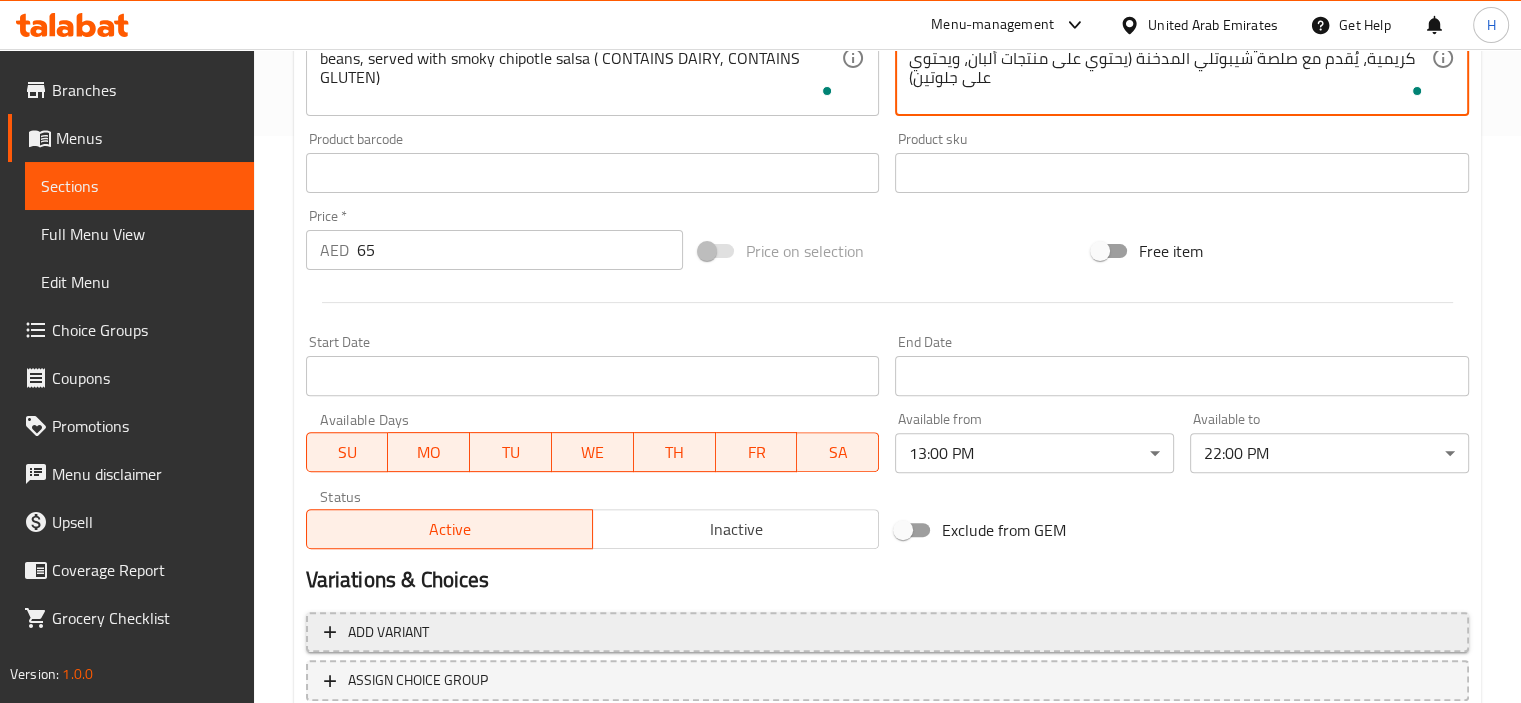 scroll, scrollTop: 700, scrollLeft: 0, axis: vertical 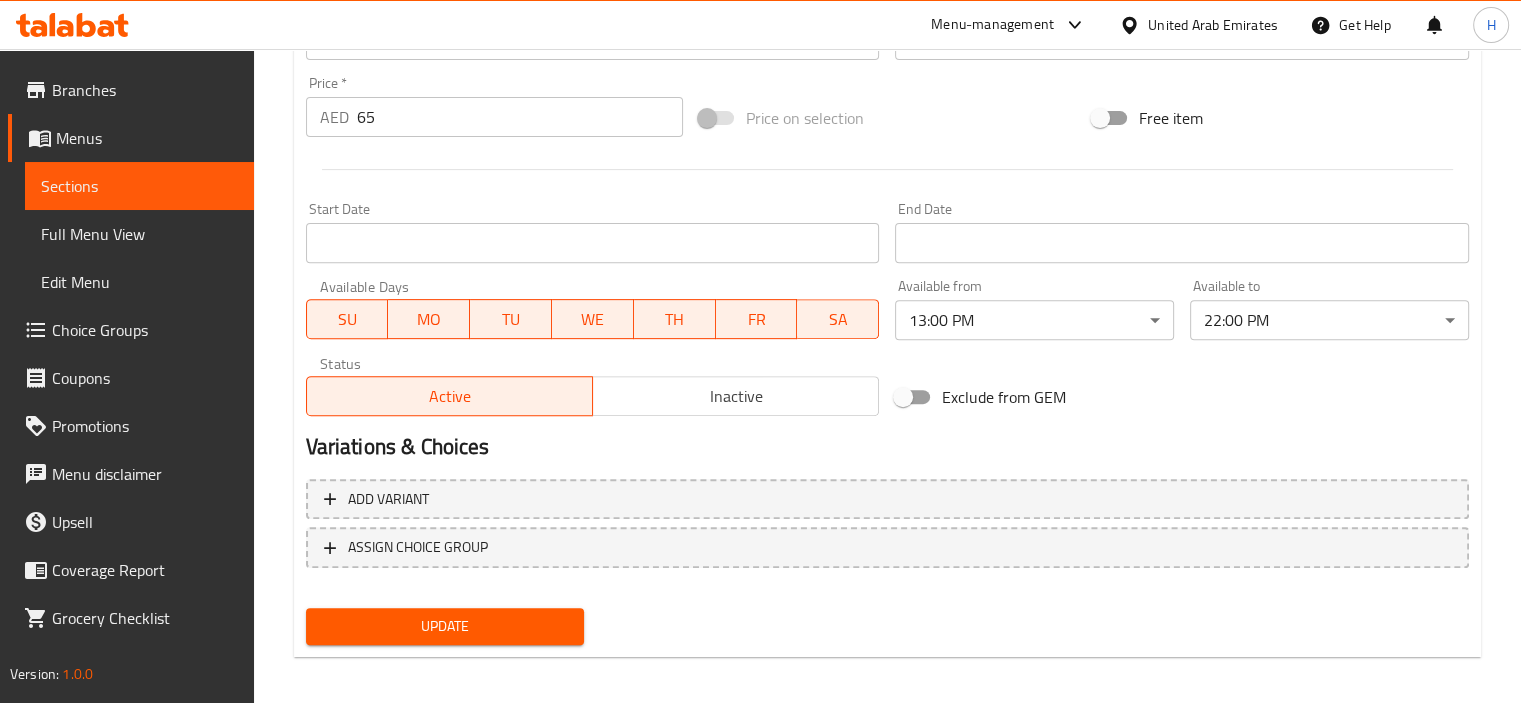 type on "ساندويتش دجاج ميلانيزا المقرمش المشوي، جبن مكسيكي ذائب، وخضراوات زراعية، ومايونيز شيبوتلي، وبصل مكرمل، وفلفل حار بوبلانو، وفاصولياء سوداء كريمية، يُقدم مع صلصة شيبوتلي المدخنة (يحتوي على منتجات ألبان، ويحتوي على جلوتين)" 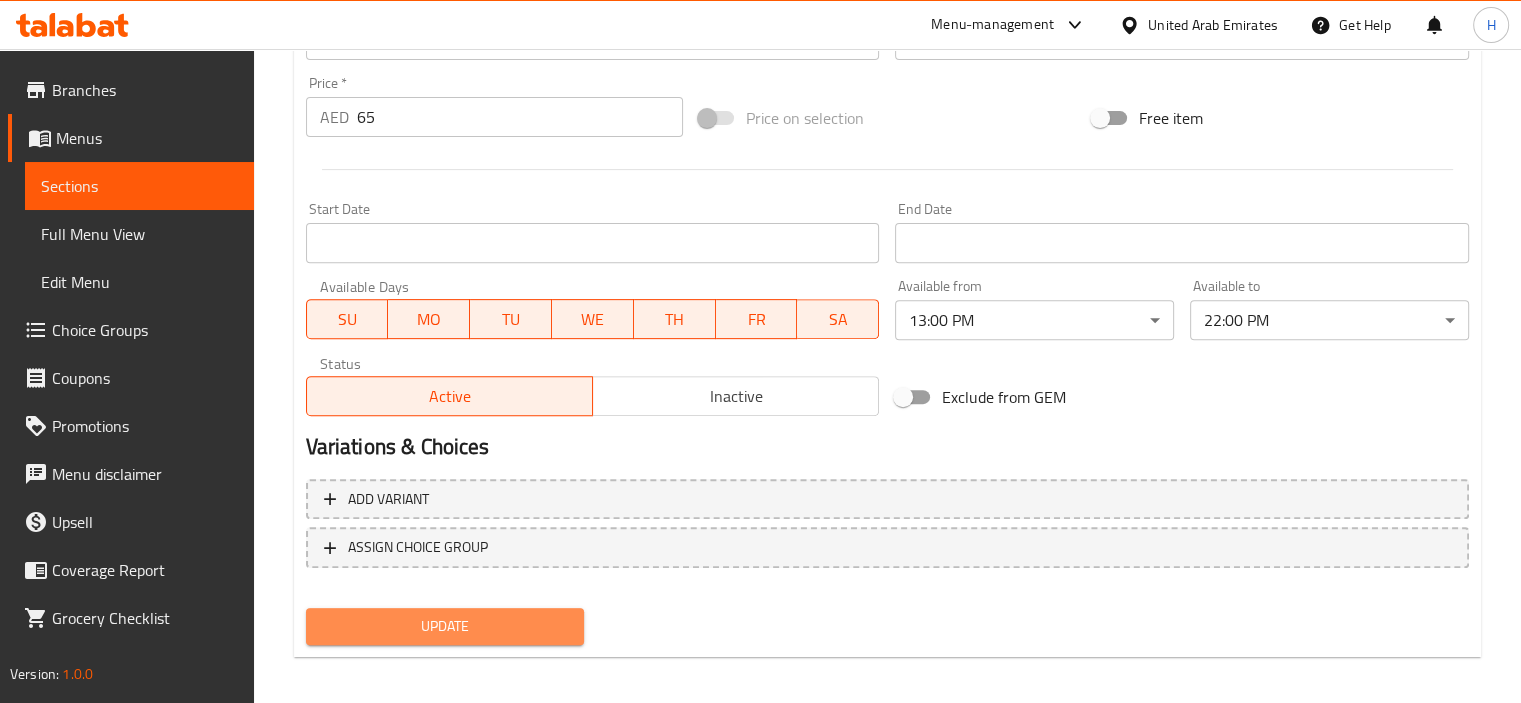 click on "Update" at bounding box center (445, 626) 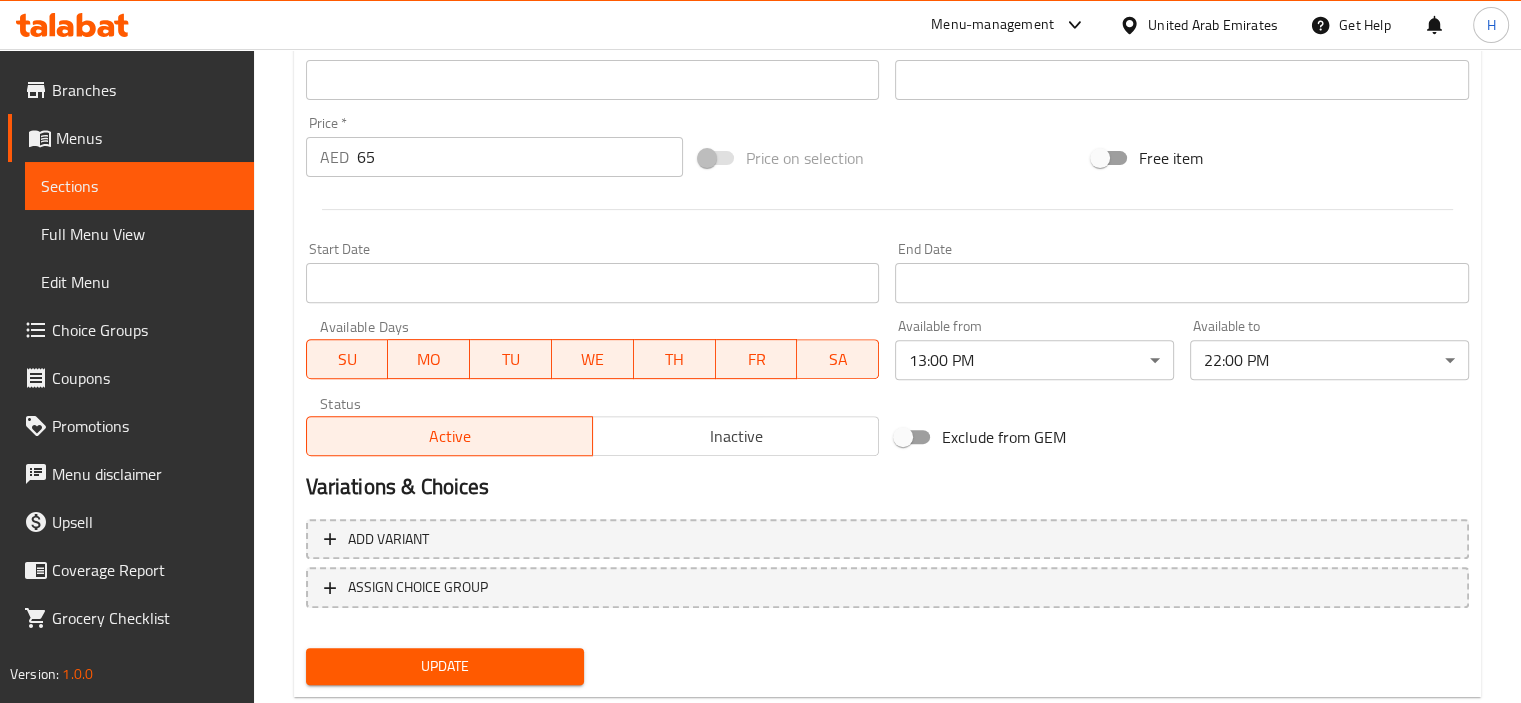 scroll, scrollTop: 709, scrollLeft: 0, axis: vertical 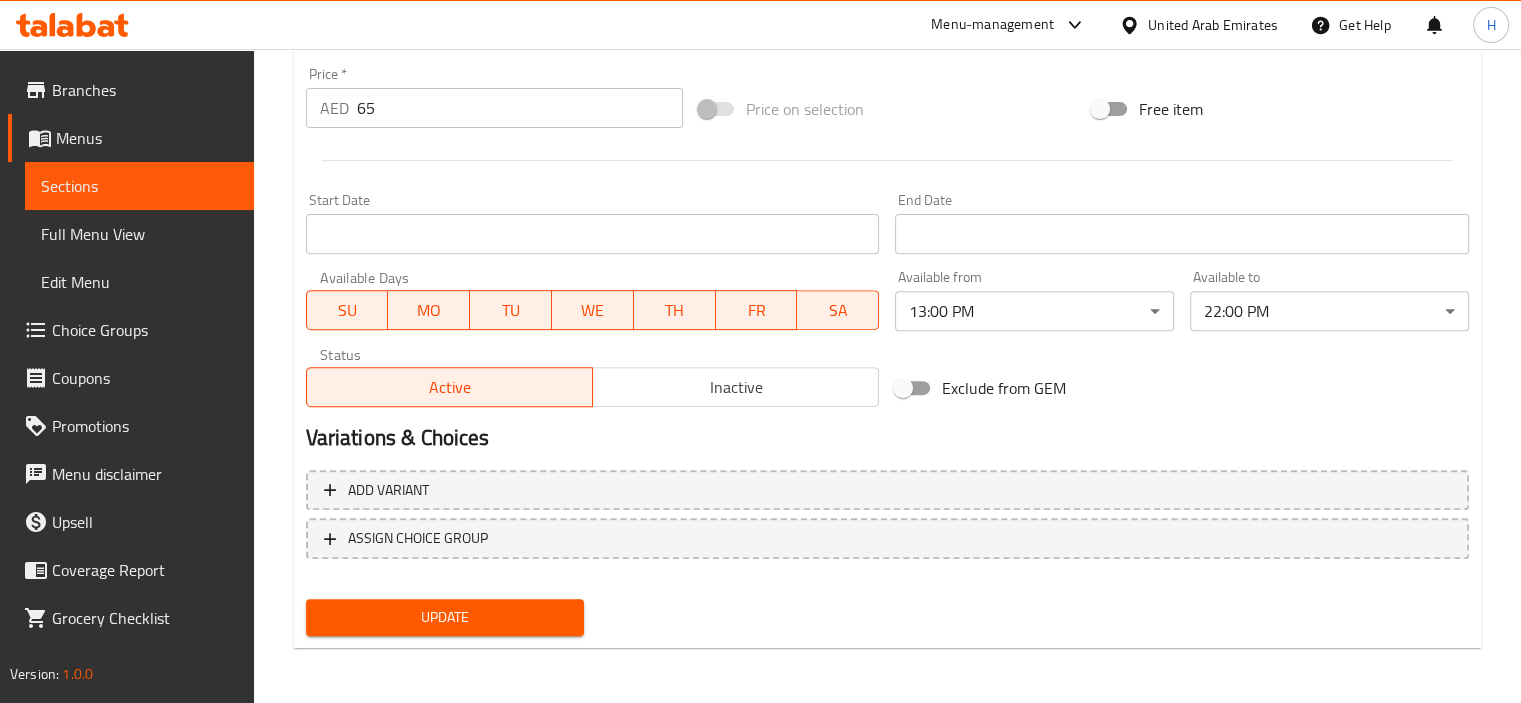 click on "Update" at bounding box center (445, 617) 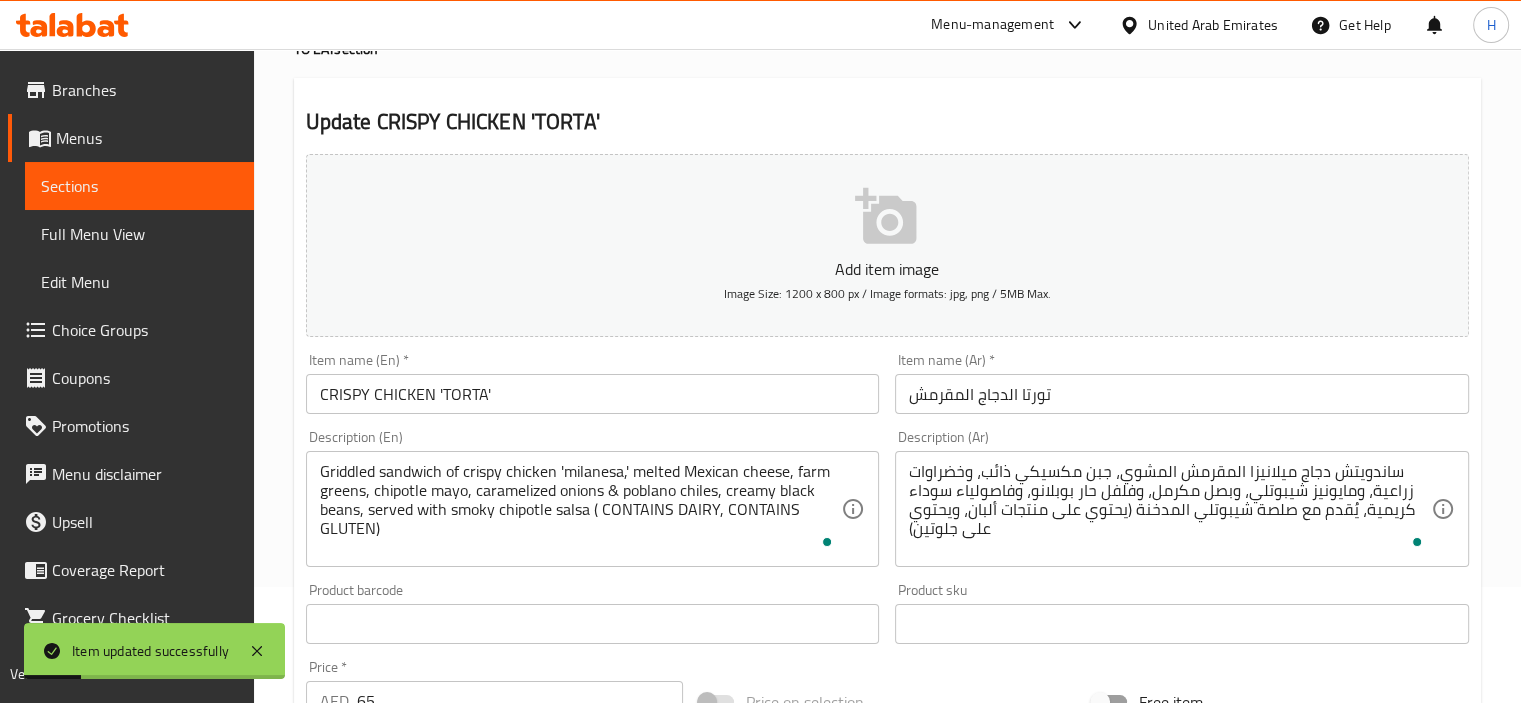 scroll, scrollTop: 0, scrollLeft: 0, axis: both 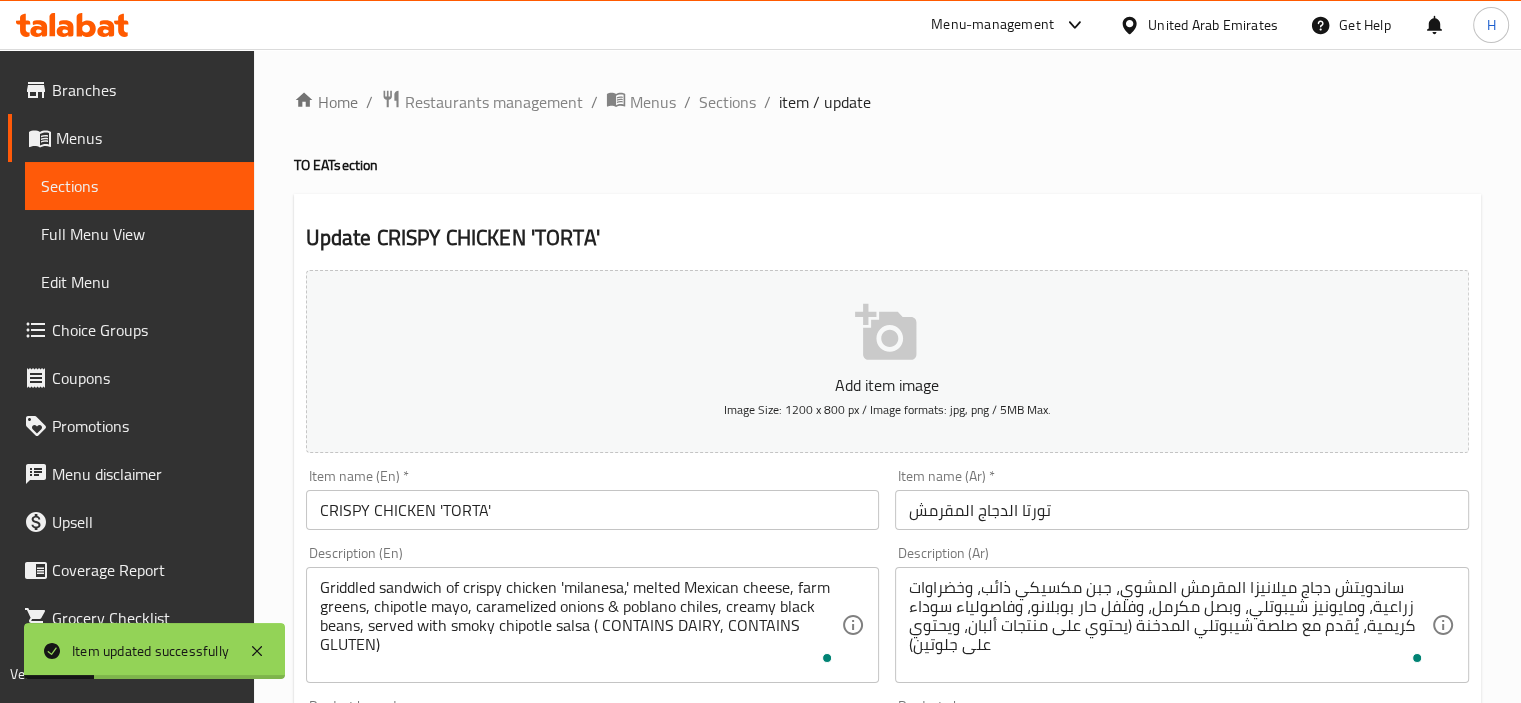 click on "Sections" at bounding box center [727, 102] 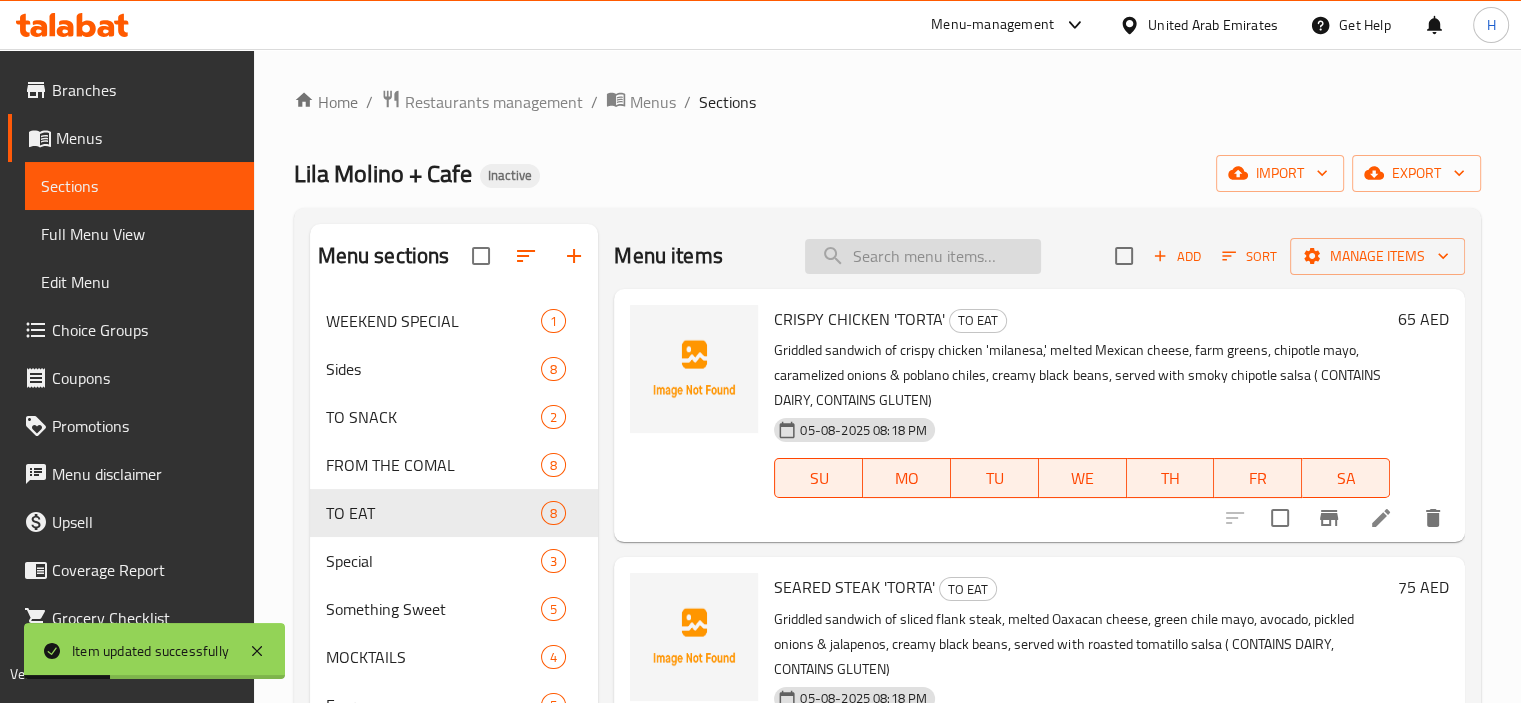 click at bounding box center [923, 256] 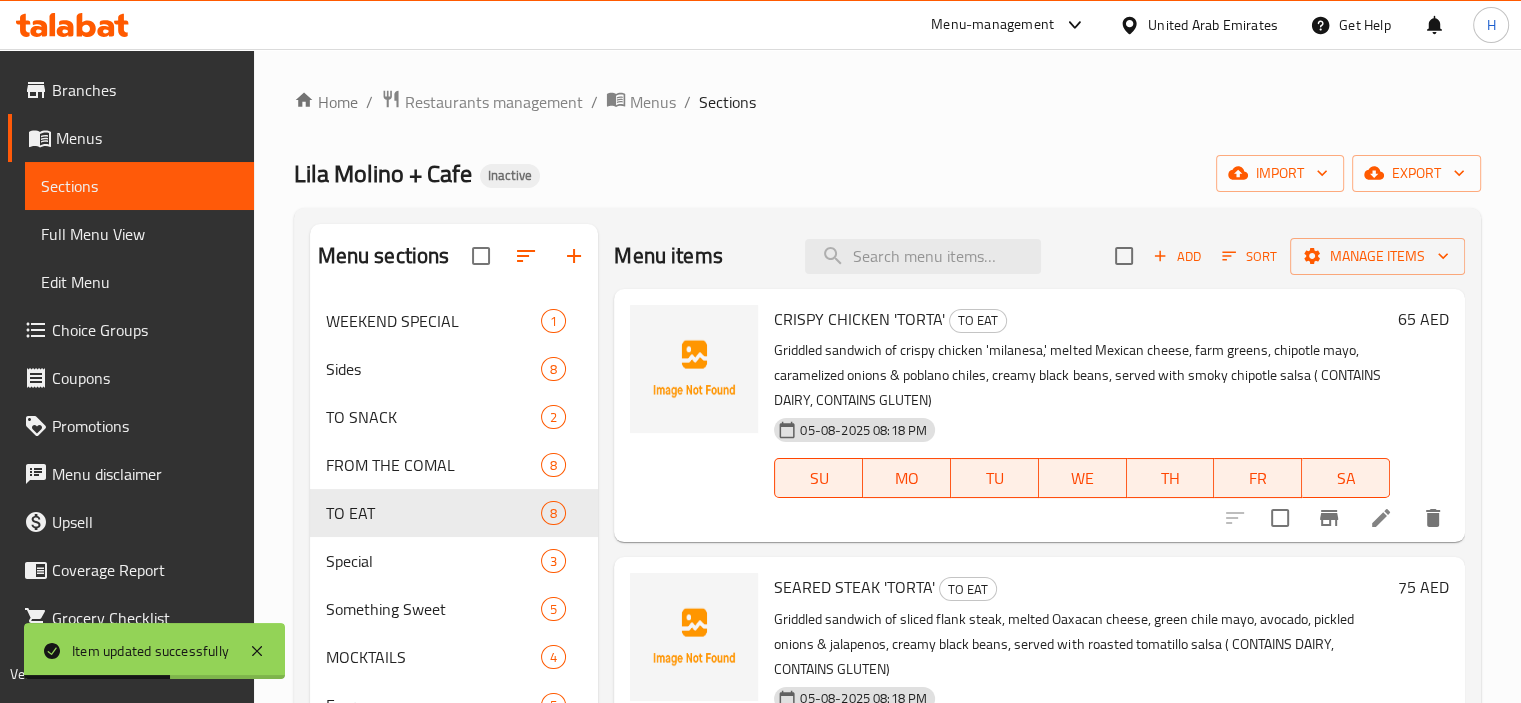 paste on "SEARED STEAK 'TORTA'" 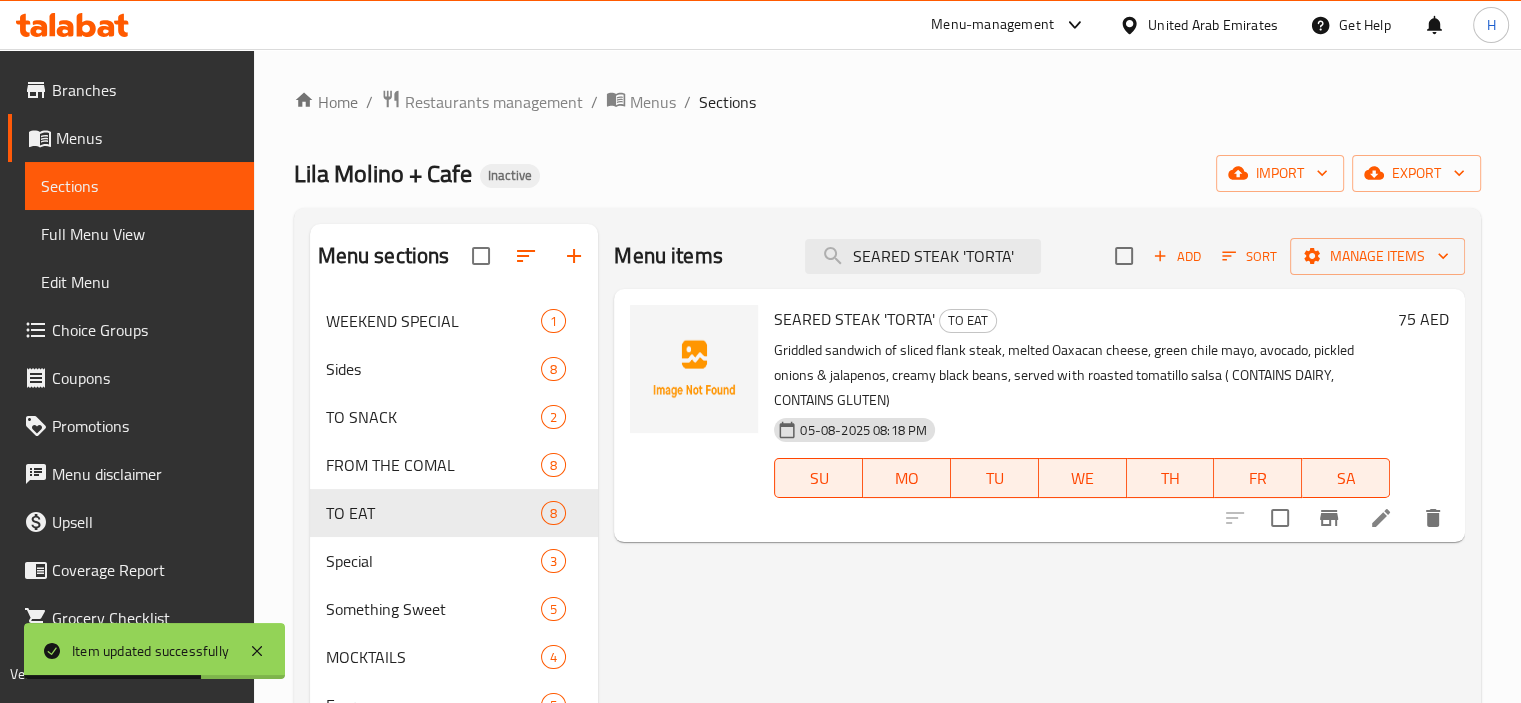 type on "SEARED STEAK 'TORTA'" 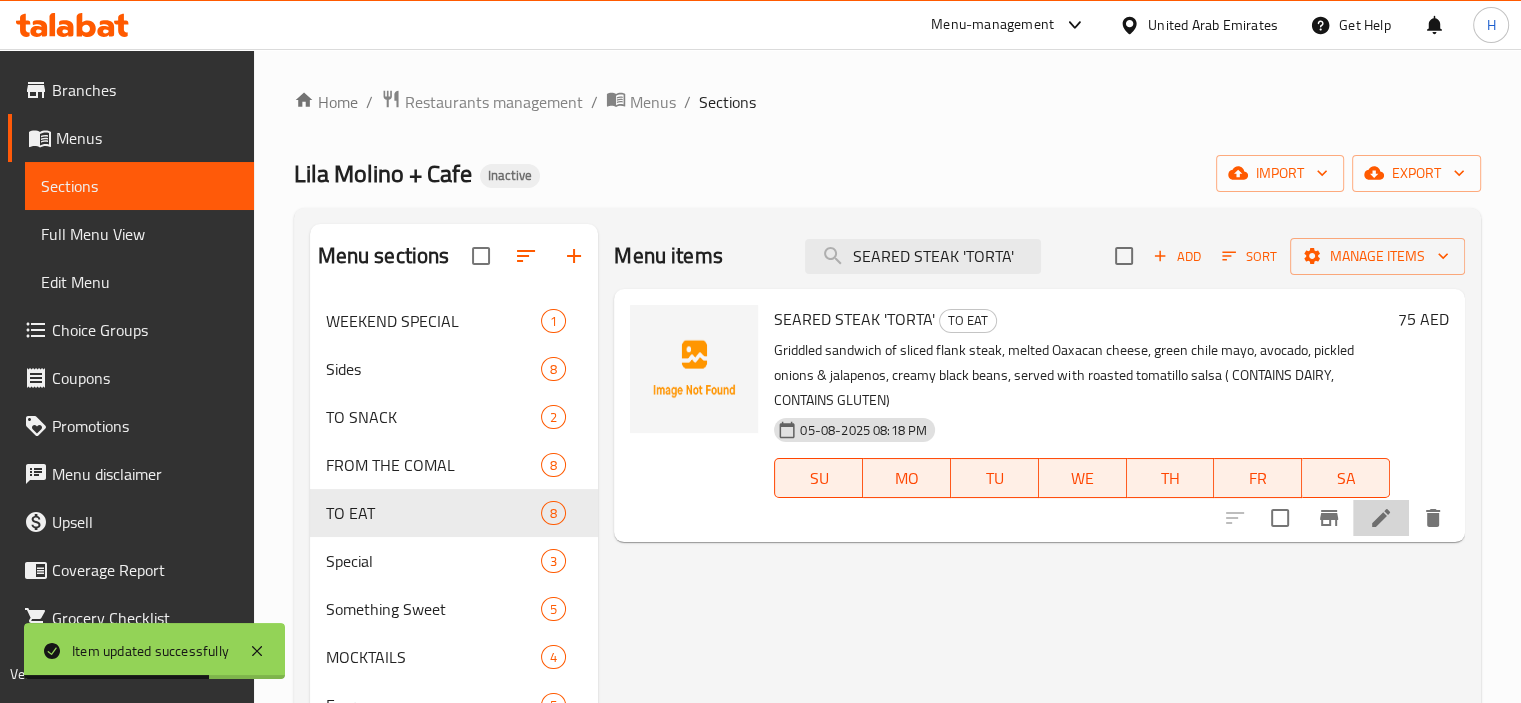 click 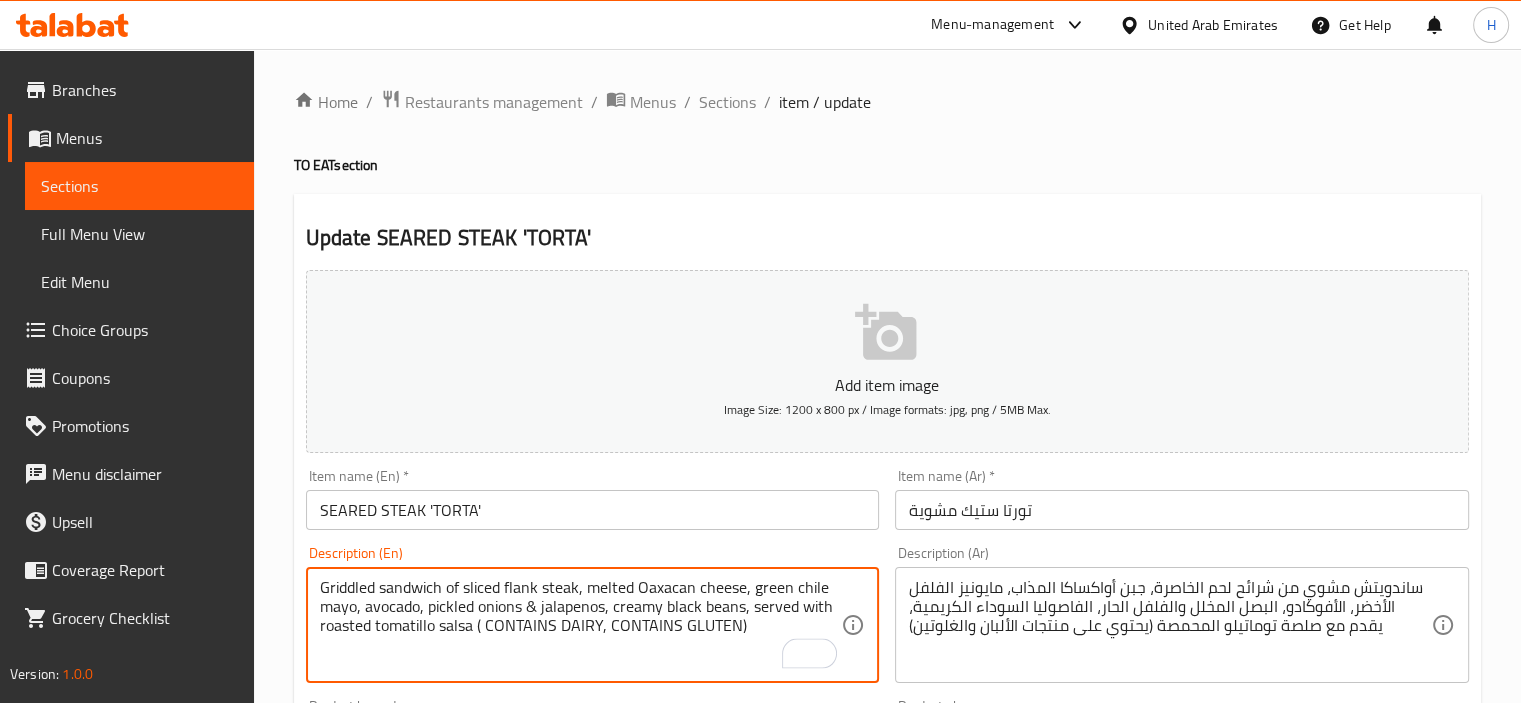 drag, startPoint x: 577, startPoint y: 584, endPoint x: 465, endPoint y: 583, distance: 112.00446 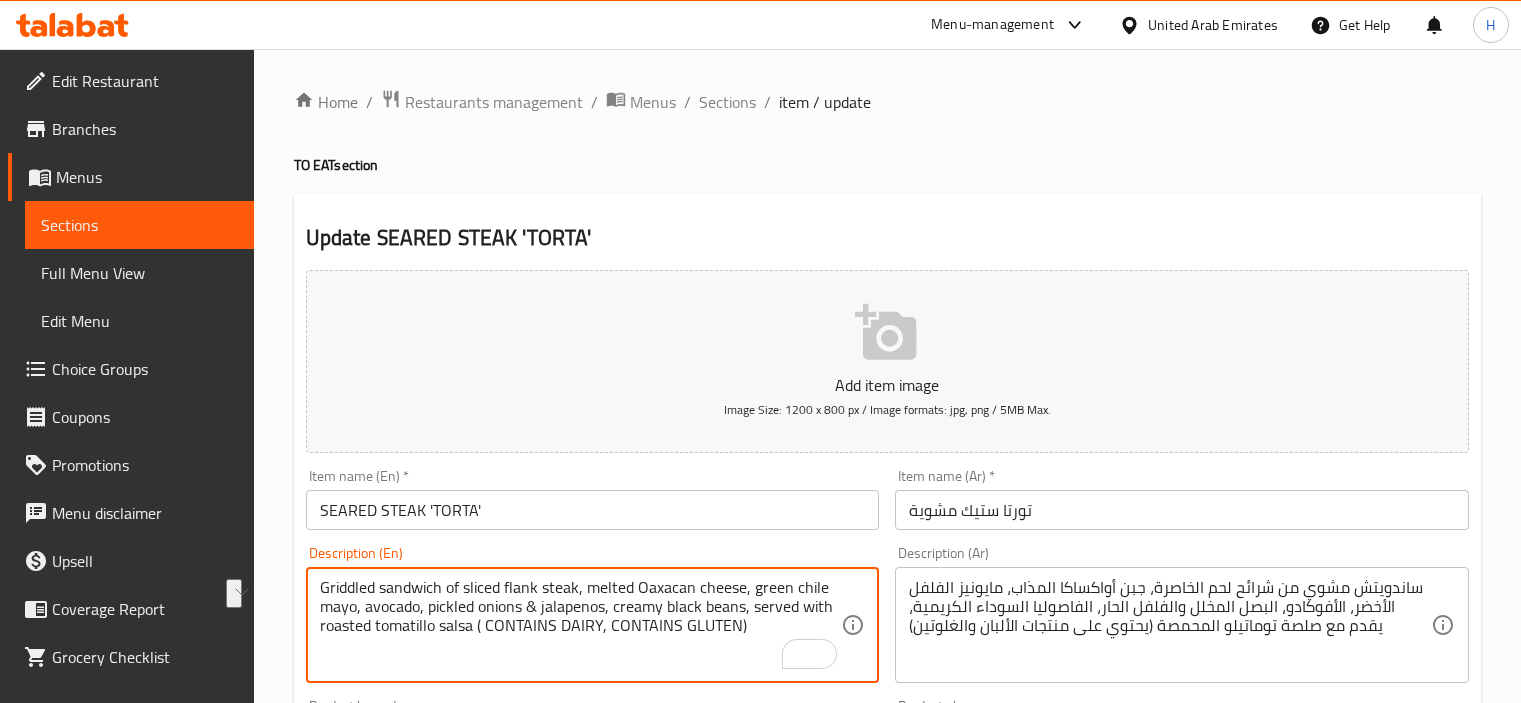scroll, scrollTop: 0, scrollLeft: 0, axis: both 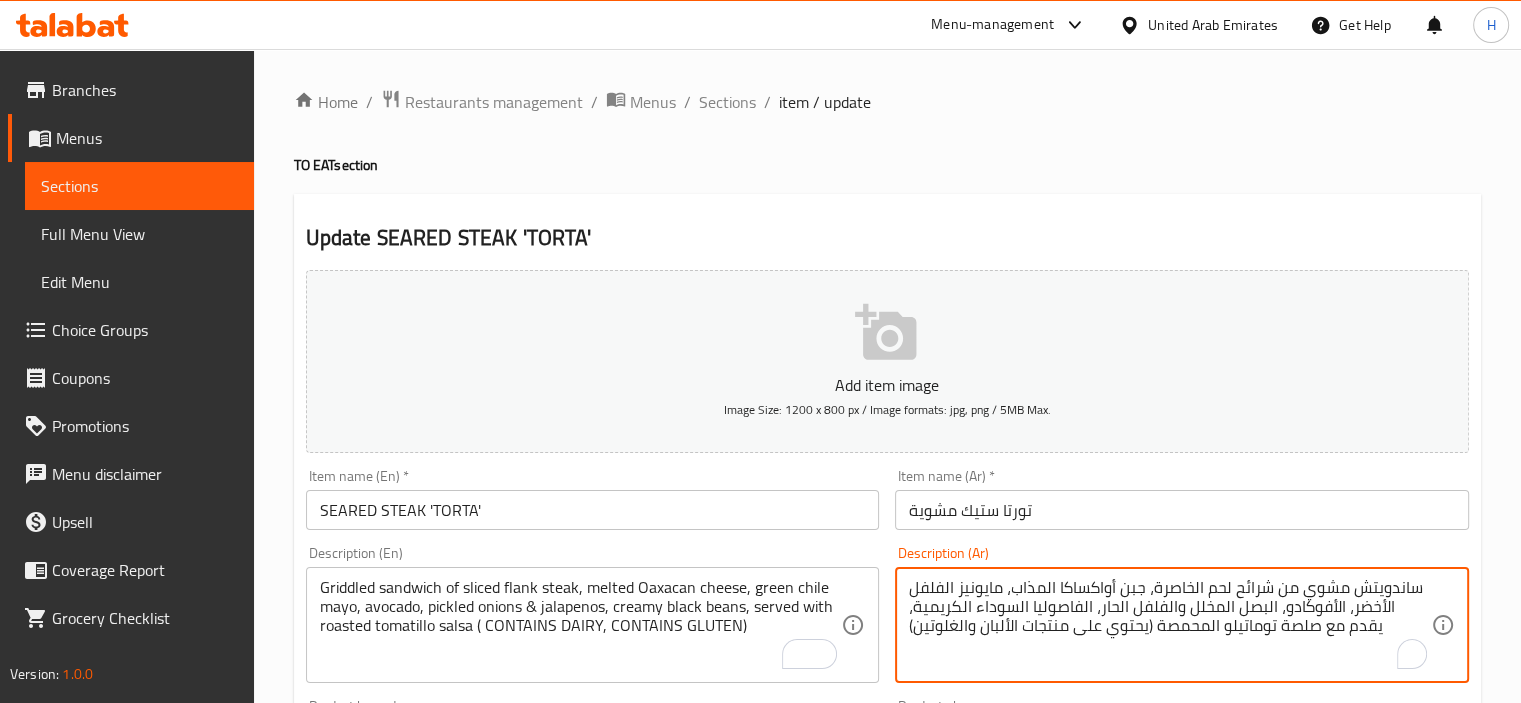 click on "ساندويتش مشوي من شرائح لحم الخاصرة، جبن أواكساكا المذاب، مايونيز الفلفل الأخضر، الأفوكادو، البصل المخلل والفلفل الحار، الفاصوليا السوداء الكريمية، يقدم مع صلصة توماتيلو المحمصة (يحتوي على منتجات الألبان والغلوتين)" at bounding box center [1170, 625] 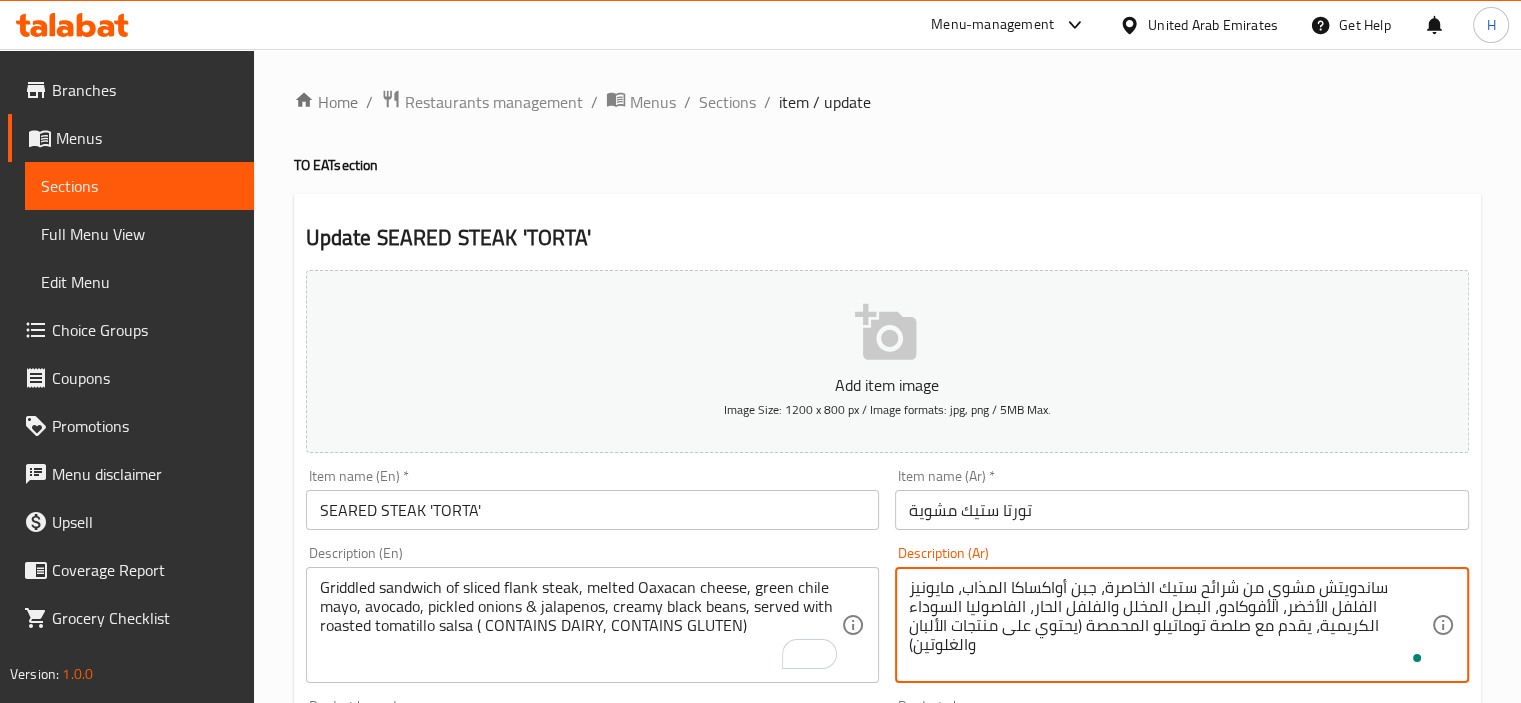 click on "Griddled sandwich of sliced flank steak, melted Oaxacan cheese, green chile mayo, avocado, pickled onions & jalapenos, creamy black beans, served with roasted tomatillo salsa ( CONTAINS DAIRY, CONTAINS GLUTEN)" at bounding box center [581, 625] 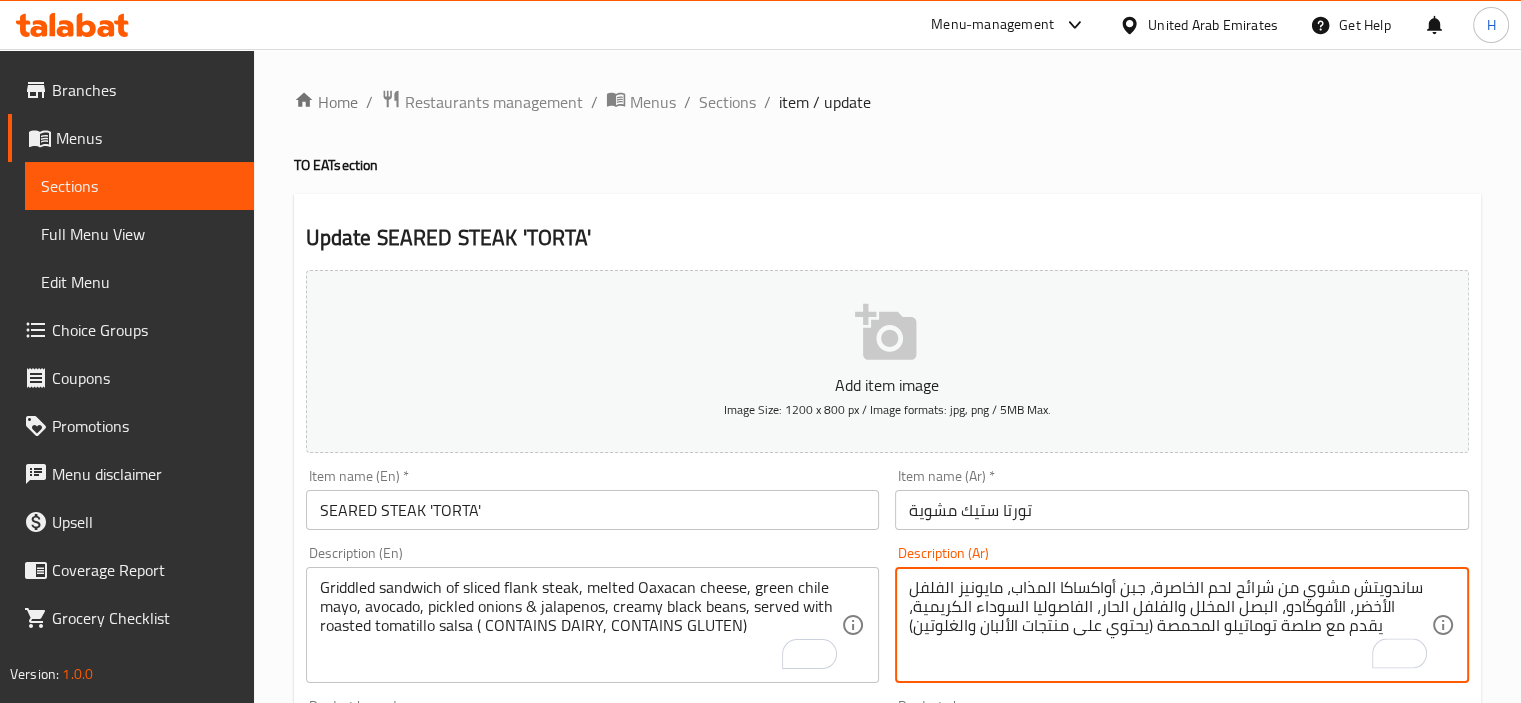 click on "ساندويتش مشوي من شرائح لحم الخاصرة، جبن أواكساكا المذاب، مايونيز الفلفل الأخضر، الأفوكادو، البصل المخلل والفلفل الحار، الفاصوليا السوداء الكريمية، يقدم مع صلصة توماتيلو المحمصة (يحتوي على منتجات الألبان والغلوتين)" at bounding box center [1170, 625] 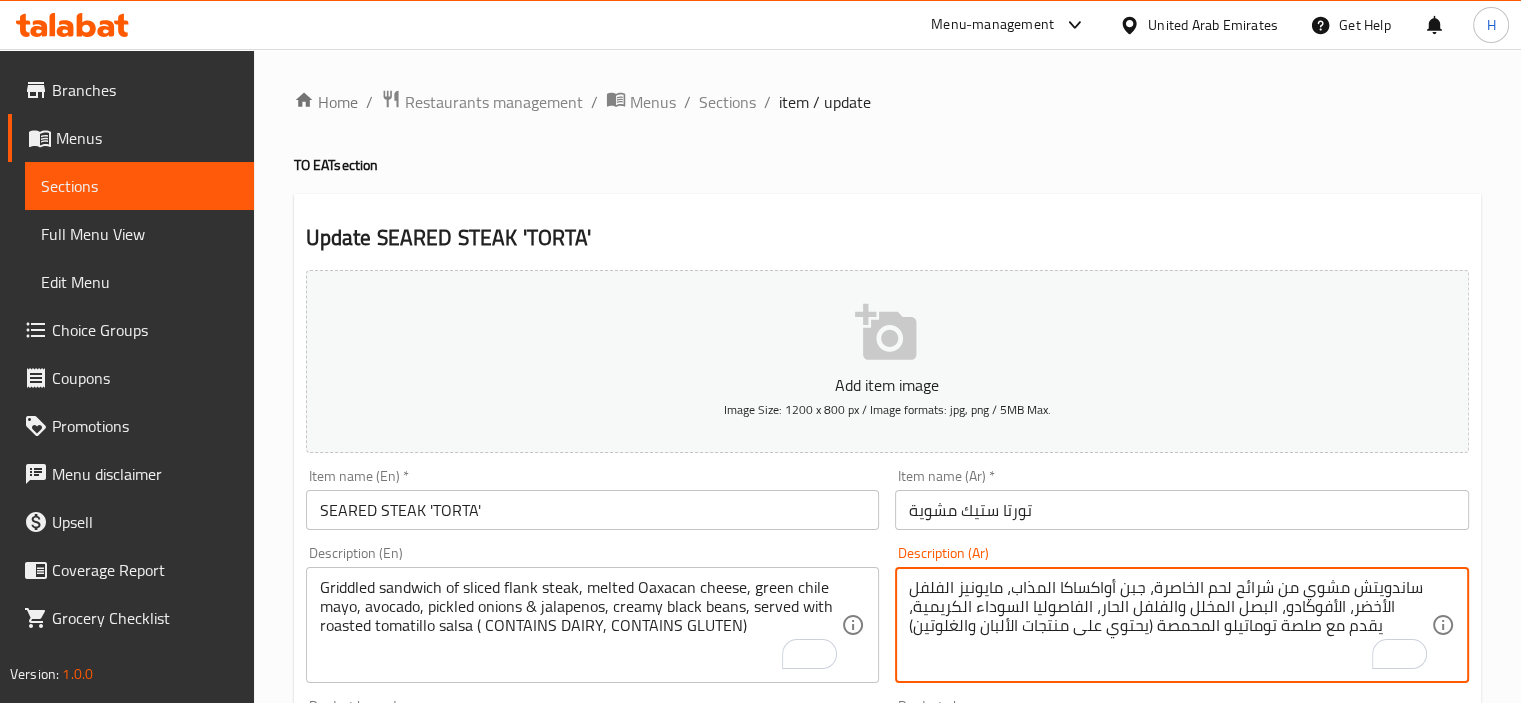 click on "ساندويتش مشوي من شرائح لحم الخاصرة، جبن أواكساكا المذاب، مايونيز الفلفل الأخضر، الأفوكادو، البصل المخلل والفلفل الحار، الفاصوليا السوداء الكريمية، يقدم مع صلصة توماتيلو المحمصة (يحتوي على منتجات الألبان والغلوتين)" at bounding box center (1170, 625) 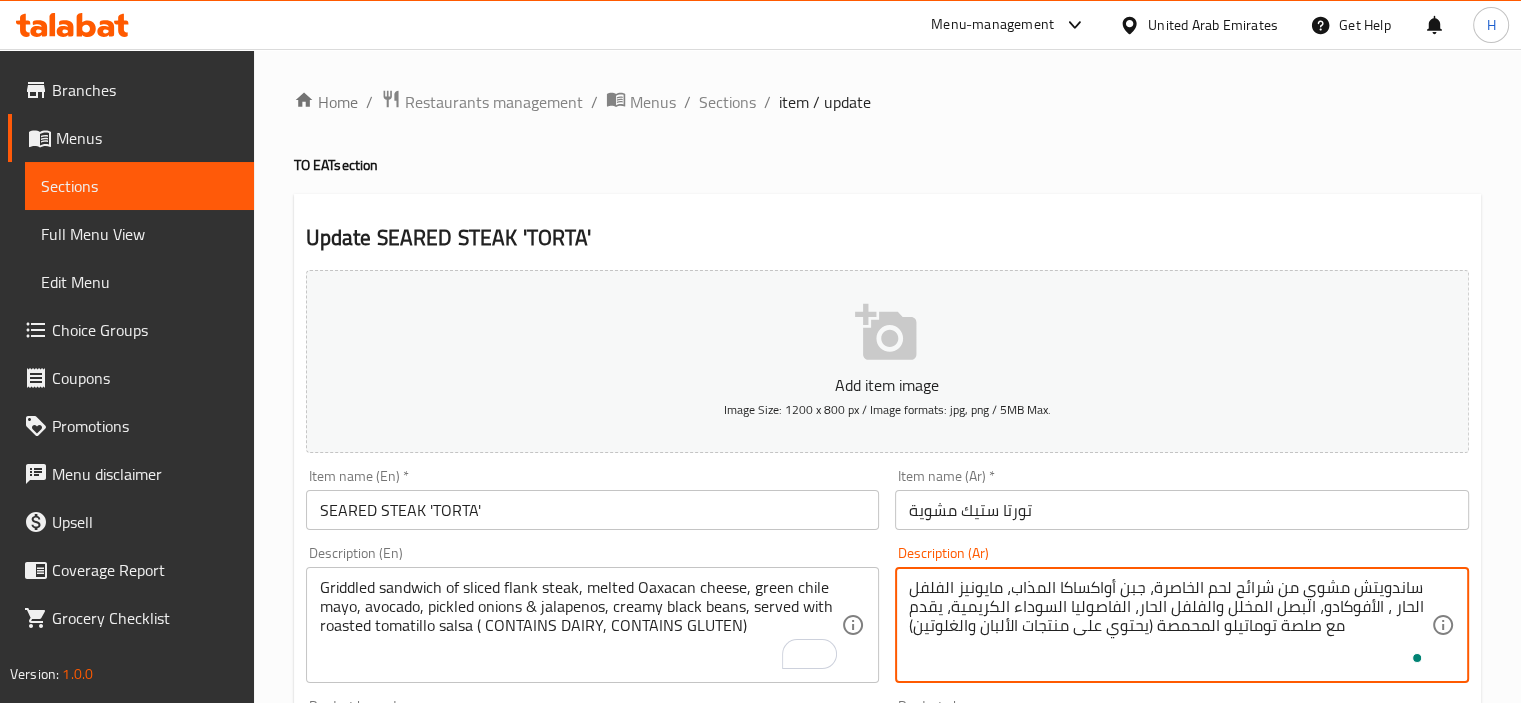 paste on "لأخضر" 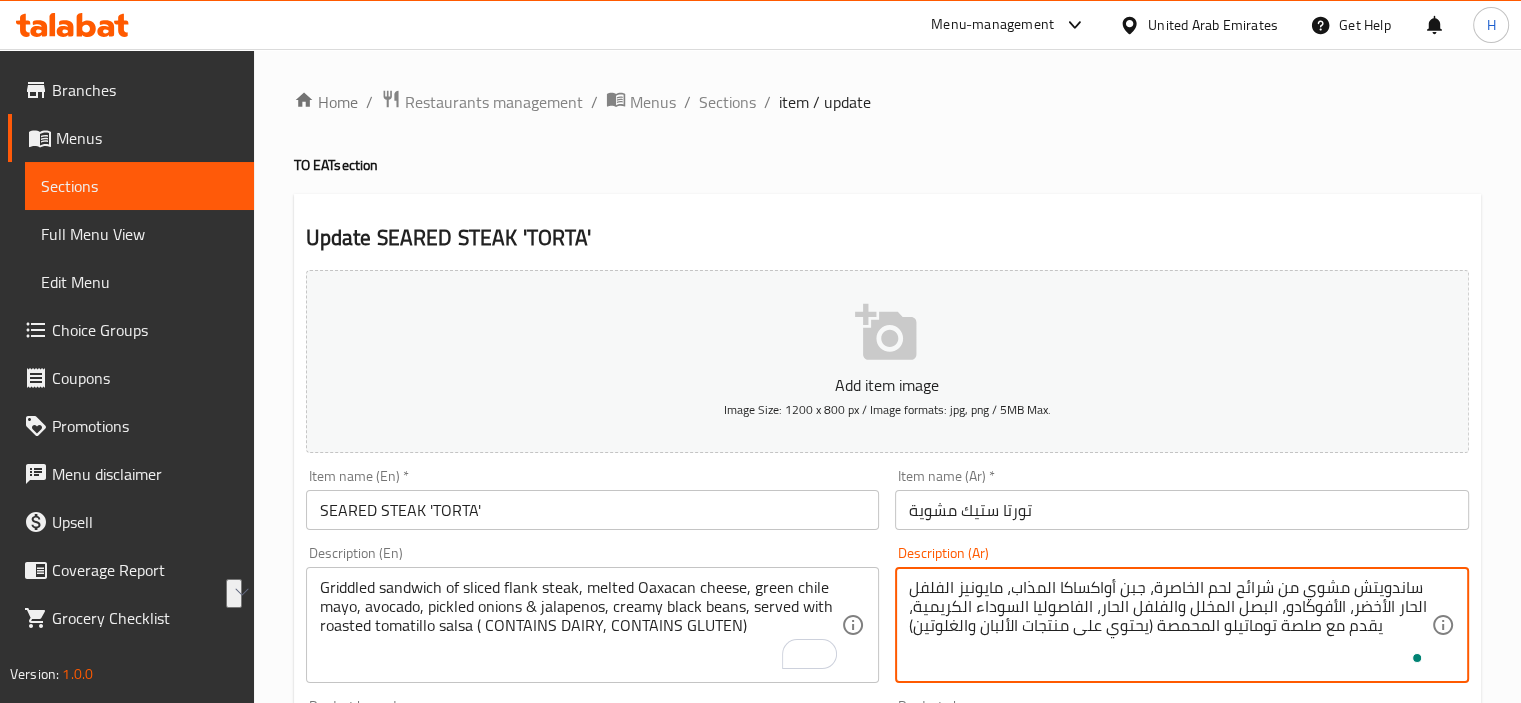drag, startPoint x: 1159, startPoint y: 607, endPoint x: 1097, endPoint y: 612, distance: 62.201286 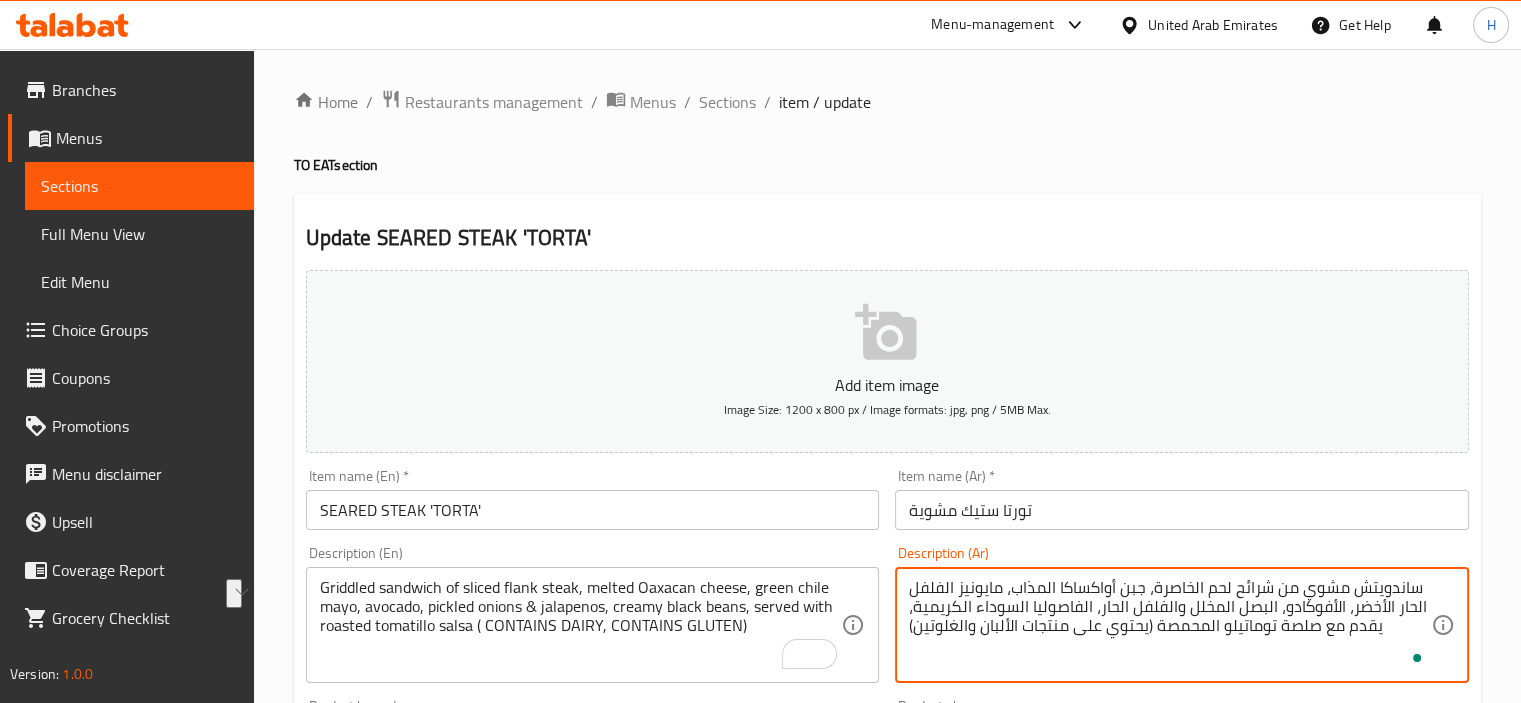 click on "ساندويتش مشوي من شرائح لحم الخاصرة، جبن أواكساكا المذاب، مايونيز الفلفل الحار الأخضر، الأفوكادو، البصل المخلل والفلفل الحار، الفاصوليا السوداء الكريمية، يقدم مع صلصة توماتيلو المحمصة (يحتوي على منتجات الألبان والغلوتين)" at bounding box center (1170, 625) 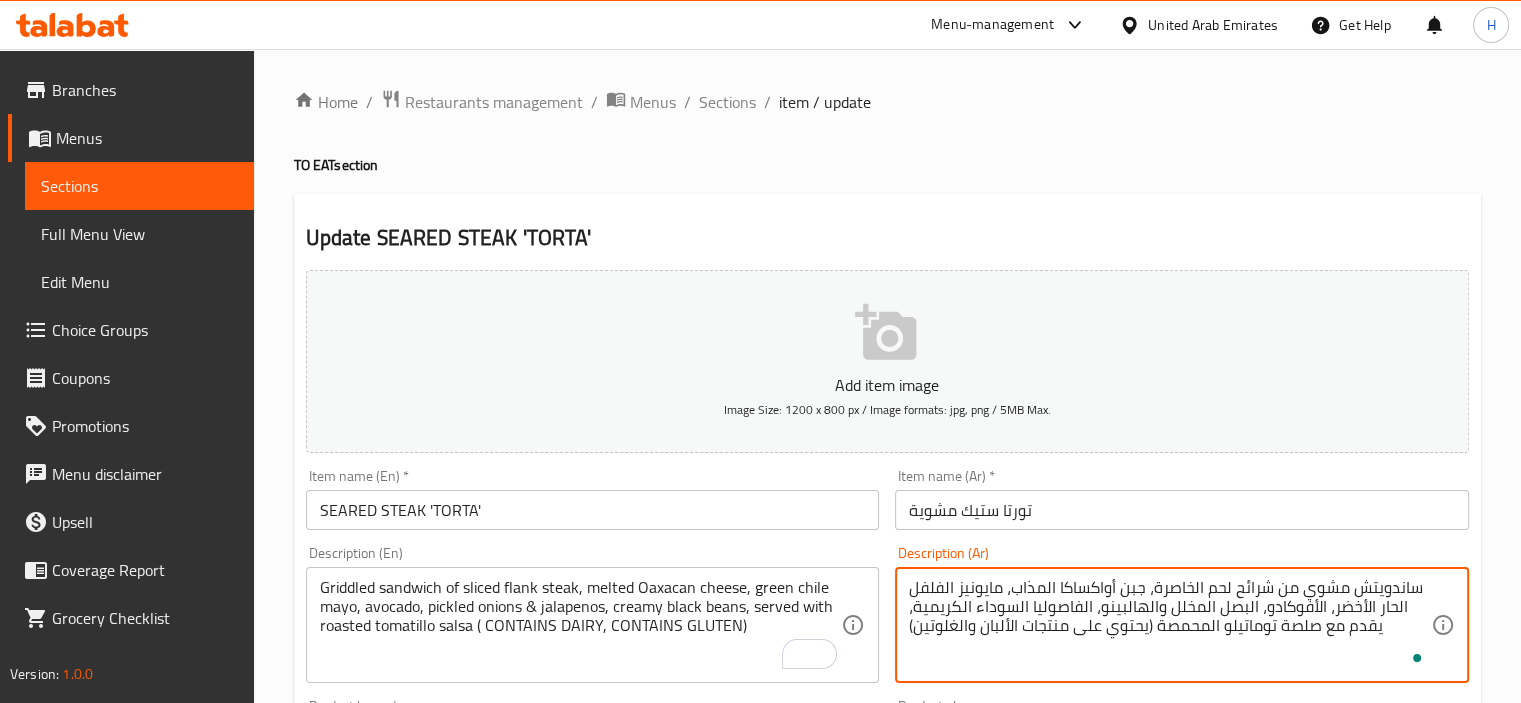 click on "ساندويتش مشوي من شرائح لحم الخاصرة، جبن أواكساكا المذاب، مايونيز الفلفل الحار الأخضر، الأفوكادو، البصل المخلل والهالبينو، الفاصوليا السوداء الكريمية، يقدم مع صلصة توماتيلو المحمصة (يحتوي على منتجات الألبان والغلوتين)" at bounding box center (1170, 625) 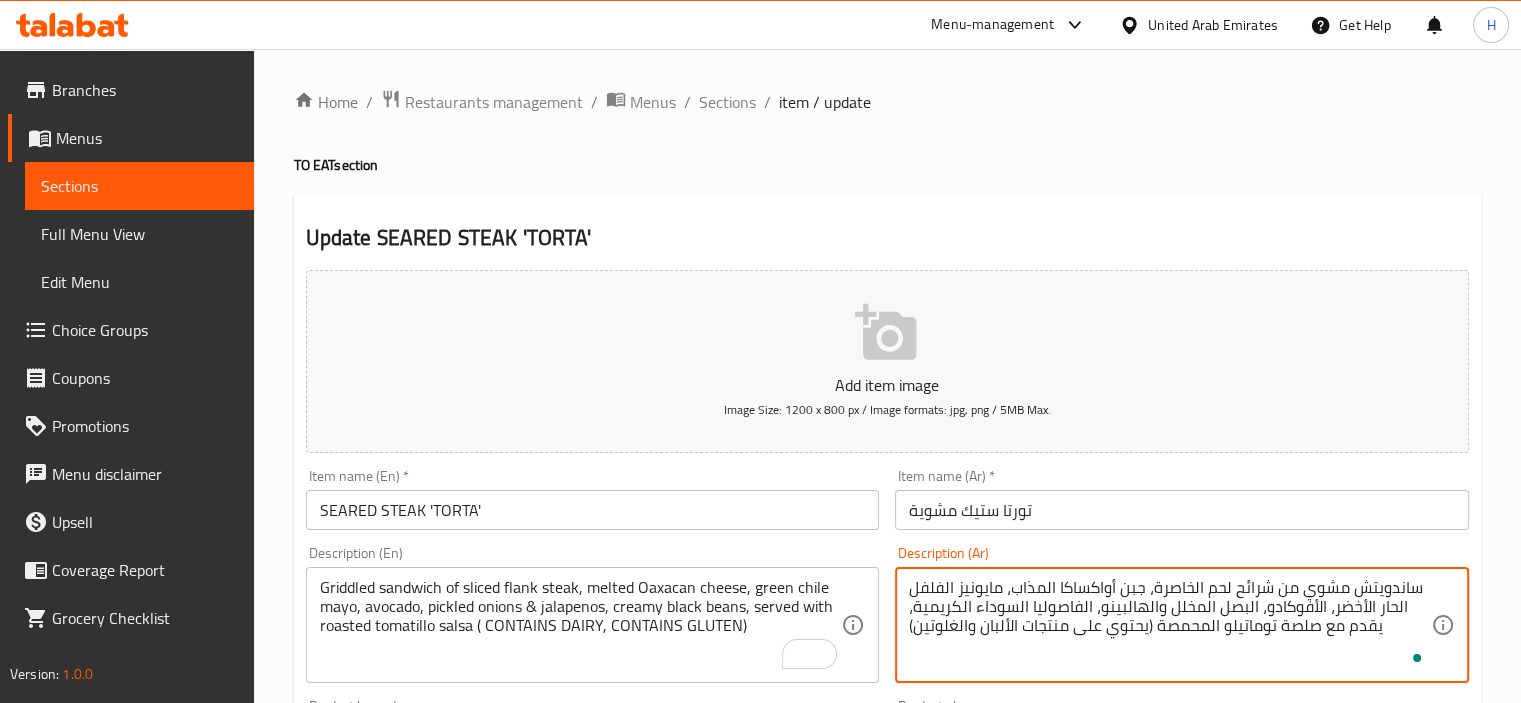 paste on "حتوي" 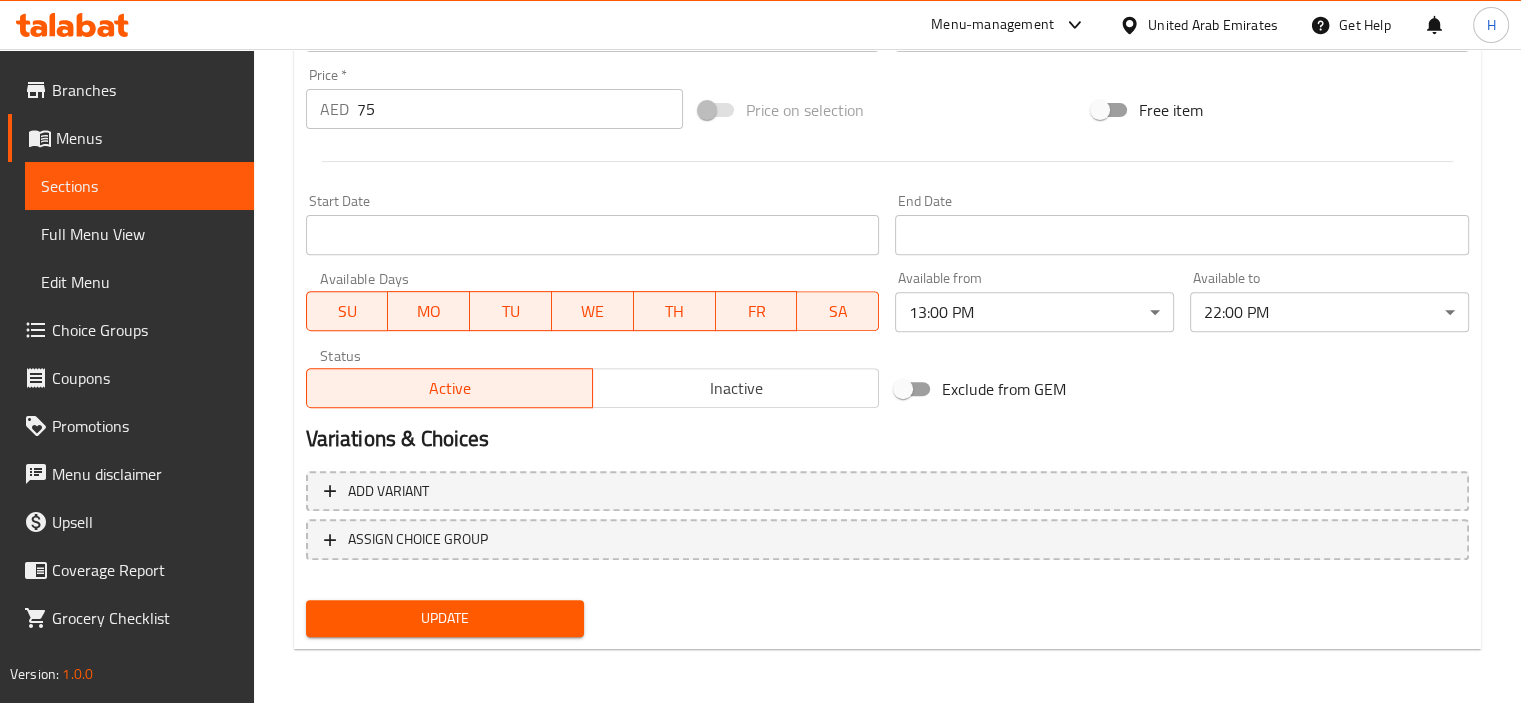 scroll, scrollTop: 709, scrollLeft: 0, axis: vertical 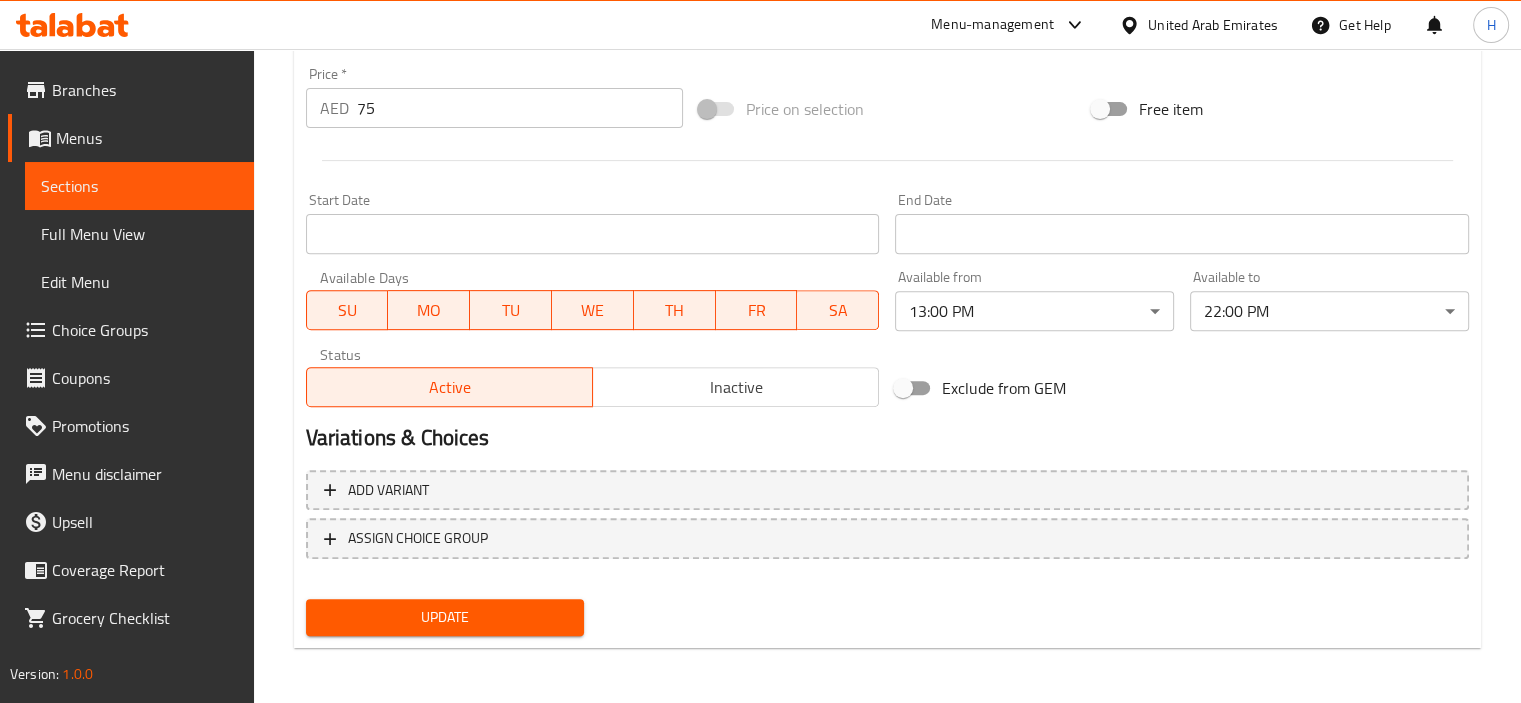 type on "ساندويتش مشوي من شرائح لحم الخاصرة، جبن أواكساكا المذاب، مايونيز الفلفل الحار الأخضر، الأفوكادو، البصل المخلل والهالبينو، الفاصوليا السوداء الكريمية، يقدم مع صلصة توماتيلو المحمصة (يحتوي على منتجات الألبان يحتوي على الغلوتين)" 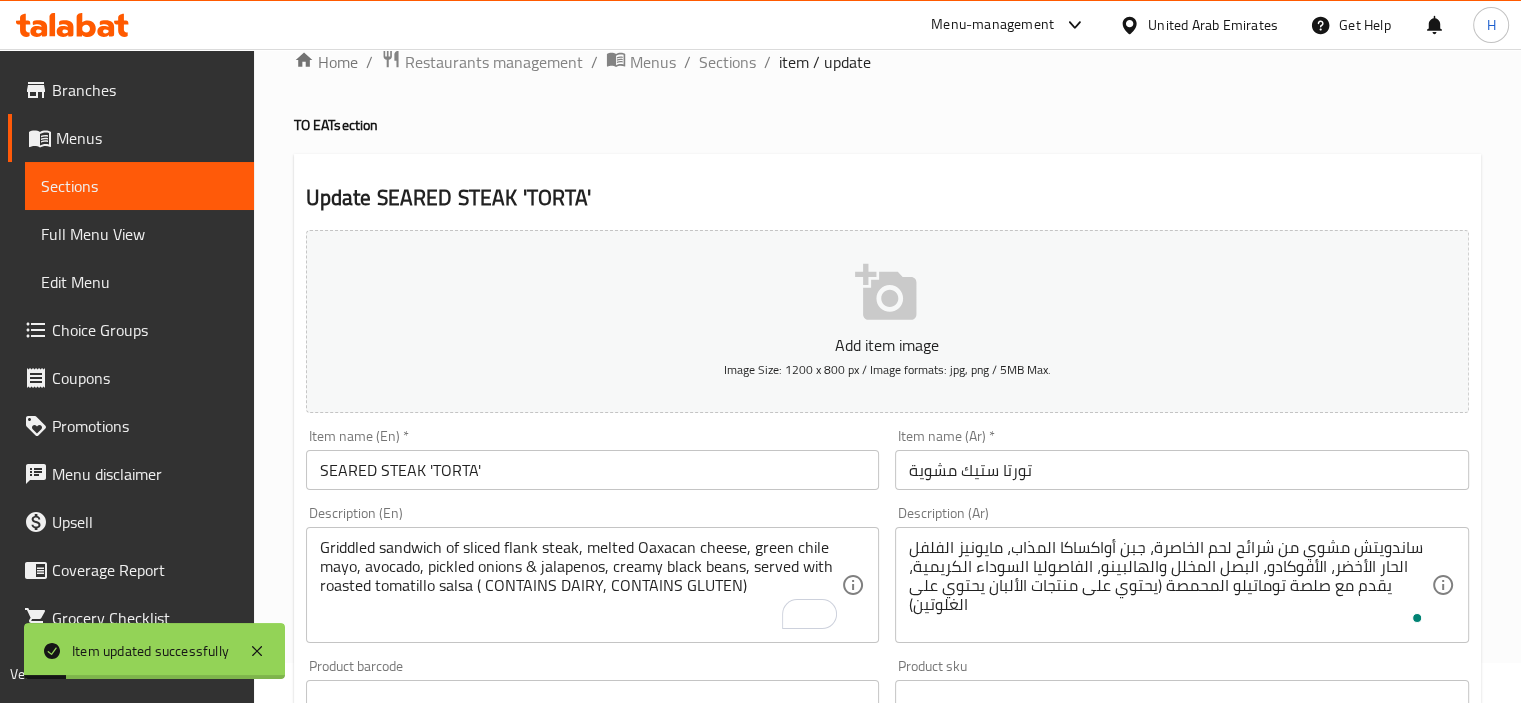 scroll, scrollTop: 0, scrollLeft: 0, axis: both 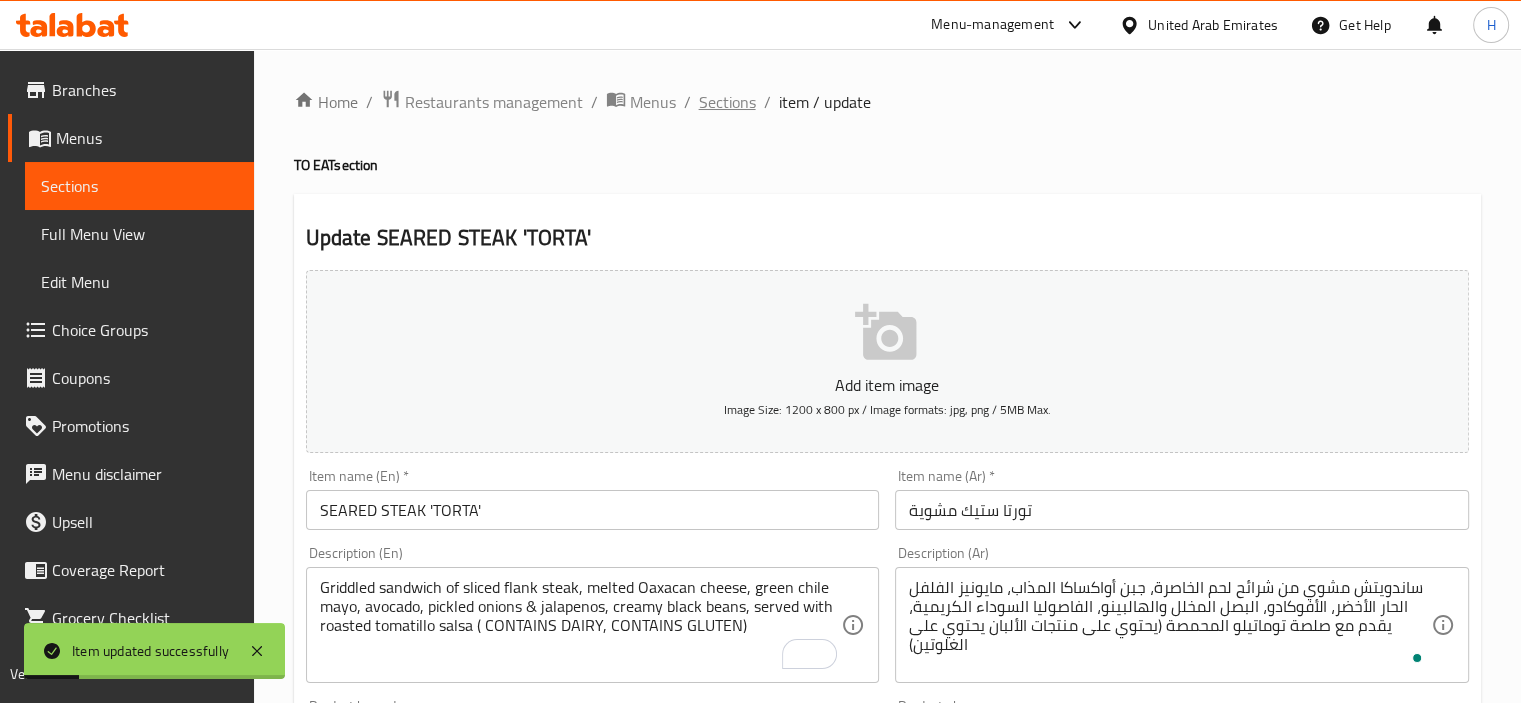 click on "Sections" at bounding box center [727, 102] 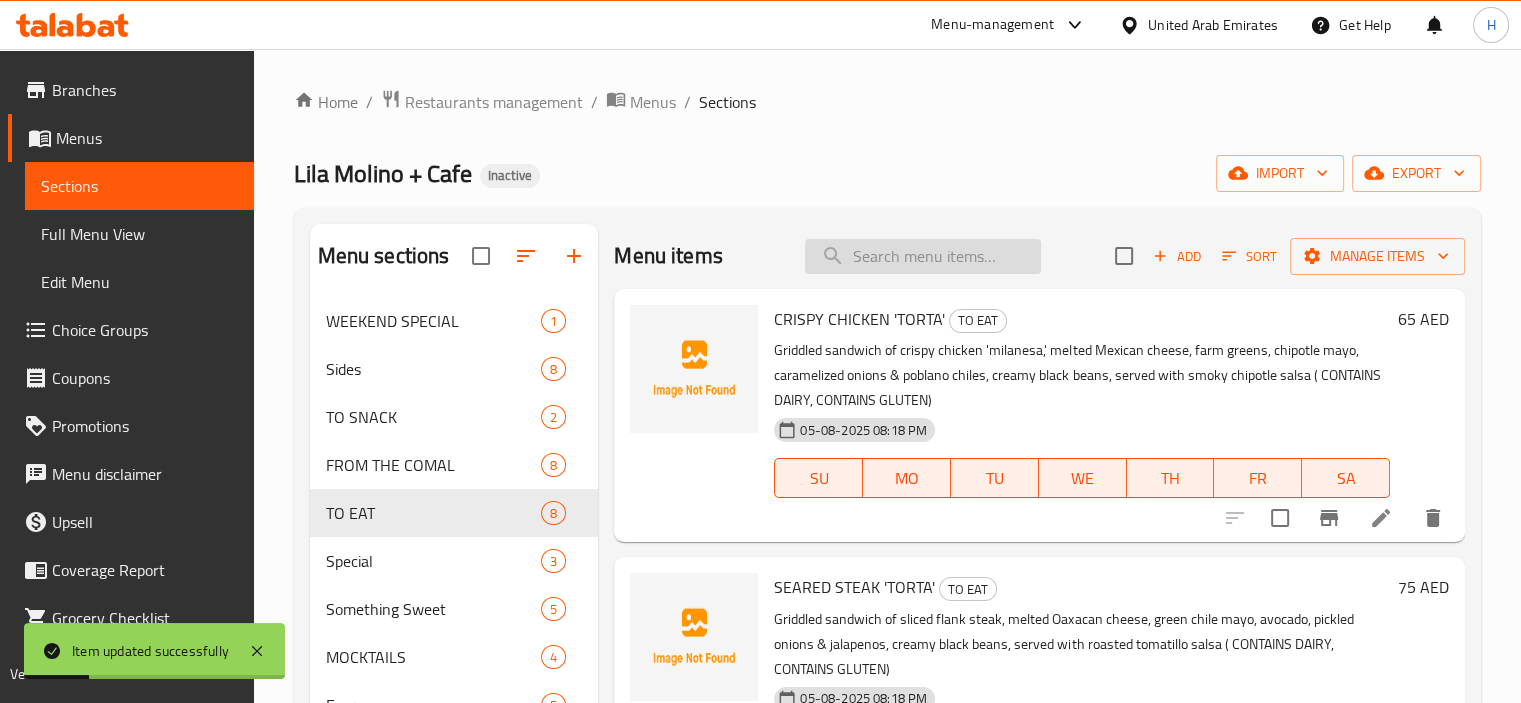 click at bounding box center (923, 256) 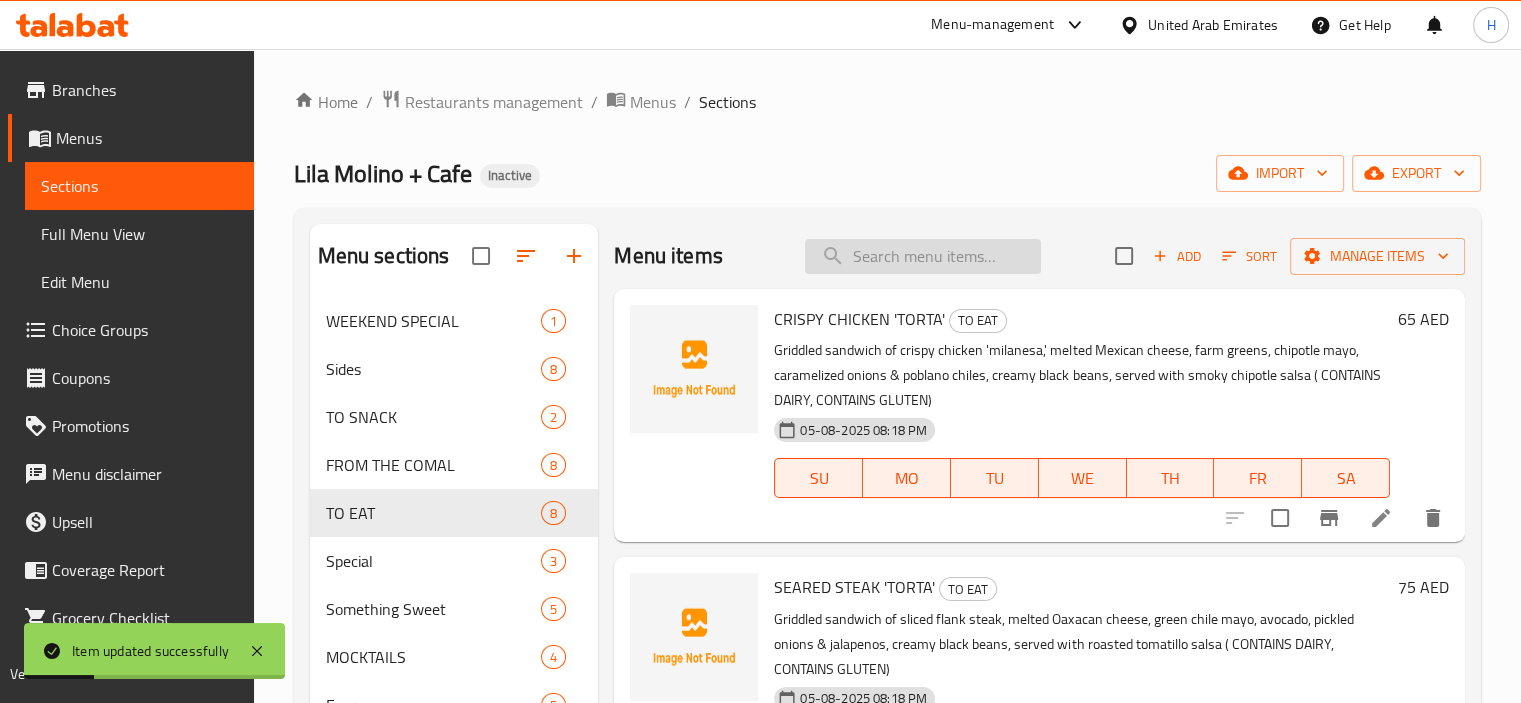 paste on "CRISPY 'VERDE' CHICKEN QUESADILLA" 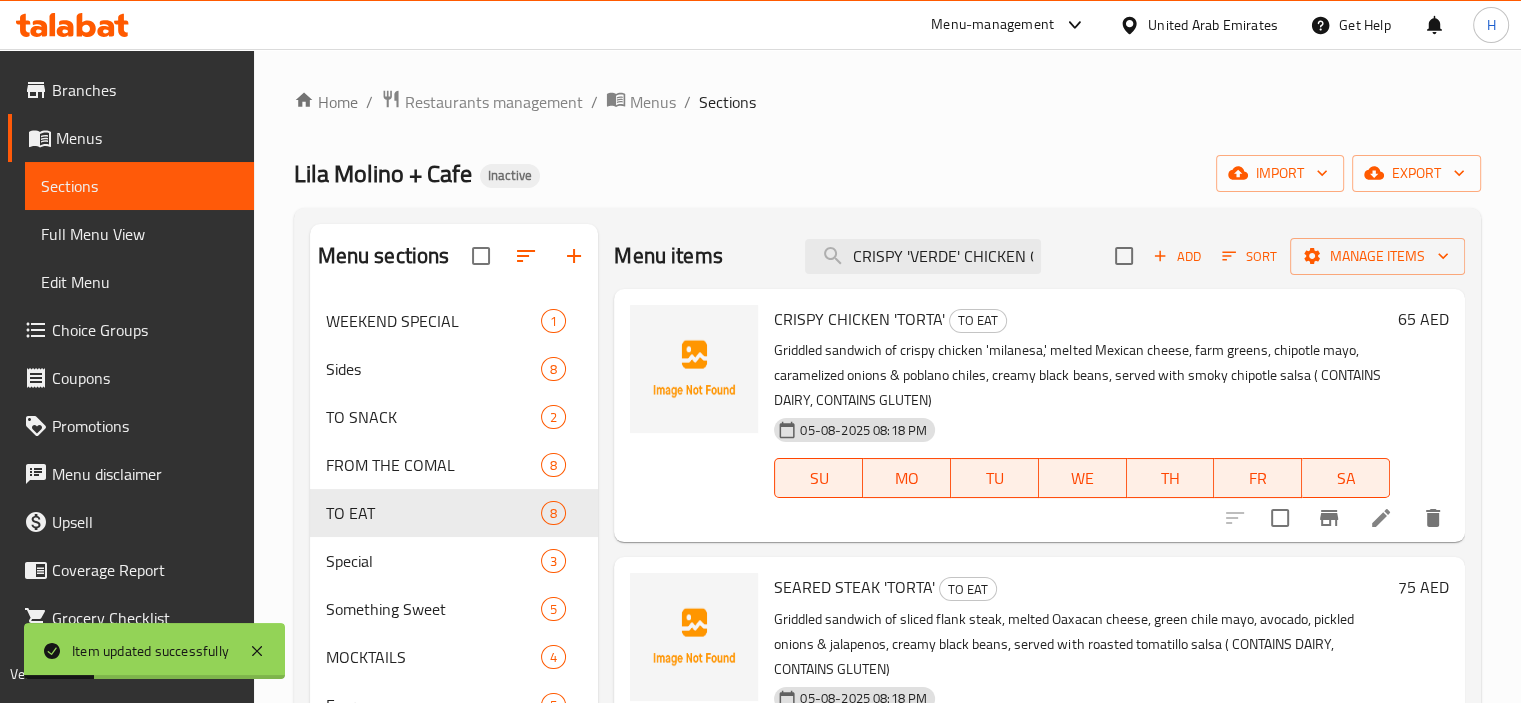 scroll, scrollTop: 0, scrollLeft: 81, axis: horizontal 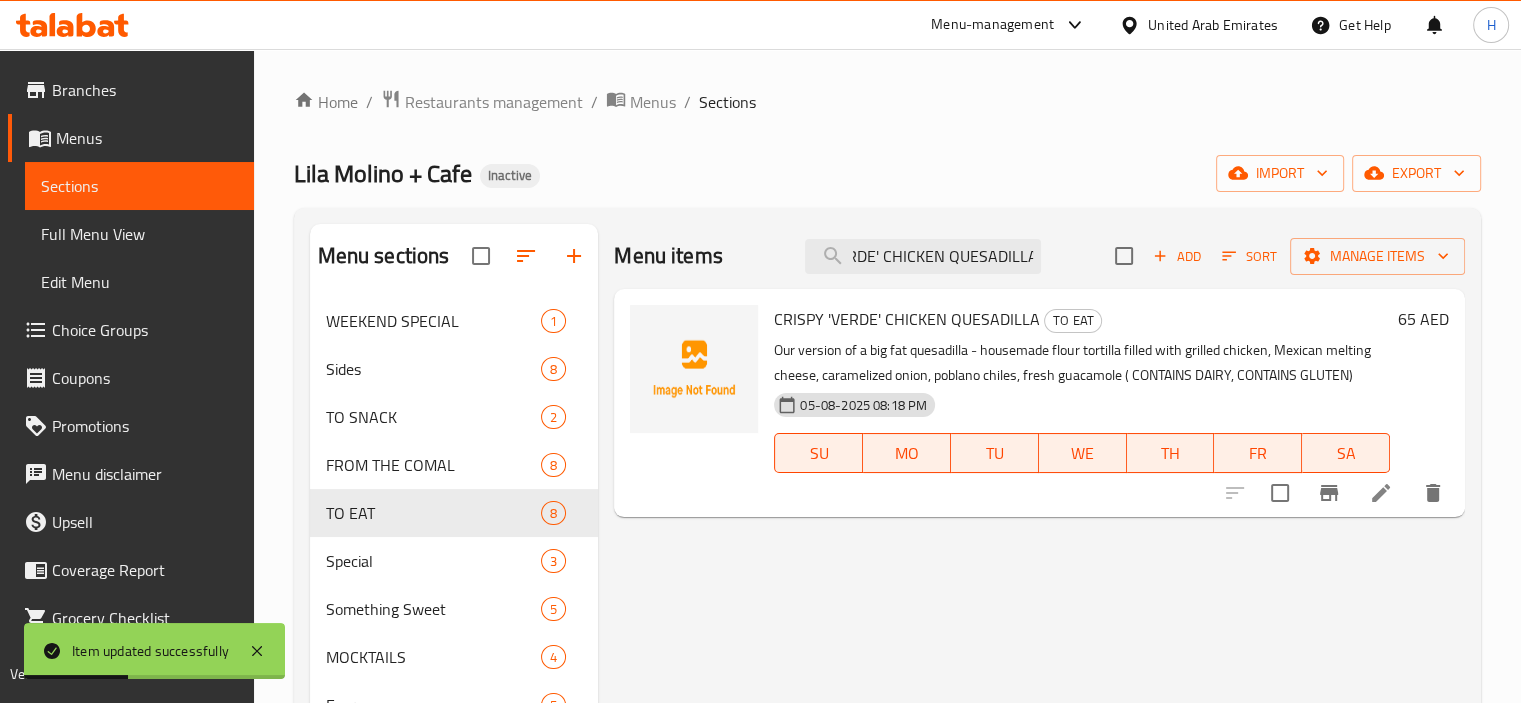 type on "CRISPY 'VERDE' CHICKEN QUESADILLA" 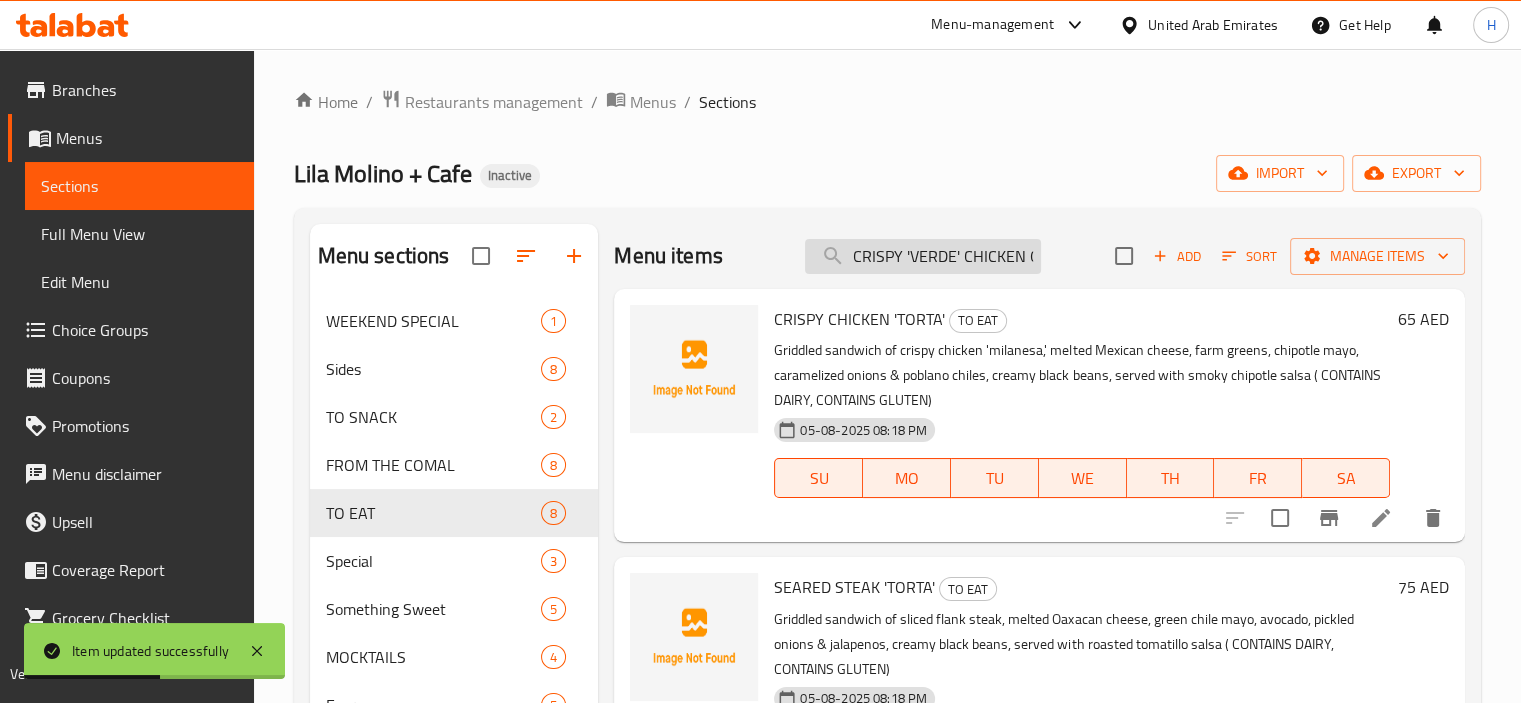 click on "CRISPY 'VERDE' CHICKEN QUESADILLA" at bounding box center [923, 256] 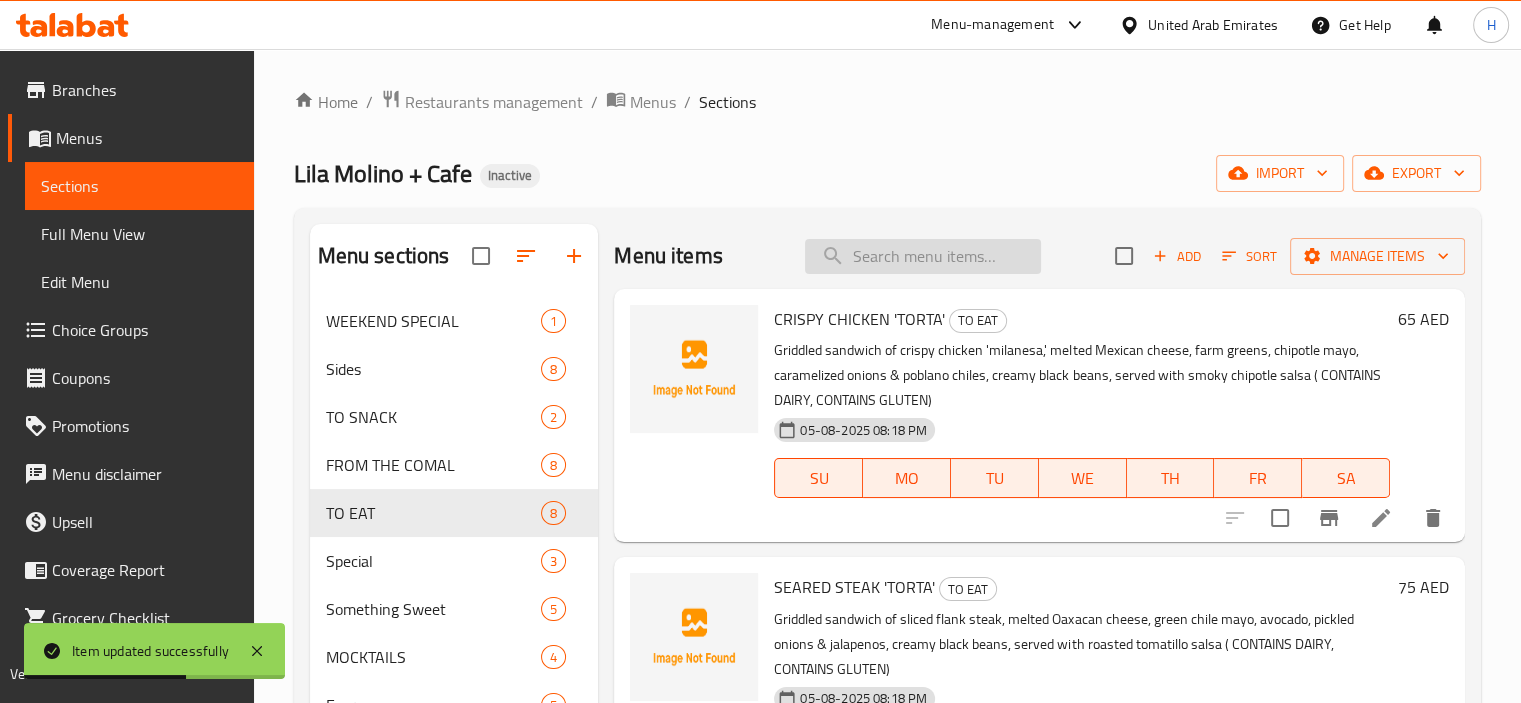 paste on "CRISPY 'VERDE' CHICKEN QUESADILLA" 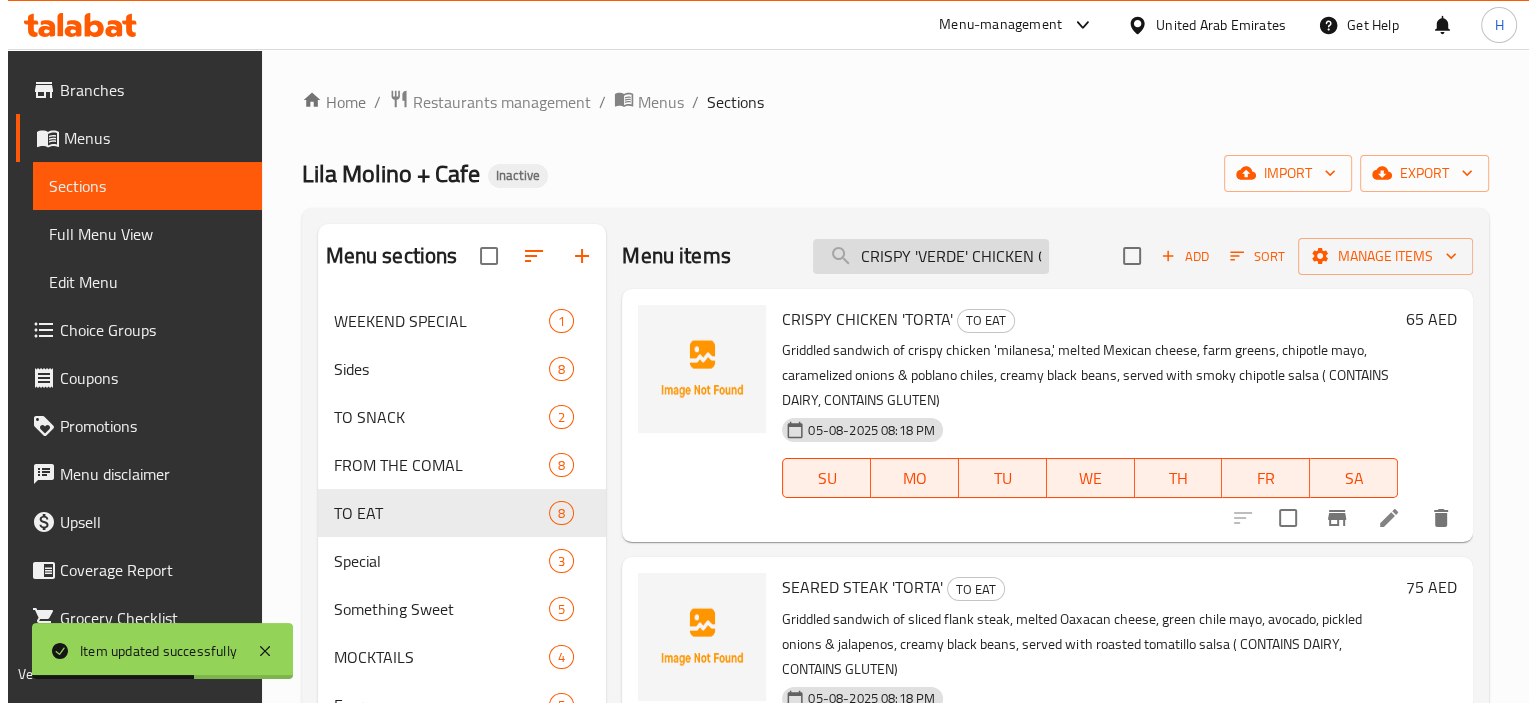 scroll, scrollTop: 0, scrollLeft: 81, axis: horizontal 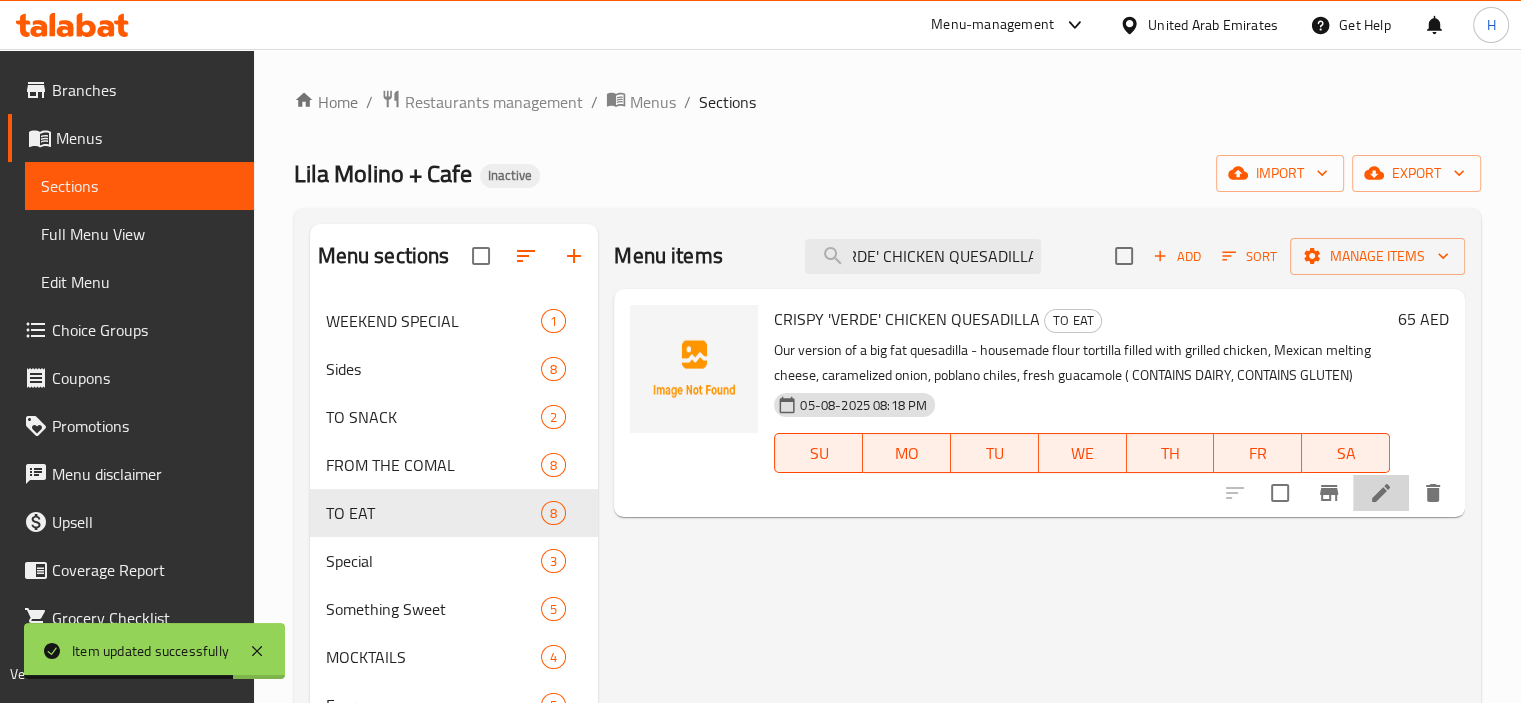 click at bounding box center (1381, 493) 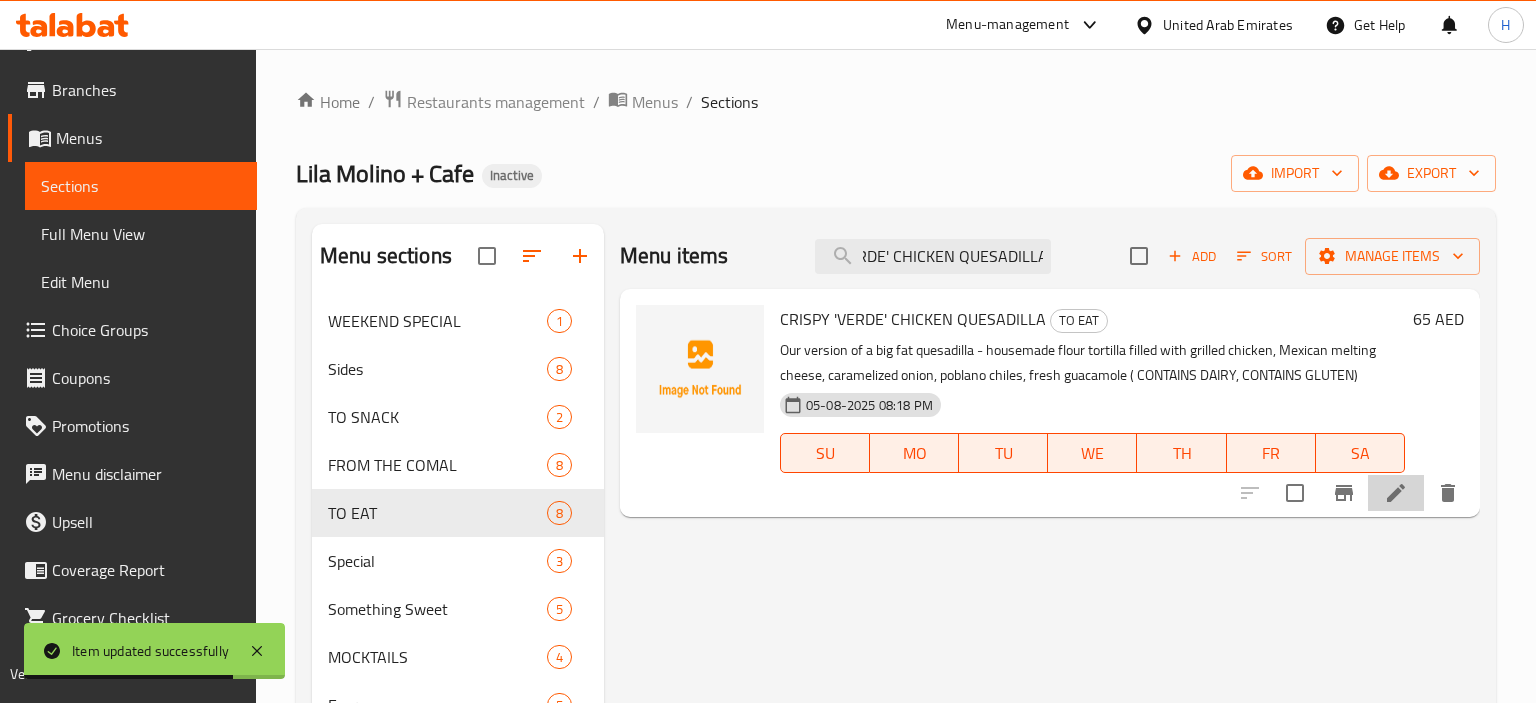 scroll, scrollTop: 0, scrollLeft: 0, axis: both 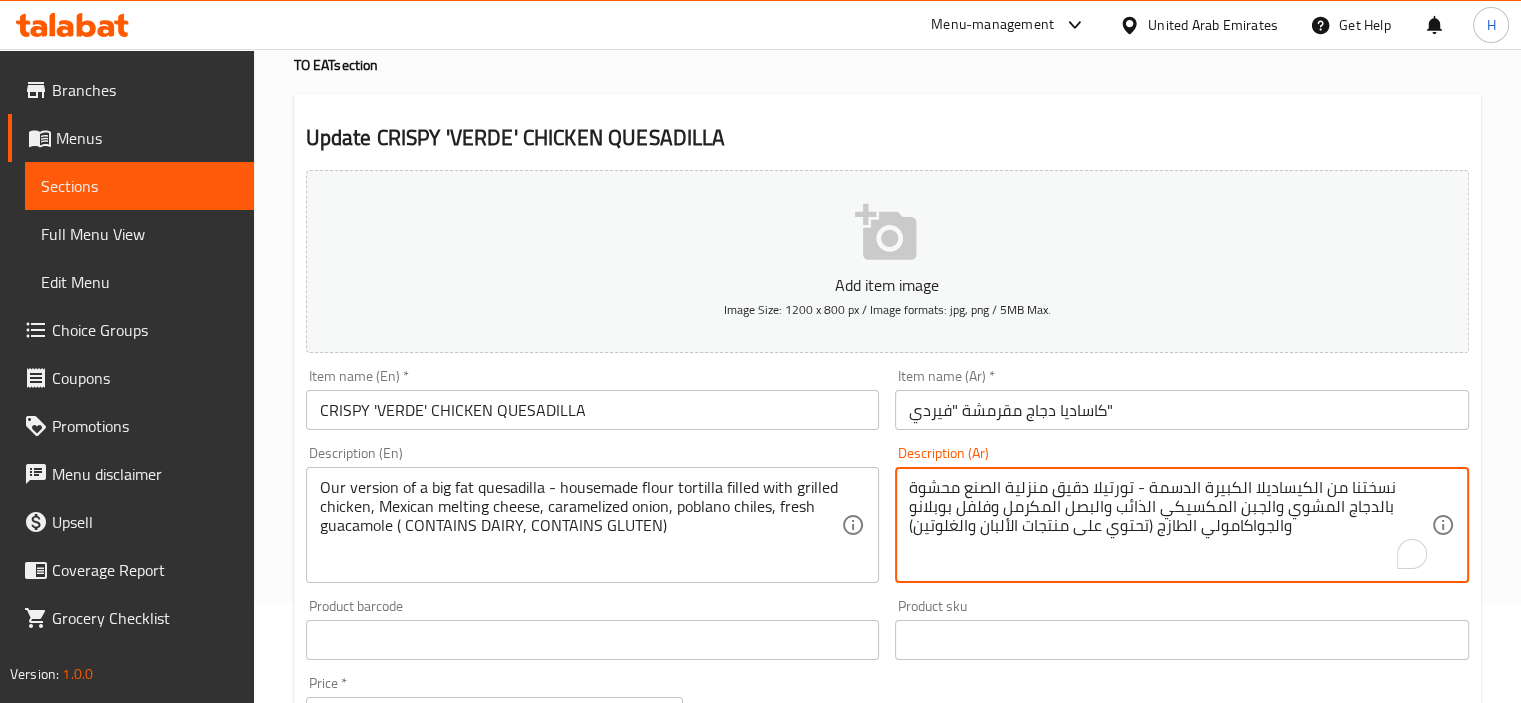 click on "نسختنا من الكيساديلا الكبيرة الدسمة - تورتيلا دقيق منزلية الصنع محشوة بالدجاج المشوي والجبن المكسيكي الذائب والبصل المكرمل وفلفل بوبلانو والجواكامولي الطازج (تحتوي على منتجات الألبان والغلوتين)" at bounding box center [1170, 525] 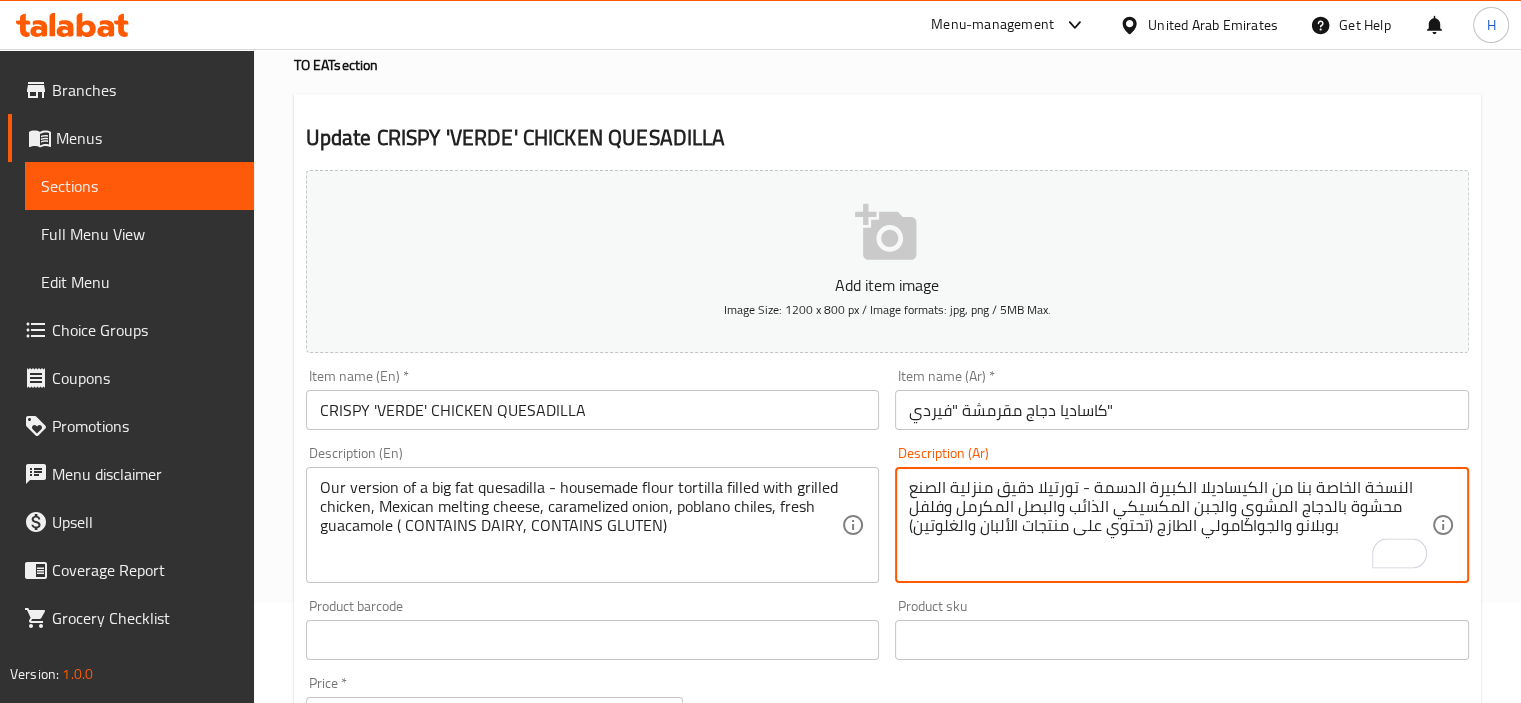click on "كاساديا دجاج مقرمشة "فيردي"" at bounding box center [1182, 410] 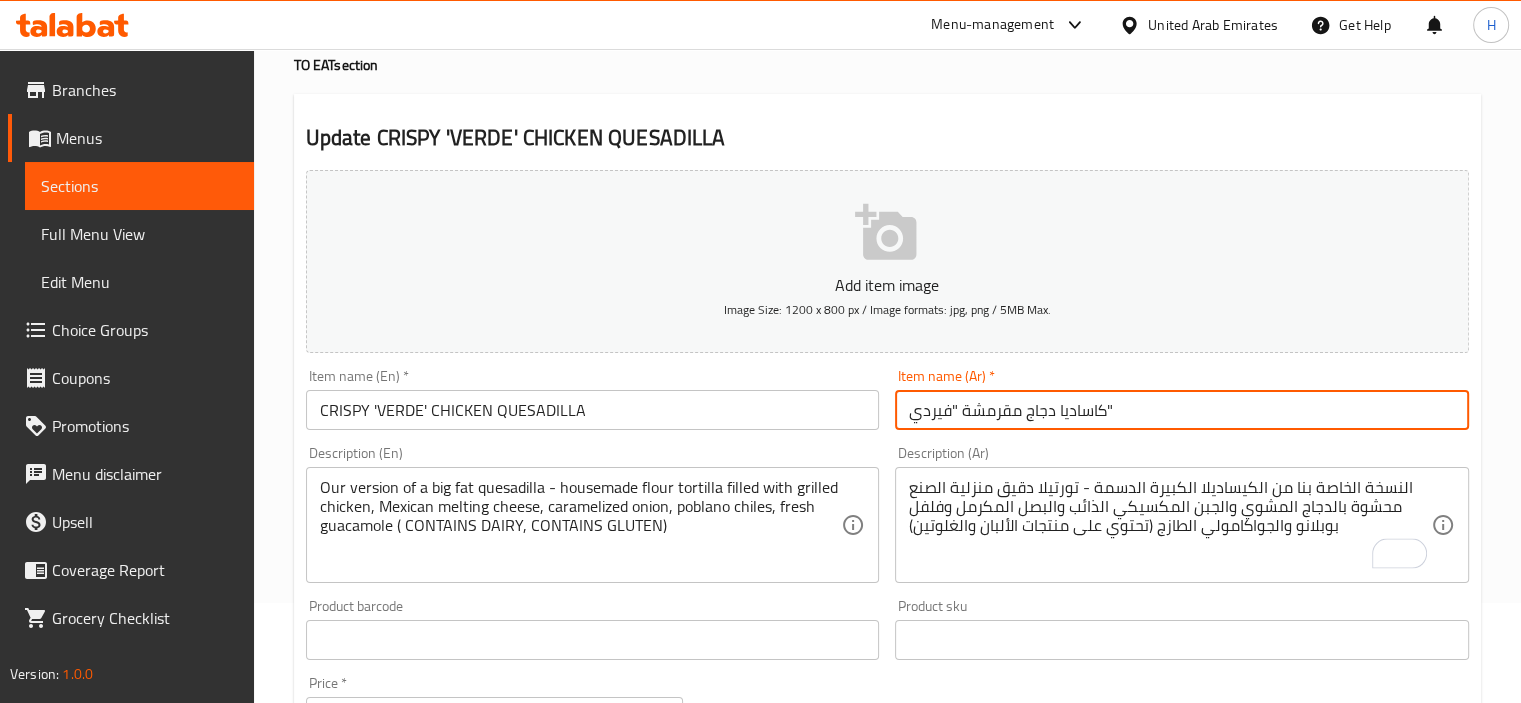 click on "كاساديا دجاج مقرمشة "فيردي"" at bounding box center (1182, 410) 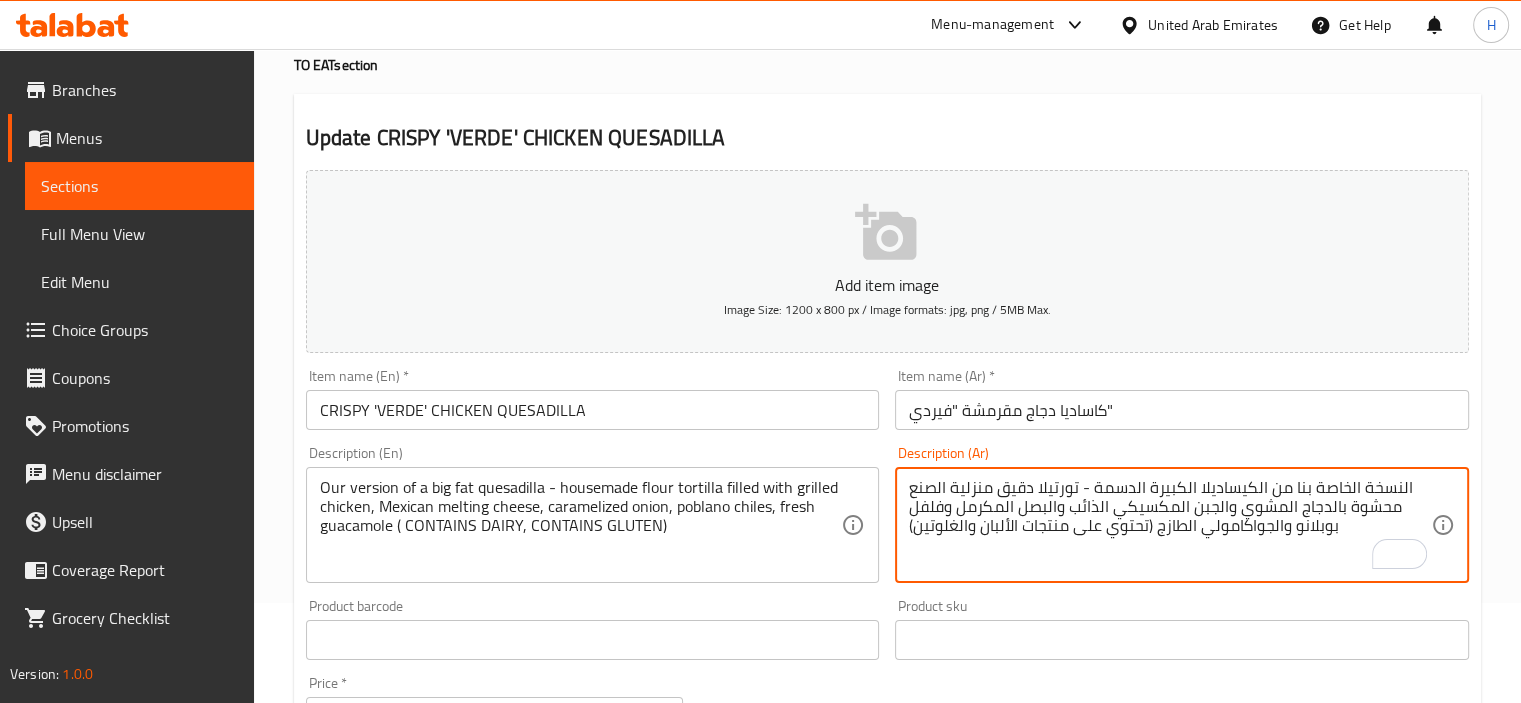 click on "النسخة الخاصة بنا من الكيساديلا الكبيرة الدسمة - تورتيلا دقيق منزلية الصنع محشوة بالدجاج المشوي والجبن المكسيكي الذائب والبصل المكرمل وفلفل بوبلانو والجواكامولي الطازج (تحتوي على منتجات الألبان والغلوتين)" at bounding box center (1170, 525) 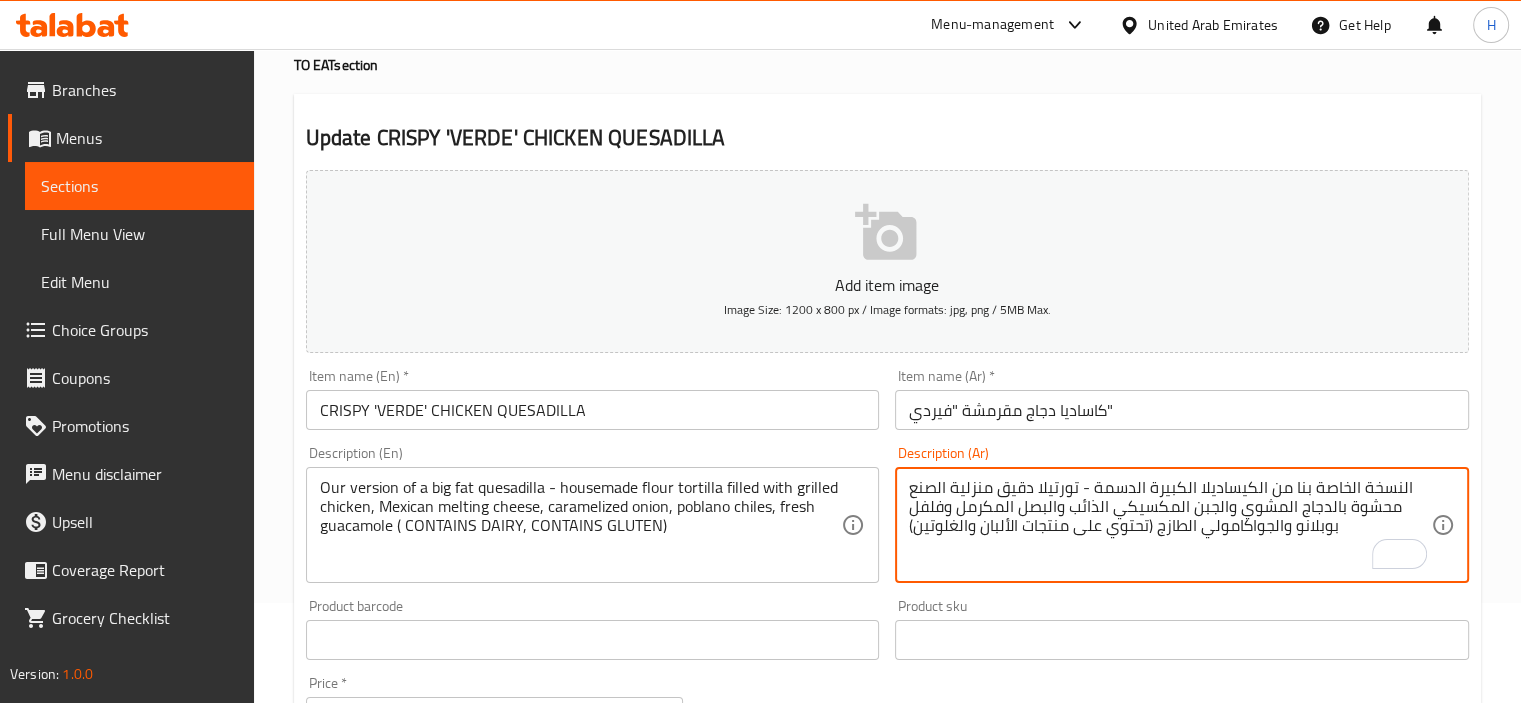 paste on "كاسادي" 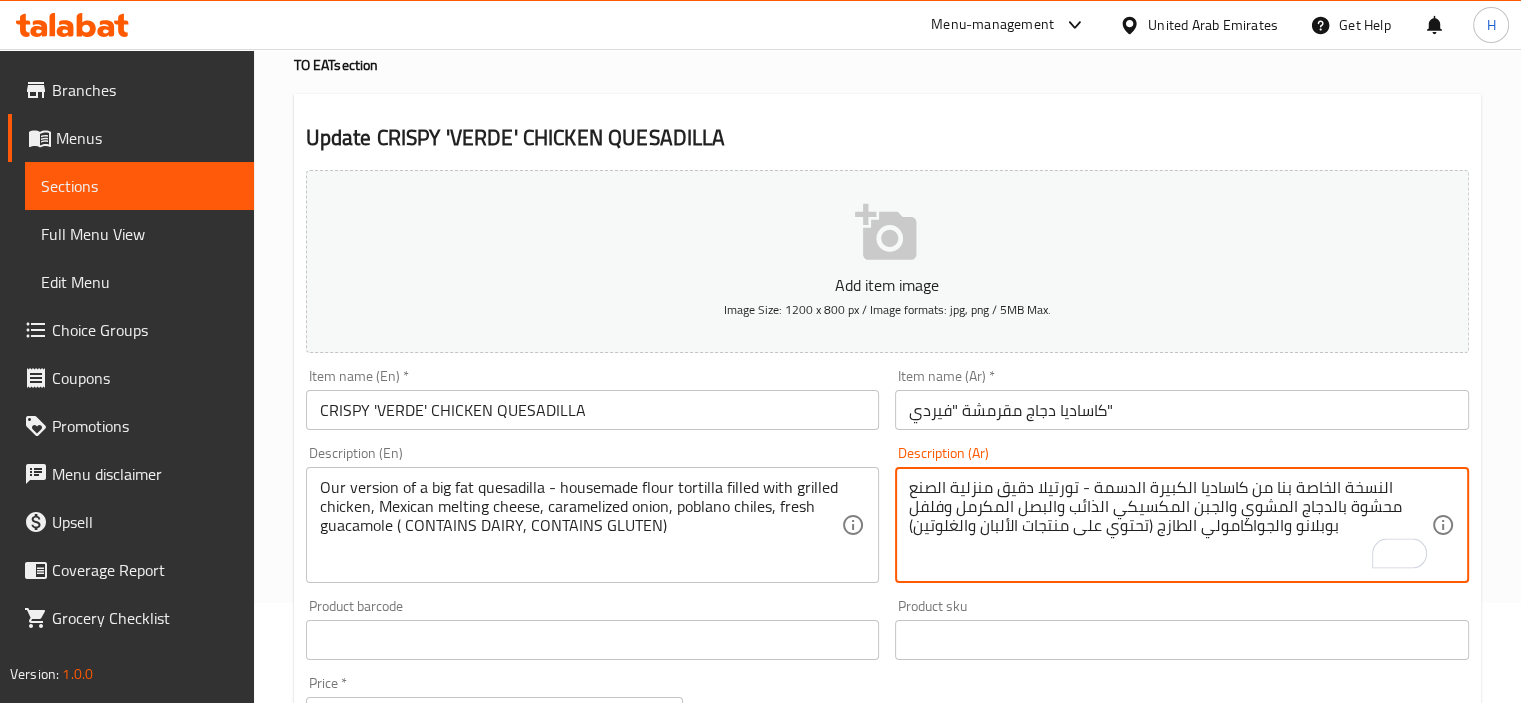 click on "النسخة الخاصة بنا من كاساديا الكبيرة الدسمة - تورتيلا دقيق منزلية الصنع محشوة بالدجاج المشوي والجبن المكسيكي الذائب والبصل المكرمل وفلفل بوبلانو والجواكامولي الطازج (تحتوي على منتجات الألبان والغلوتين)" at bounding box center (1170, 525) 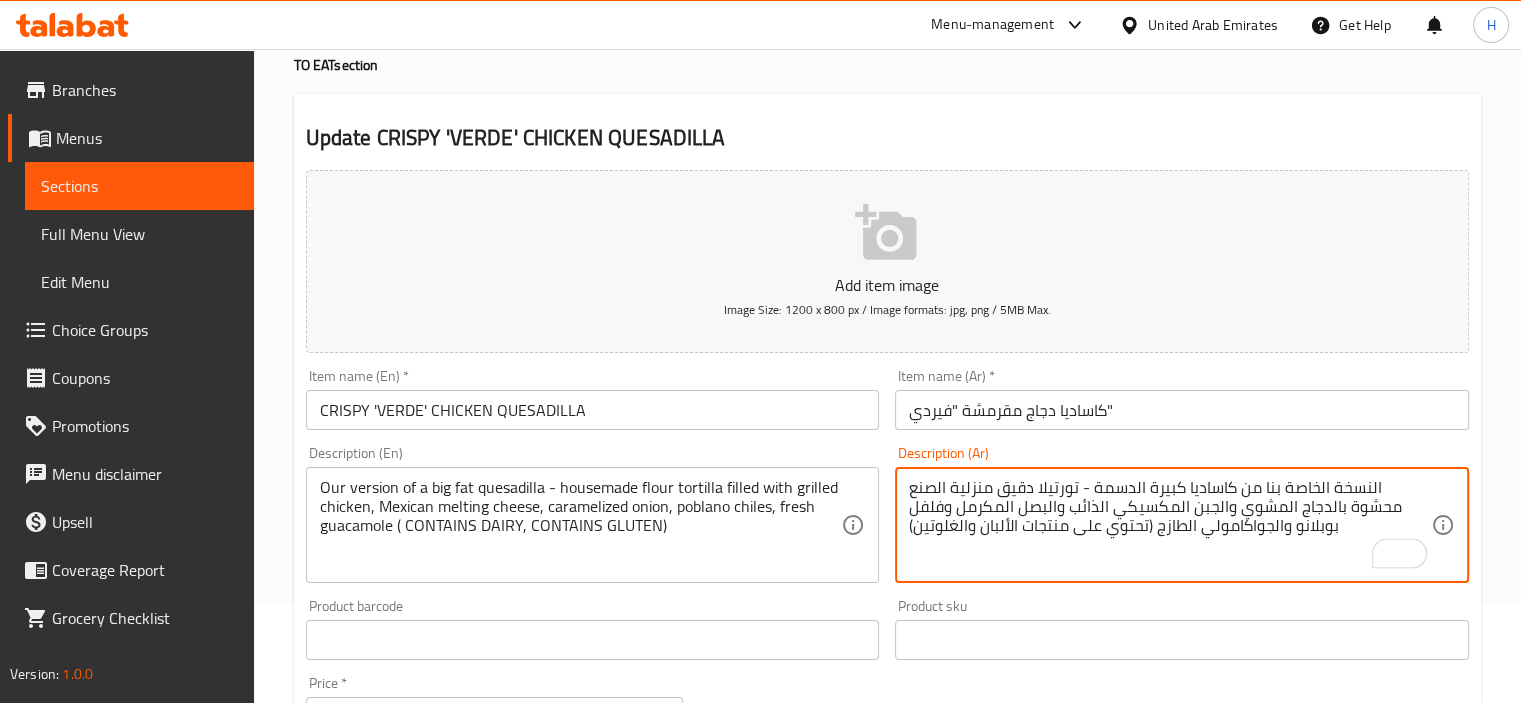 click on "النسخة الخاصة بنا من كاساديا كبيرة الدسمة - تورتيلا دقيق منزلية الصنع محشوة بالدجاج المشوي والجبن المكسيكي الذائب والبصل المكرمل وفلفل بوبلانو والجواكامولي الطازج (تحتوي على منتجات الألبان والغلوتين)" at bounding box center (1170, 525) 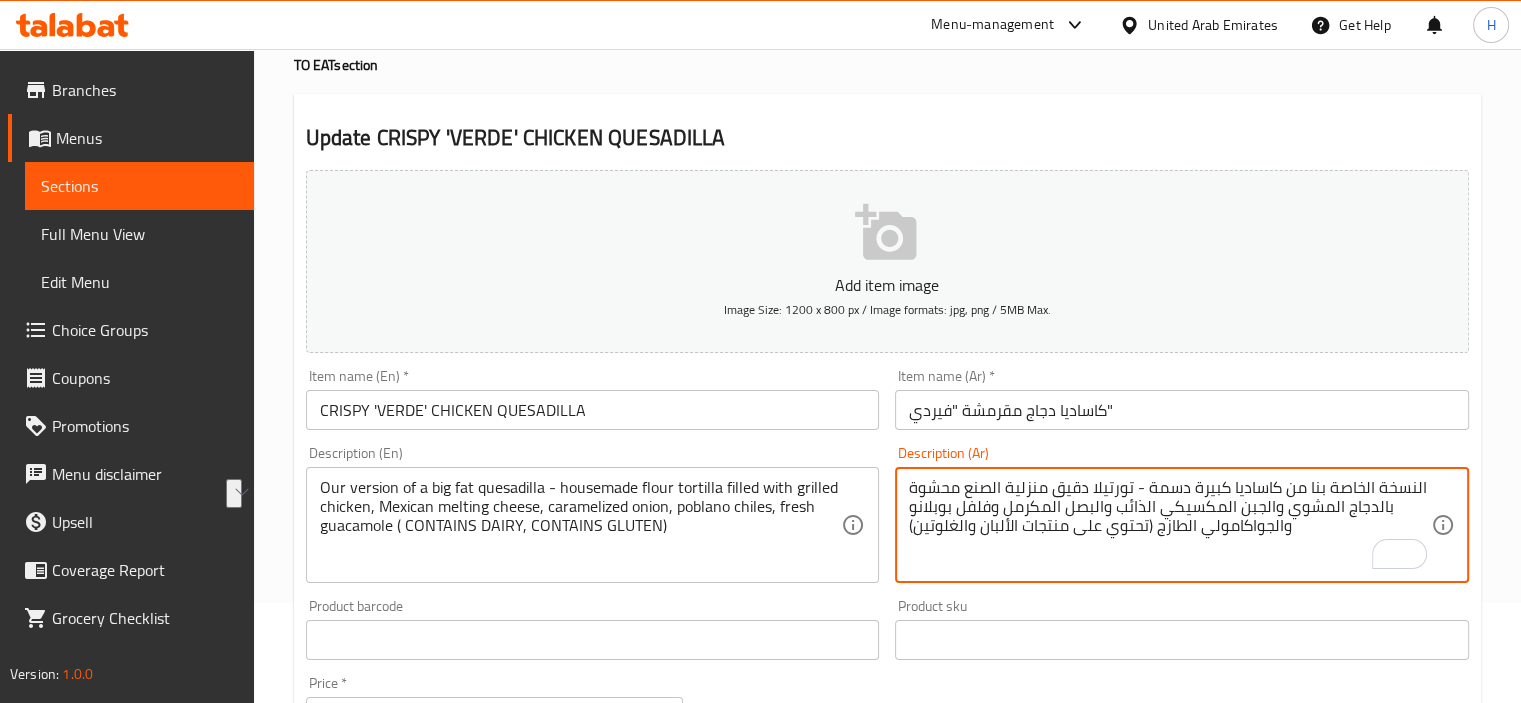 drag, startPoint x: 1045, startPoint y: 488, endPoint x: 965, endPoint y: 479, distance: 80.50466 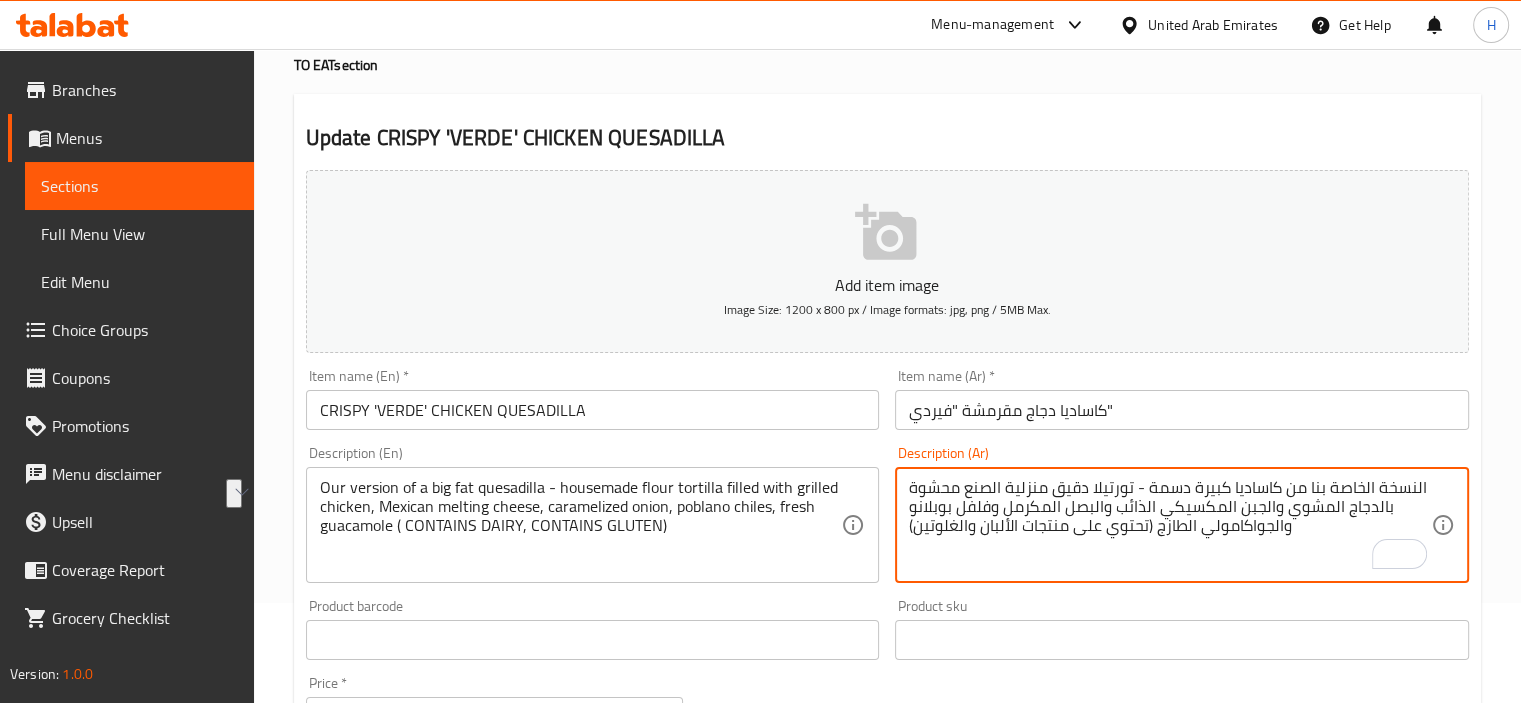 click on "النسخة الخاصة بنا من كاساديا كبيرة دسمة - تورتيلا دقيق منزلية الصنع محشوة بالدجاج المشوي والجبن المكسيكي الذائب والبصل المكرمل وفلفل بوبلانو والجواكامولي الطازج (تحتوي على منتجات الألبان والغلوتين)" at bounding box center (1170, 525) 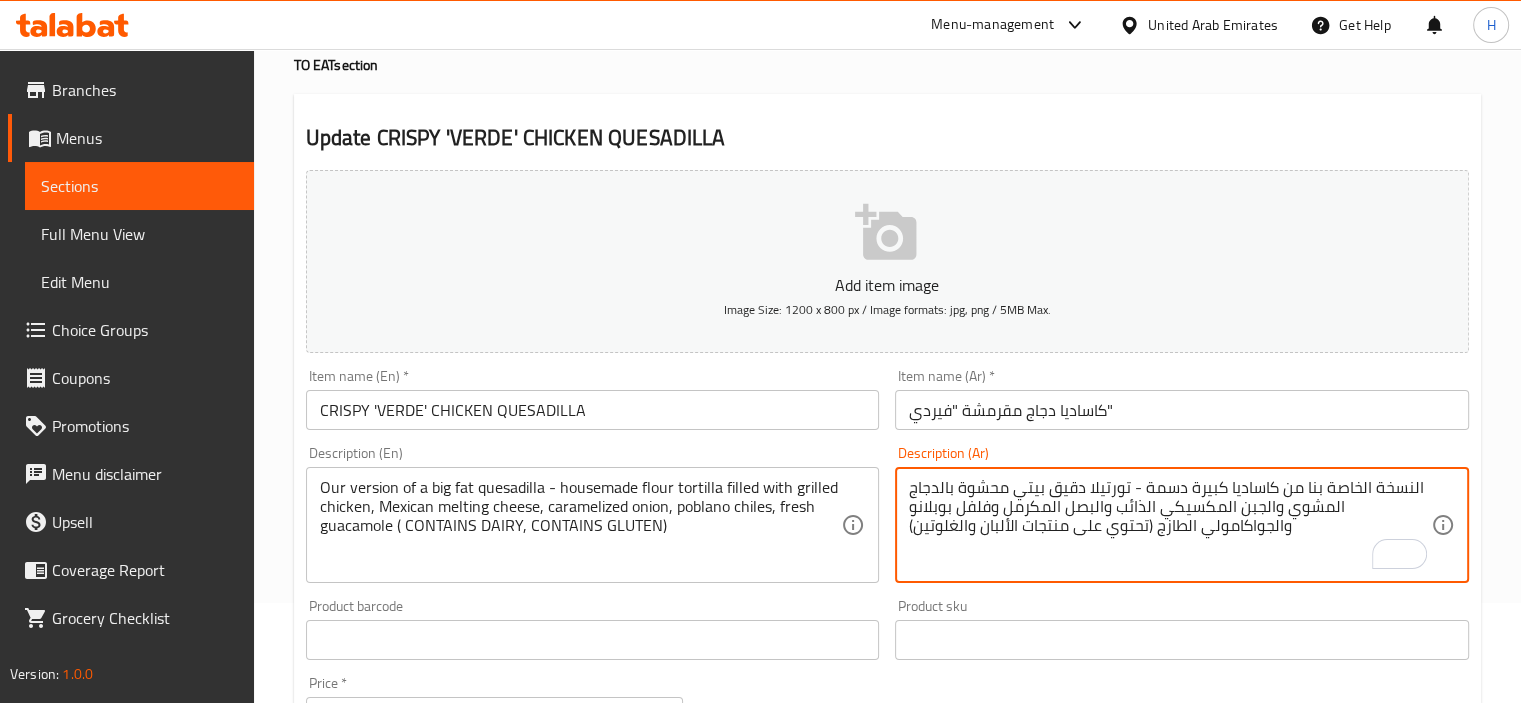 click on "النسخة الخاصة بنا من كاساديا كبيرة دسمة - تورتيلا دقيق بيتي محشوة بالدجاج المشوي والجبن المكسيكي الذائب والبصل المكرمل وفلفل بوبلانو والجواكامولي الطازج (تحتوي على منتجات الألبان والغلوتين)" at bounding box center (1170, 525) 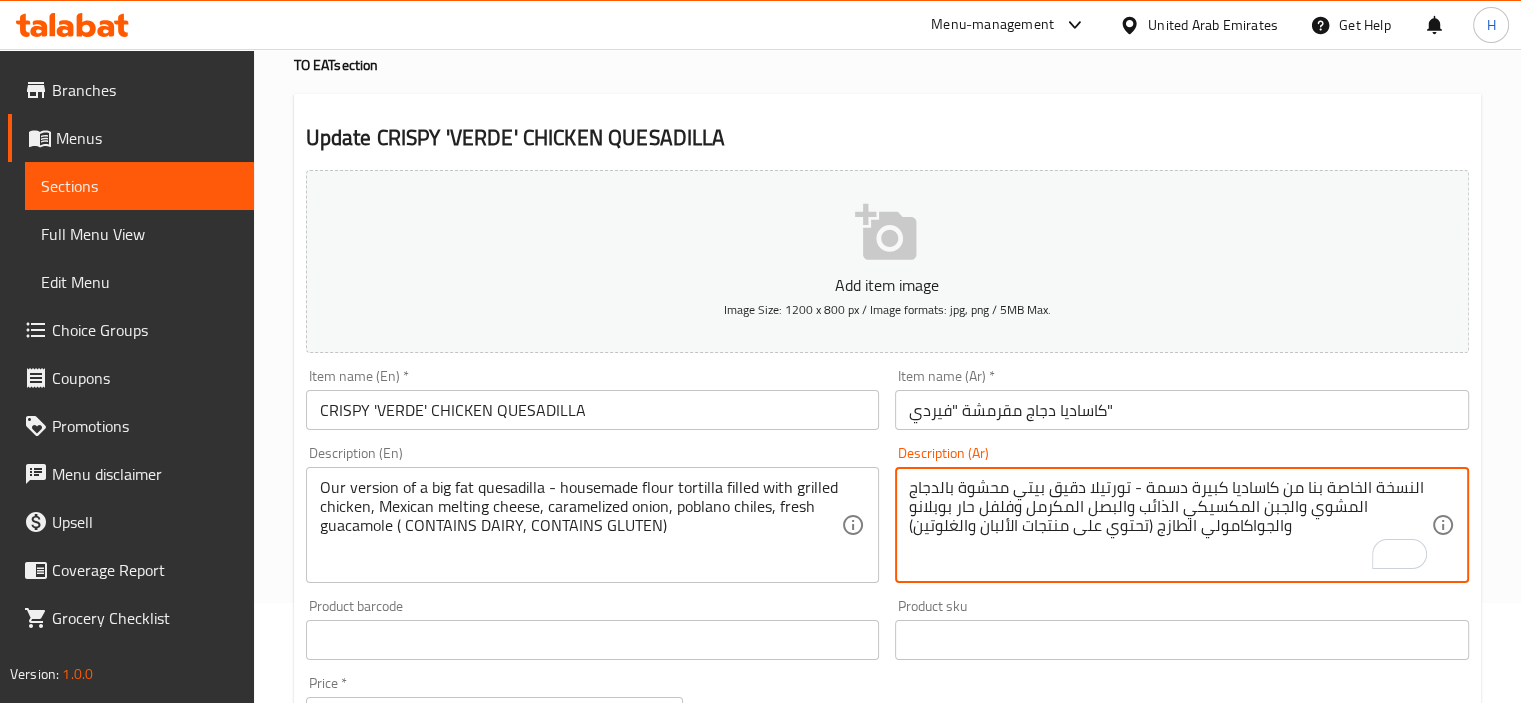 click on "النسخة الخاصة بنا من كاساديا كبيرة دسمة - تورتيلا دقيق بيتي محشوة بالدجاج المشوي والجبن المكسيكي الذائب والبصل المكرمل وفلفل حار بوبلانو والجواكامولي الطازج (تحتوي على منتجات الألبان والغلوتين)" at bounding box center [1170, 525] 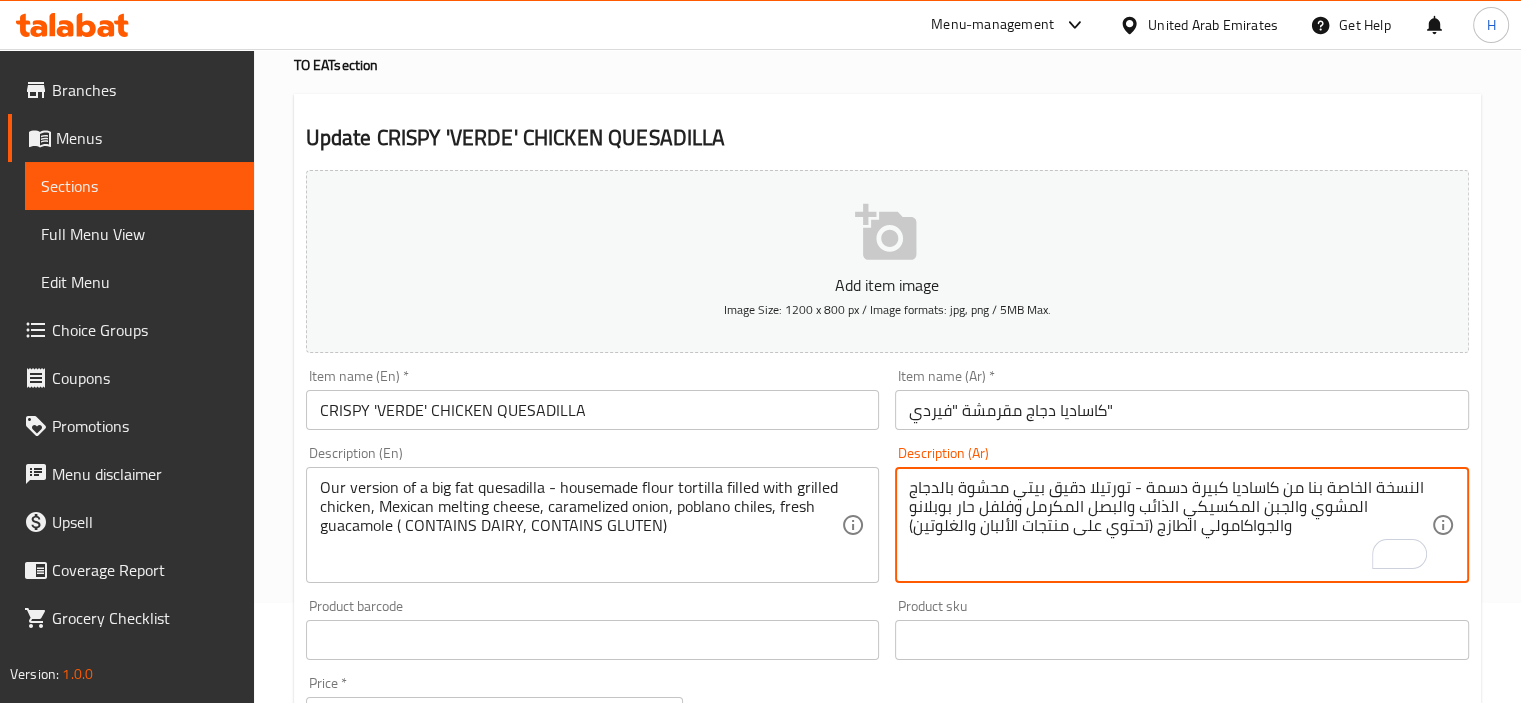 click on "النسخة الخاصة بنا من كاساديا كبيرة دسمة - تورتيلا دقيق بيتي محشوة بالدجاج المشوي والجبن المكسيكي الذائب والبصل المكرمل وفلفل حار بوبلانو والجواكامولي الطازج (تحتوي على منتجات الألبان والغلوتين)" at bounding box center [1170, 525] 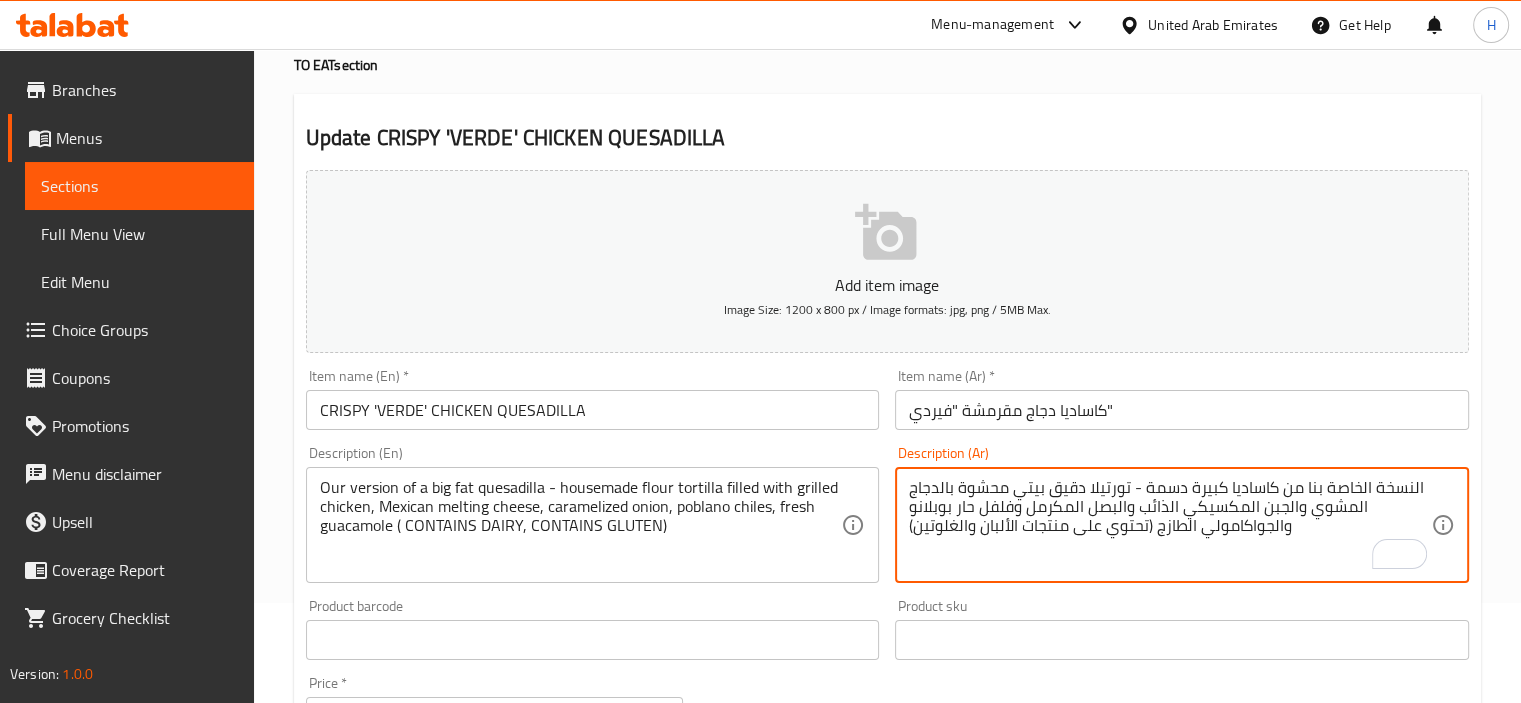 drag, startPoint x: 1145, startPoint y: 523, endPoint x: 1116, endPoint y: 527, distance: 29.274563 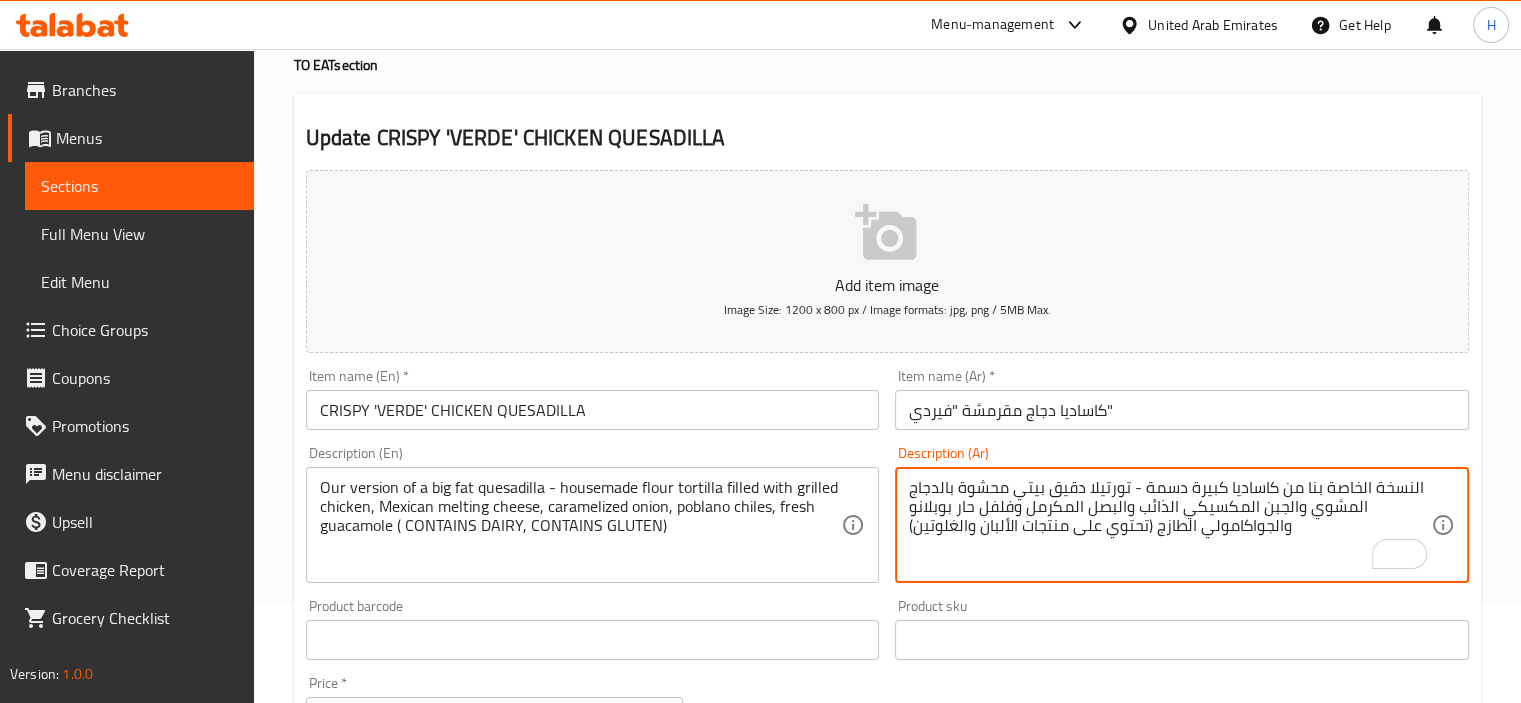 click on "النسخة الخاصة بنا من كاساديا كبيرة دسمة - تورتيلا دقيق بيتي محشوة بالدجاج المشوي والجبن المكسيكي الذائب والبصل المكرمل وفلفل حار بوبلانو والجواكامولي الطازج (تحتوي على منتجات الألبان والغلوتين)" at bounding box center [1170, 525] 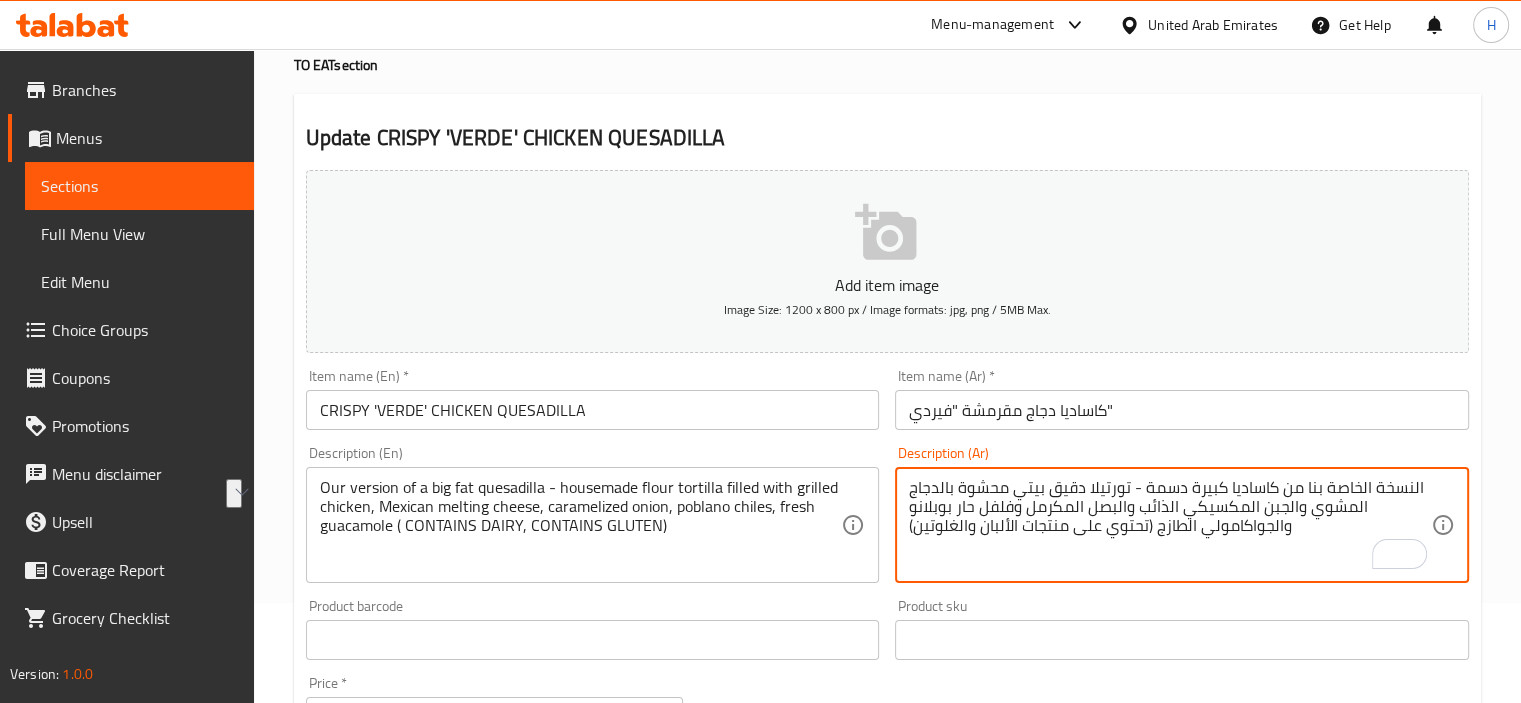 drag, startPoint x: 1147, startPoint y: 525, endPoint x: 1068, endPoint y: 535, distance: 79.630394 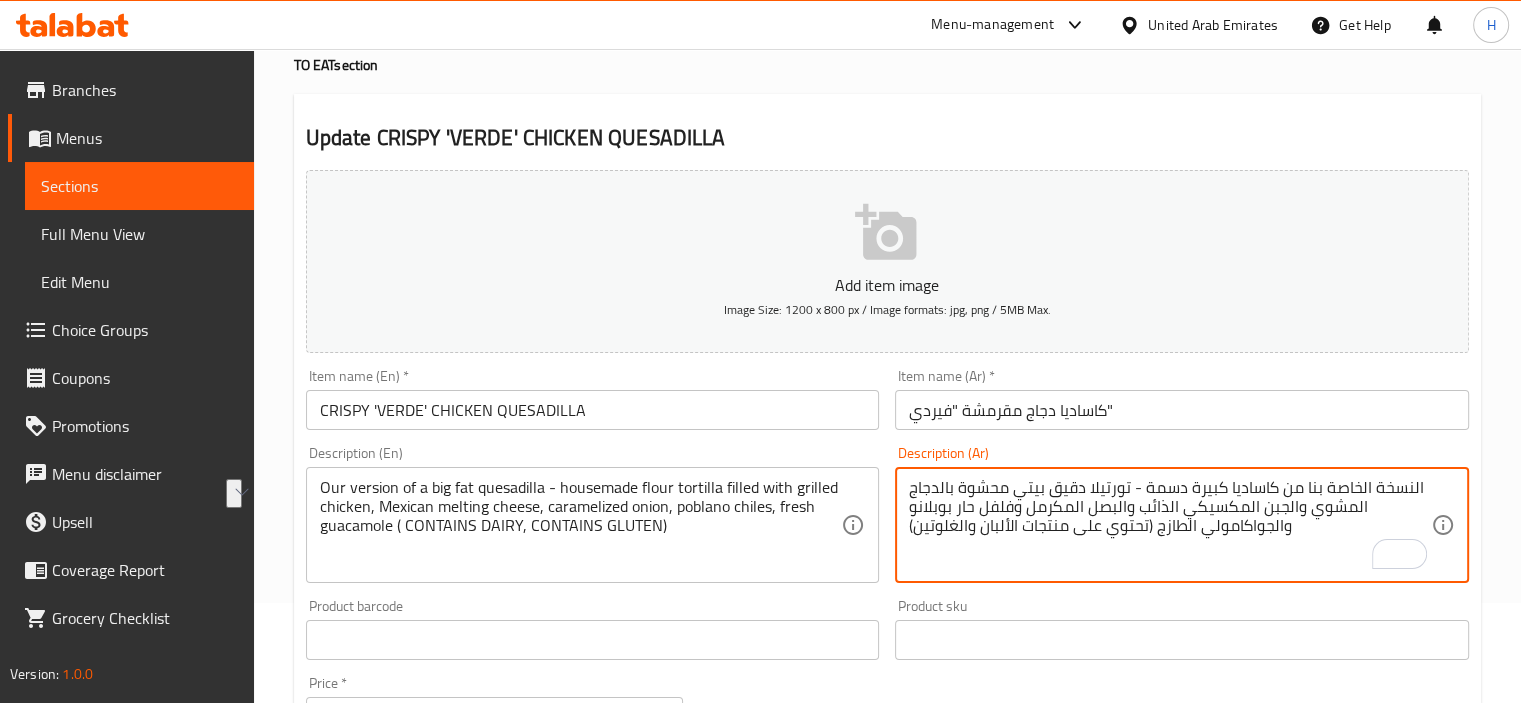 click on "النسخة الخاصة بنا من كاساديا كبيرة دسمة - تورتيلا دقيق بيتي محشوة بالدجاج المشوي والجبن المكسيكي الذائب والبصل المكرمل وفلفل حار بوبلانو والجواكامولي الطازج (تحتوي على منتجات الألبان والغلوتين)" at bounding box center (1170, 525) 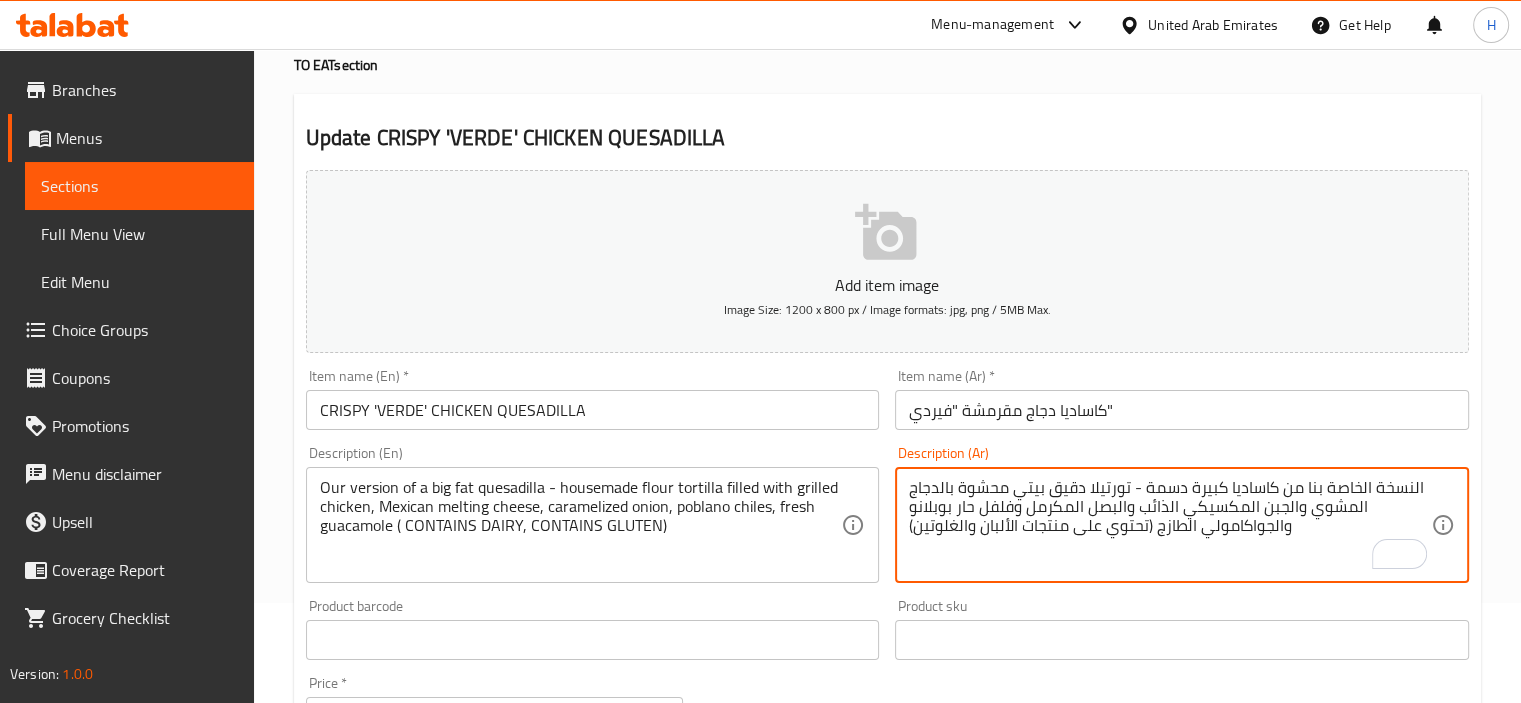 click on "النسخة الخاصة بنا من كاساديا كبيرة دسمة - تورتيلا دقيق بيتي محشوة بالدجاج المشوي والجبن المكسيكي الذائب والبصل المكرمل وفلفل حار بوبلانو والجواكامولي الطازج (تحتوي على منتجات الألبان والغلوتين)" at bounding box center [1170, 525] 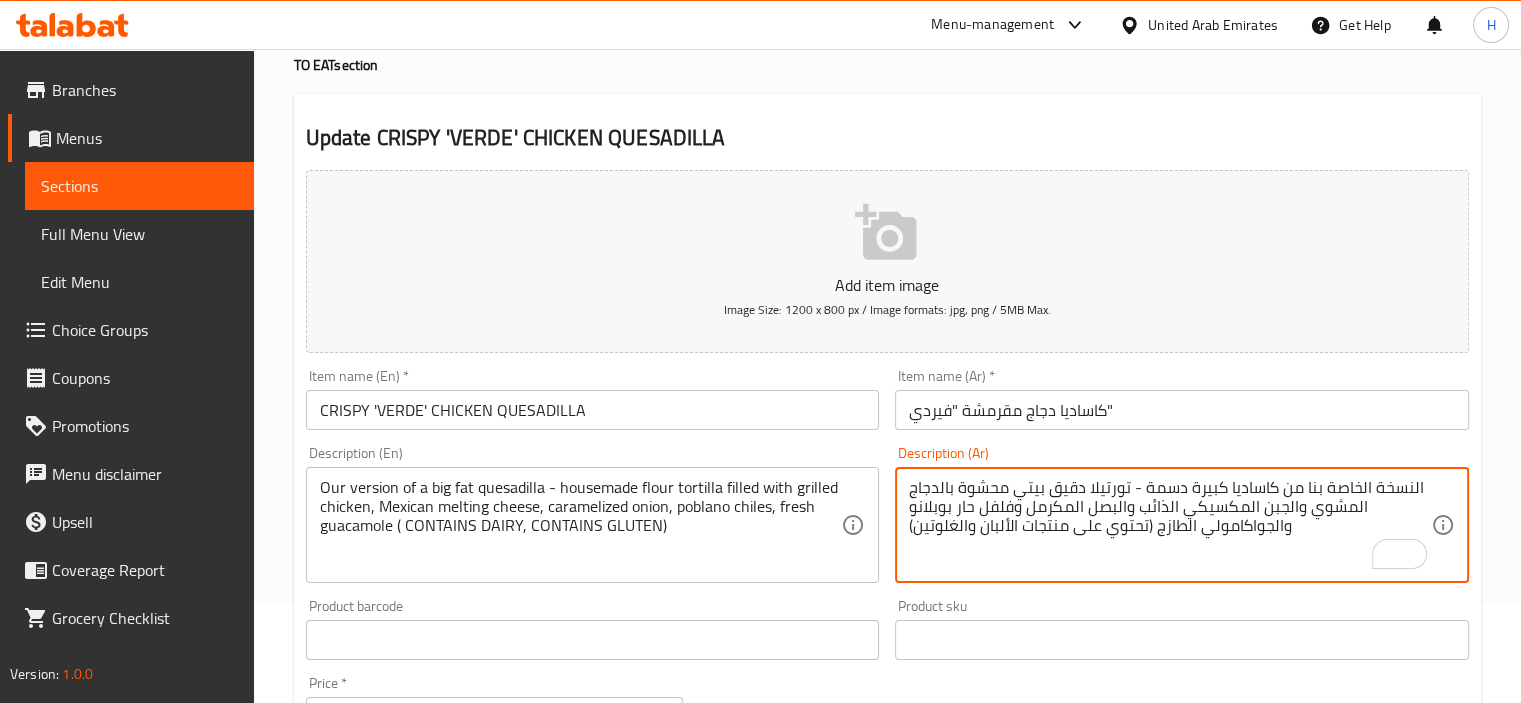 paste on "تحتوي على" 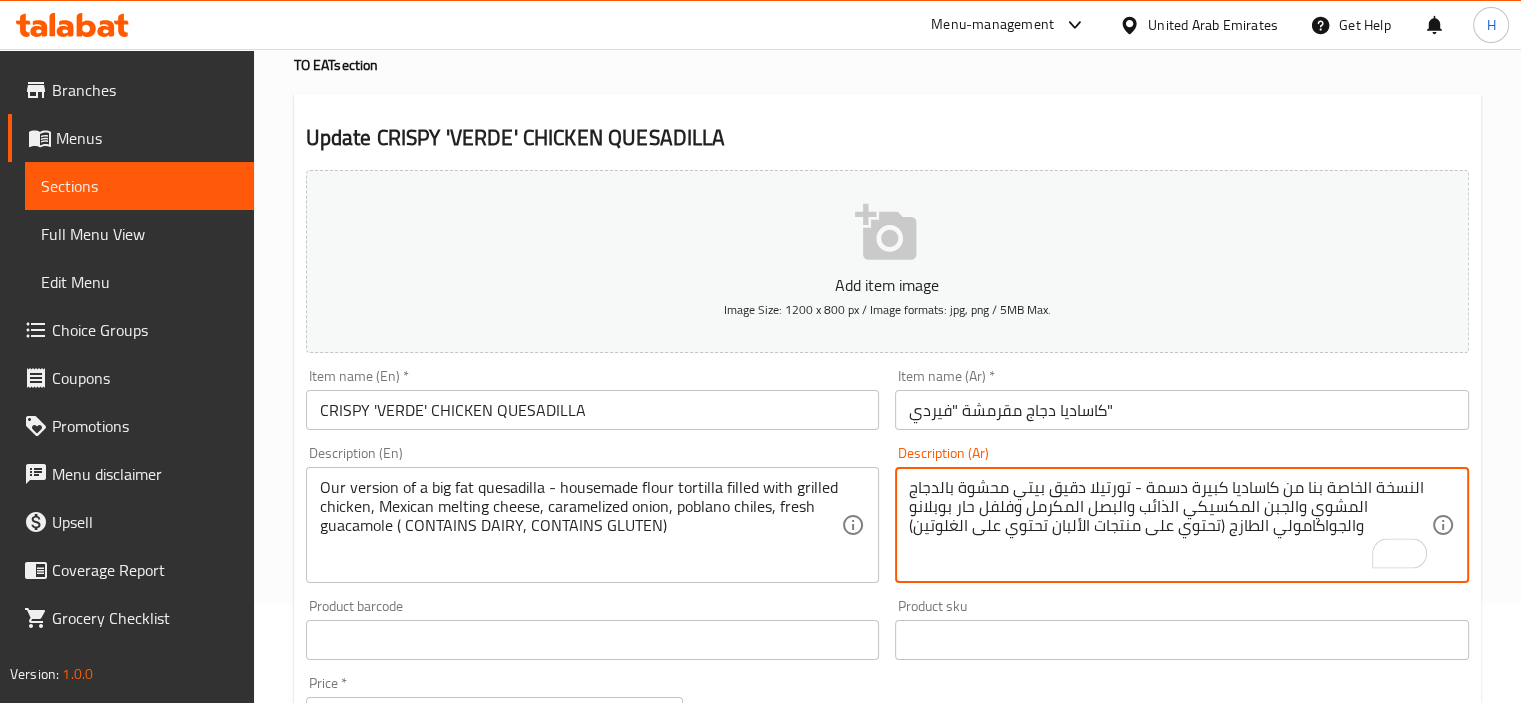 click on "النسخة الخاصة بنا من كاساديا كبيرة دسمة - تورتيلا دقيق بيتي محشوة بالدجاج المشوي والجبن المكسيكي الذائب والبصل المكرمل وفلفل حار بوبلانو والجواكامولي الطازج (تحتوي على منتجات الألبان تحتوي على الغلوتين)" at bounding box center [1170, 525] 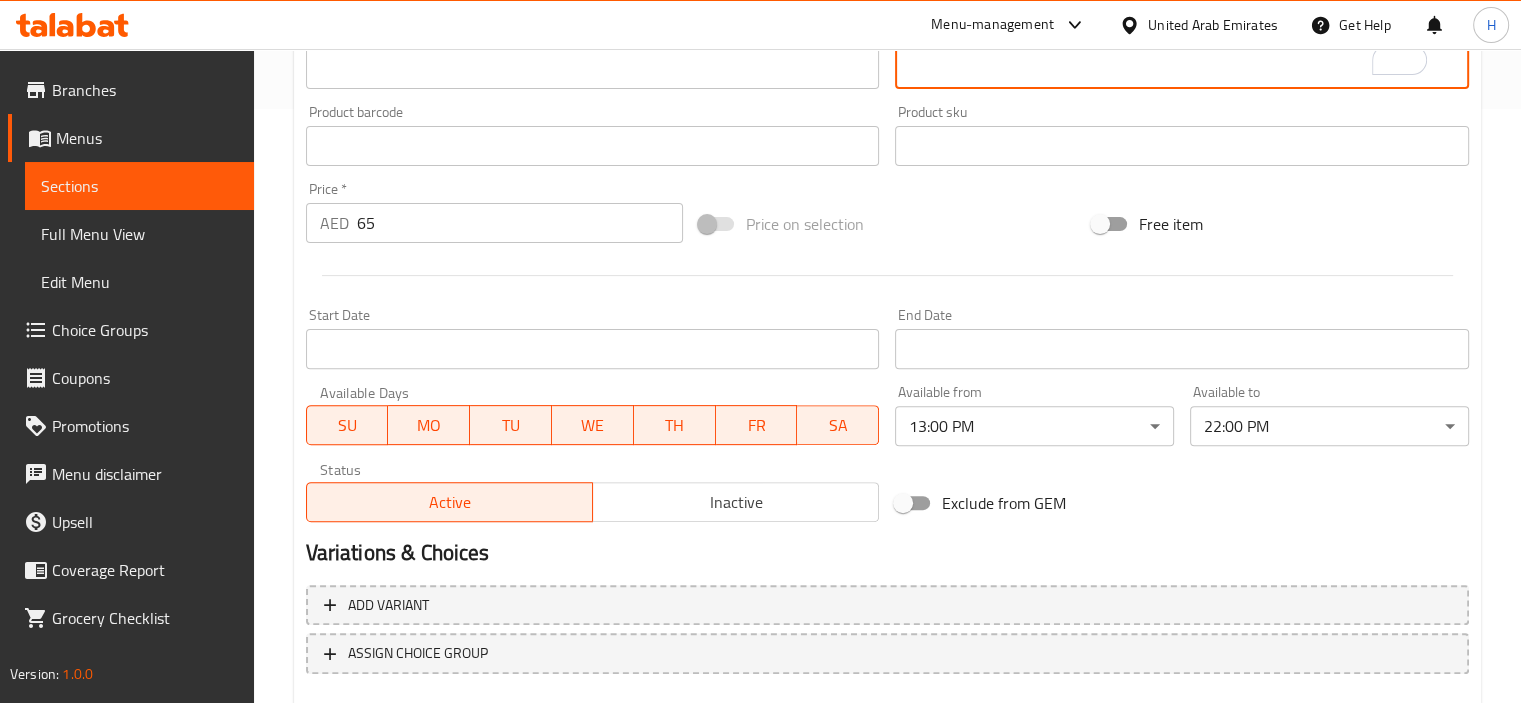 scroll, scrollTop: 709, scrollLeft: 0, axis: vertical 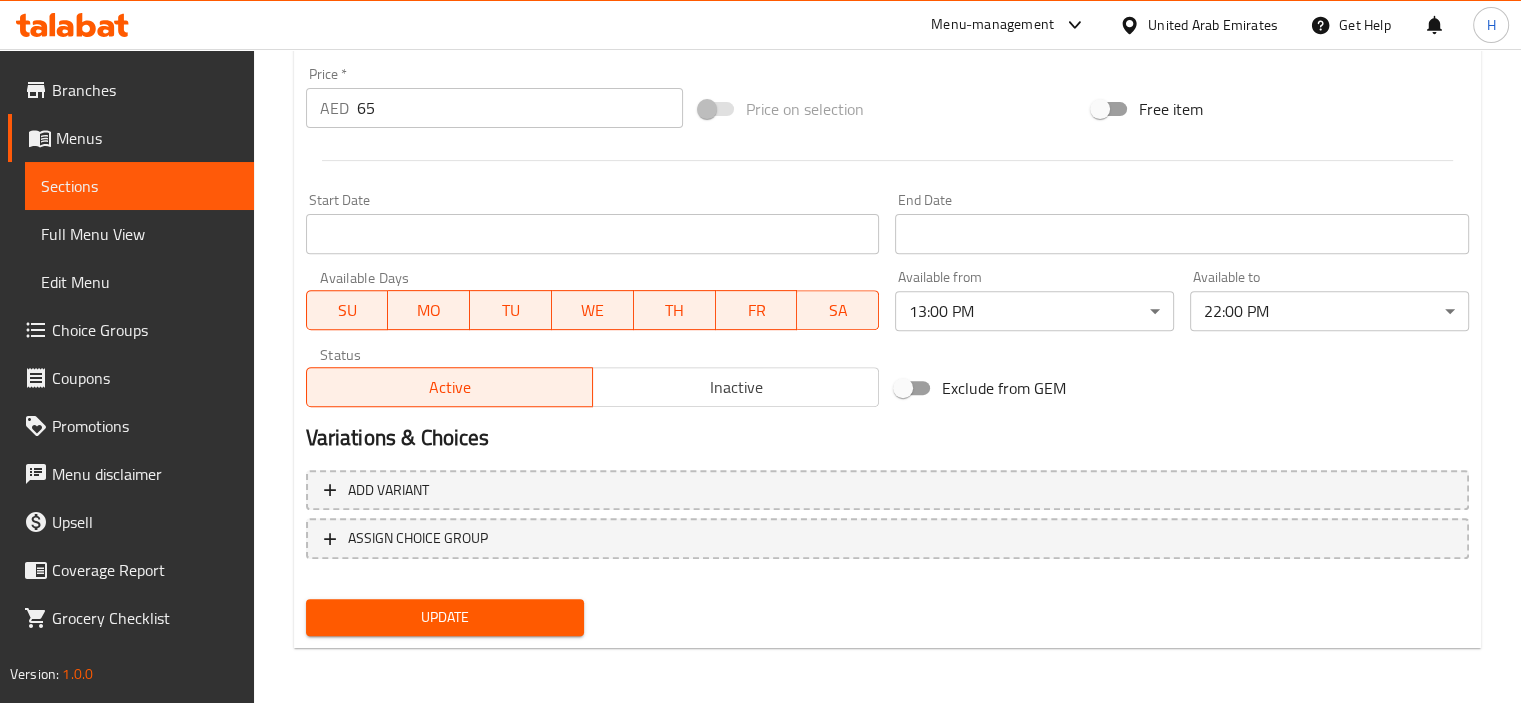 type on "النسخة الخاصة بنا من كاساديا كبيرة دسمة - تورتيلا دقيق بيتي محشوة بالدجاج المشوي والجبن المكسيكي الذائب والبصل المكرمل وفلفل حار بوبلانو والجواكامولي الطازج (تحتوي على منتجات الألبان، تحتوي على الغلوتين)" 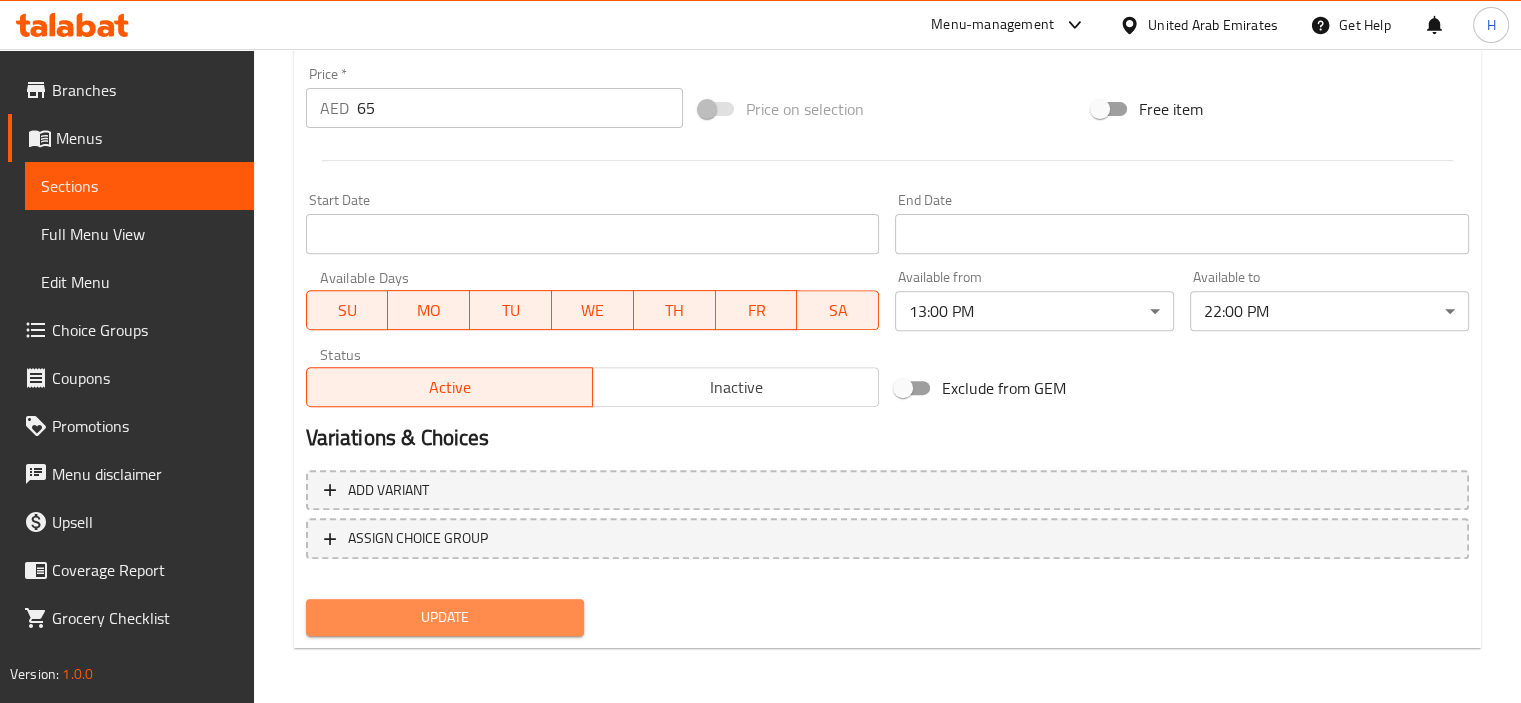 click on "Update" at bounding box center [445, 617] 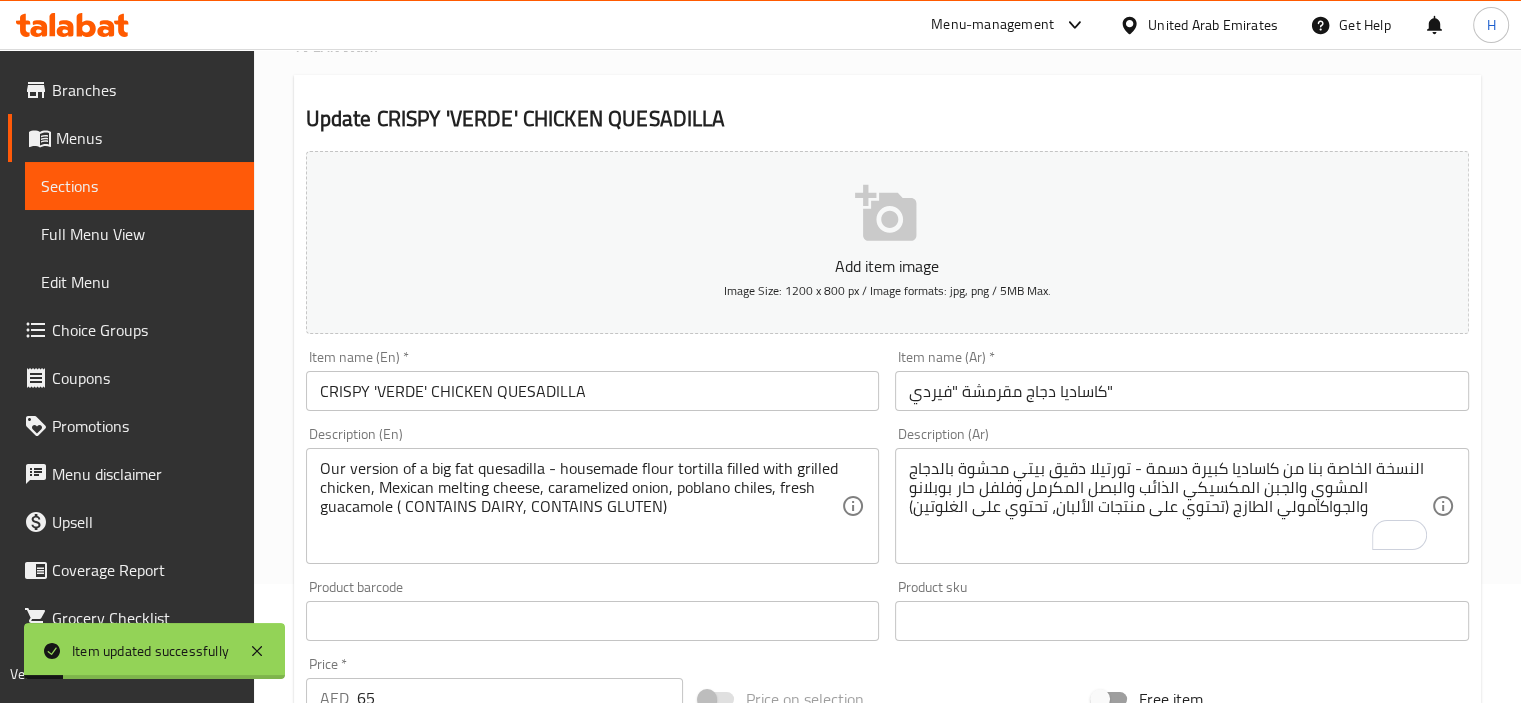 scroll, scrollTop: 0, scrollLeft: 0, axis: both 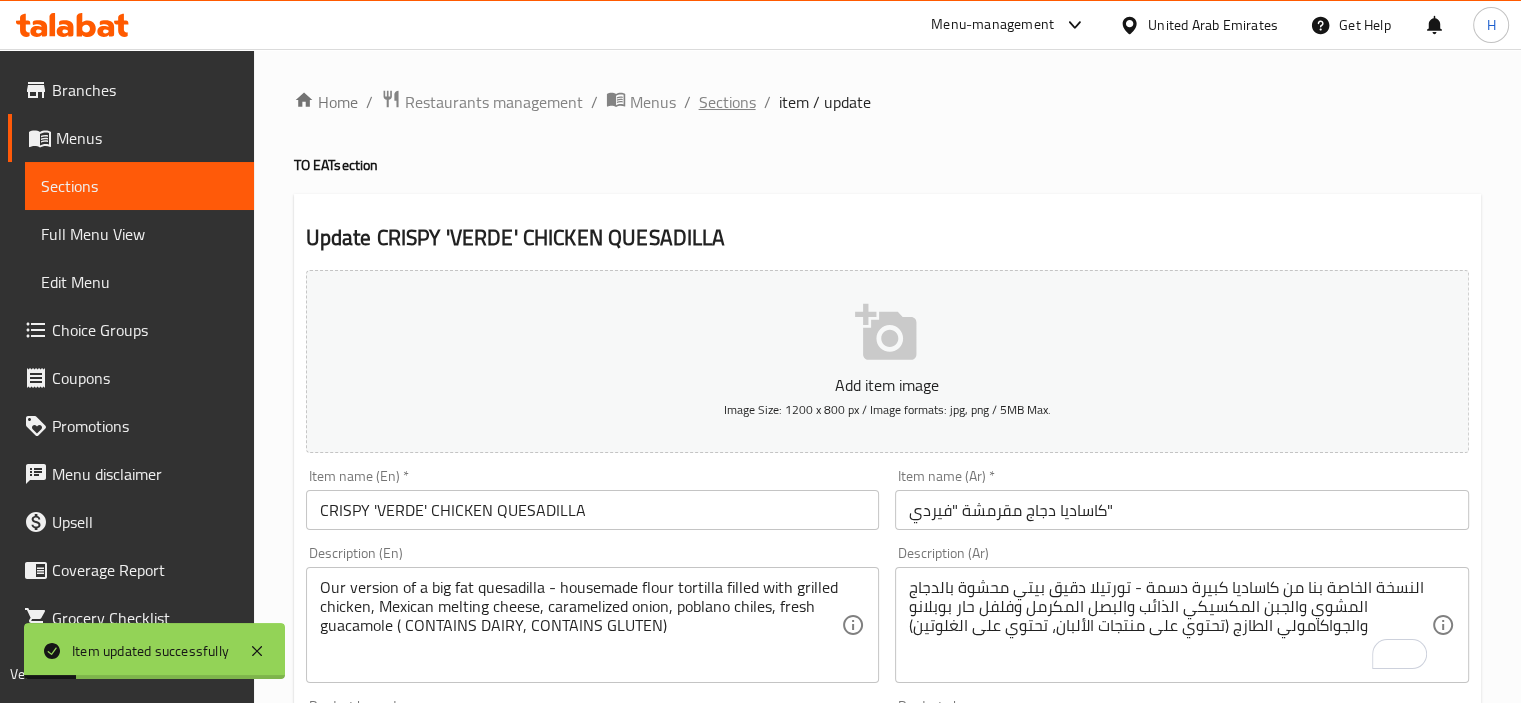click on "Sections" at bounding box center (727, 102) 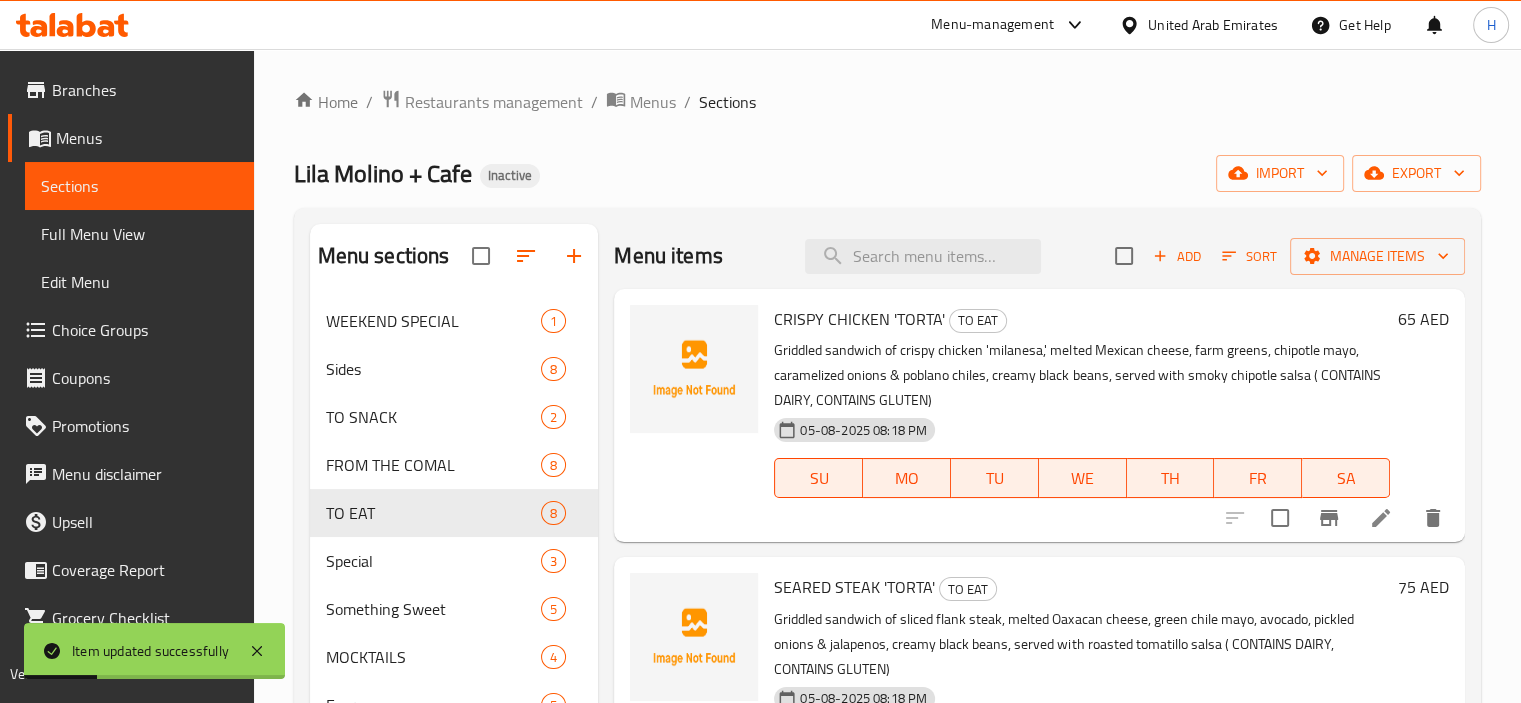 click on "Menu items Add Sort Manage items" at bounding box center (1039, 256) 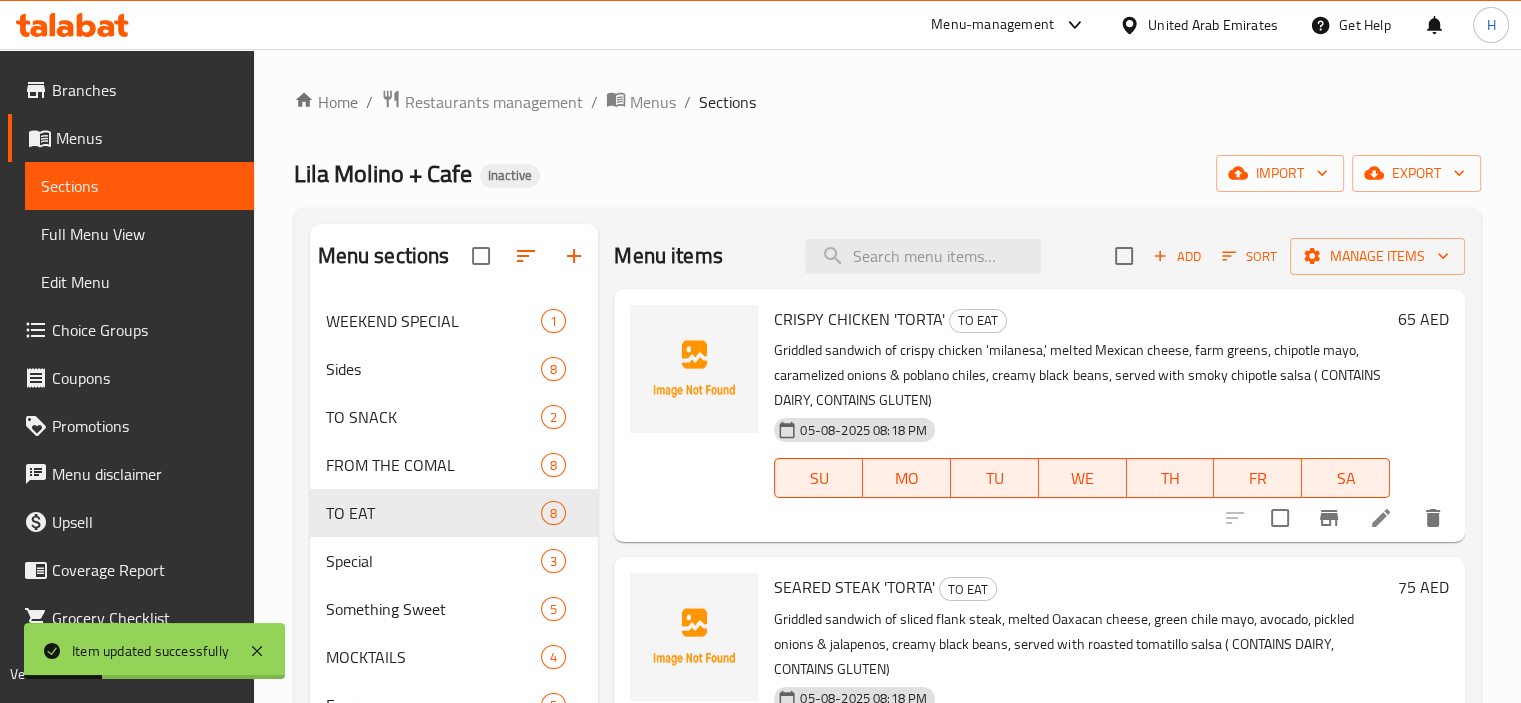paste on "GREEN ENCHILADAS 'SUIZAS'" 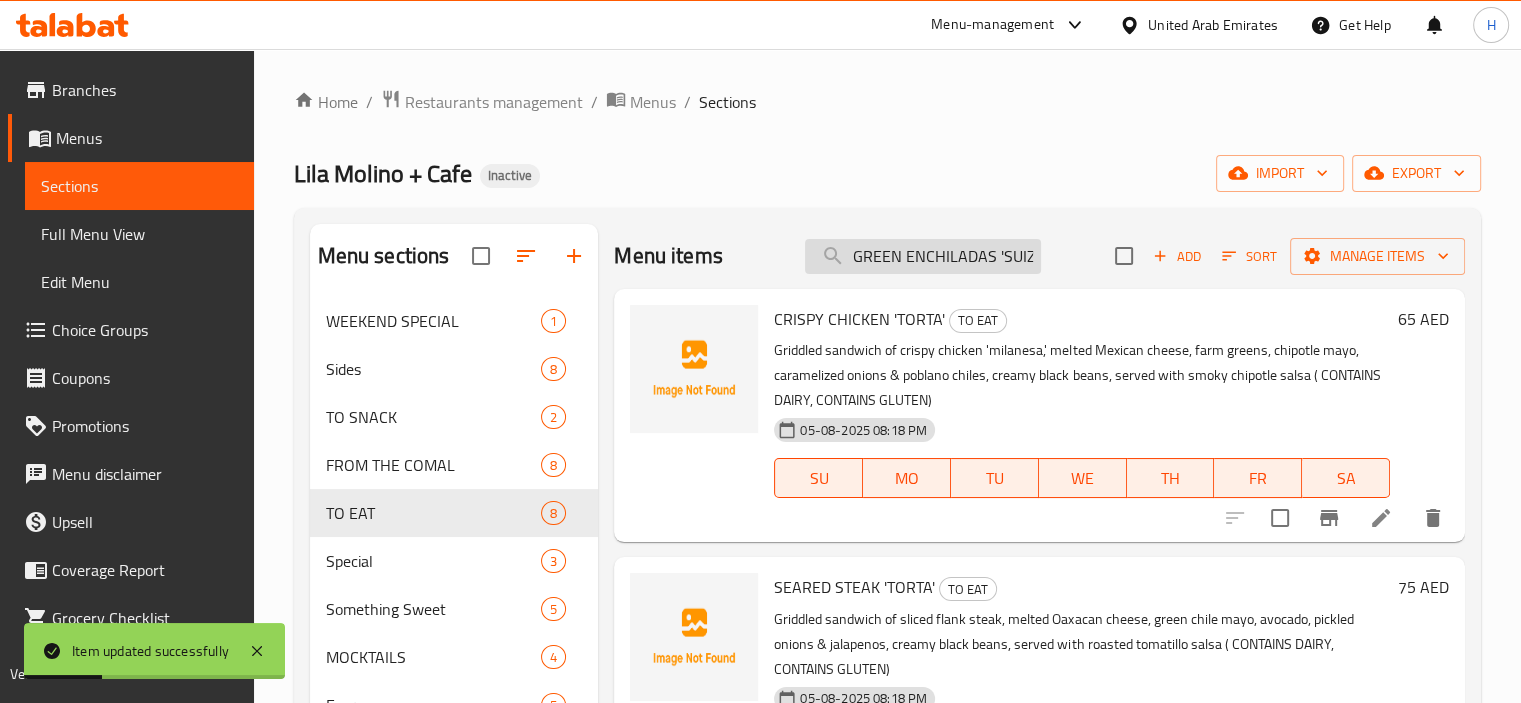 scroll, scrollTop: 0, scrollLeft: 20, axis: horizontal 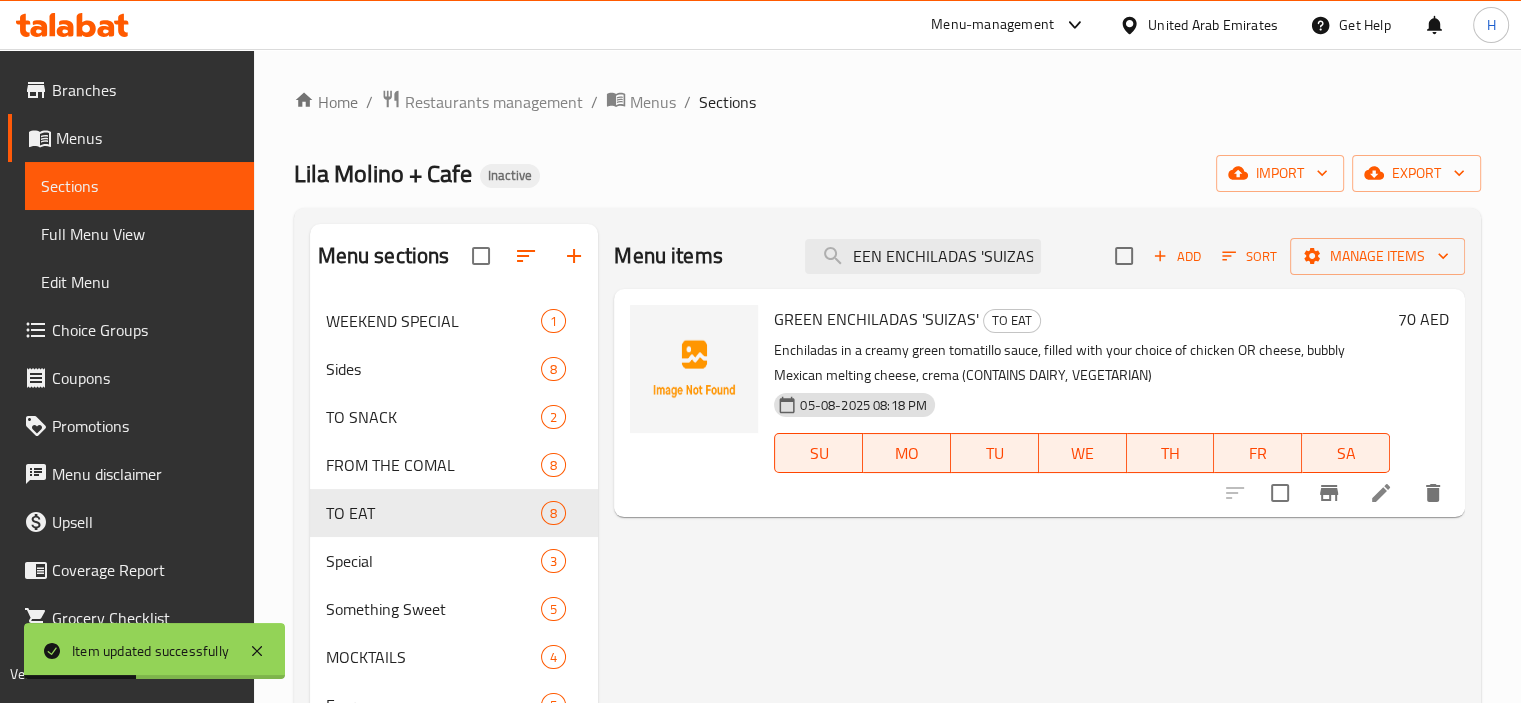 type on "GREEN ENCHILADAS 'SUIZAS'" 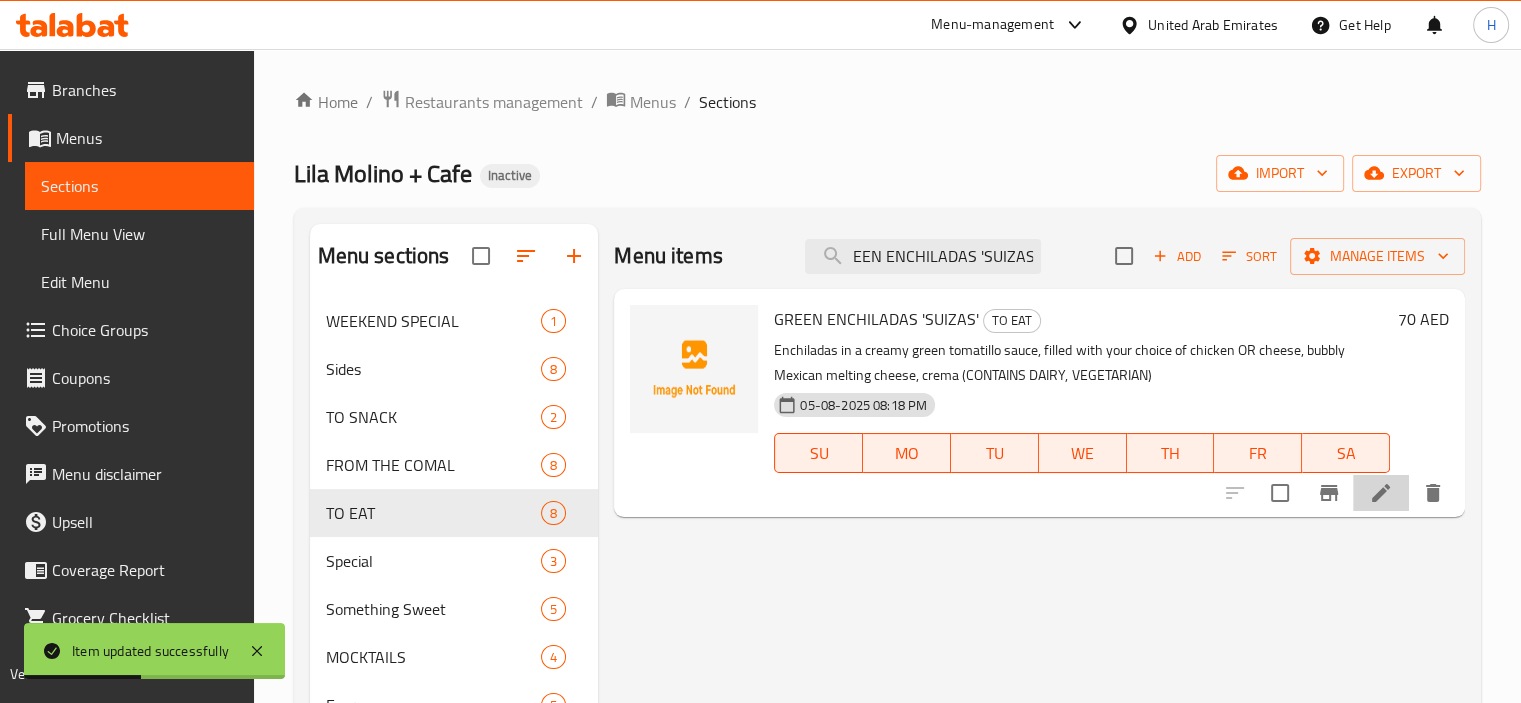 click at bounding box center (1381, 493) 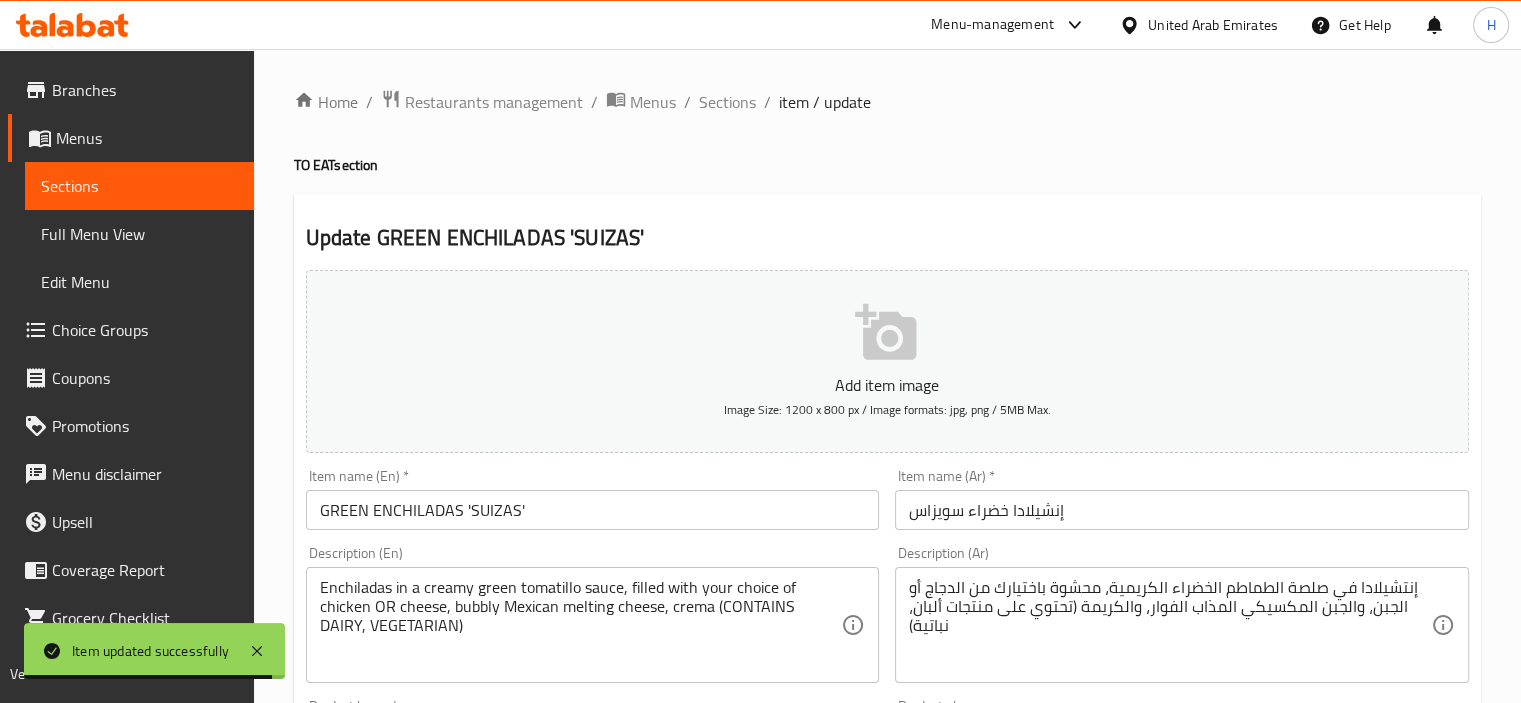 click on "إنشيلادا خضراء سويزاس" at bounding box center [1182, 510] 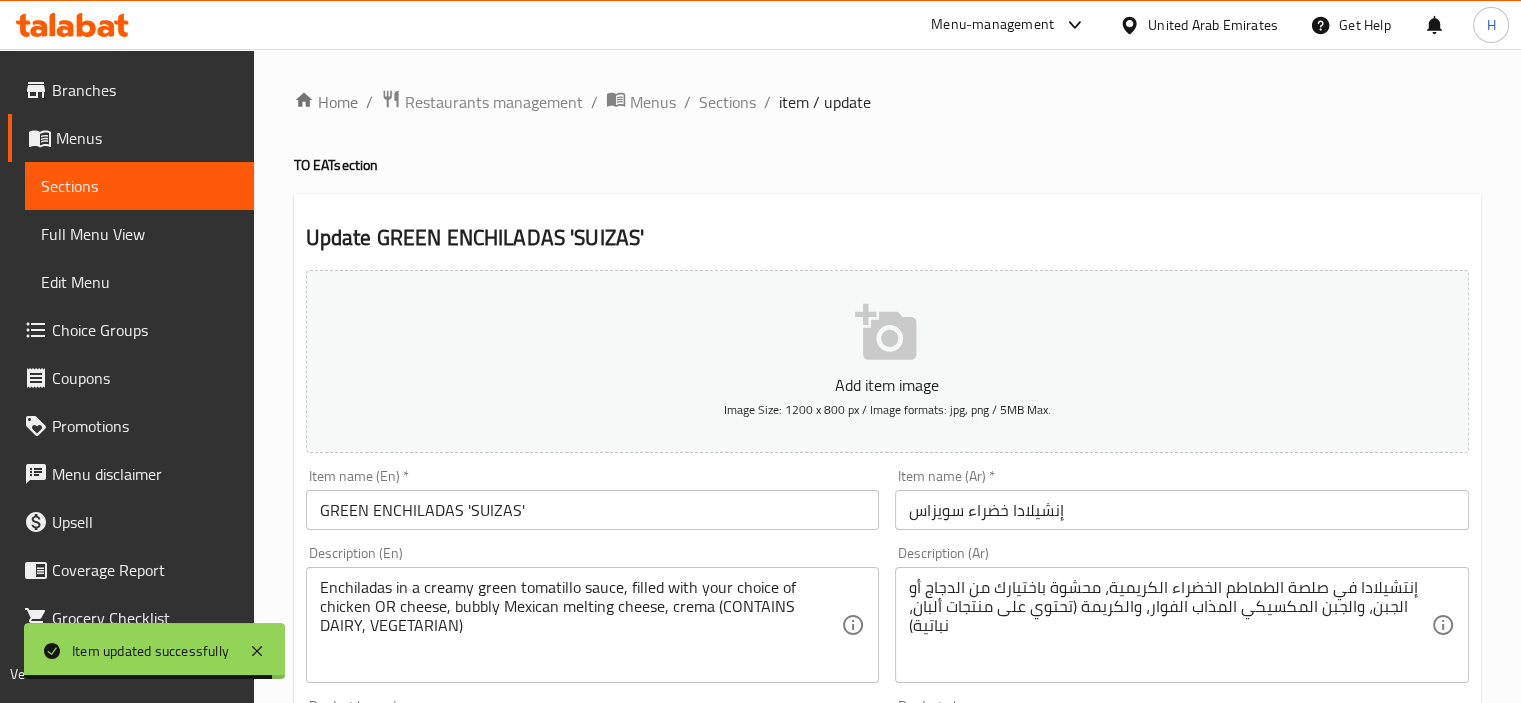 click on "إنشيلادا خضراء سويزاس" at bounding box center [1182, 510] 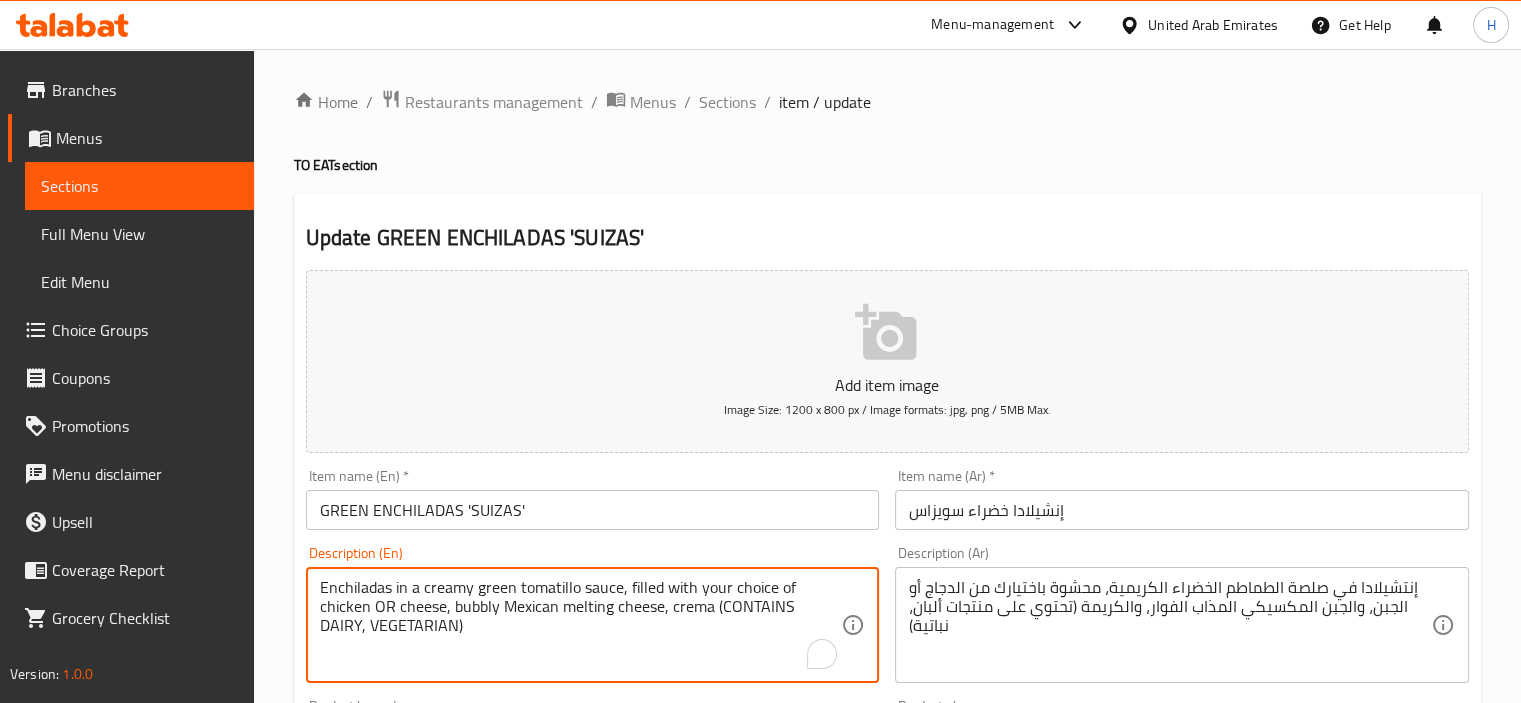 click on "Enchiladas in a creamy green tomatillo sauce, filled with your choice of chicken OR cheese, bubbly Mexican melting cheese, crema (CONTAINS DAIRY, VEGETARIAN)" at bounding box center (581, 625) 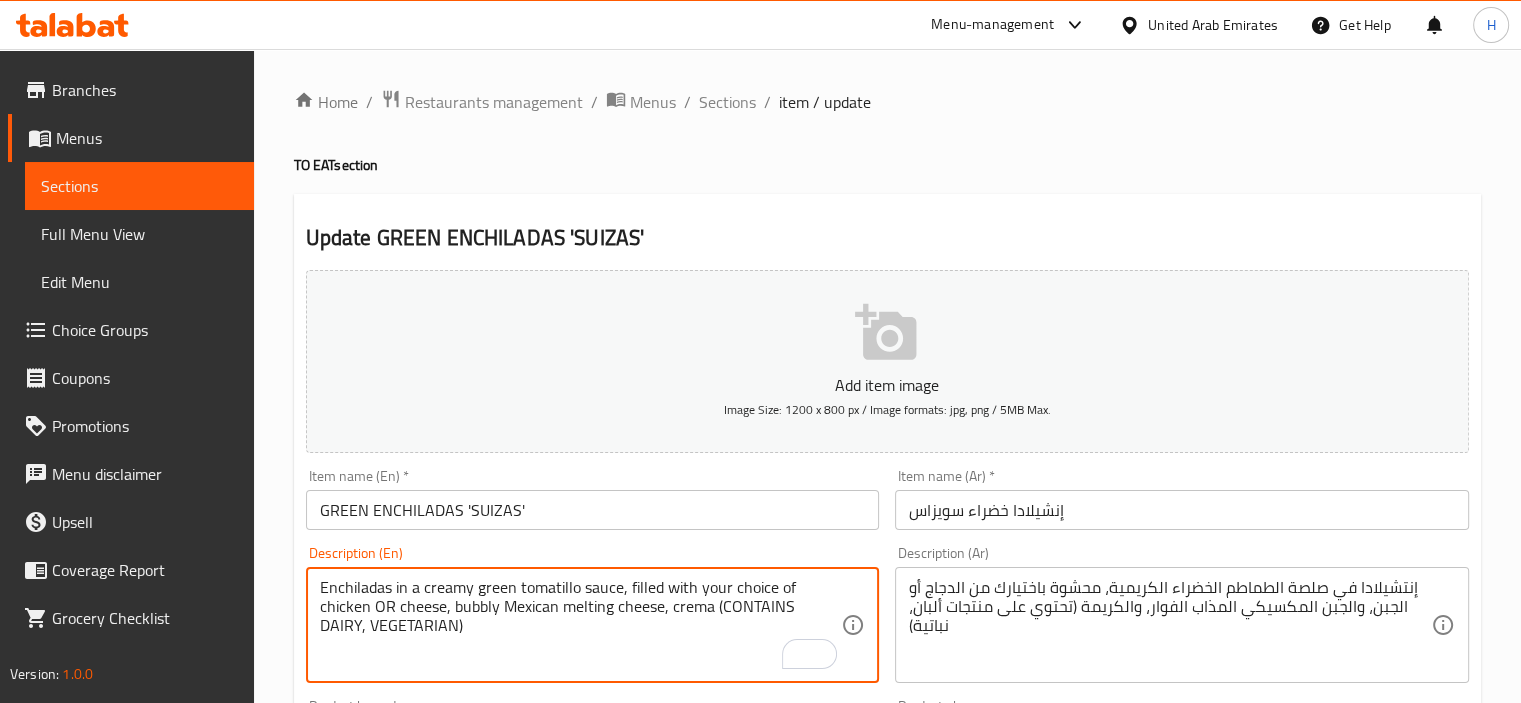 click on "إنشيلادا خضراء سويزاس" at bounding box center (1182, 510) 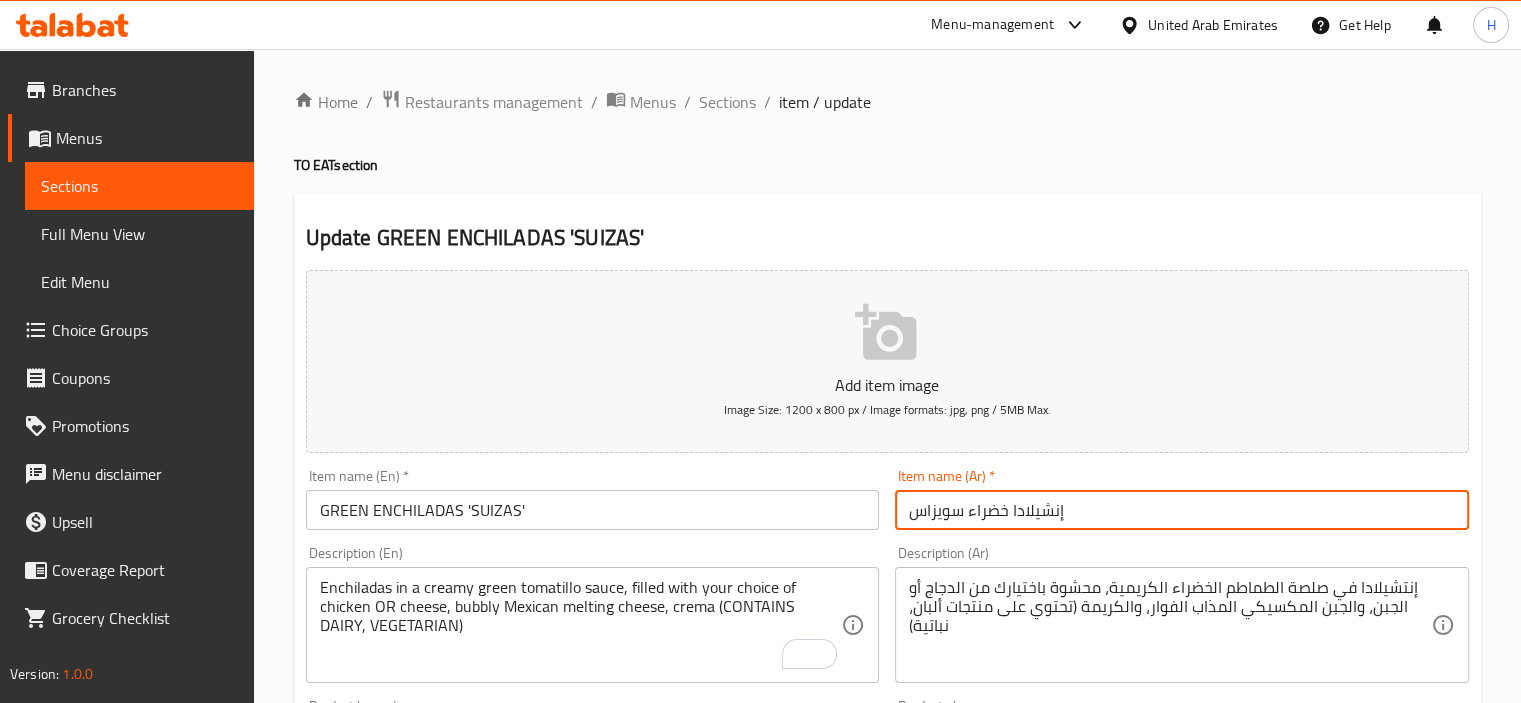 click on "إنشيلادا خضراء سويزاس" at bounding box center [1182, 510] 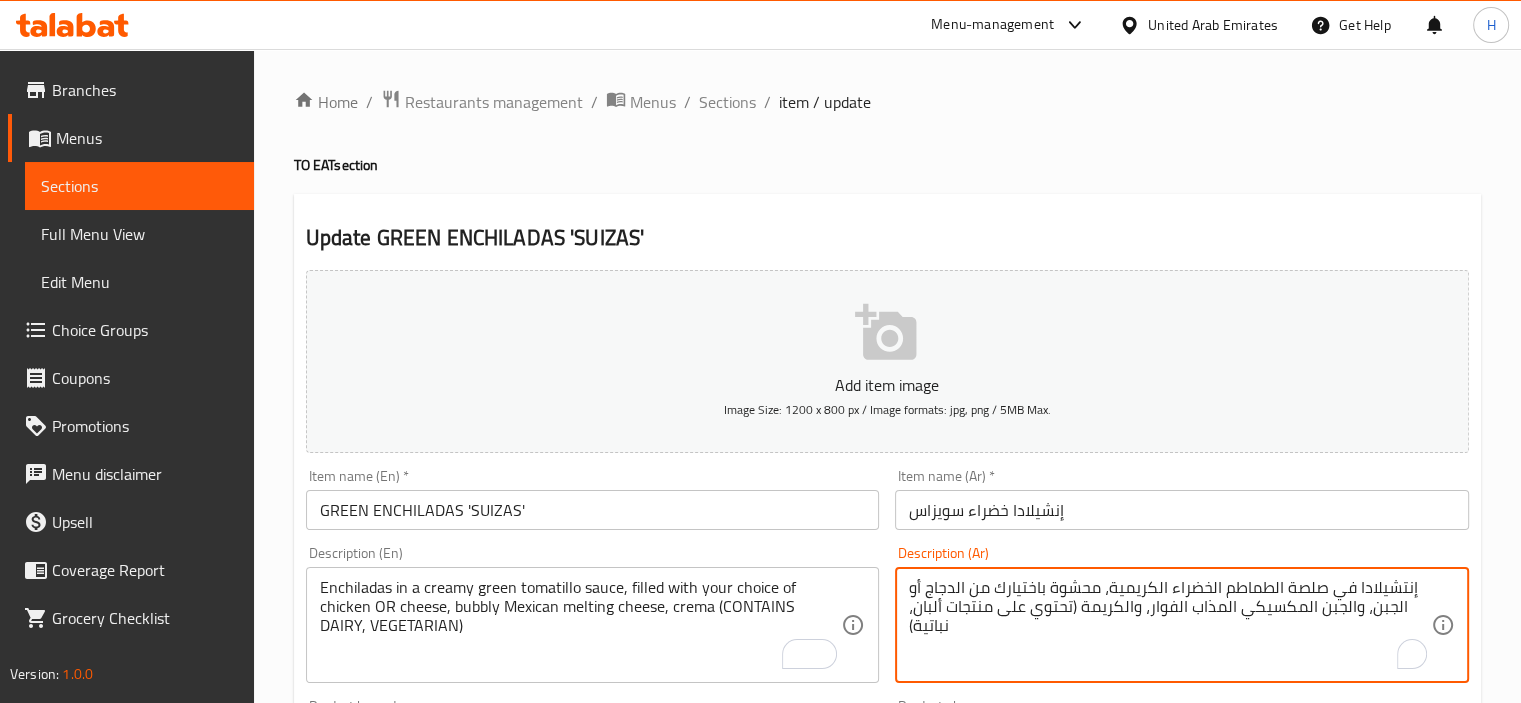 click on "إنتشيلادا في صلصة الطماطم الخضراء الكريمية، محشوة باختيارك من الدجاج أو الجبن، والجبن المكسيكي المذاب الفوار، والكريمة (تحتوي على منتجات ألبان، نباتية)" at bounding box center (1170, 625) 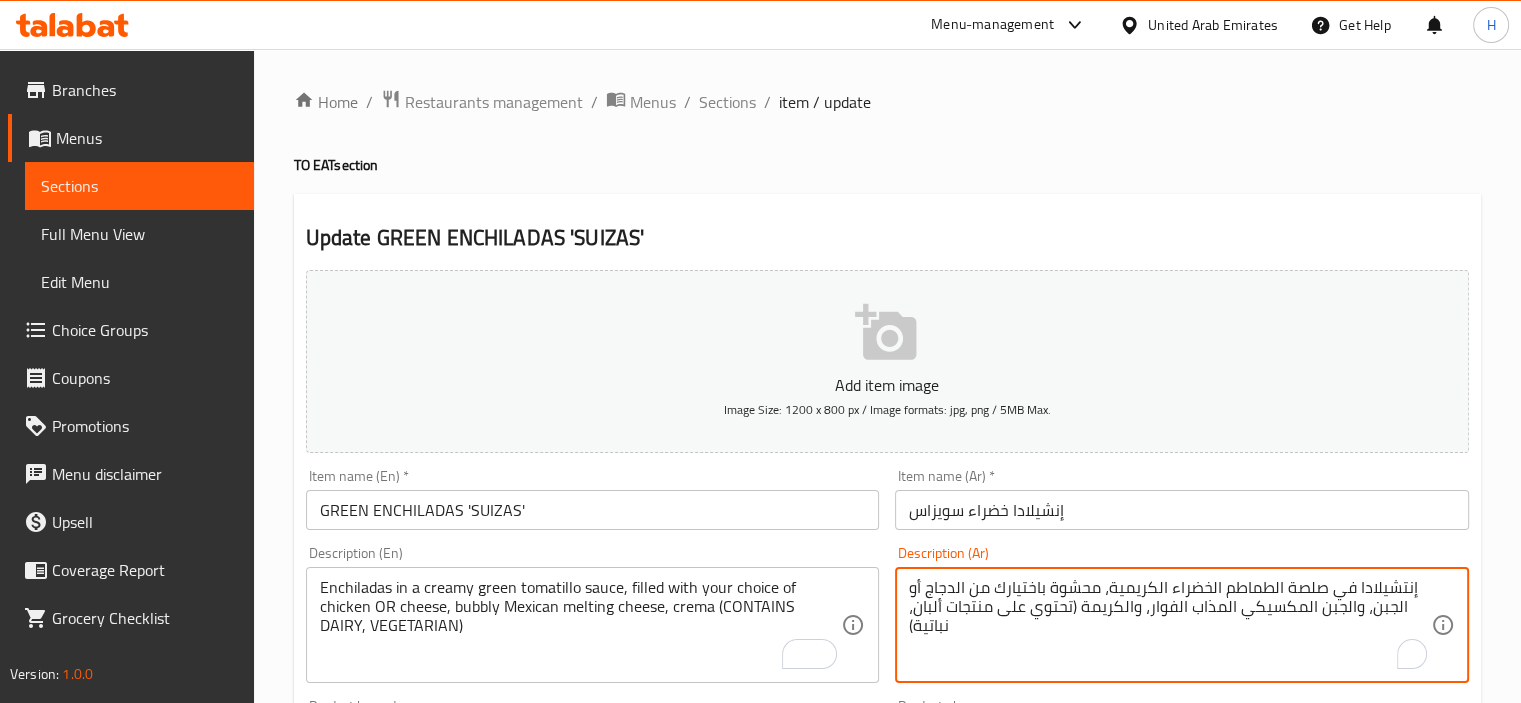 paste 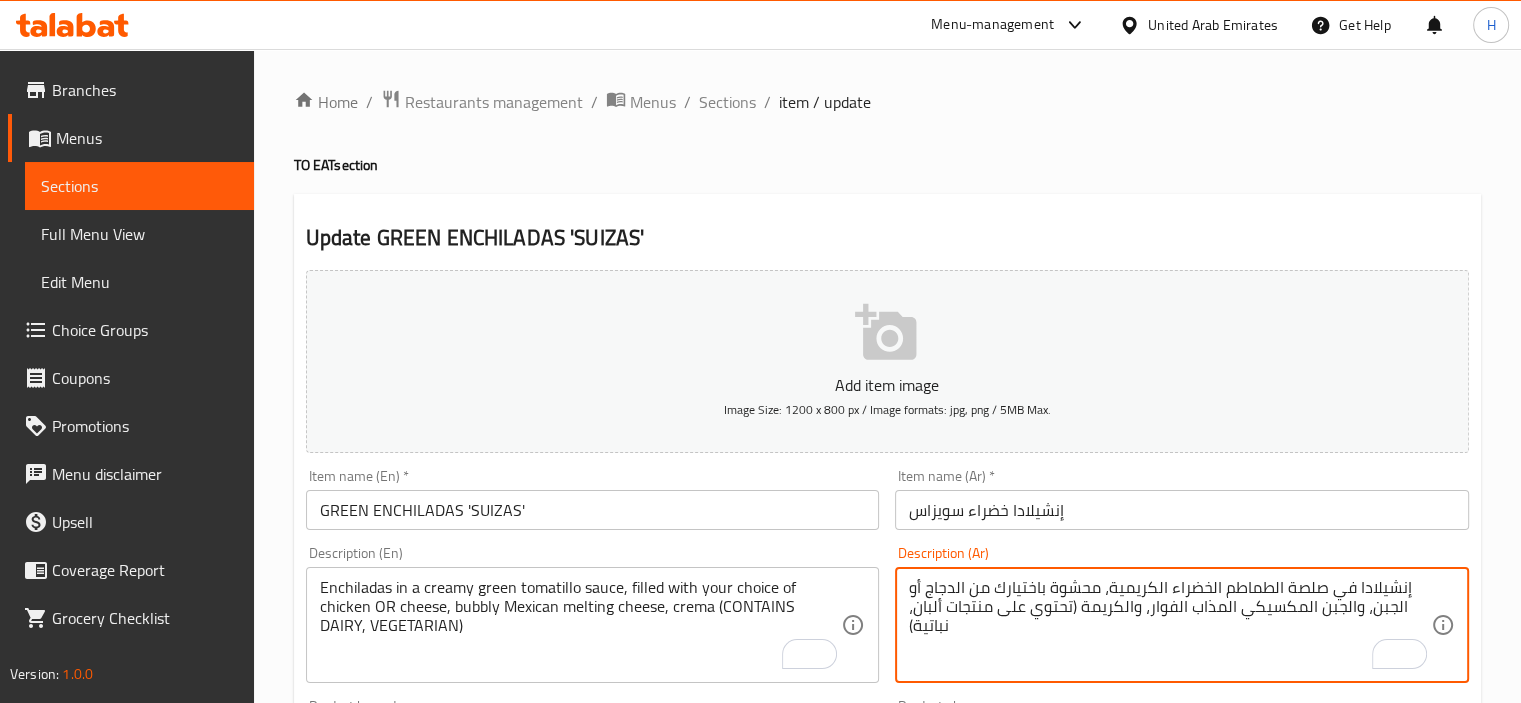 click on "إنشيلادا في صلصة الطماطم الخضراء الكريمية، محشوة باختيارك من الدجاج أو الجبن، والجبن المكسيكي المذاب الفوار، والكريمة (تحتوي على منتجات ألبان، نباتية)" at bounding box center (1170, 625) 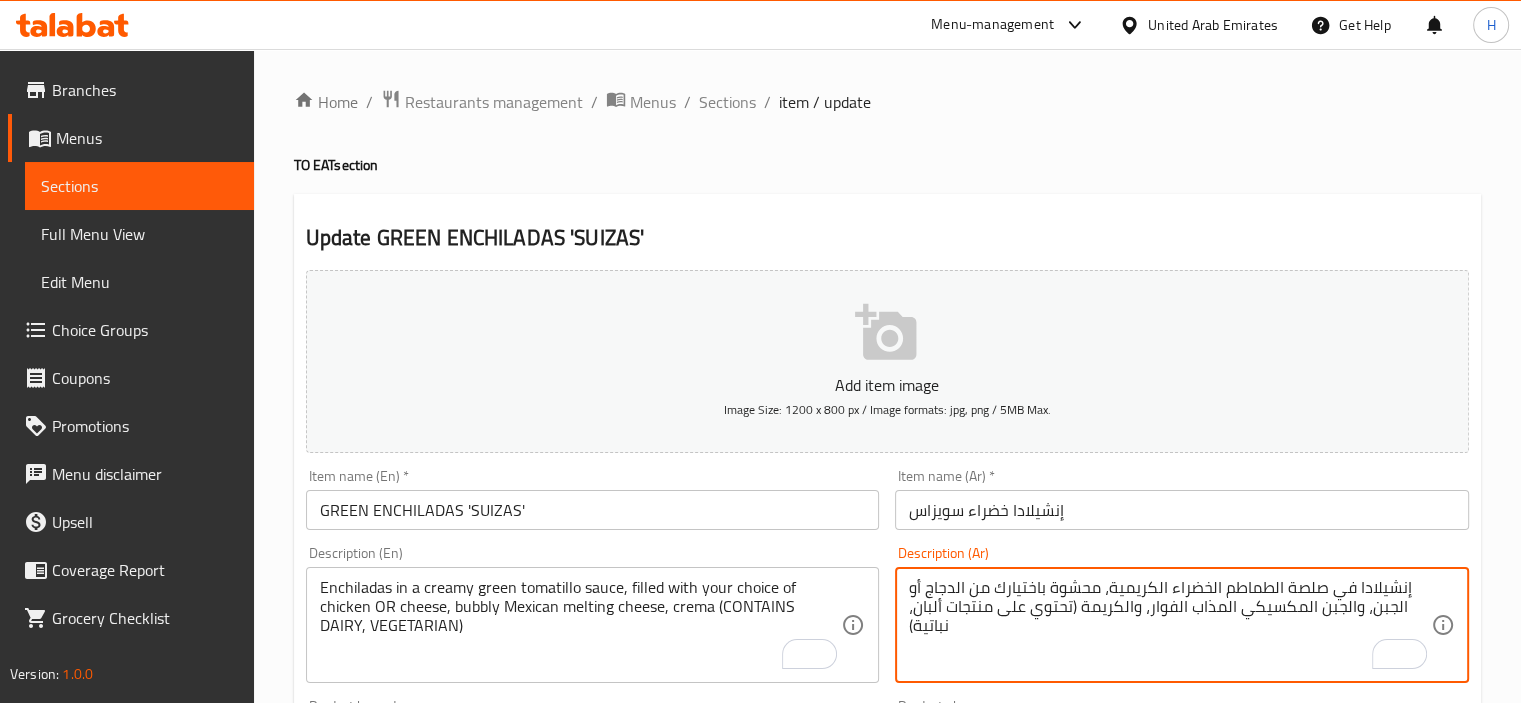 click on "إنشيلادا في صلصة الطماطم الخضراء الكريمية، محشوة باختيارك من الدجاج أو الجبن، والجبن المكسيكي المذاب الفوار، والكريمة (تحتوي على منتجات ألبان، نباتية)" at bounding box center (1170, 625) 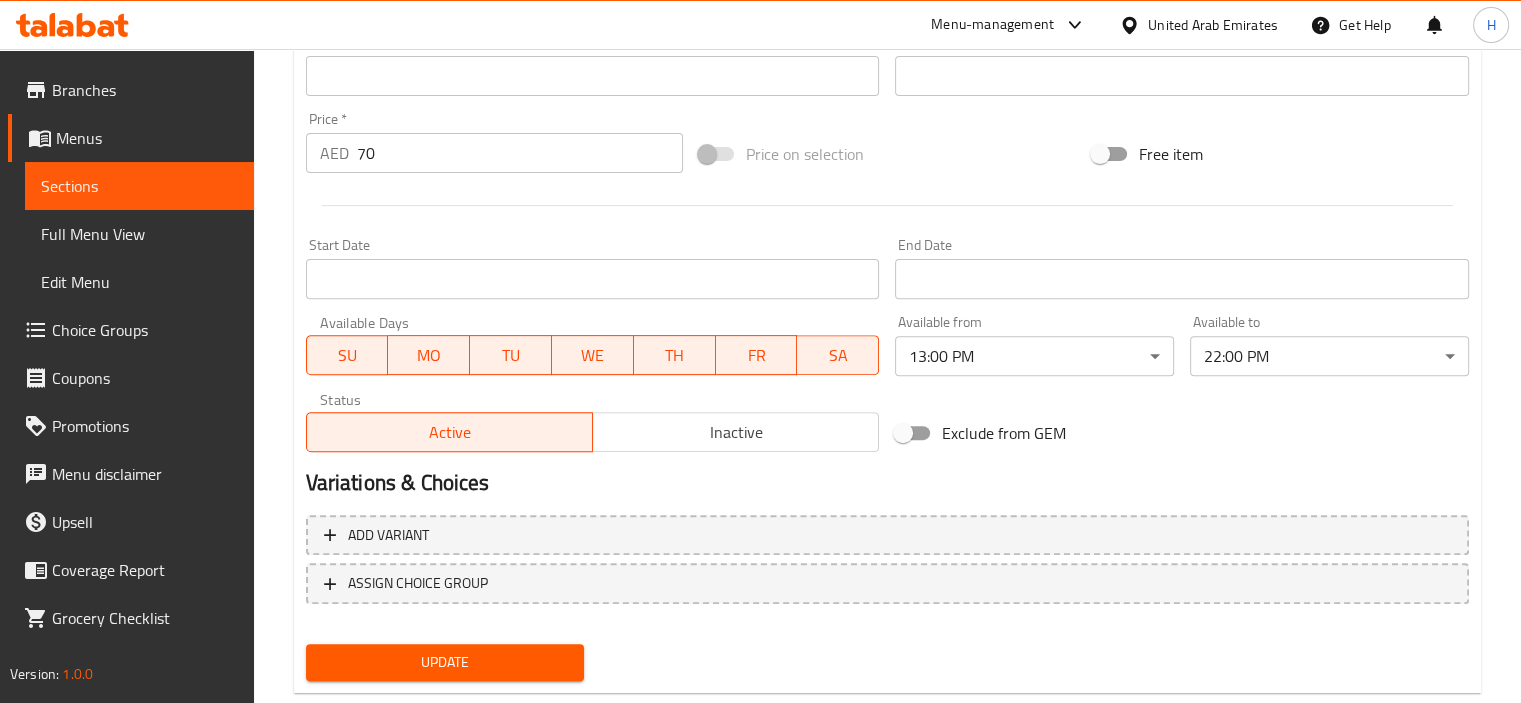 scroll, scrollTop: 709, scrollLeft: 0, axis: vertical 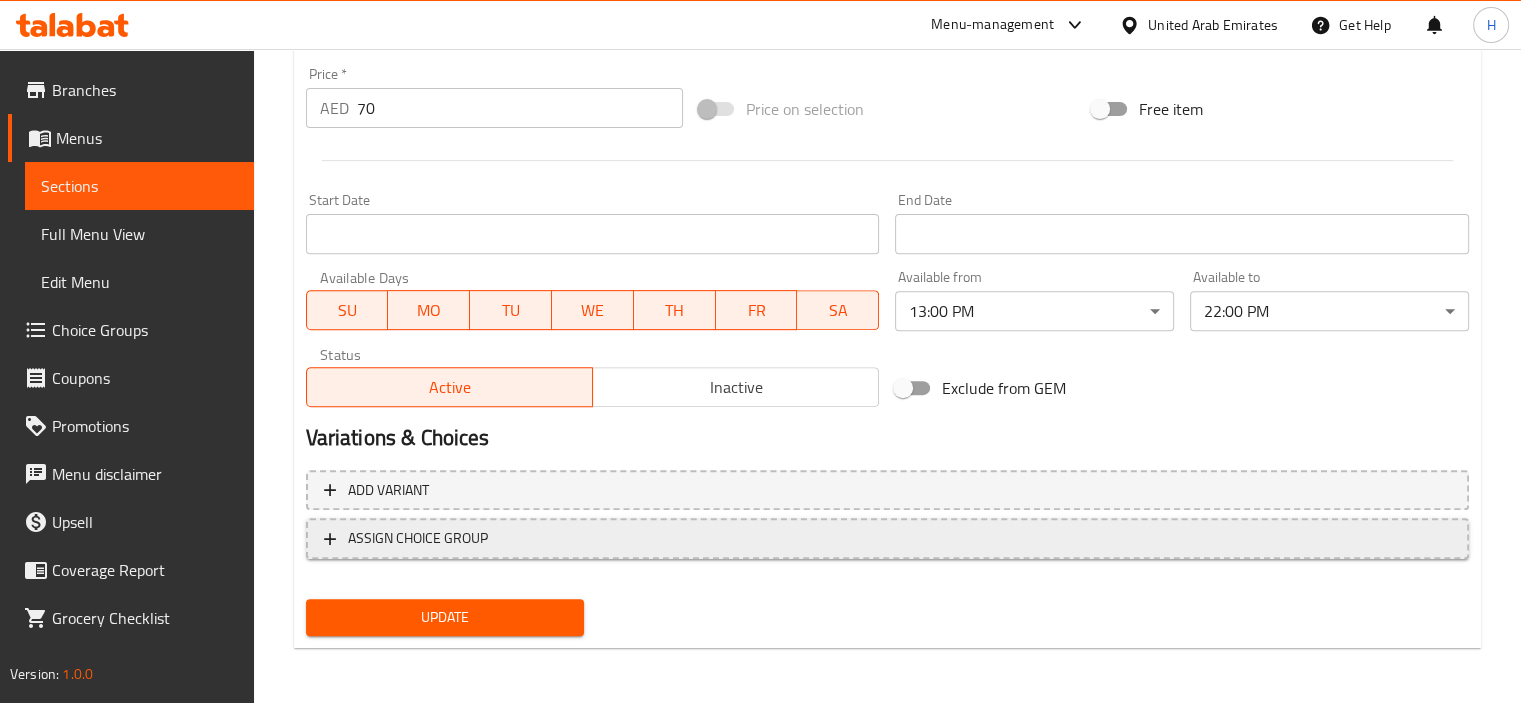 type on "إنشيلادا في صلصة الطماطم الخضراء الكريمية، محشوة باختيارك من الدجاج أو الجبن، والجبن المكسيكي المذاب البابلي، والكريمة (تحتوي على منتجات ألبان، نباتية)" 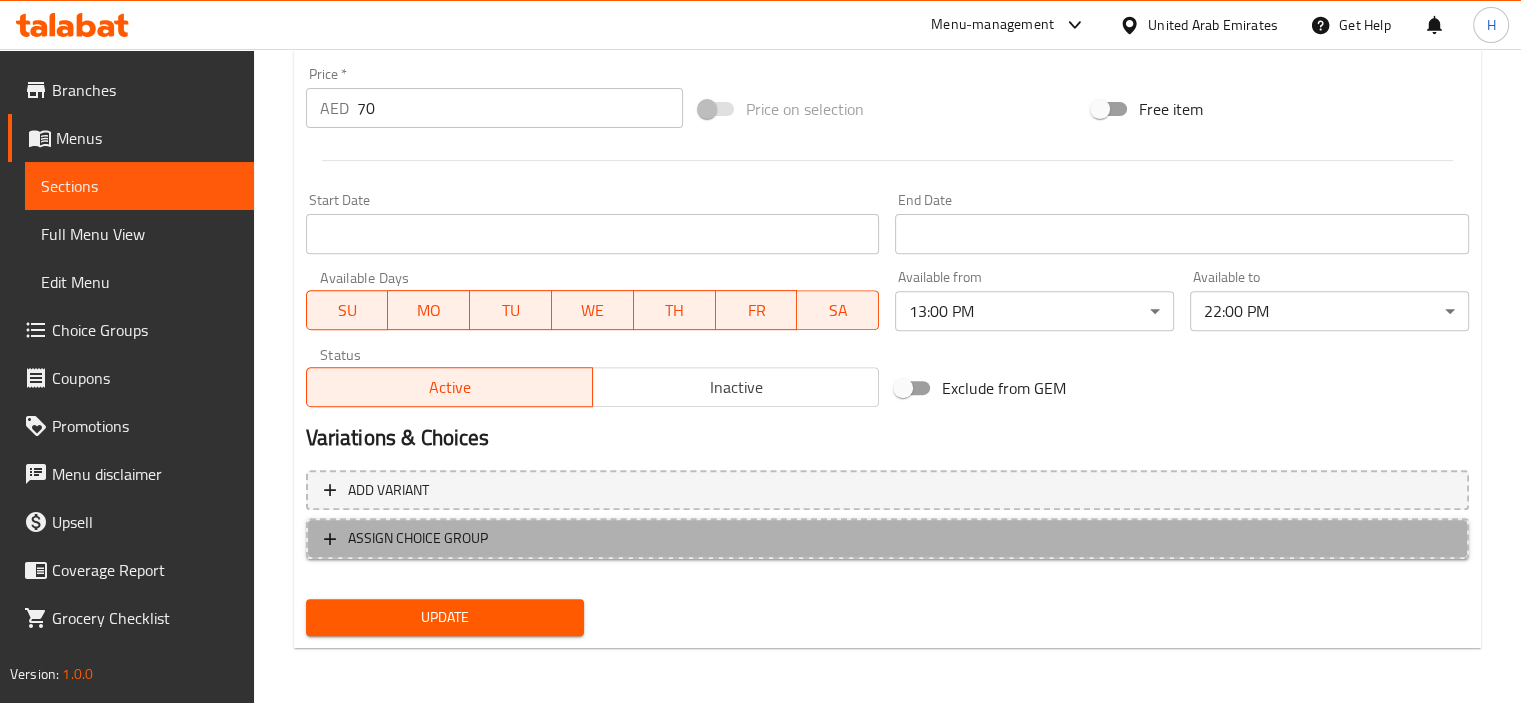 click on "ASSIGN CHOICE GROUP" at bounding box center [418, 538] 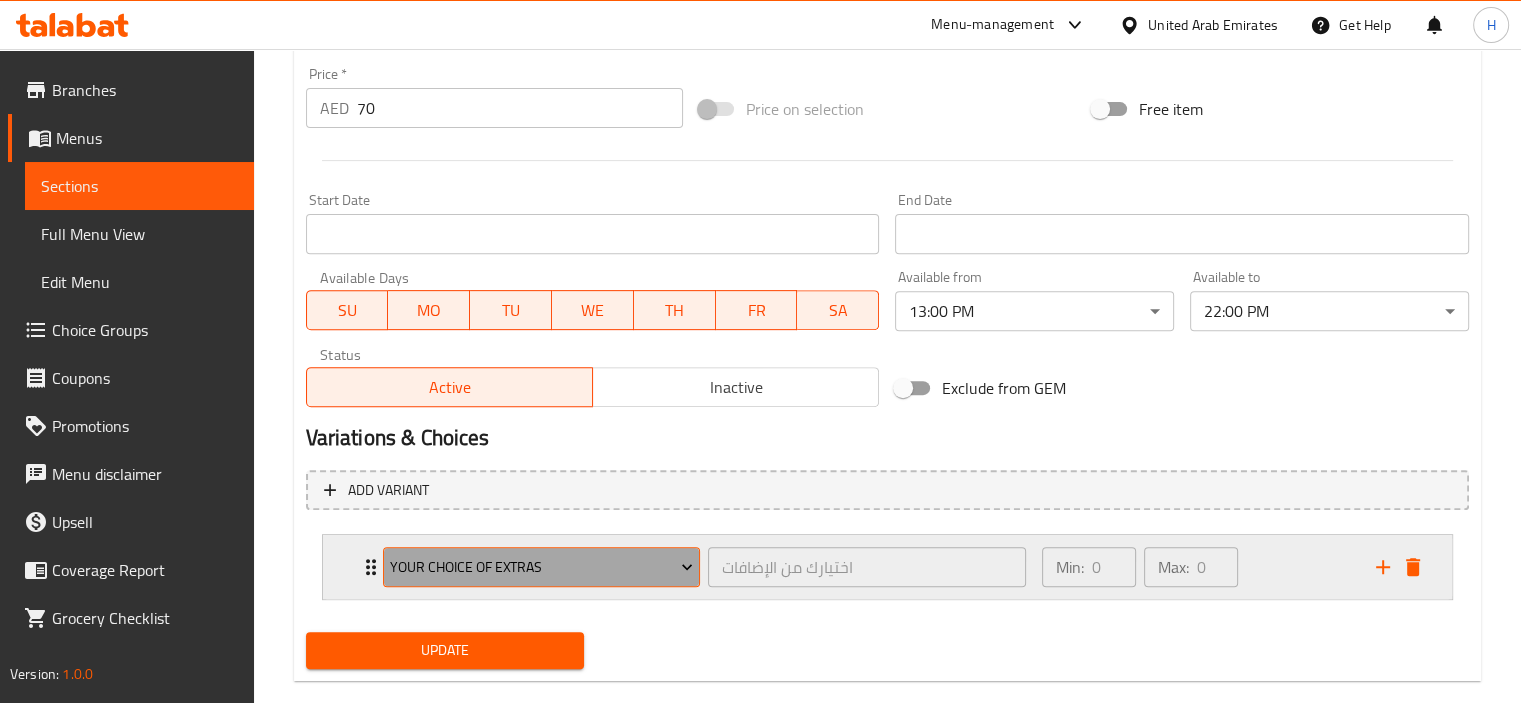 click on "Your Choice Of Extras" at bounding box center [541, 567] 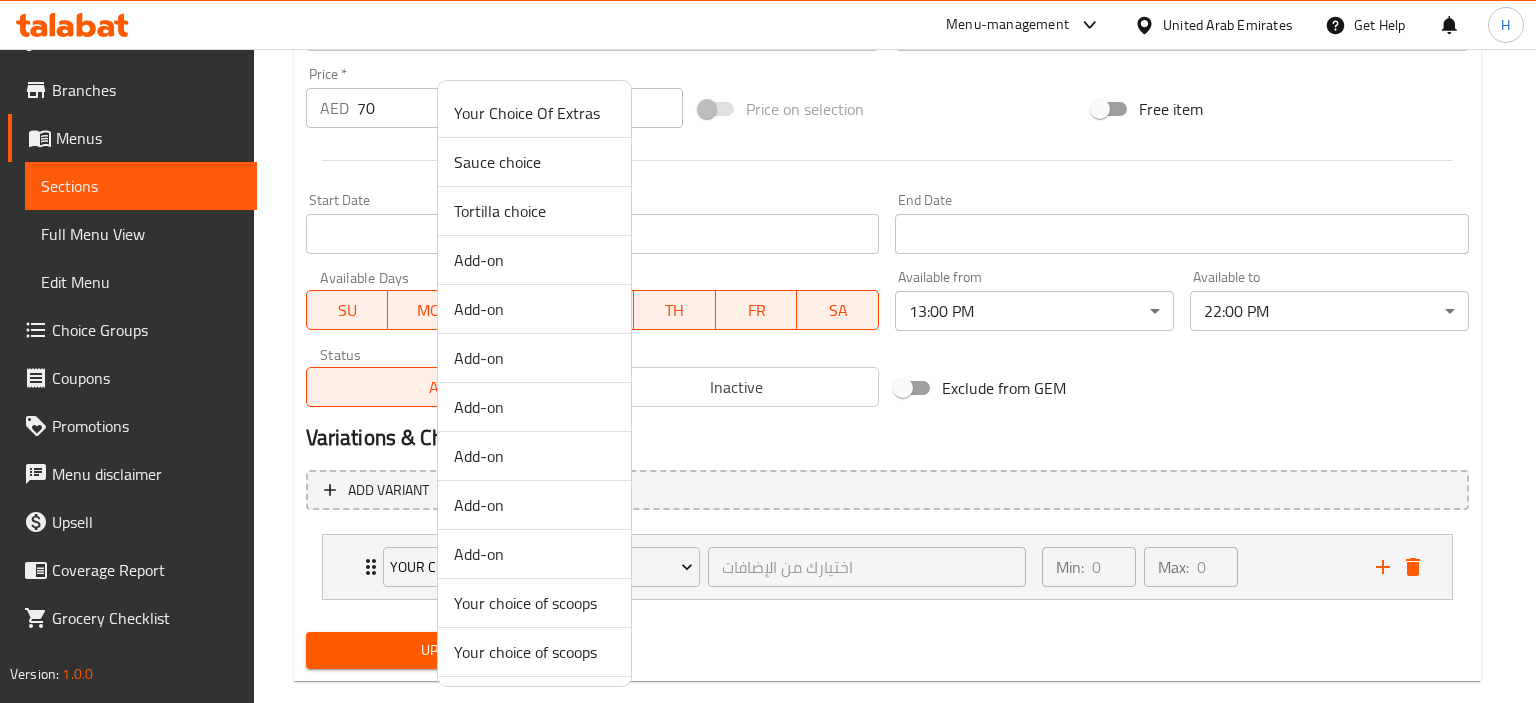 click at bounding box center [768, 351] 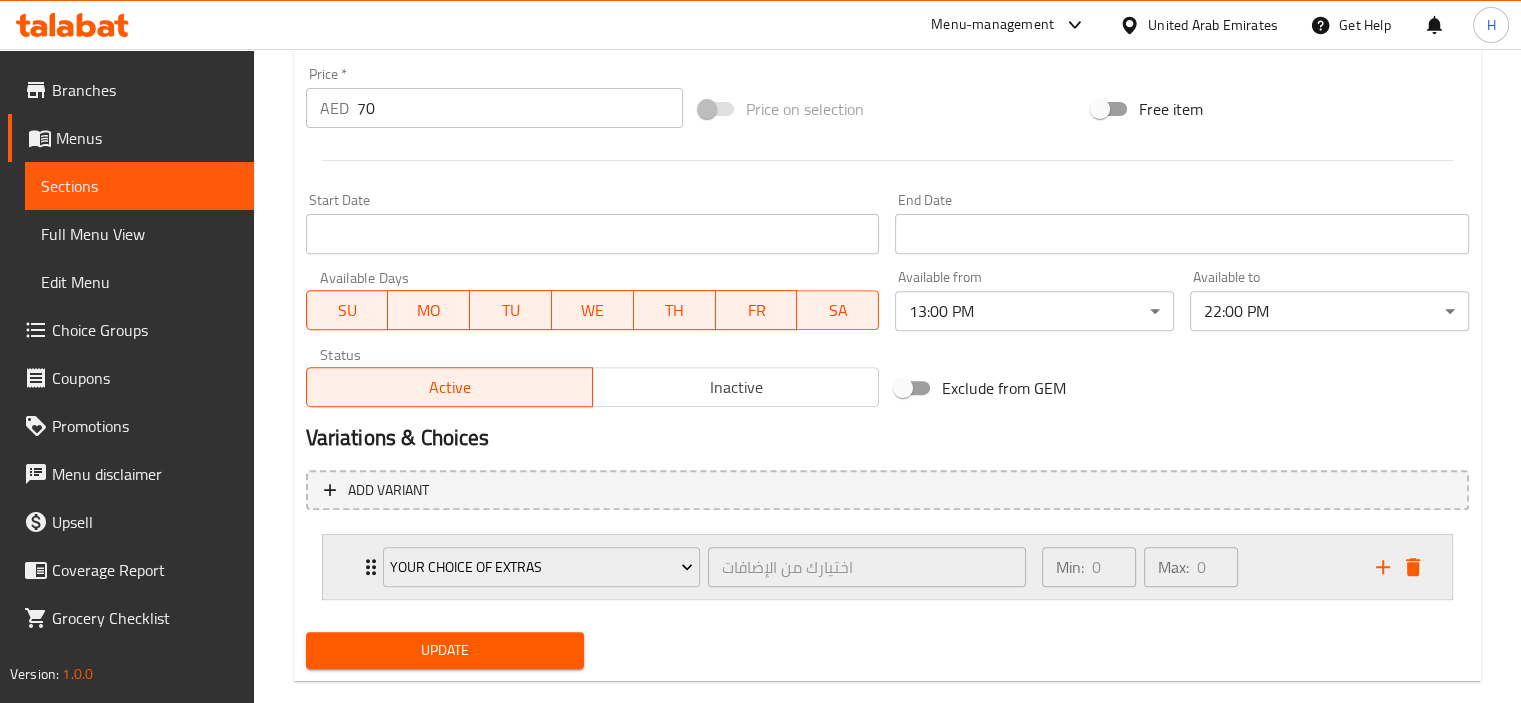 click on "Your Choice Of Extras اختيارك من الإضافات ​" at bounding box center (705, 567) 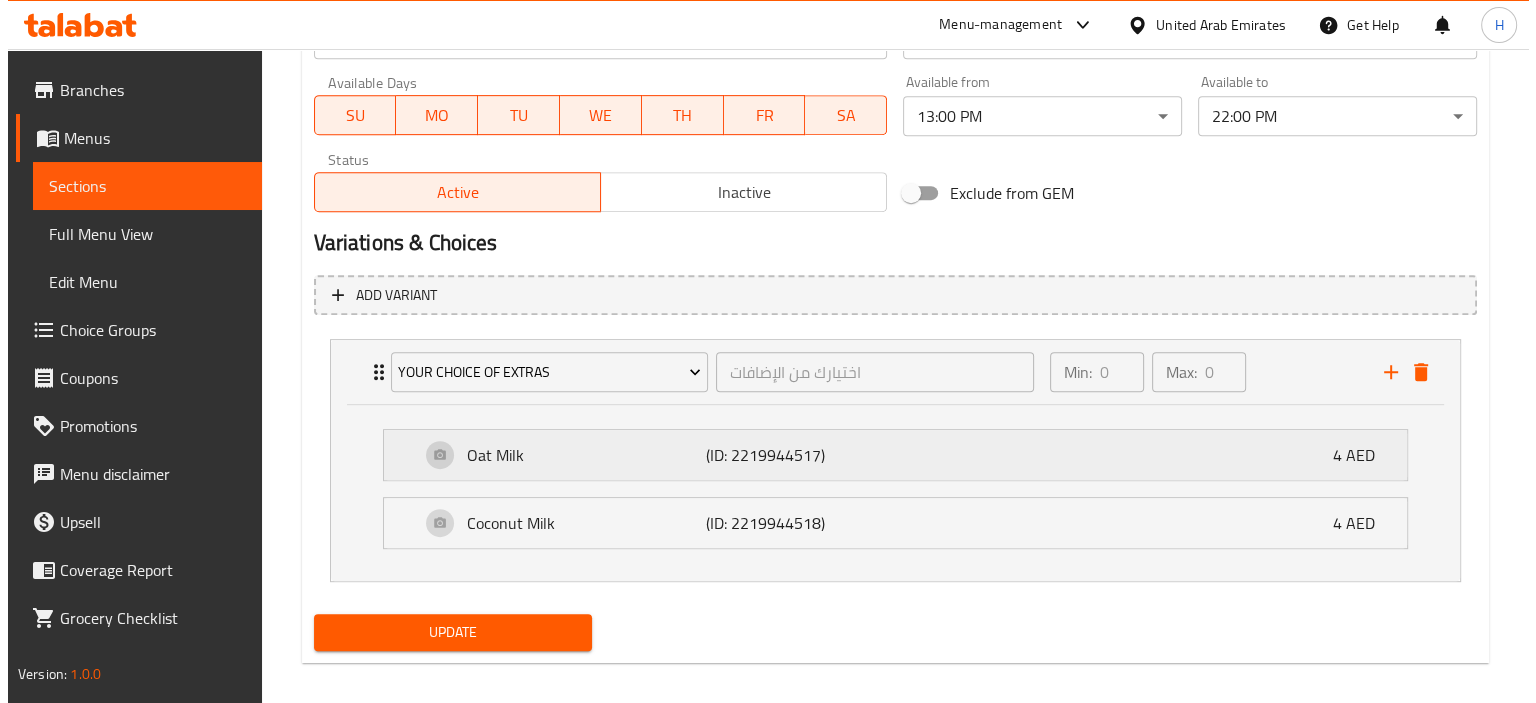 scroll, scrollTop: 909, scrollLeft: 0, axis: vertical 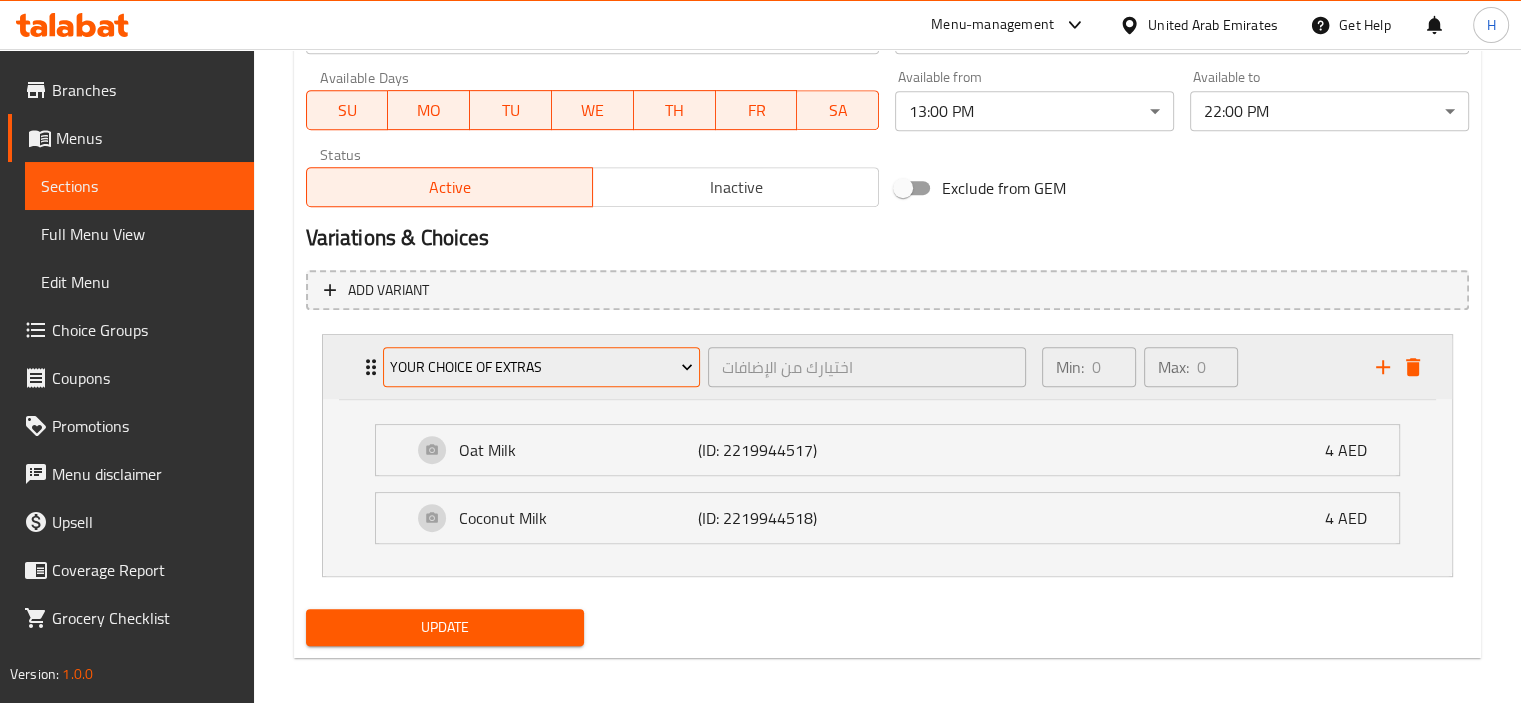 click on "Your Choice Of Extras" at bounding box center [541, 367] 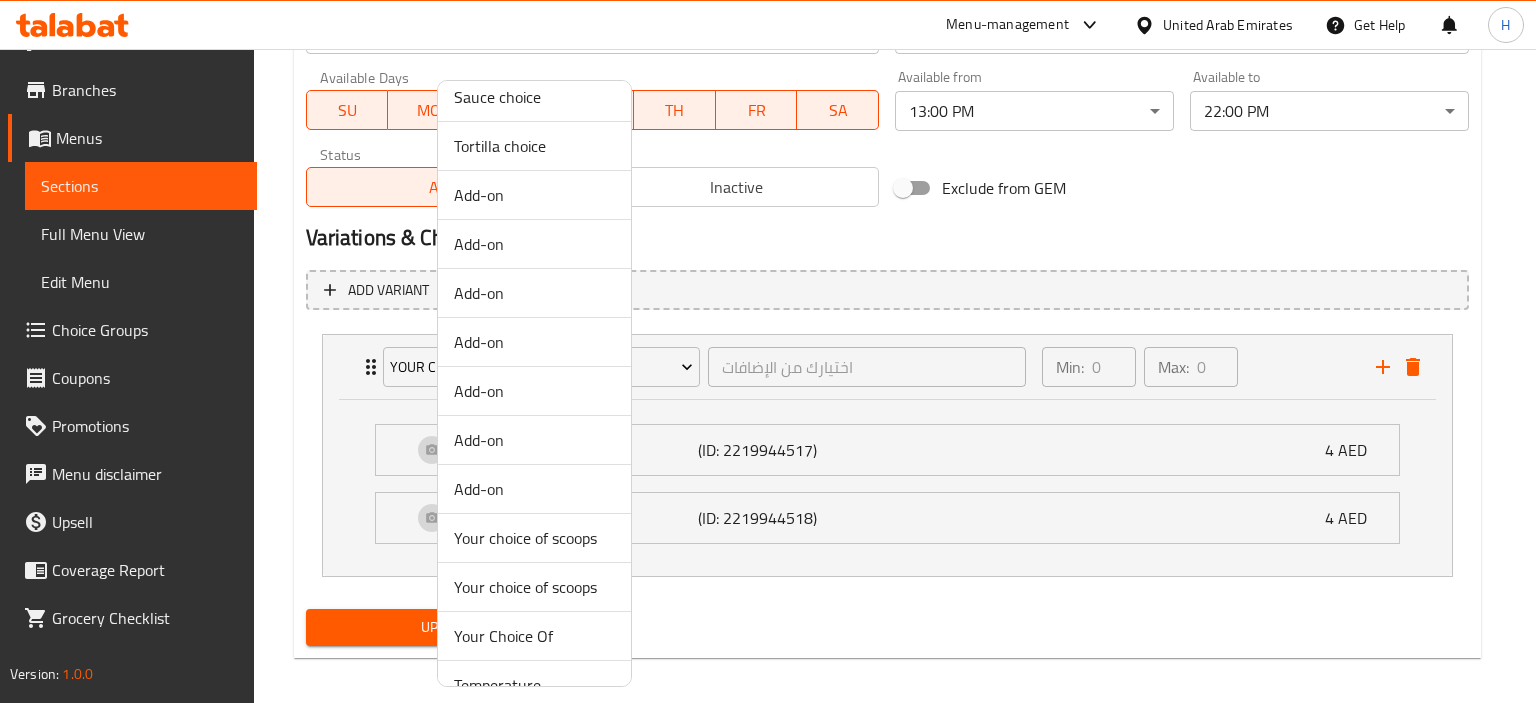 scroll, scrollTop: 92, scrollLeft: 0, axis: vertical 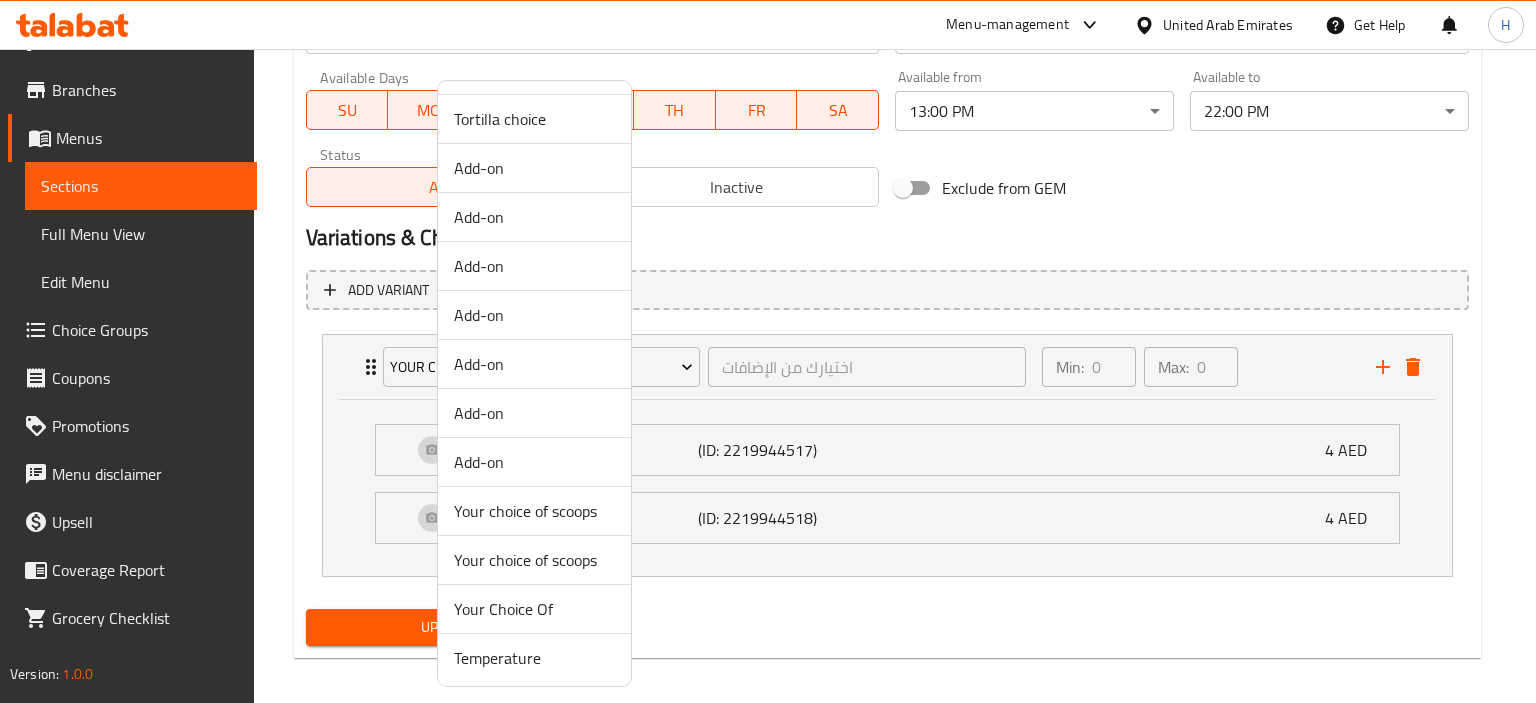 click on "Your Choice Of" at bounding box center [534, 609] 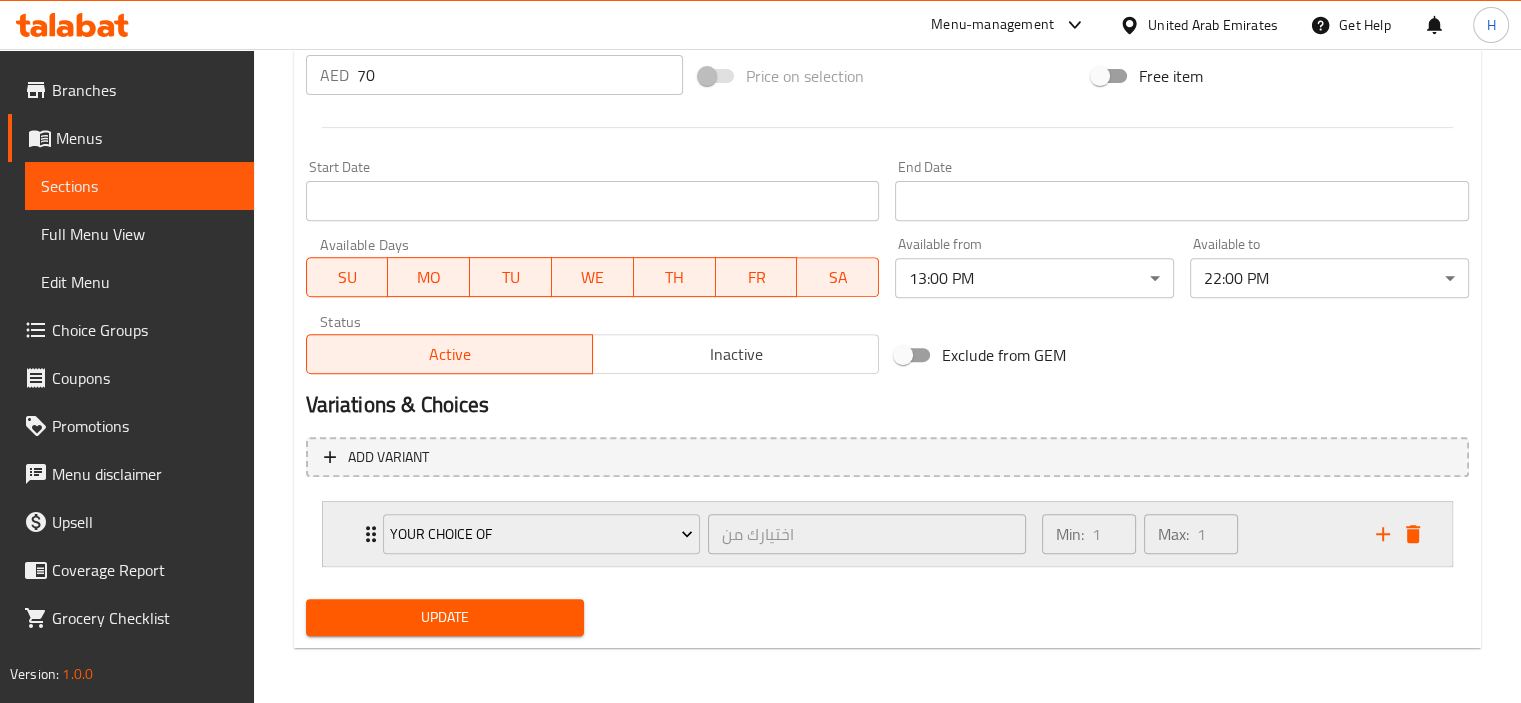 click on "Your Choice Of" at bounding box center (542, 534) 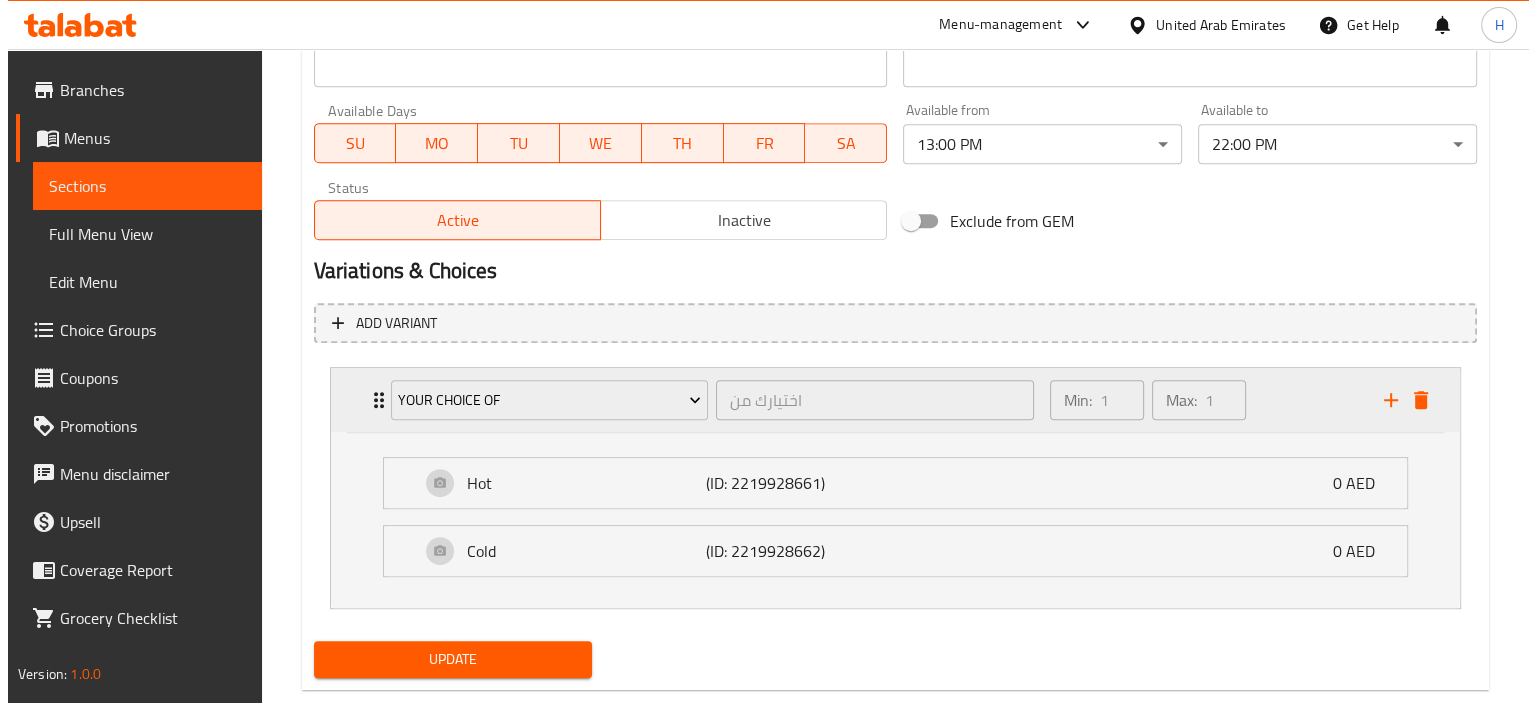 scroll, scrollTop: 909, scrollLeft: 0, axis: vertical 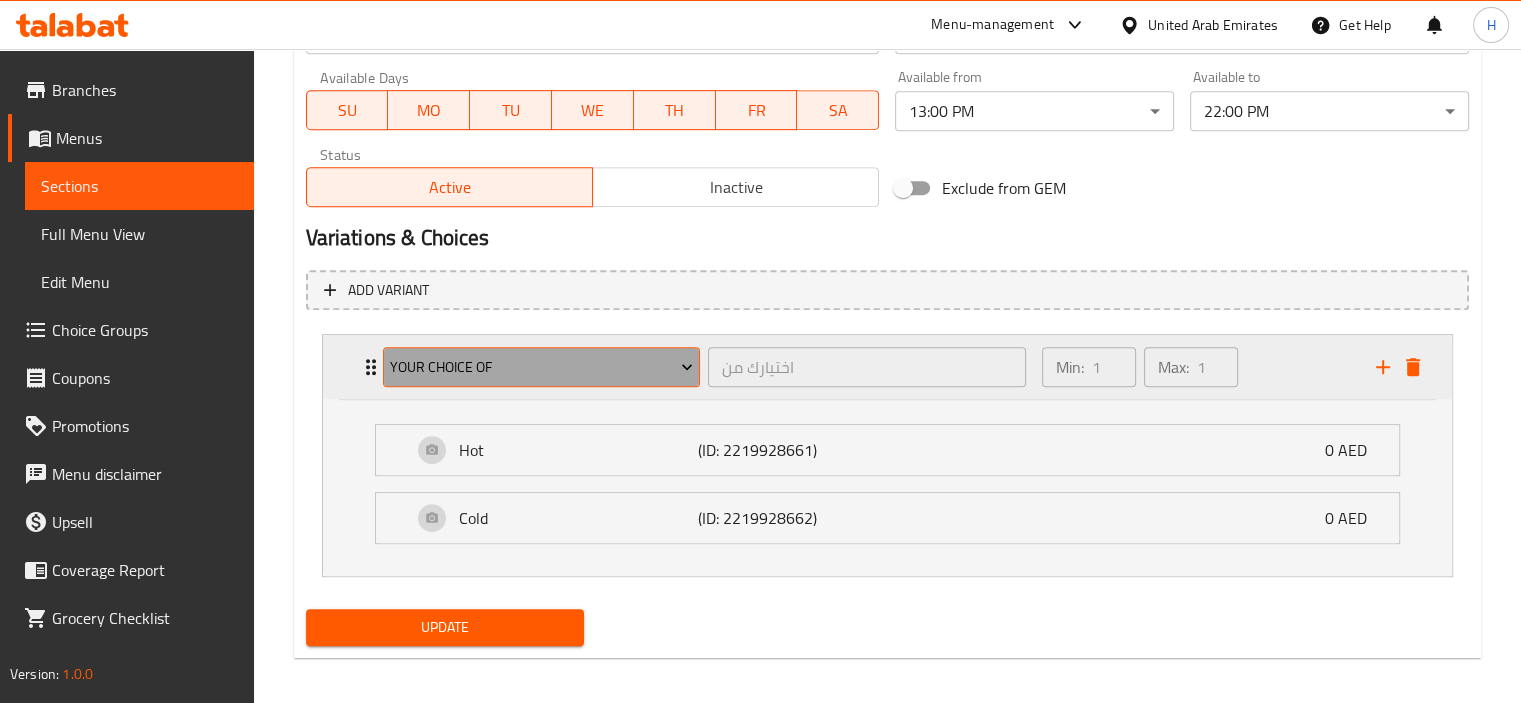 click on "Your Choice Of" at bounding box center (541, 367) 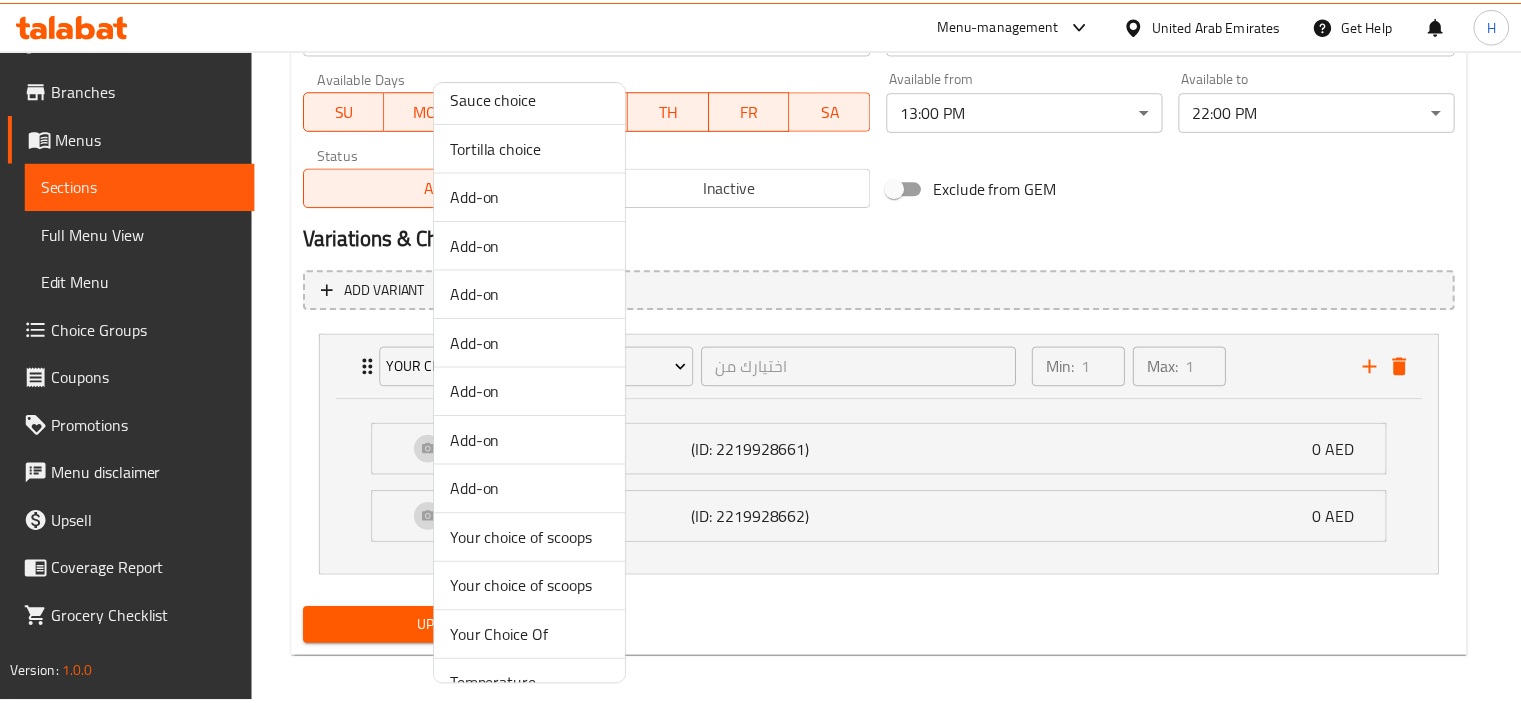 scroll, scrollTop: 92, scrollLeft: 0, axis: vertical 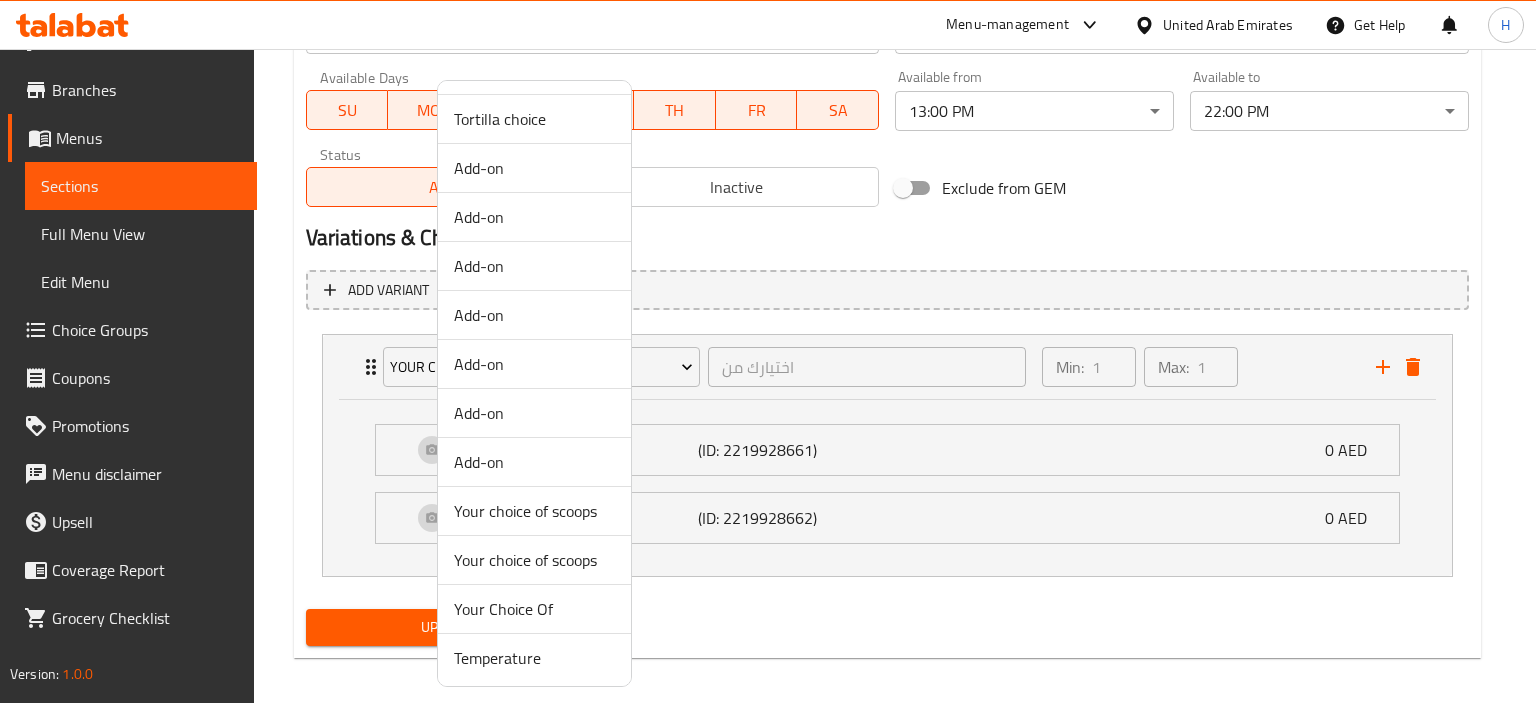 click at bounding box center (768, 351) 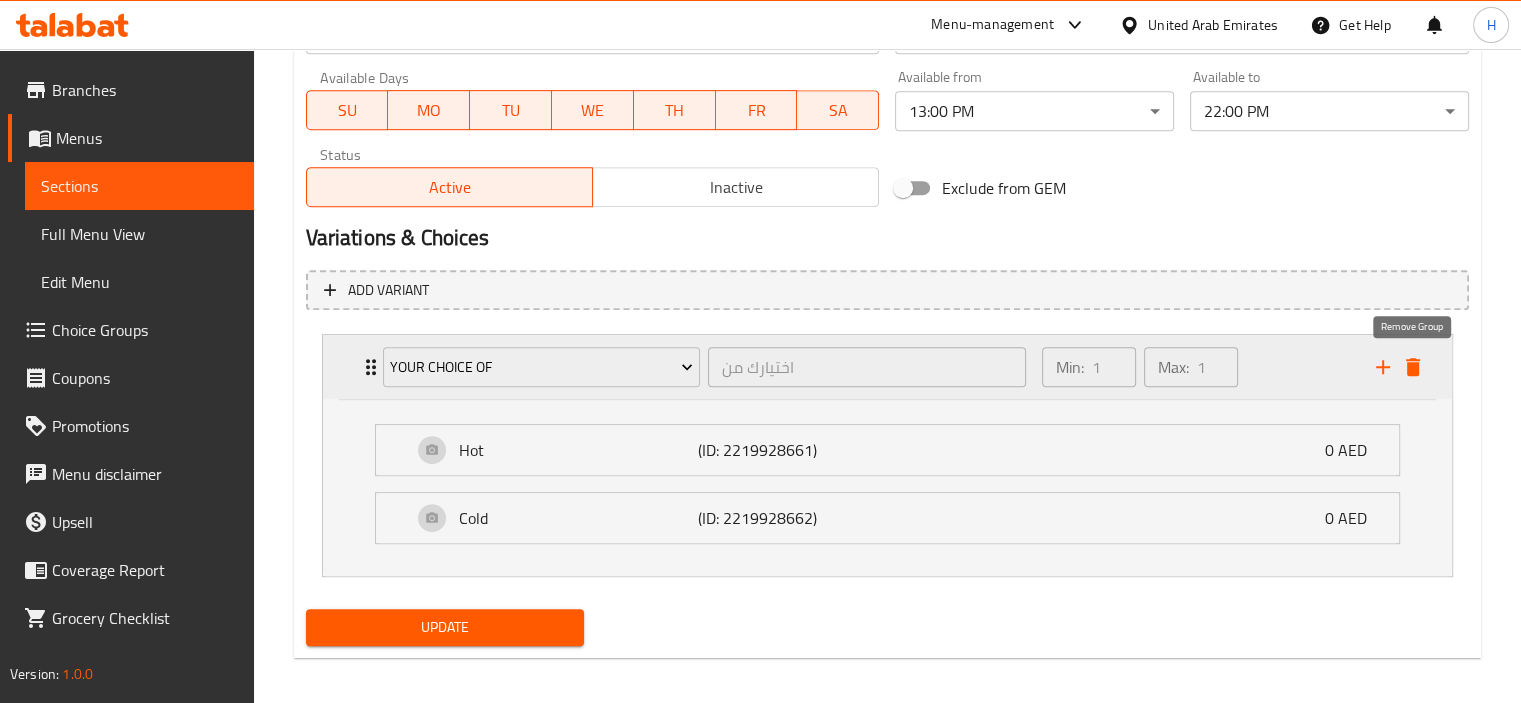 click 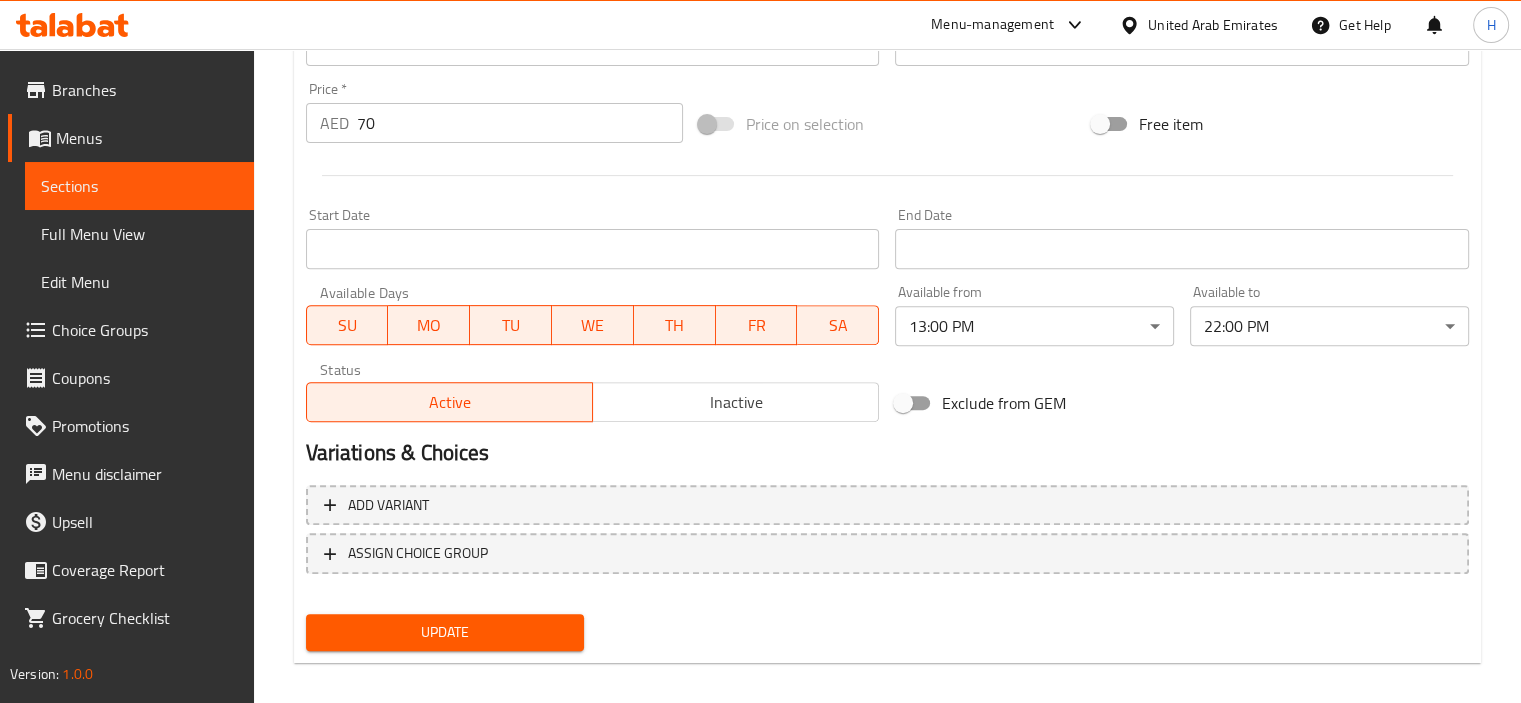 scroll, scrollTop: 709, scrollLeft: 0, axis: vertical 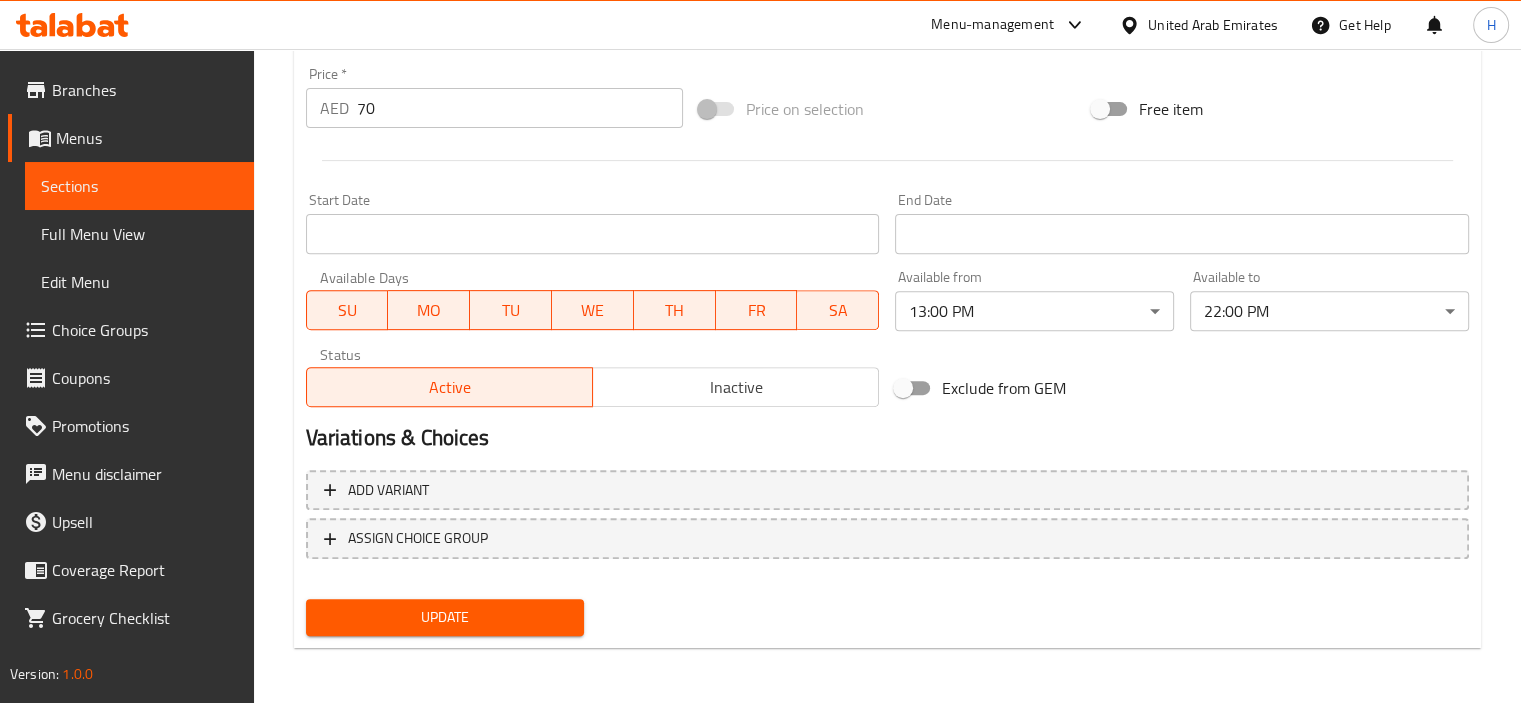 click on "Update" at bounding box center (445, 617) 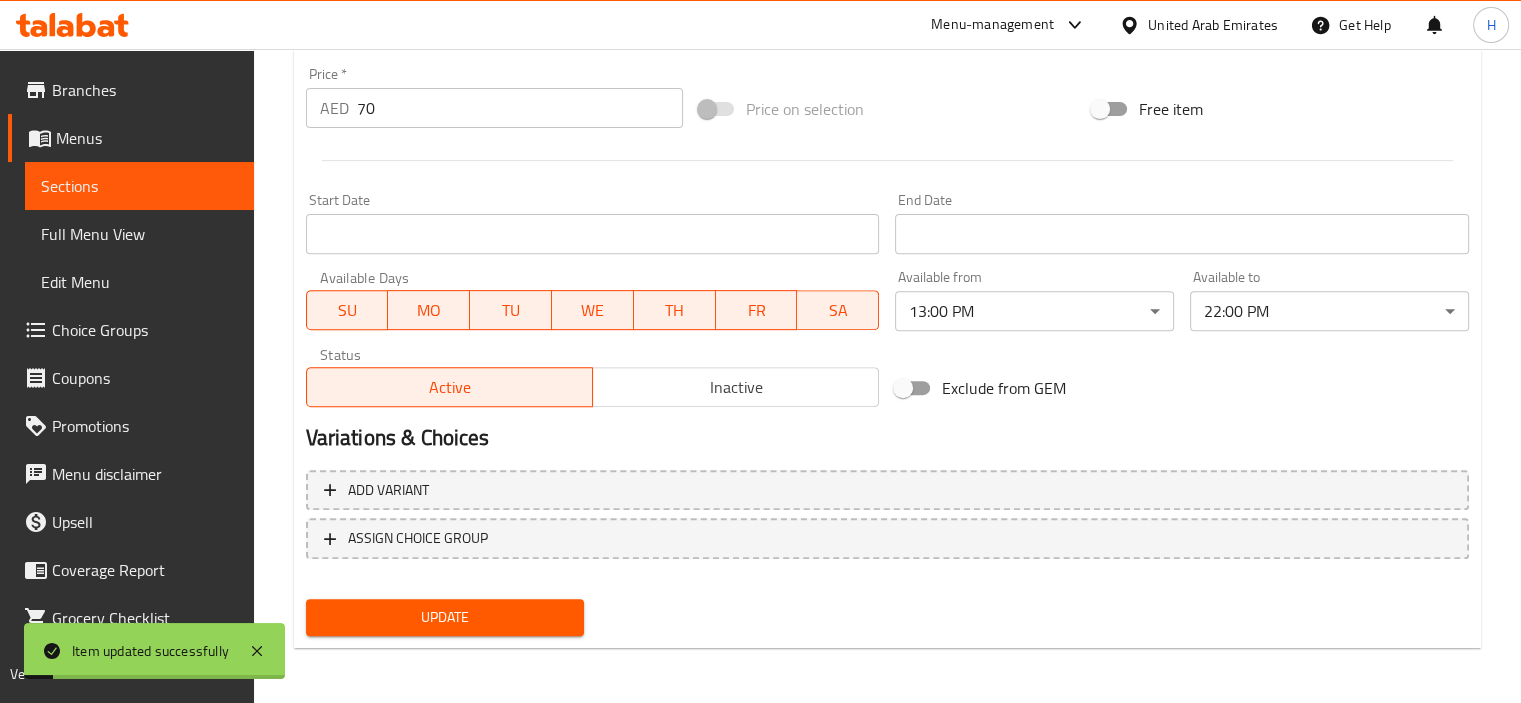 click on "Choice Groups" at bounding box center [145, 330] 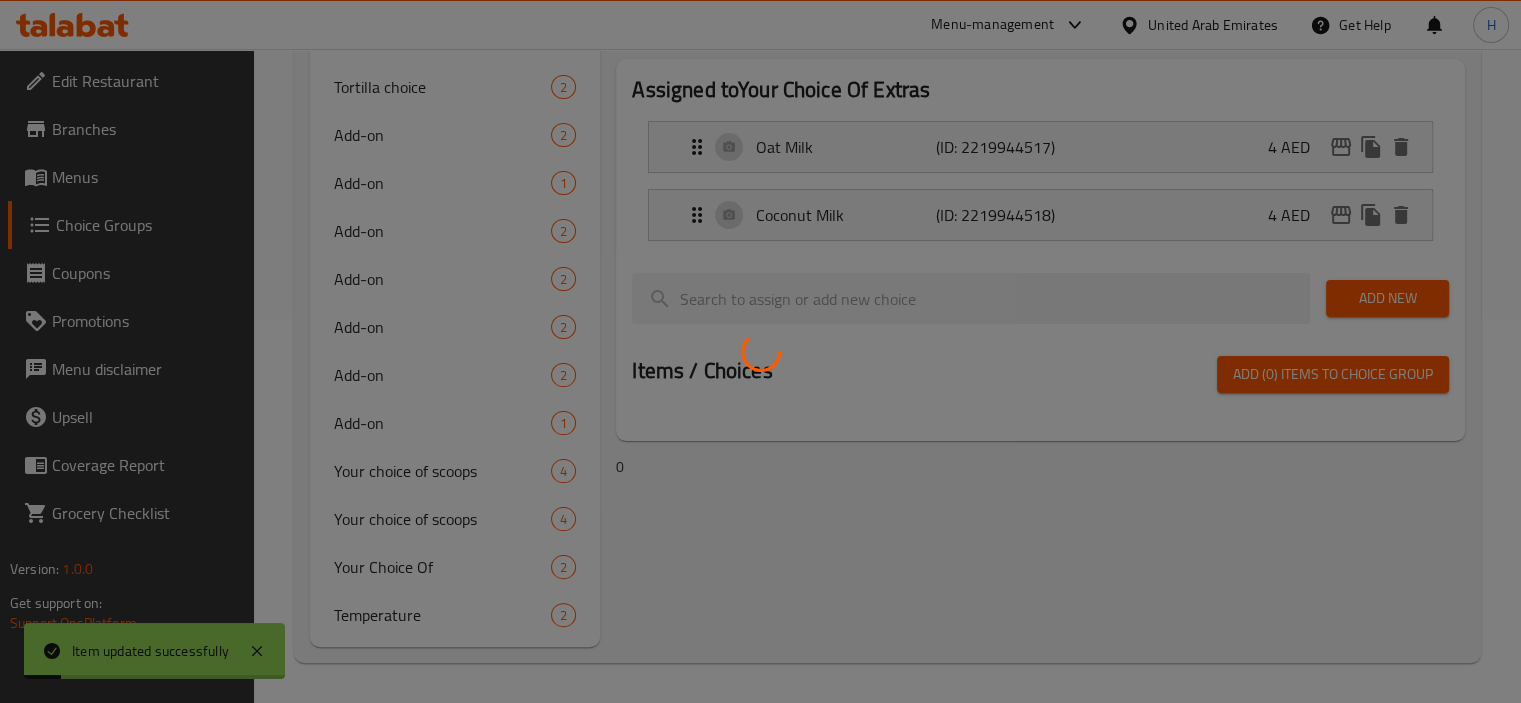 scroll, scrollTop: 384, scrollLeft: 0, axis: vertical 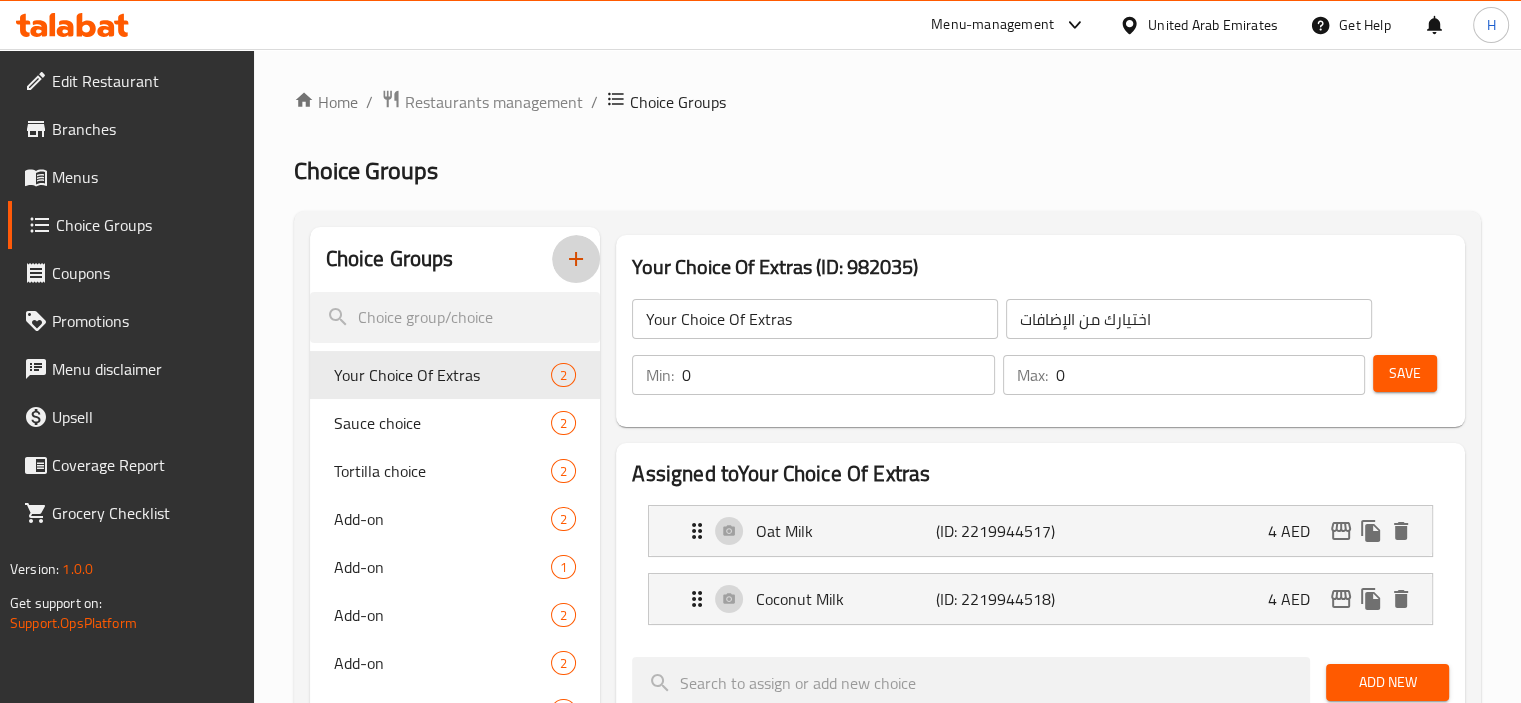 click 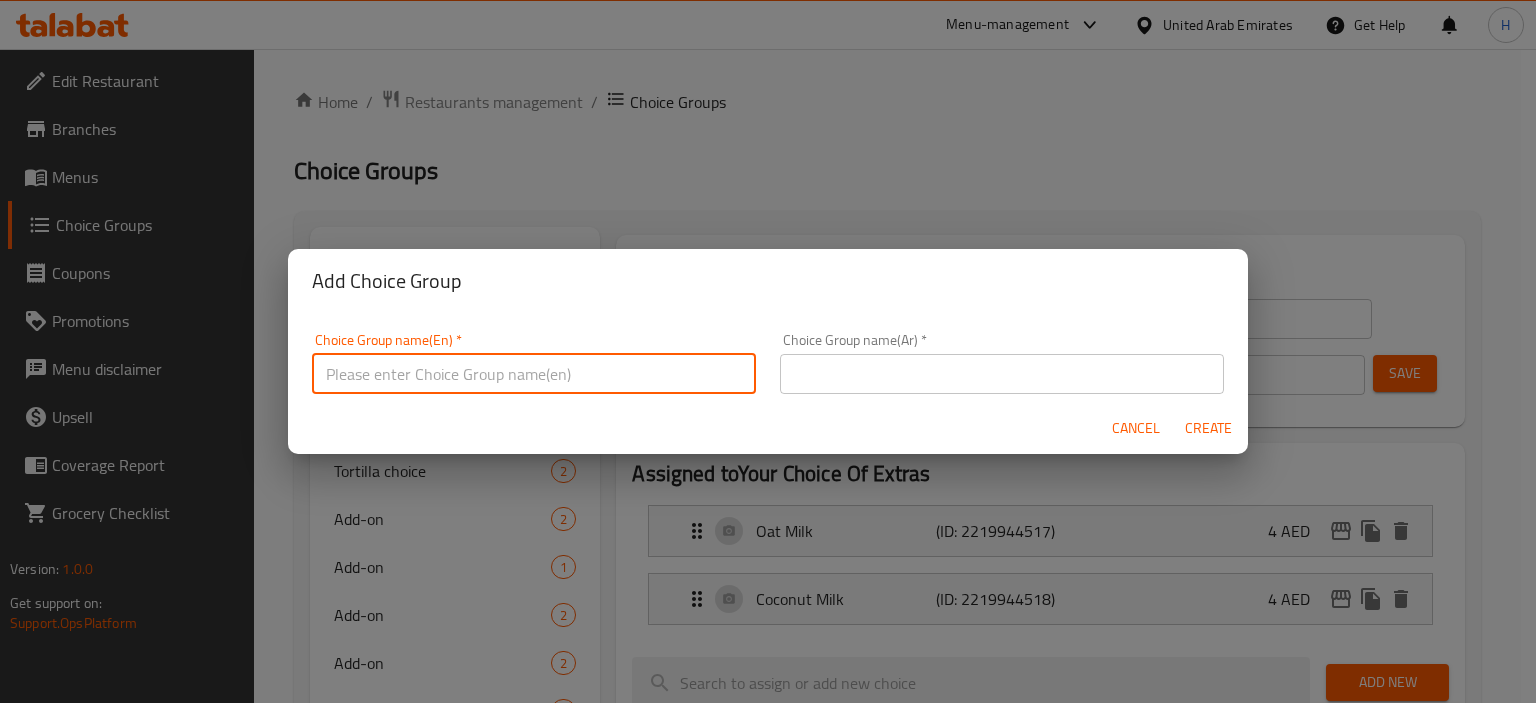 click at bounding box center [534, 374] 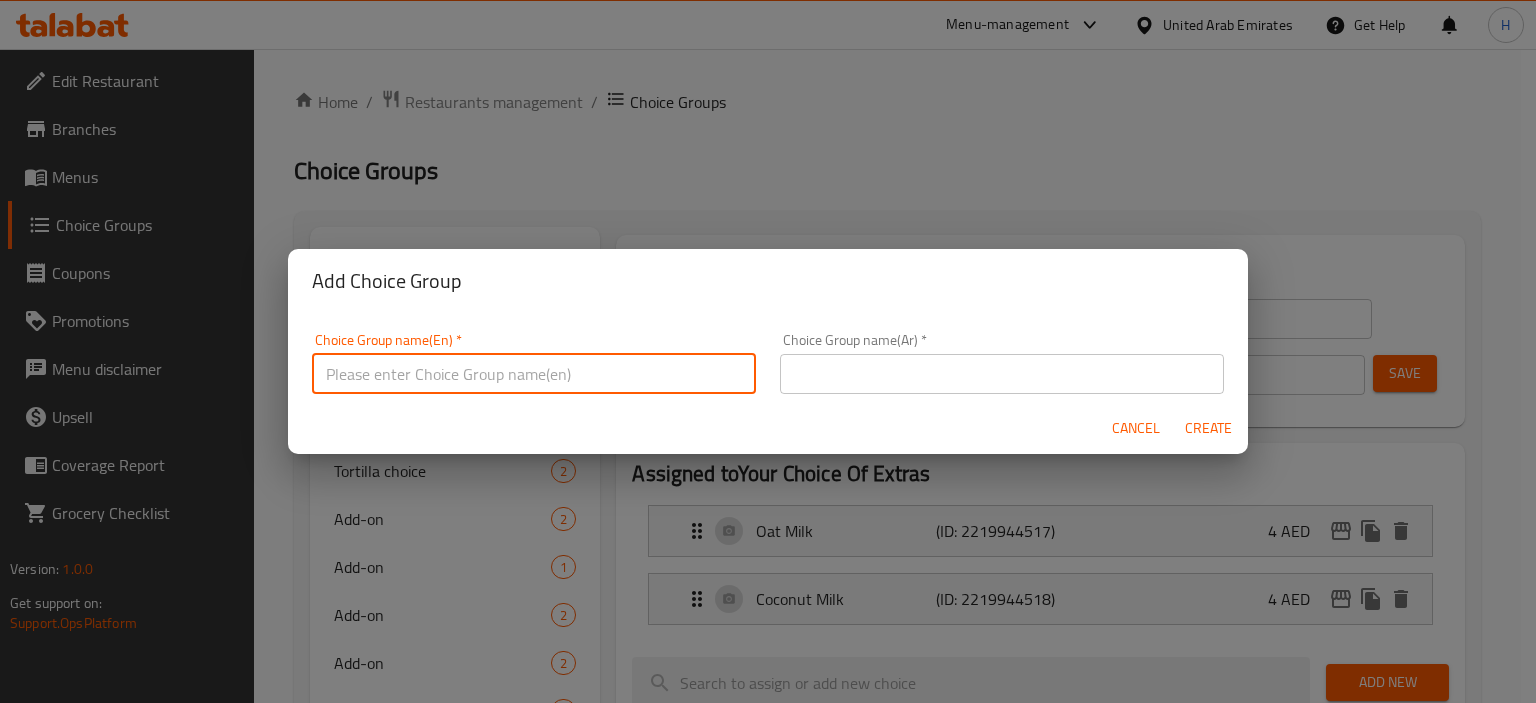 type on "Your Choice Of :" 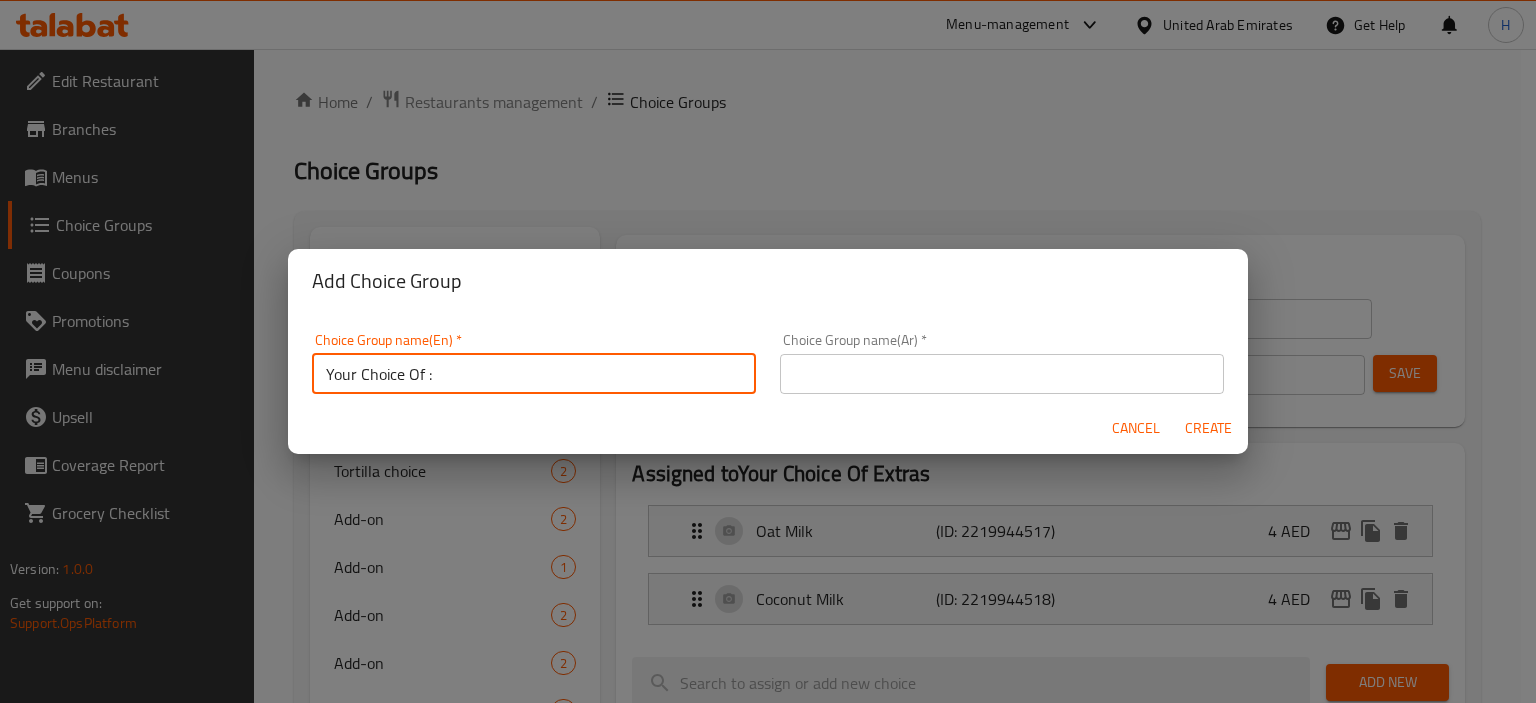 click at bounding box center (1002, 374) 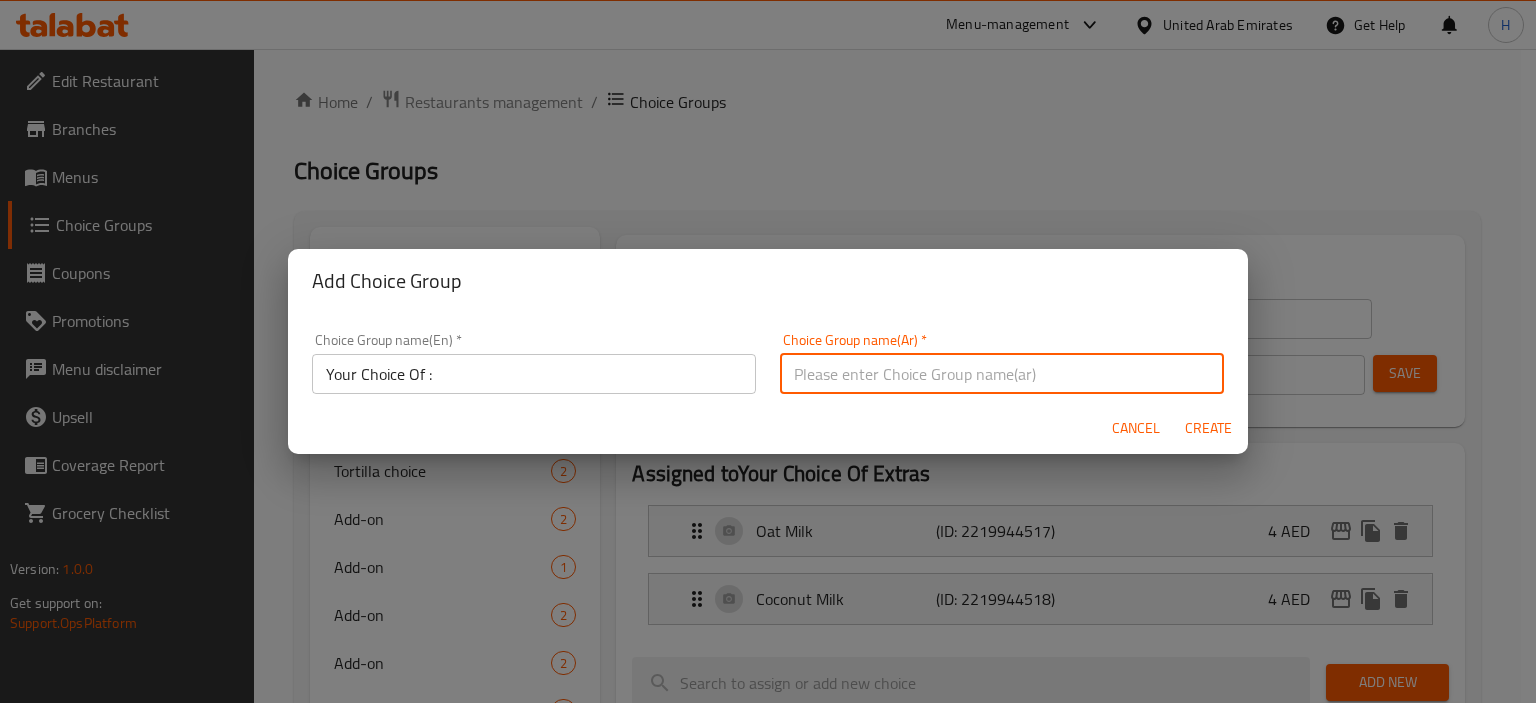 type on "إختيارك من:" 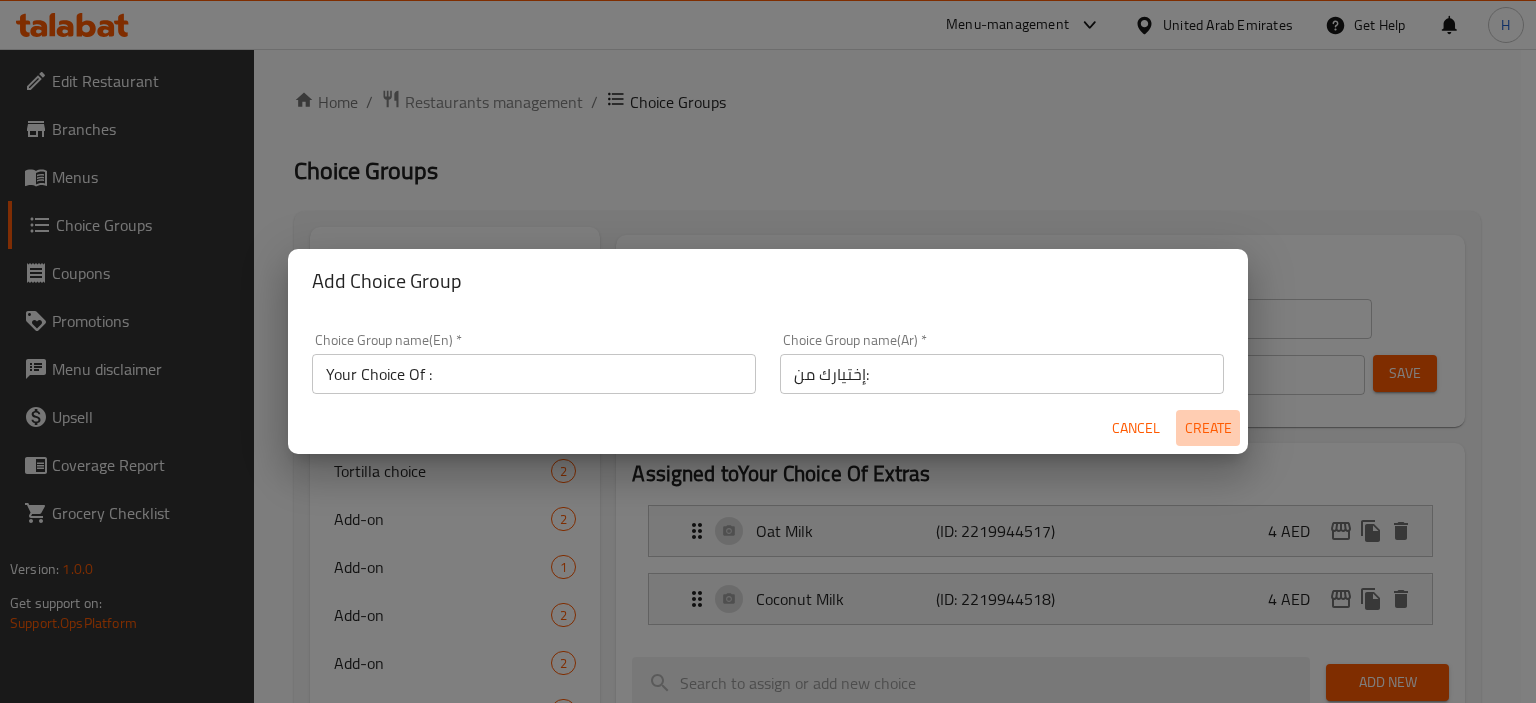 click on "Create" at bounding box center (1208, 428) 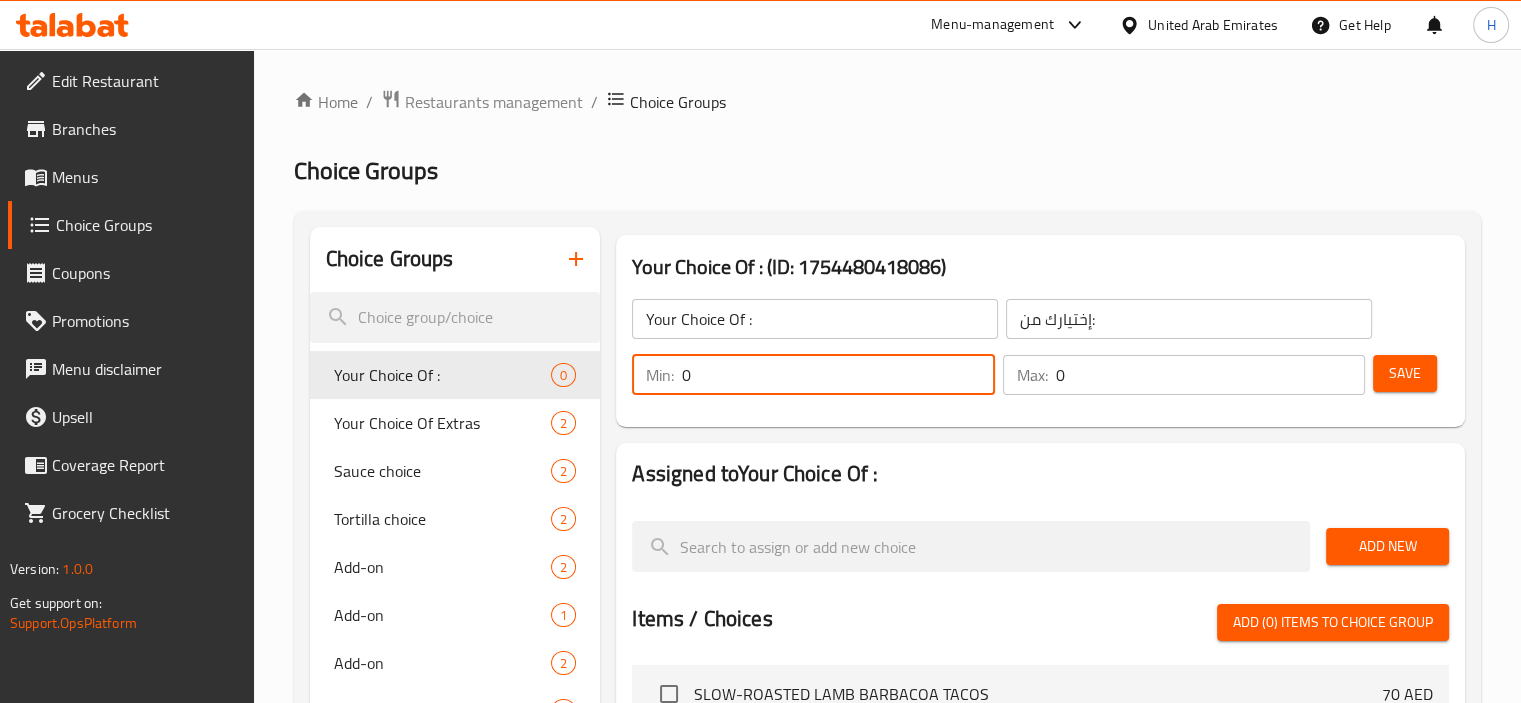 drag, startPoint x: 736, startPoint y: 379, endPoint x: 679, endPoint y: 383, distance: 57.14018 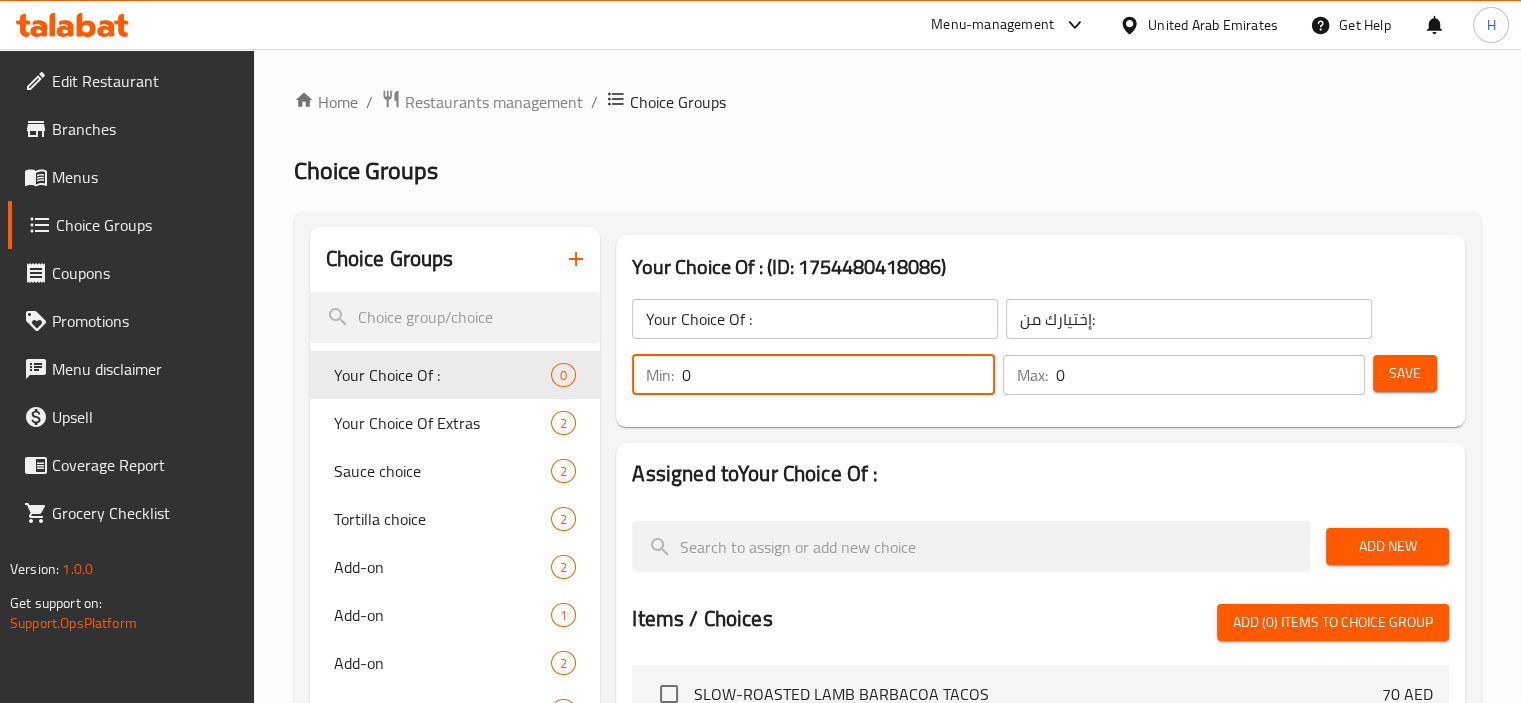 click on "Min: 0 ​" at bounding box center (813, 375) 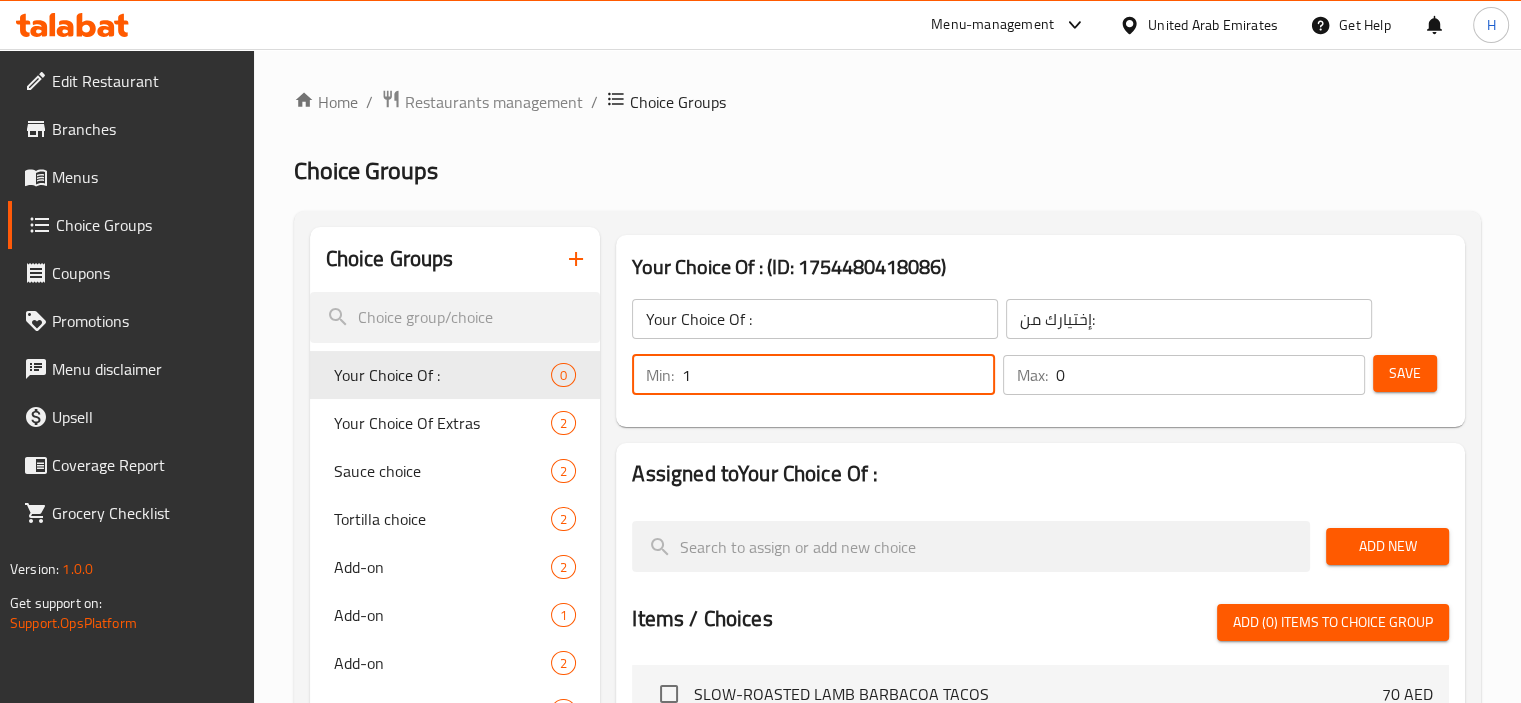 type on "1" 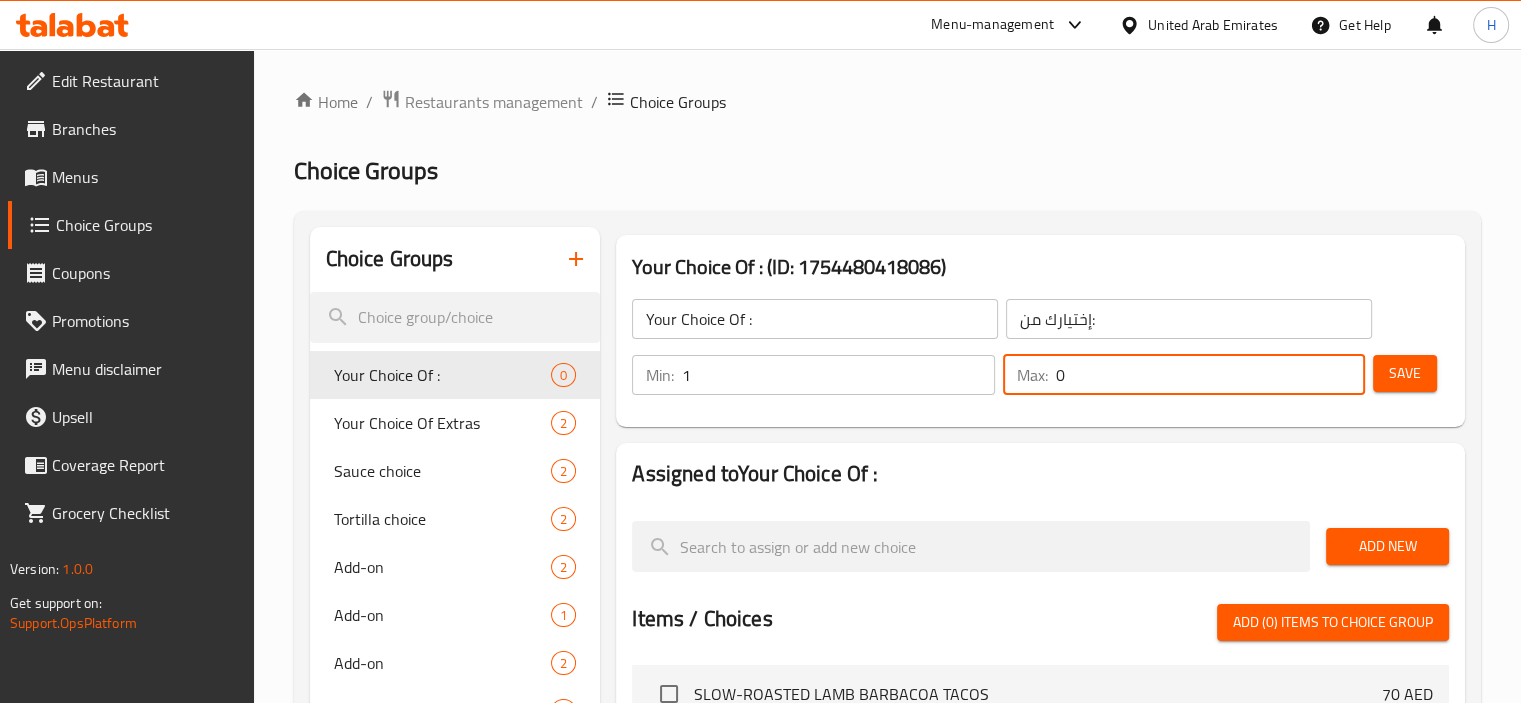 drag, startPoint x: 1068, startPoint y: 380, endPoint x: 1048, endPoint y: 376, distance: 20.396078 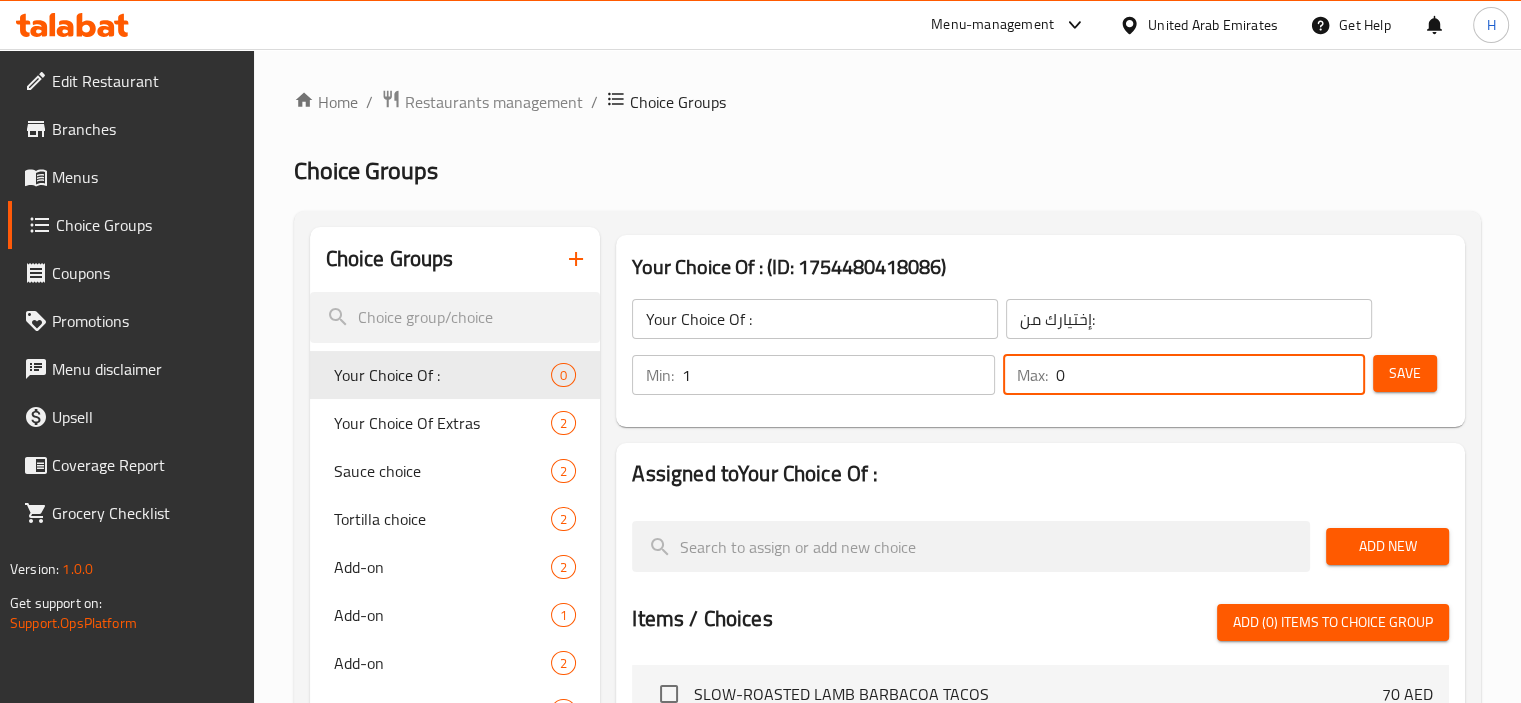 click on "Max: 0 ​" at bounding box center [1184, 375] 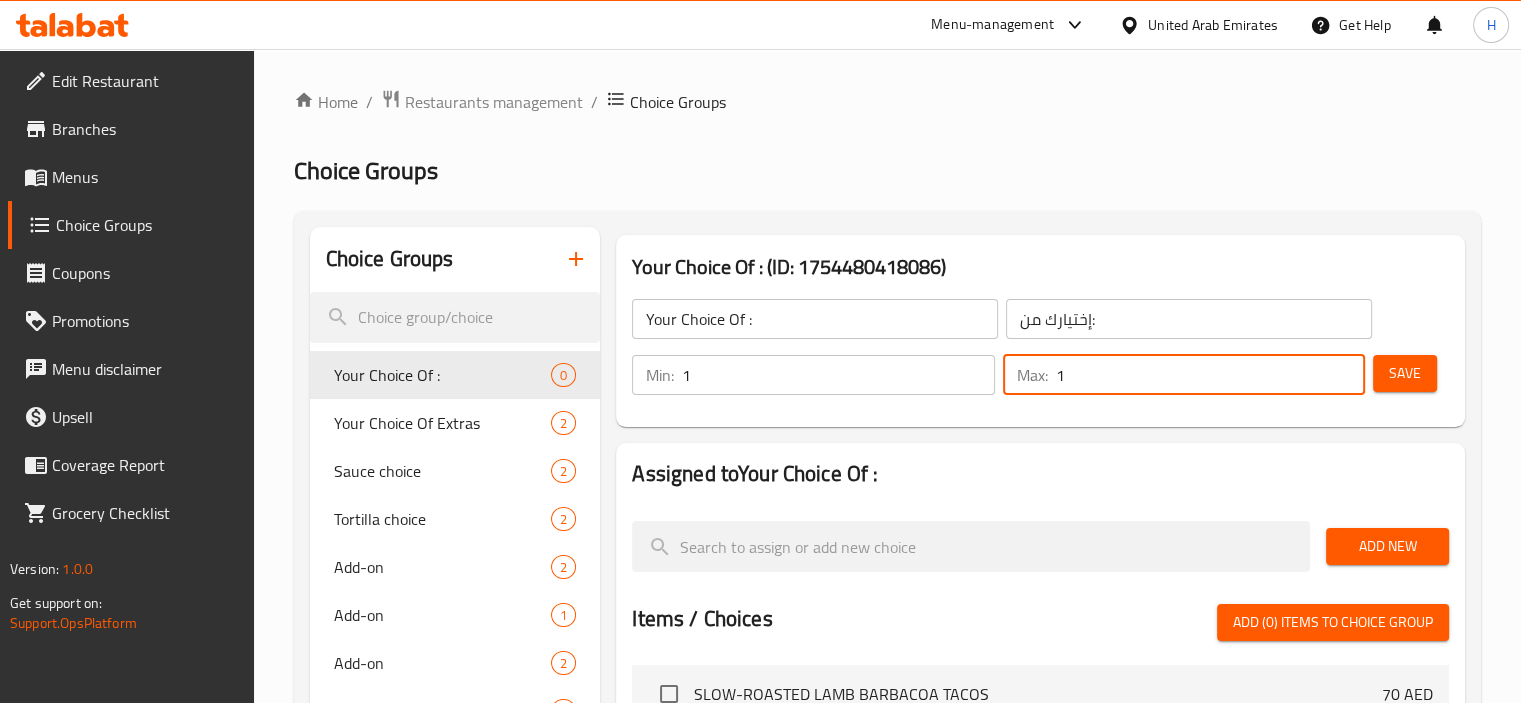 type on "1" 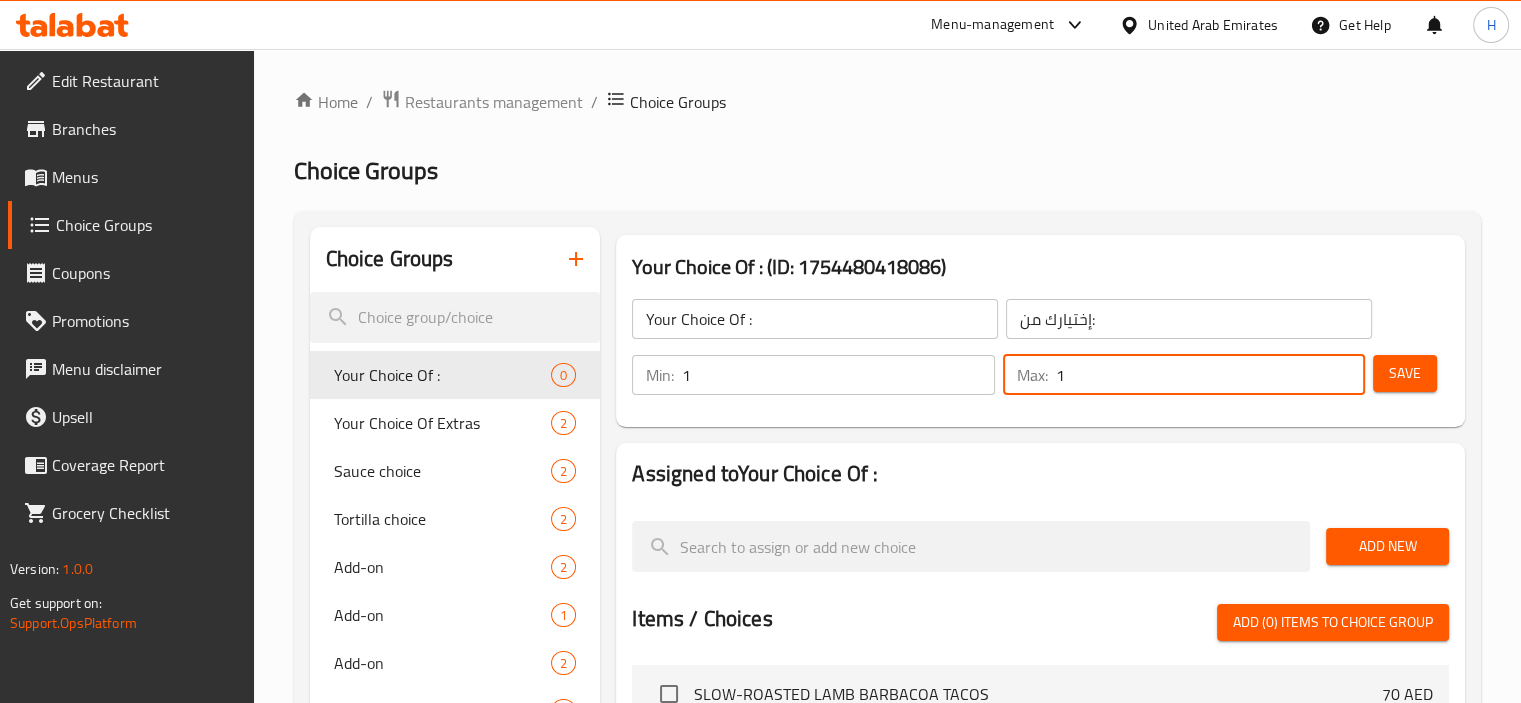 click on "Add New" at bounding box center (1387, 546) 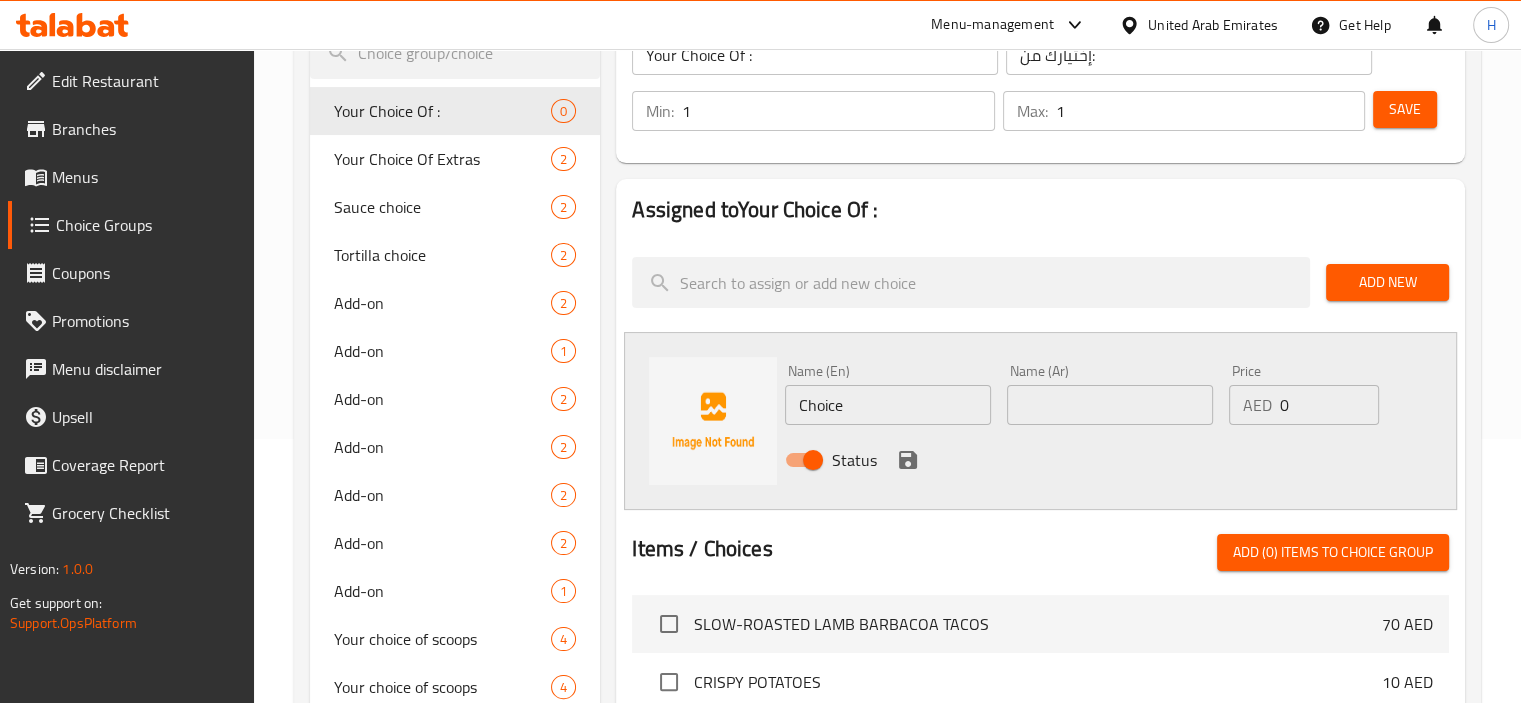 scroll, scrollTop: 300, scrollLeft: 0, axis: vertical 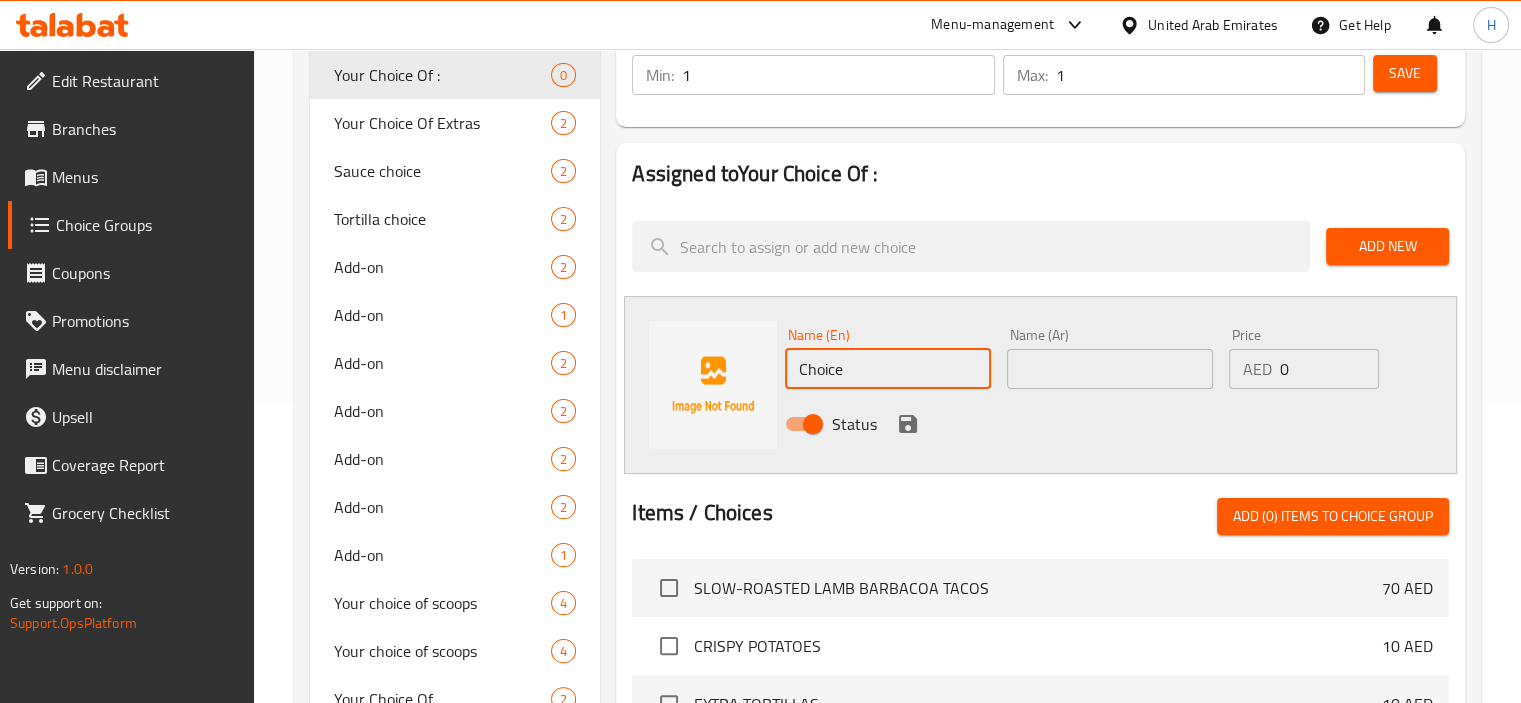 click on "Choice" at bounding box center (888, 369) 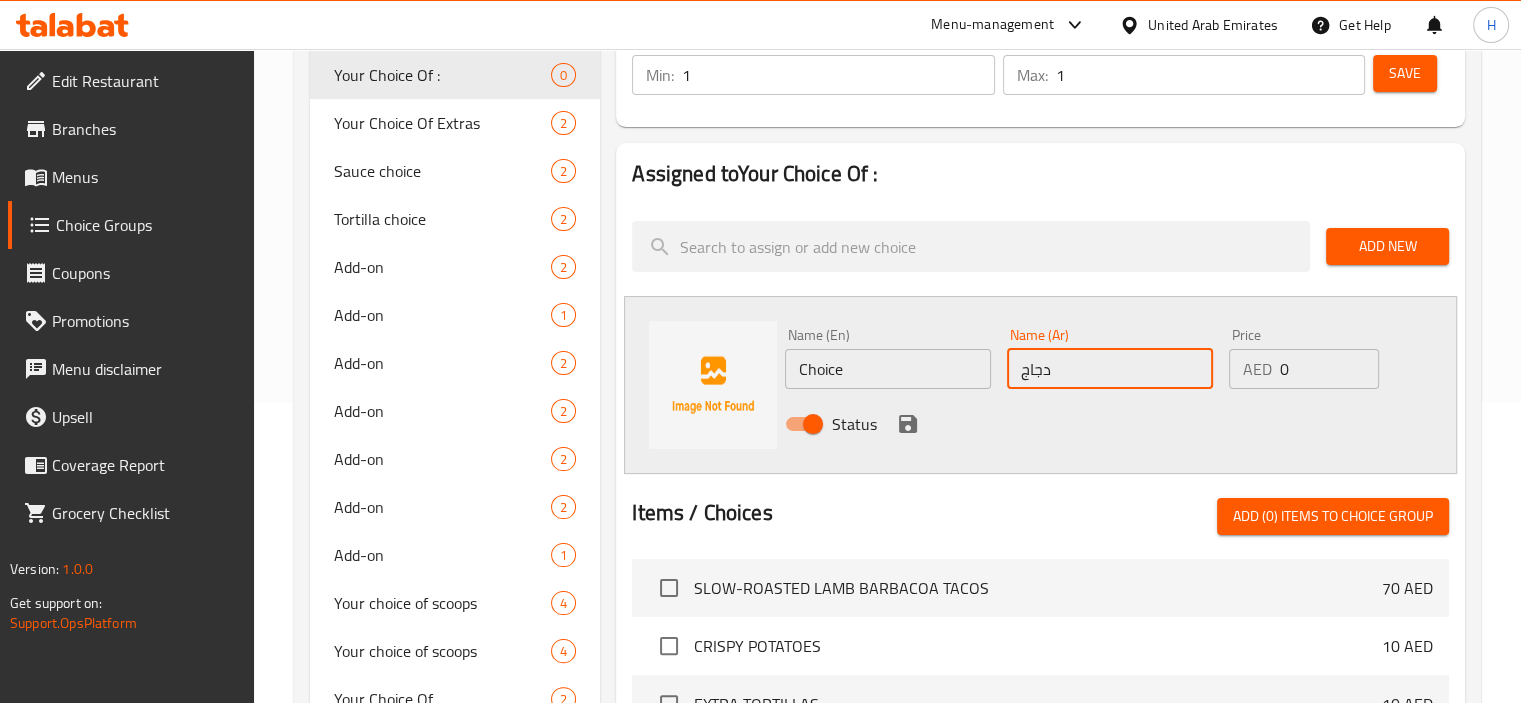 type on "دجاج" 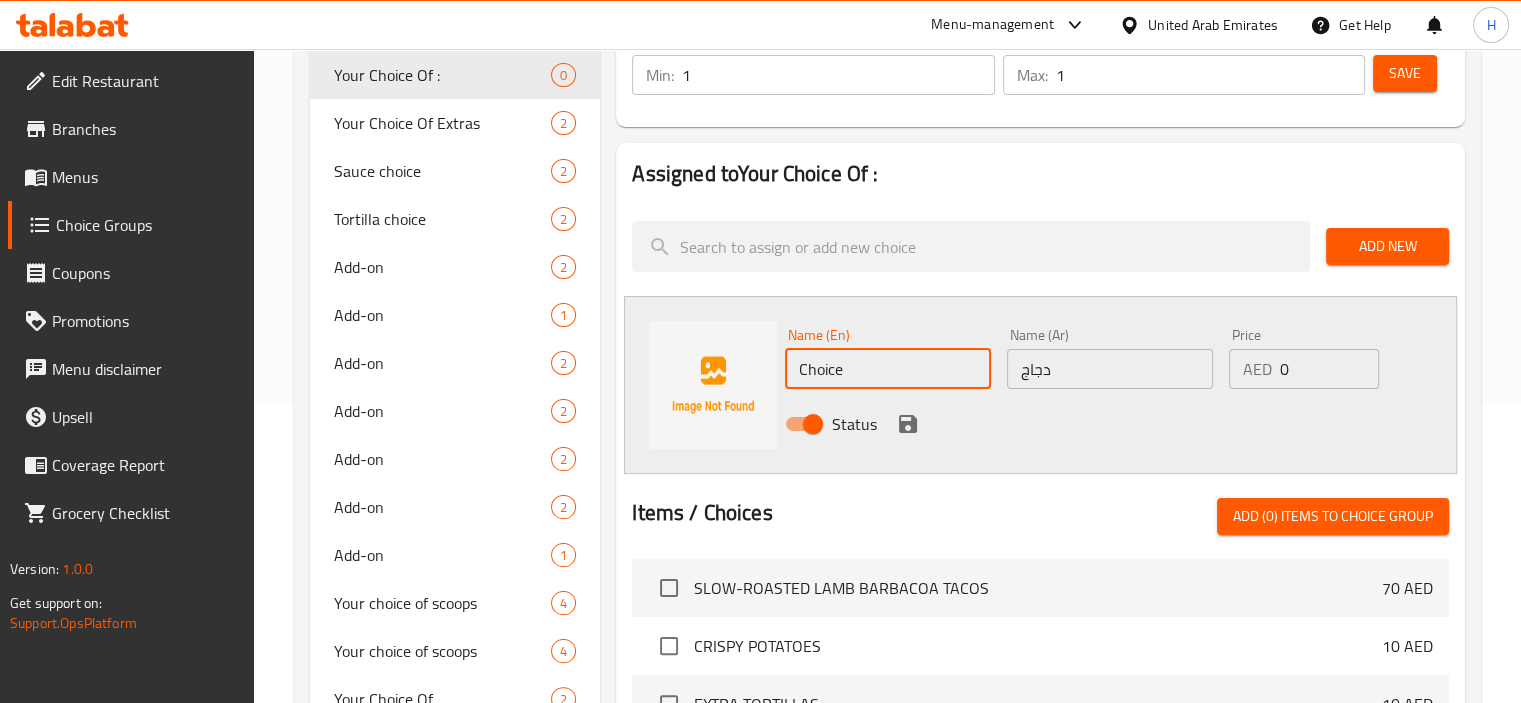 click on "Choice" at bounding box center (888, 369) 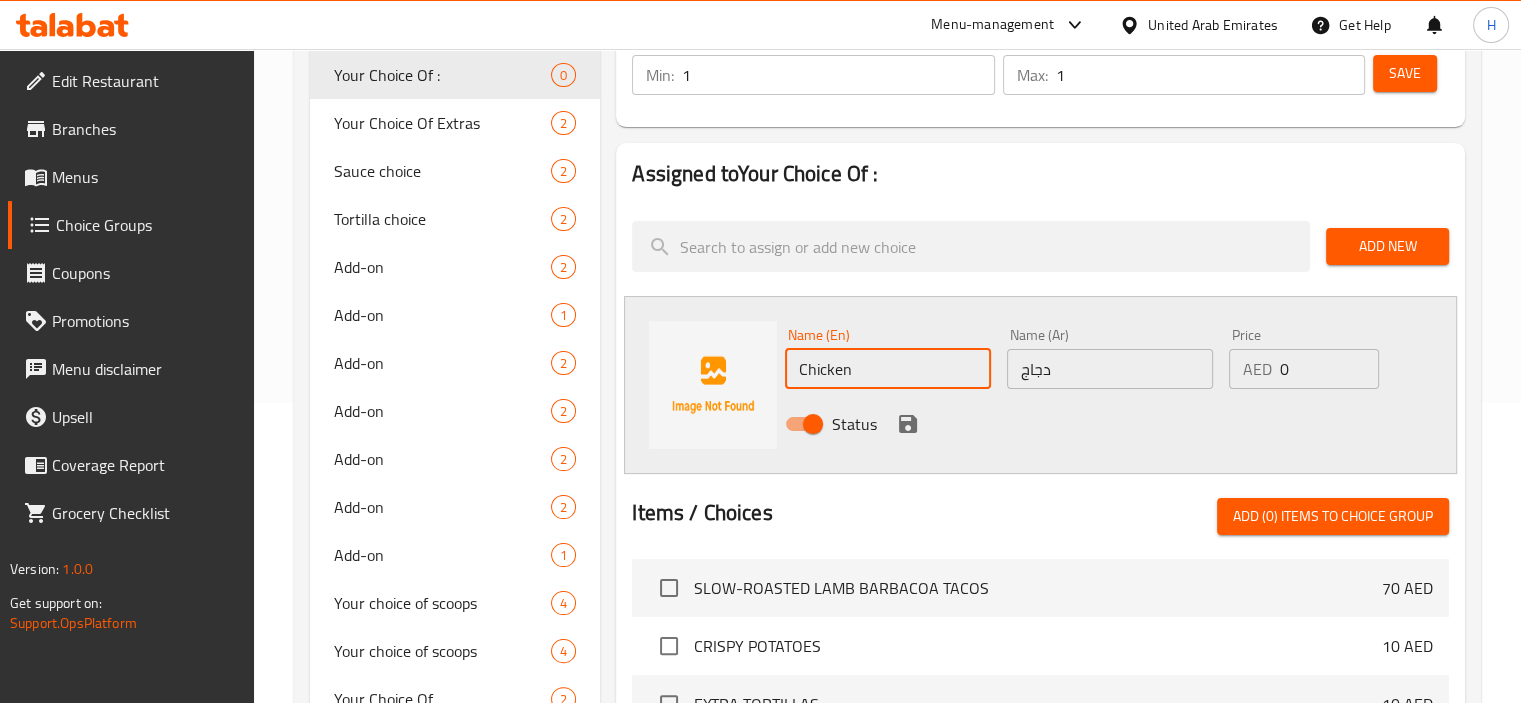 type on "Chicken" 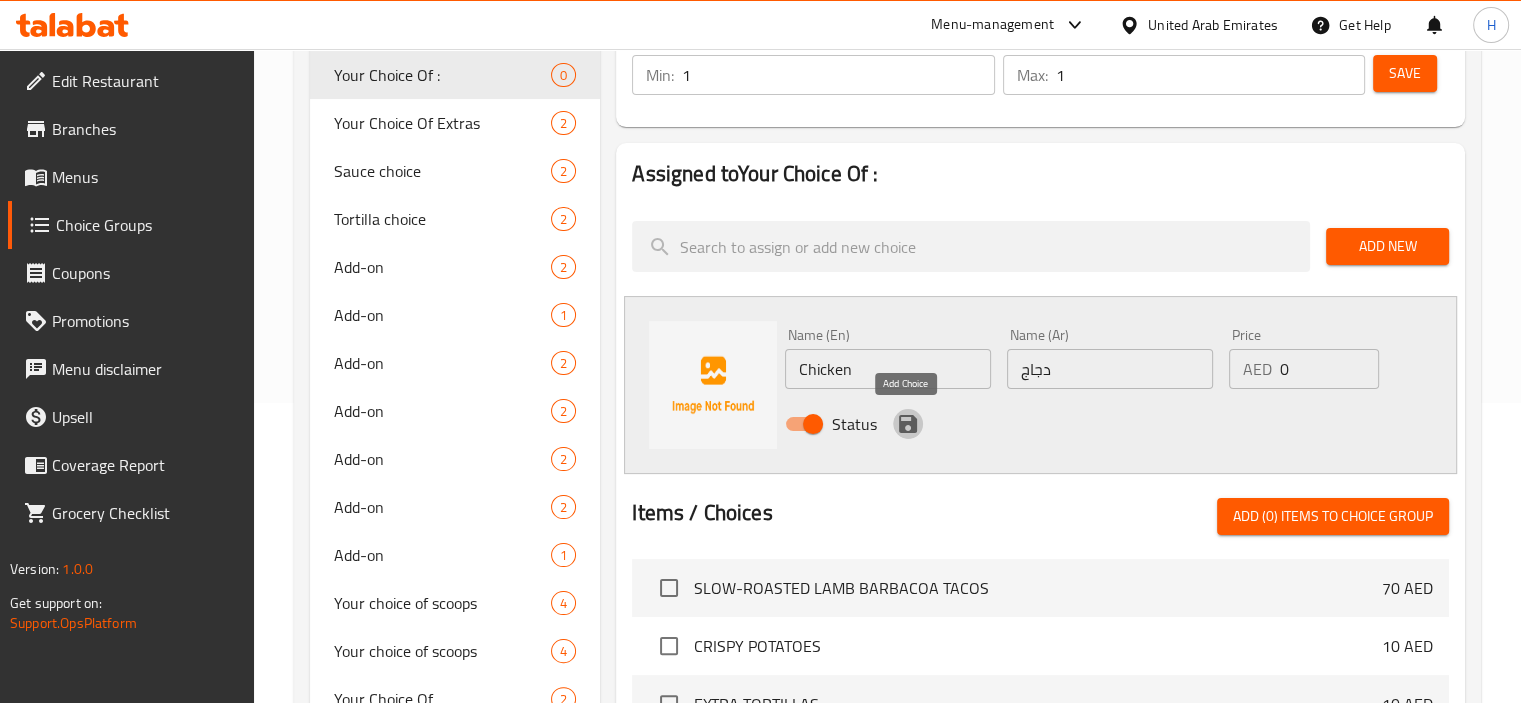 click 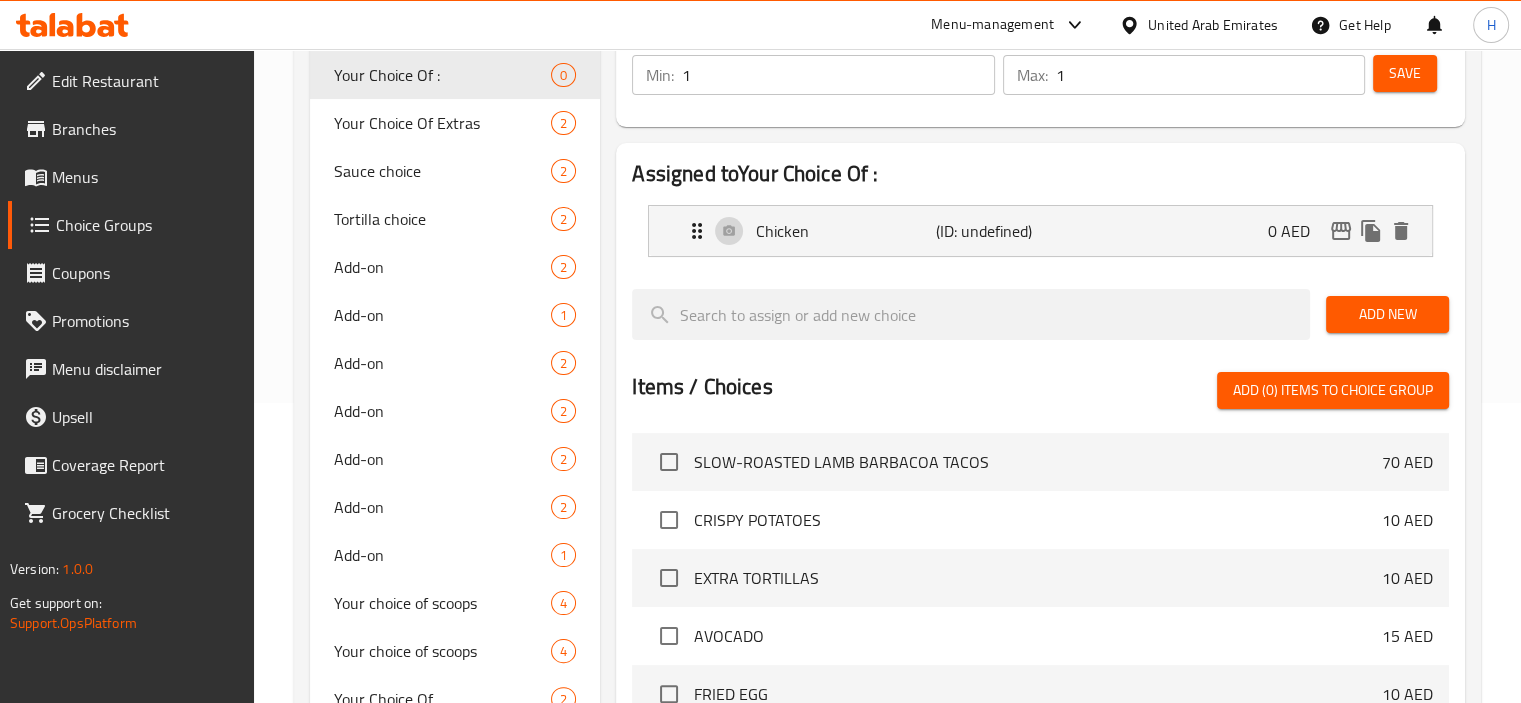 click on "Add New" at bounding box center (1387, 314) 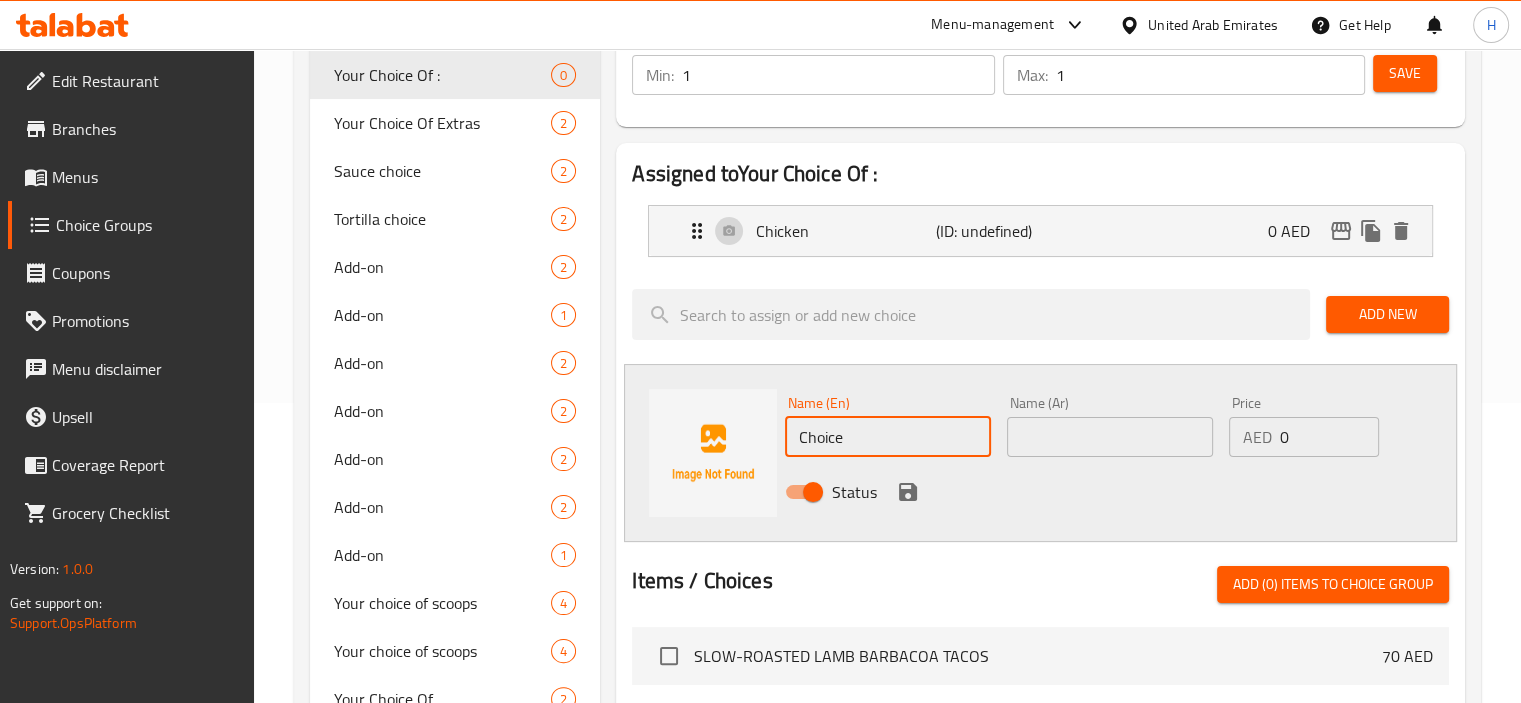 click on "Choice" at bounding box center [888, 437] 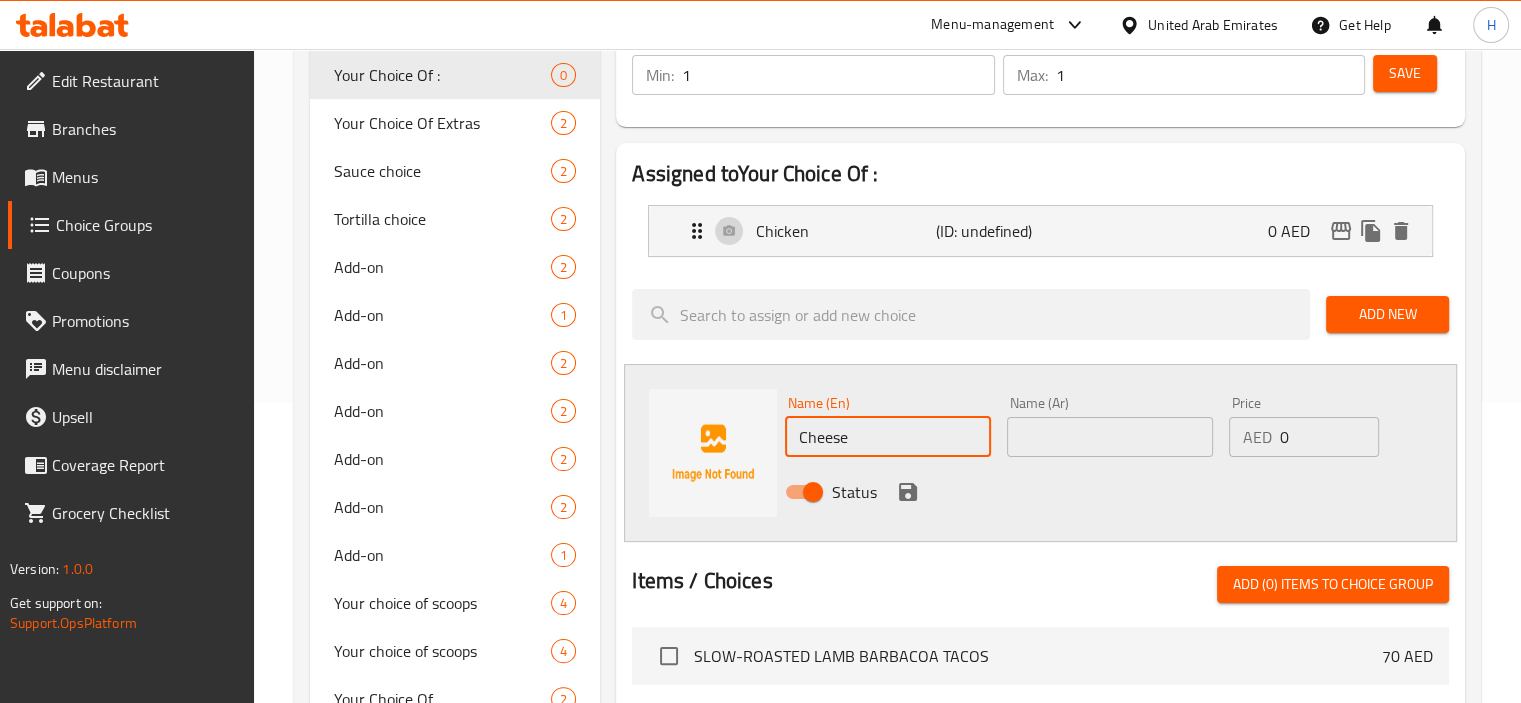 type on "Cheese" 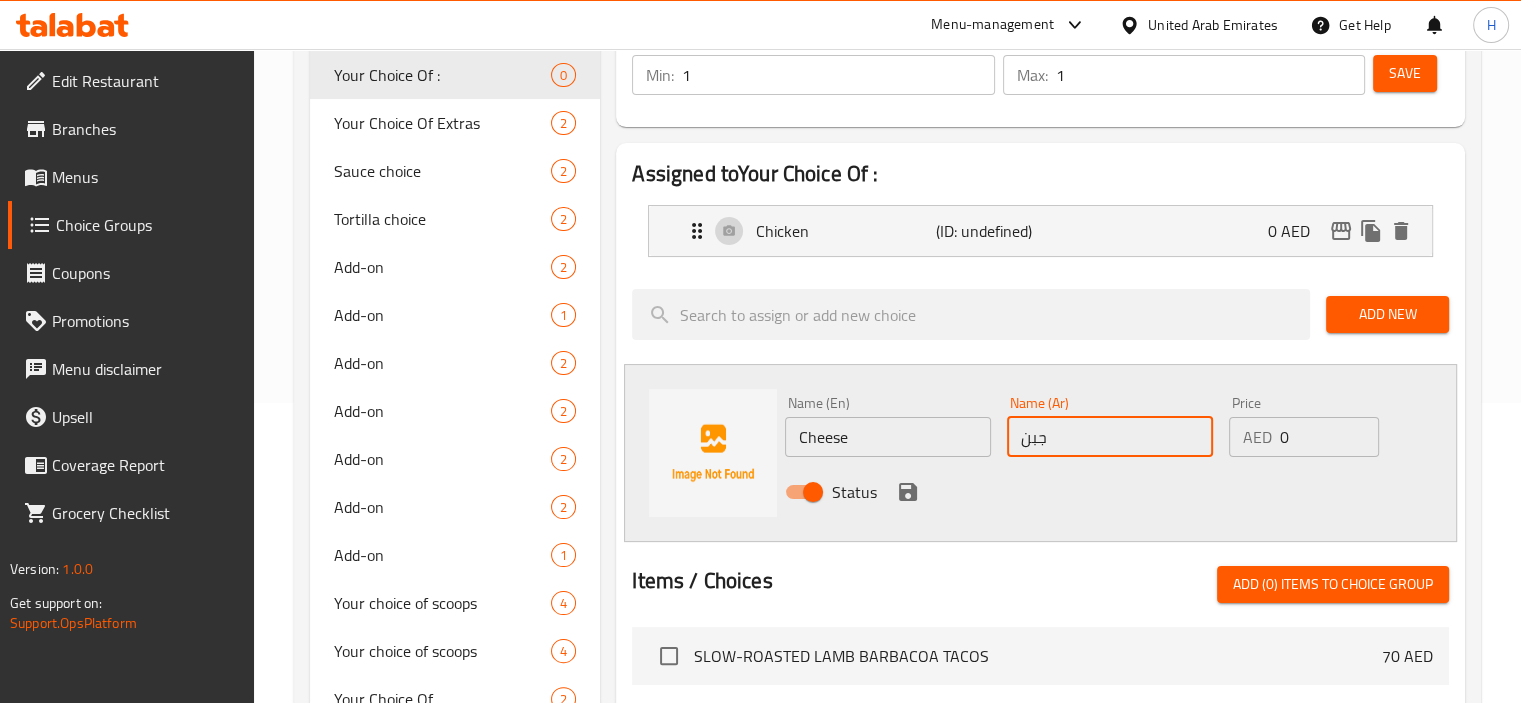 type on "جبنة" 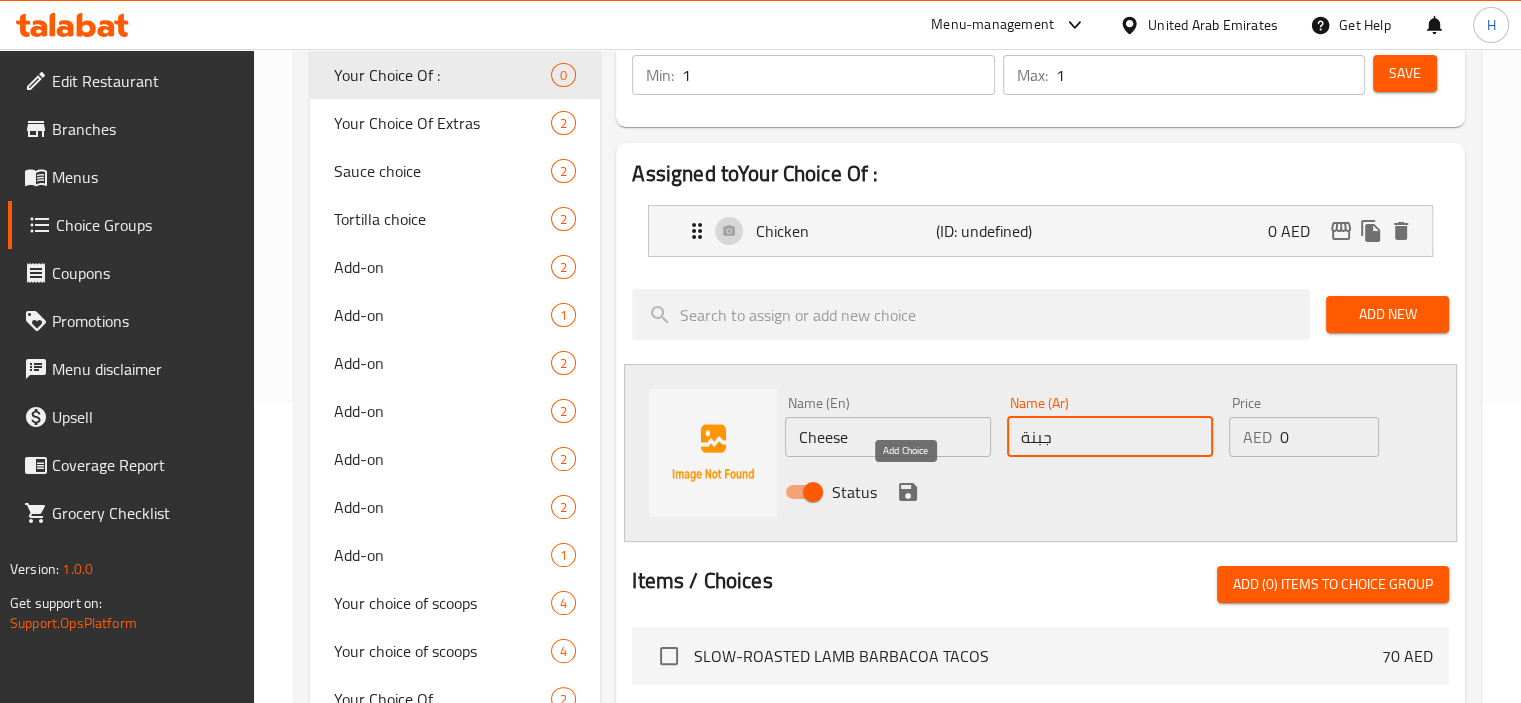 click 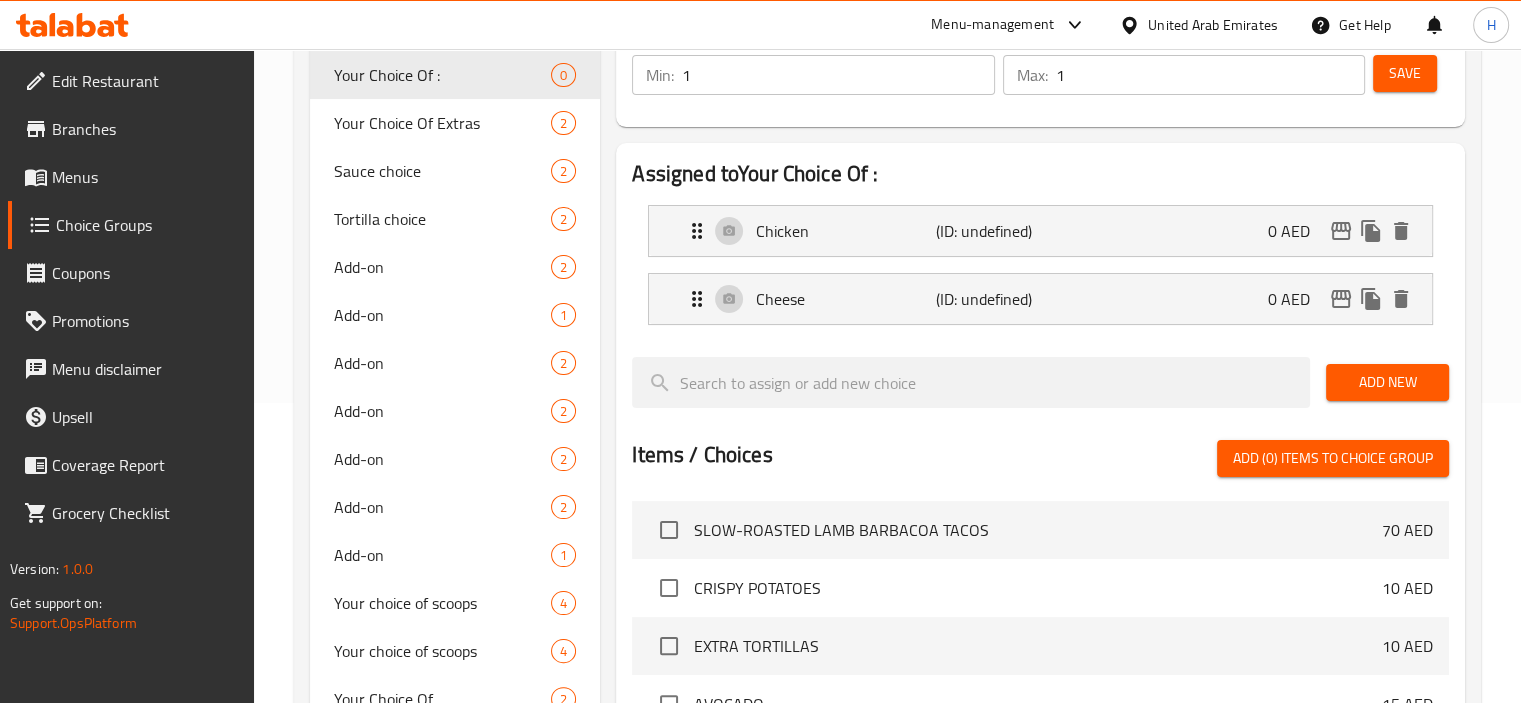 click on "Save" at bounding box center [1405, 73] 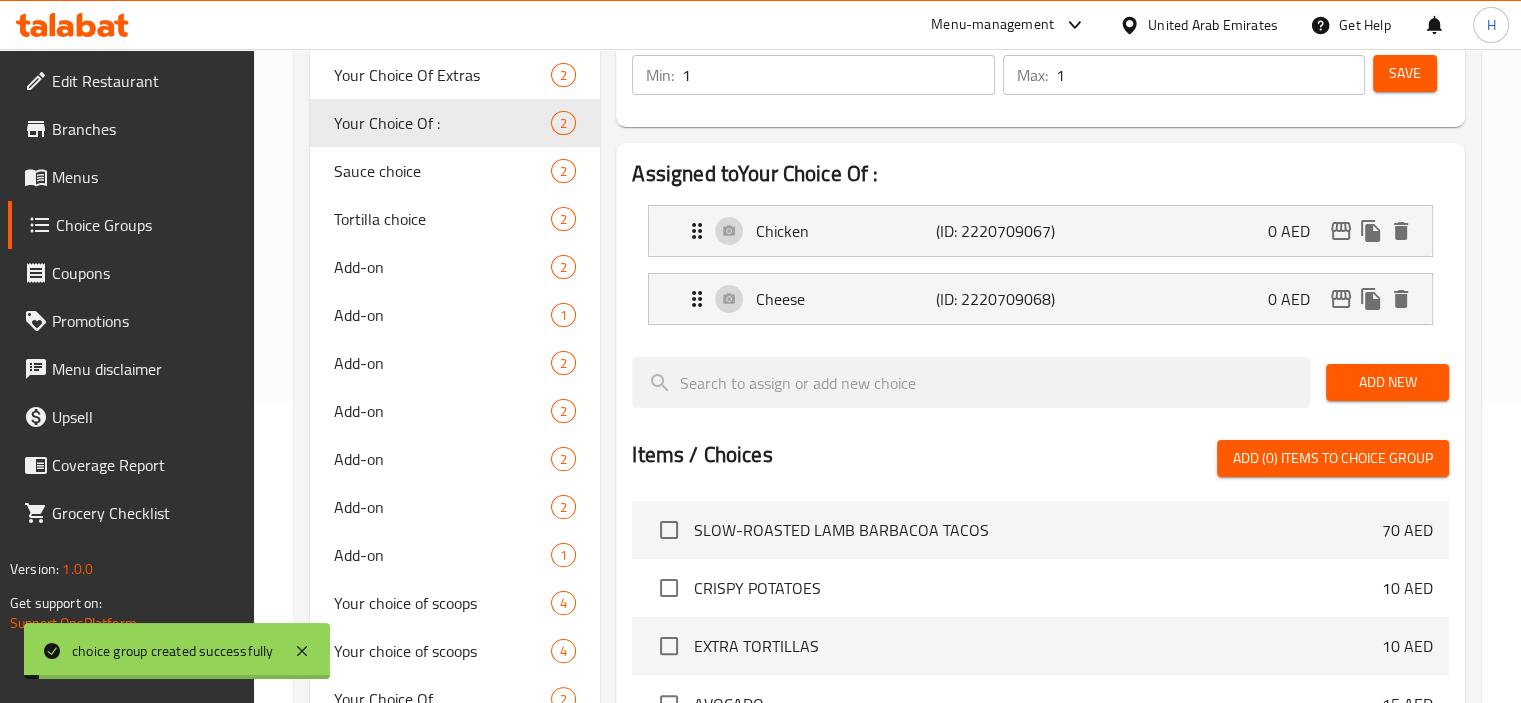 click on "Menus" at bounding box center (131, 177) 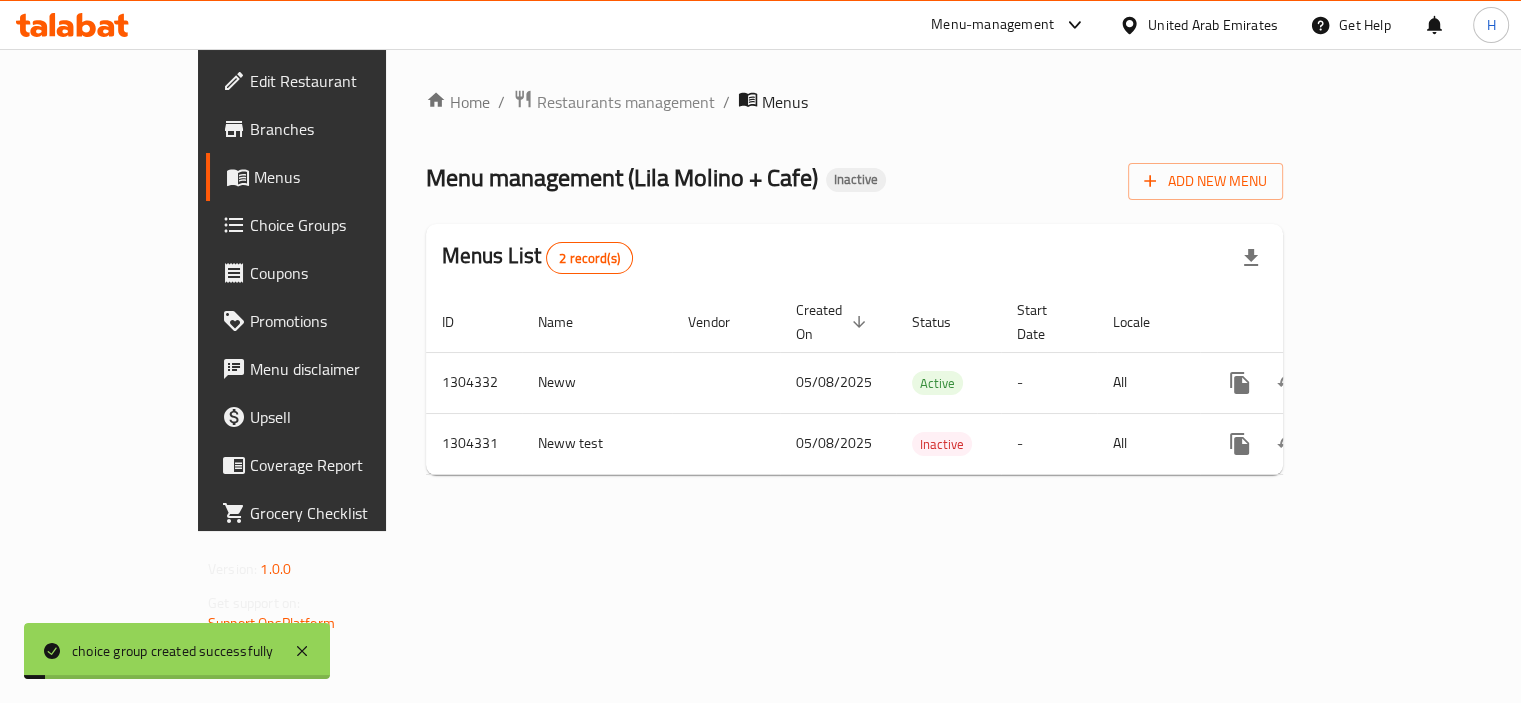 scroll, scrollTop: 0, scrollLeft: 0, axis: both 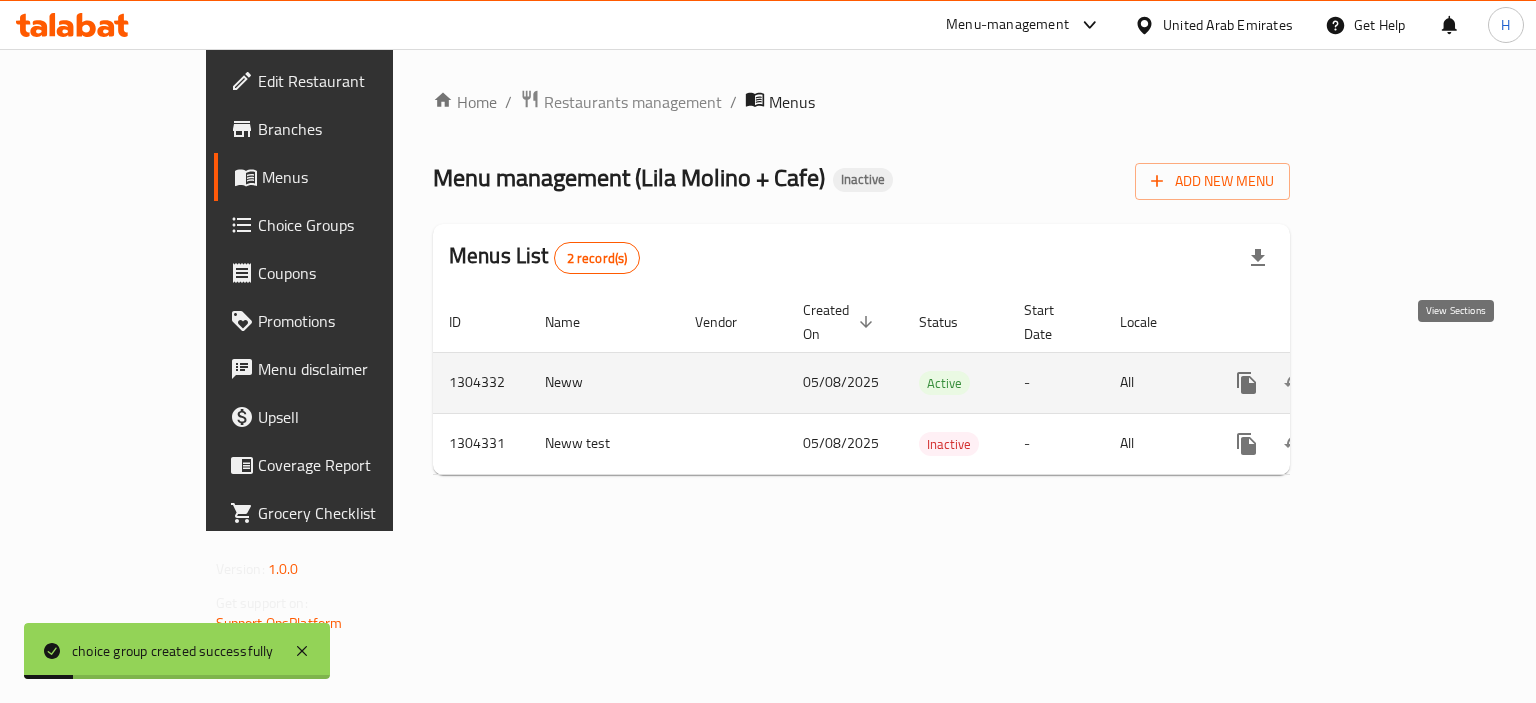 click 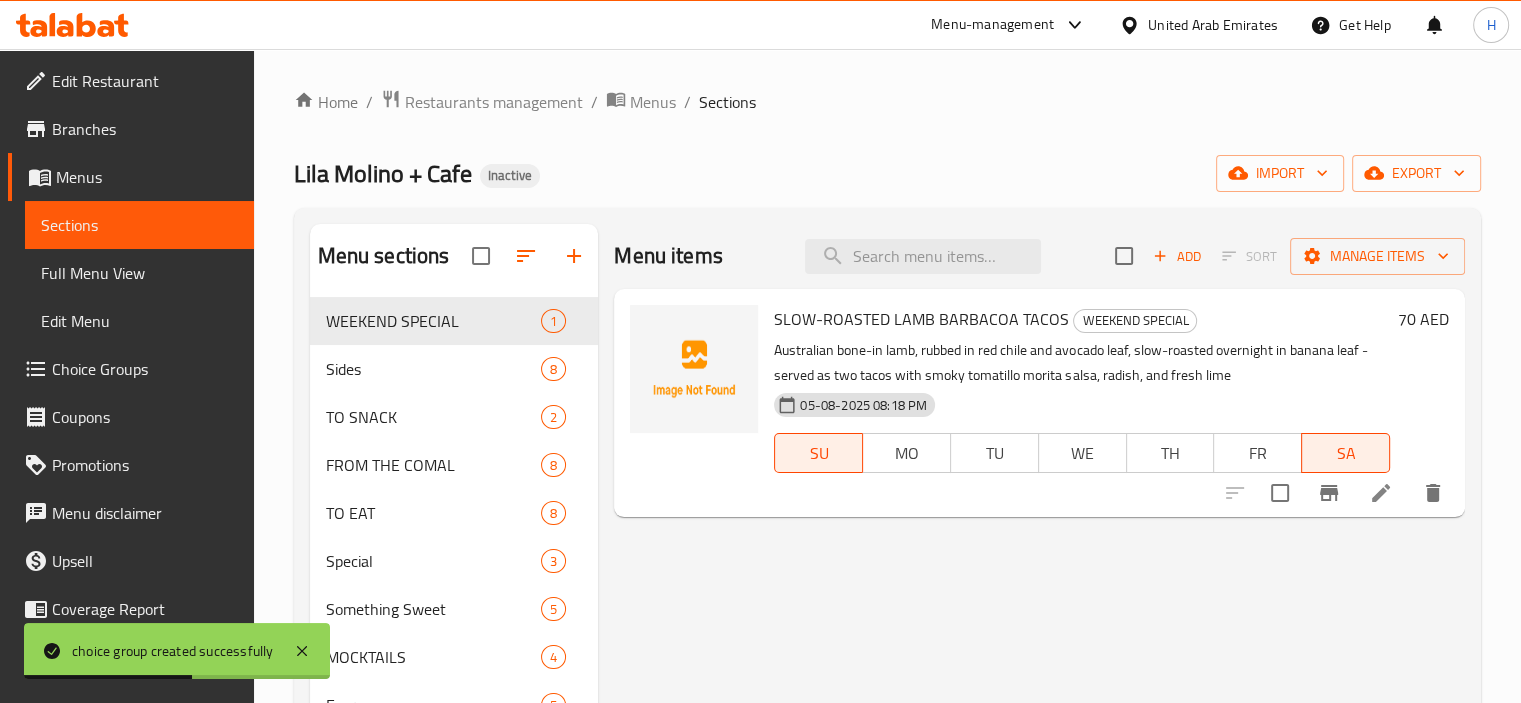 click on "Menu items Add Sort Manage items" at bounding box center (1039, 256) 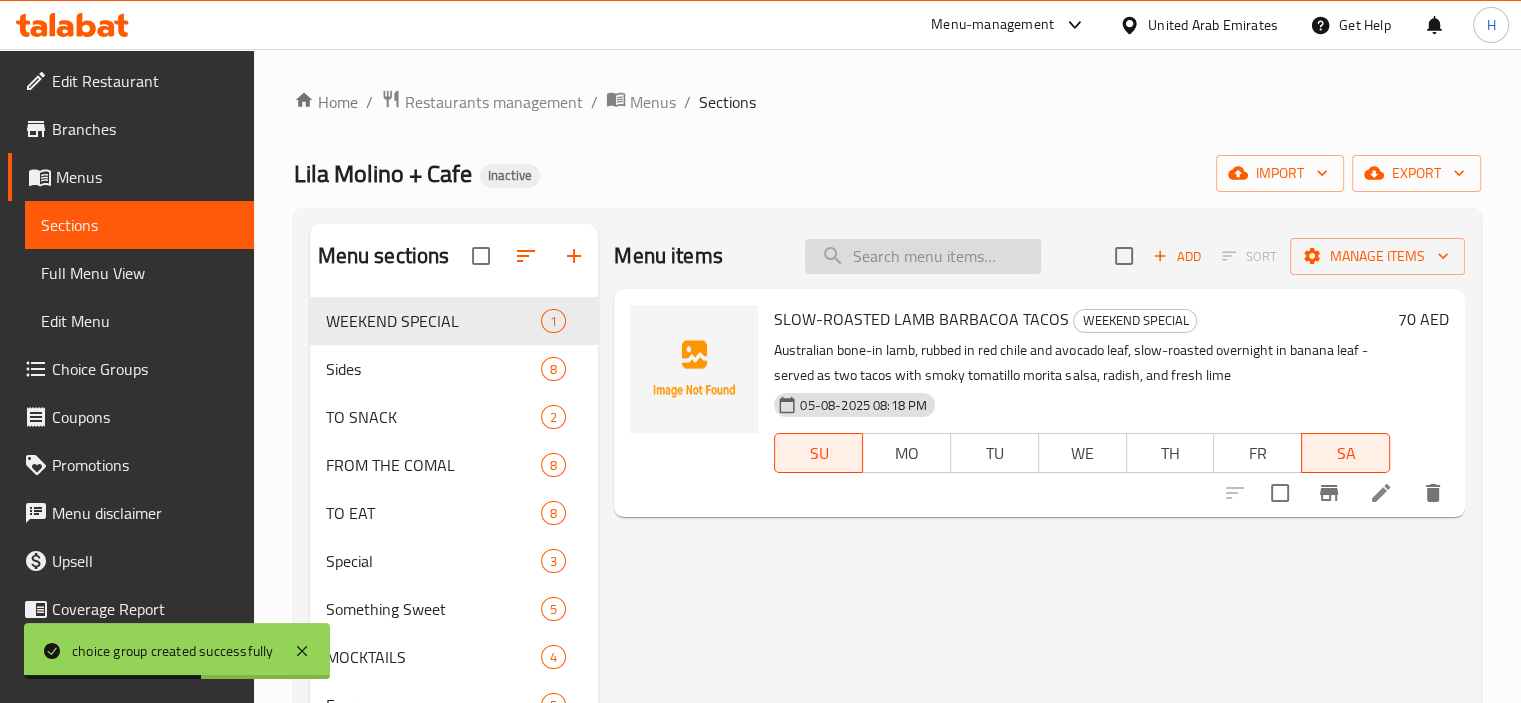 click at bounding box center (923, 256) 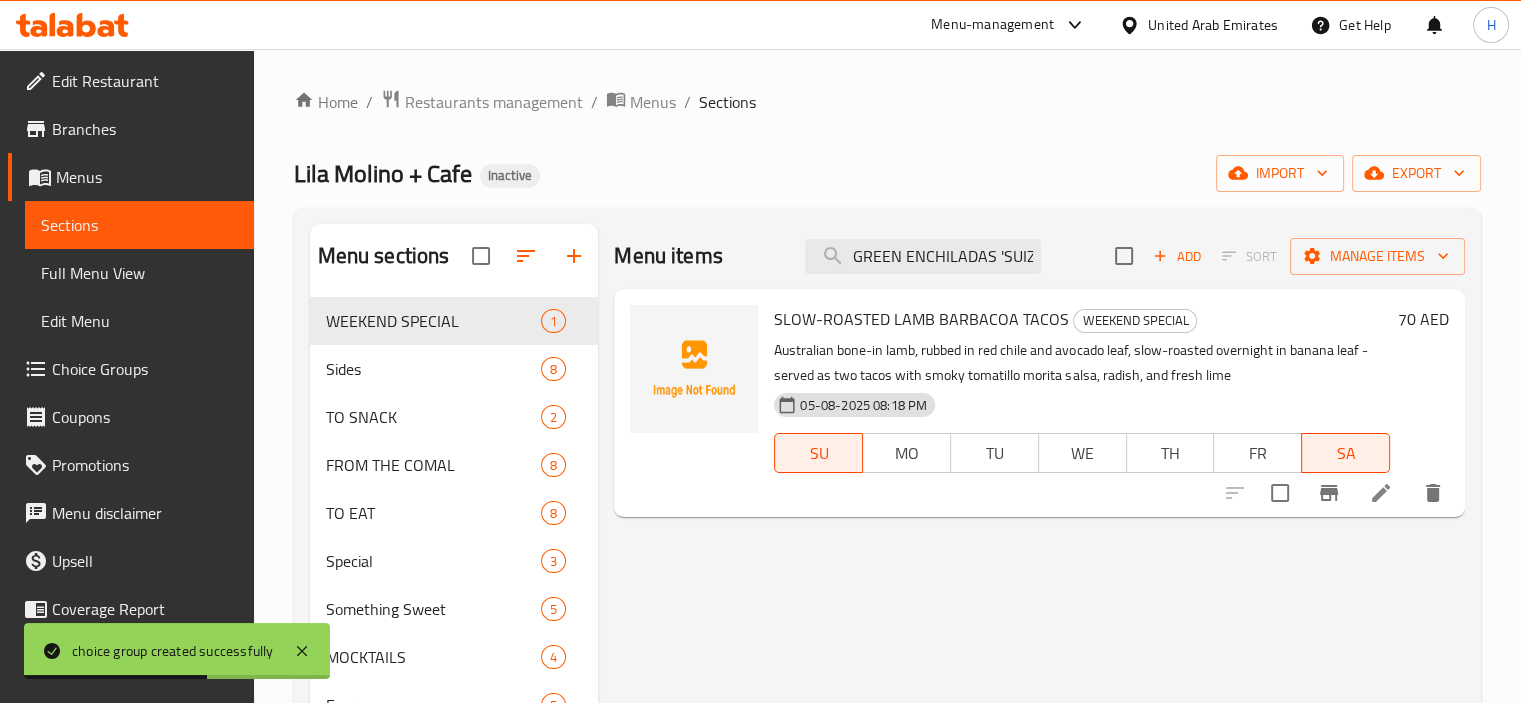 scroll, scrollTop: 0, scrollLeft: 20, axis: horizontal 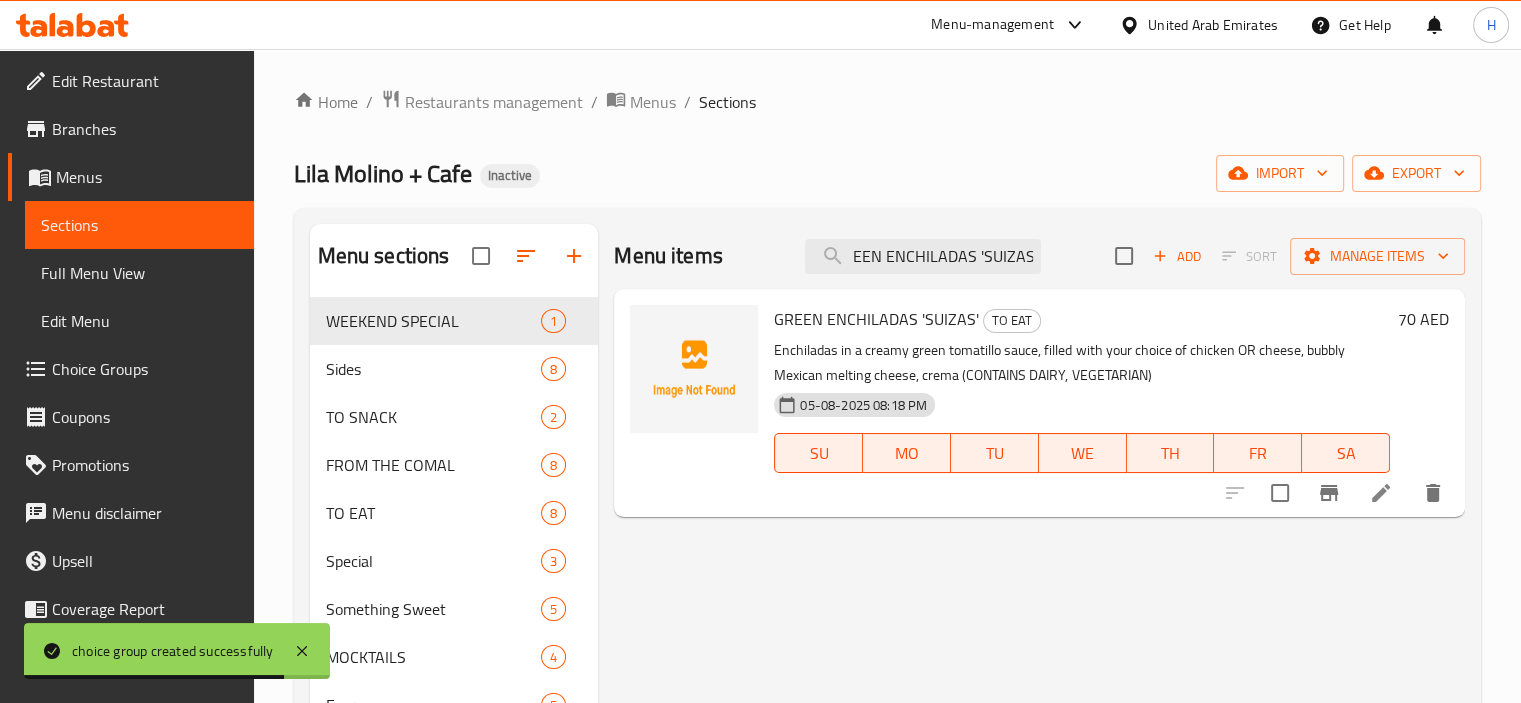 type on "GREEN ENCHILADAS 'SUIZAS'" 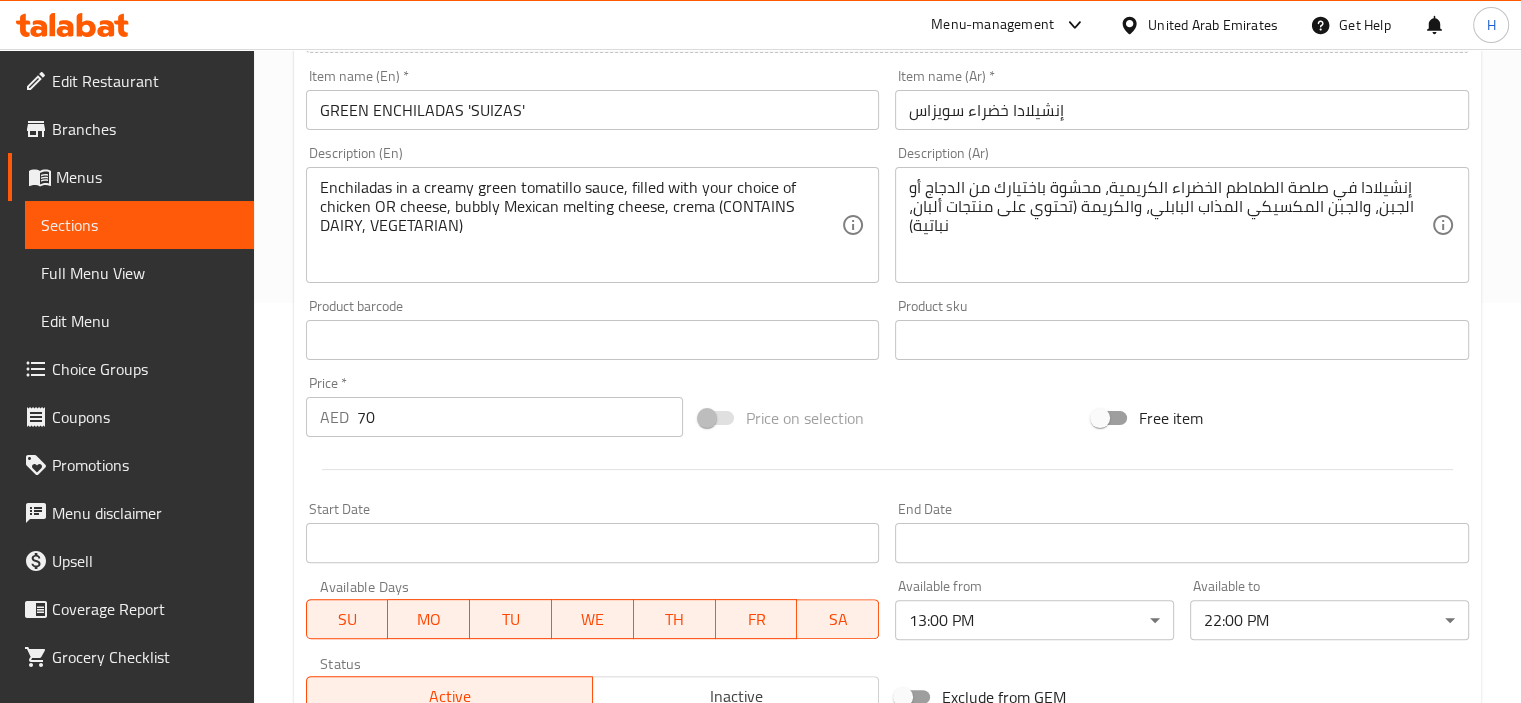 scroll, scrollTop: 709, scrollLeft: 0, axis: vertical 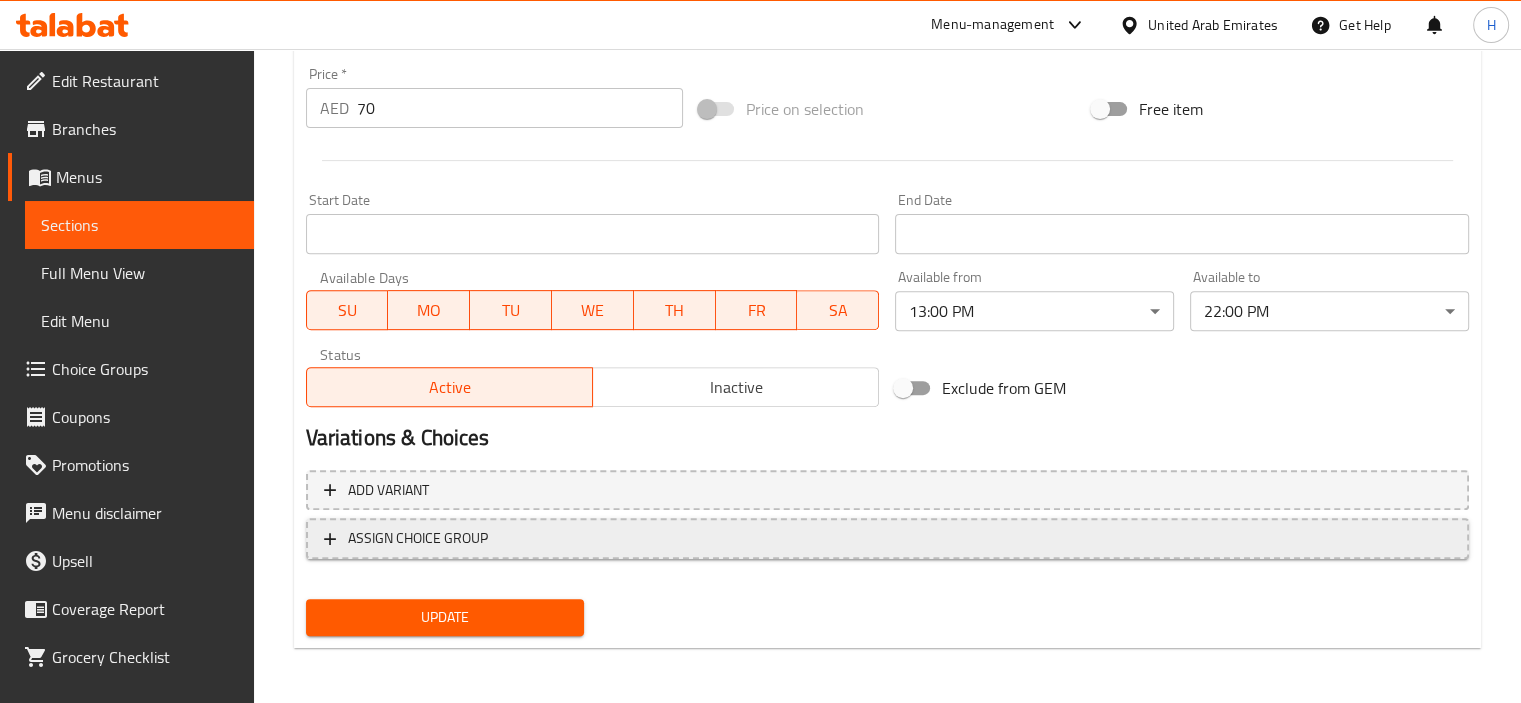 click on "ASSIGN CHOICE GROUP" at bounding box center [887, 538] 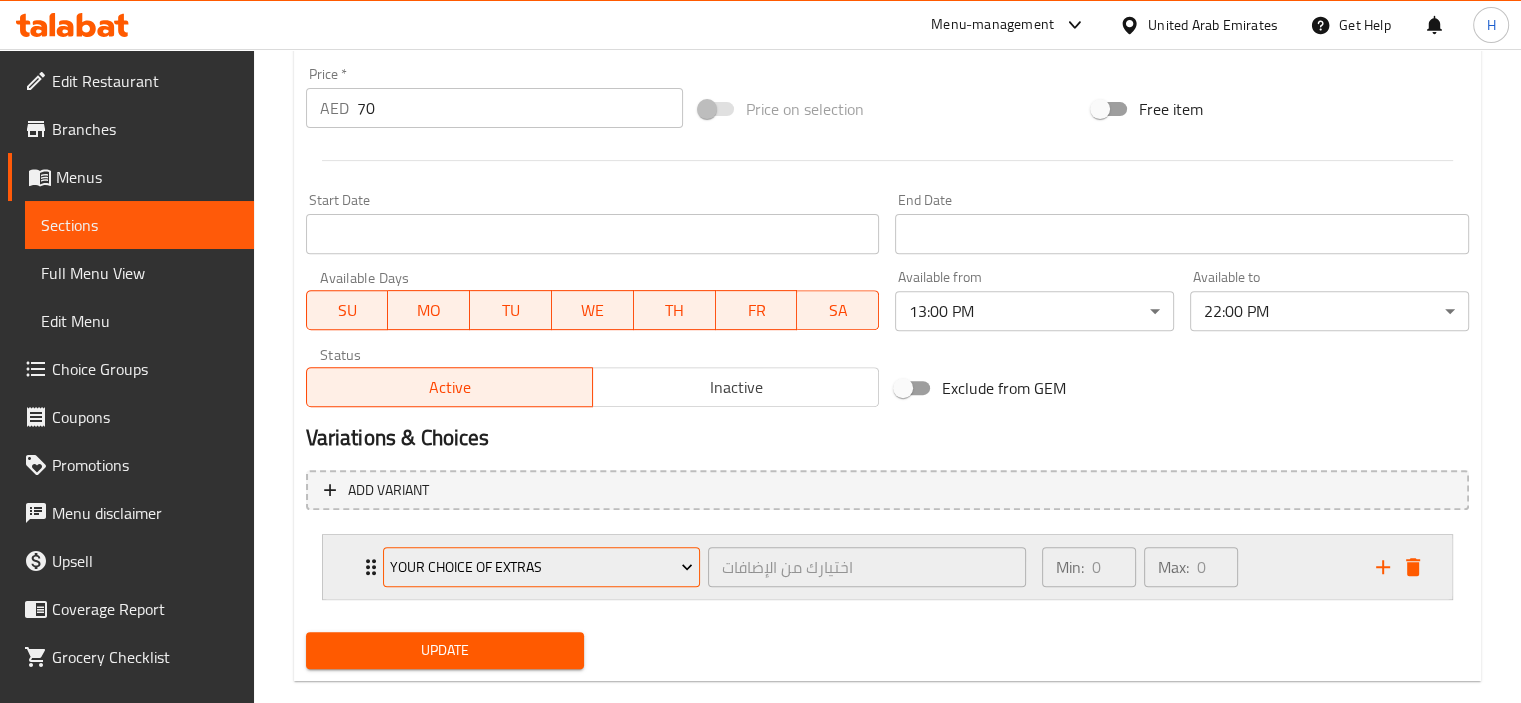 click on "Your Choice Of Extras" at bounding box center [541, 567] 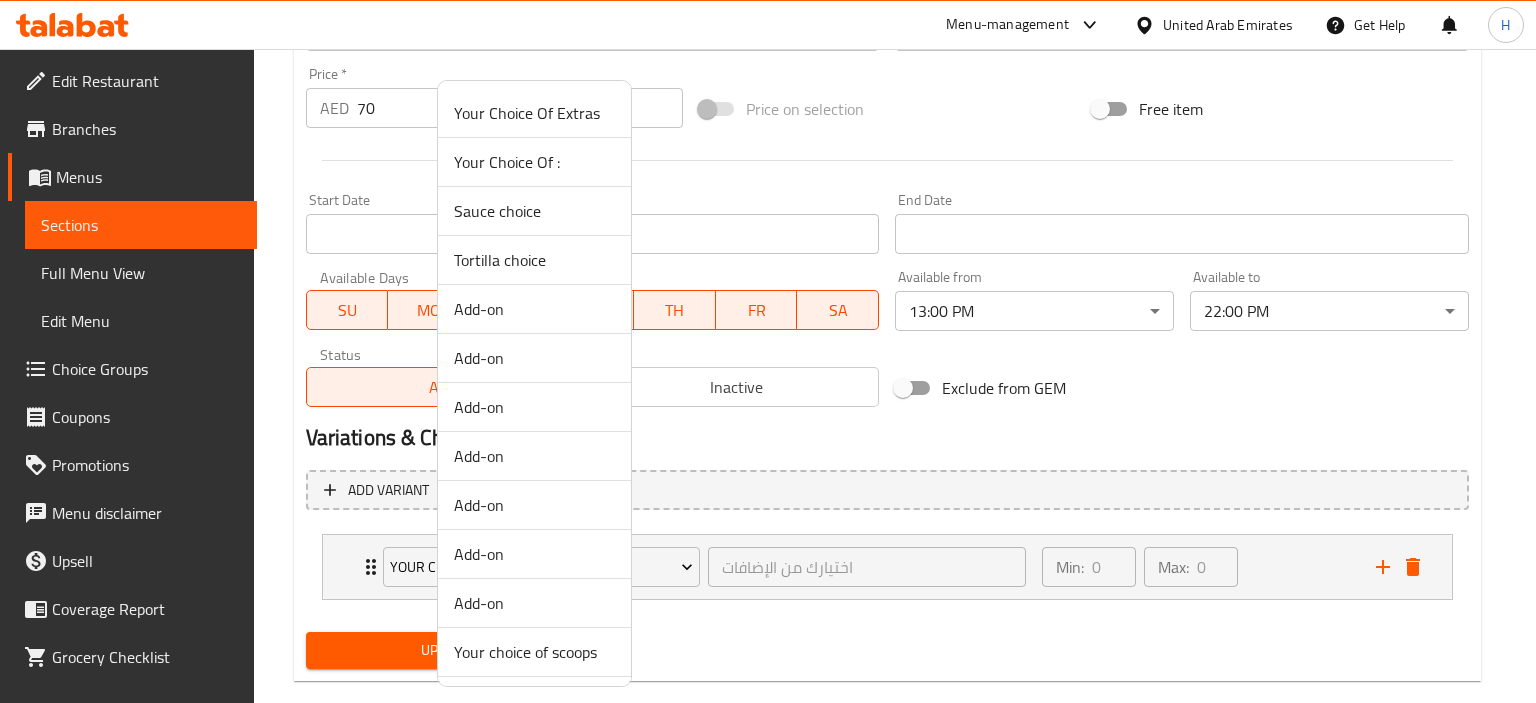 click on "Your Choice Of :" at bounding box center (534, 162) 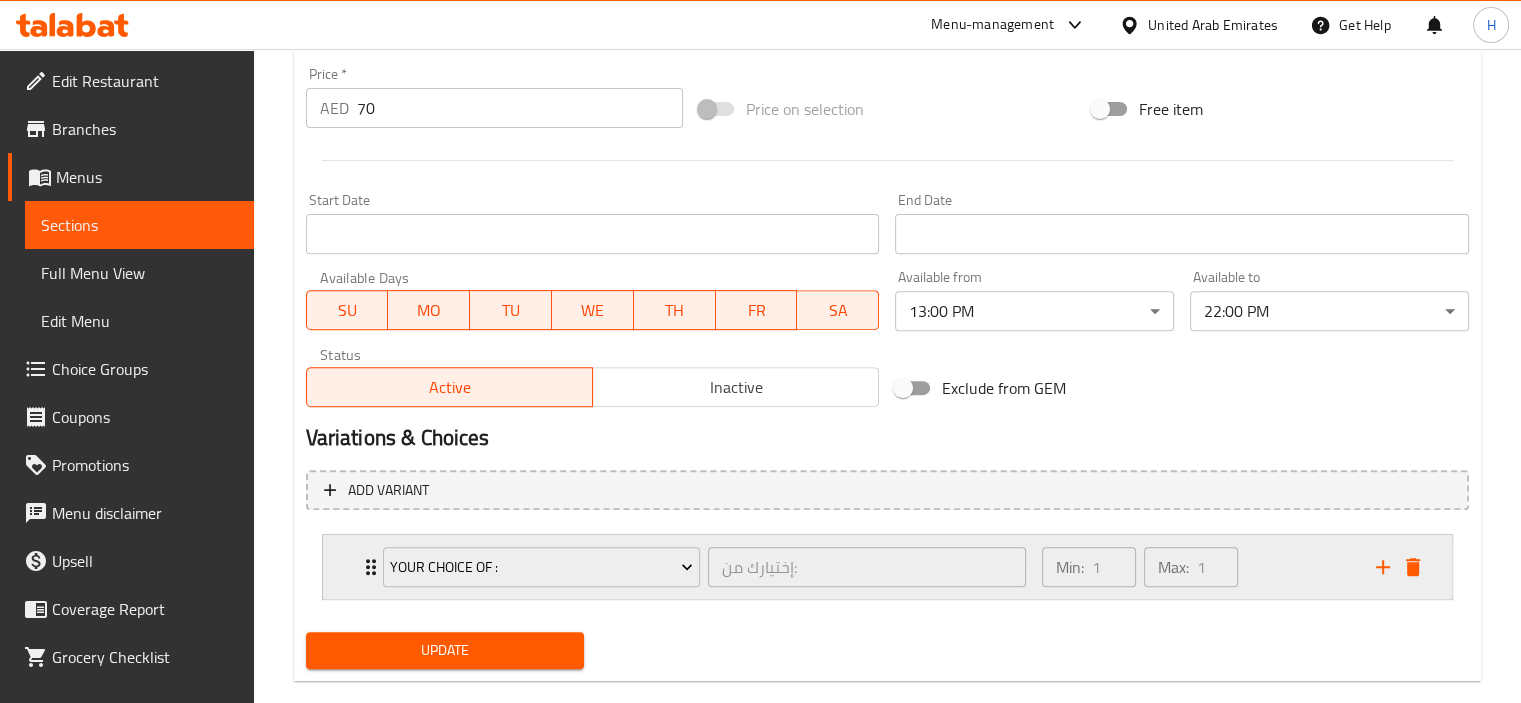 click on "Your Choice Of : إختيارك من: ​ Min: 1 ​ Max: 1 ​" at bounding box center (893, 567) 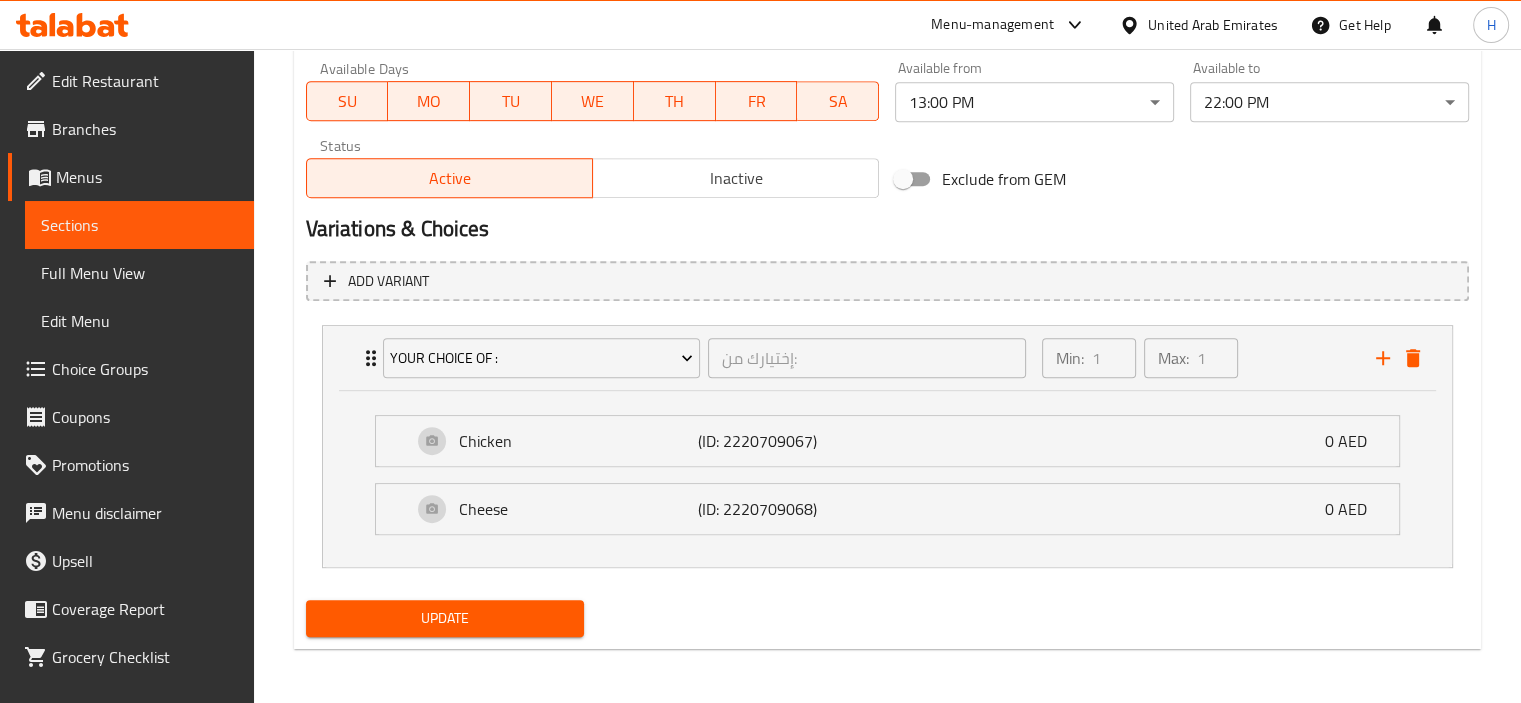 scroll, scrollTop: 919, scrollLeft: 0, axis: vertical 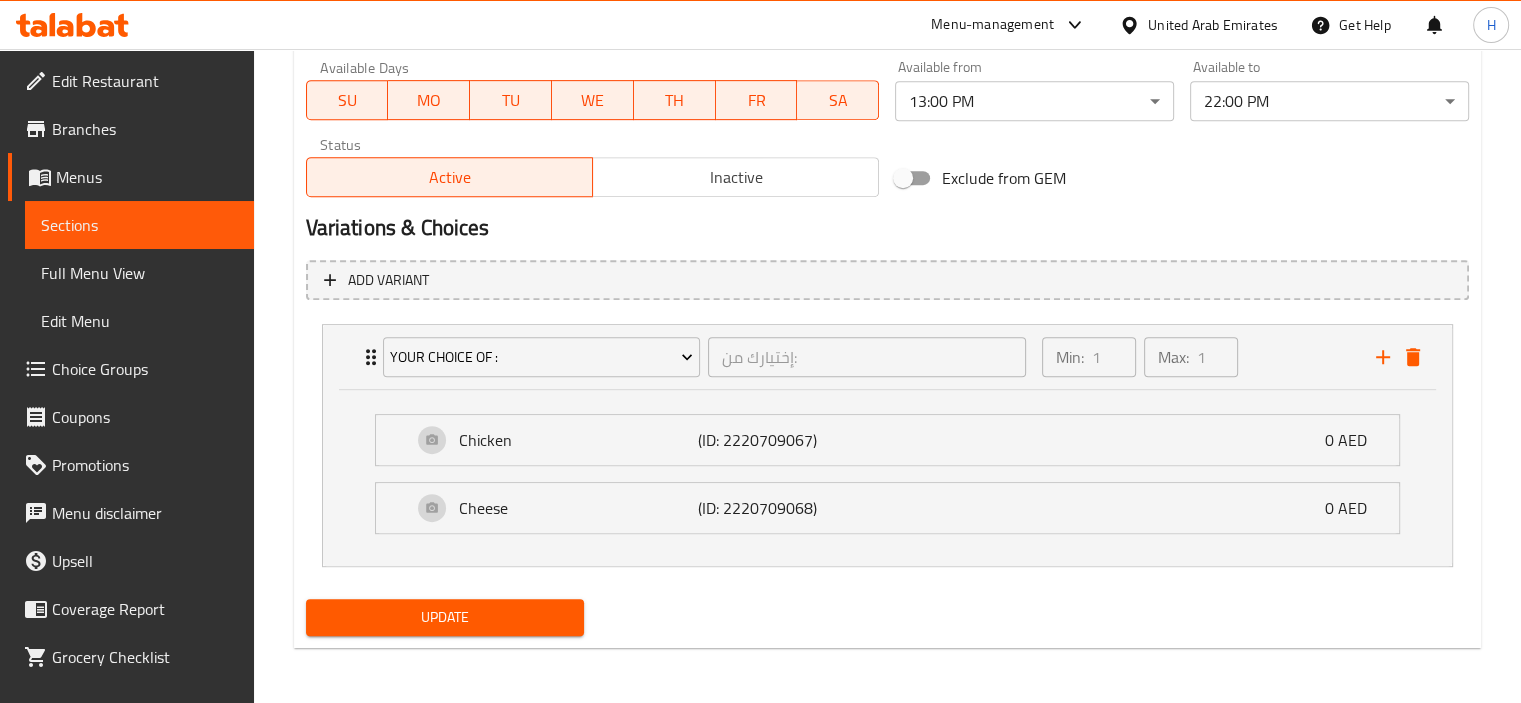 click on "Update" at bounding box center [445, 617] 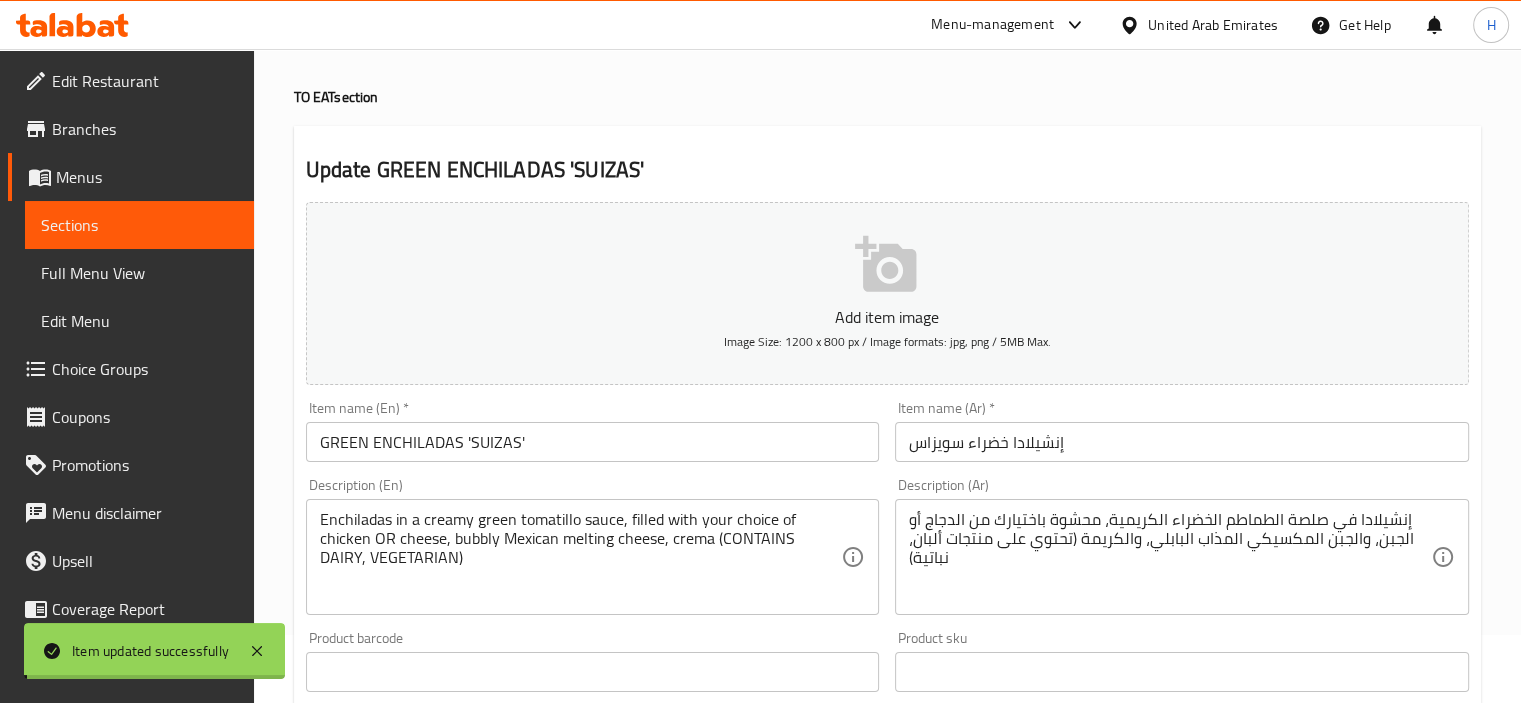 scroll, scrollTop: 0, scrollLeft: 0, axis: both 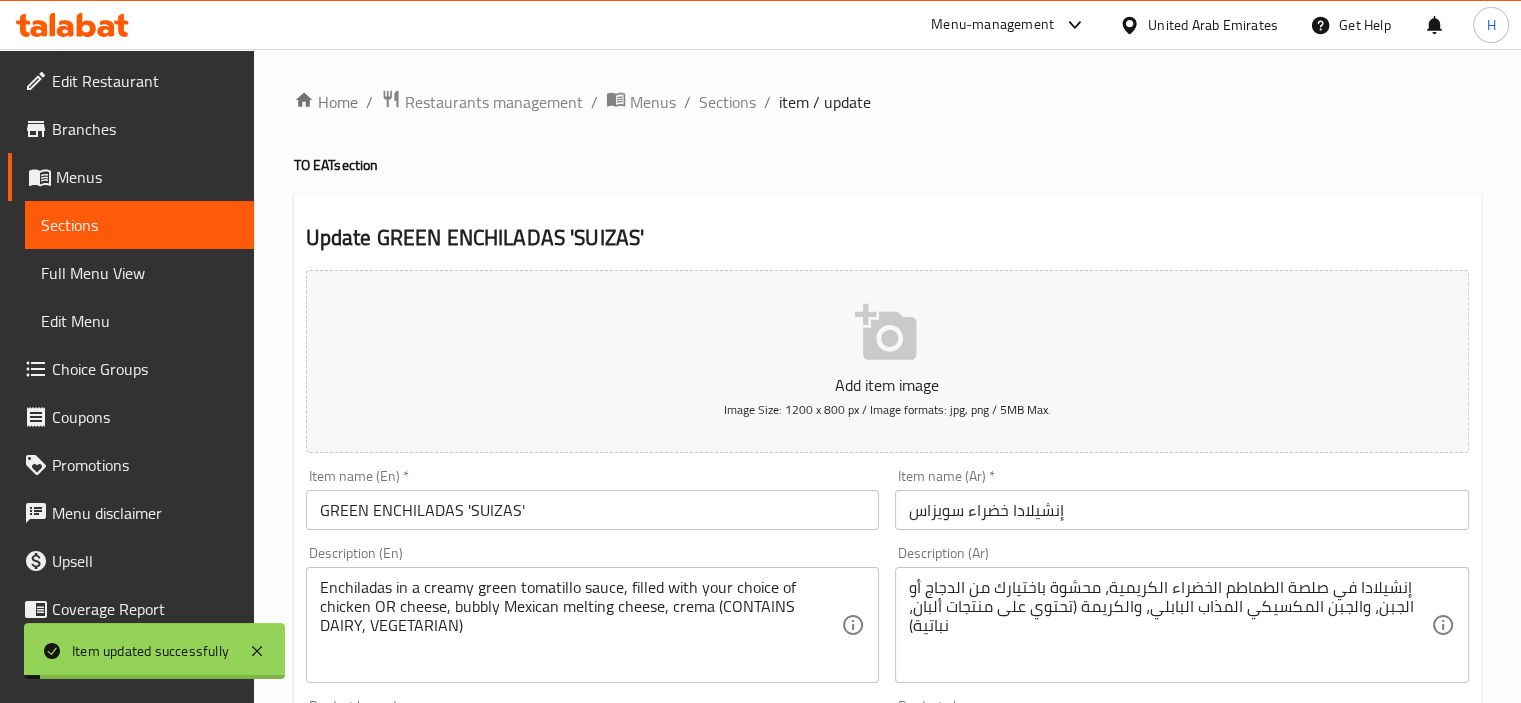 click on "GREEN ENCHILADAS 'SUIZAS'" at bounding box center [593, 510] 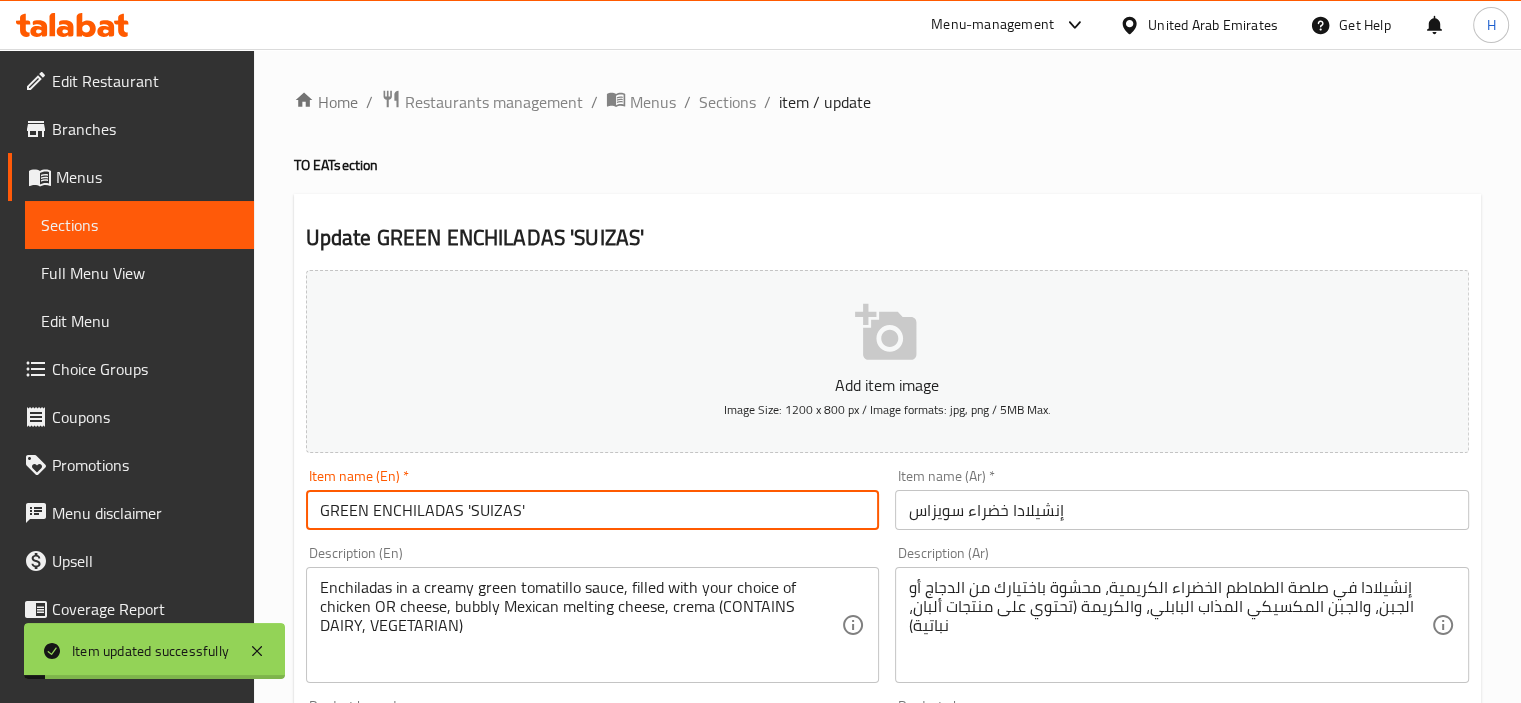 click on "GREEN ENCHILADAS 'SUIZAS'" at bounding box center (593, 510) 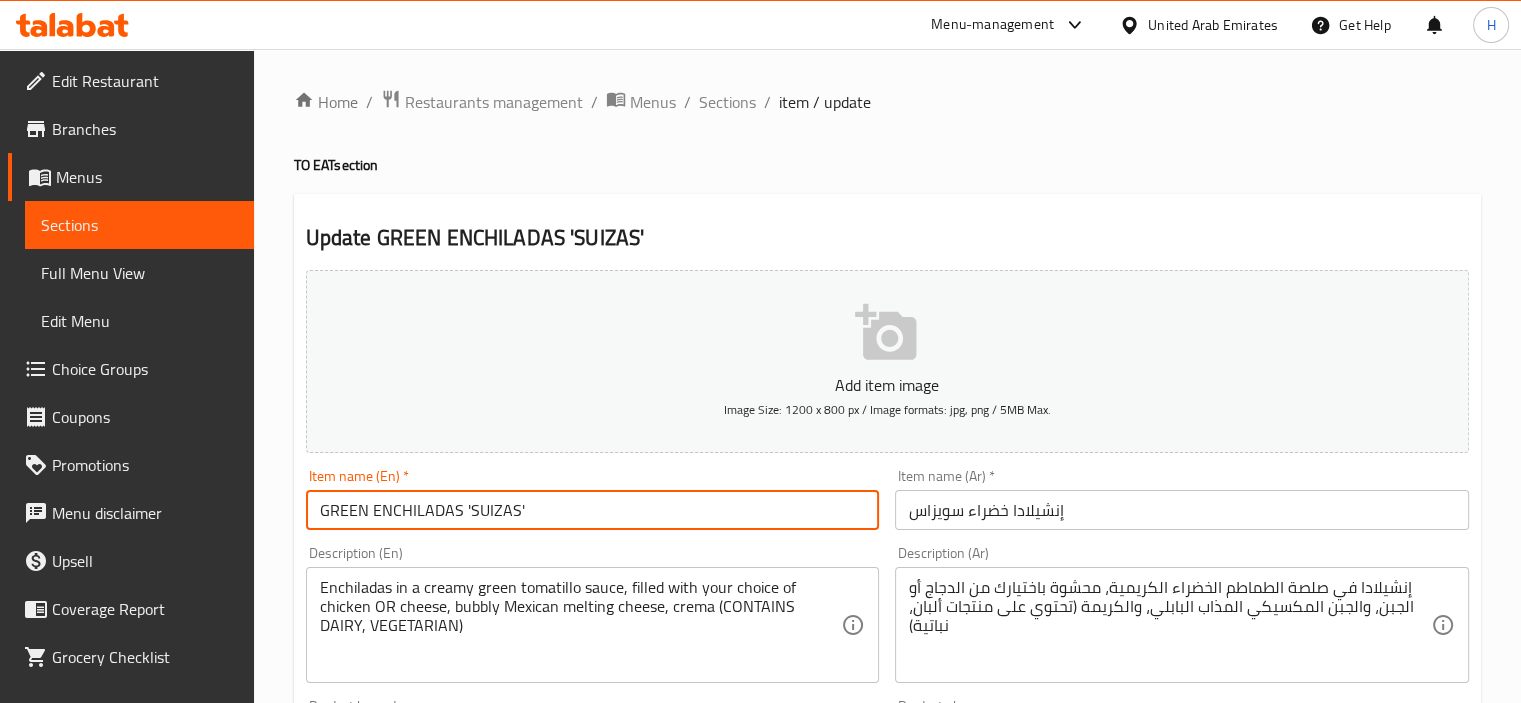 click on "GREEN ENCHILADAS 'SUIZAS'" at bounding box center (593, 510) 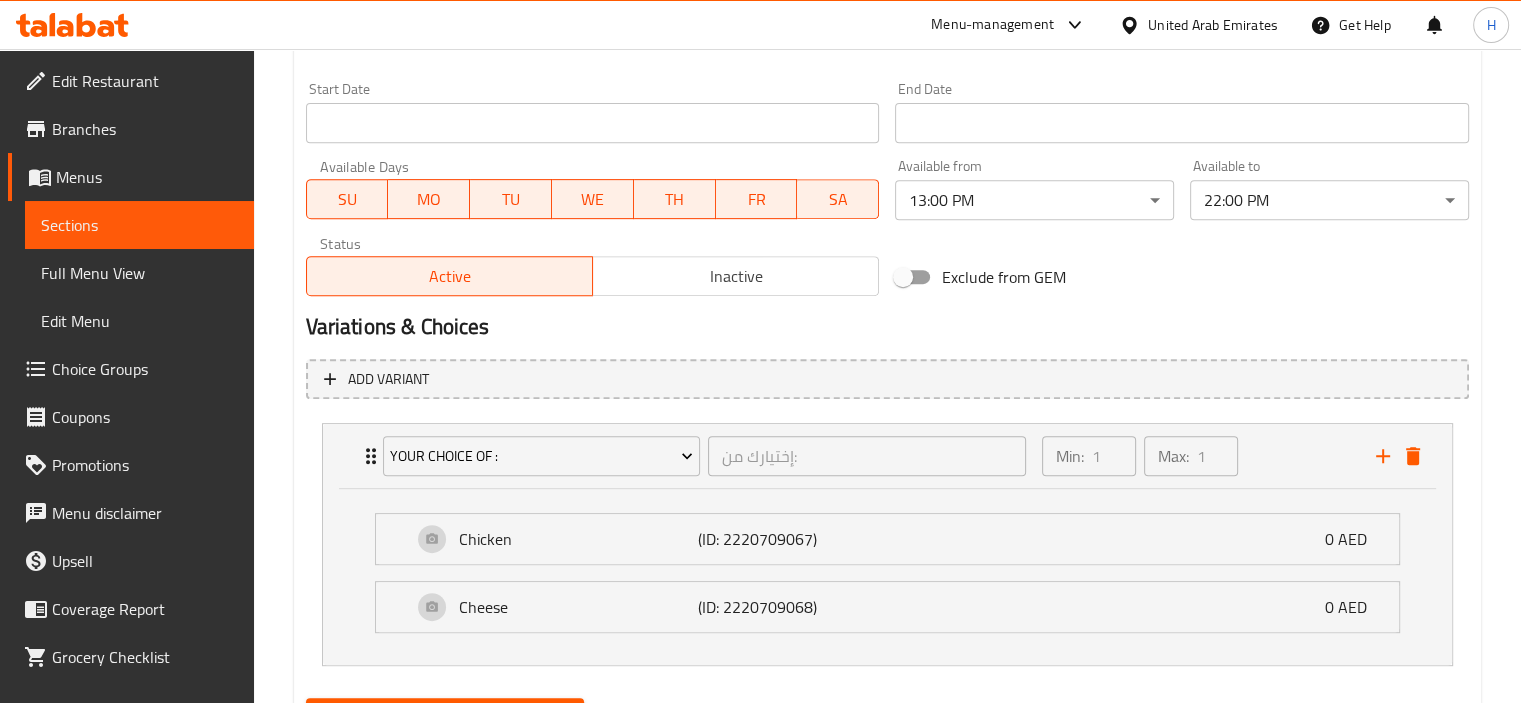 scroll, scrollTop: 900, scrollLeft: 0, axis: vertical 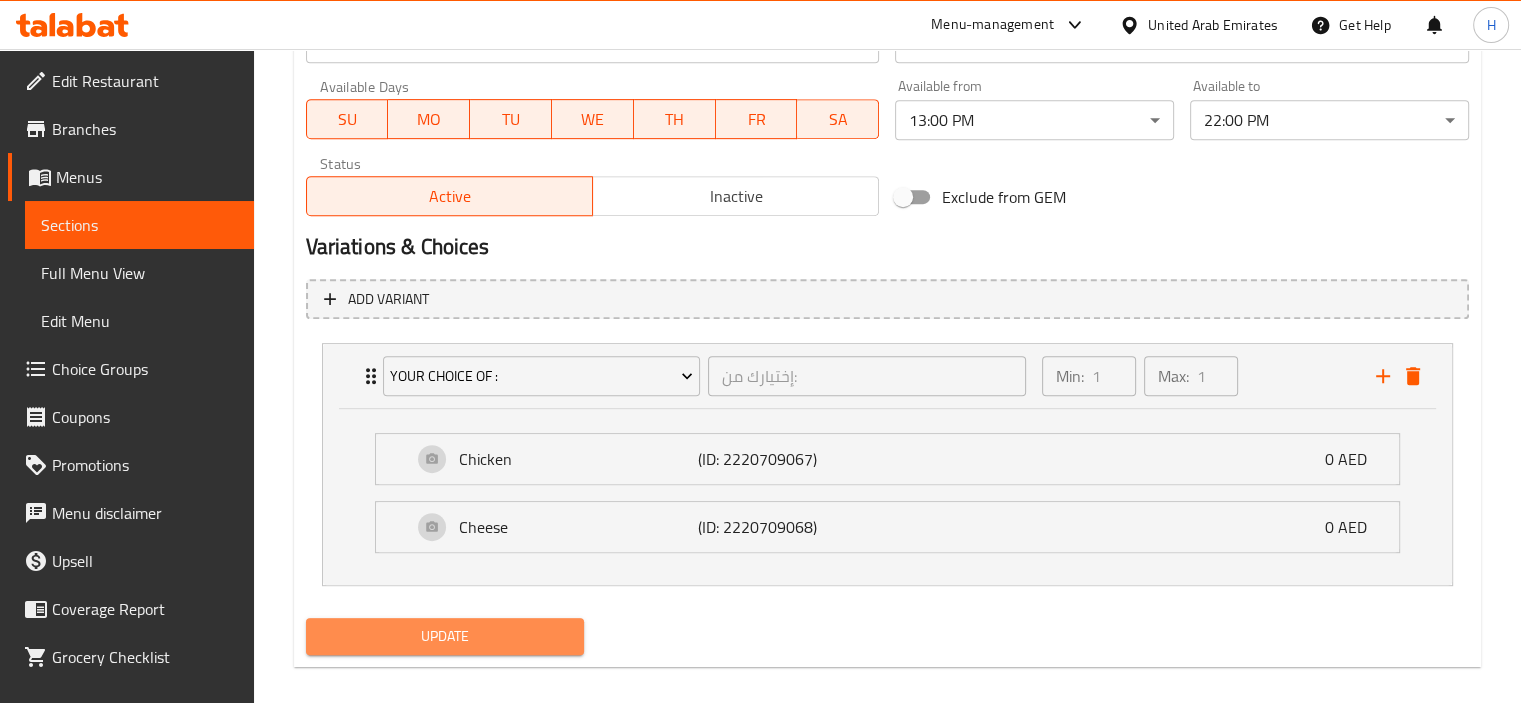 click on "Update" at bounding box center [445, 636] 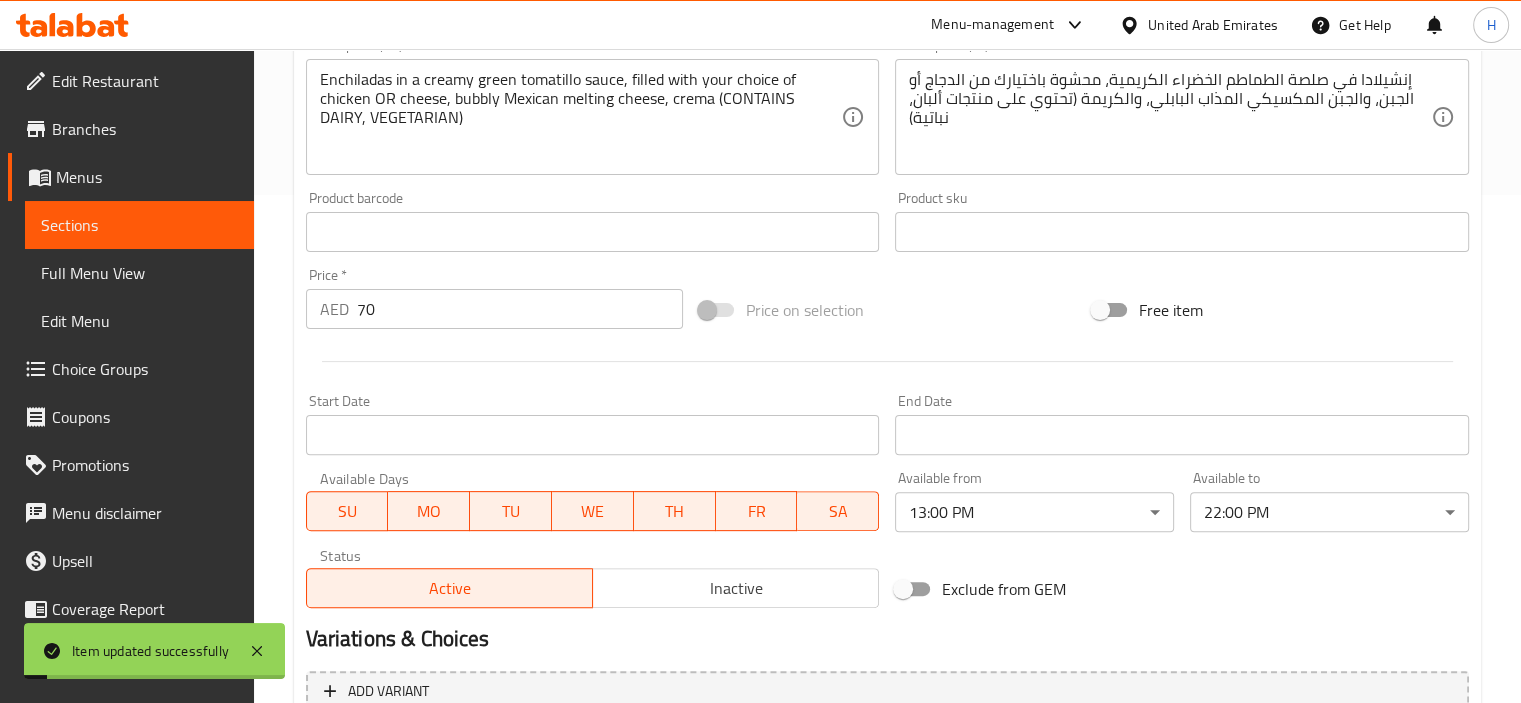 scroll, scrollTop: 0, scrollLeft: 0, axis: both 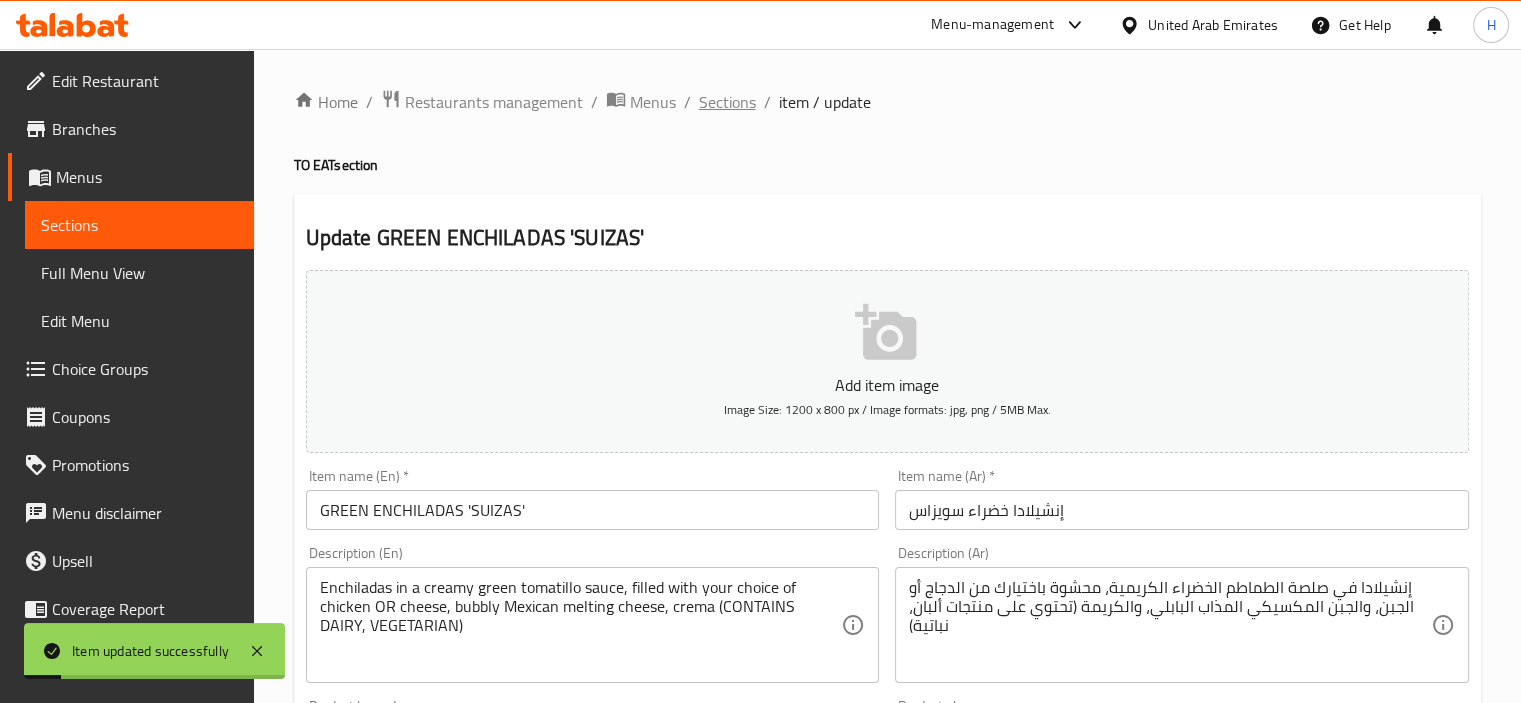 click on "Sections" at bounding box center [727, 102] 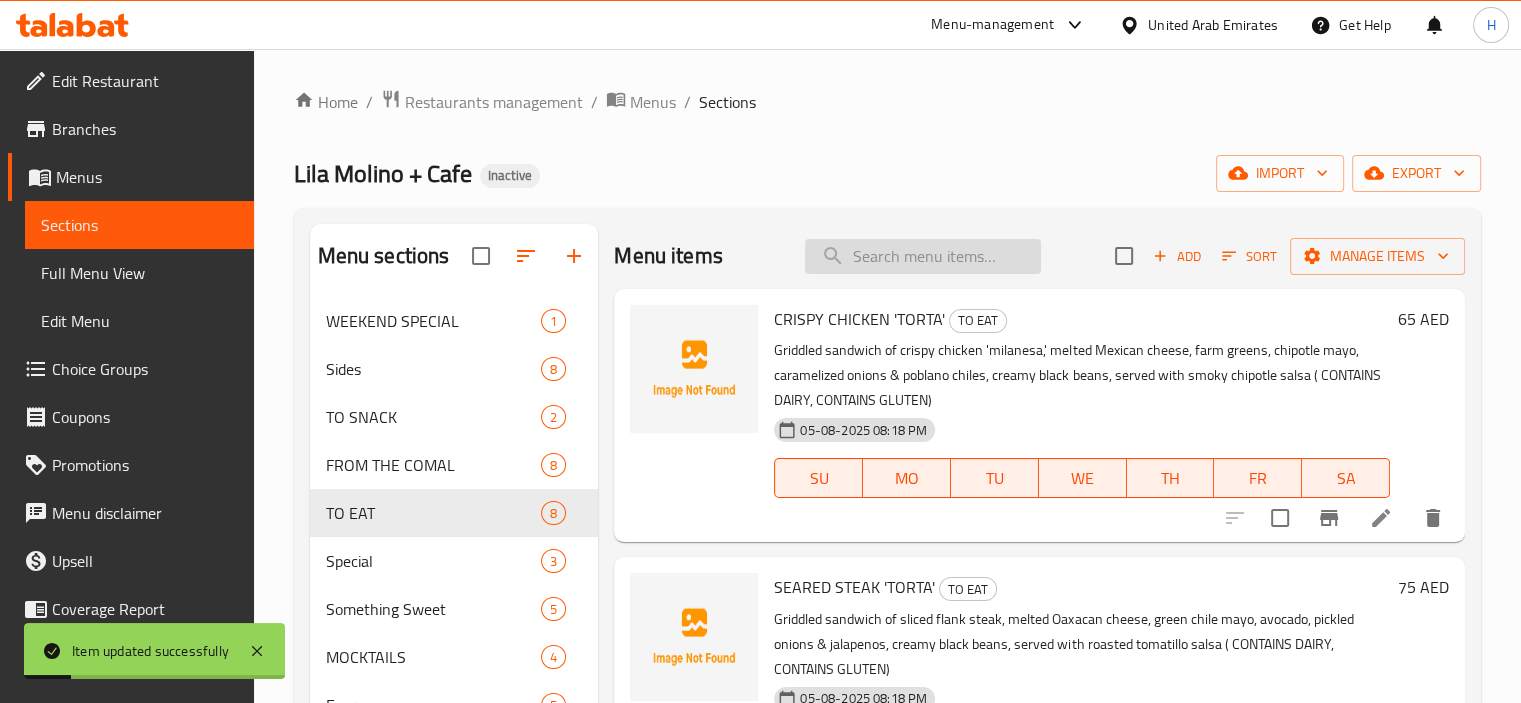 click at bounding box center [923, 256] 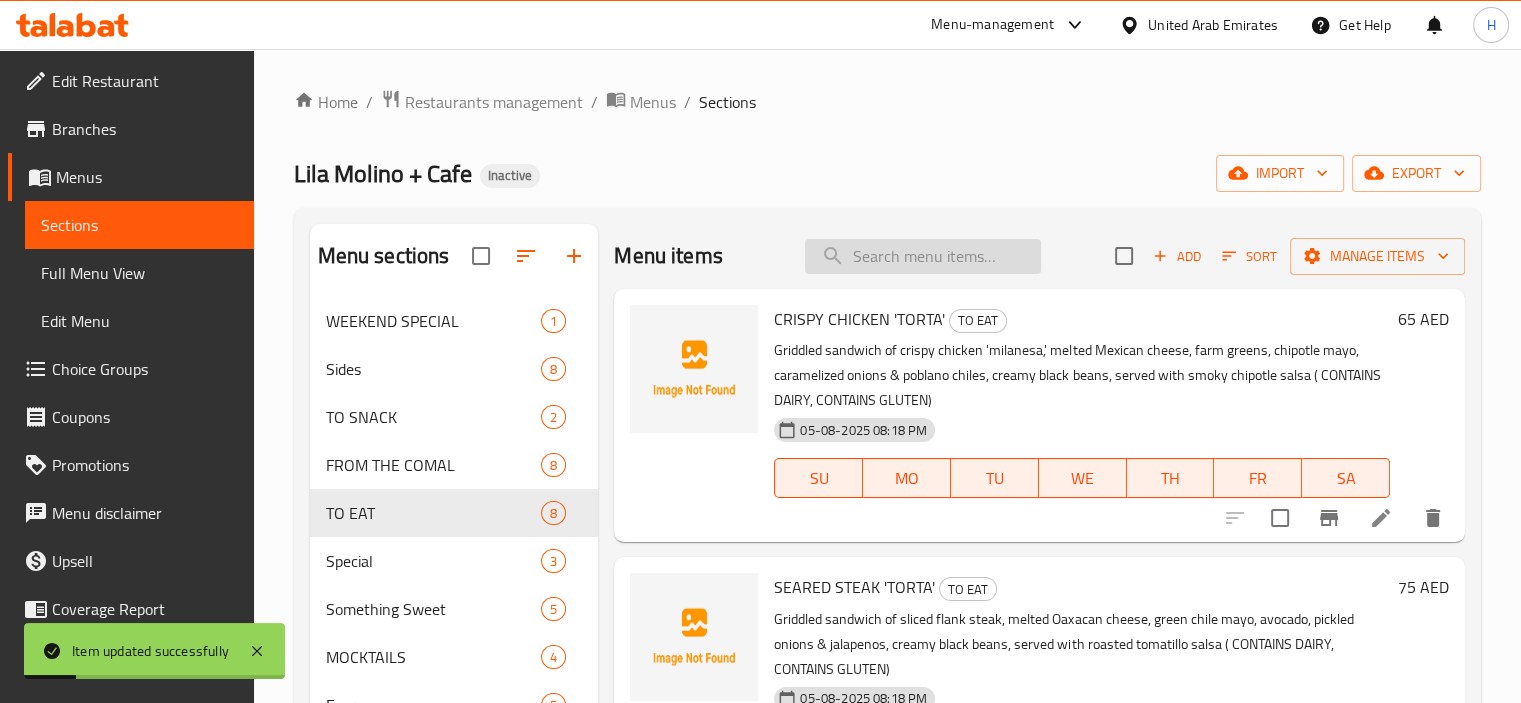 paste on "Cilantro-Lime Chicken Salad Wrap" 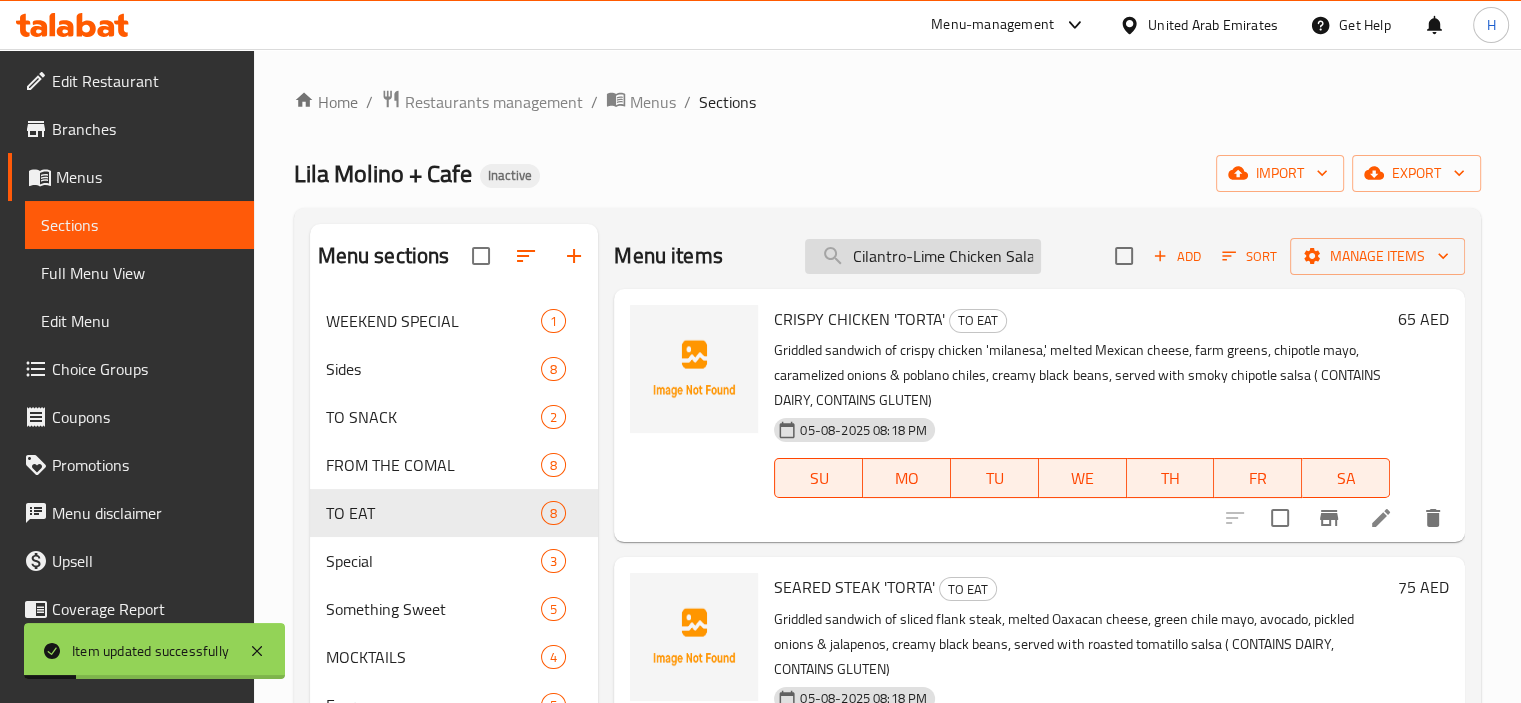 scroll, scrollTop: 0, scrollLeft: 47, axis: horizontal 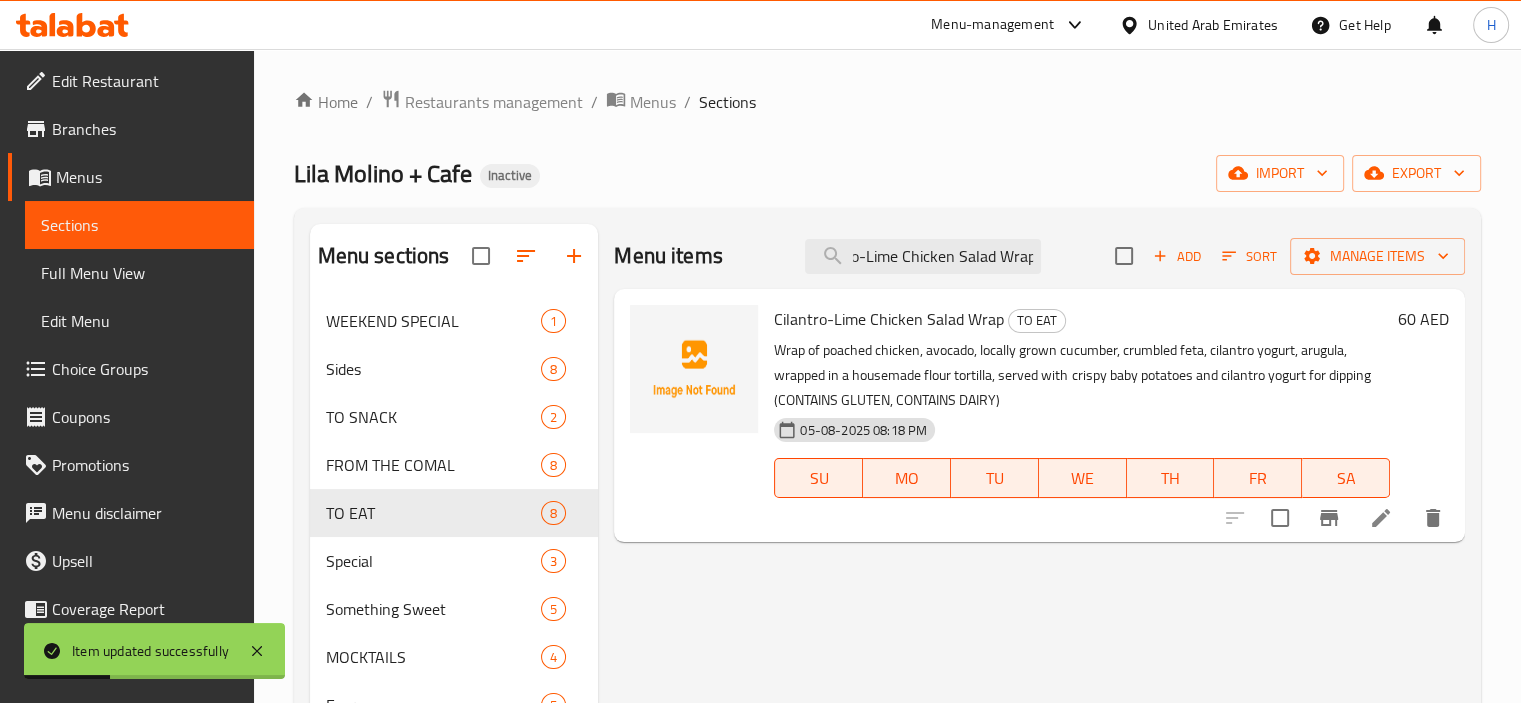 type on "Cilantro-Lime Chicken Salad Wrap" 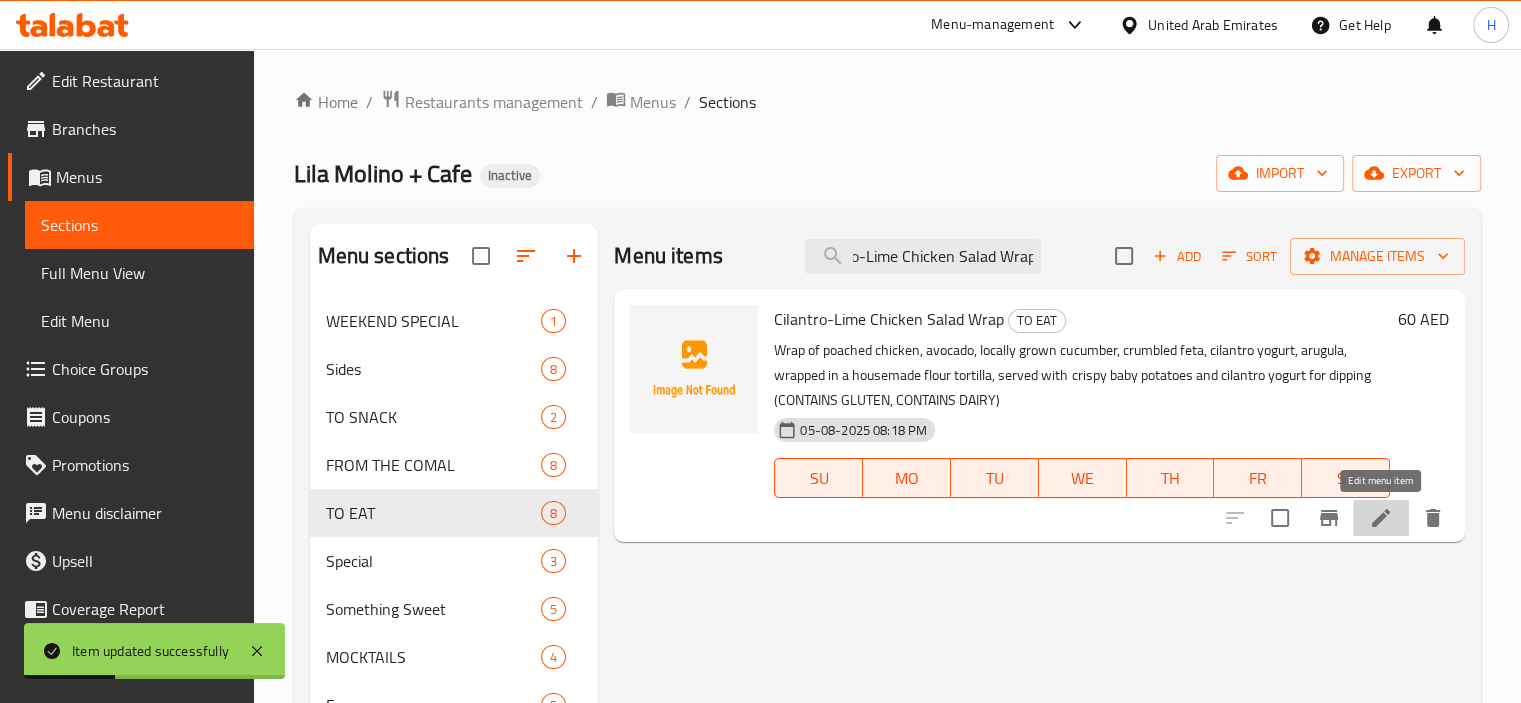 click 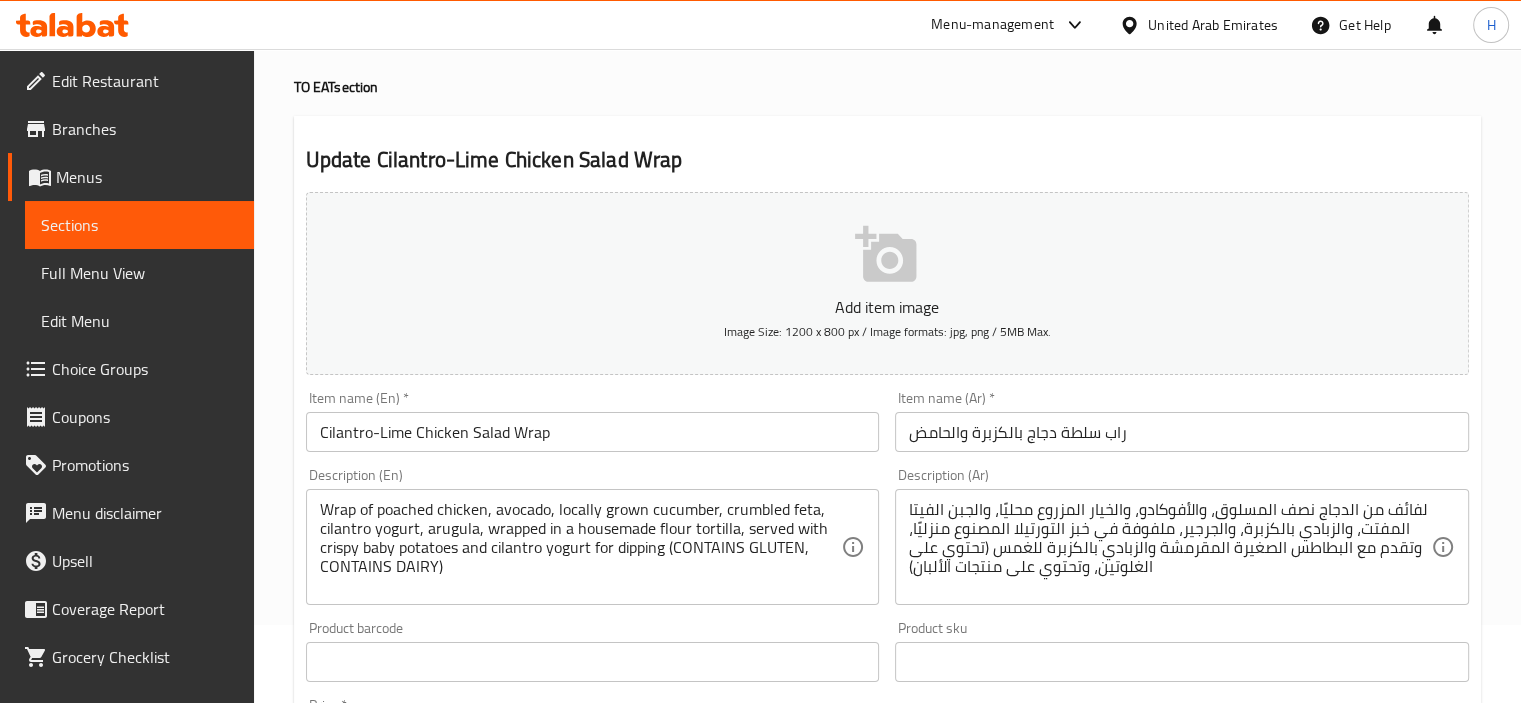 scroll, scrollTop: 200, scrollLeft: 0, axis: vertical 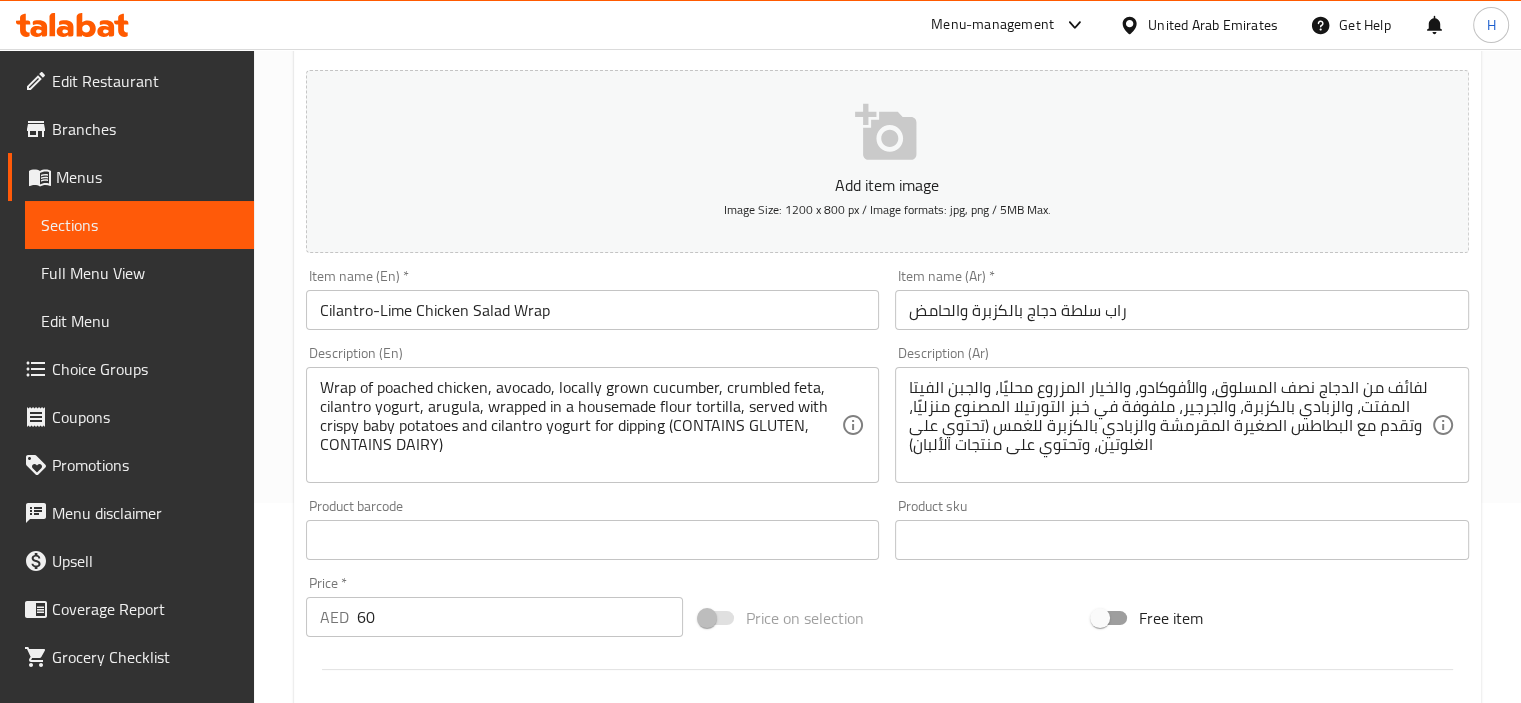 click on "راب سلطة دجاج بالكزبرة والحامض" at bounding box center (1182, 310) 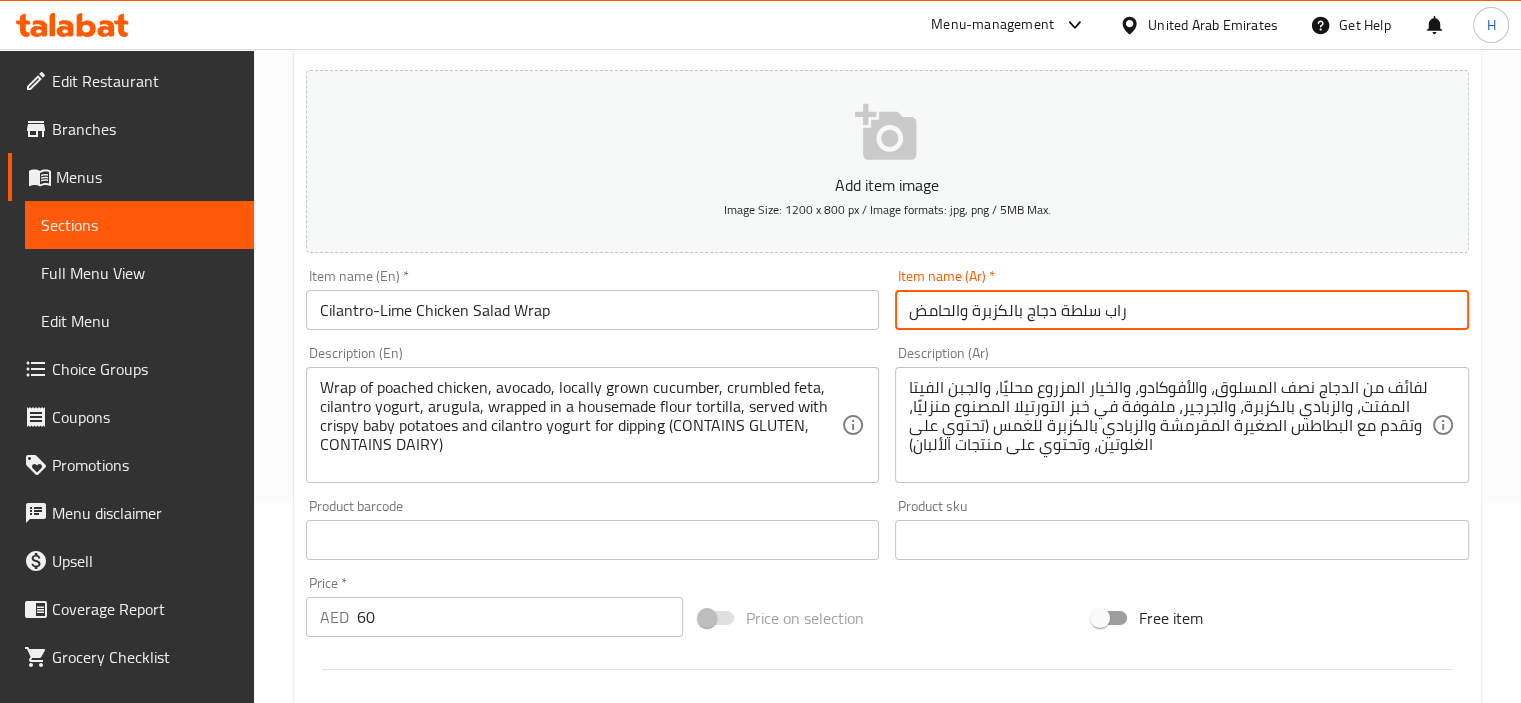click on "راب سلطة دجاج بالكزبرة والحامض" at bounding box center [1182, 310] 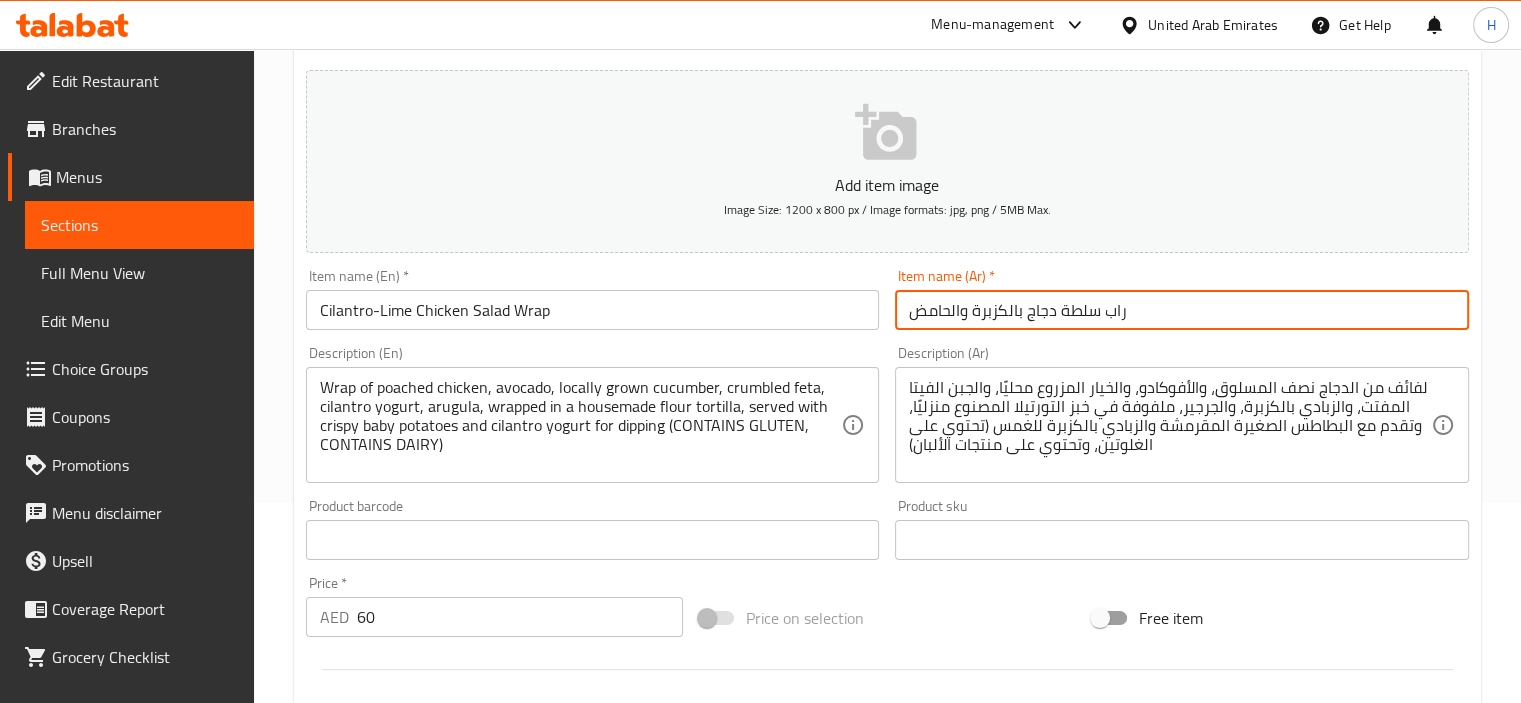 click on "راب سلطة دجاج بالكزبرة والحامض" at bounding box center (1182, 310) 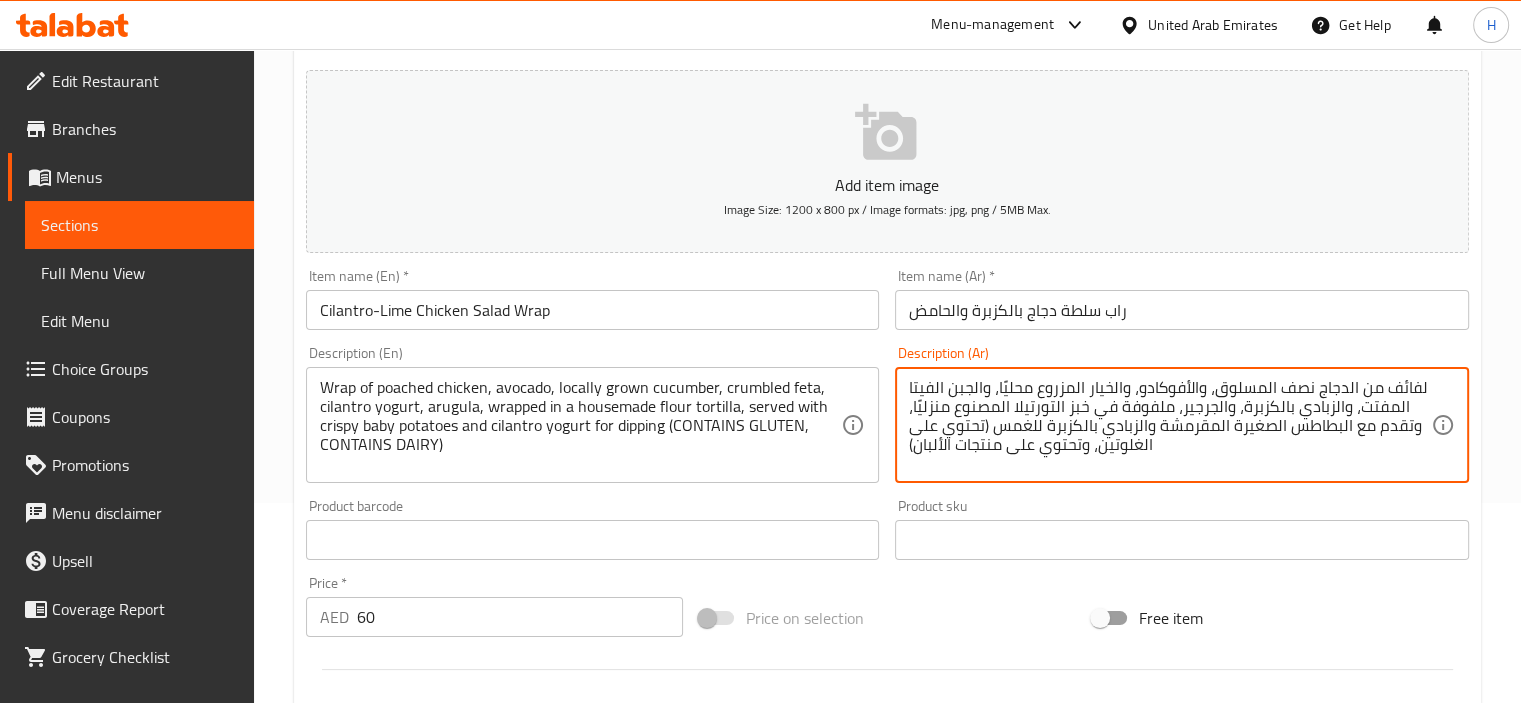 click on "لفائف من الدجاج نصف المسلوق، والأفوكادو، والخيار المزروع محليًا، والجبن الفيتا المفتت، والزبادي بالكزبرة، والجرجير، ملفوفة في خبز التورتيلا المصنوع منزليًا، وتقدم مع البطاطس الصغيرة المقرمشة والزبادي بالكزبرة للغمس (تحتوي على الغلوتين، وتحتوي على منتجات الألبان)" at bounding box center (1170, 425) 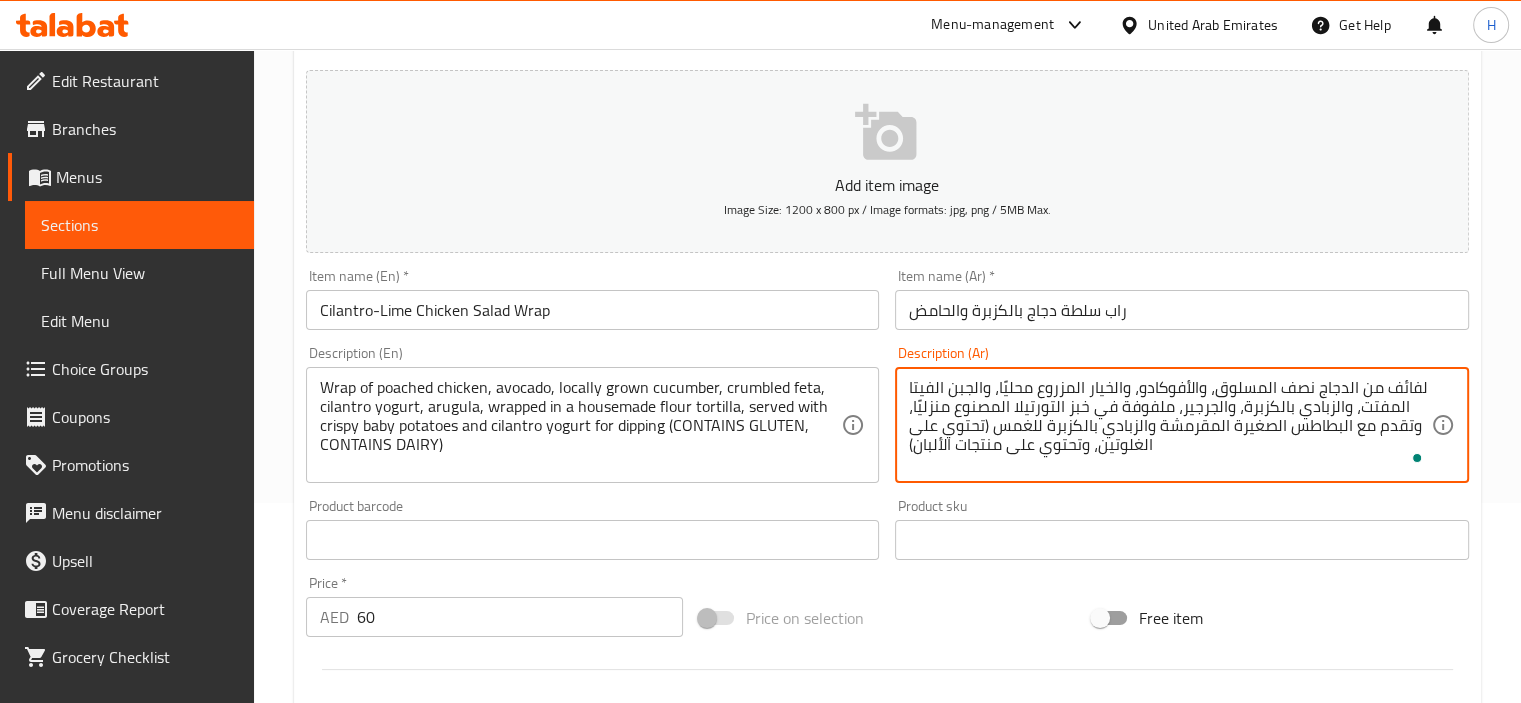 paste on "راب" 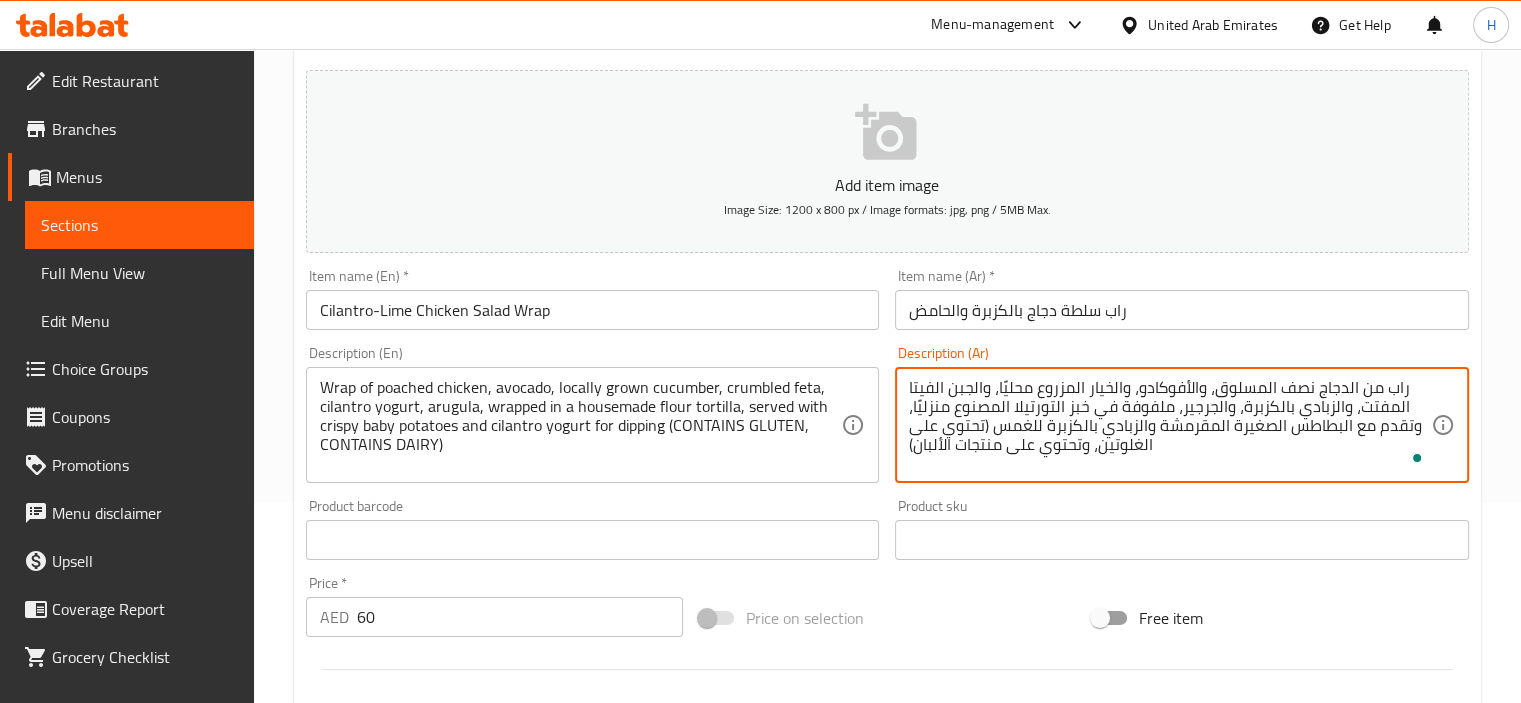click on "راب من الدجاج نصف المسلوق، والأفوكادو، والخيار المزروع محليًا، والجبن الفيتا المفتت، والزبادي بالكزبرة، والجرجير، ملفوفة في خبز التورتيلا المصنوع منزليًا، وتقدم مع البطاطس الصغيرة المقرمشة والزبادي بالكزبرة للغمس (تحتوي على الغلوتين، وتحتوي على منتجات الألبان)" at bounding box center [1170, 425] 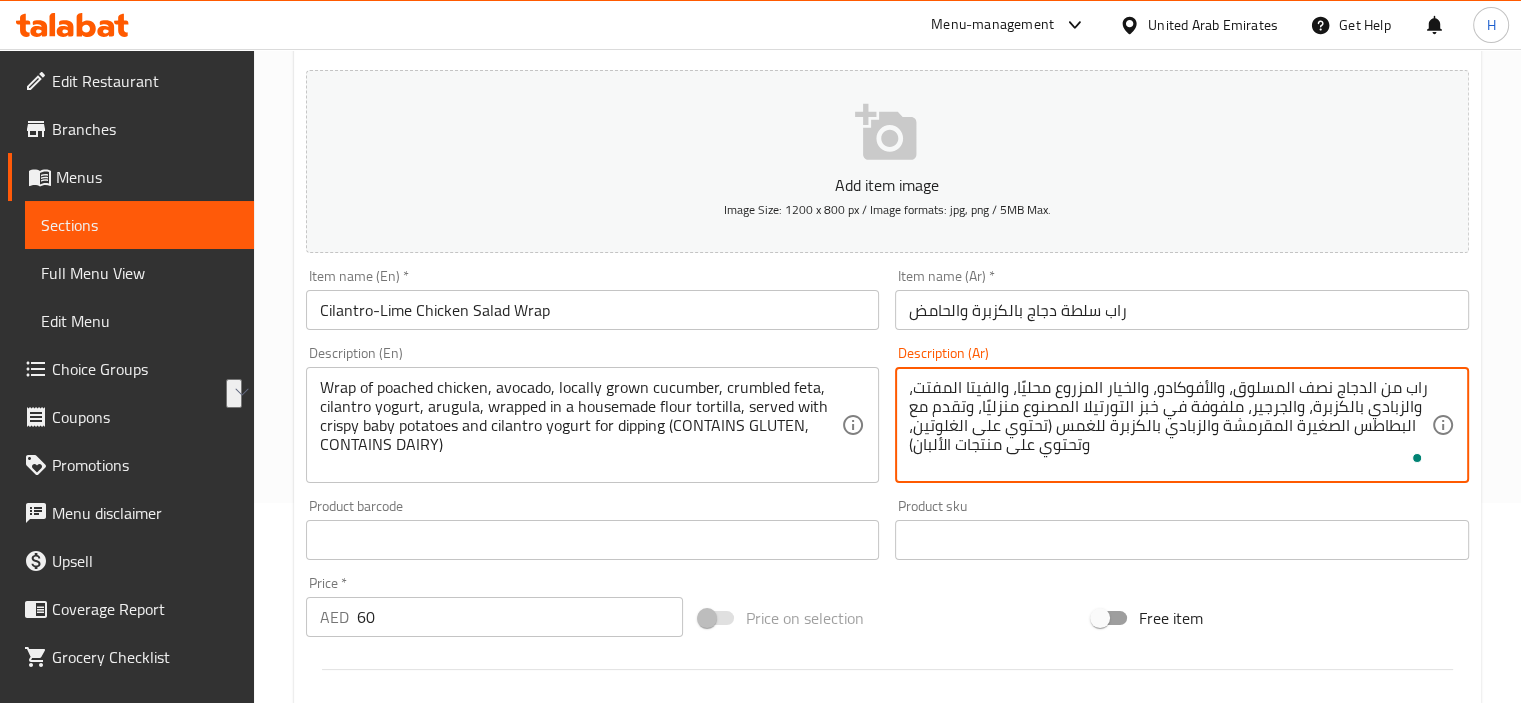 drag, startPoint x: 1064, startPoint y: 406, endPoint x: 980, endPoint y: 408, distance: 84.0238 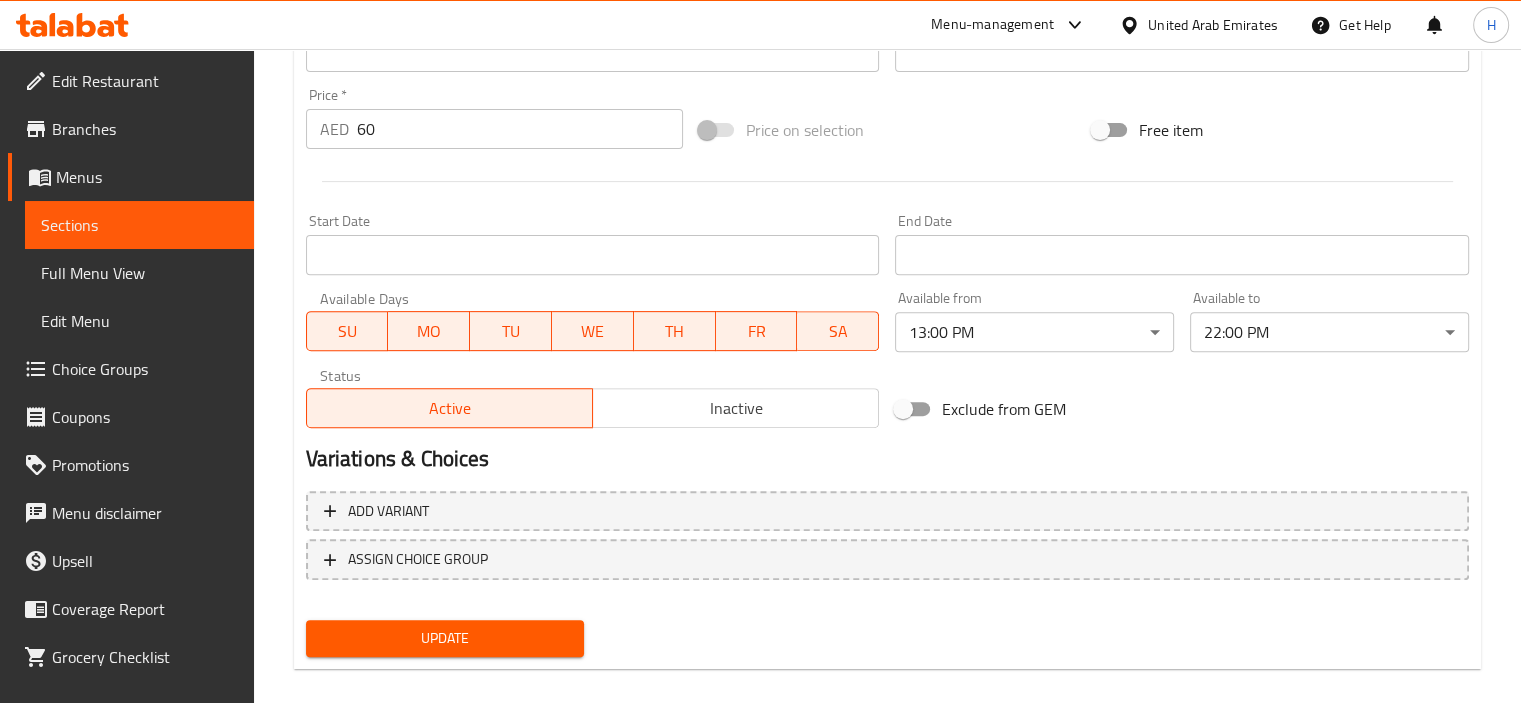 scroll, scrollTop: 709, scrollLeft: 0, axis: vertical 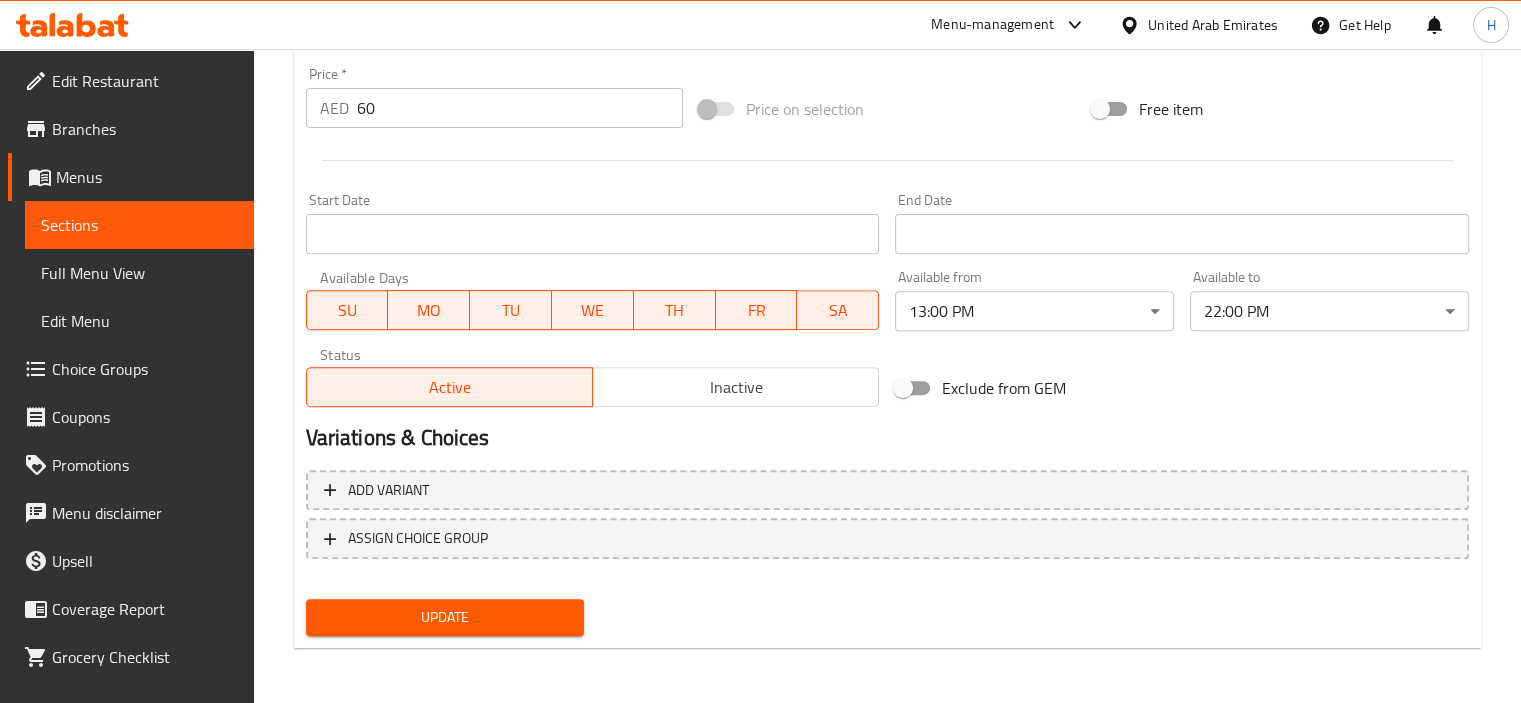 type on "راب من الدجاج نصف المسلوق، والأفوكادو، والخيار المزروع محليًا، والفيتا المفتت، والزبادي بالكزبرة، والجرجير، ملفوفة في خبز التورتيلا البيتي، وتقدم مع البطاطس الصغيرة المقرمشة والزبادي بالكزبرة للغمس (تحتوي على الغلوتين، وتحتوي على منتجات الألبان)" 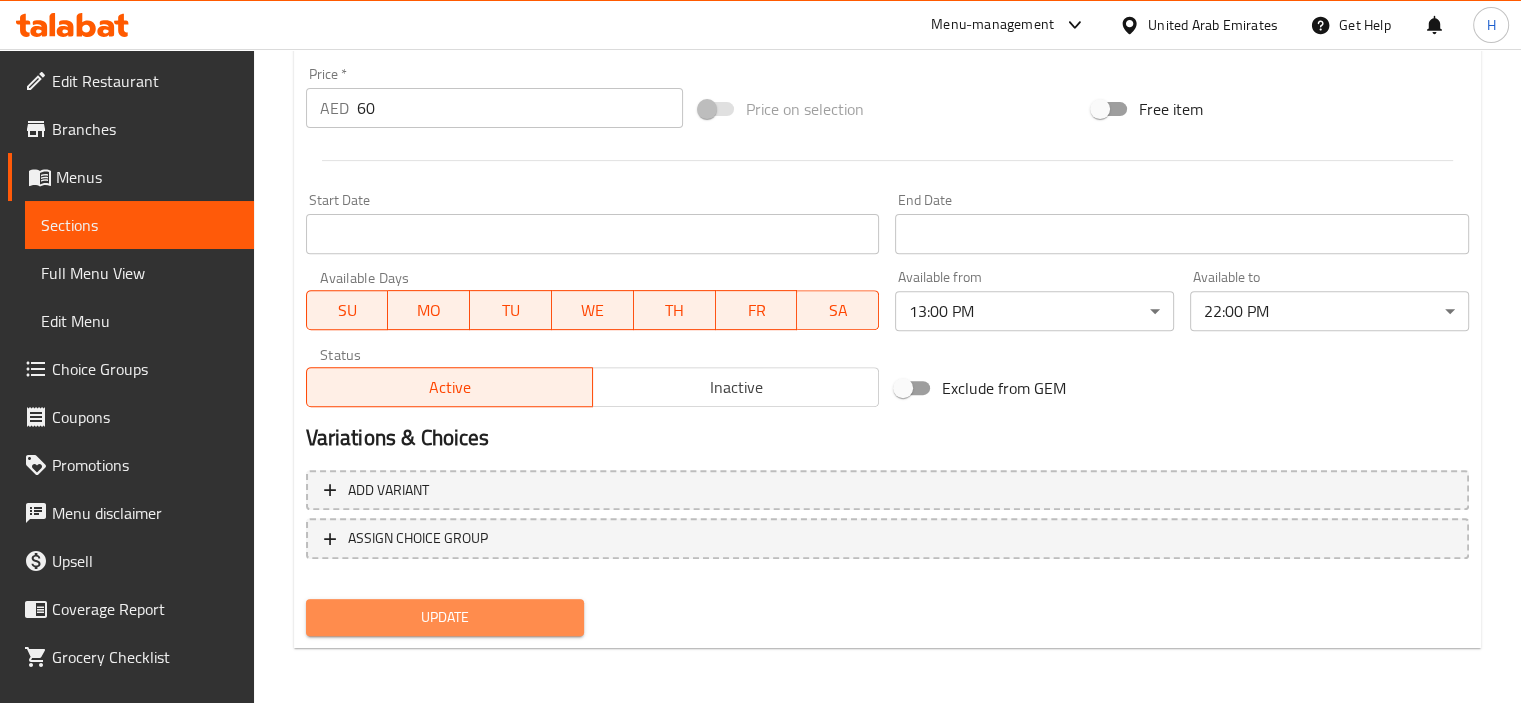 click on "Update" at bounding box center [445, 617] 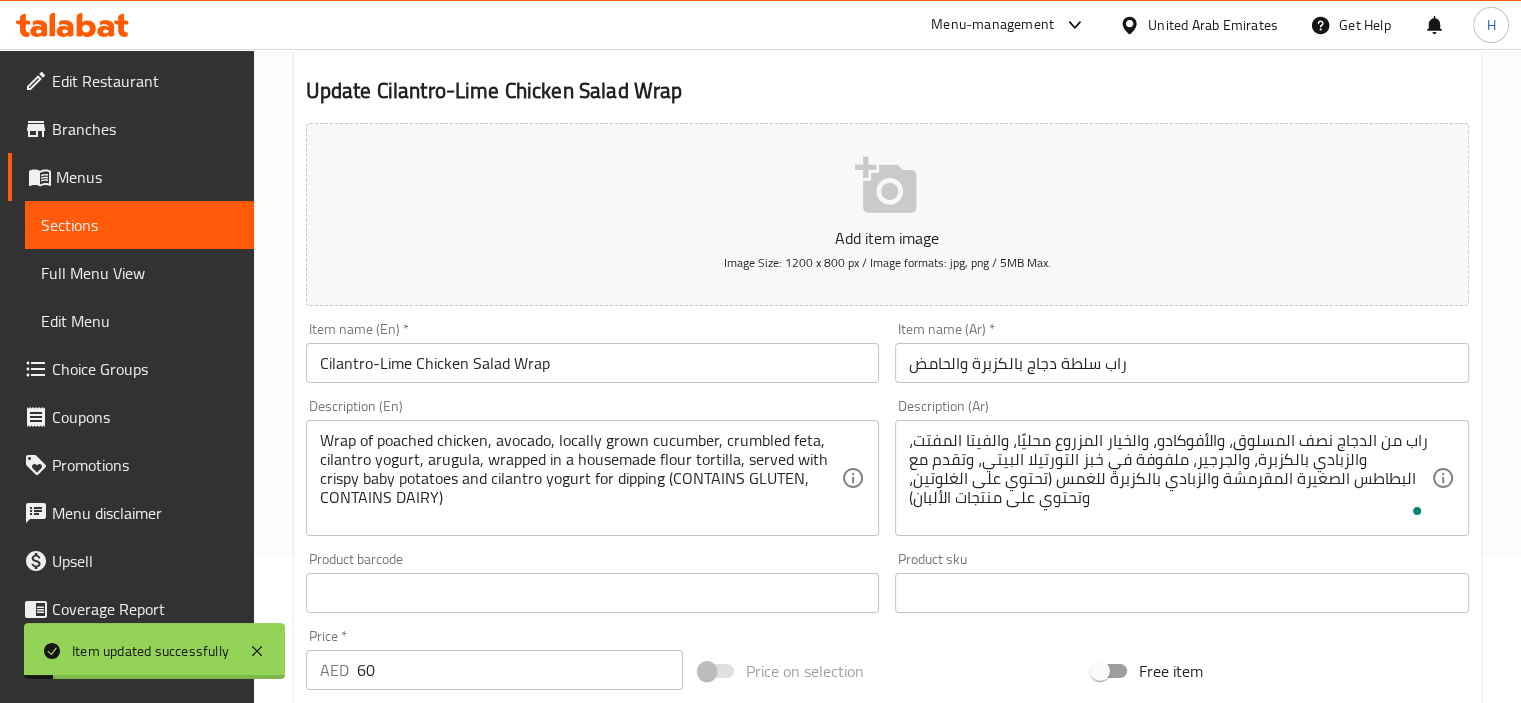 scroll, scrollTop: 0, scrollLeft: 0, axis: both 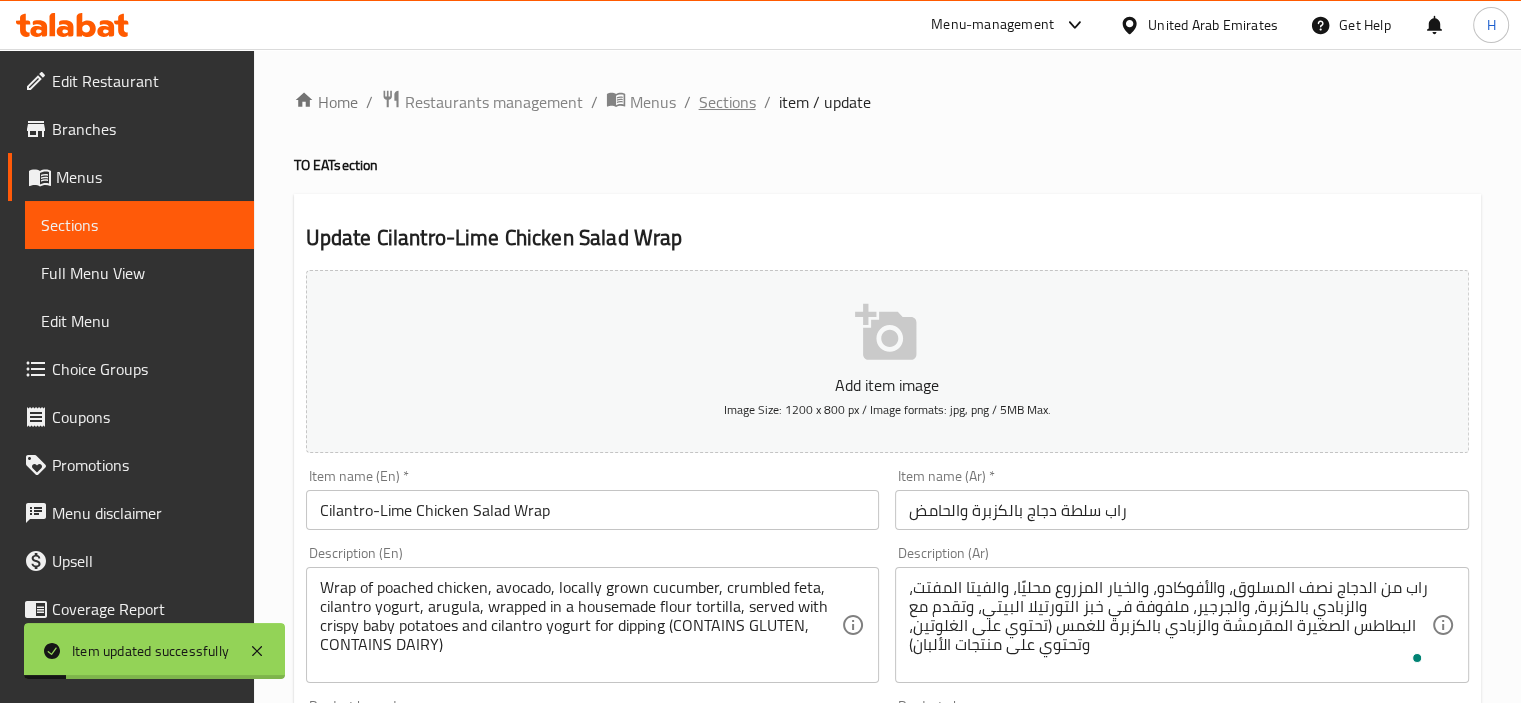 click on "Sections" at bounding box center [727, 102] 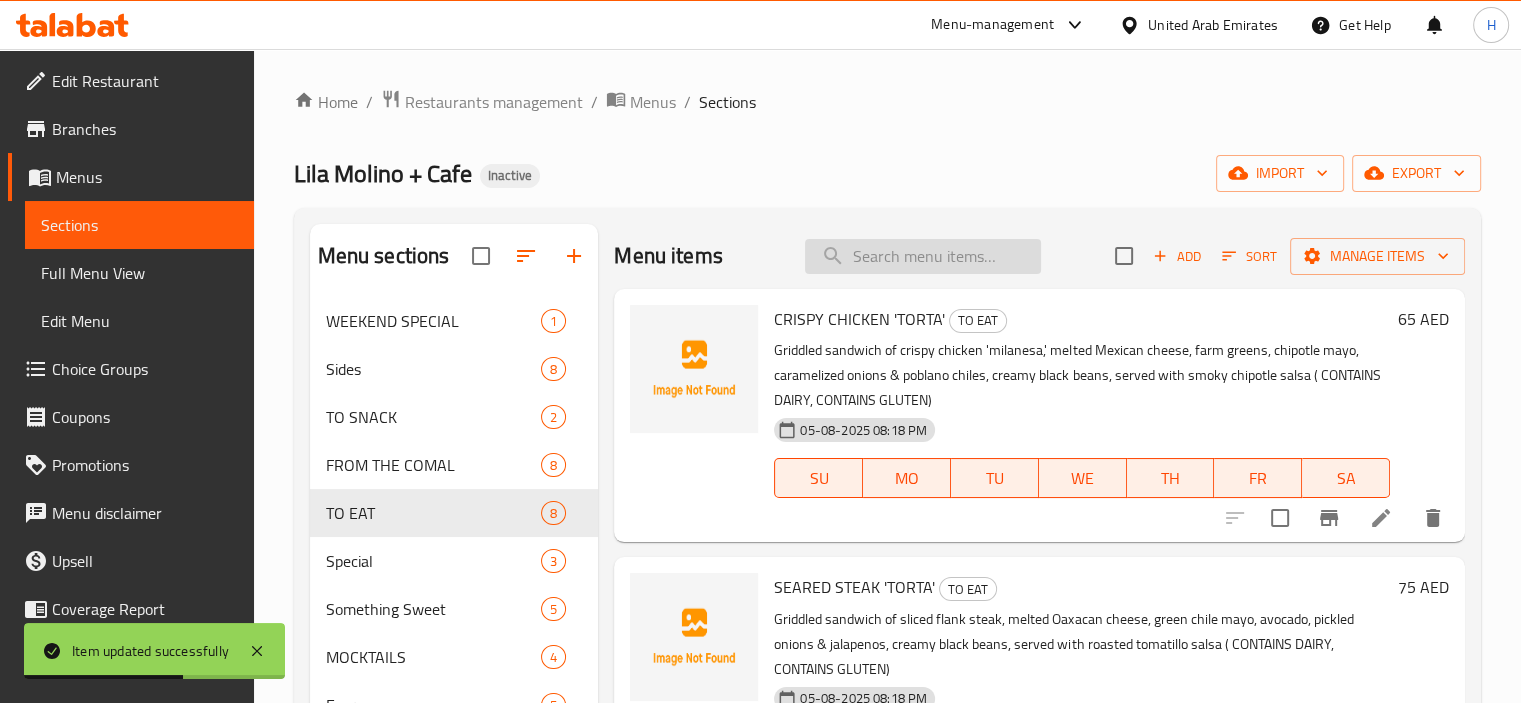 click at bounding box center (923, 256) 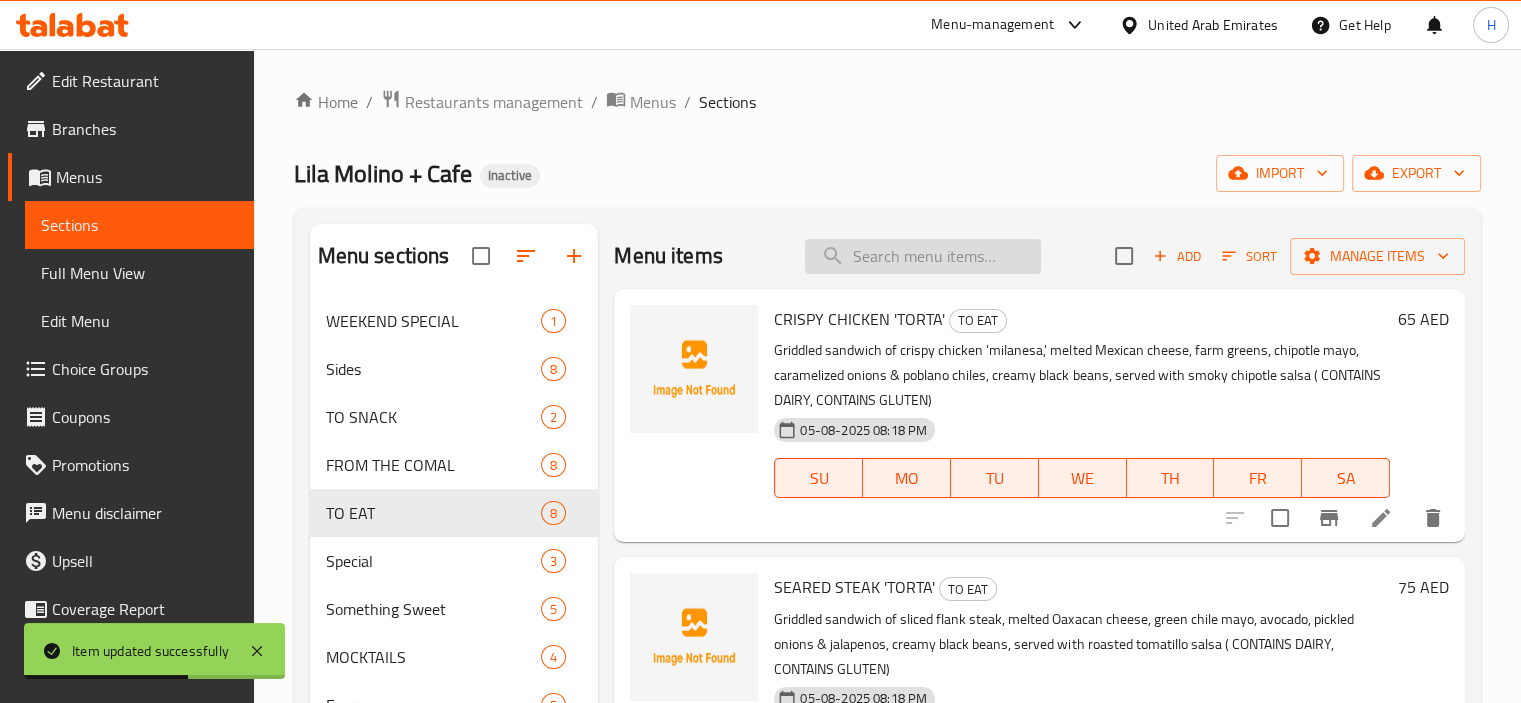 paste on "Citrus Couscous Salad w/ Poached Shrimp" 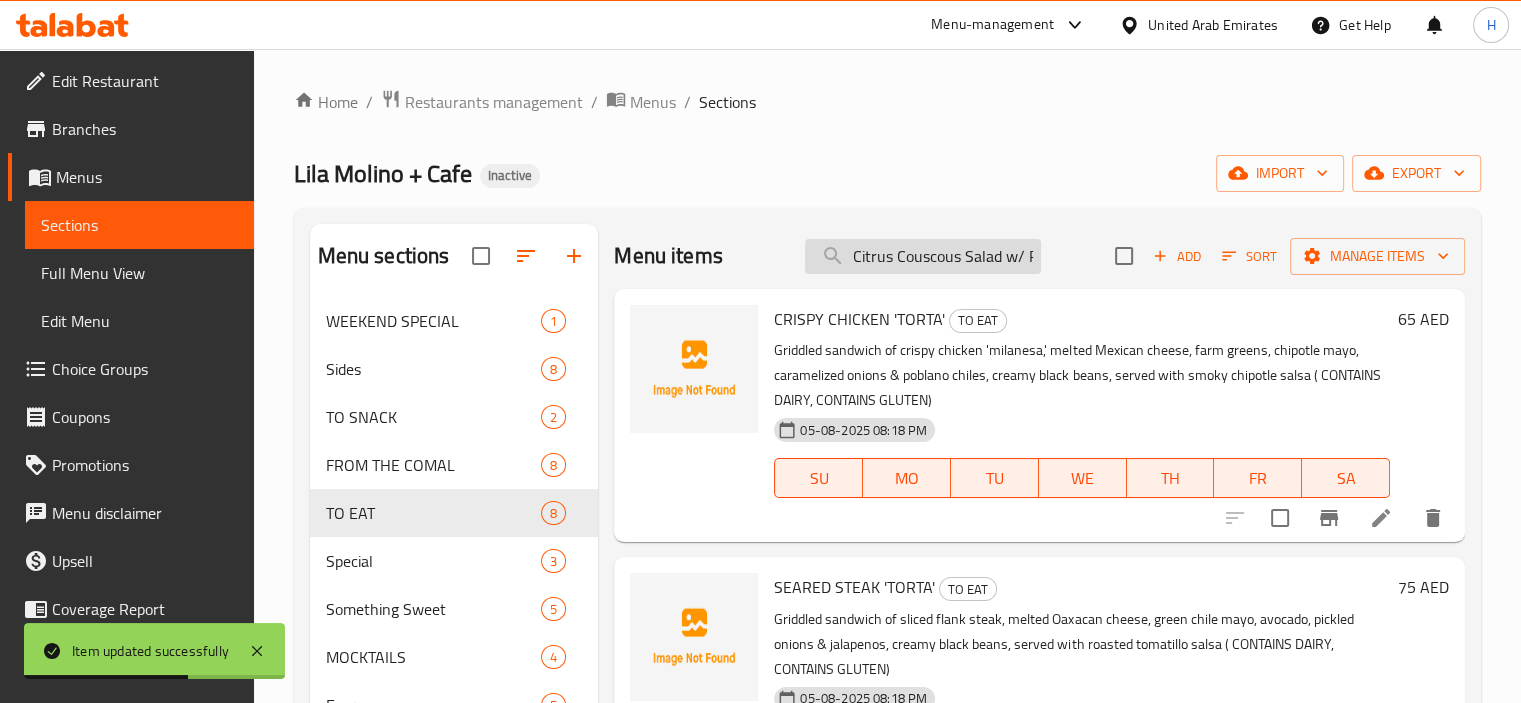 scroll, scrollTop: 0, scrollLeft: 103, axis: horizontal 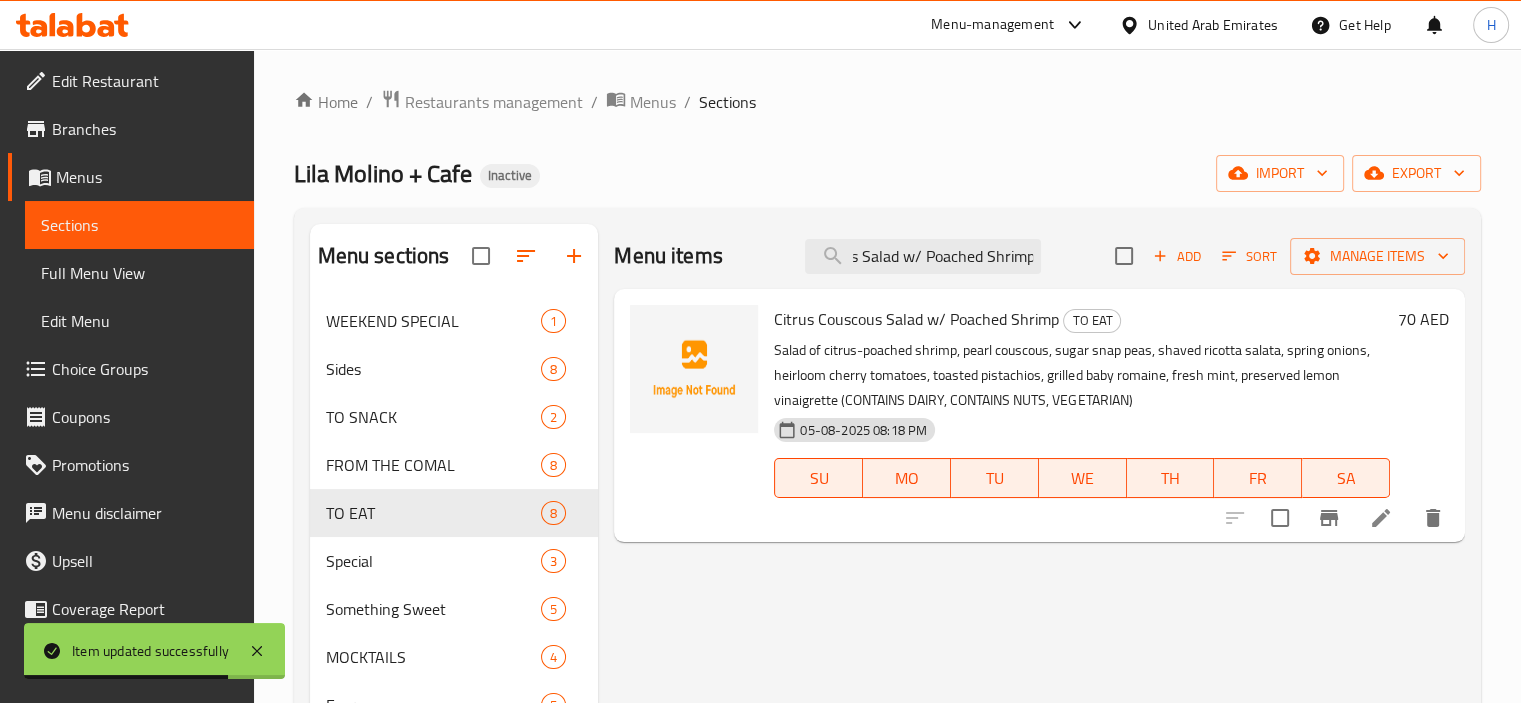 type on "Citrus Couscous Salad w/ Poached Shrimp" 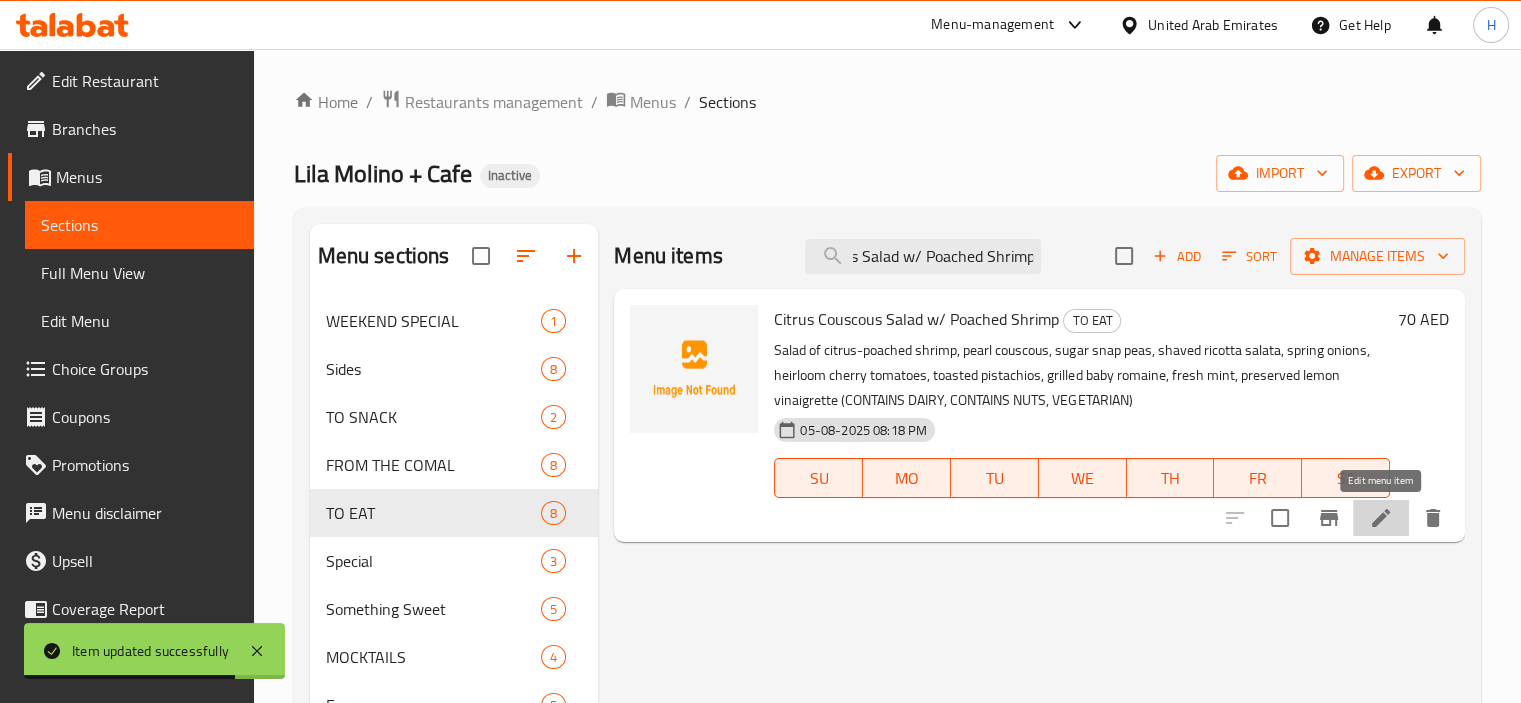 click 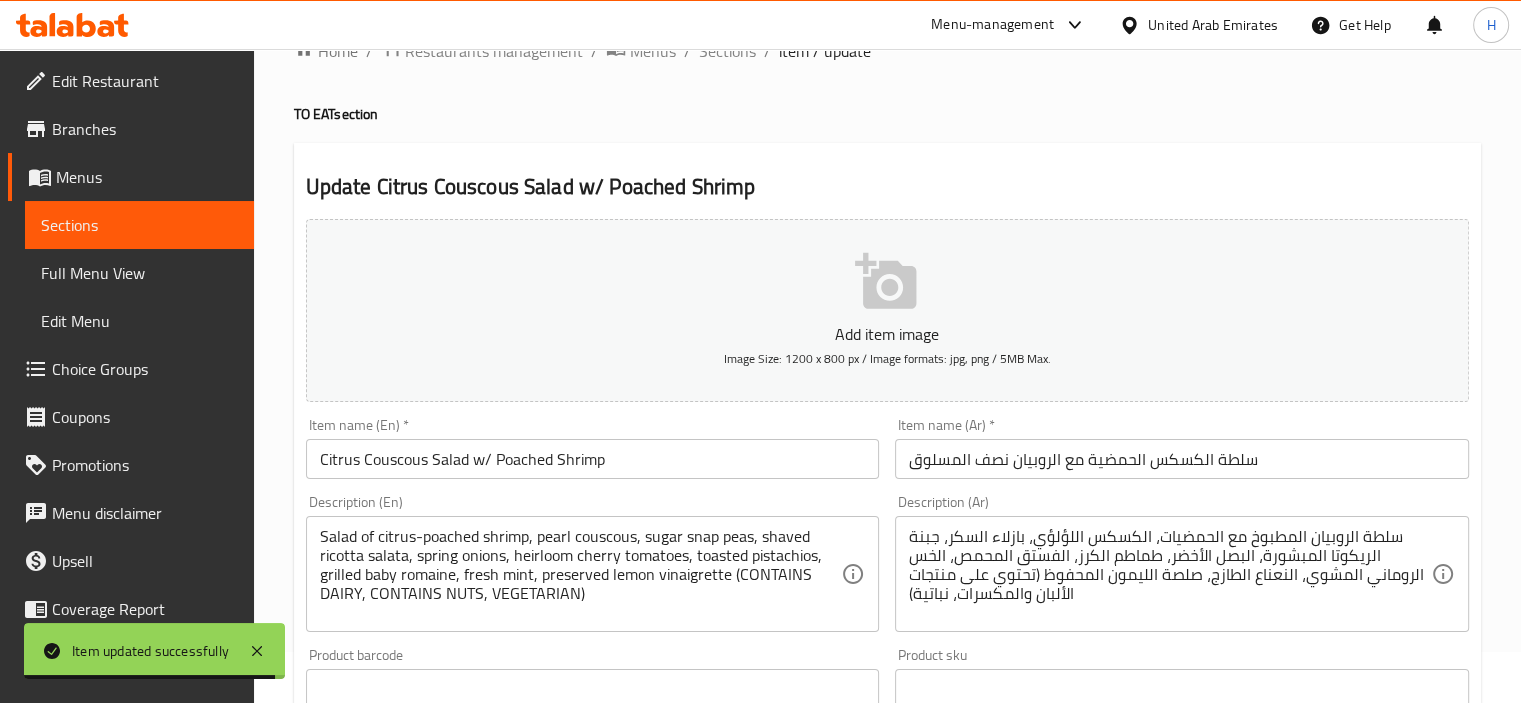 scroll, scrollTop: 100, scrollLeft: 0, axis: vertical 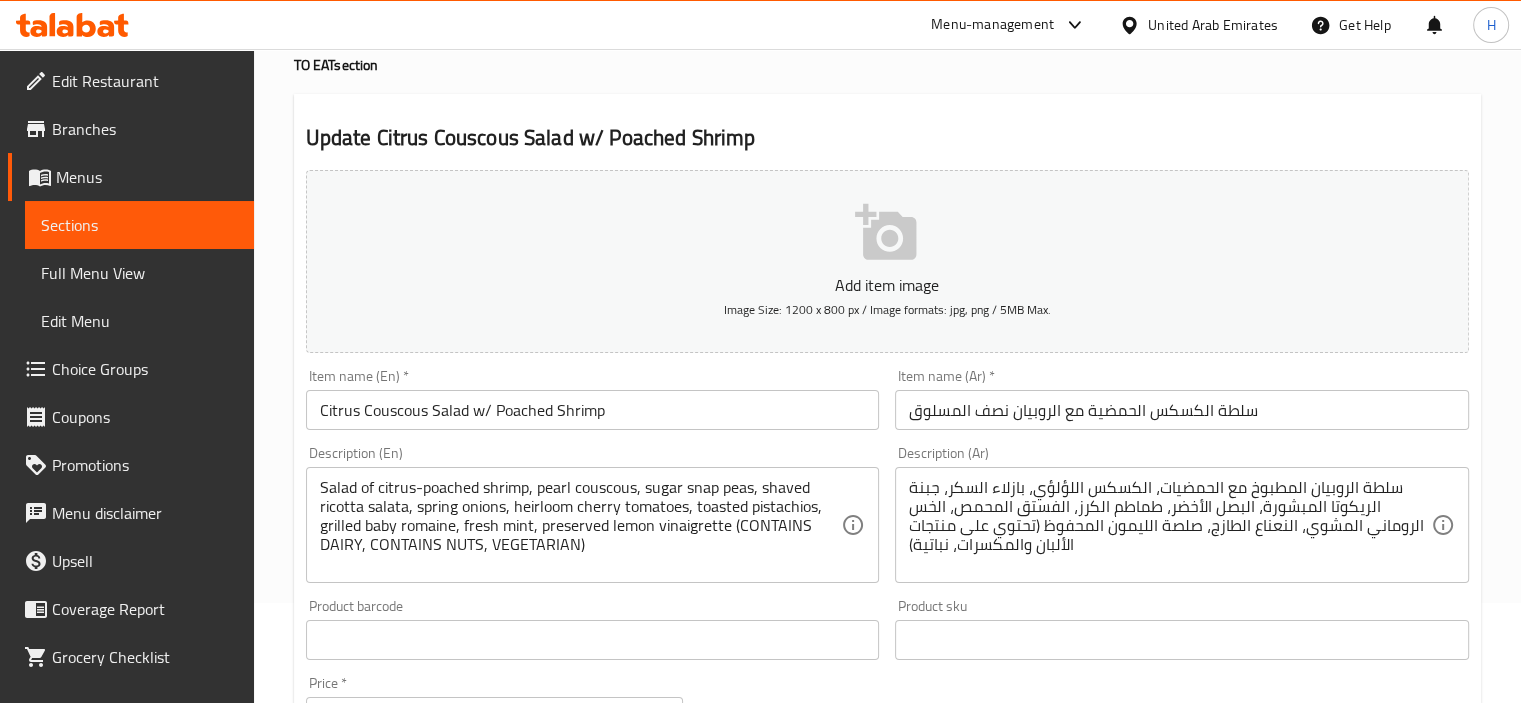 click on "Salad of citrus-poached shrimp, pearl couscous, sugar snap peas, shaved ricotta salata, spring onions, heirloom cherry tomatoes, toasted pistachios, grilled baby romaine, fresh mint, preserved lemon vinaigrette (CONTAINS DAIRY, CONTAINS NUTS, VEGETARIAN) Description (En)" at bounding box center (593, 525) 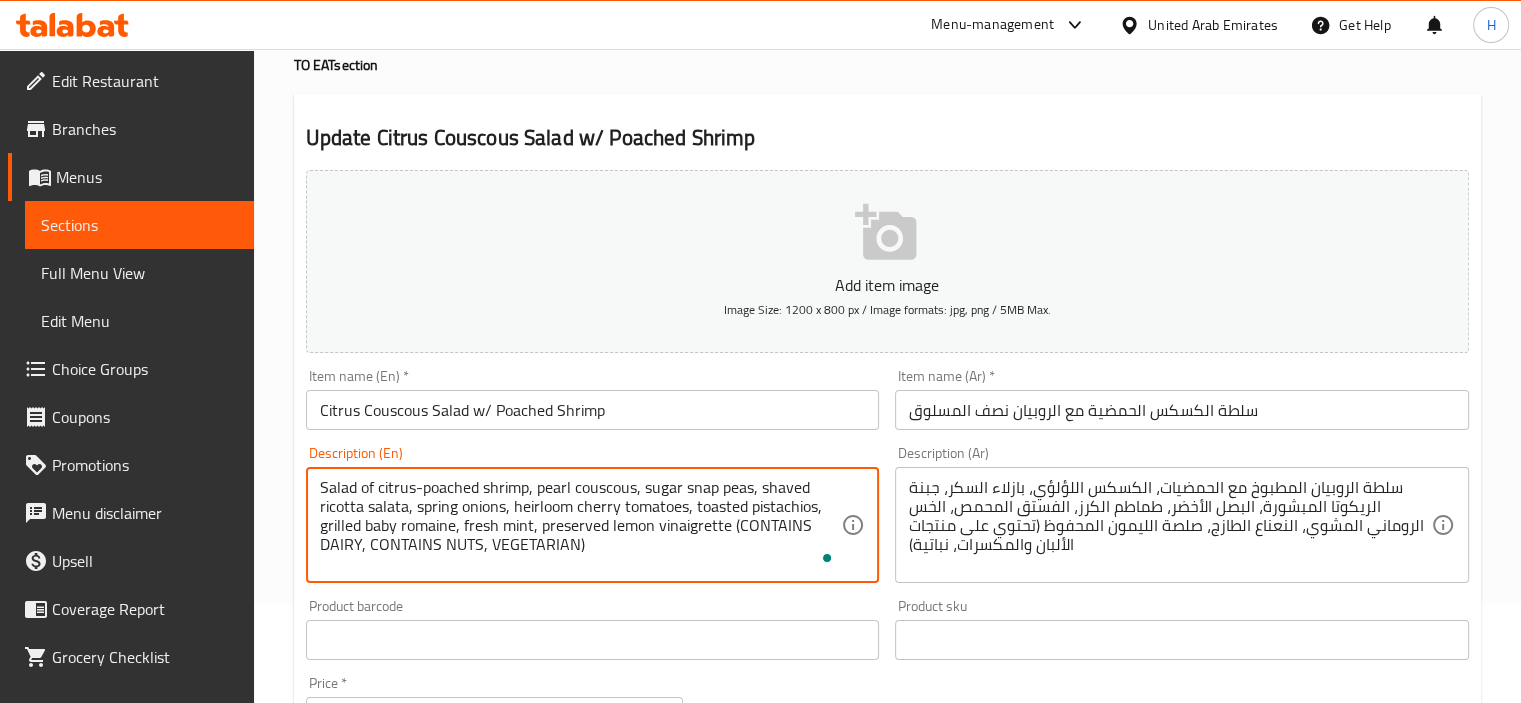 click on "Salad of citrus-poached shrimp, pearl couscous, sugar snap peas, shaved ricotta salata, spring onions, heirloom cherry tomatoes, toasted pistachios, grilled baby romaine, fresh mint, preserved lemon vinaigrette (CONTAINS DAIRY, CONTAINS NUTS, VEGETARIAN)" at bounding box center (581, 525) 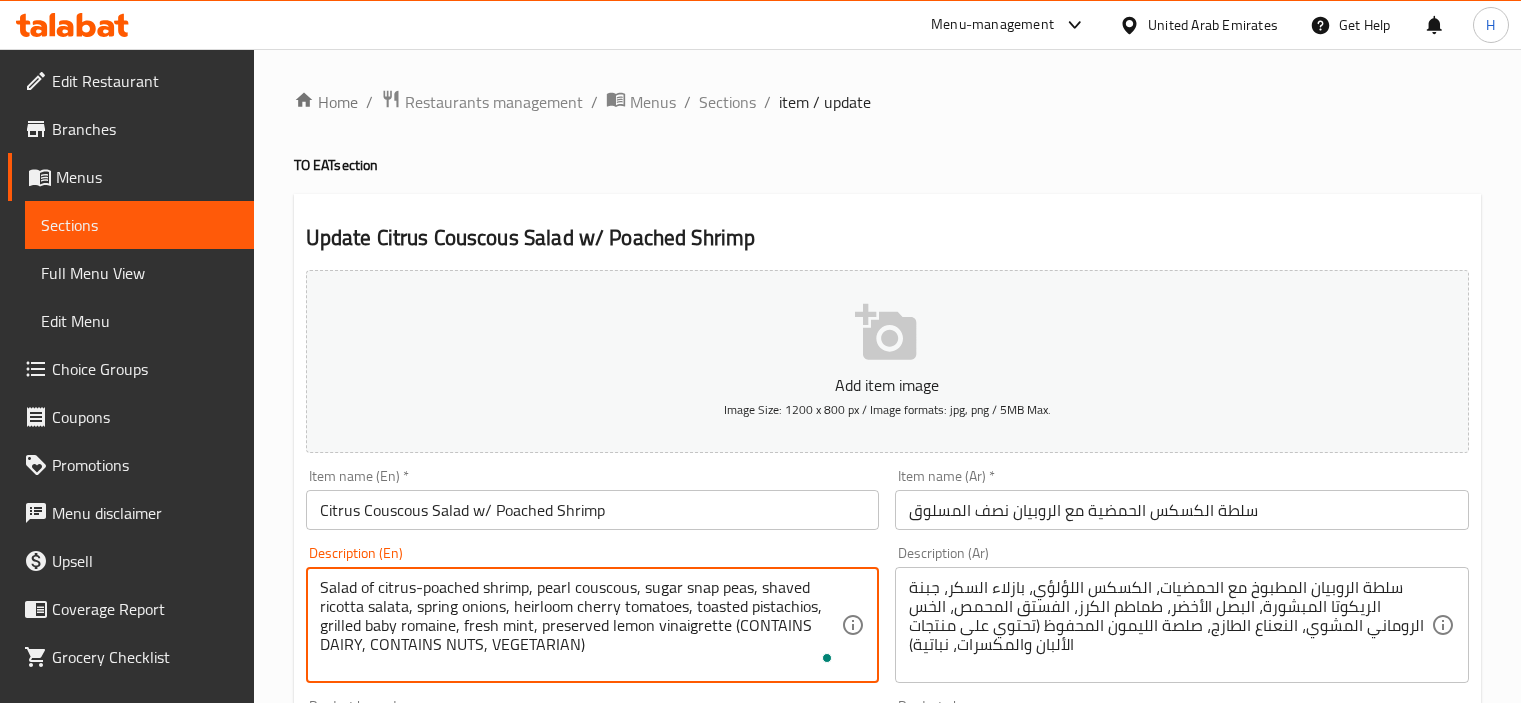 scroll, scrollTop: 100, scrollLeft: 0, axis: vertical 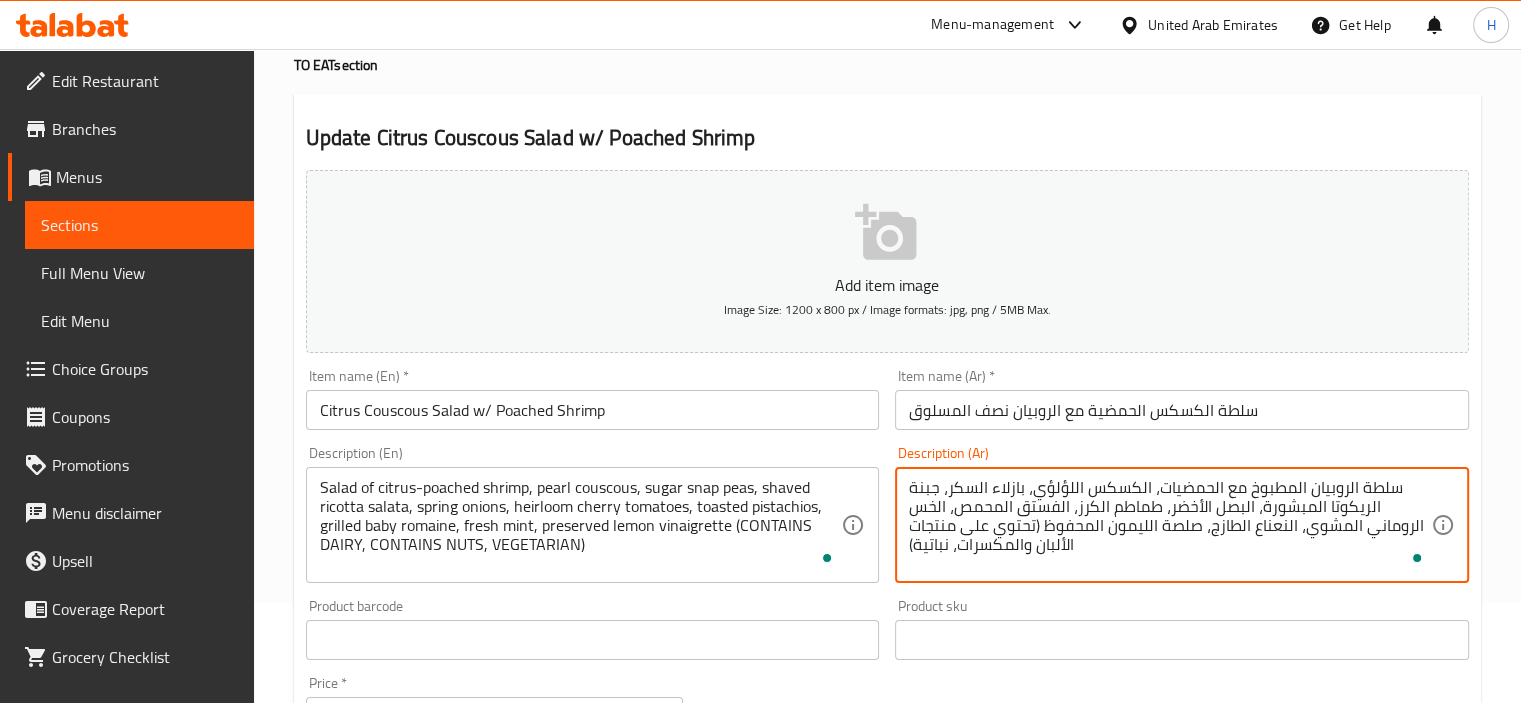 drag, startPoint x: 1289, startPoint y: 487, endPoint x: 1246, endPoint y: 487, distance: 43 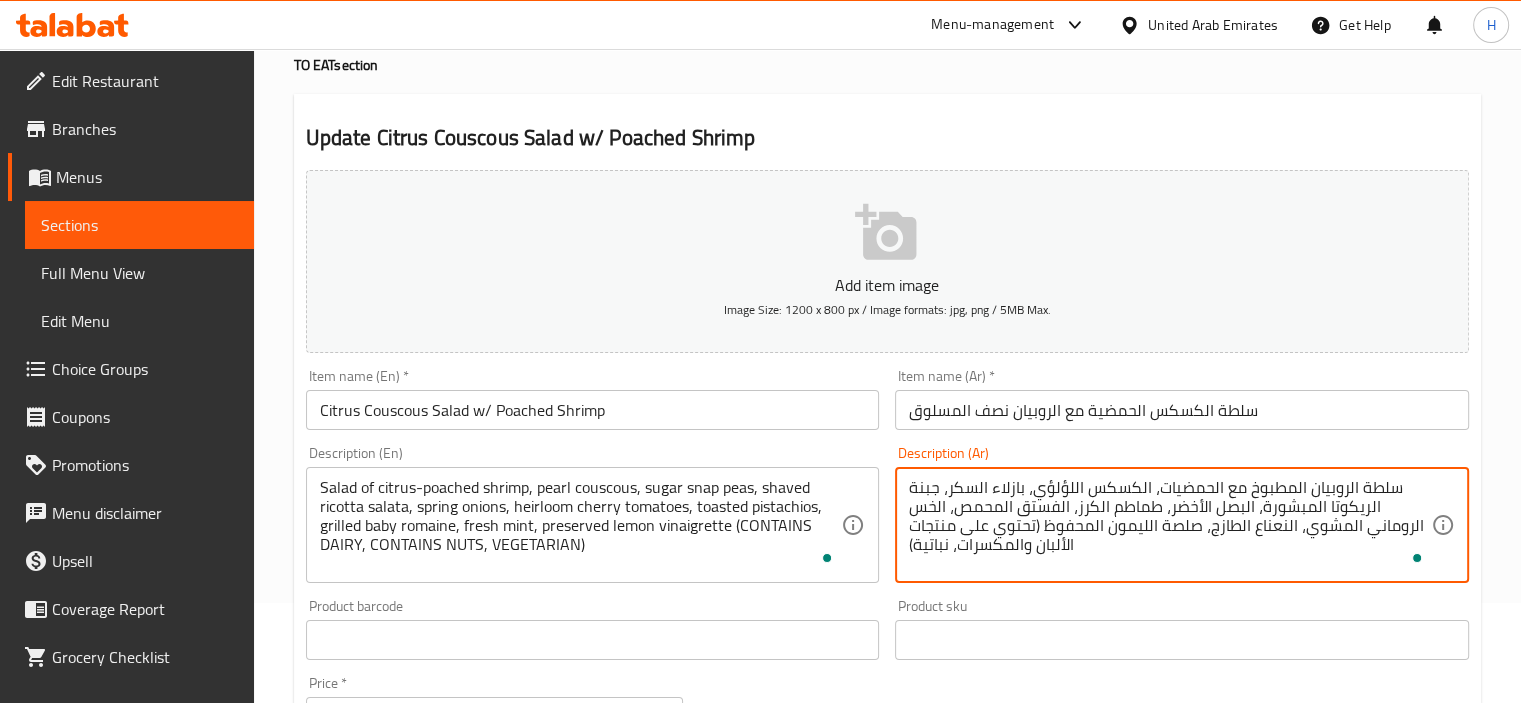 paste on "صف مسلوق" 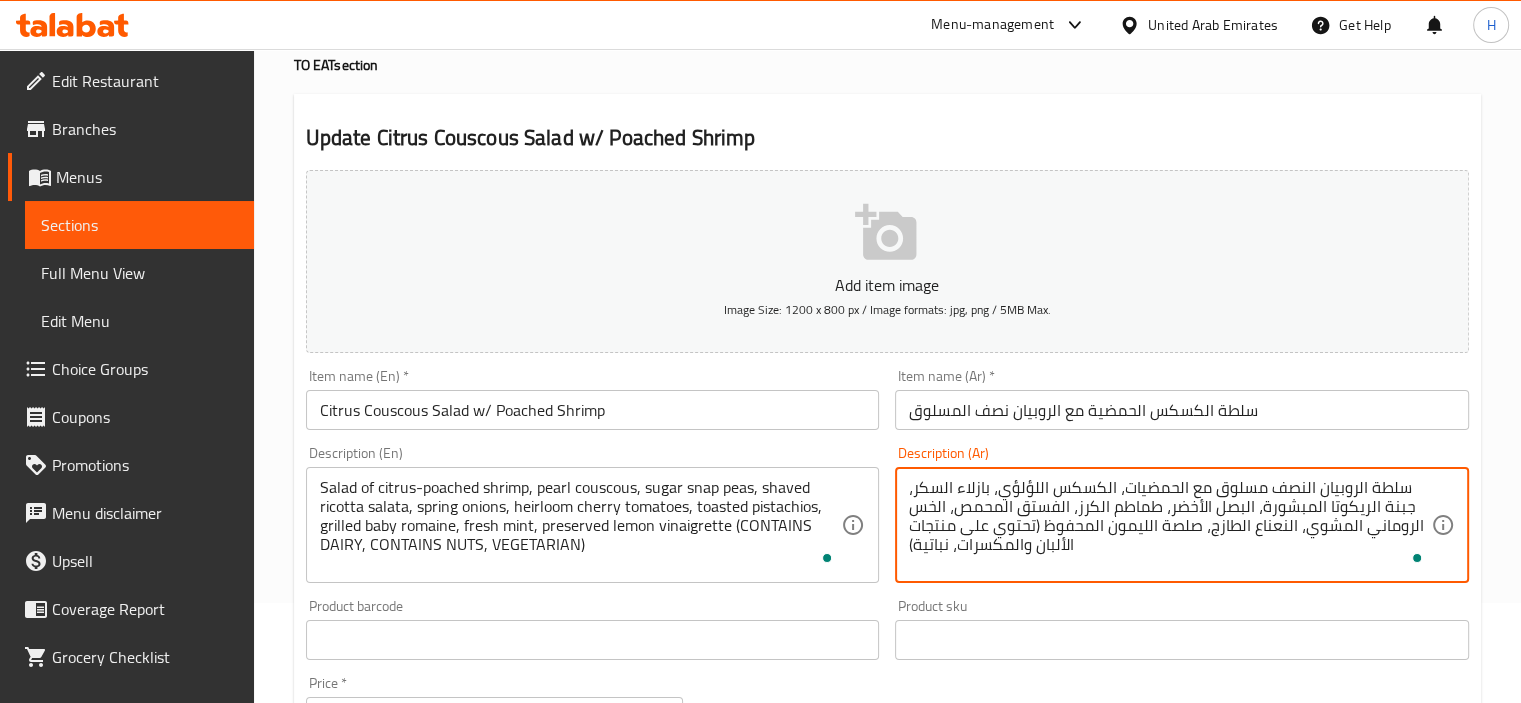 click on "سلطة الروبيان النصف مسلوق مع الحمضيات، الكسكس اللؤلؤي، بازلاء السكر، جبنة الريكوتا المبشورة، البصل الأخضر، طماطم الكرز، الفستق المحمص، الخس الروماني المشوي، النعناع الطازج، صلصة الليمون المحفوظ (تحتوي على منتجات الألبان والمكسرات، نباتية)" at bounding box center [1170, 525] 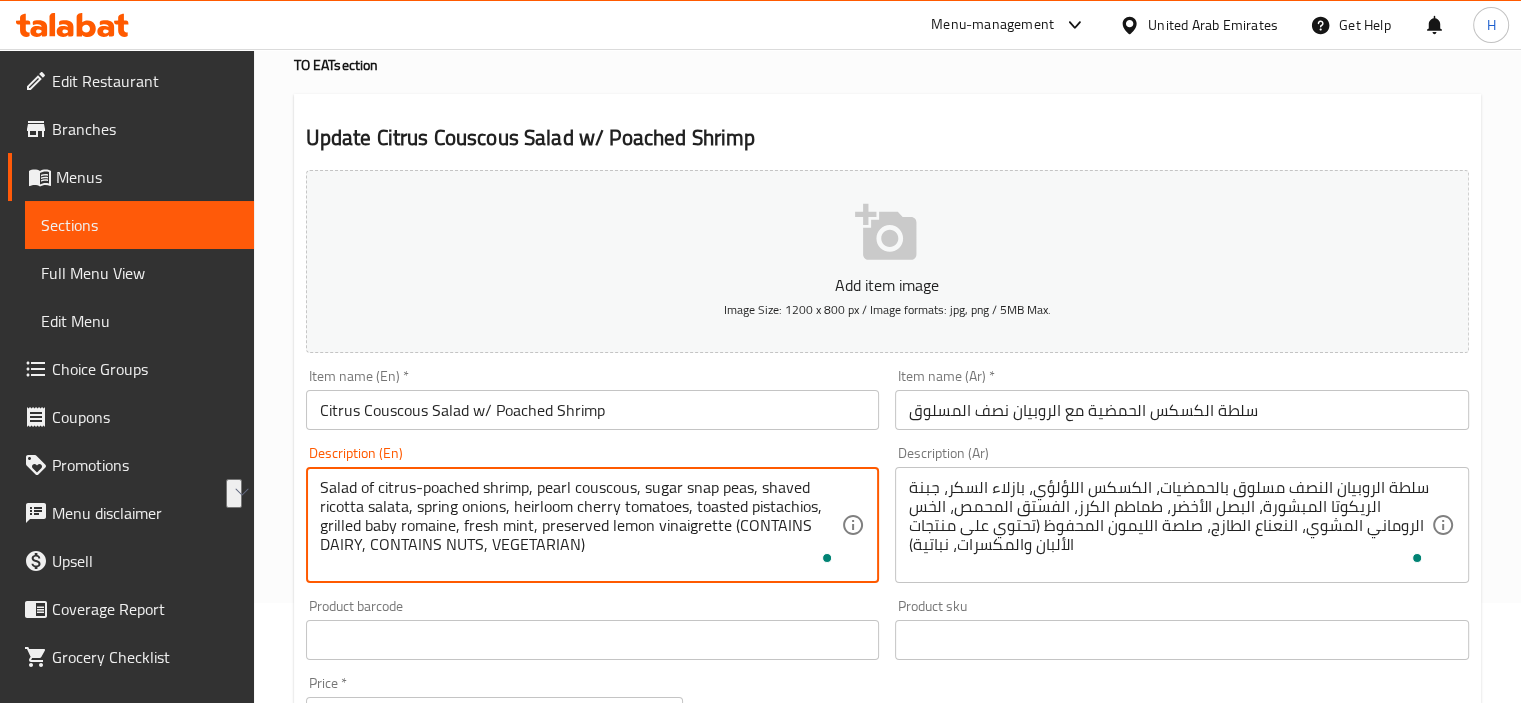 drag, startPoint x: 750, startPoint y: 483, endPoint x: 644, endPoint y: 477, distance: 106.16968 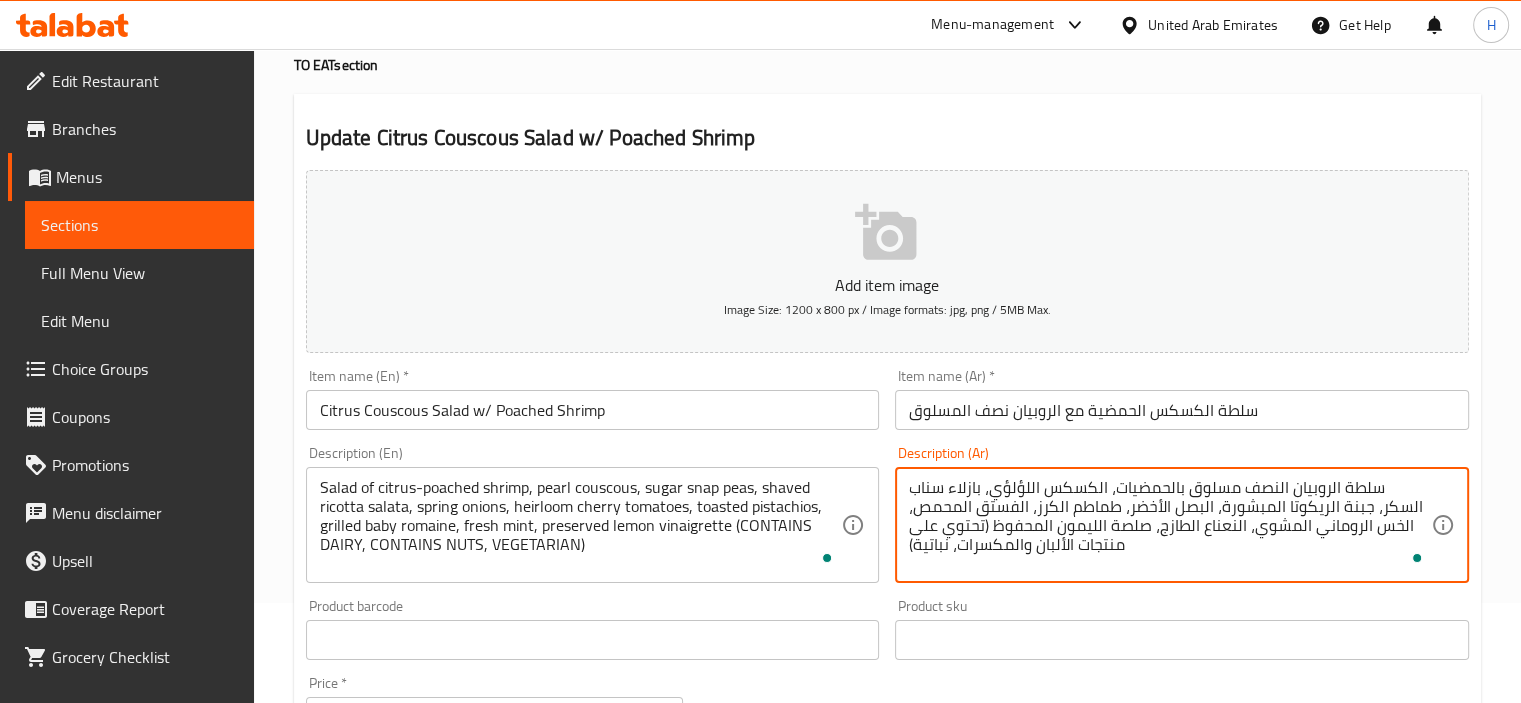 click on "سلطة الروبيان النصف مسلوق بالحمضيات، الكسكس اللؤلؤي، بازلاء سناب السكر، جبنة الريكوتا المبشورة، البصل الأخضر، طماطم الكرز، الفستق المحمص، الخس الروماني المشوي، النعناع الطازج، صلصة الليمون المحفوظ (تحتوي على منتجات الألبان والمكسرات، نباتية)" at bounding box center [1170, 525] 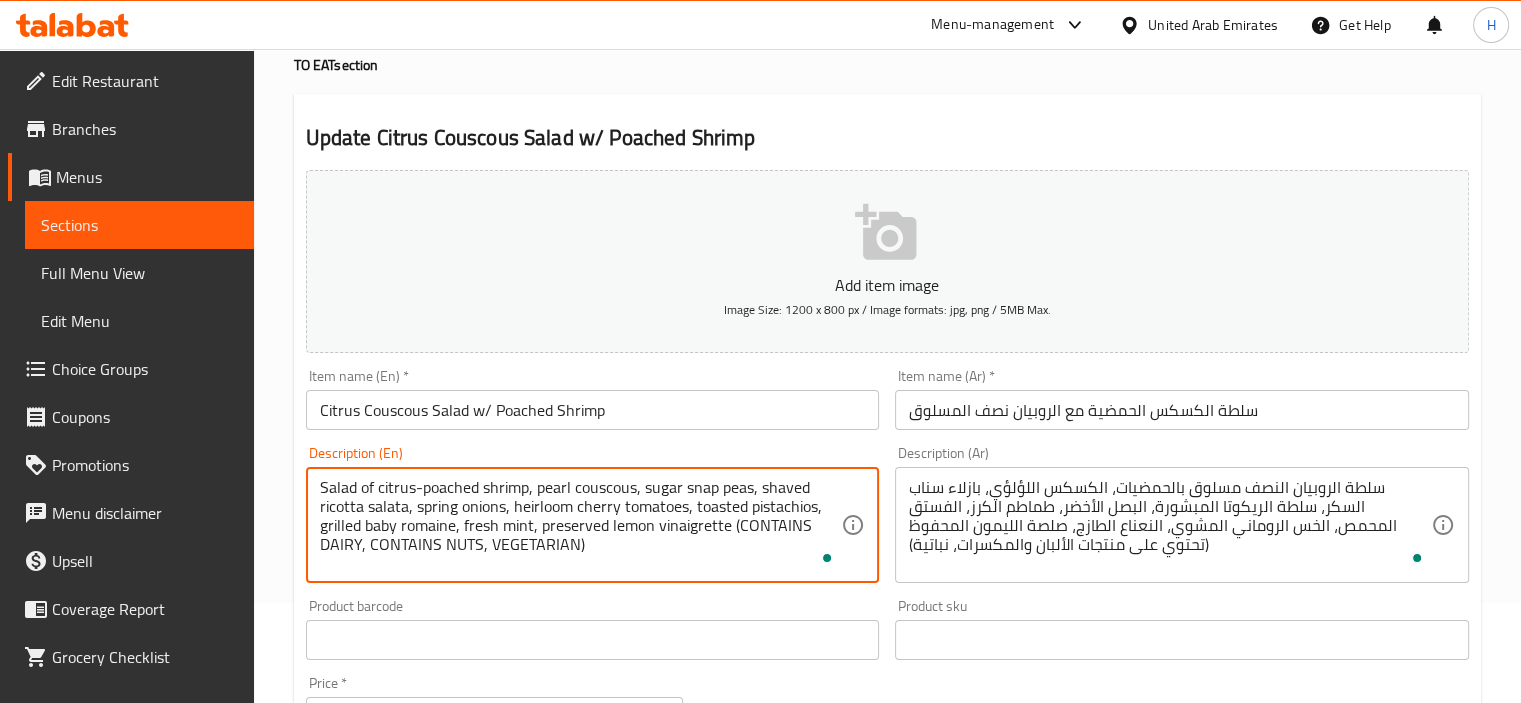 click on "Salad of citrus-poached shrimp, pearl couscous, sugar snap peas, shaved ricotta salata, spring onions, heirloom cherry tomatoes, toasted pistachios, grilled baby romaine, fresh mint, preserved lemon vinaigrette (CONTAINS DAIRY, CONTAINS NUTS, VEGETARIAN)" at bounding box center (581, 525) 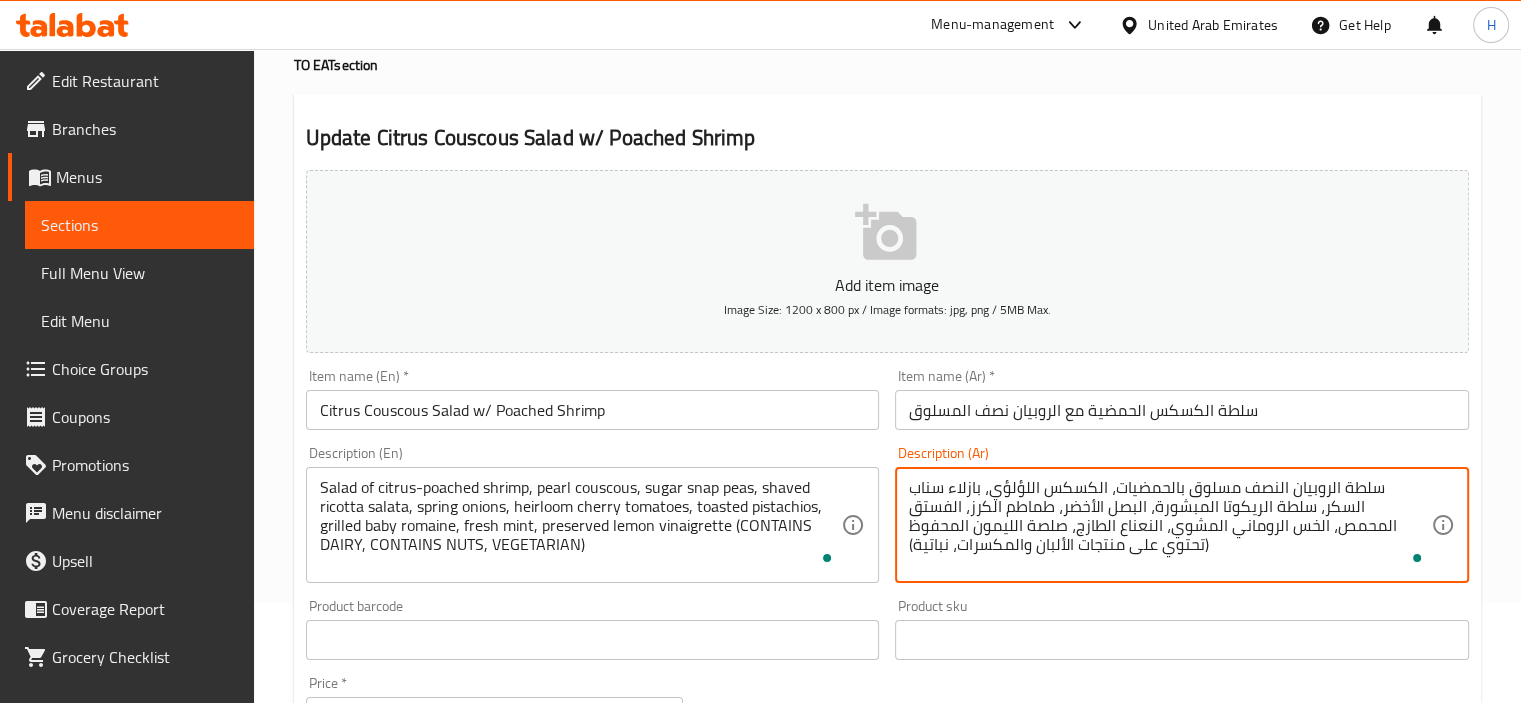 click on "سلطة الروبيان النصف مسلوق بالحمضيات، الكسكس اللؤلؤي، بازلاء سناب السكر، سلطة الريكوتا المبشورة، البصل الأخضر، طماطم الكرز، الفستق المحمص، الخس الروماني المشوي، النعناع الطازج، صلصة الليمون المحفوظ (تحتوي على منتجات الألبان والمكسرات، نباتية)" at bounding box center [1170, 525] 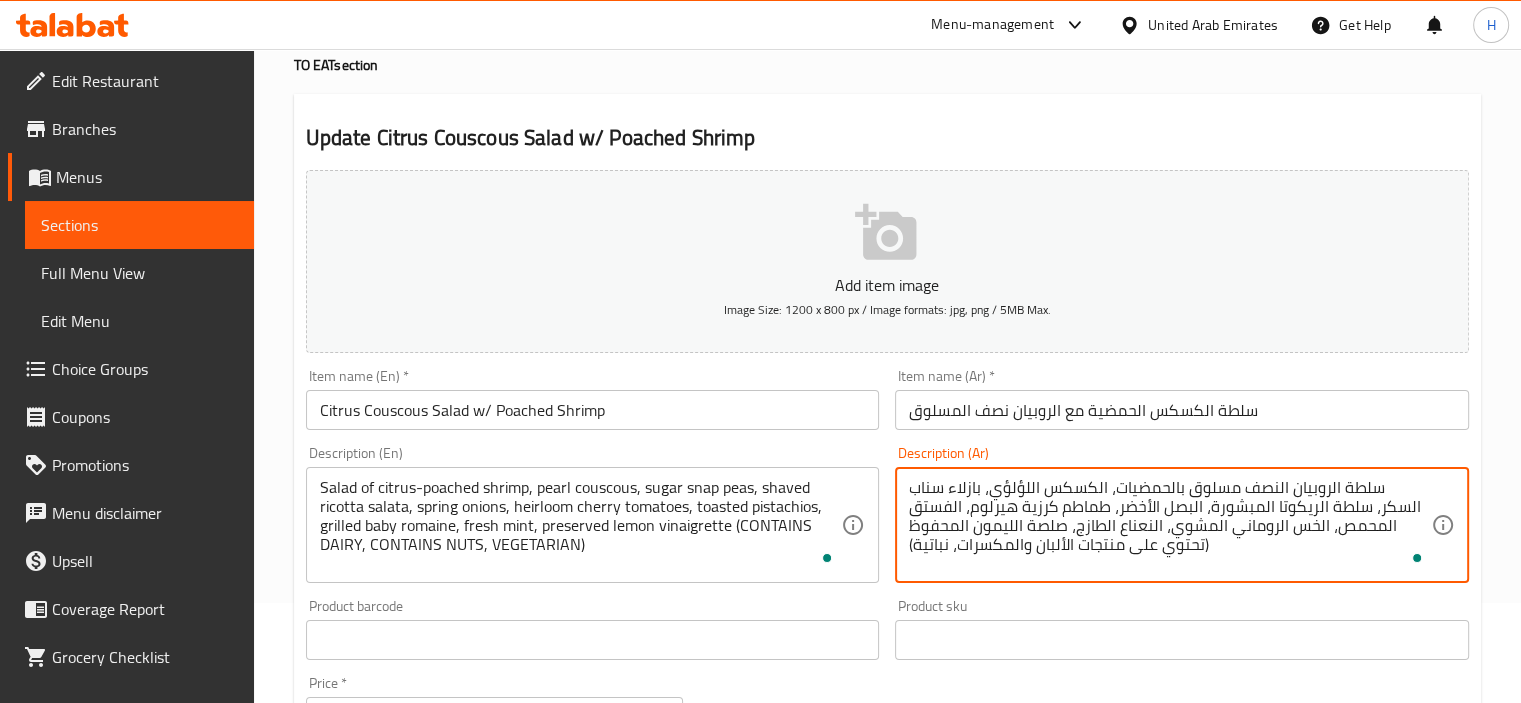 click on "سلطة الروبيان النصف مسلوق بالحمضيات، الكسكس اللؤلؤي، بازلاء سناب السكر، سلطة الريكوتا المبشورة، البصل الأخضر، طماطم كرزية هيرلوم، الفستق المحمص، الخس الروماني المشوي، النعناع الطازج، صلصة الليمون المحفوظ (تحتوي على منتجات الألبان والمكسرات، نباتية)" at bounding box center (1170, 525) 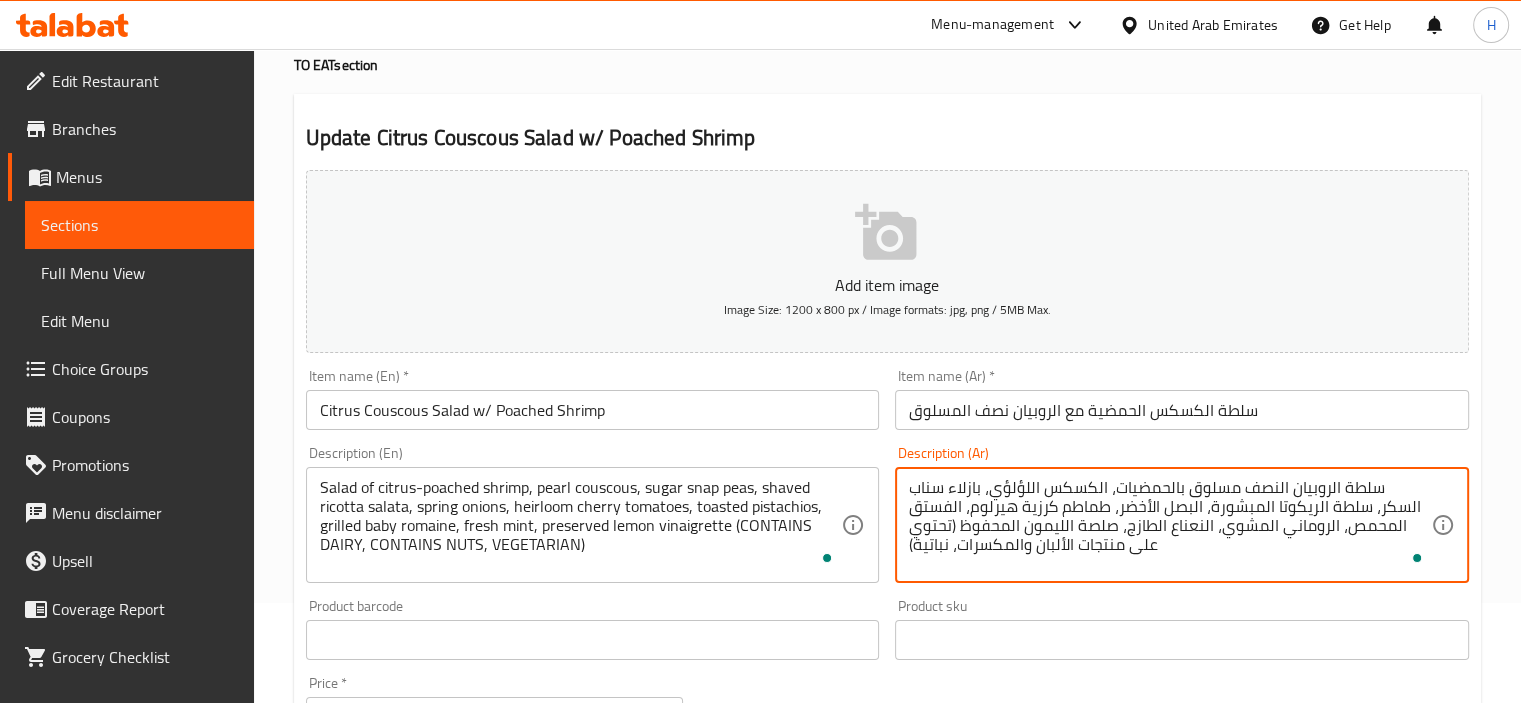 click on "سلطة الروبيان النصف مسلوق بالحمضيات، الكسكس اللؤلؤي، بازلاء سناب السكر، سلطة الريكوتا المبشورة، البصل الأخضر، طماطم كرزية هيرلوم، الفستق المحمص، الروماني المشوي، النعناع الطازج، صلصة الليمون المحفوظ (تحتوي على منتجات الألبان والمكسرات، نباتية)" at bounding box center [1170, 525] 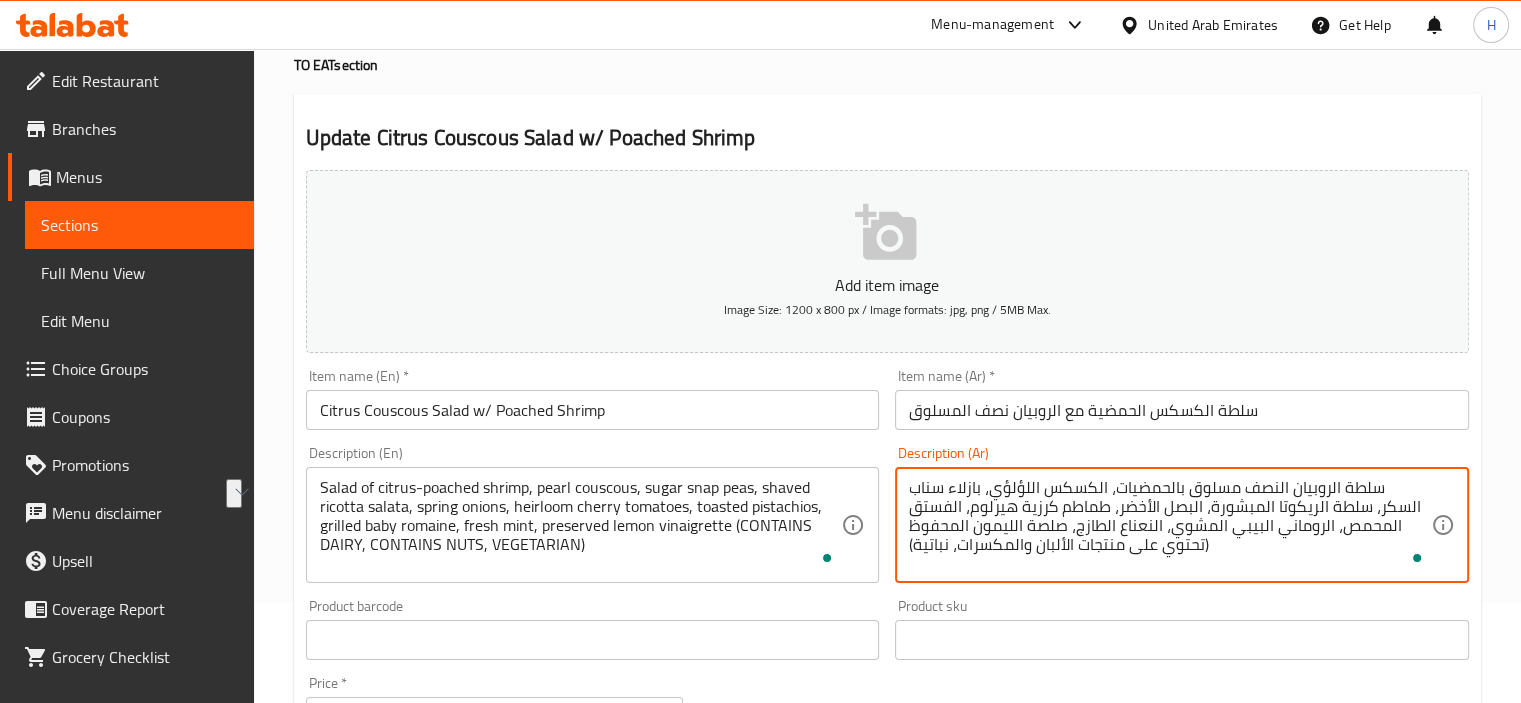 drag, startPoint x: 1203, startPoint y: 543, endPoint x: 1121, endPoint y: 546, distance: 82.05486 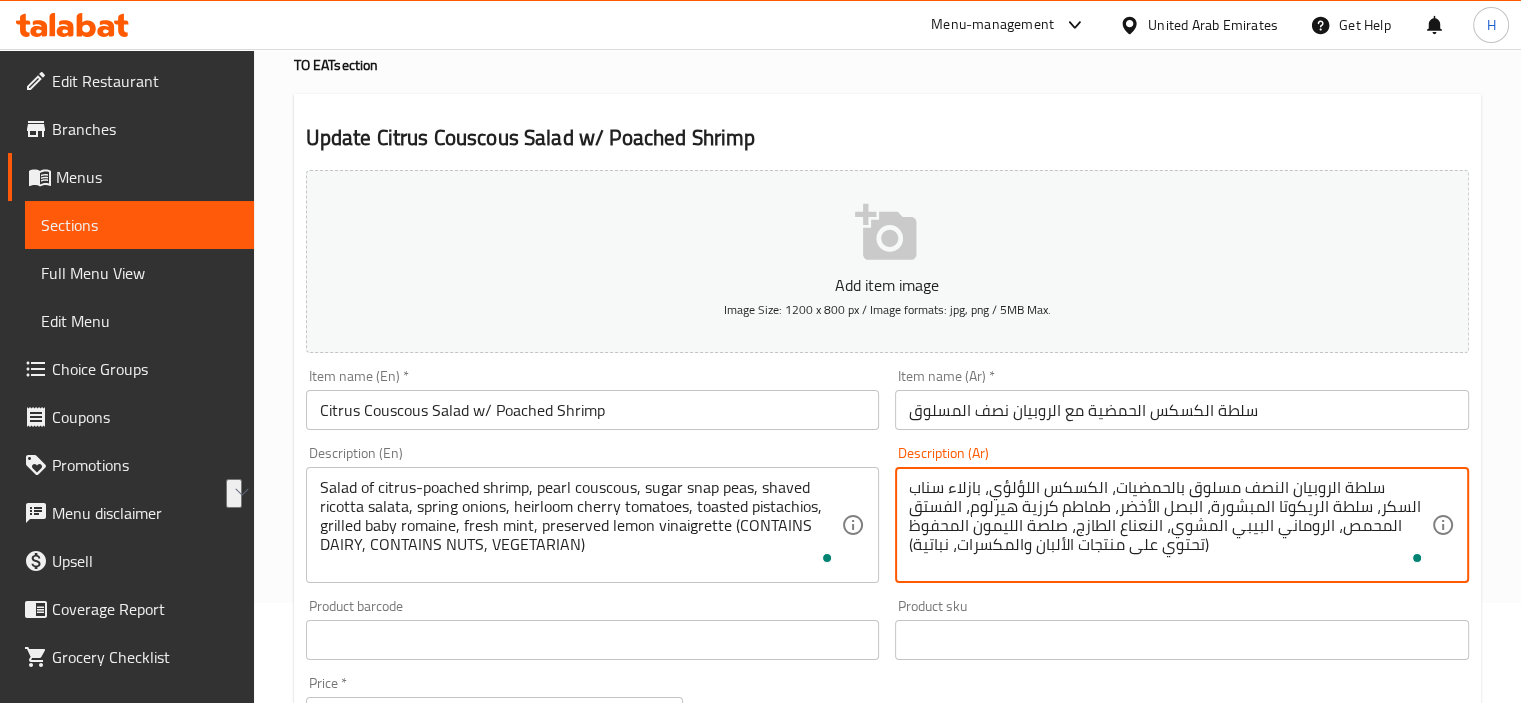 click on "سلطة الروبيان النصف مسلوق بالحمضيات، الكسكس اللؤلؤي، بازلاء سناب السكر، سلطة الريكوتا المبشورة، البصل الأخضر، طماطم كرزية هيرلوم، الفستق المحمص، الروماني البيبي المشوي، النعناع الطازج، صلصة الليمون المحفوظ (تحتوي على منتجات الألبان والمكسرات، نباتية)" at bounding box center [1170, 525] 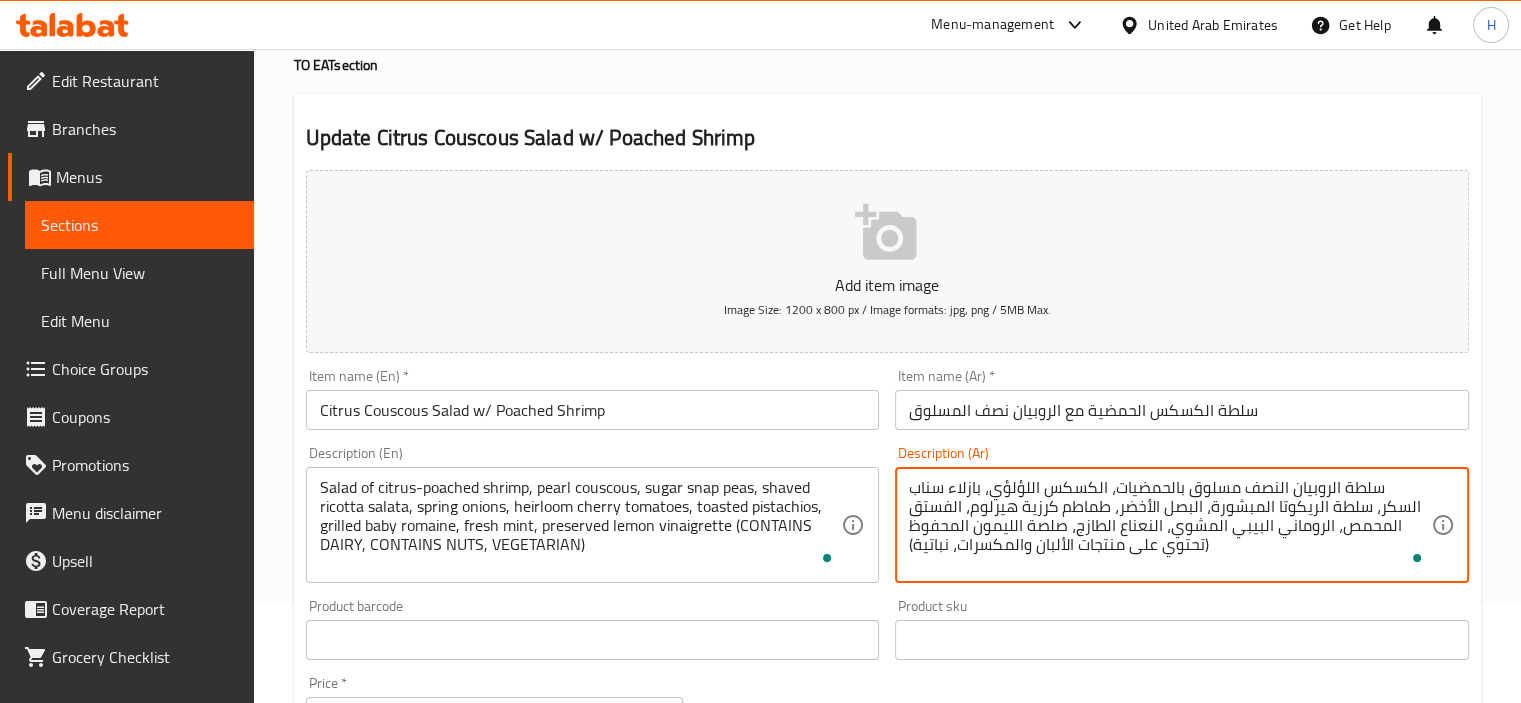 paste on "حتوي على" 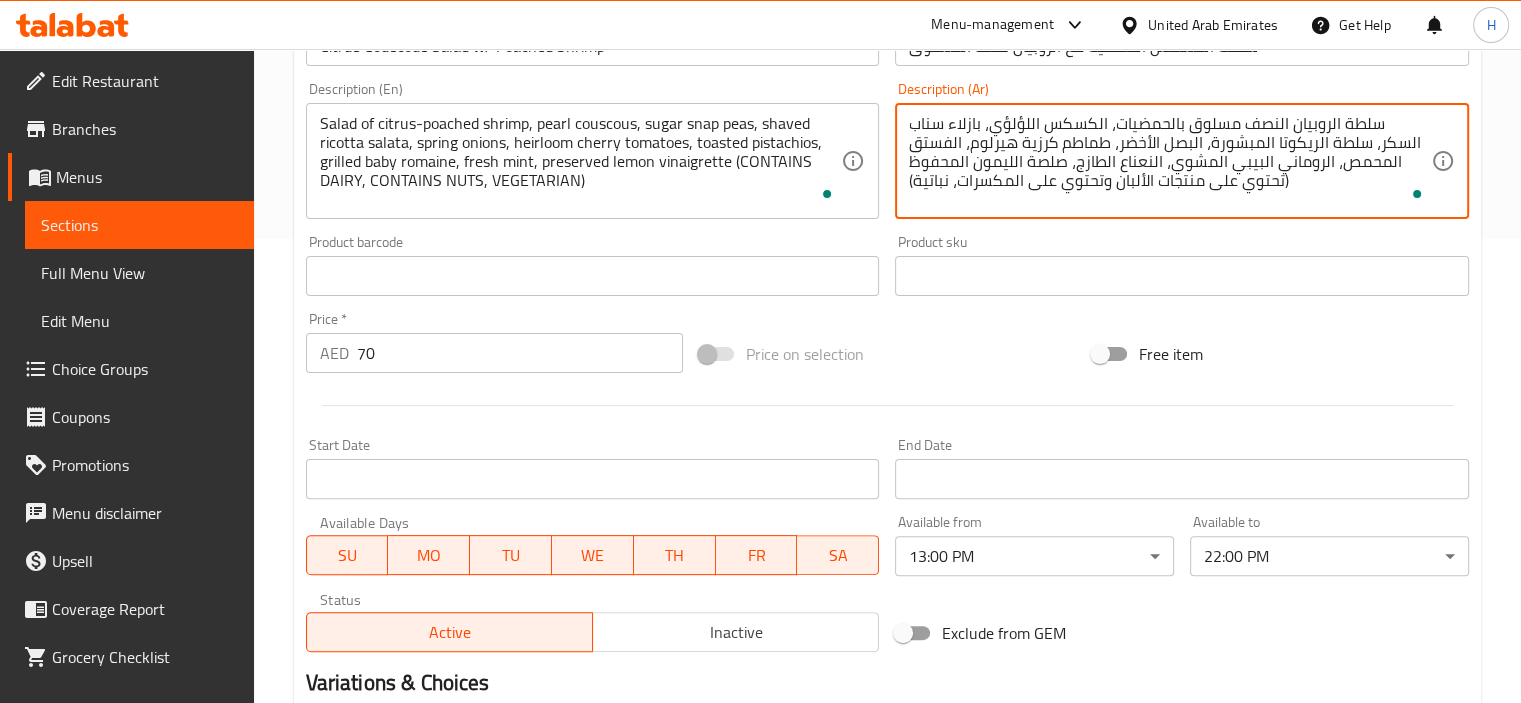 scroll, scrollTop: 709, scrollLeft: 0, axis: vertical 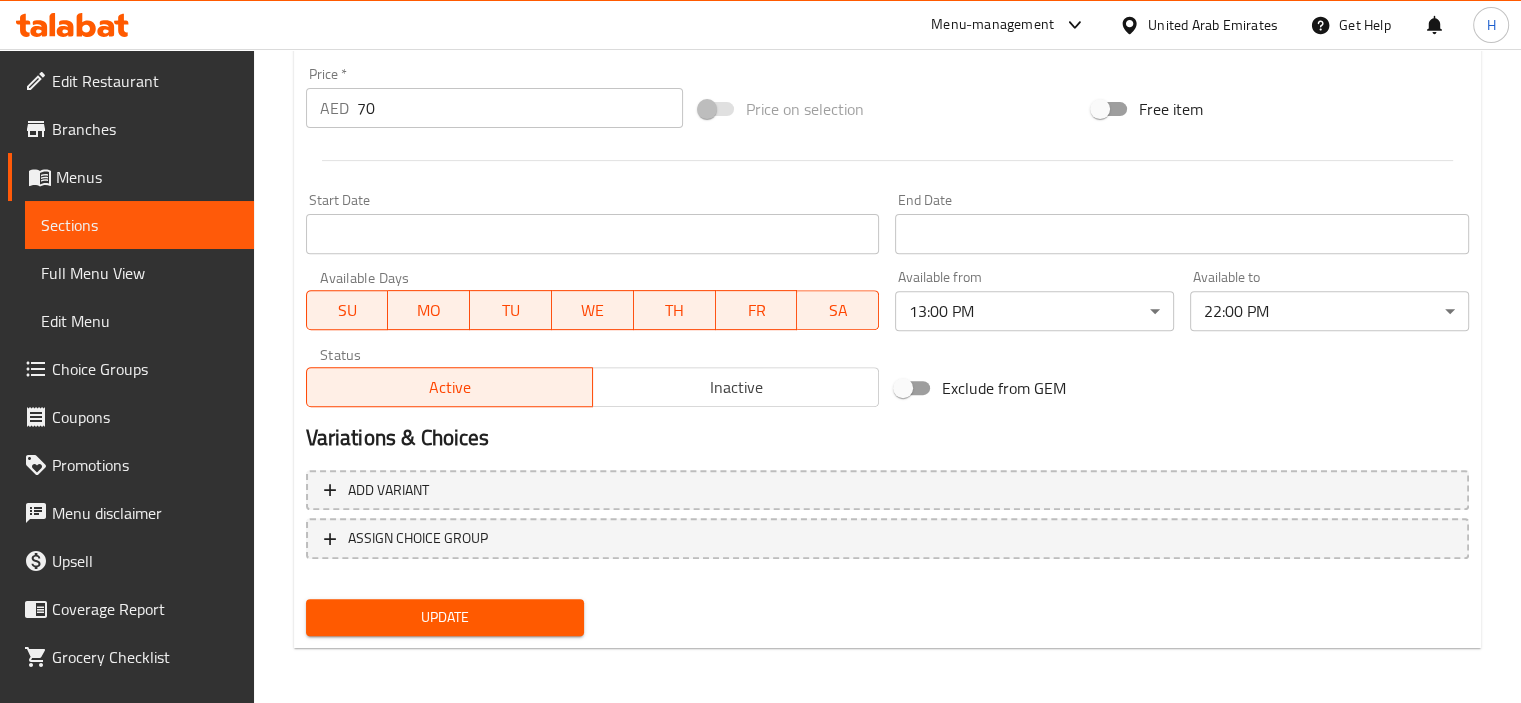 type on "سلطة الروبيان النصف مسلوق بالحمضيات، الكسكس اللؤلؤي، بازلاء سناب السكر، سلطة الريكوتا المبشورة، البصل الأخضر، طماطم كرزية هيرلوم، الفستق المحمص، الروماني البيبي المشوي، النعناع الطازج، صلصة الليمون المحفوظ (تحتوي على منتجات الألبان وتحتوي على المكسرات، نباتية)" 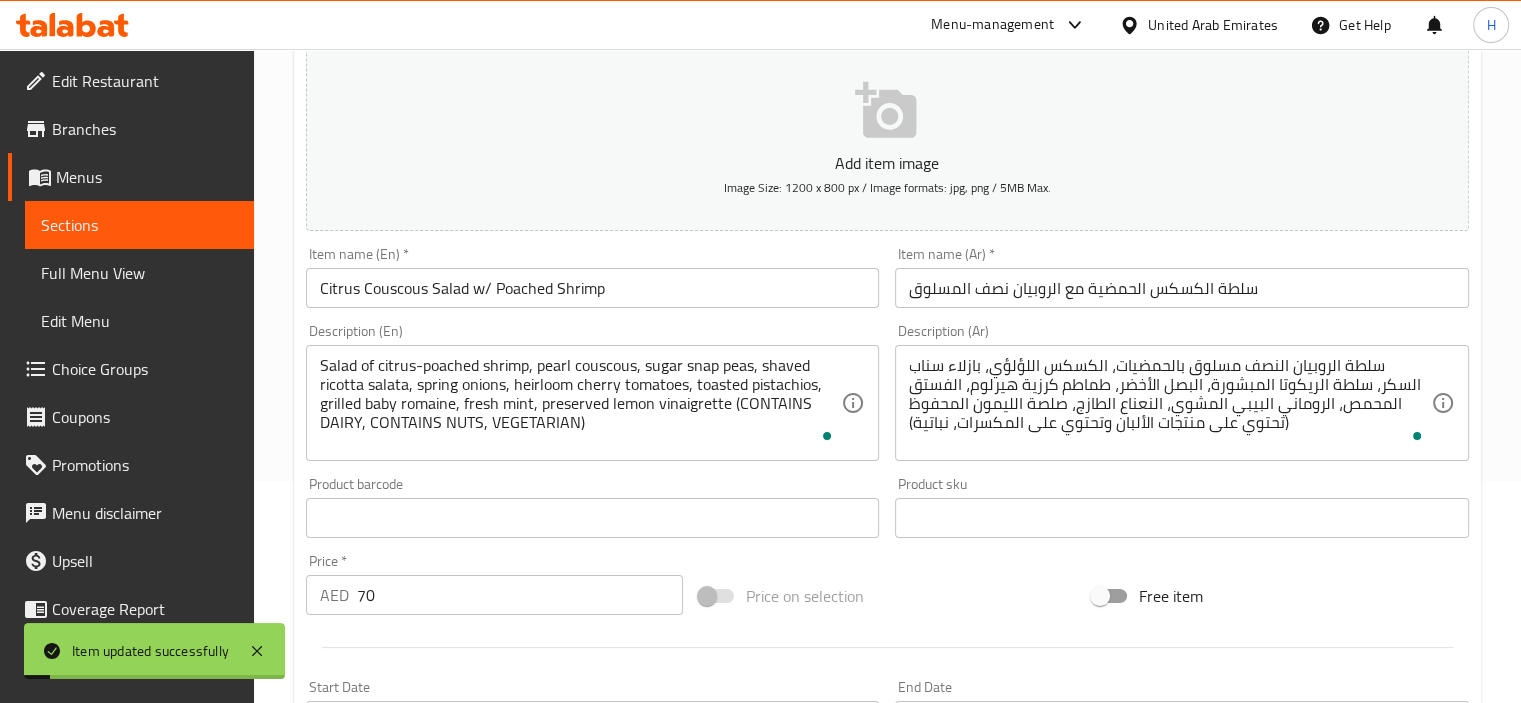 scroll, scrollTop: 0, scrollLeft: 0, axis: both 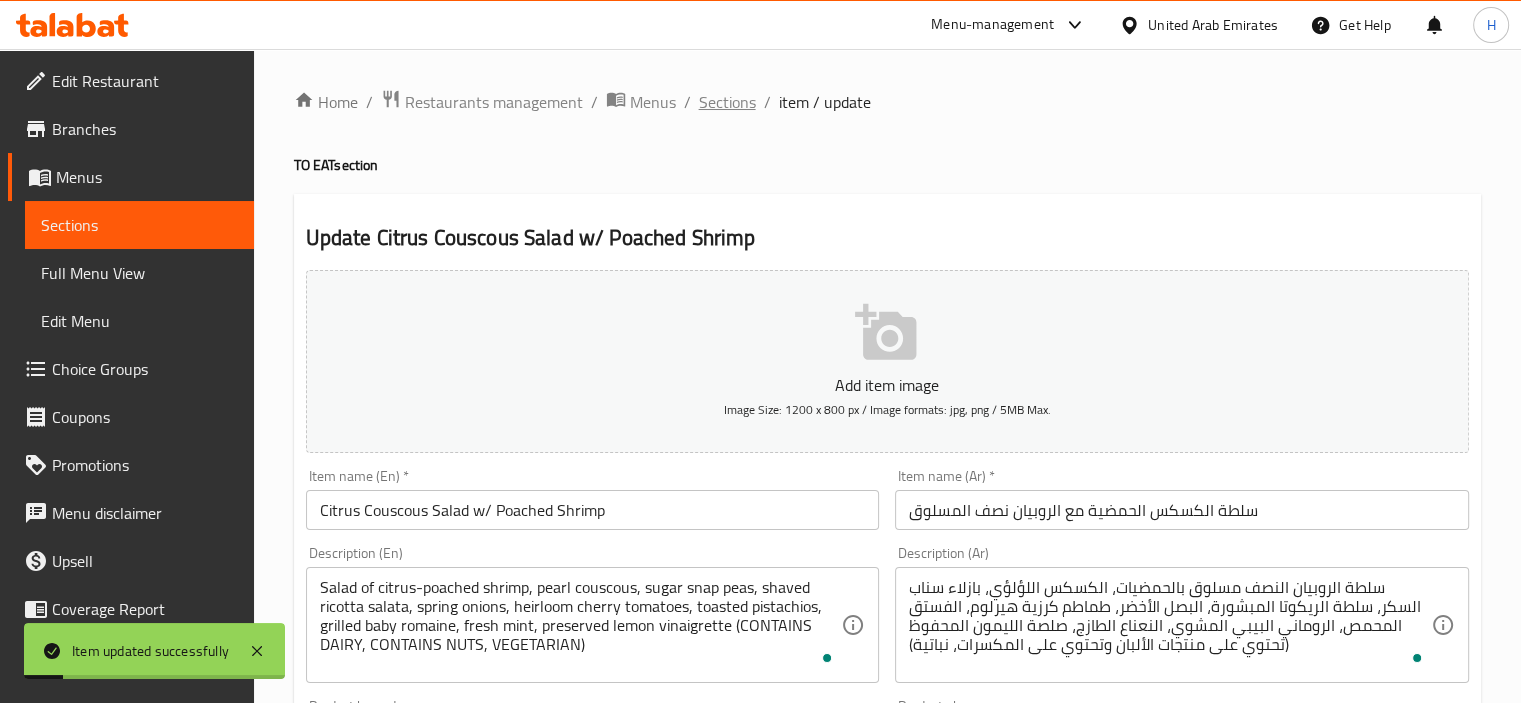 click on "Sections" at bounding box center [727, 102] 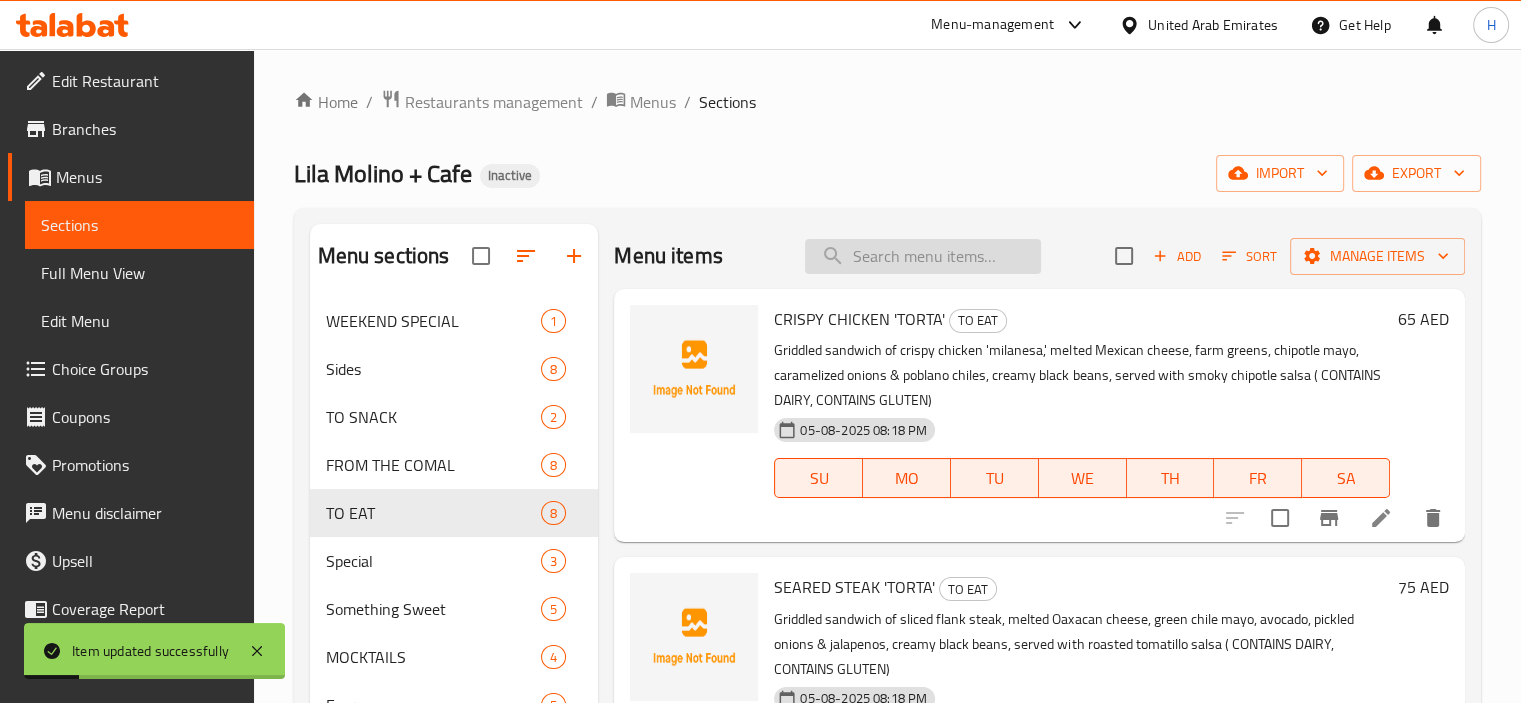 click on "Menu items Add Sort Manage items" at bounding box center [1039, 256] 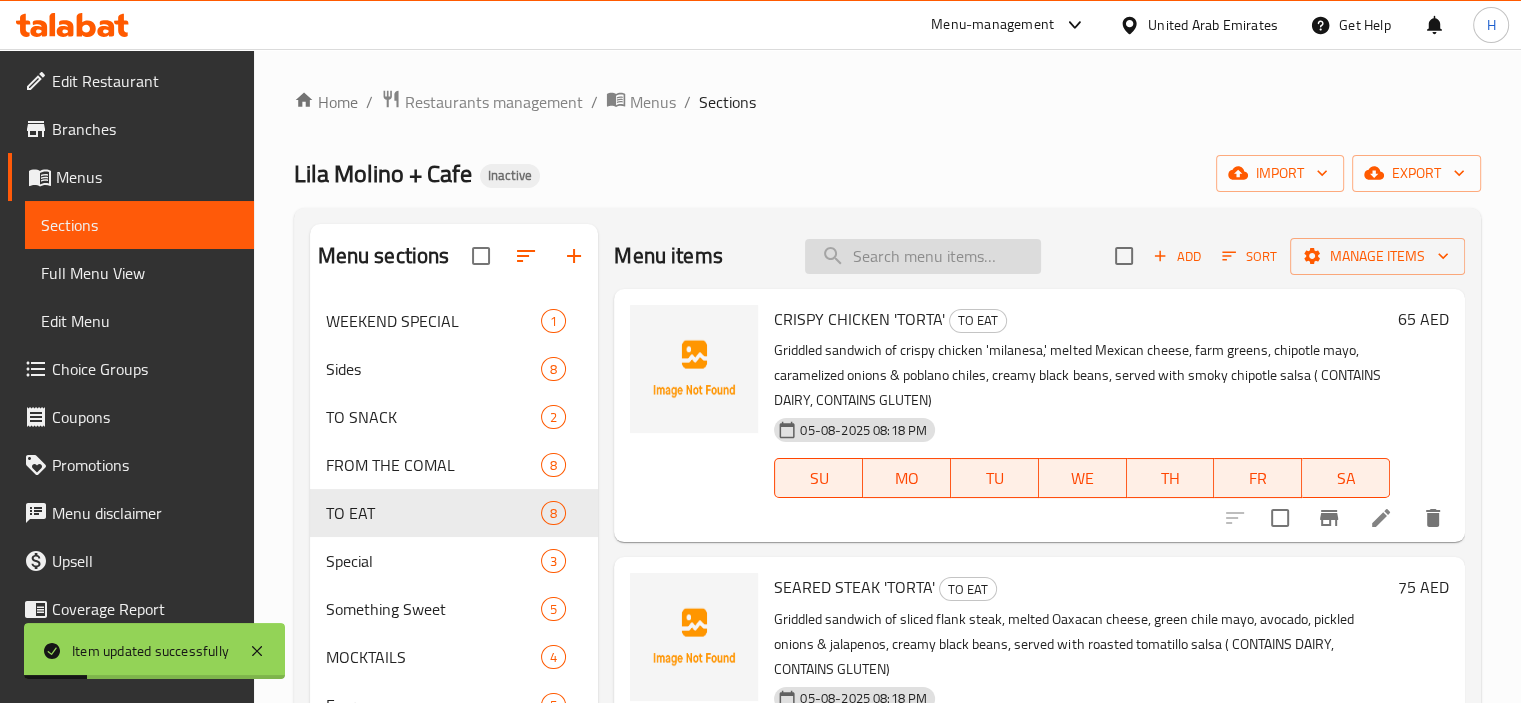 click at bounding box center [923, 256] 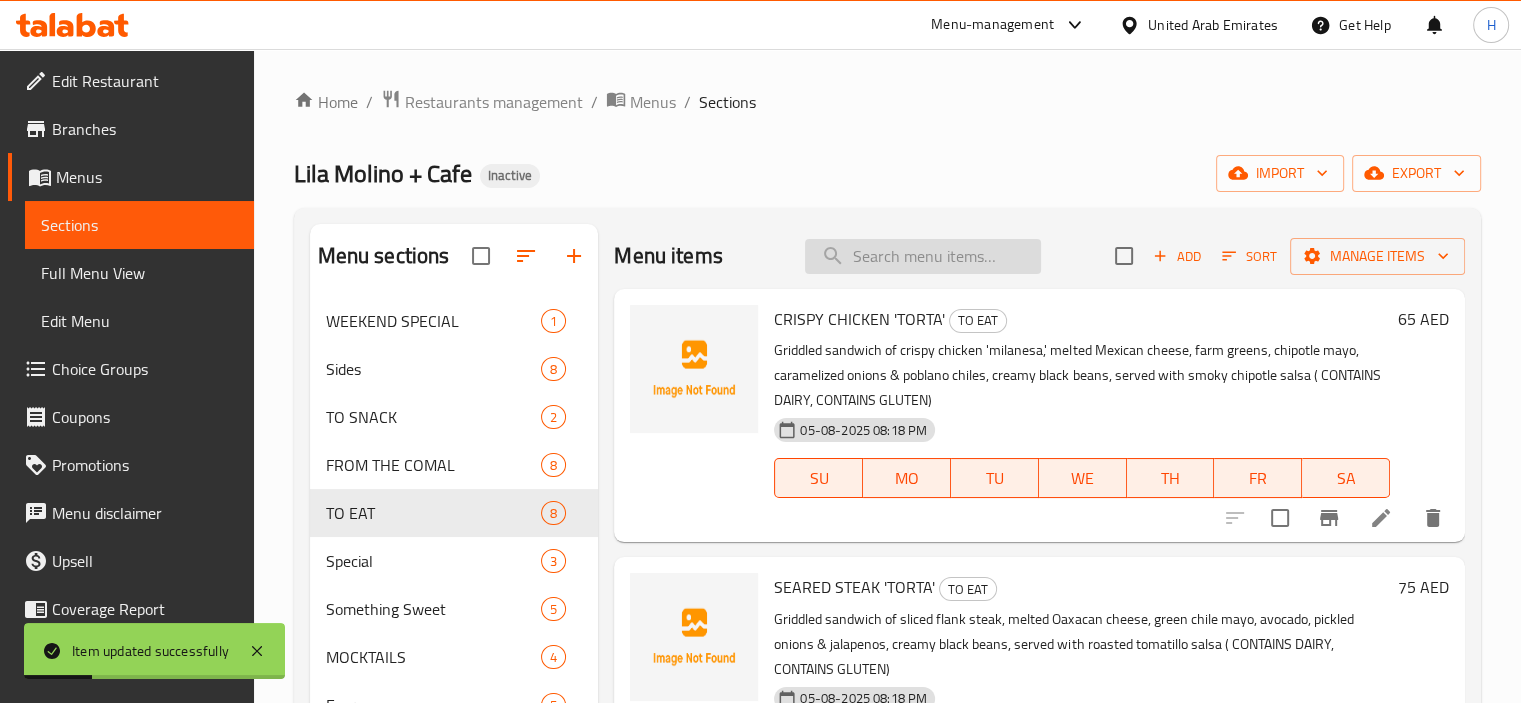 paste on "Mixed Chopped Salad "A La Mexicana"" 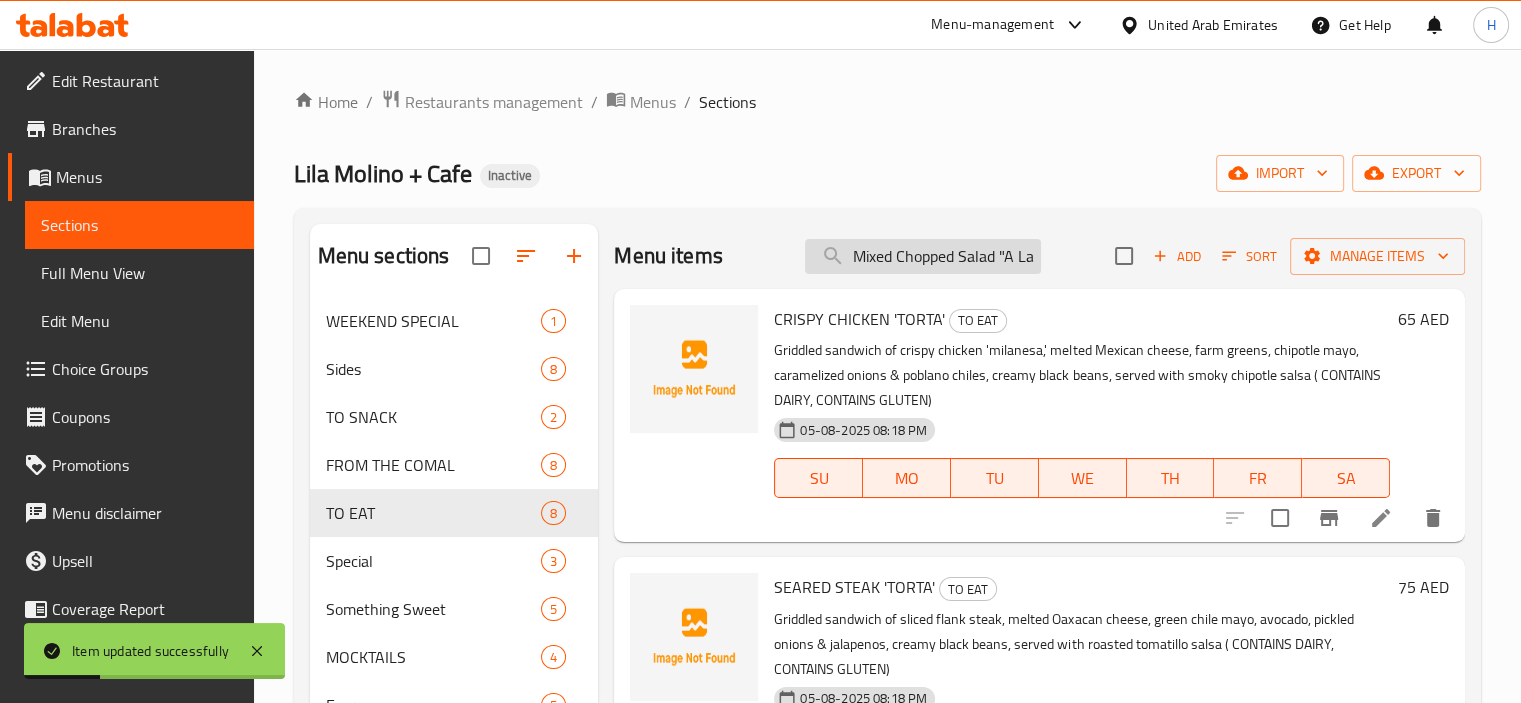 scroll, scrollTop: 0, scrollLeft: 75, axis: horizontal 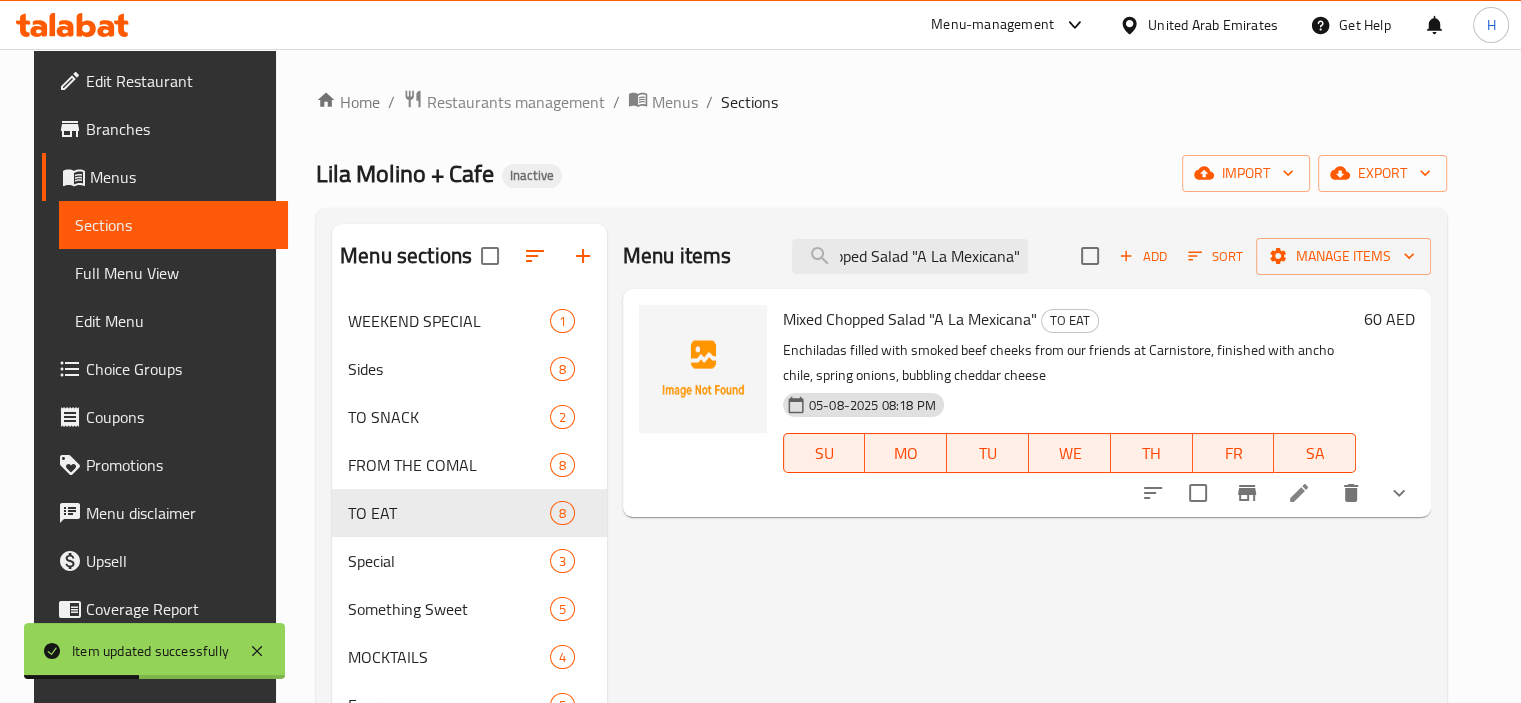 type on "Mixed Chopped Salad "A La Mexicana"" 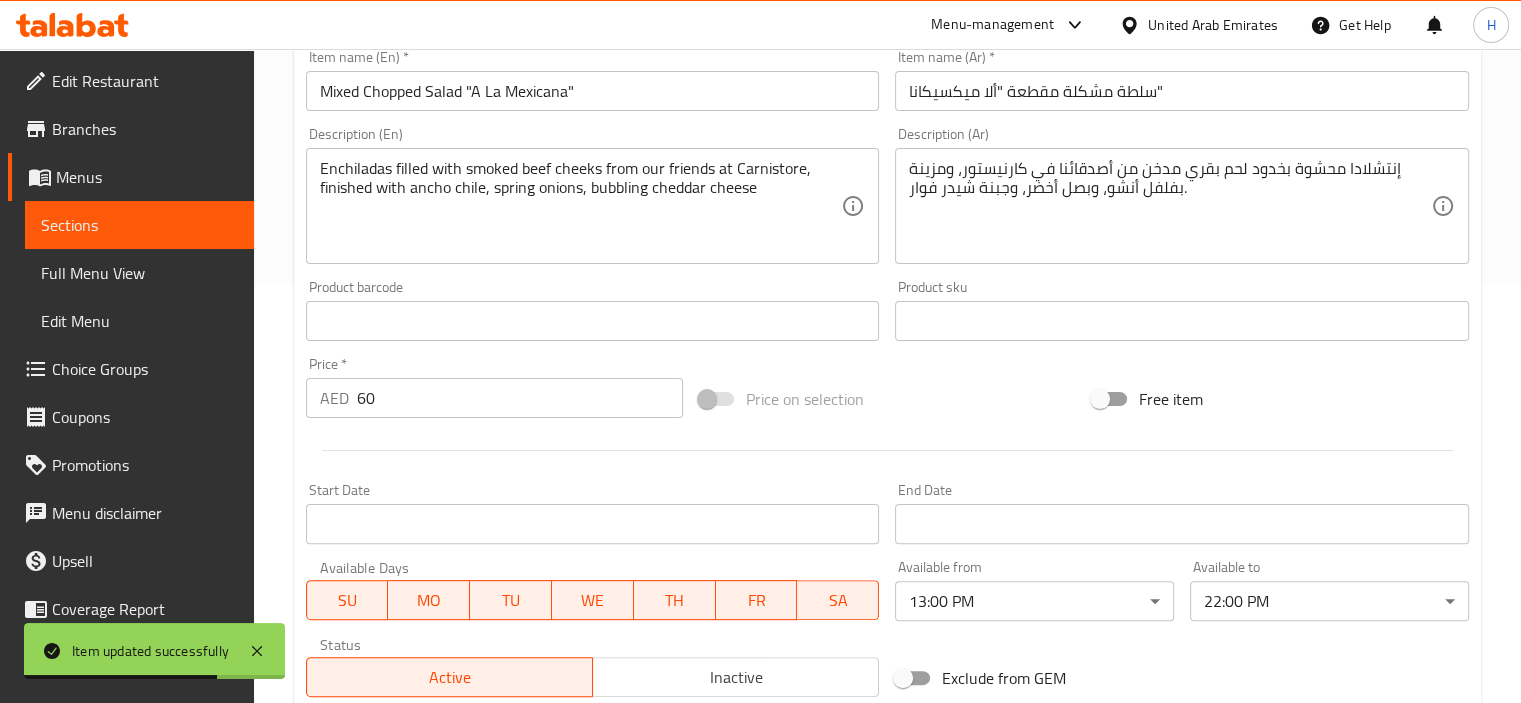 scroll, scrollTop: 200, scrollLeft: 0, axis: vertical 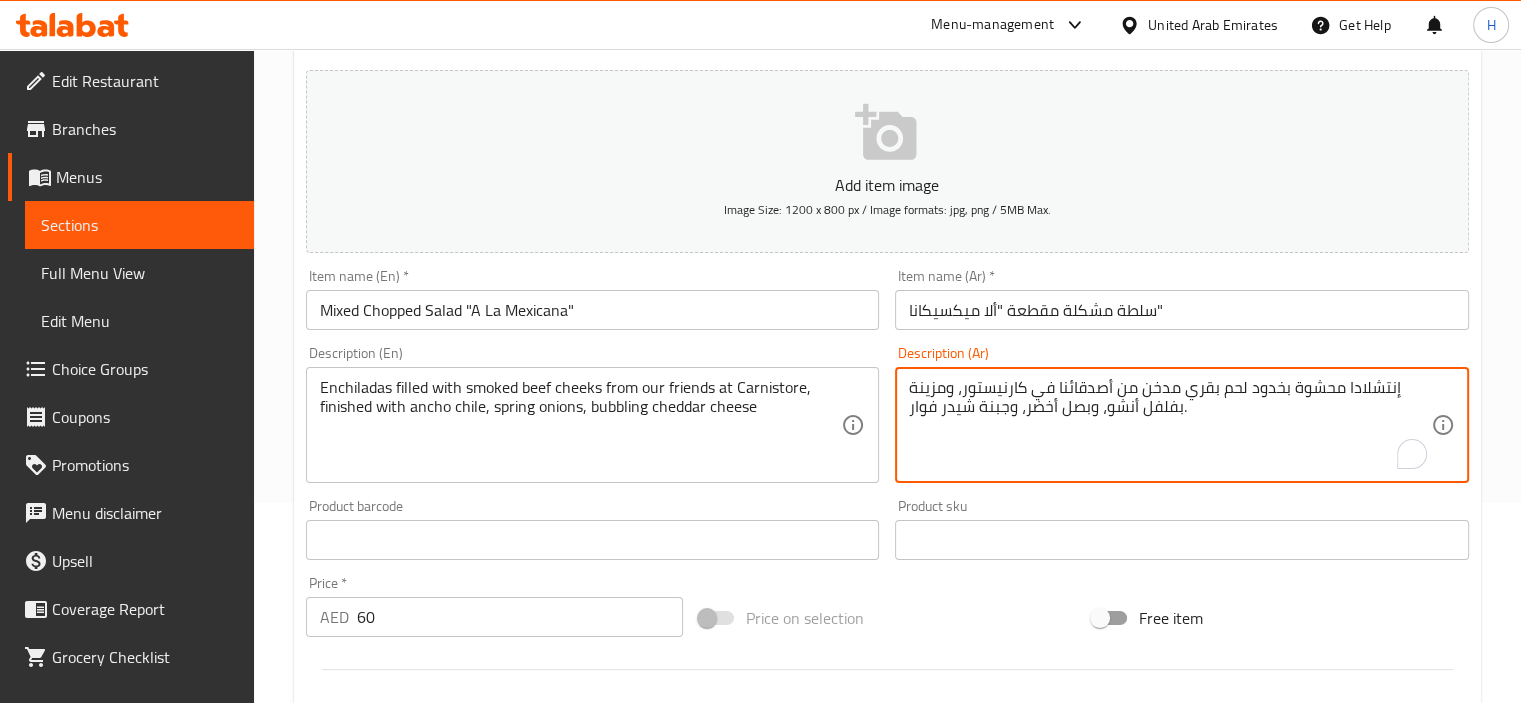 drag, startPoint x: 1283, startPoint y: 388, endPoint x: 1246, endPoint y: 391, distance: 37.12142 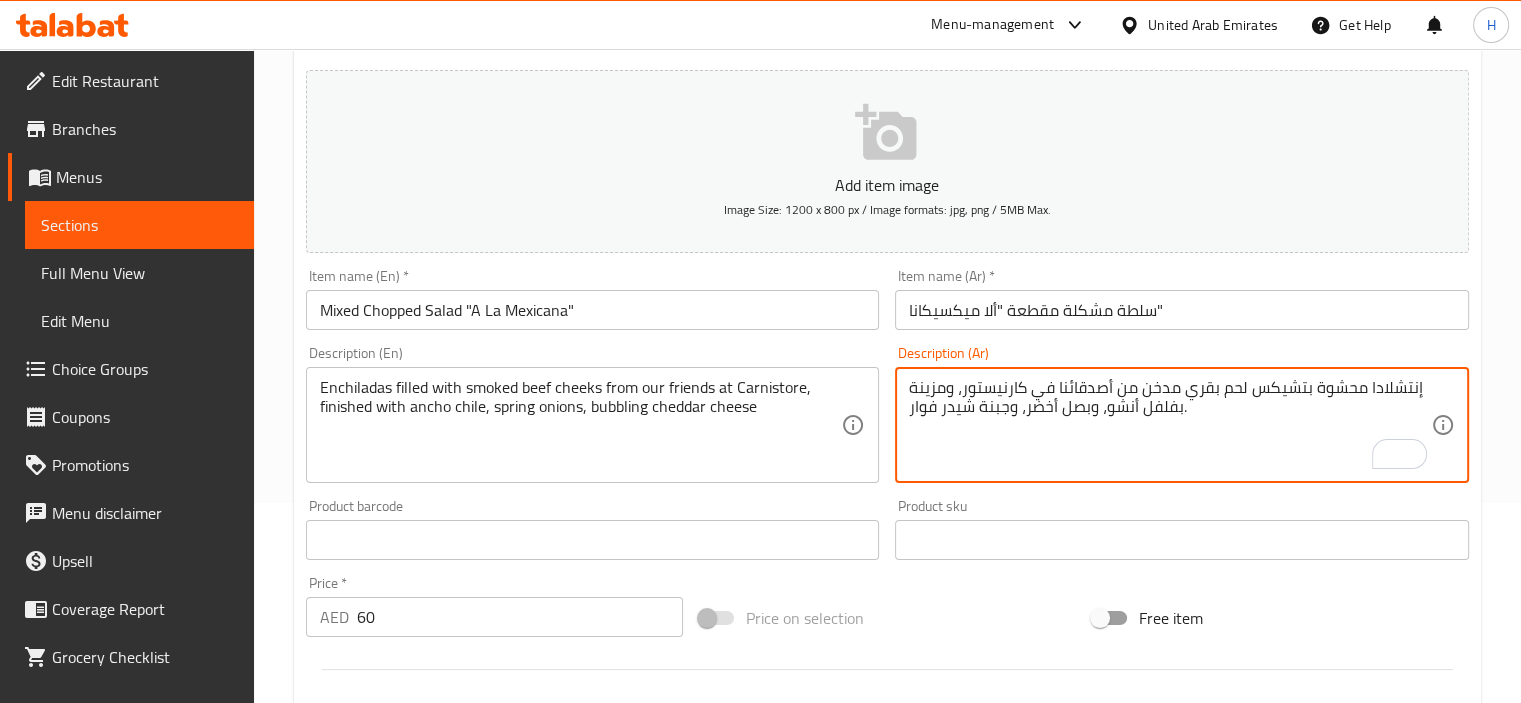 click on "إنتشلادا محشوة بتشيكس لحم بقري مدخن من أصدقائنا في كارنيستور، ومزينة بفلفل أنشو، وبصل أخضر، وجبنة شيدر فوار." at bounding box center (1170, 425) 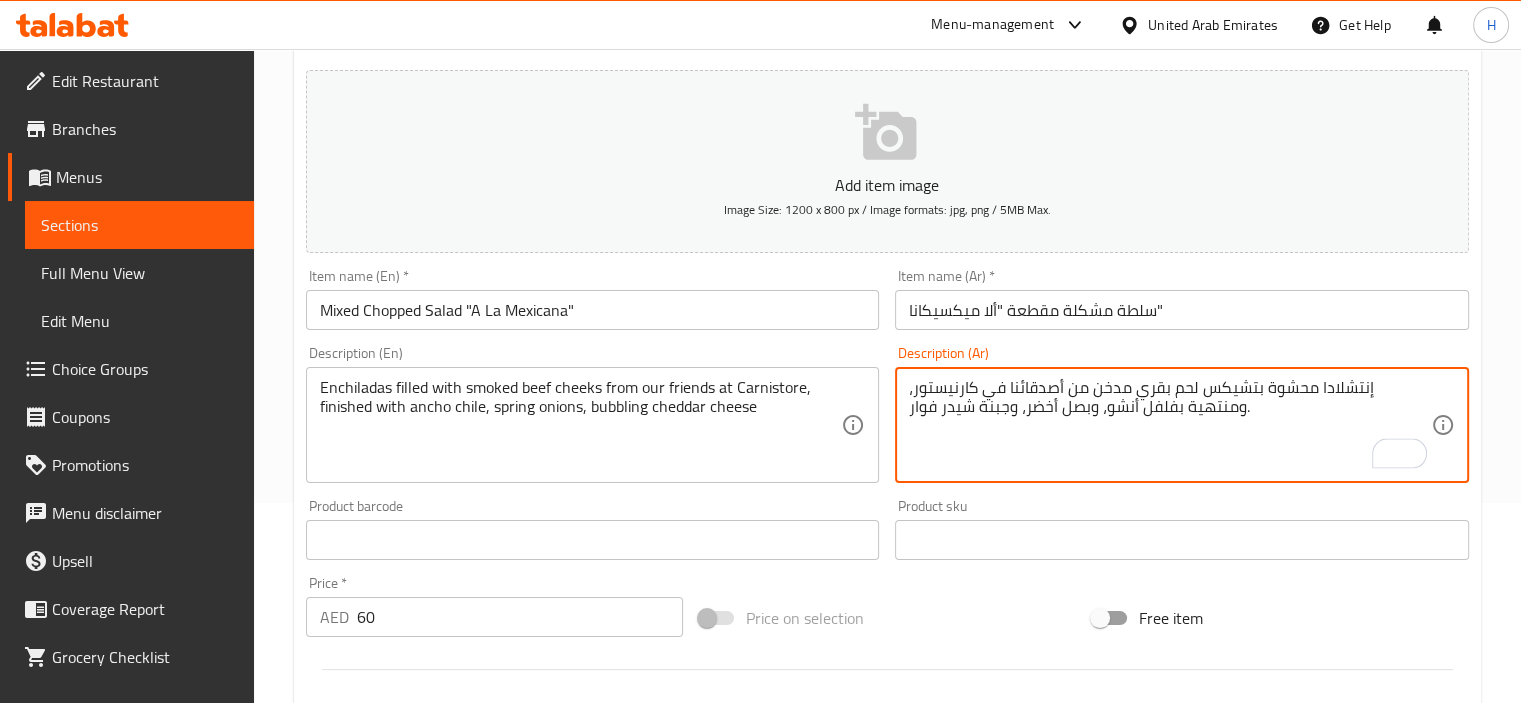 click on "إنتشلادا محشوة بتشيكس لحم بقري مدخن من أصدقائنا في كارنيستور، ومنتهية بفلفل أنشو، وبصل أخضر، وجبنة شيدر فوار." at bounding box center (1170, 425) 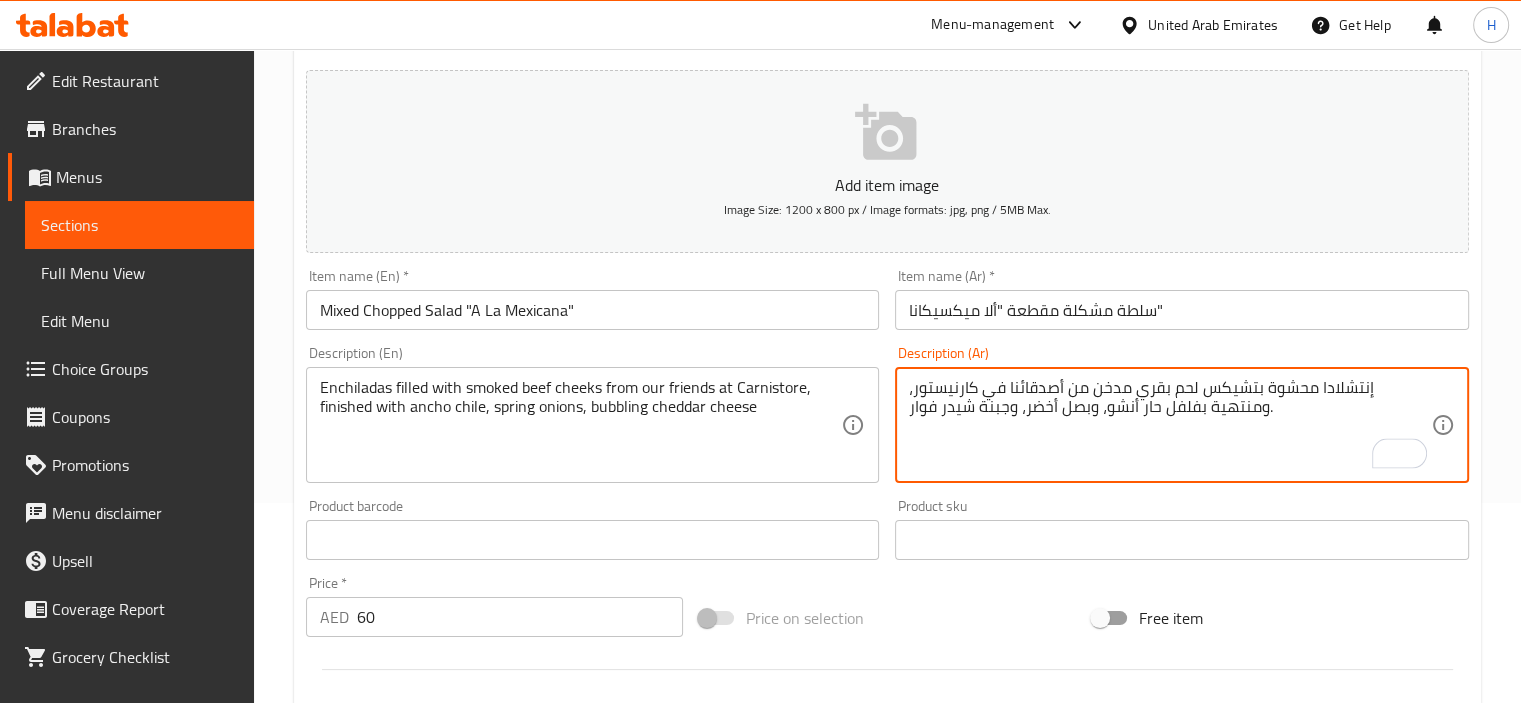 click on "إنتشلادا محشوة بتشيكس لحم بقري مدخن من أصدقائنا في كارنيستور، ومنتهية بفلفل حار أنشو، وبصل أخضر، وجبنة شيدر فوار." at bounding box center (1170, 425) 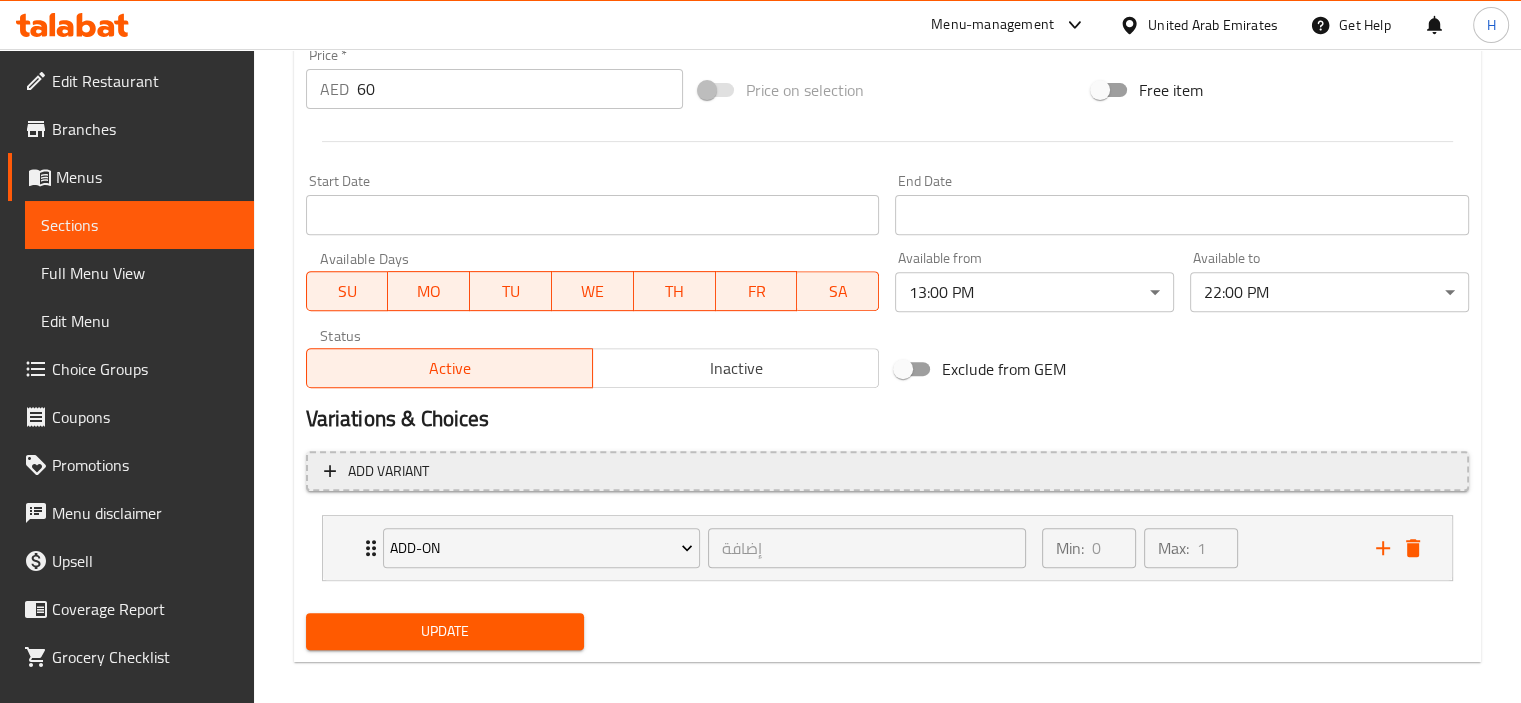 scroll, scrollTop: 742, scrollLeft: 0, axis: vertical 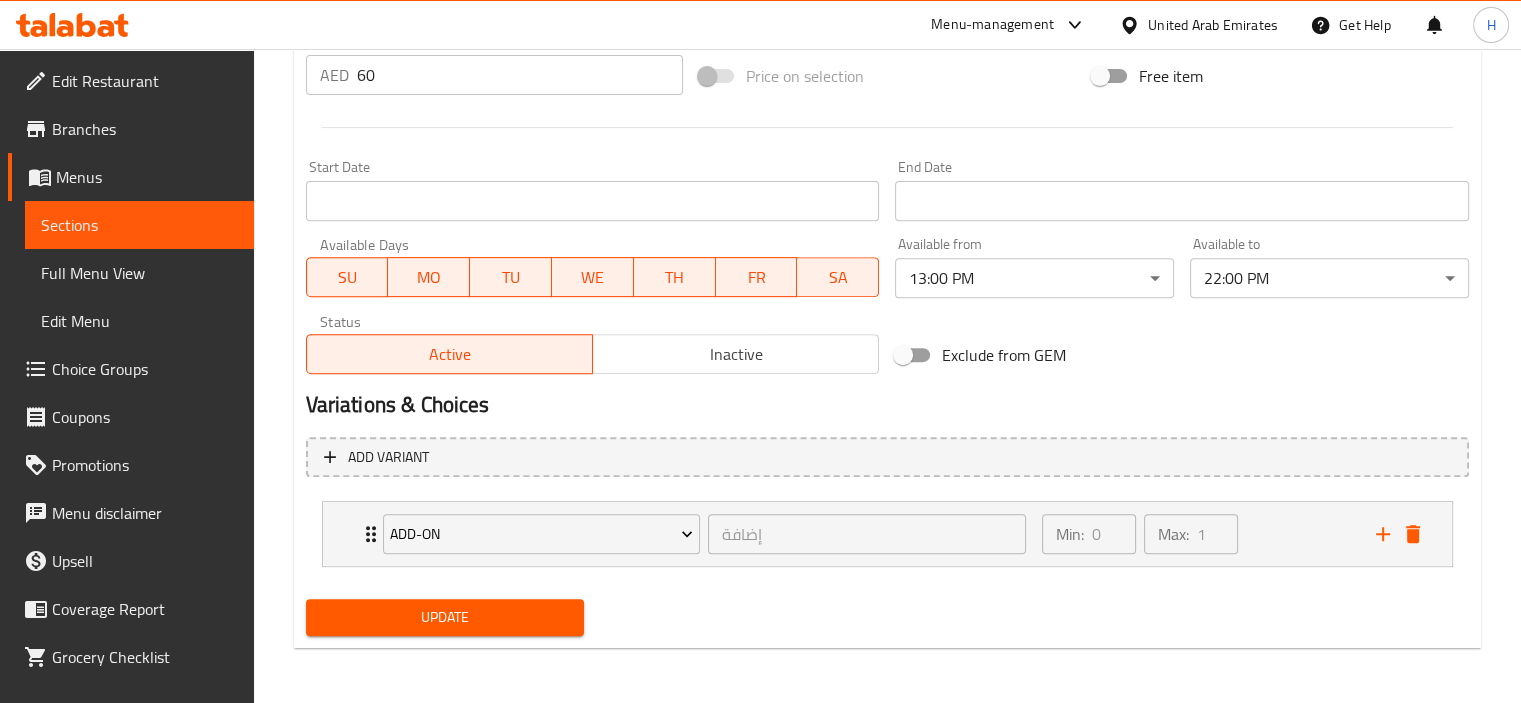 type on "إنتشلادا محشوة بتشيكس لحم بقري مدخن من أصدقائنا في كارنيستور، ومنتهية بفلفل حار أنشو، وبصل أخضر، وجبنة شيدر بابلينج." 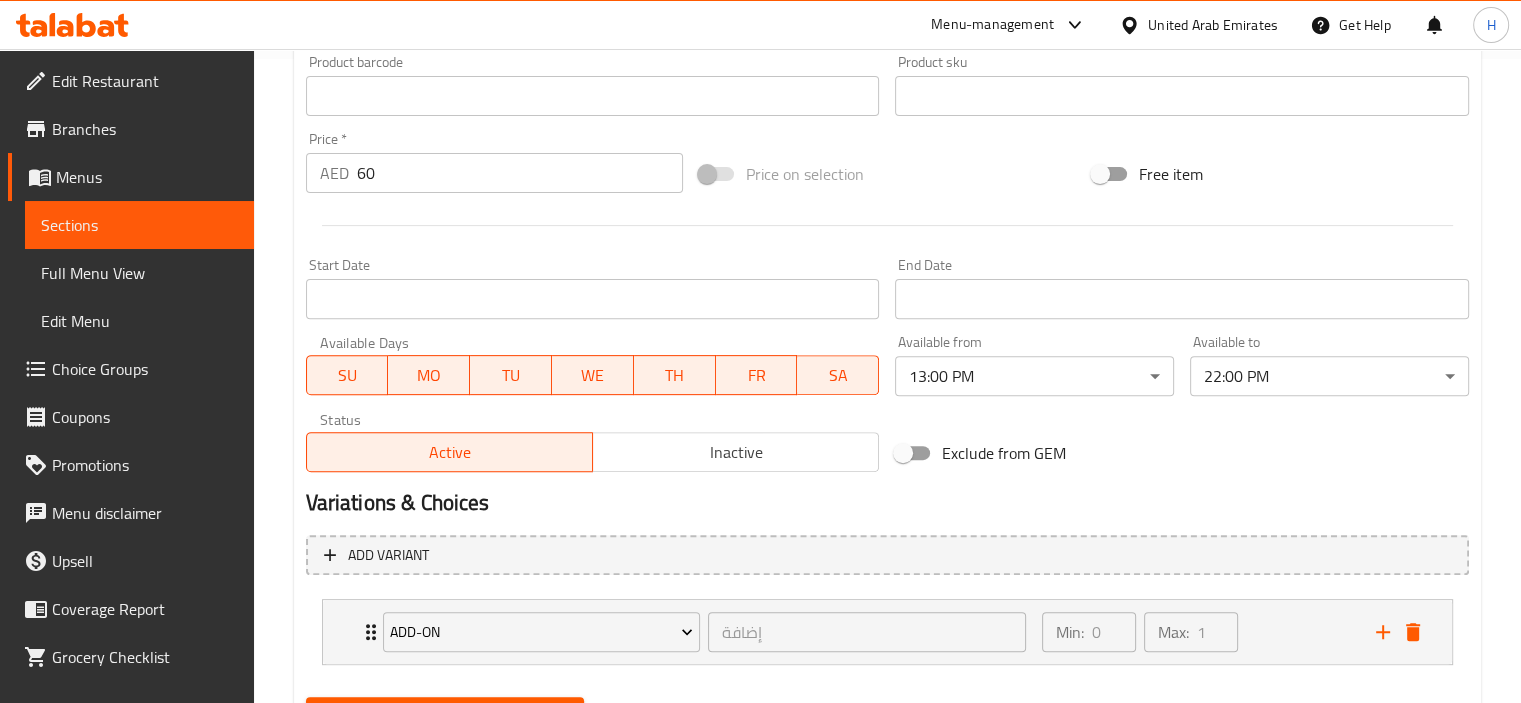 scroll, scrollTop: 742, scrollLeft: 0, axis: vertical 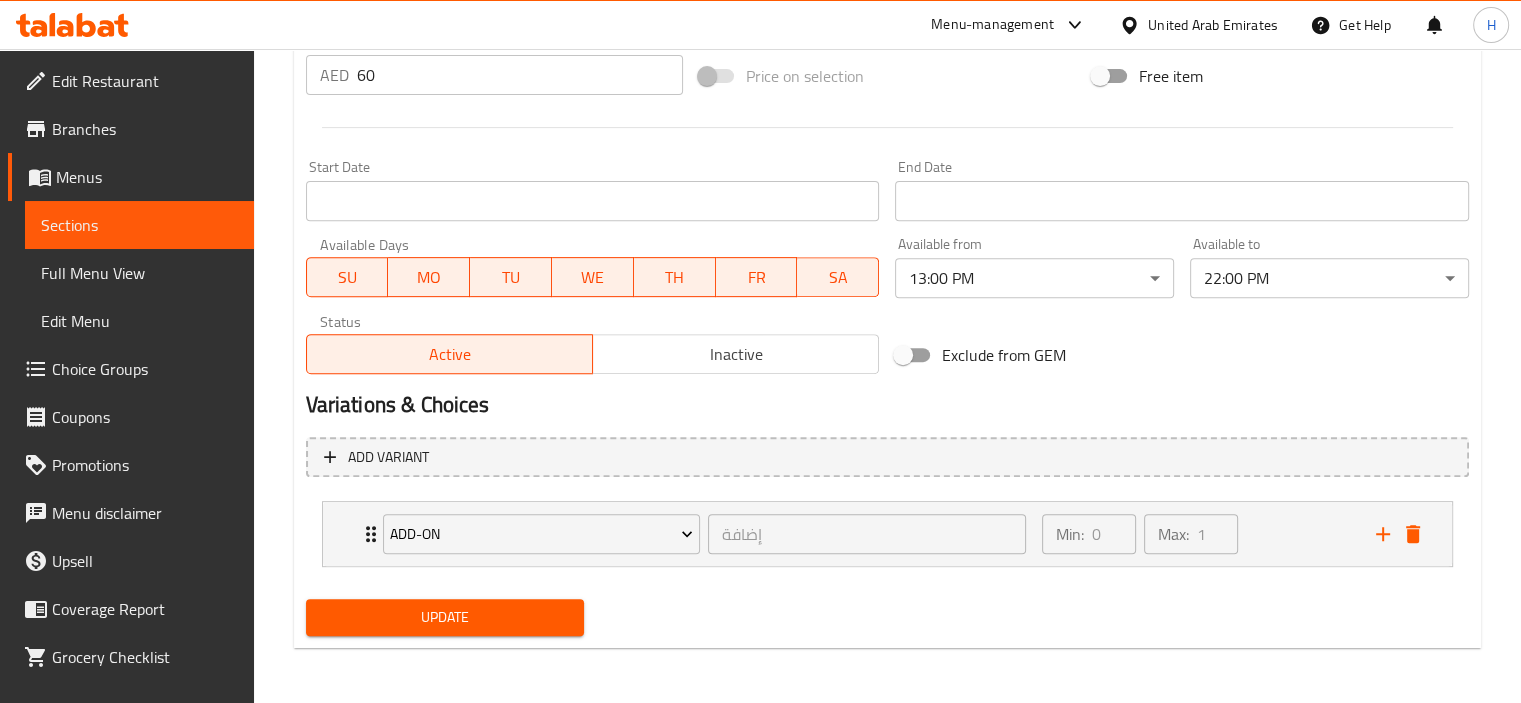click on "Update" at bounding box center [445, 617] 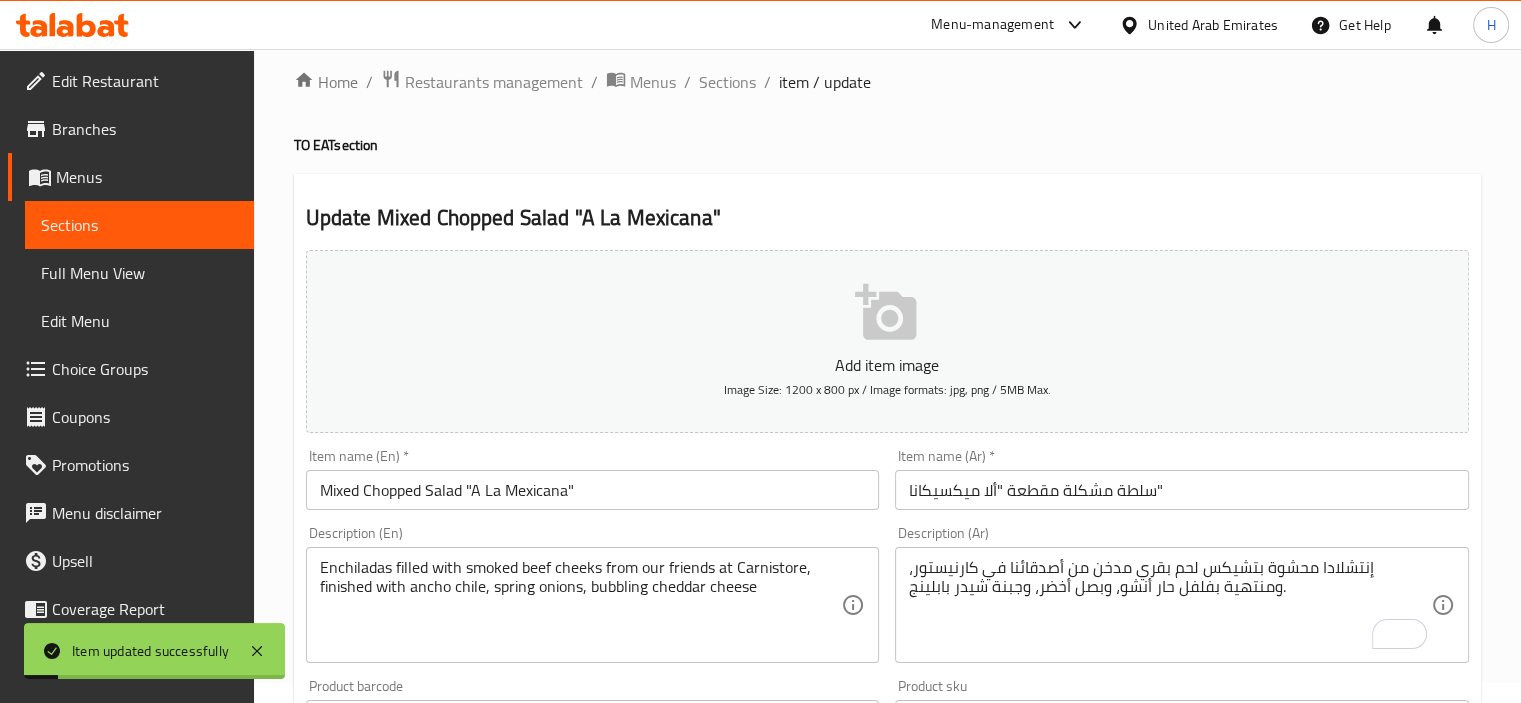 scroll, scrollTop: 0, scrollLeft: 0, axis: both 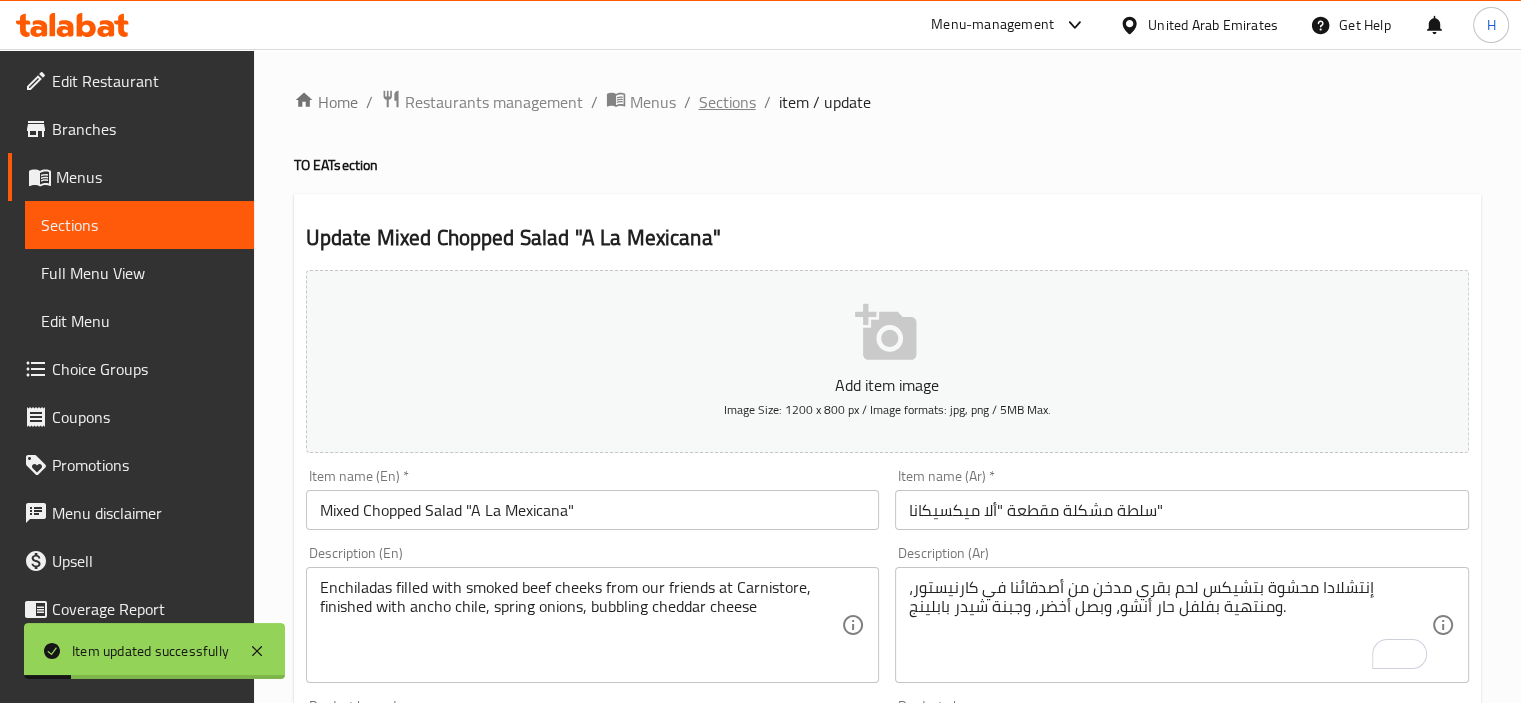 click on "Sections" at bounding box center [727, 102] 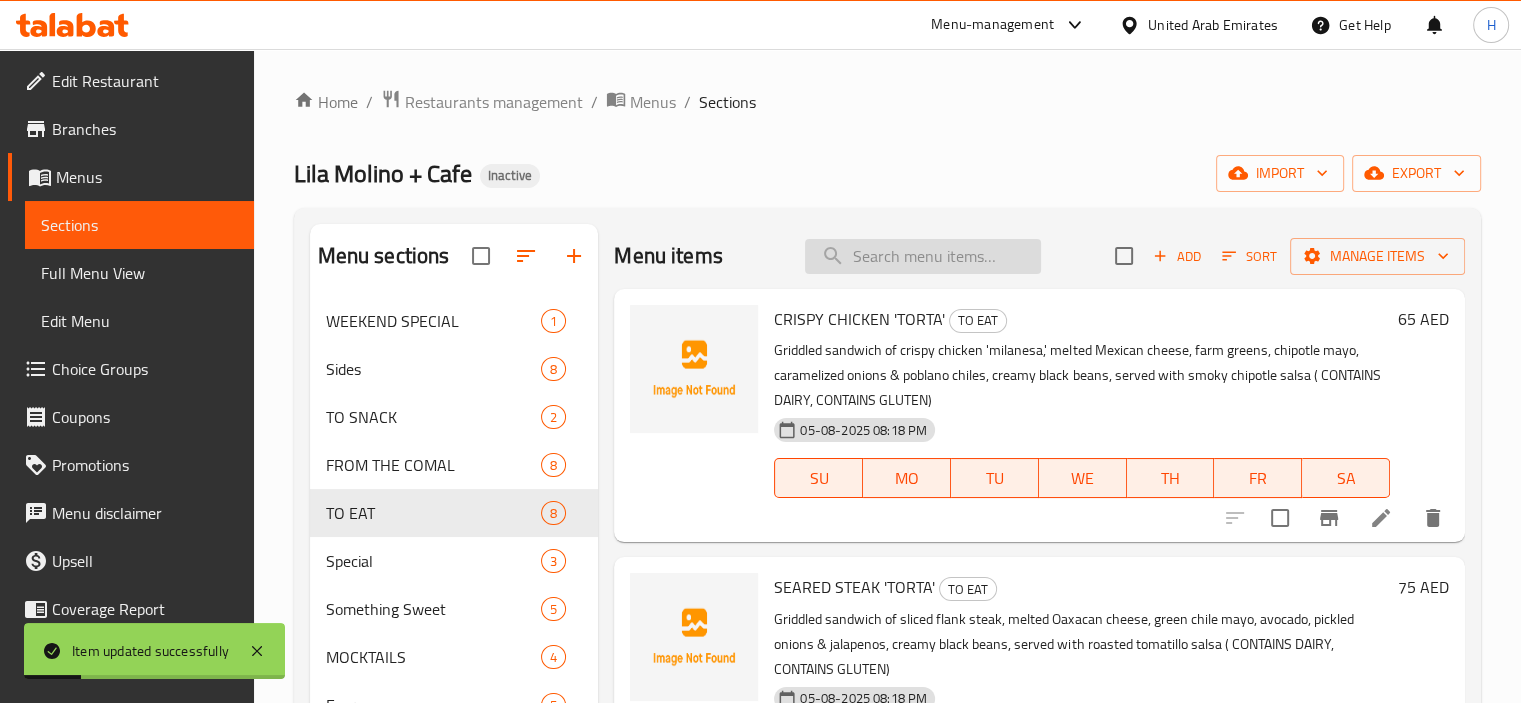 click at bounding box center (923, 256) 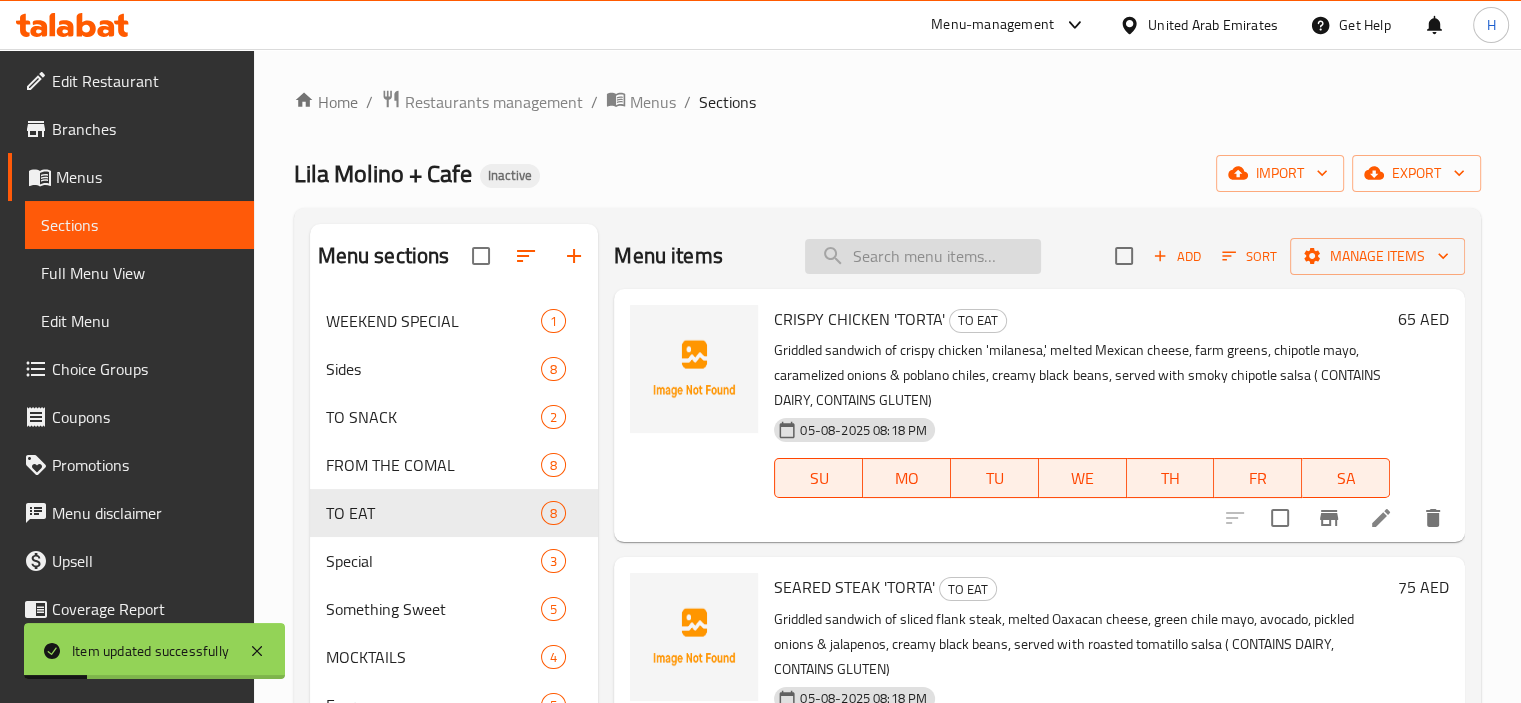 paste on "Lila Grain Bowl" 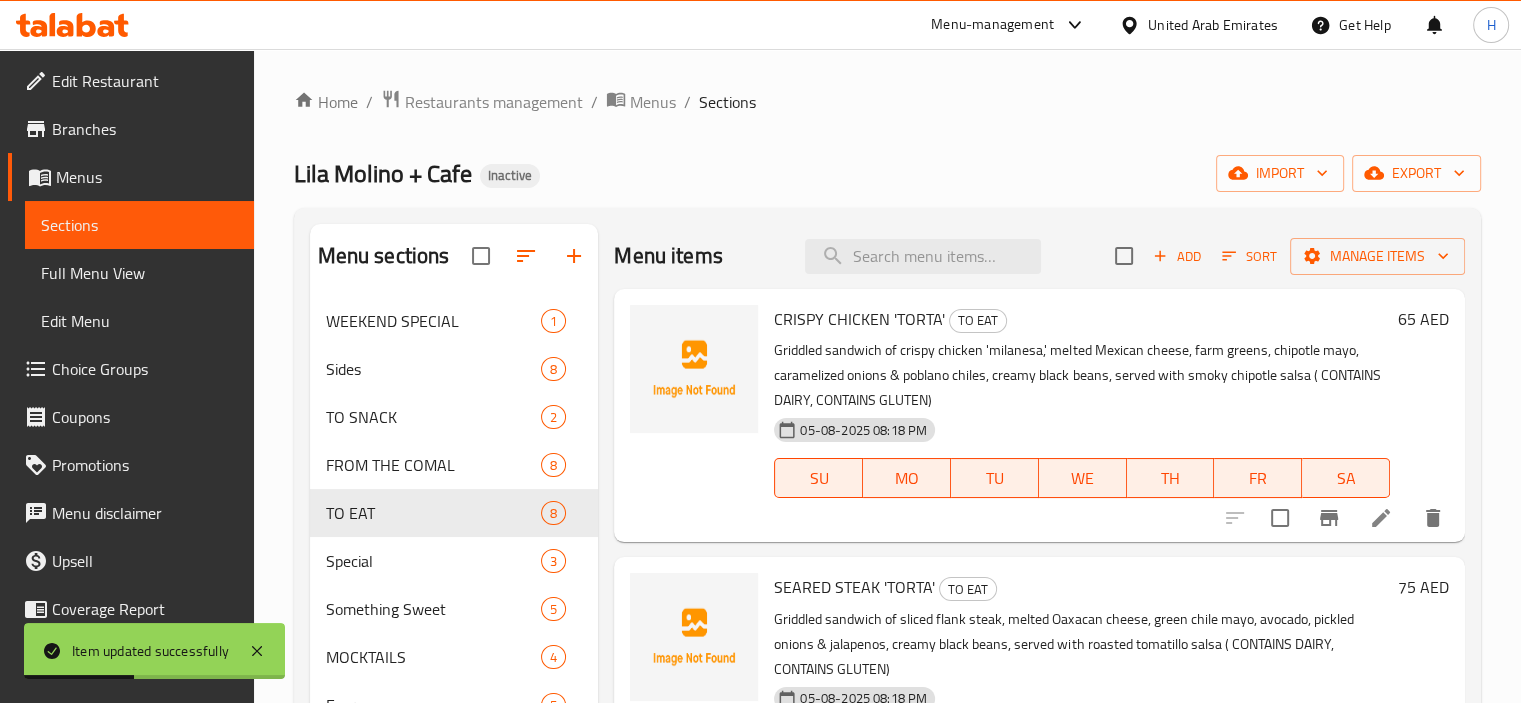 paste on "Lila Grain Bowl" 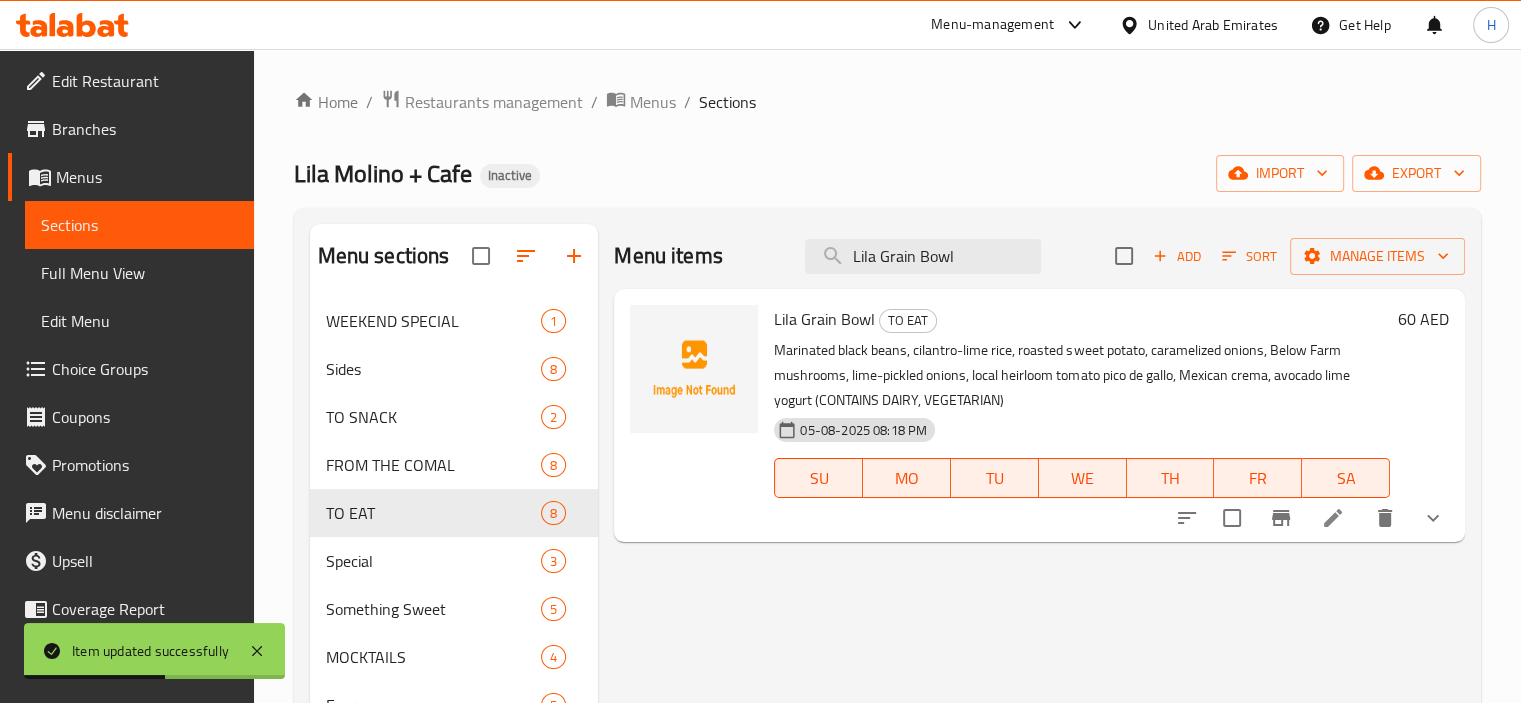 type on "Lila Grain Bowl" 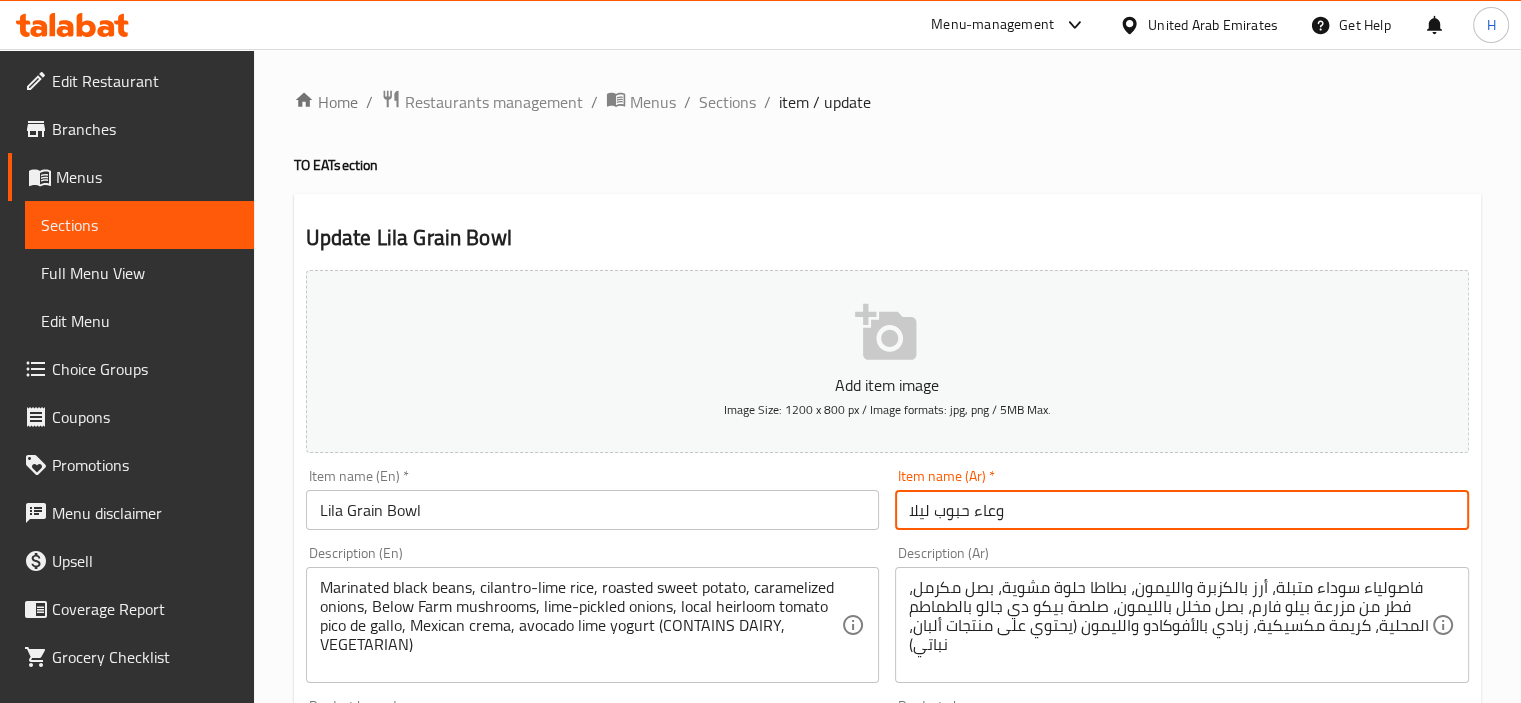 click on "وعاء حبوب ليلا" at bounding box center [1182, 510] 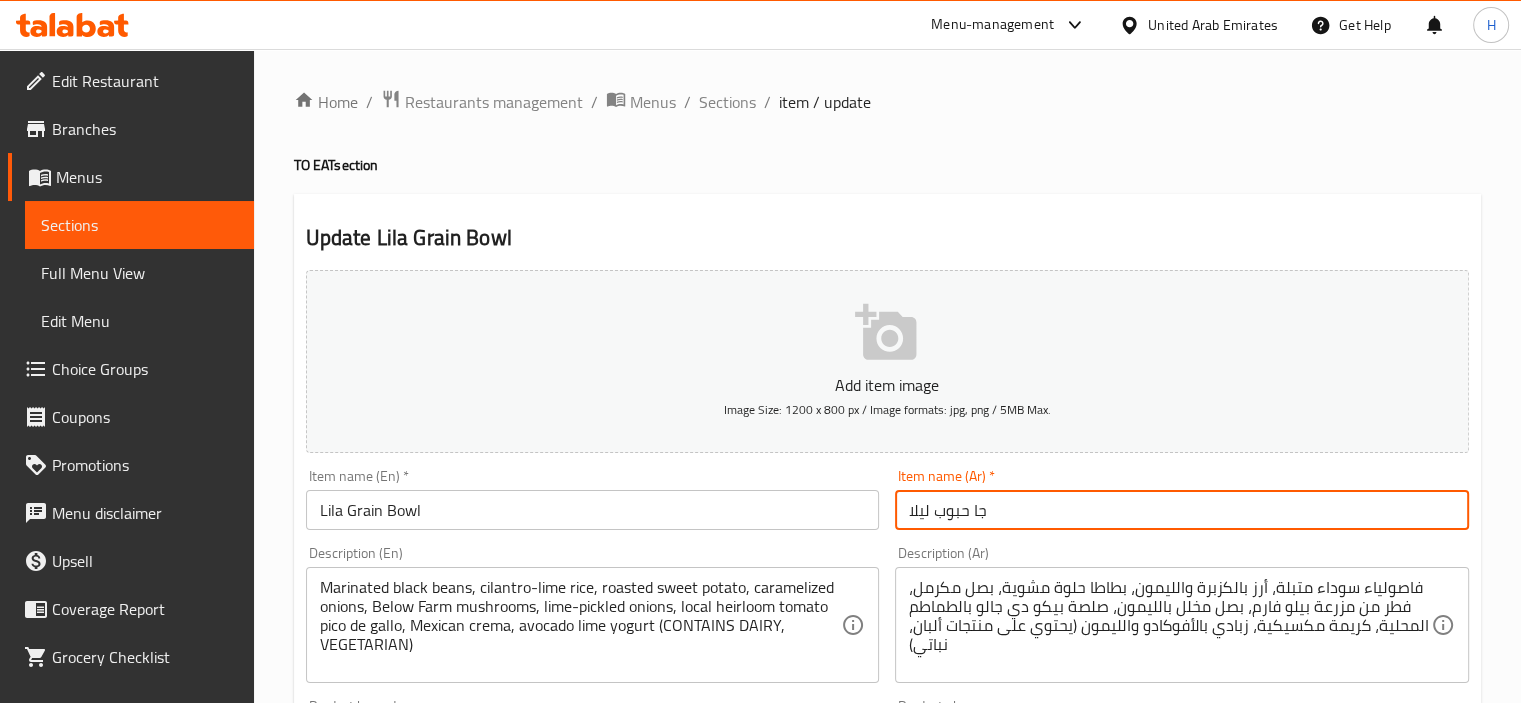 type on "جا حبوب ليلا" 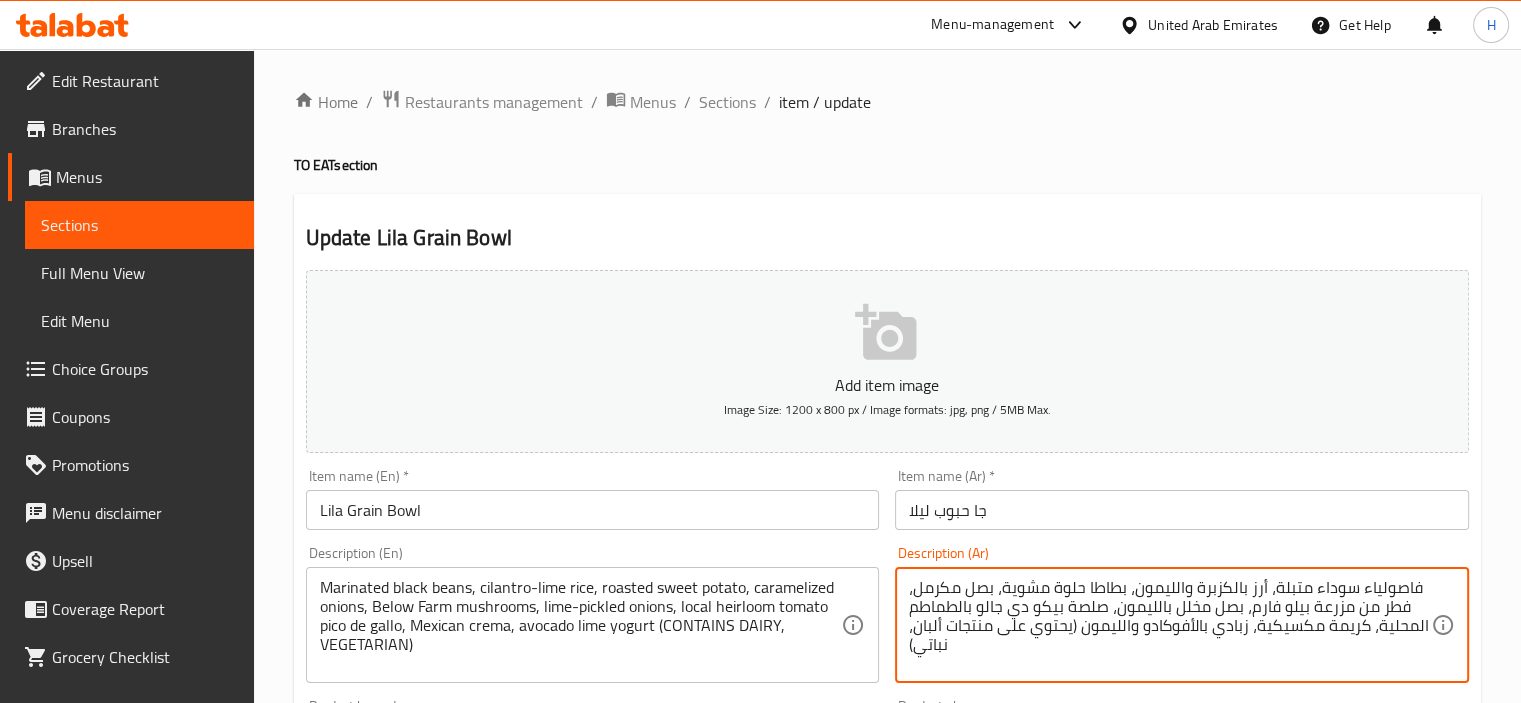 click on "فاصولياء سوداء متبلة، أرز بالكزبرة والليمون، بطاطا حلوة مشوية، بصل مكرمل، فطر من مزرعة بيلو فارم، بصل مخلل بالليمون، صلصة بيكو دي جالو بالطماطم المحلية، كريمة مكسيكية، زبادي بالأفوكادو والليمون (يحتوي على منتجات ألبان، نباتي)" at bounding box center (1170, 625) 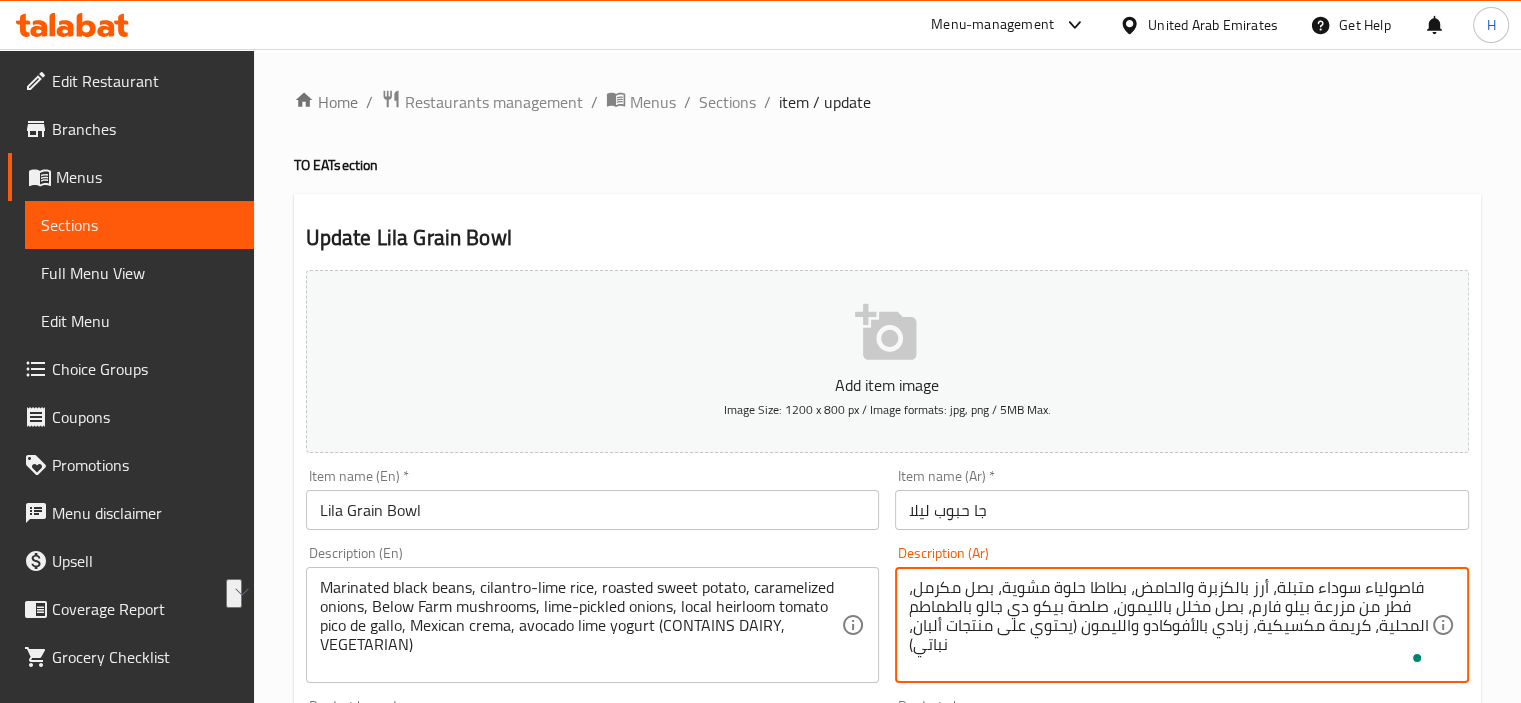 drag, startPoint x: 1373, startPoint y: 607, endPoint x: 1249, endPoint y: 608, distance: 124.004036 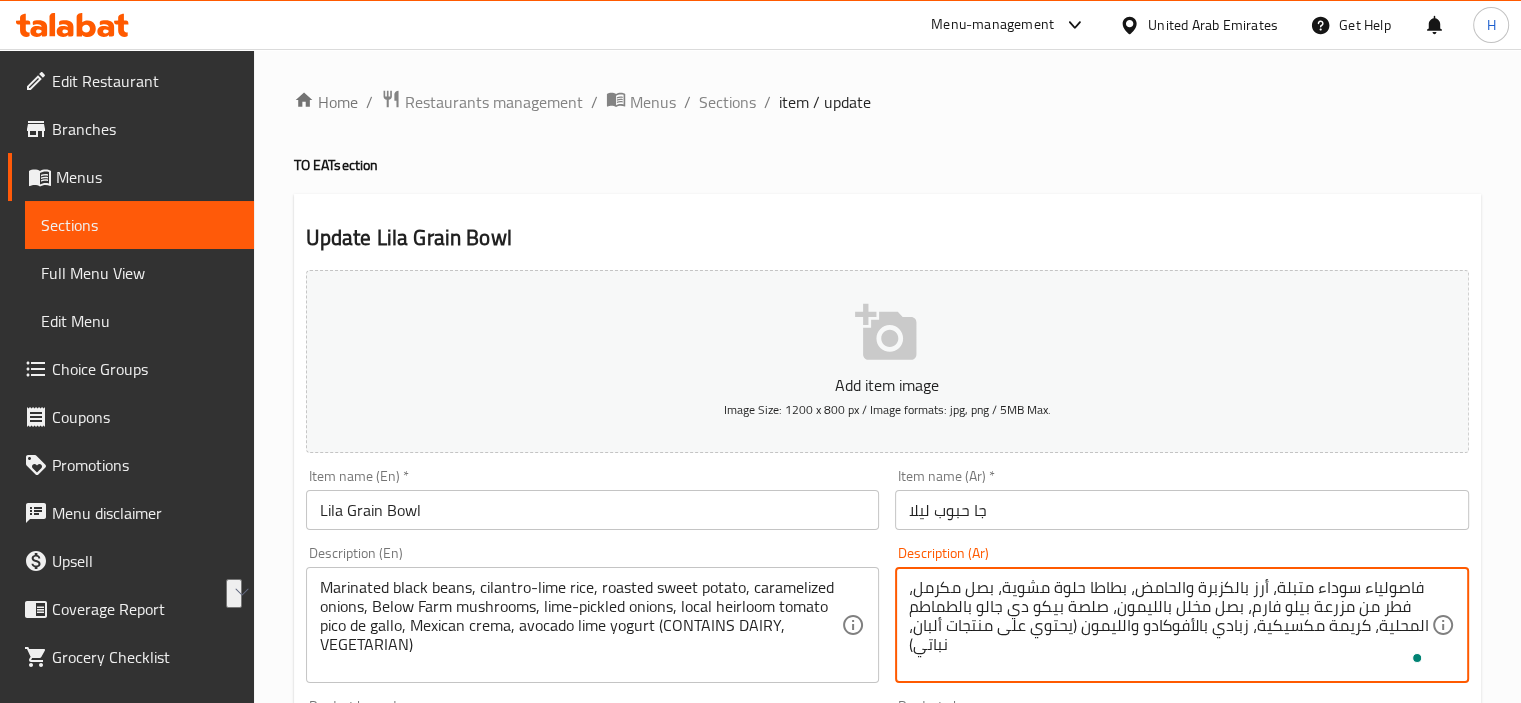 click on "فاصولياء سوداء متبلة، أرز بالكزبرة والحامض، بطاطا حلوة مشوية، بصل مكرمل، فطر من مزرعة بيلو فارم، بصل مخلل بالليمون، صلصة بيكو دي جالو بالطماطم المحلية، كريمة مكسيكية، زبادي بالأفوكادو والليمون (يحتوي على منتجات ألبان، نباتي)" at bounding box center (1170, 625) 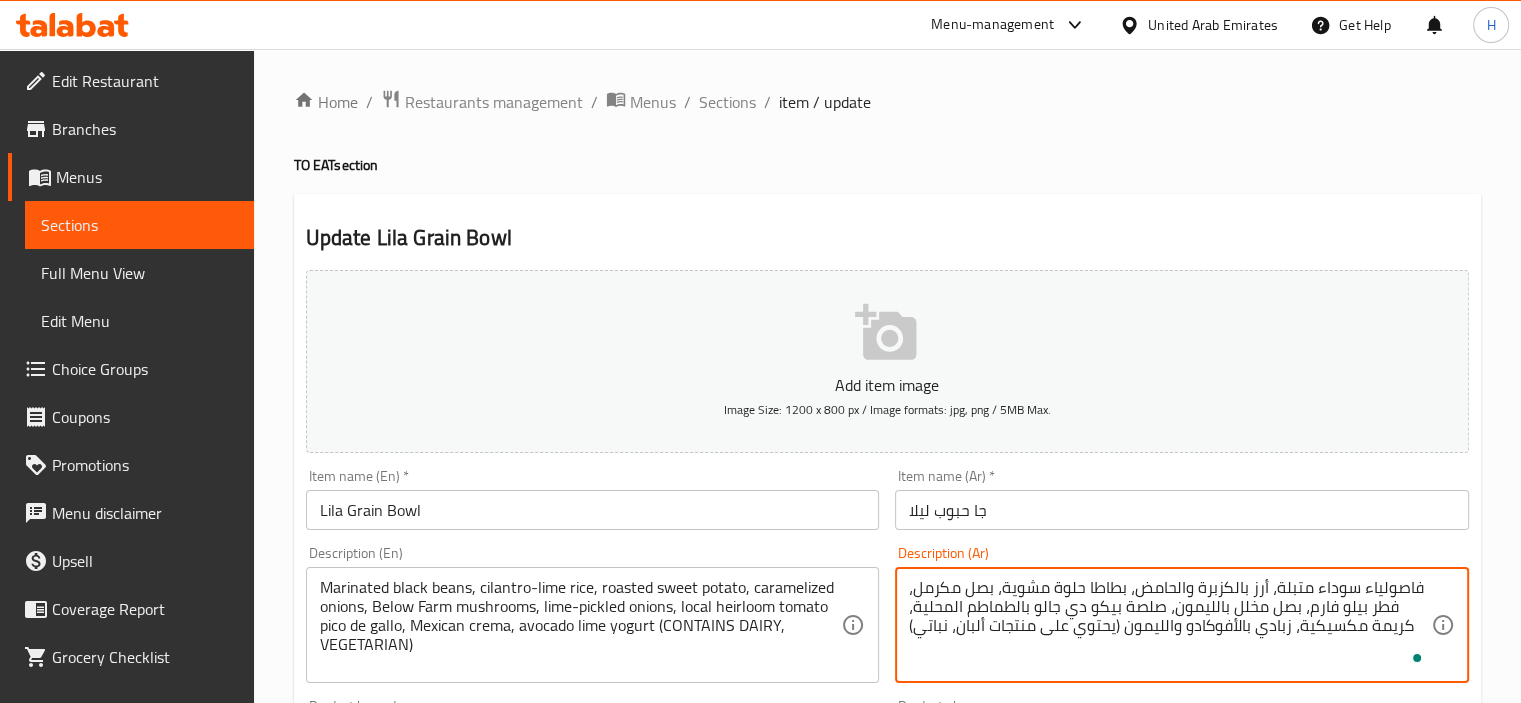 click on "فاصولياء سوداء متبلة، أرز بالكزبرة والحامض، بطاطا حلوة مشوية، بصل مكرمل، فطر بيلو فارم، بصل مخلل بالليمون، صلصة بيكو دي جالو بالطماطم المحلية، كريمة مكسيكية، زبادي بالأفوكادو والليمون (يحتوي على منتجات ألبان، نباتي)" at bounding box center (1170, 625) 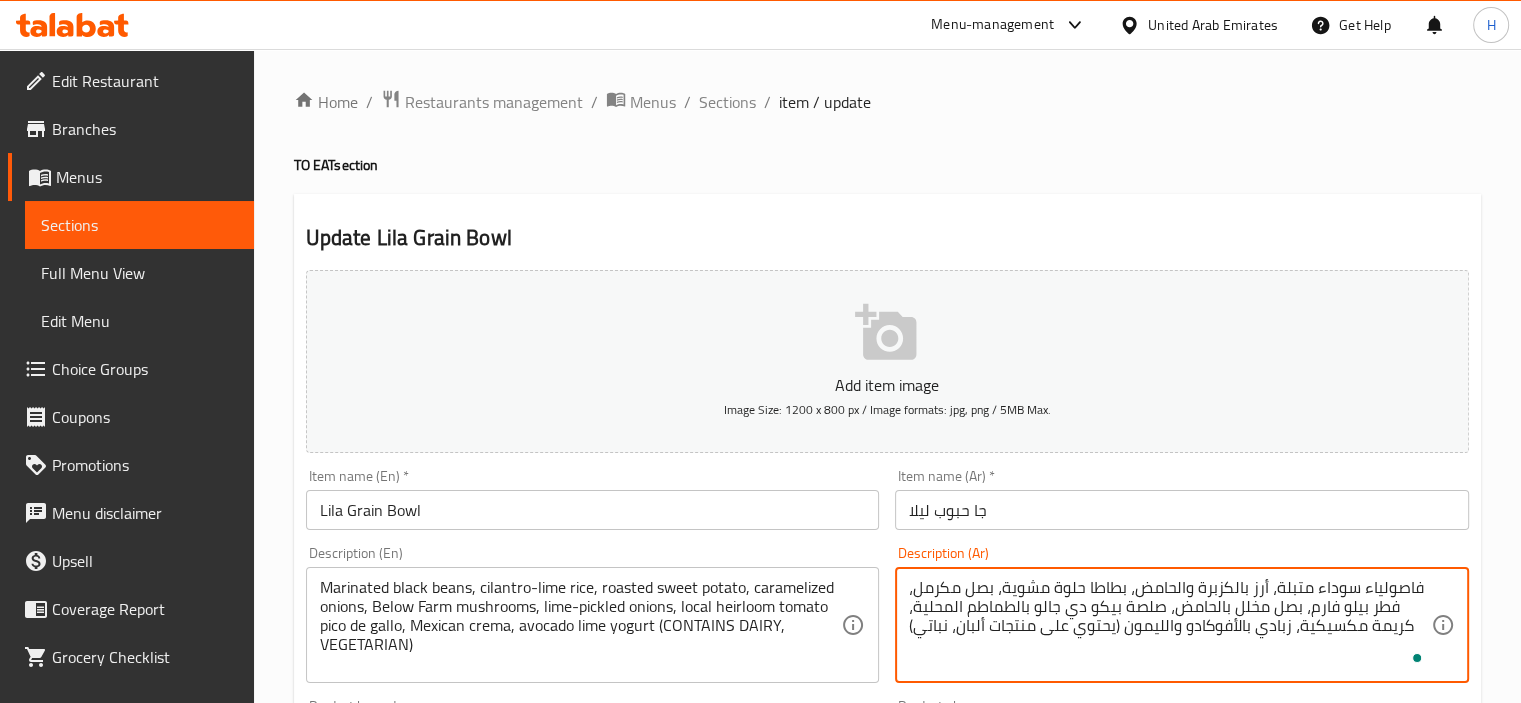 click on "فاصولياء سوداء متبلة، أرز بالكزبرة والحامض، بطاطا حلوة مشوية، بصل مكرمل، فطر بيلو فارم، بصل مخلل بالحامض، صلصة بيكو دي جالو بالطماطم المحلية، كريمة مكسيكية، زبادي بالأفوكادو والليمون (يحتوي على منتجات ألبان، نباتي)" at bounding box center (1170, 625) 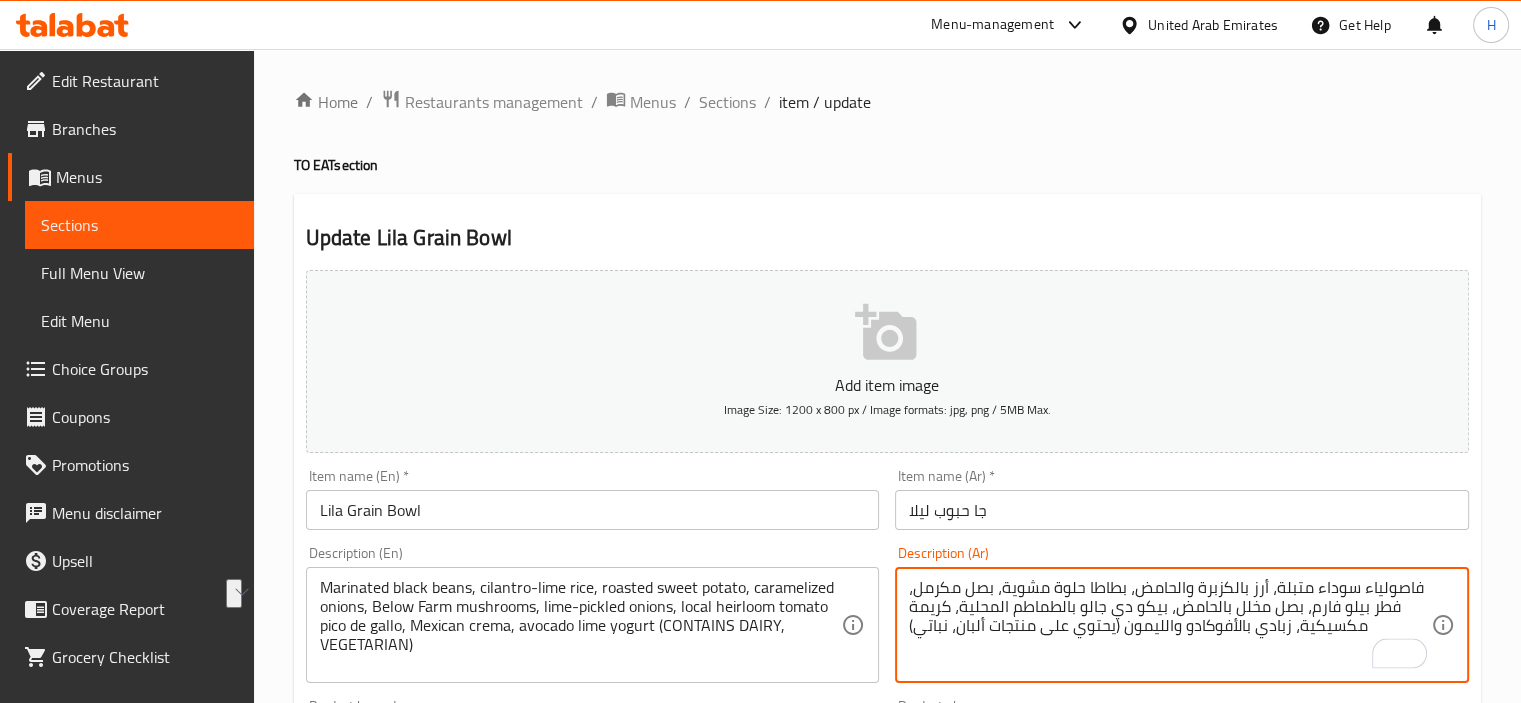 drag, startPoint x: 1160, startPoint y: 607, endPoint x: 1076, endPoint y: 614, distance: 84.29116 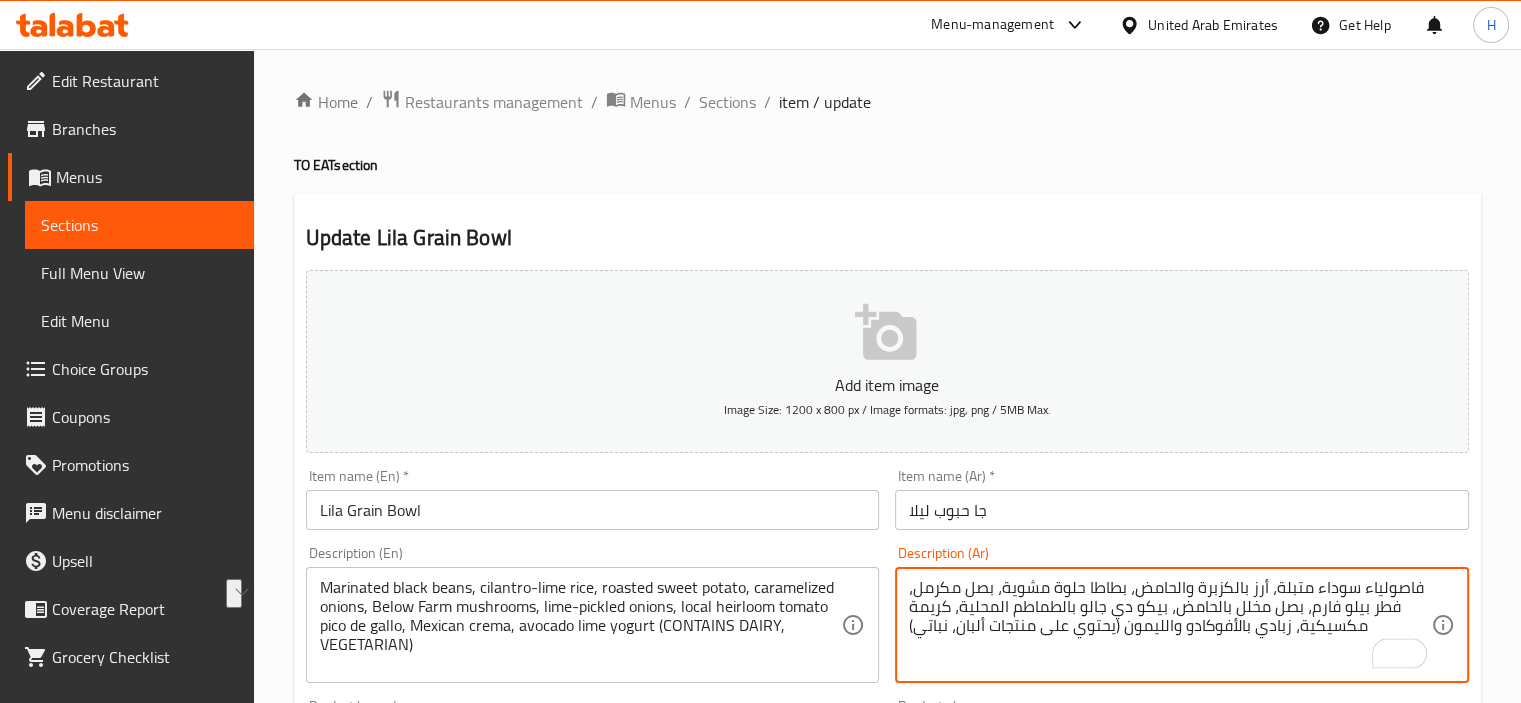 click on "فاصولياء سوداء متبلة، أرز بالكزبرة والحامض، بطاطا حلوة مشوية، بصل مكرمل، فطر بيلو فارم، بصل مخلل بالحامض، بيكو دي جالو بالطماطم المحلية، كريمة مكسيكية، زبادي بالأفوكادو والليمون (يحتوي على منتجات ألبان، نباتي)" at bounding box center [1170, 625] 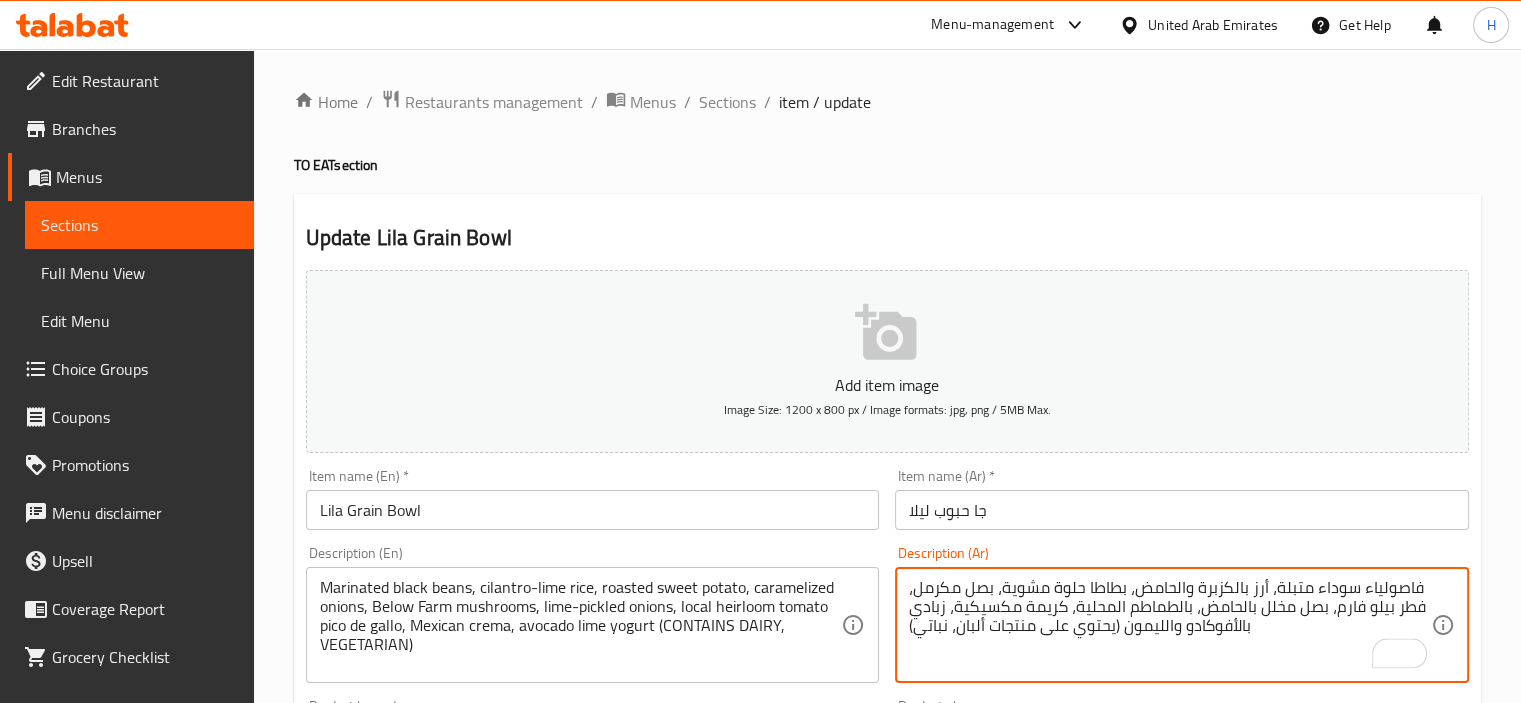 click on "فاصولياء سوداء متبلة، أرز بالكزبرة والحامض، بطاطا حلوة مشوية، بصل مكرمل، فطر بيلو فارم، بصل مخلل بالحامض، بالطماطم المحلية، كريمة مكسيكية، زبادي بالأفوكادو والليمون (يحتوي على منتجات ألبان، نباتي)" at bounding box center (1170, 625) 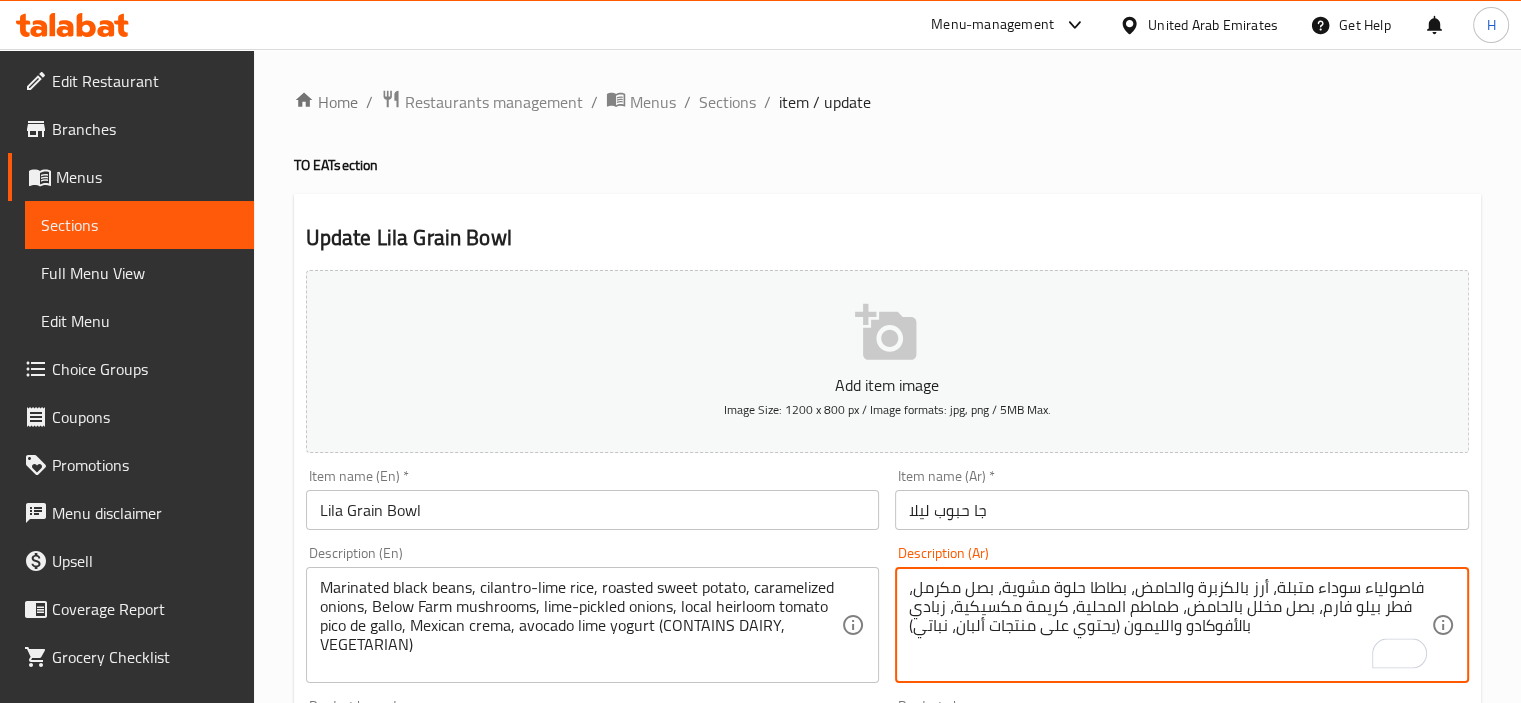 click on "فاصولياء سوداء متبلة، أرز بالكزبرة والحامض، بطاطا حلوة مشوية، بصل مكرمل، فطر بيلو فارم، بصل مخلل بالحامض، طماطم المحلية، كريمة مكسيكية، زبادي بالأفوكادو والليمون (يحتوي على منتجات ألبان، نباتي)" at bounding box center [1170, 625] 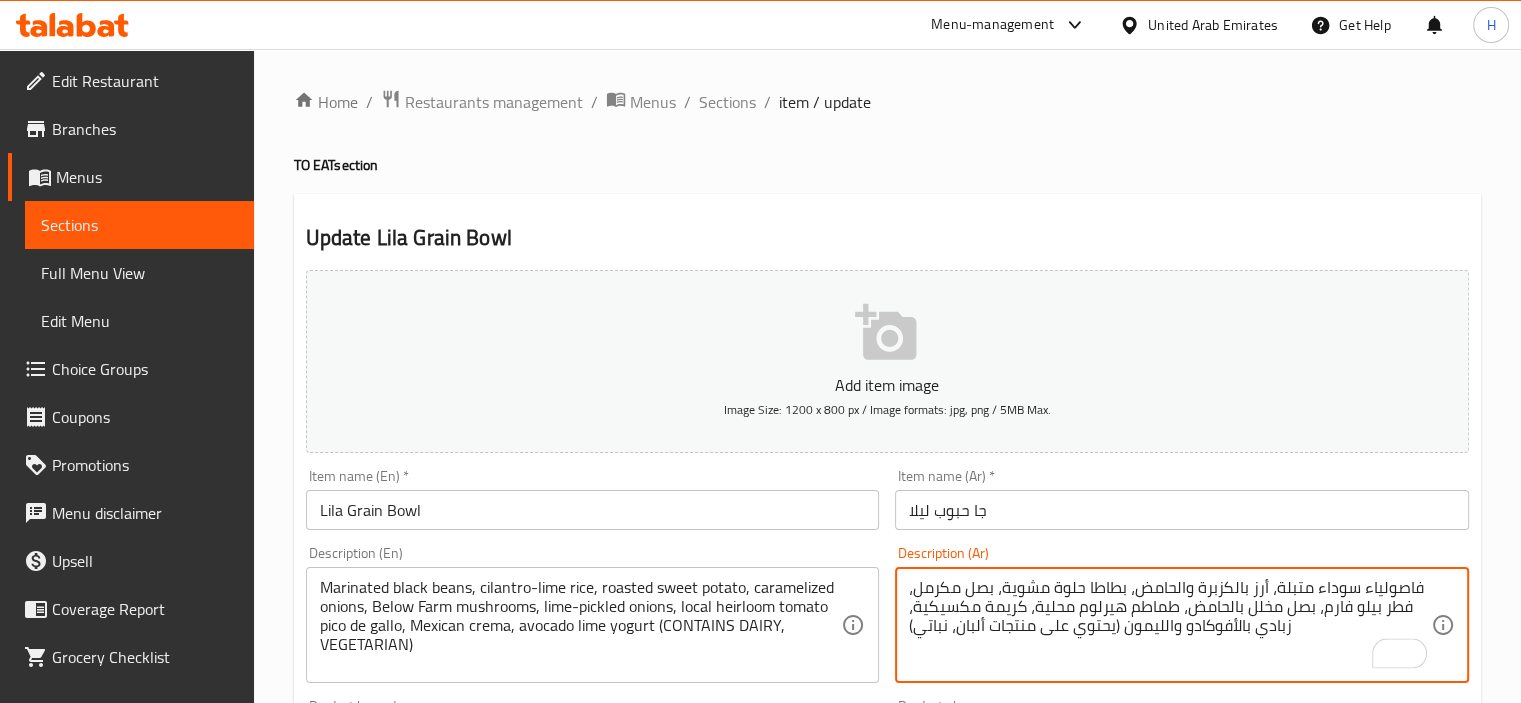 click on "فاصولياء سوداء متبلة، أرز بالكزبرة والحامض، بطاطا حلوة مشوية، بصل مكرمل، فطر بيلو فارم، بصل مخلل بالحامض، طماطم هيرلوم محلية، كريمة مكسيكية، زبادي بالأفوكادو والليمون (يحتوي على منتجات ألبان، نباتي)" at bounding box center [1170, 625] 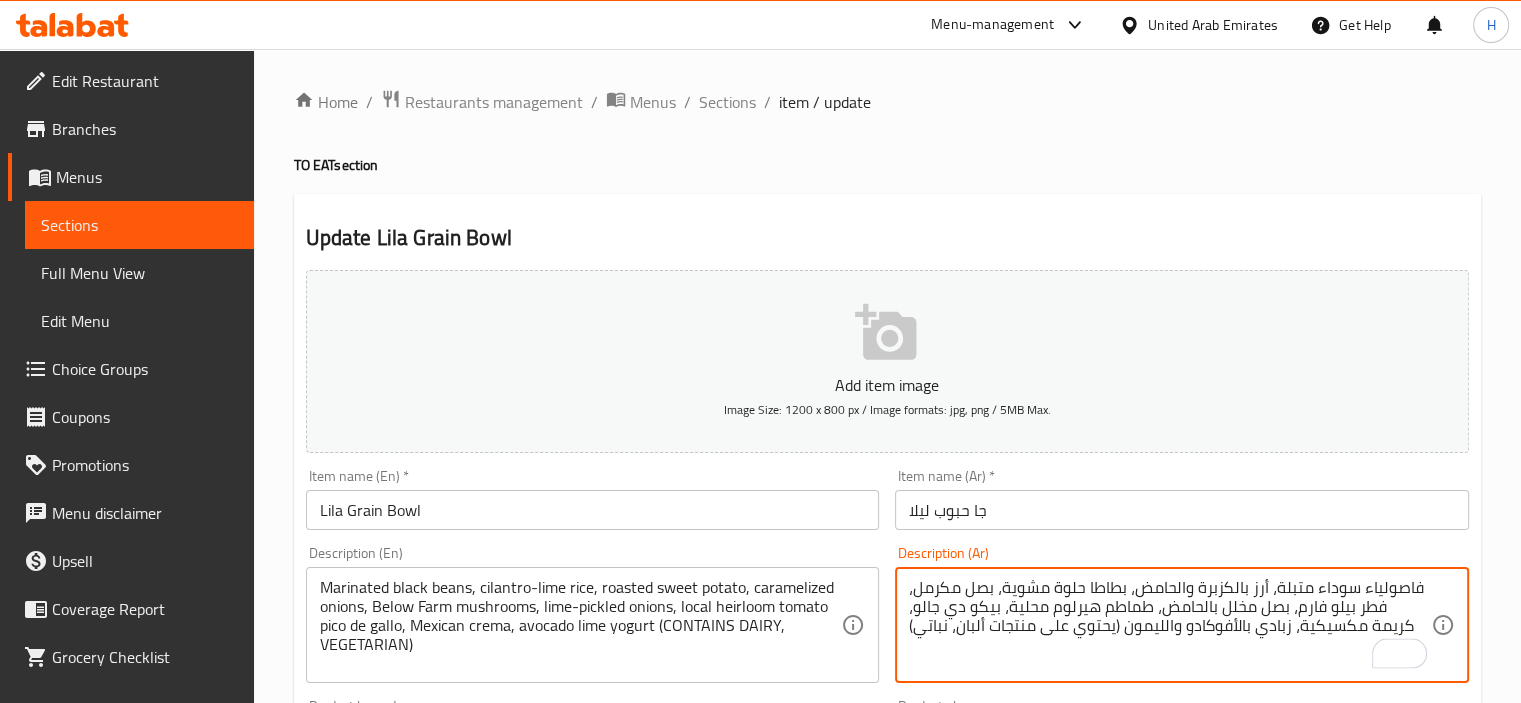 type on "فاصولياء سوداء متبلة، أرز بالكزبرة والحامض، بطاطا حلوة مشوية، بصل مكرمل، فطر بيلو فارم، بصل مخلل بالحامض، طماطم هيرلوم محلية، بيكو دي جالو، كريمة مكسيكية، زبادي بالأفوكادو والليمون (يحتوي على منتجات ألبان، نباتي)" 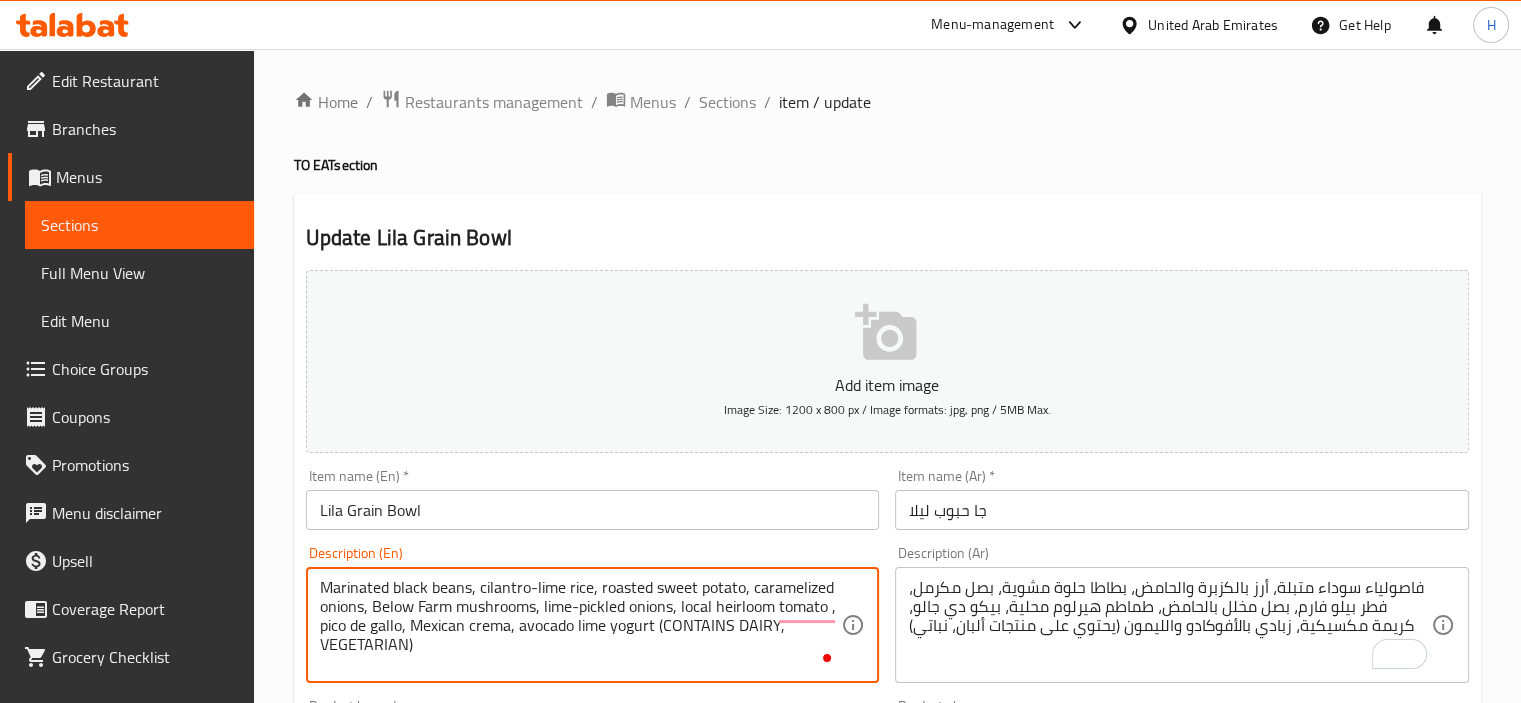 type on "Marinated black beans, cilantro-lime rice, roasted sweet potato, caramelized onions, Below Farm mushrooms, lime-pickled onions, local heirloom tomato , pico de gallo, Mexican crema, avocado lime yogurt (CONTAINS DAIRY, VEGETARIAN)" 